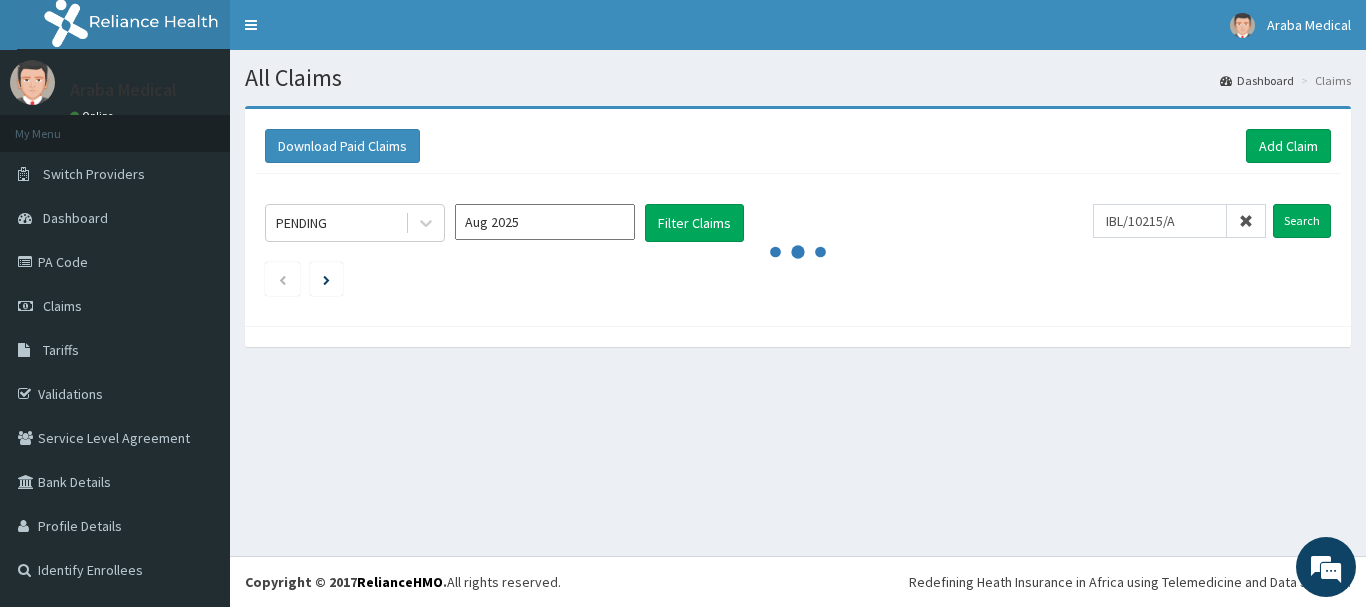 scroll, scrollTop: 0, scrollLeft: 0, axis: both 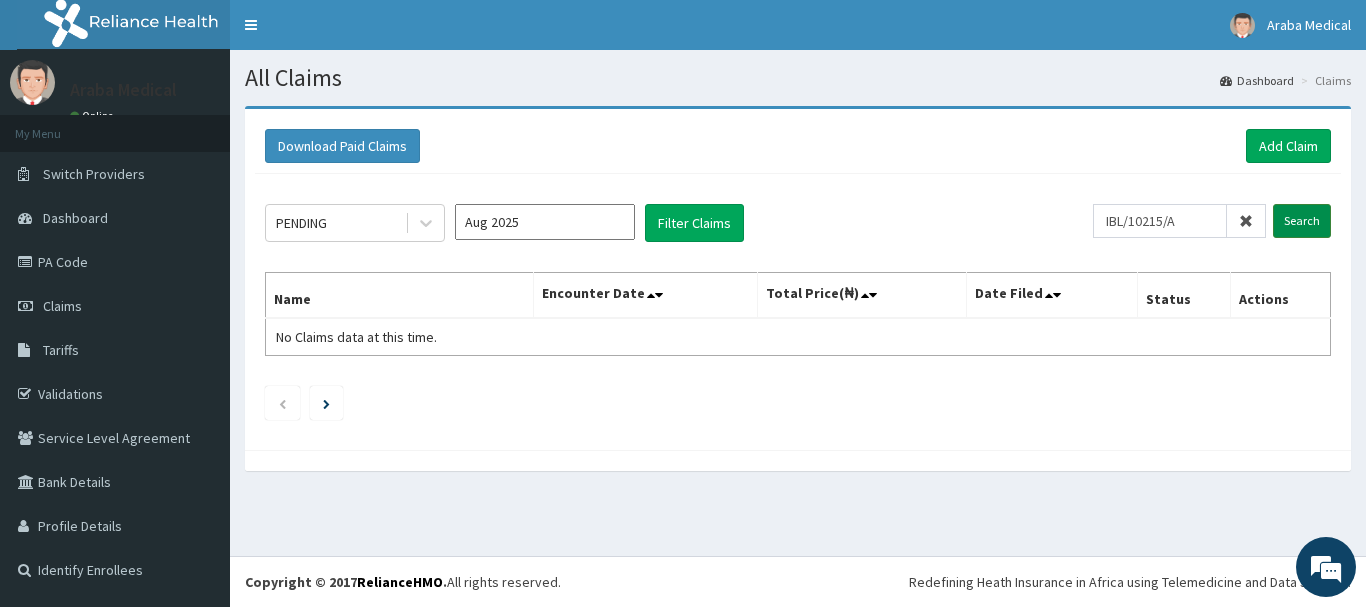 click on "Search" at bounding box center [1302, 221] 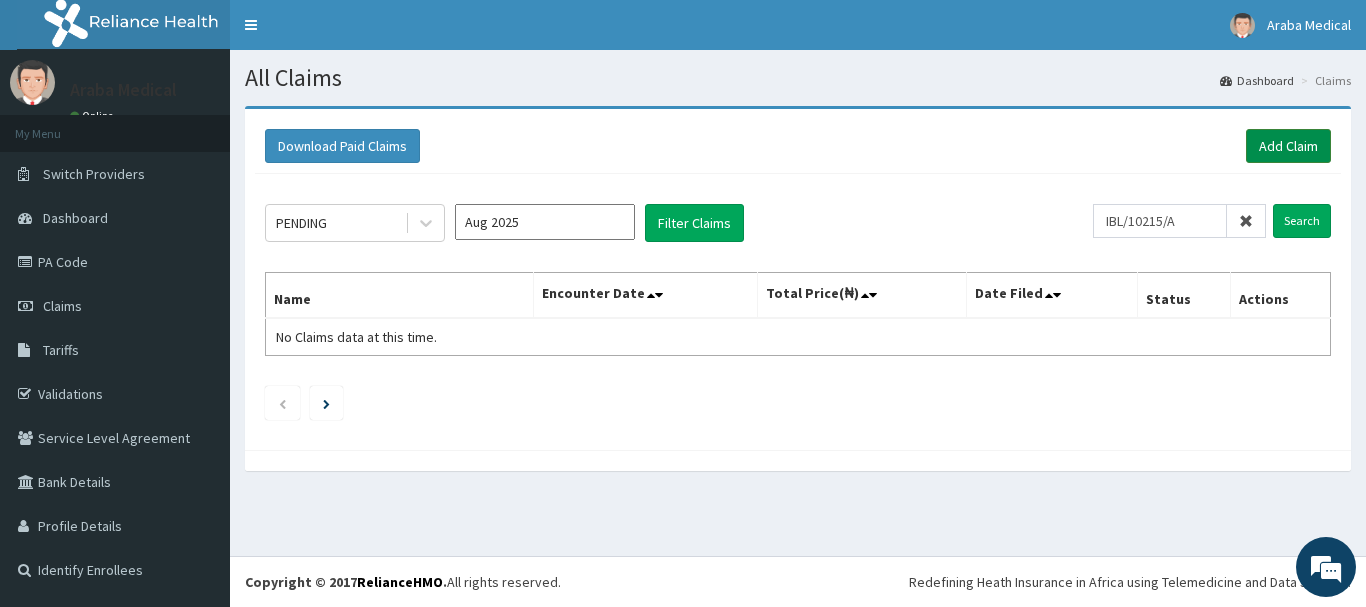 click on "Add Claim" at bounding box center (1288, 146) 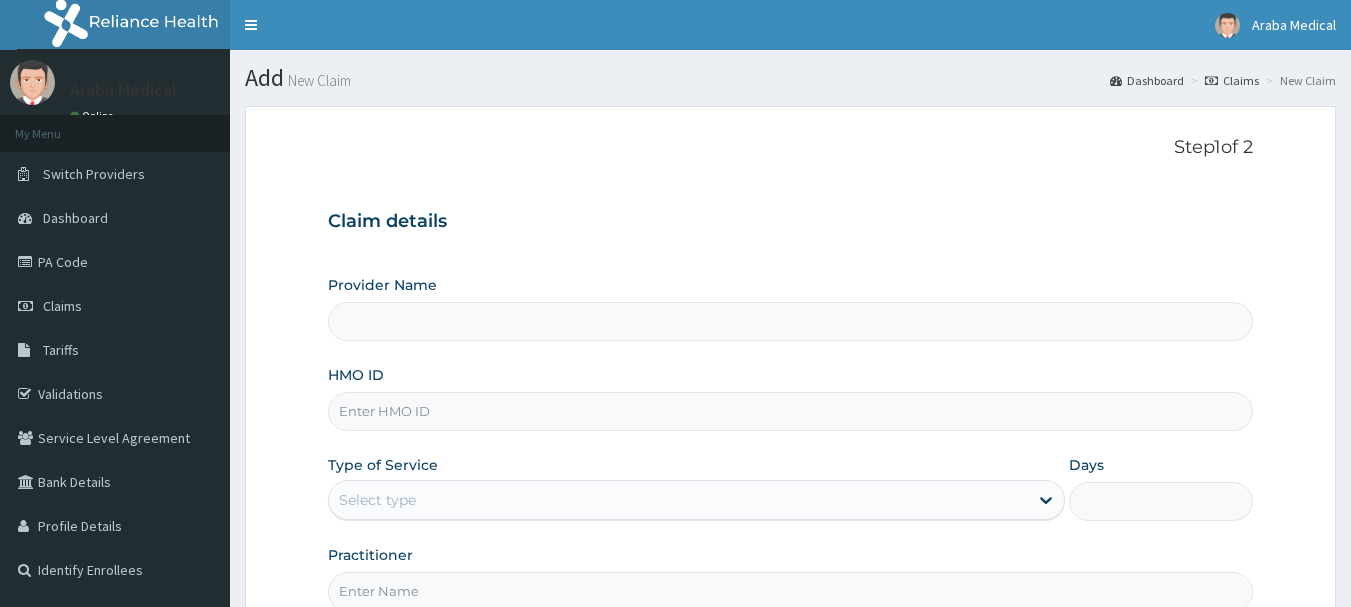 scroll, scrollTop: 0, scrollLeft: 0, axis: both 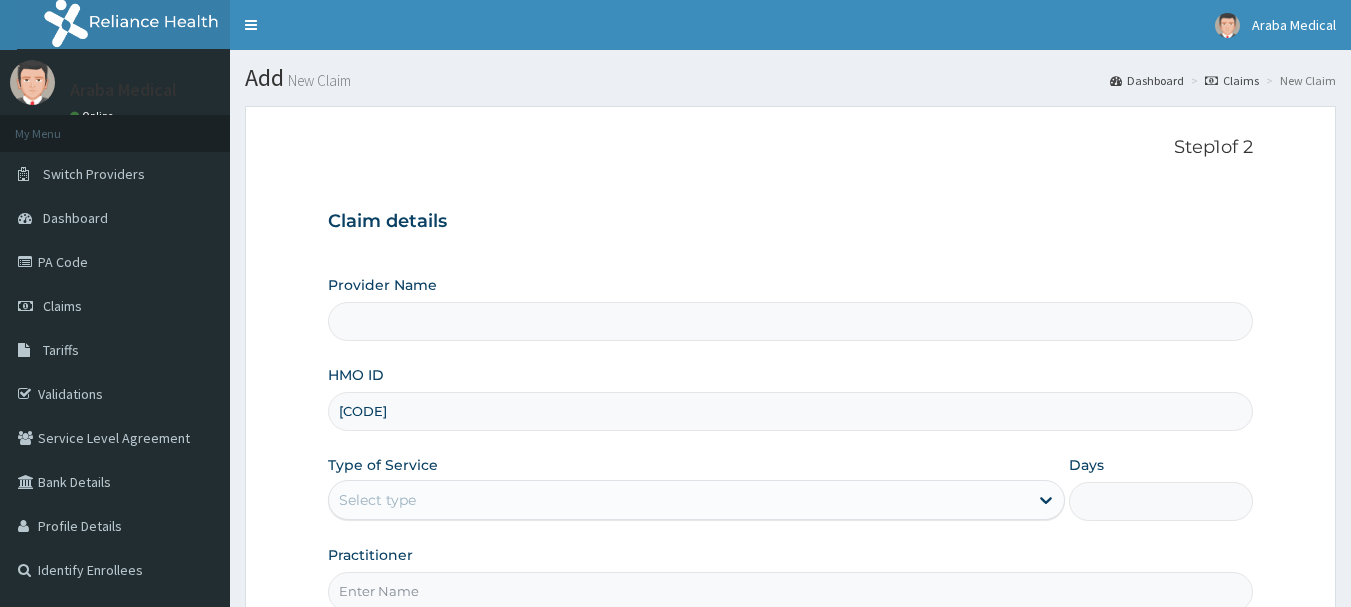 type on "[CODE]" 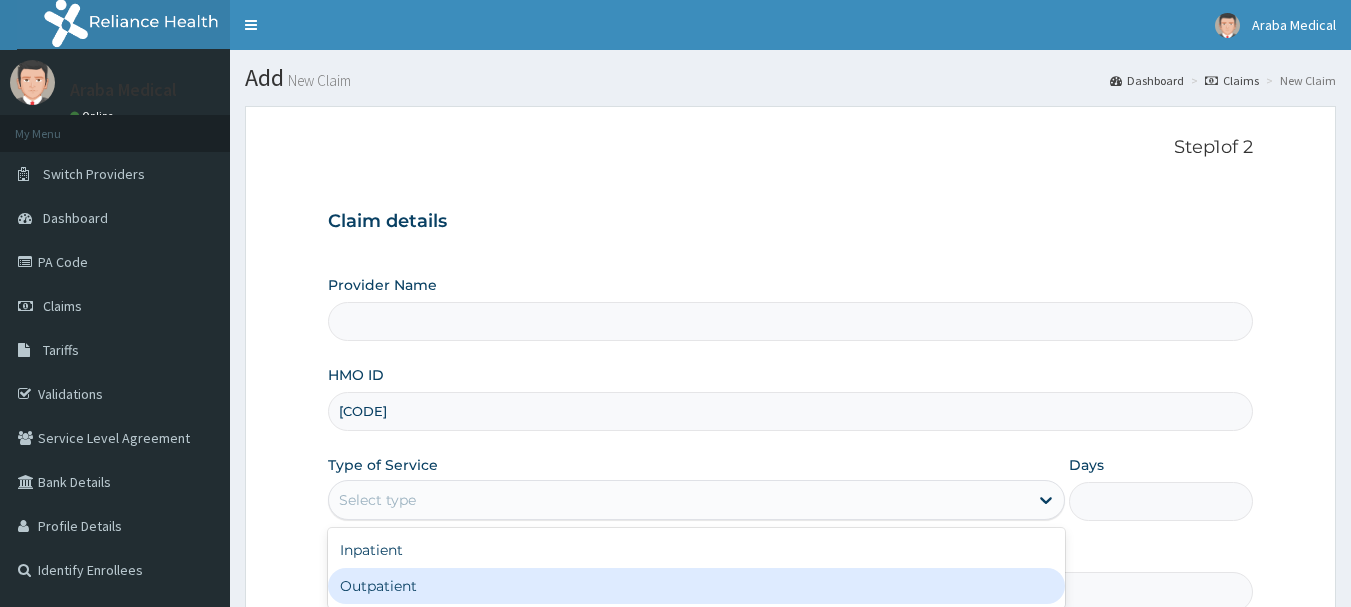 click on "Outpatient" at bounding box center [696, 586] 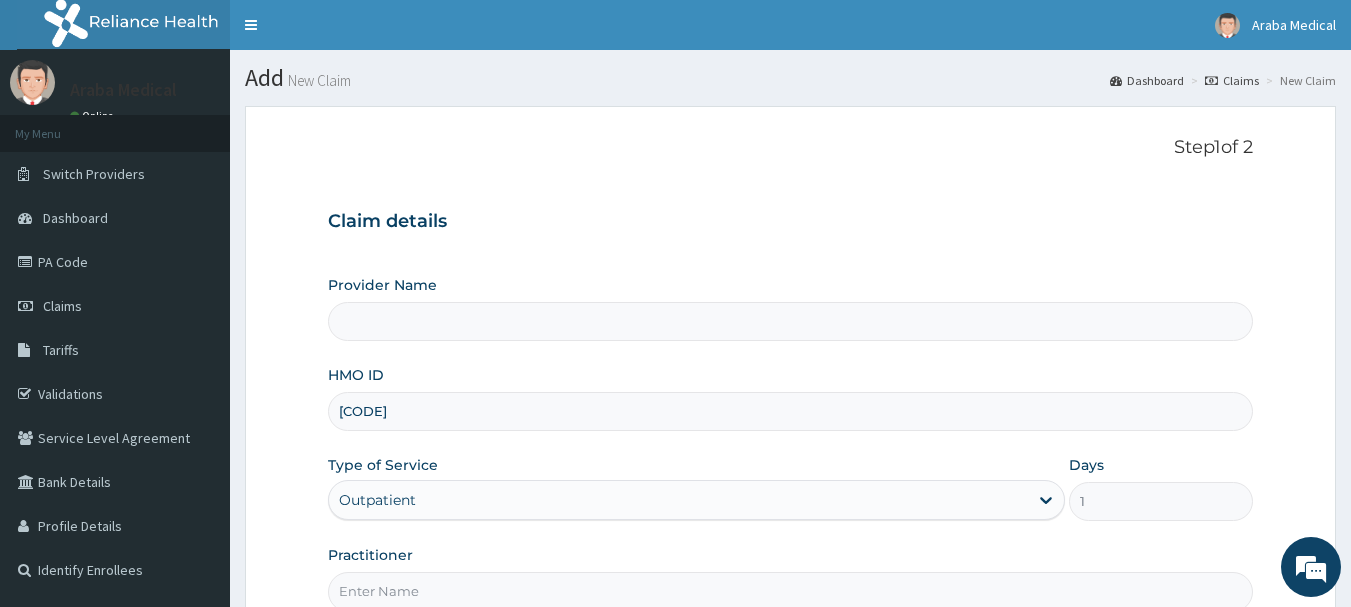 type on "Araba Medical Centre" 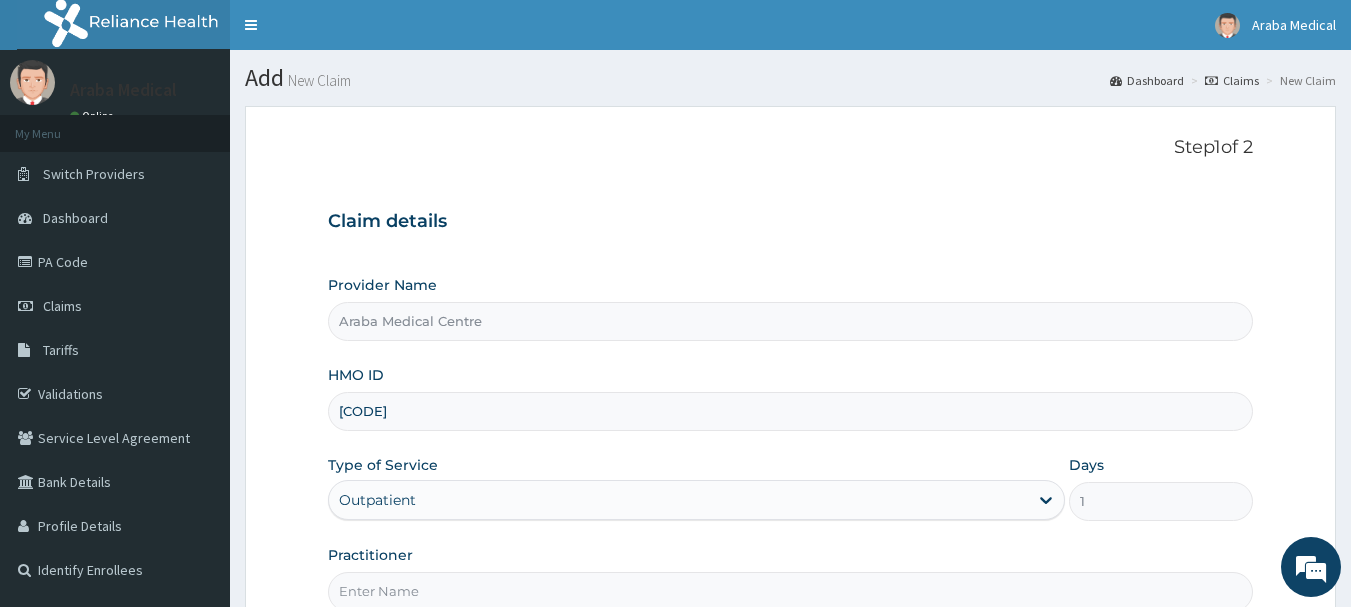 drag, startPoint x: 1365, startPoint y: 445, endPoint x: 1365, endPoint y: 530, distance: 85 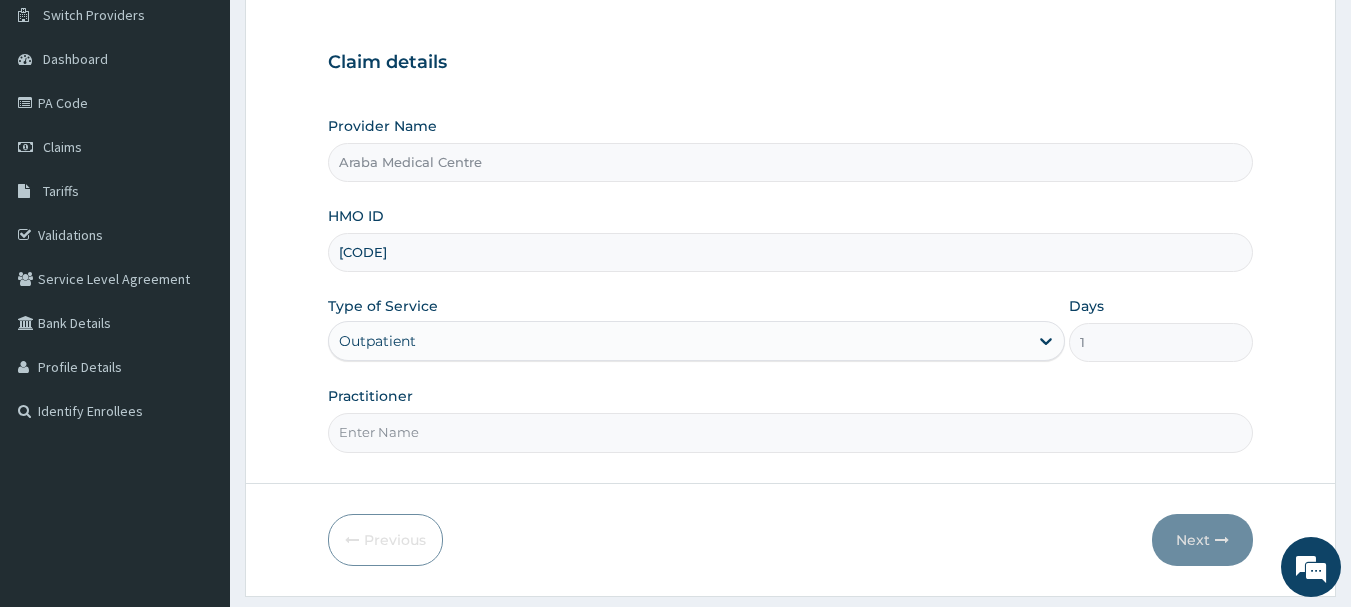 click on "Practitioner" at bounding box center (791, 432) 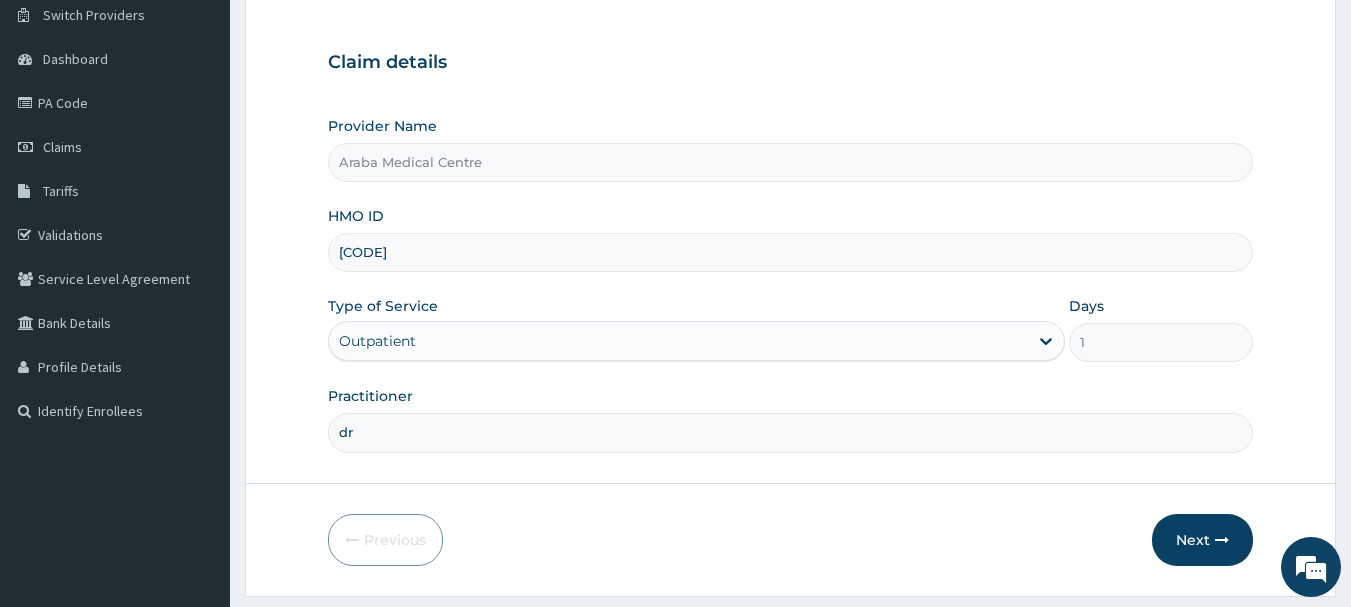 type on "d" 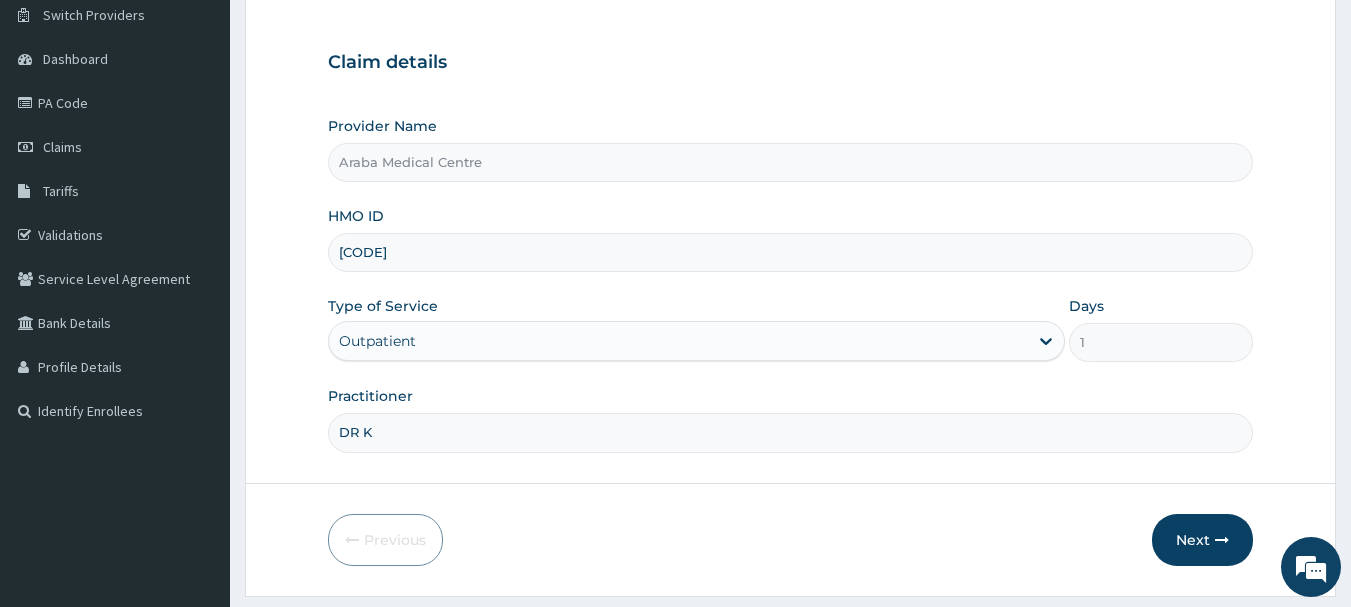 scroll, scrollTop: 0, scrollLeft: 0, axis: both 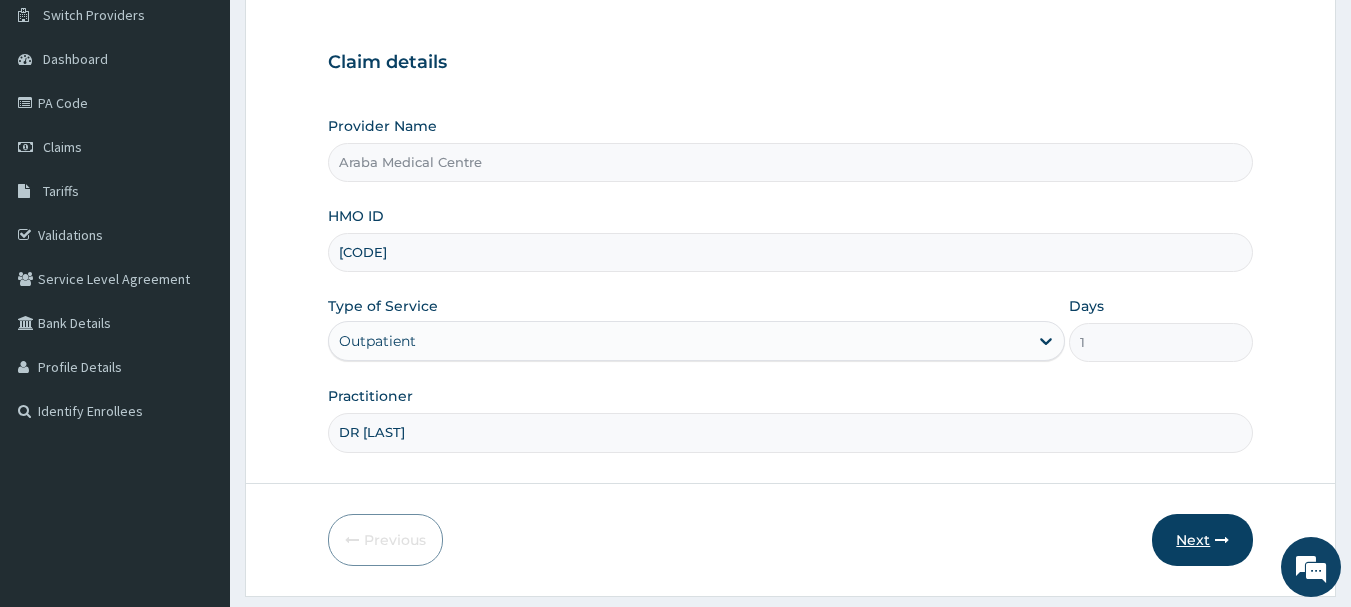 type on "DR KAMSON" 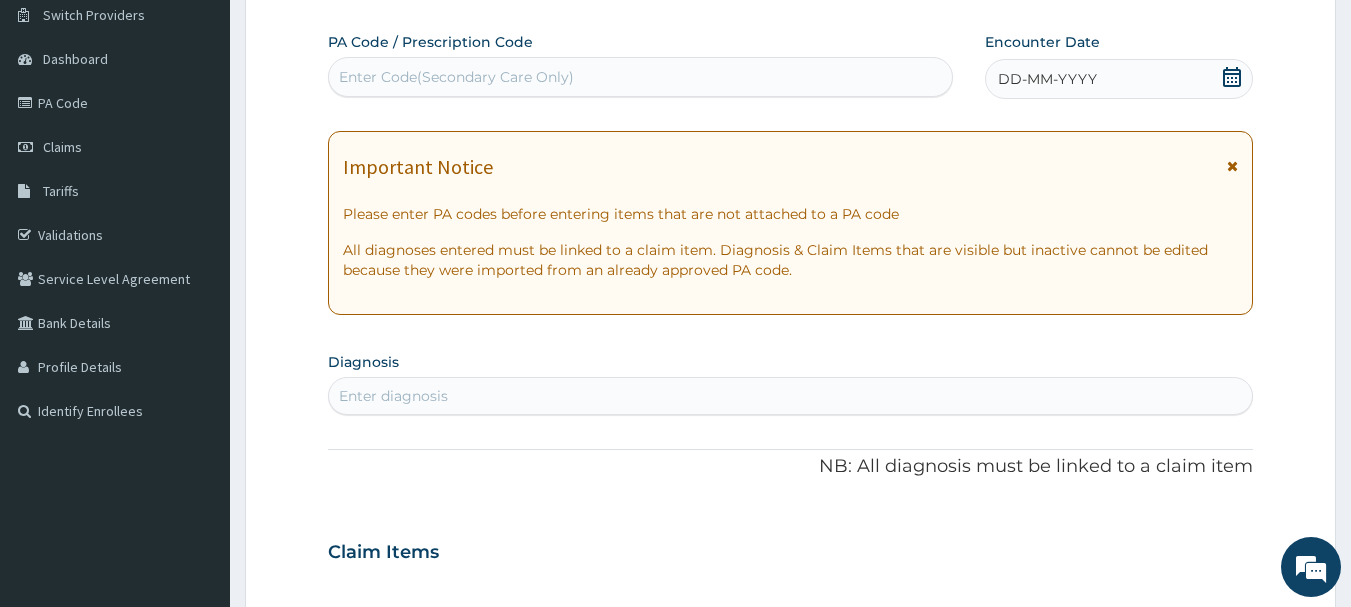 click on "Enter Code(Secondary Care Only)" at bounding box center [641, 77] 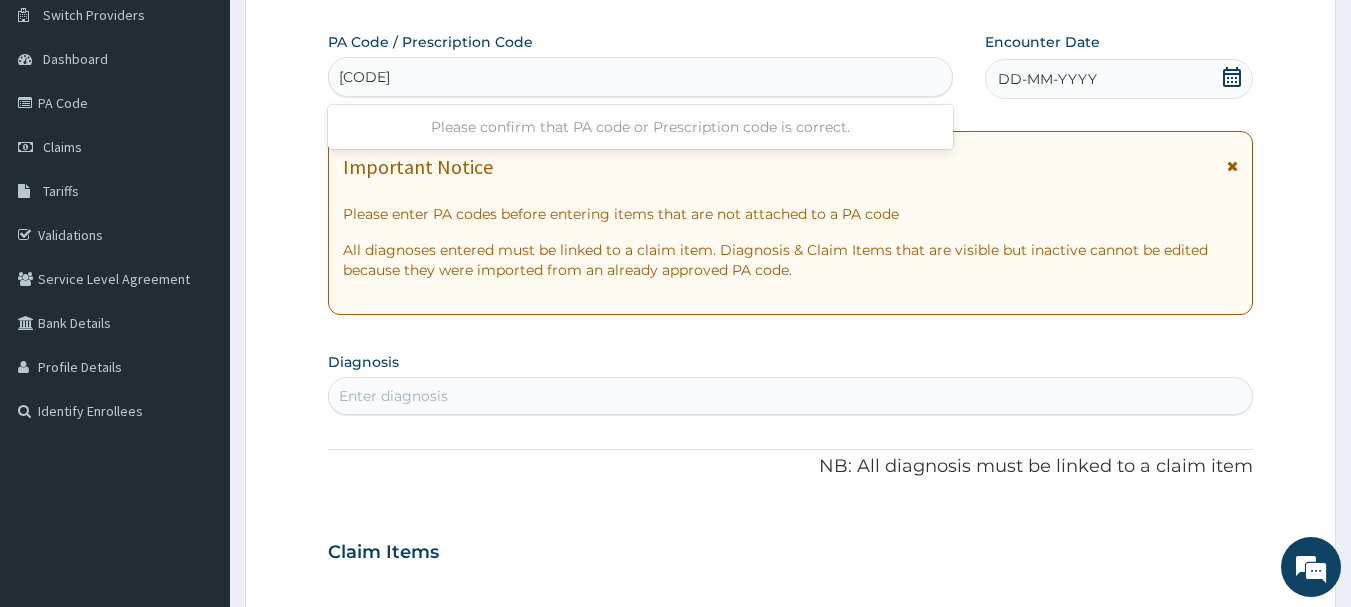 type on "PA/09E151" 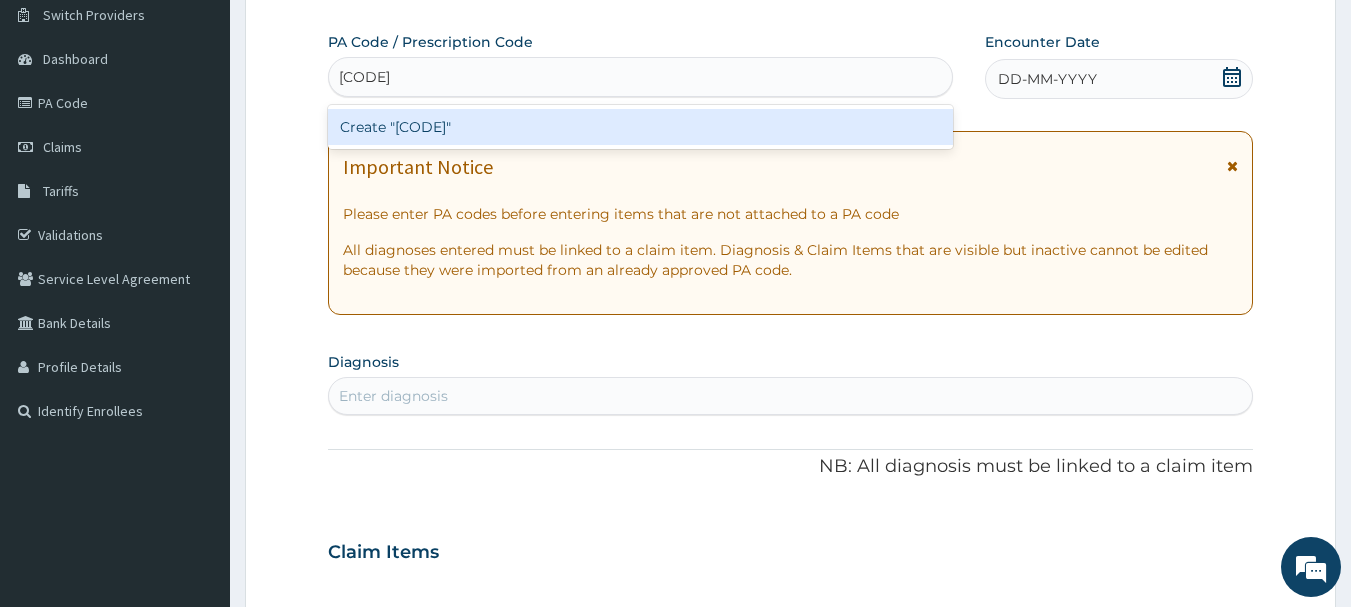 click on "Create "PA/09E151"" at bounding box center (641, 127) 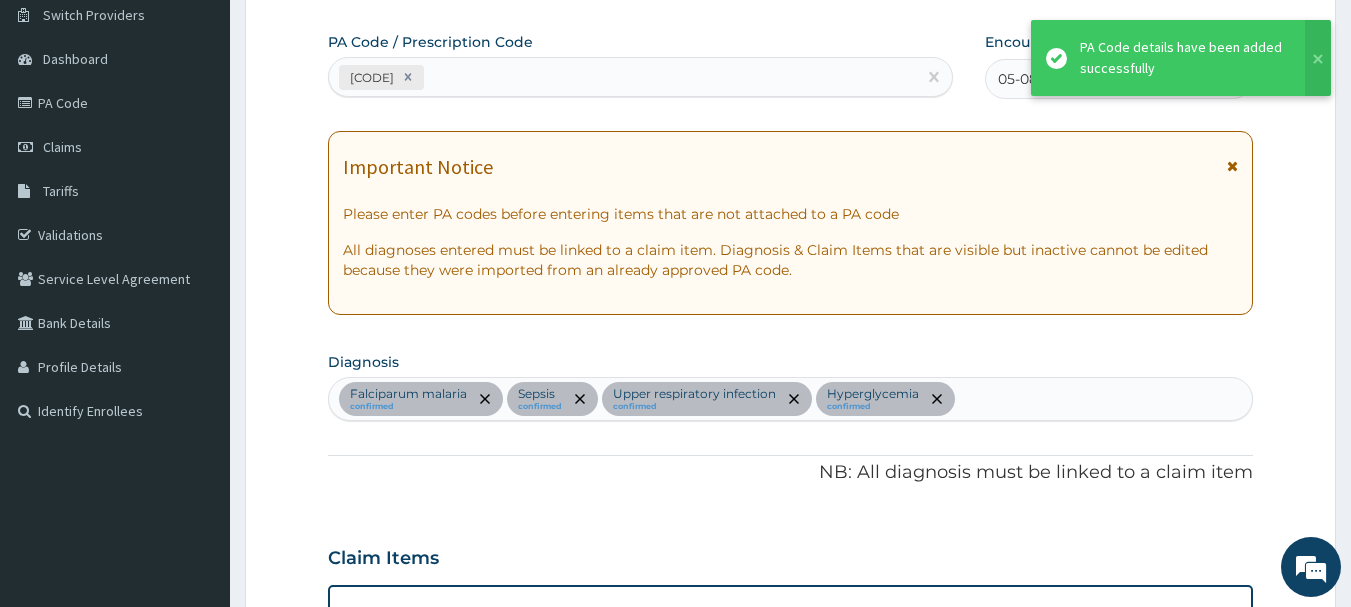 scroll, scrollTop: 896, scrollLeft: 0, axis: vertical 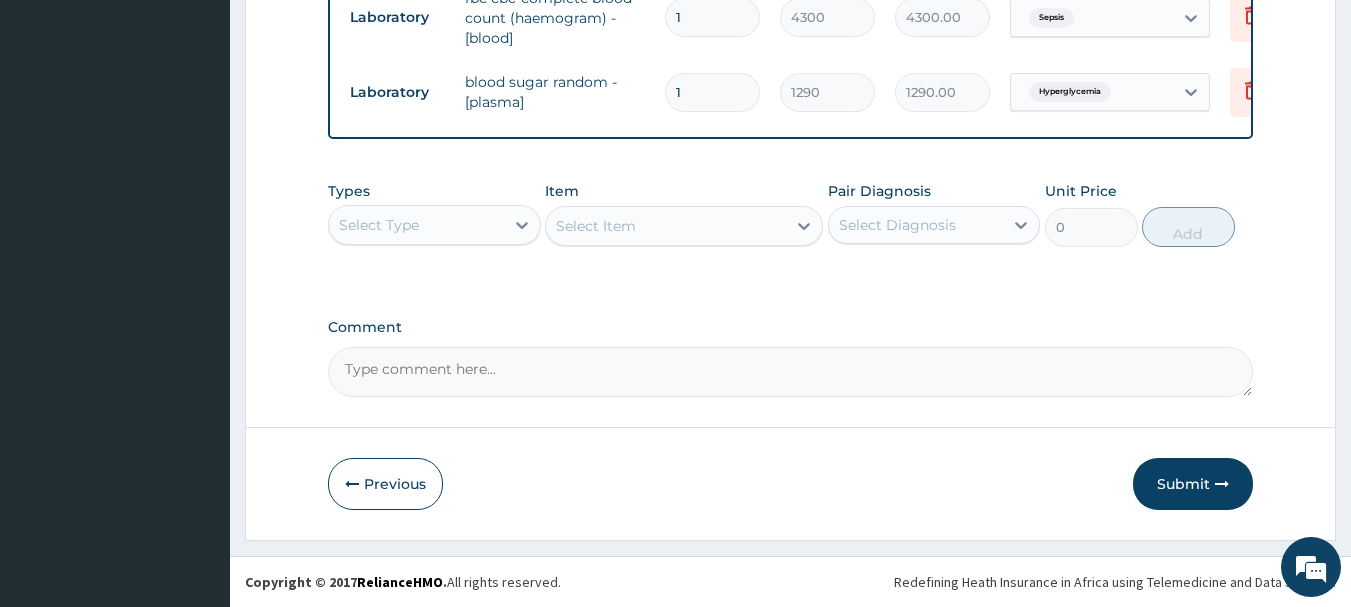click on "Submit" at bounding box center [1193, 484] 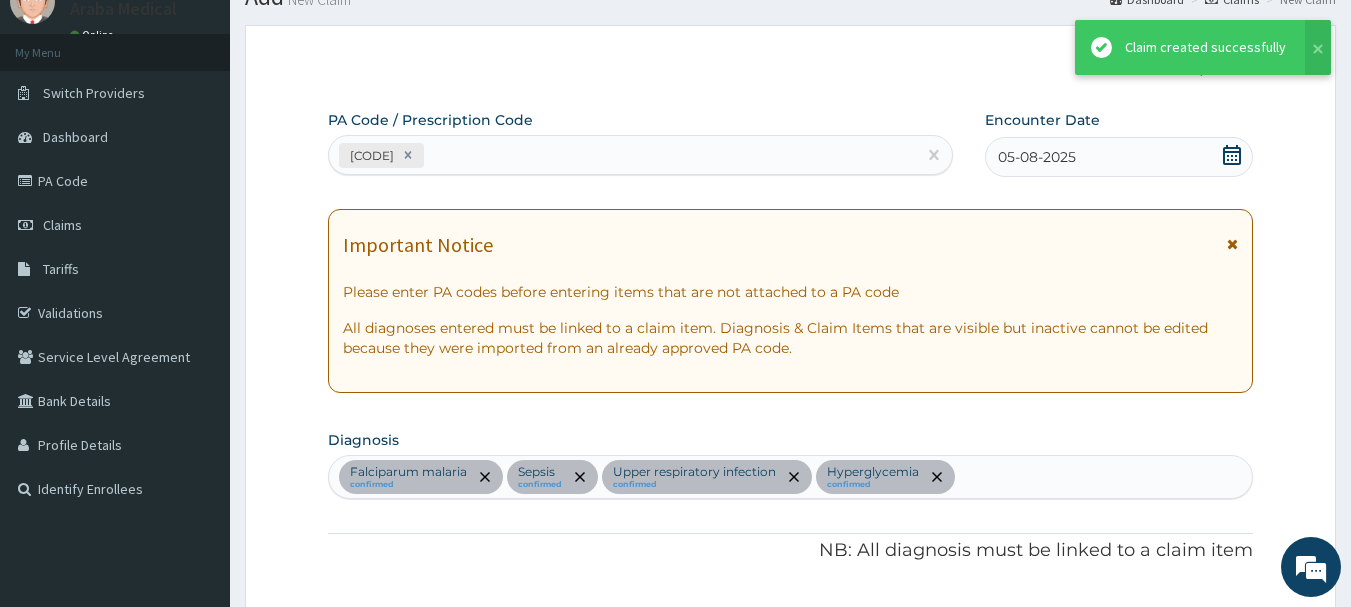 scroll, scrollTop: 1122, scrollLeft: 0, axis: vertical 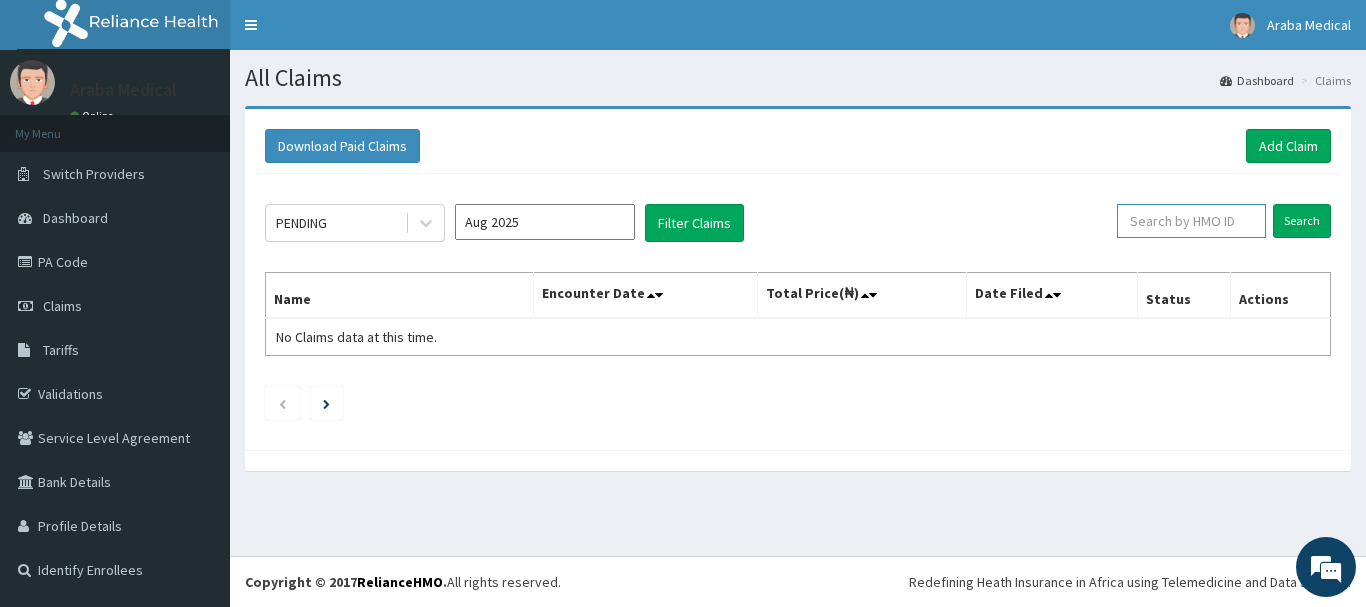 click at bounding box center [1191, 221] 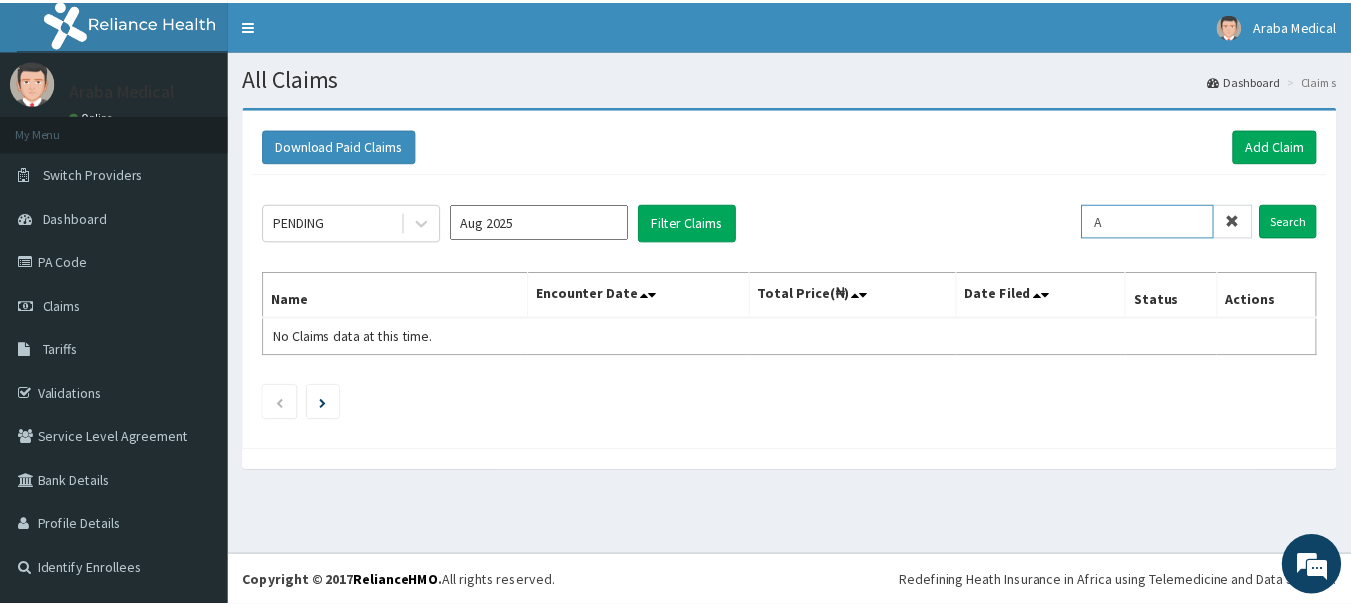 scroll, scrollTop: 0, scrollLeft: 0, axis: both 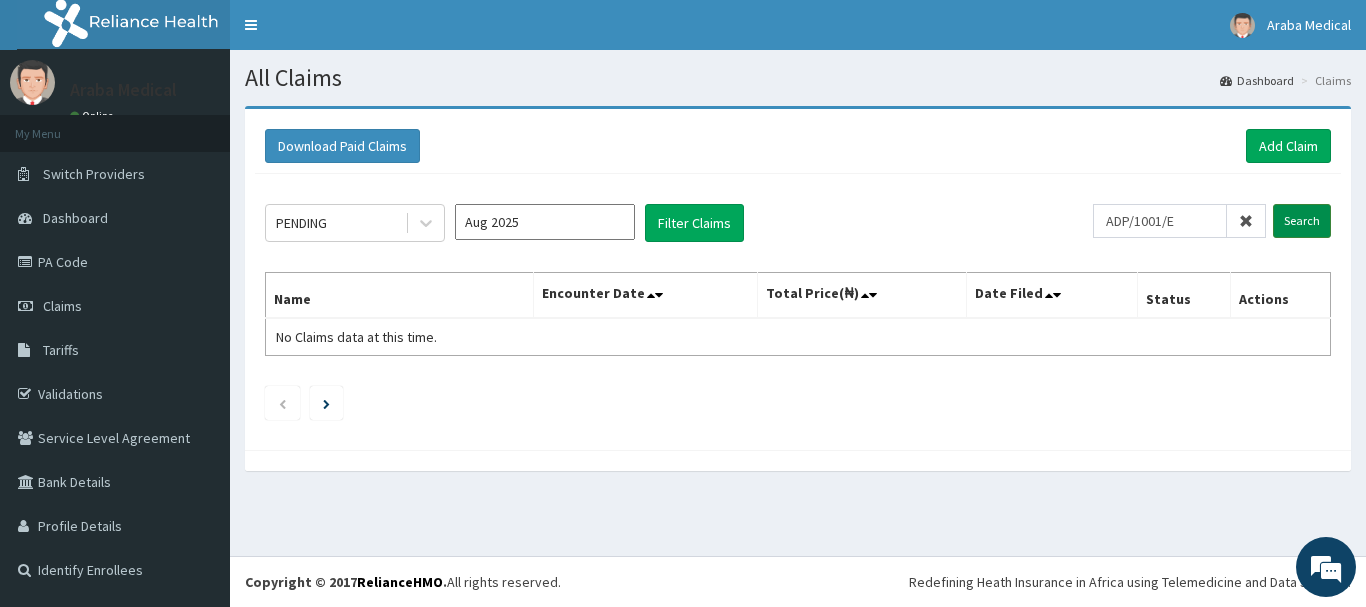 click on "Search" at bounding box center (1302, 221) 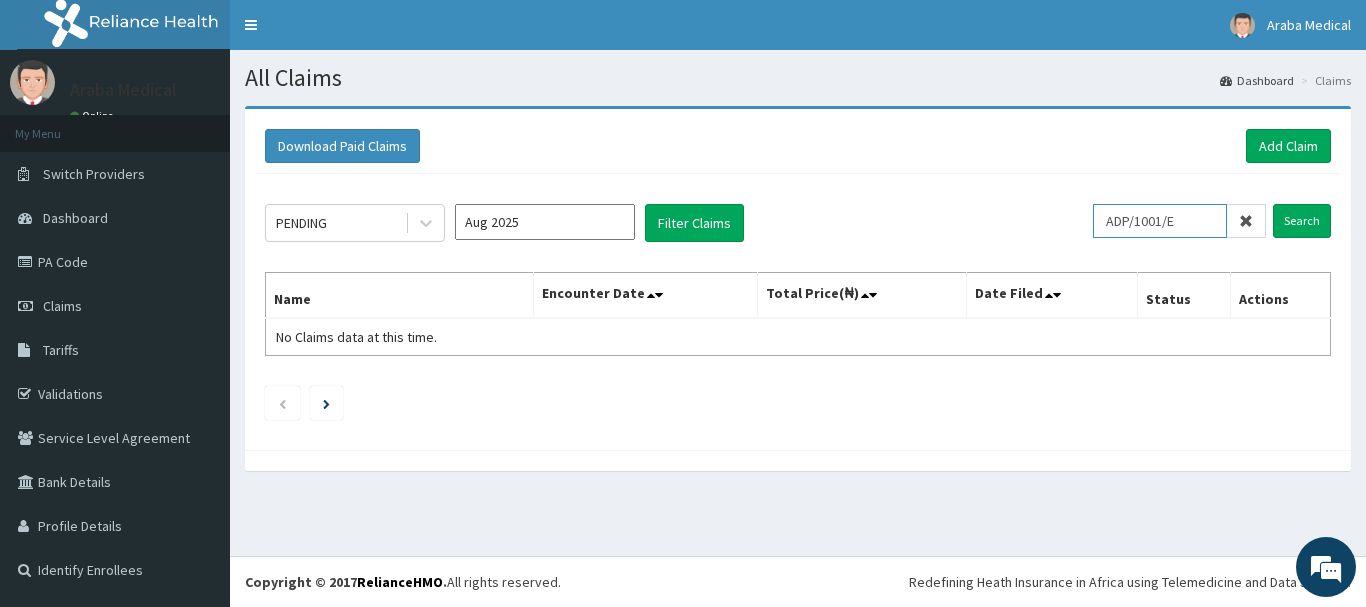 click on "ADP/1001/E" at bounding box center (1160, 221) 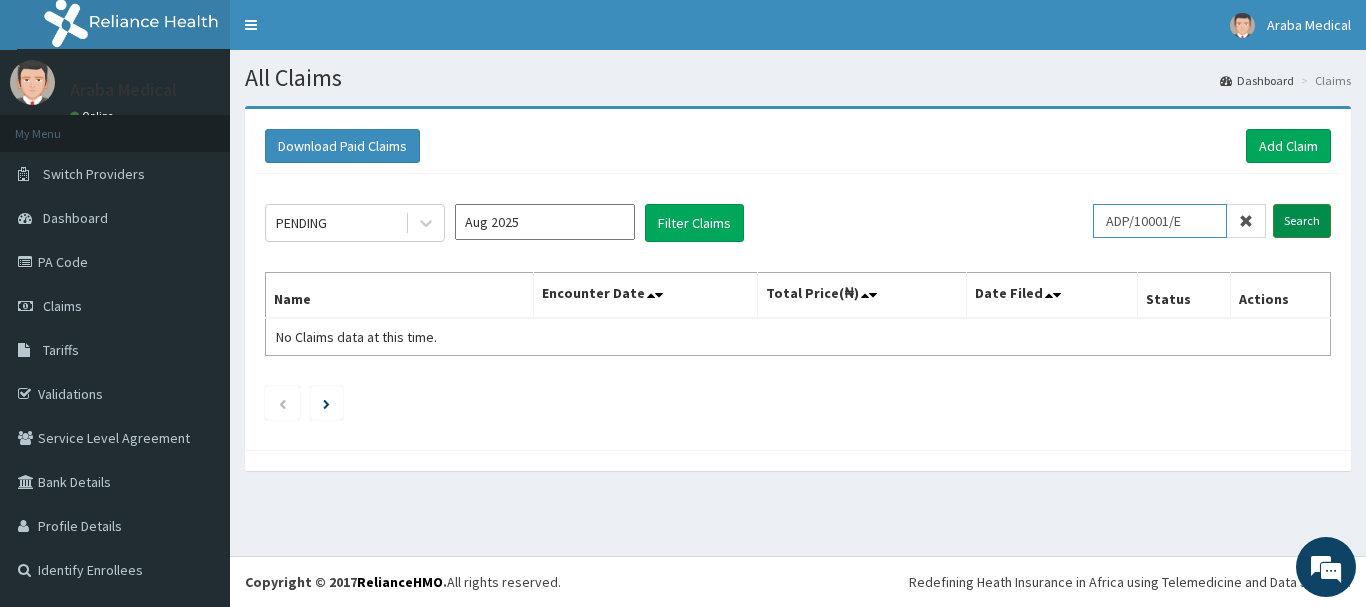 type on "ADP/10001/E" 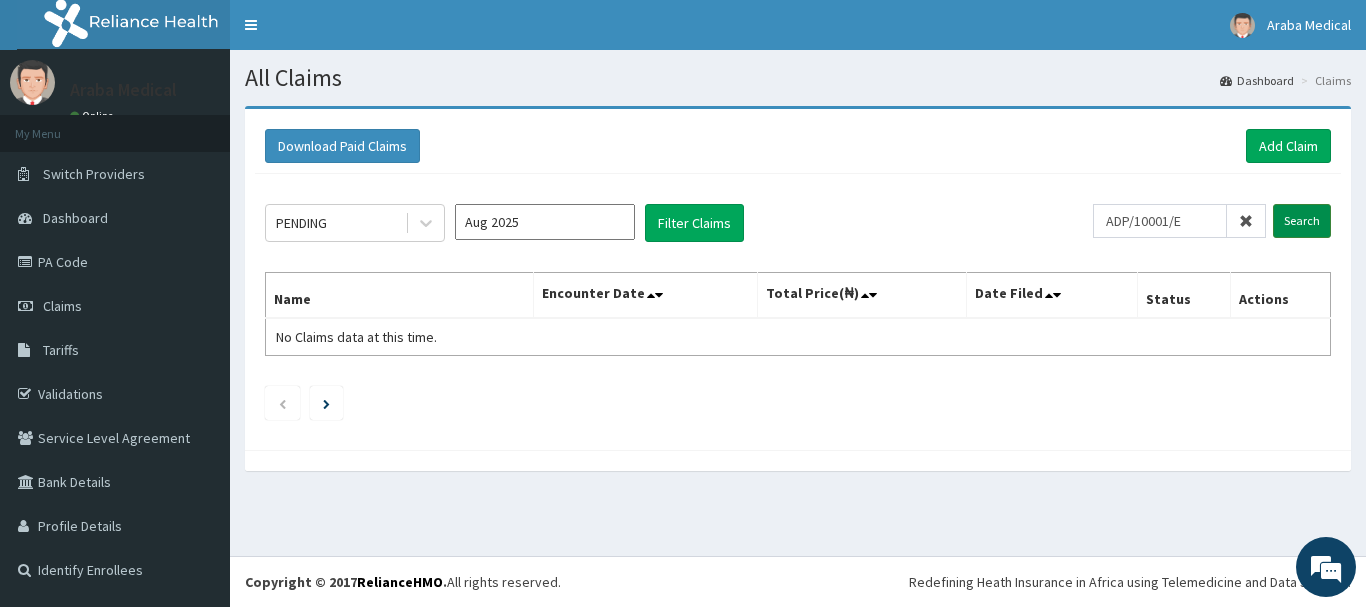 click on "Search" at bounding box center (1302, 221) 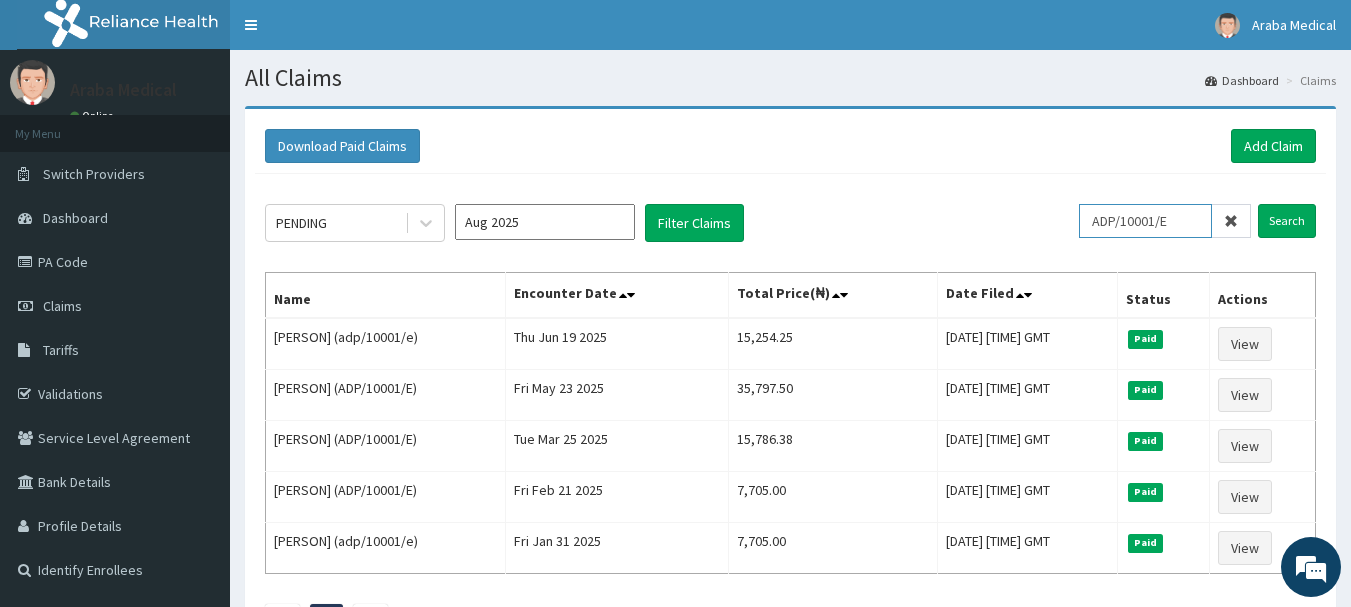 click on "ADP/10001/E" at bounding box center [1145, 221] 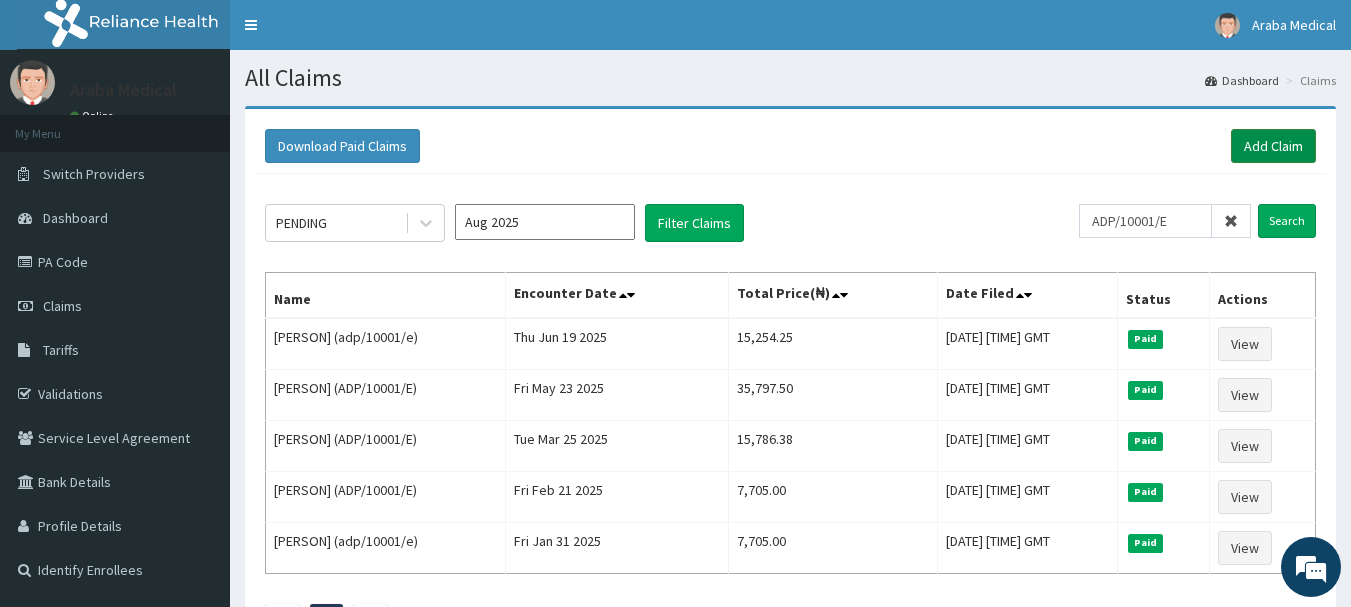 click on "Add Claim" at bounding box center [1273, 146] 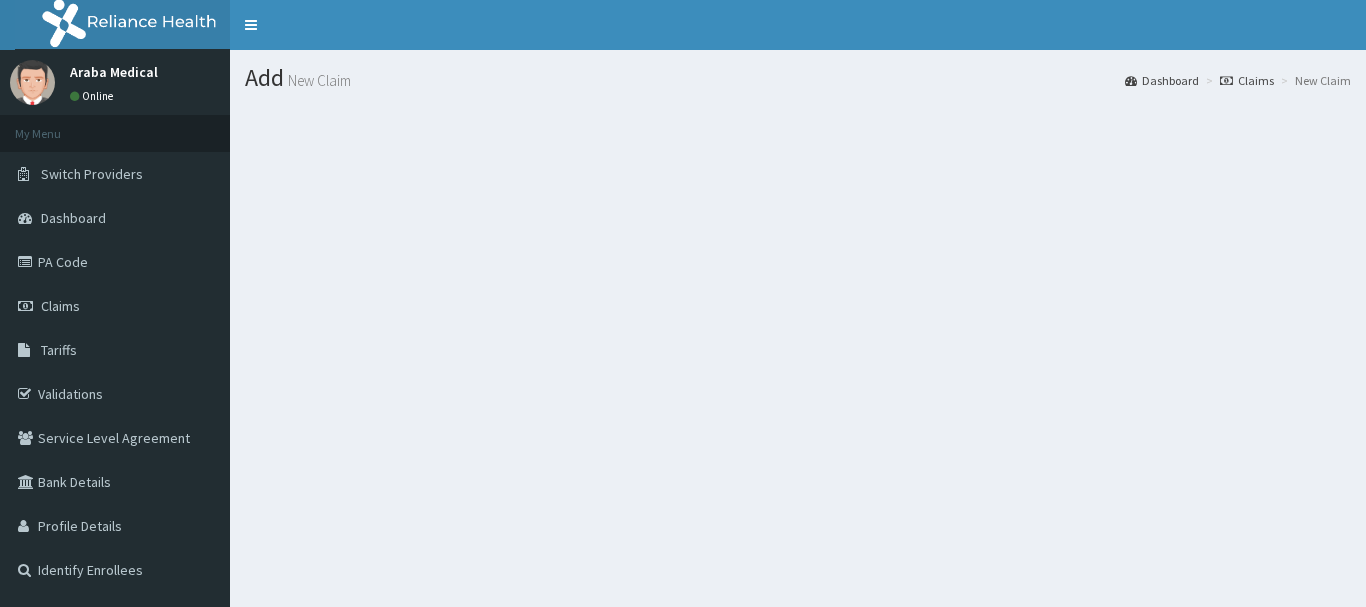 scroll, scrollTop: 0, scrollLeft: 0, axis: both 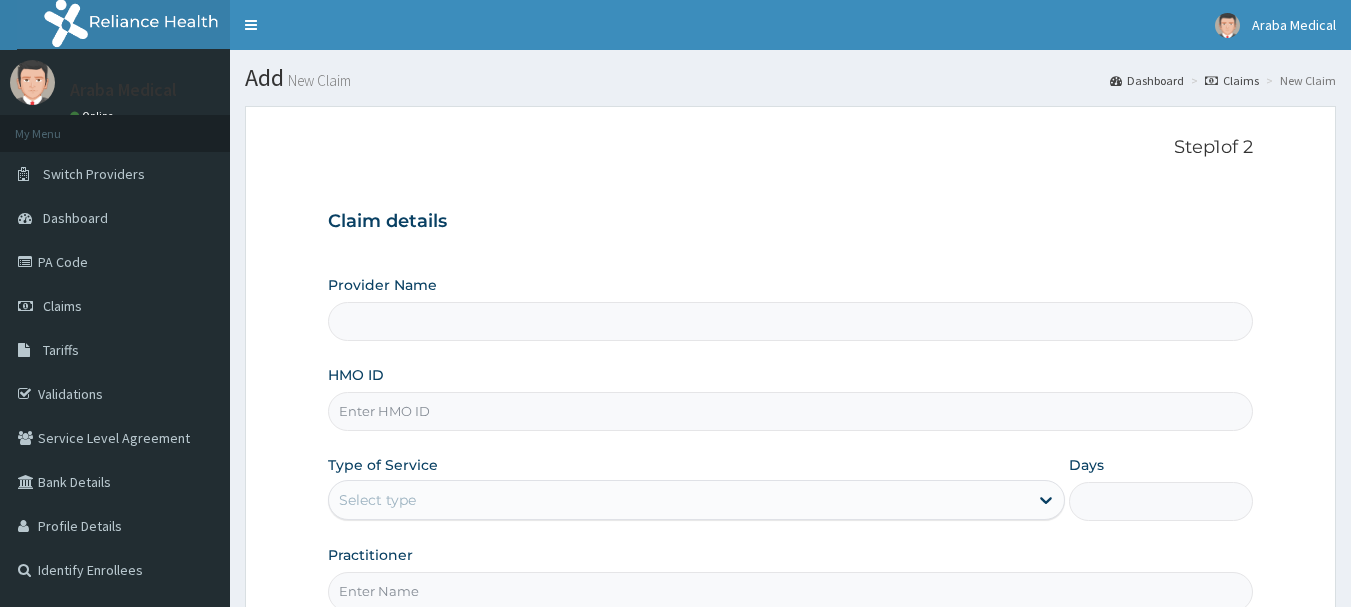 click on "HMO ID" at bounding box center (791, 411) 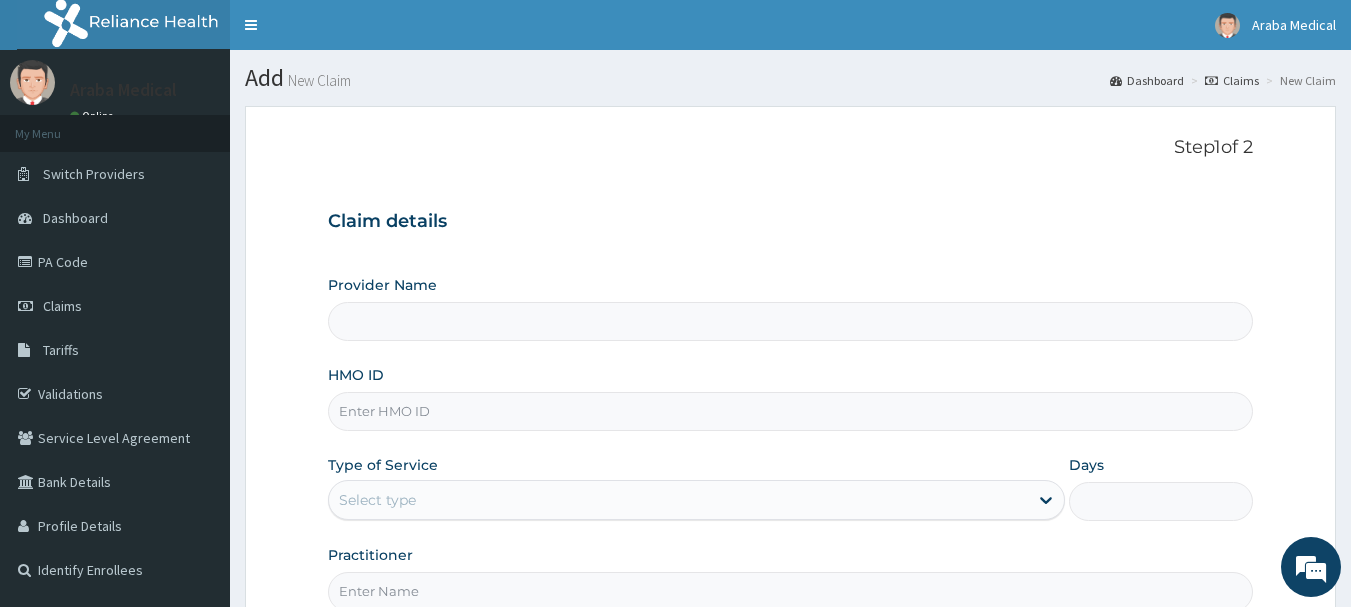 type on "Araba Medical Centre" 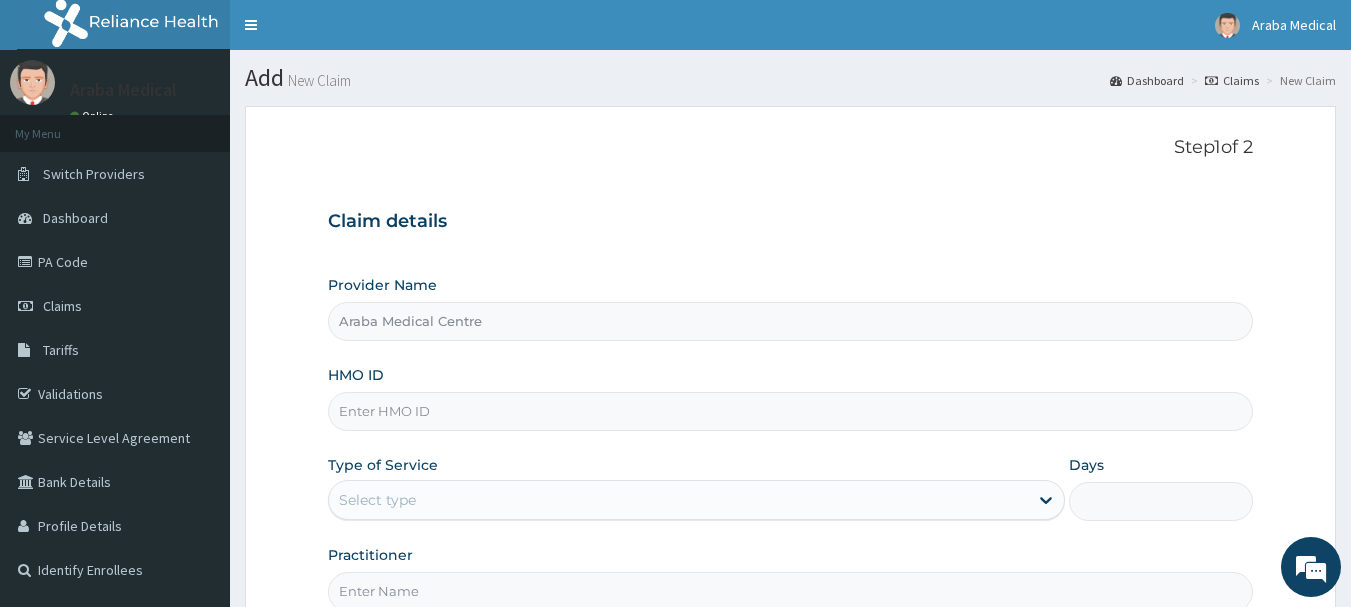 paste on "ADP/10001/E" 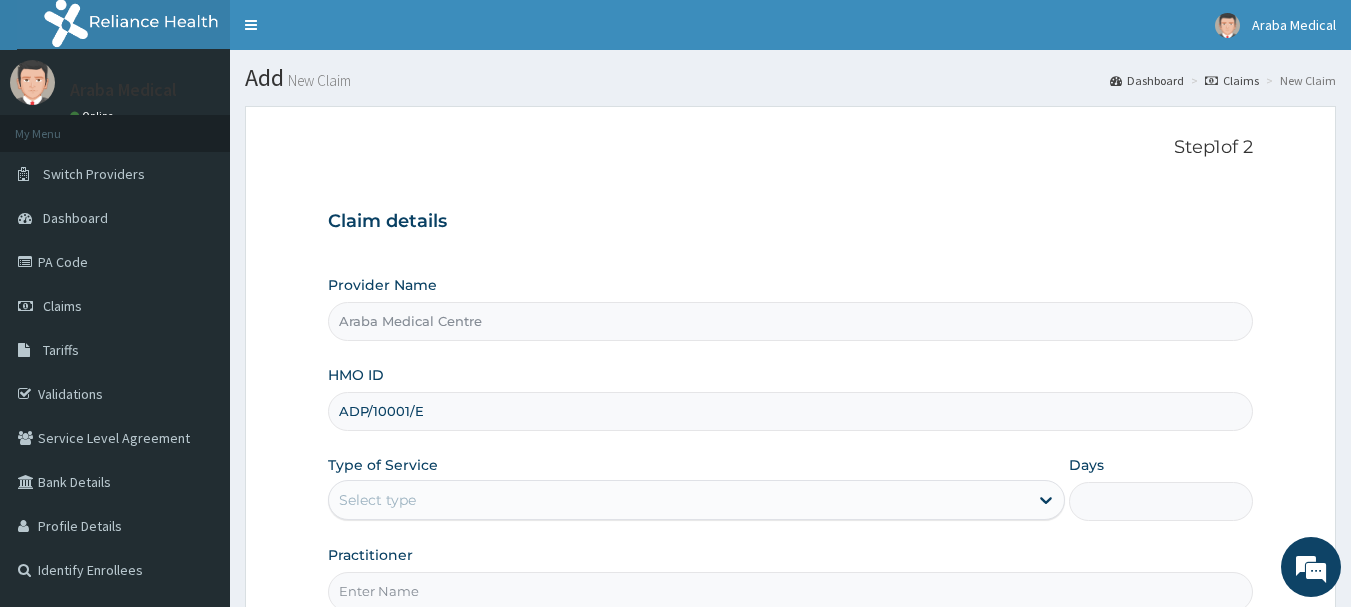type on "ADP/10001/E" 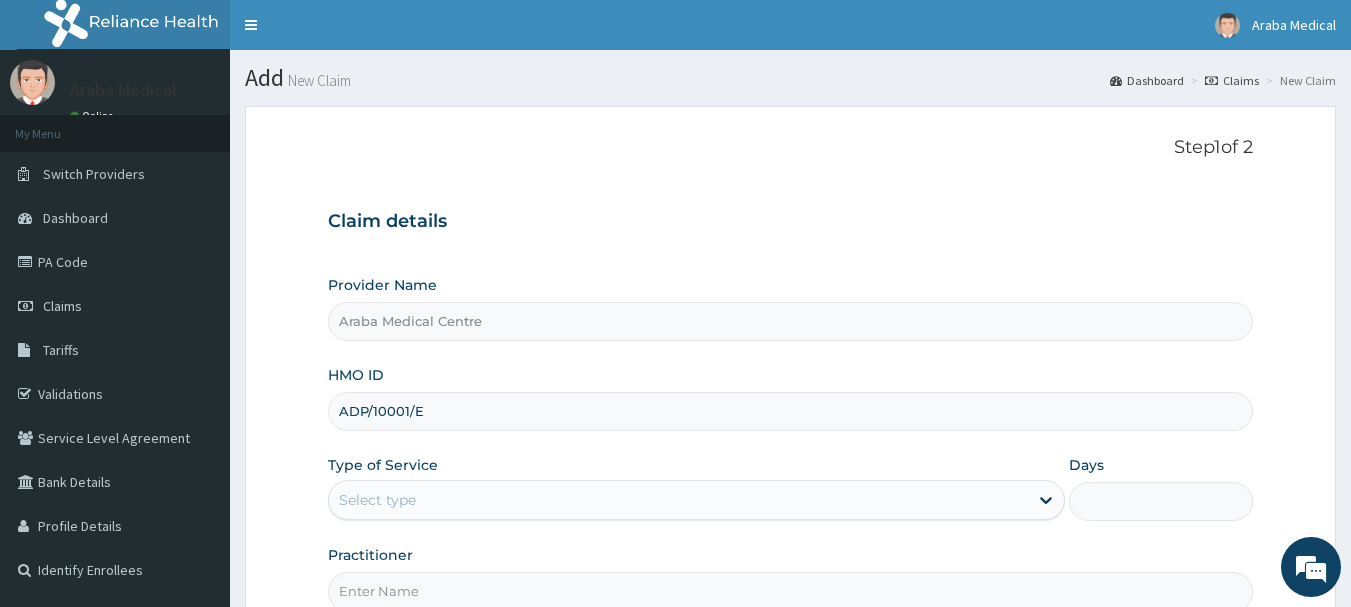 click on "Select type" at bounding box center (377, 500) 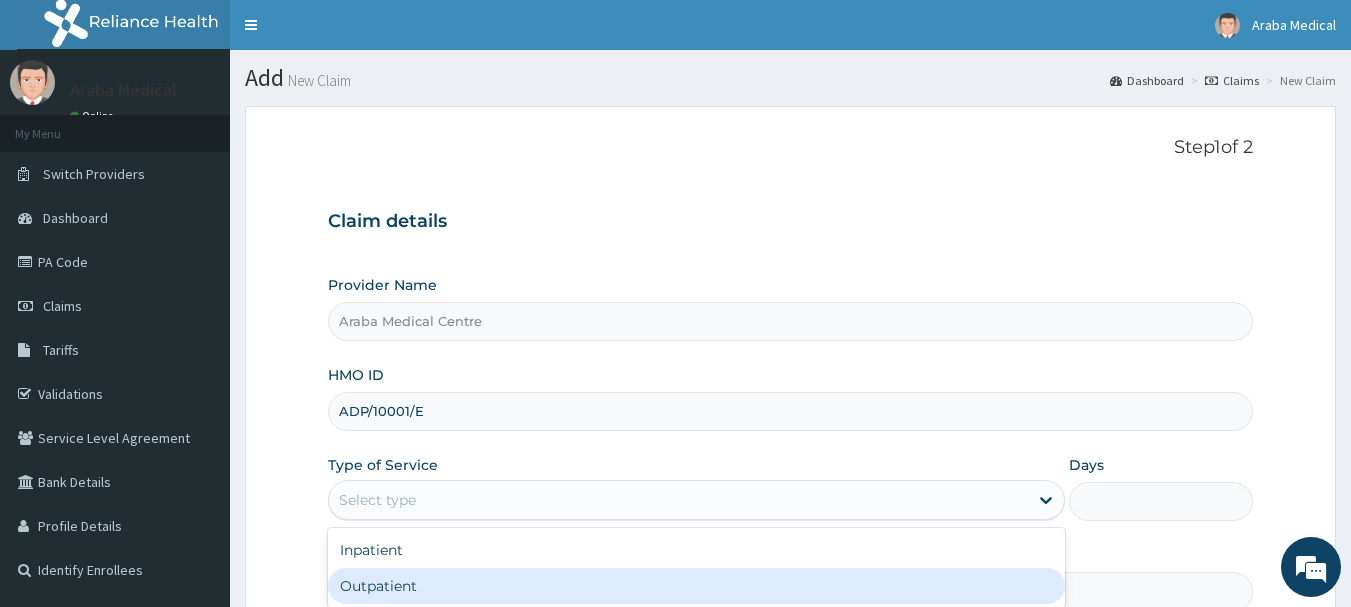 click on "Outpatient" at bounding box center (696, 586) 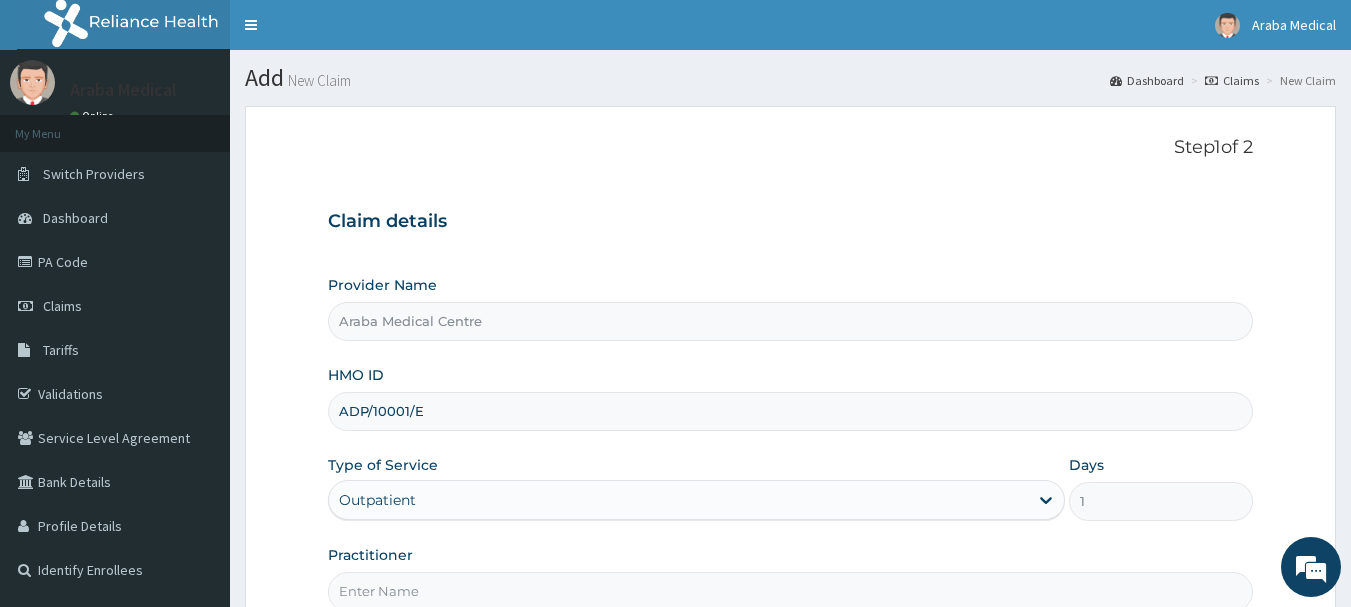 scroll, scrollTop: 215, scrollLeft: 0, axis: vertical 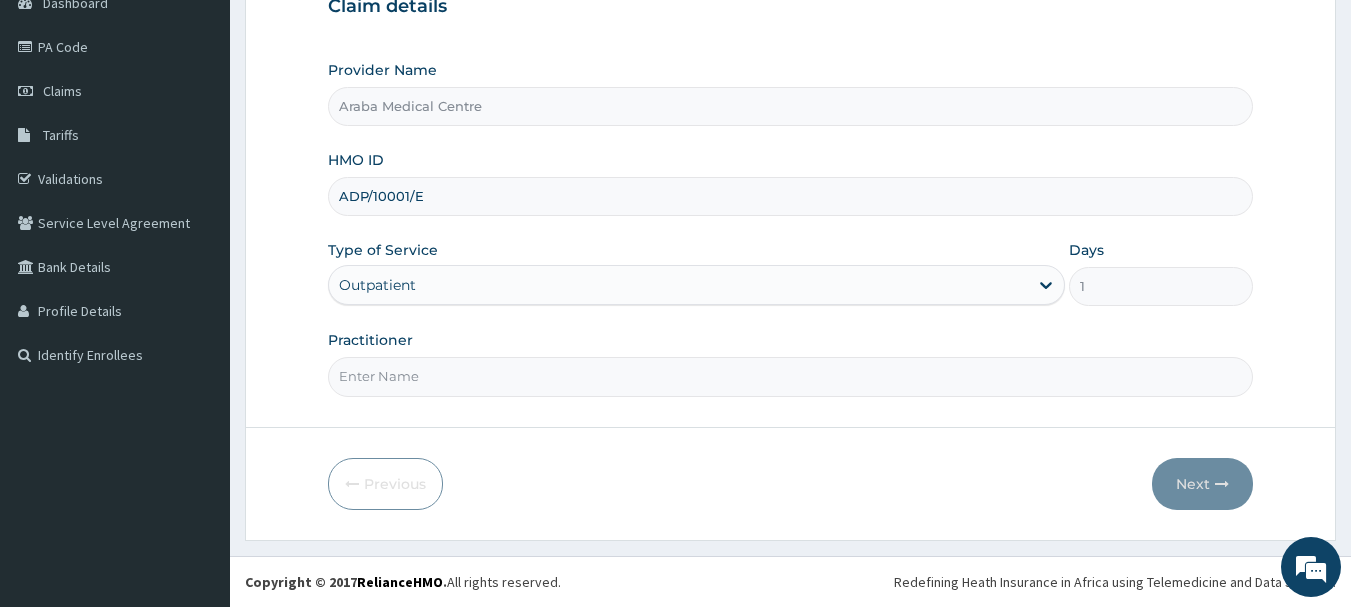click on "Practitioner" at bounding box center [791, 376] 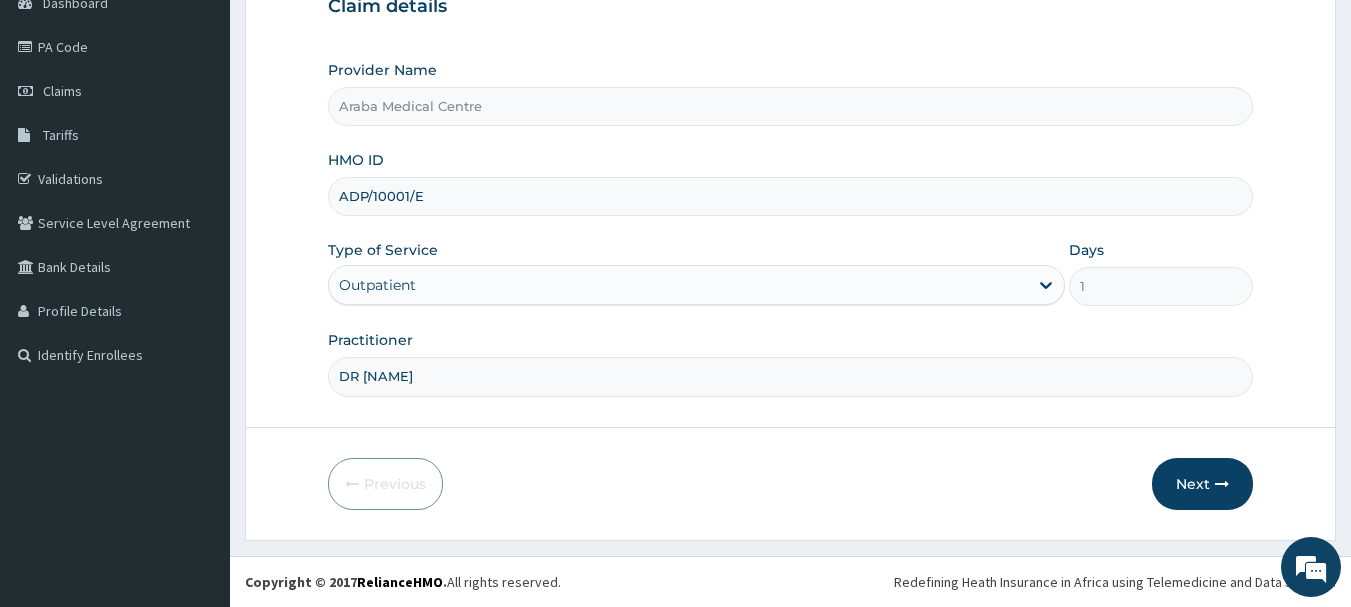scroll, scrollTop: 0, scrollLeft: 0, axis: both 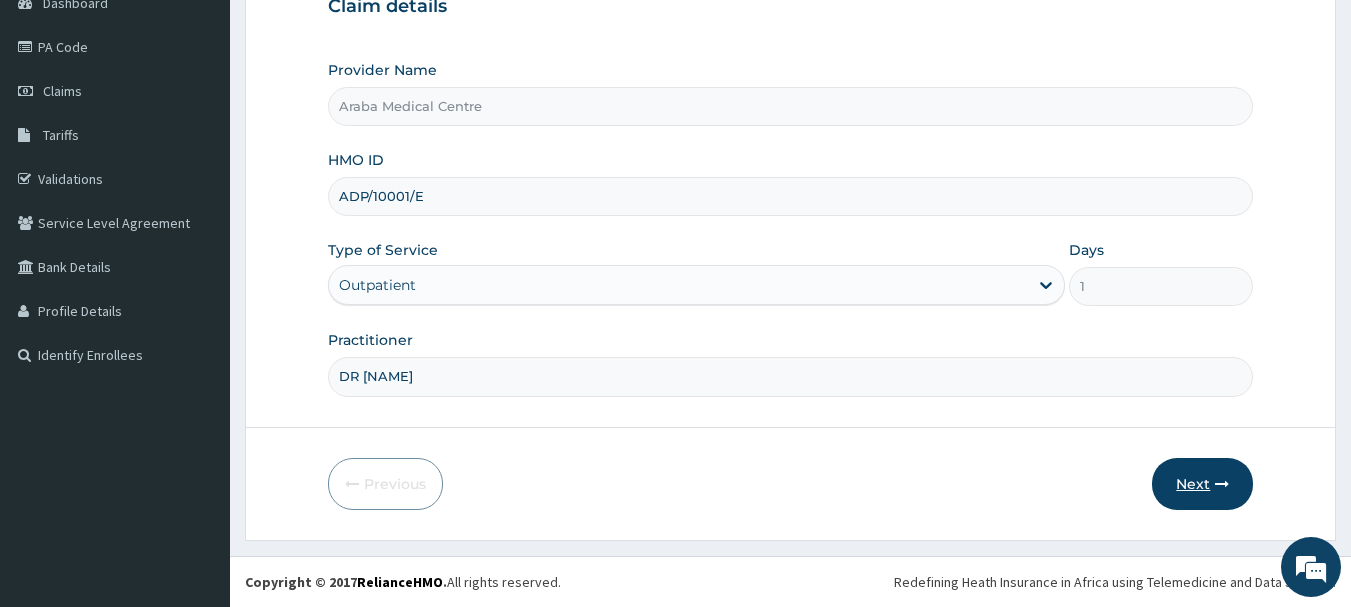 type on "DR EBENEZER" 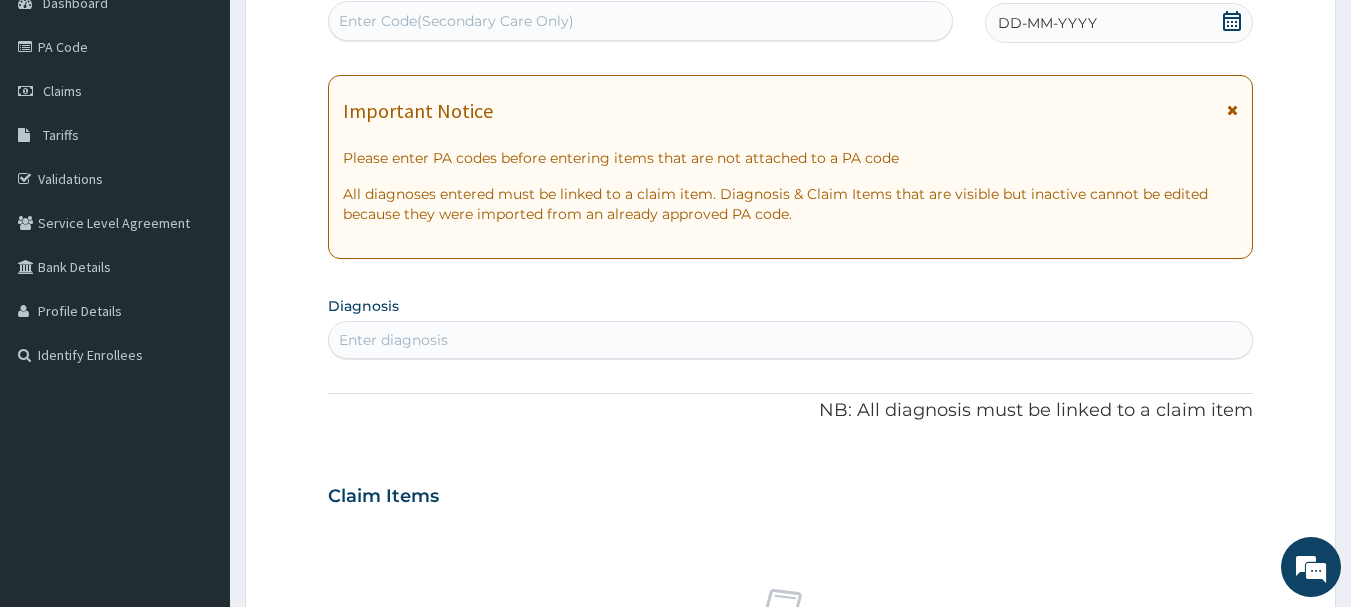 click 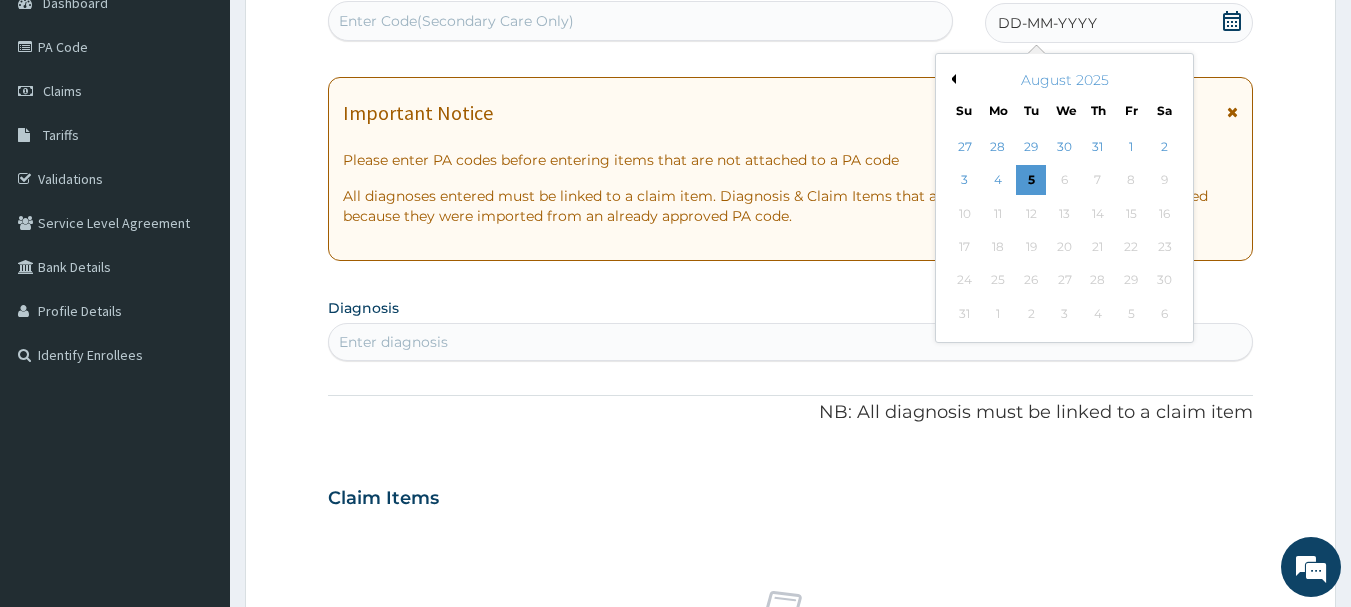 click on "3" at bounding box center (965, 181) 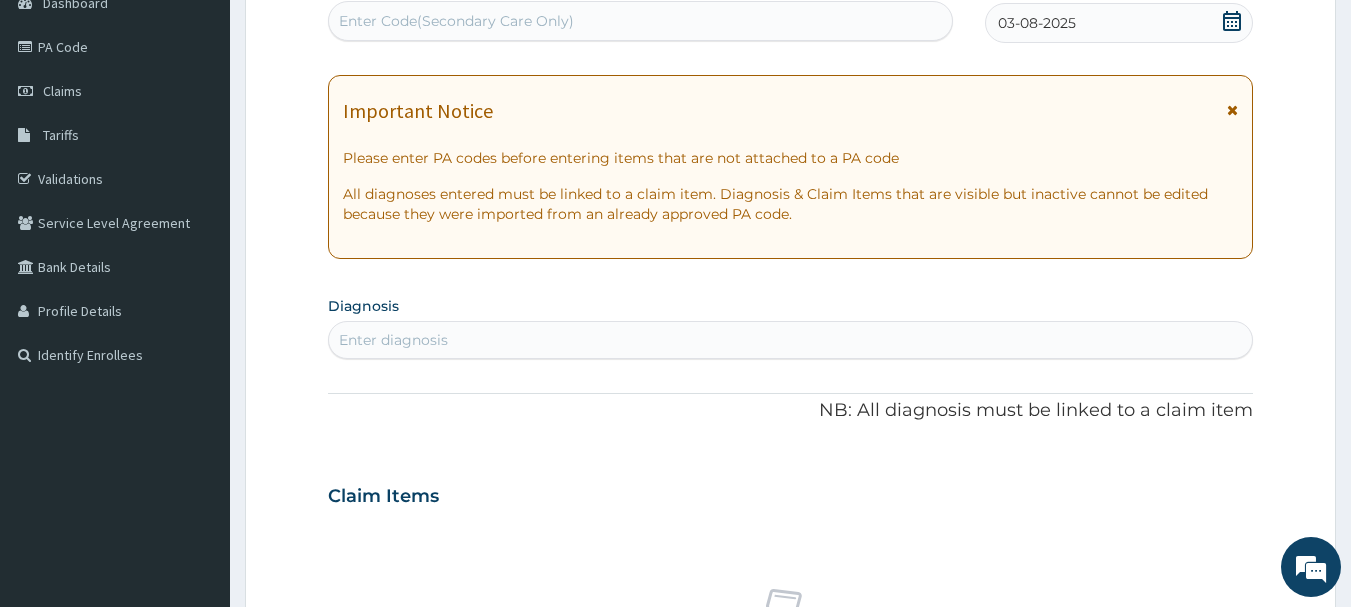 click on "Enter diagnosis" at bounding box center (791, 340) 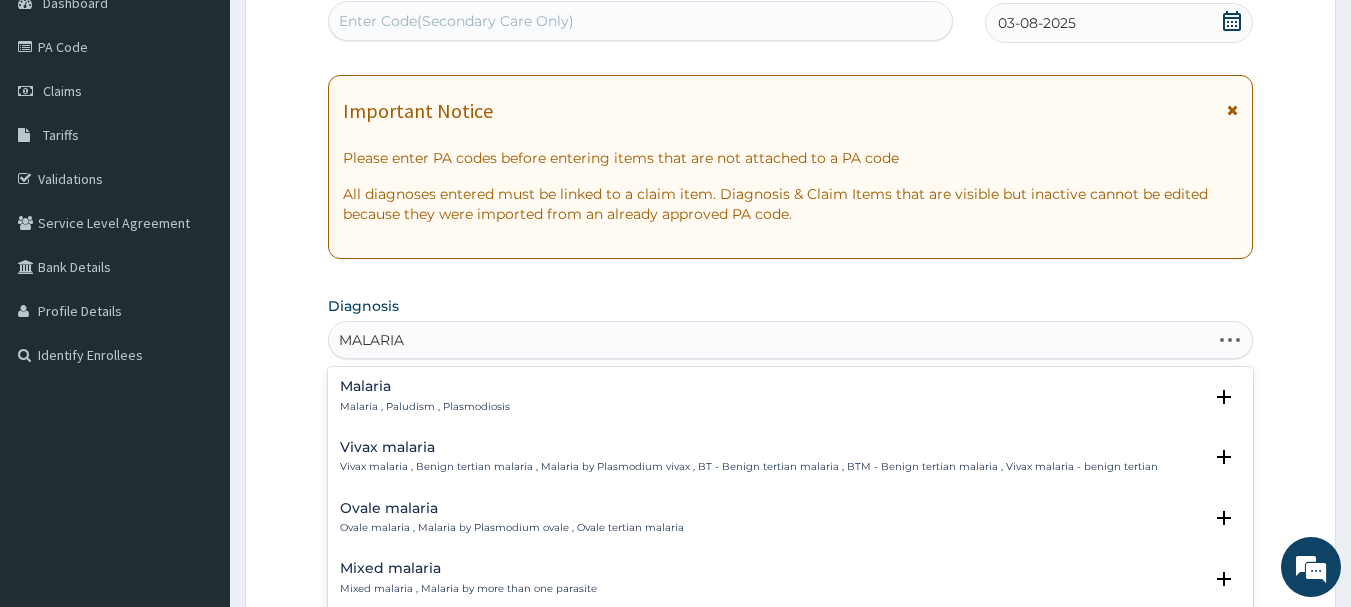 type on "MALARIA F" 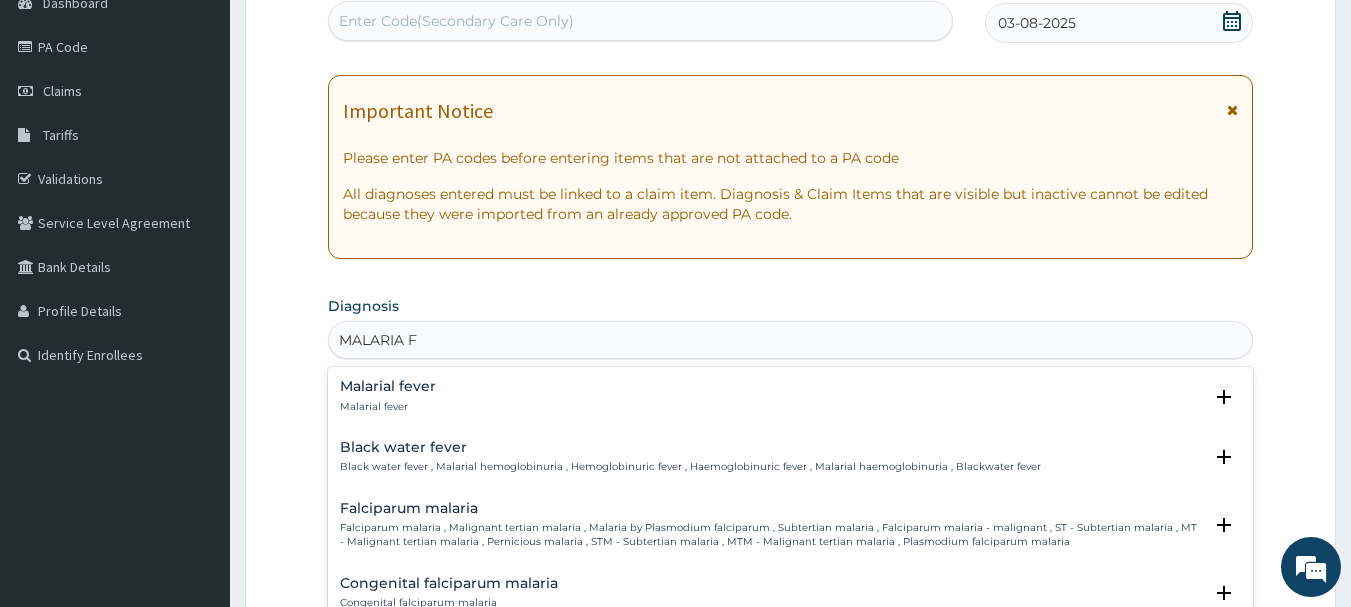 click on "Falciparum malaria , Malignant tertian malaria , Malaria by Plasmodium falciparum , Subtertian malaria , Falciparum malaria - malignant , ST - Subtertian malaria , MT - Malignant tertian malaria , Pernicious malaria , STM - Subtertian malaria , MTM - Malignant tertian malaria , Plasmodium falciparum malaria" at bounding box center [771, 535] 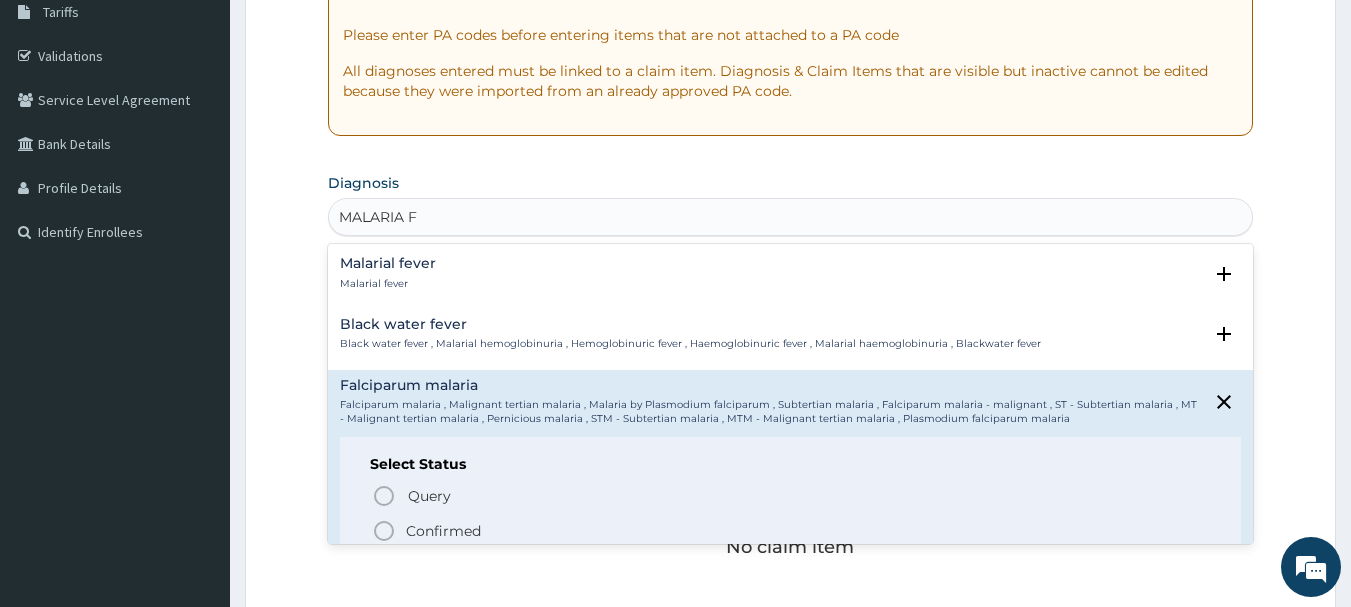 scroll, scrollTop: 441, scrollLeft: 0, axis: vertical 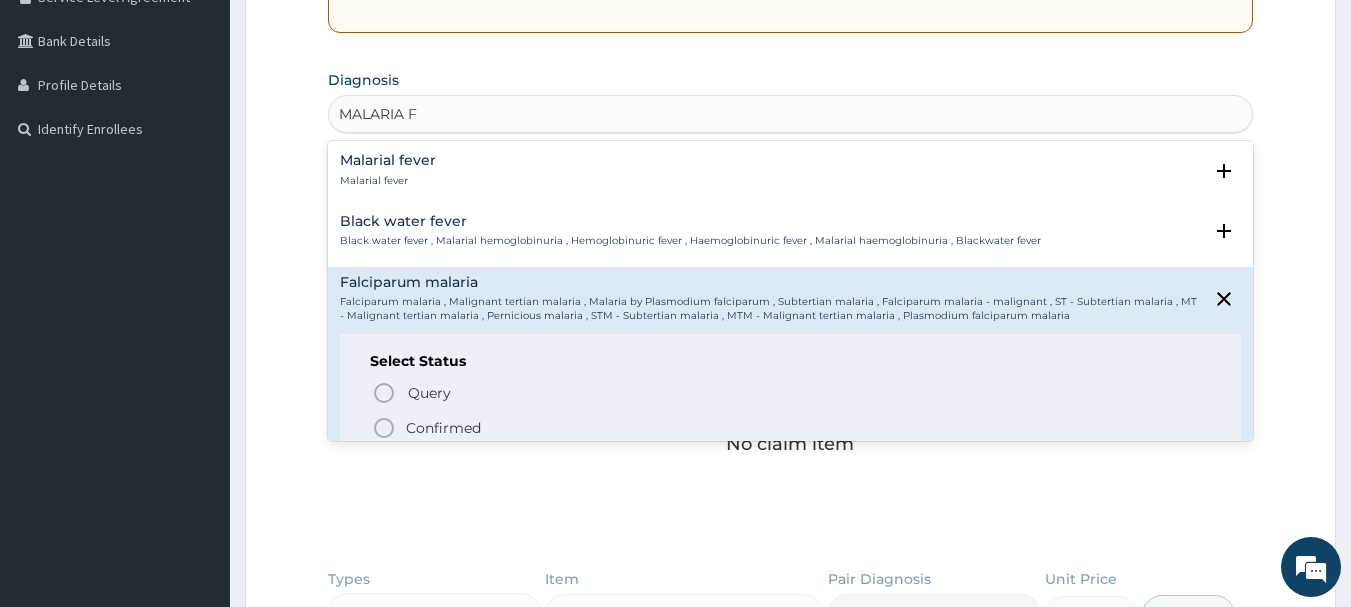click 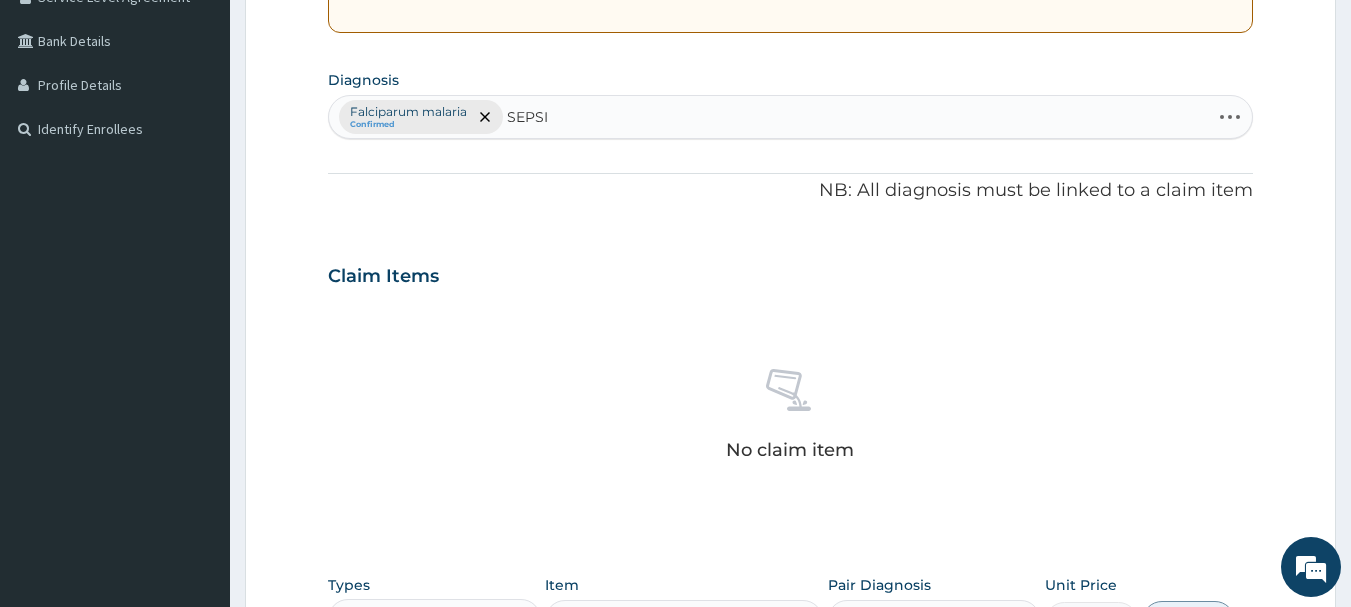 type on "SEPSIS" 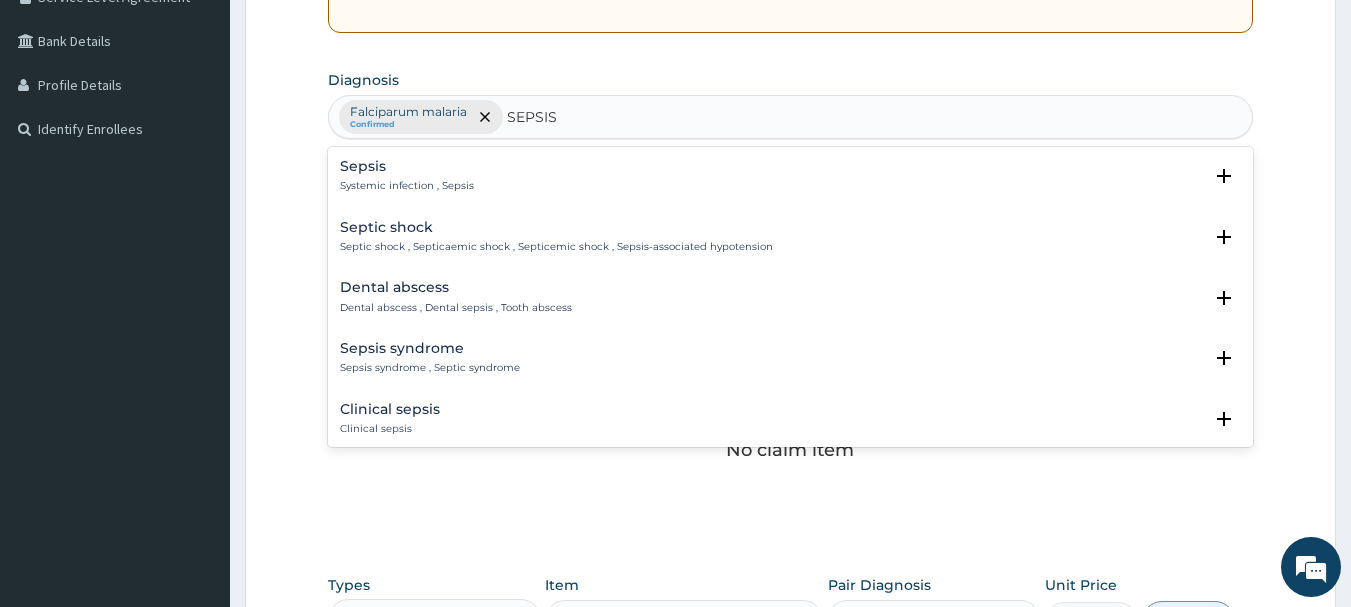 click on "Systemic infection , Sepsis" at bounding box center (407, 186) 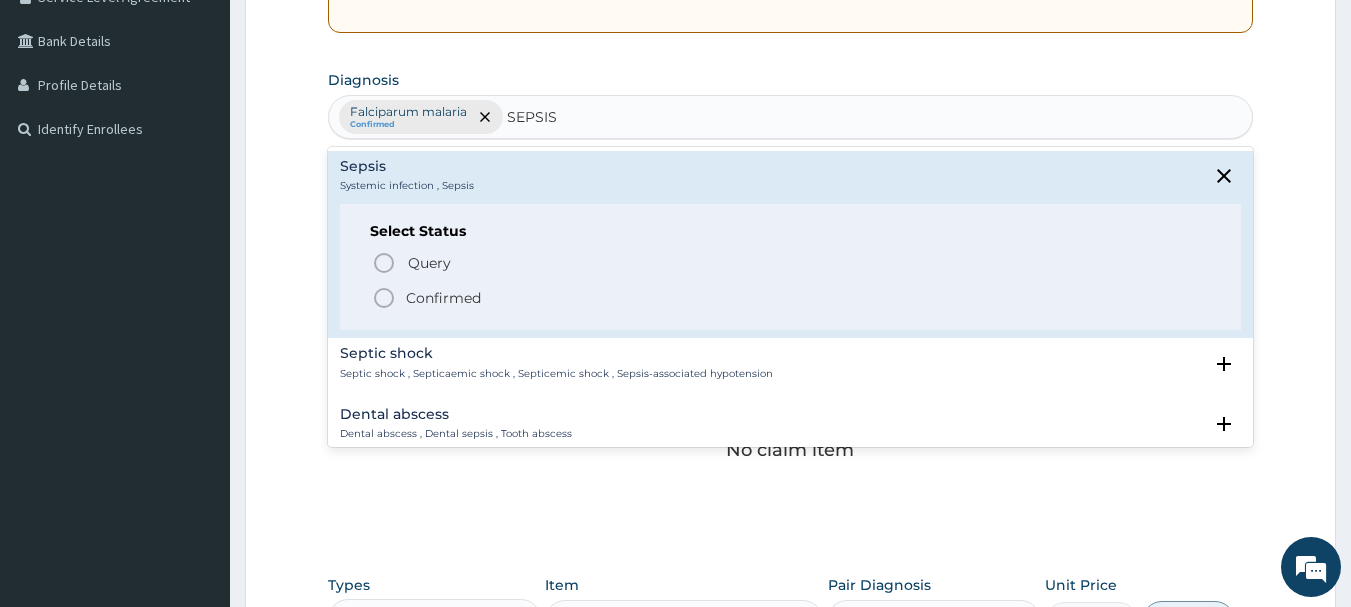 click 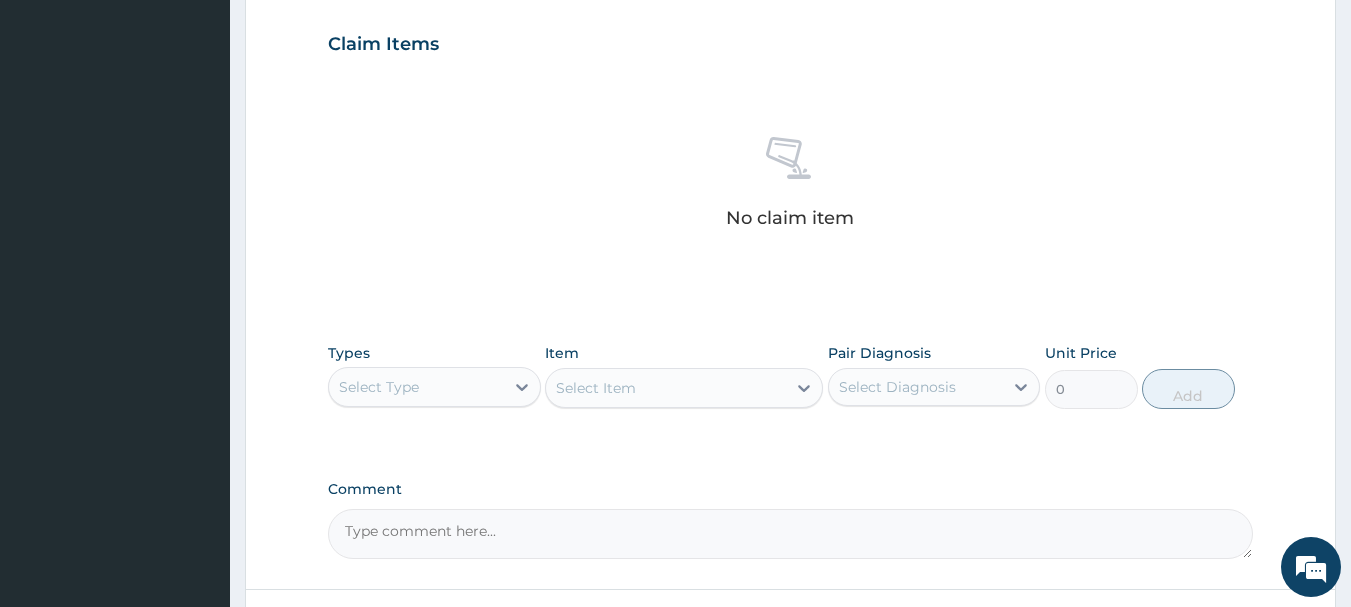 scroll, scrollTop: 759, scrollLeft: 0, axis: vertical 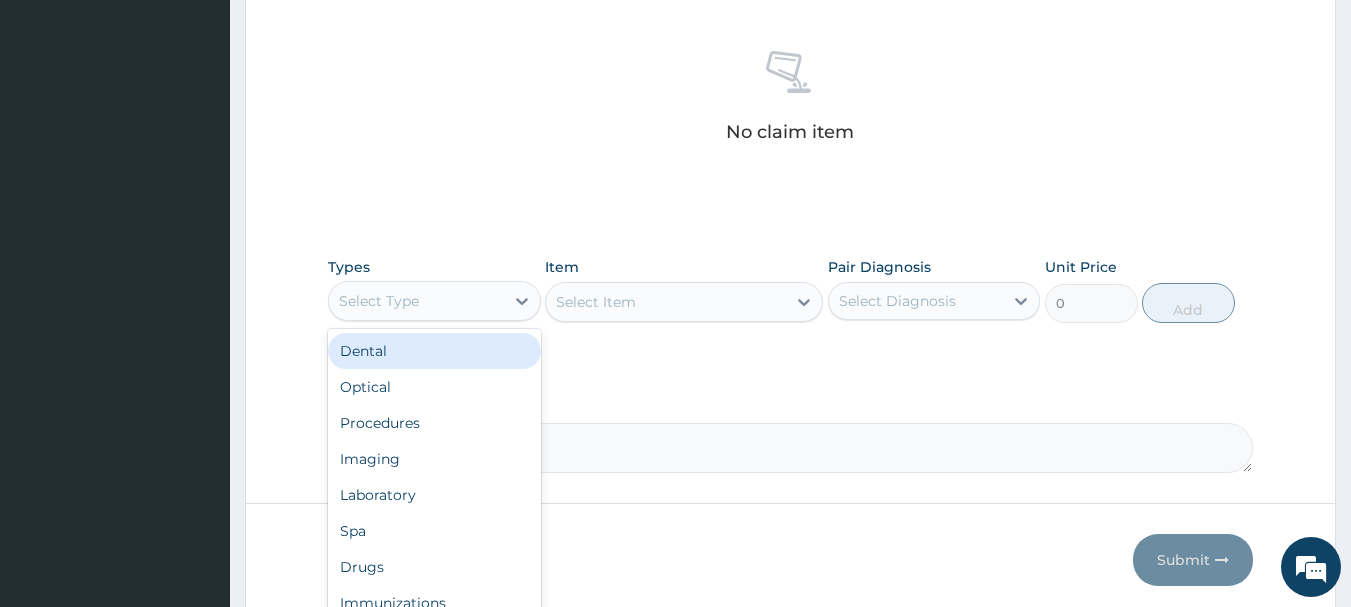 click on "Select Type" at bounding box center [434, 301] 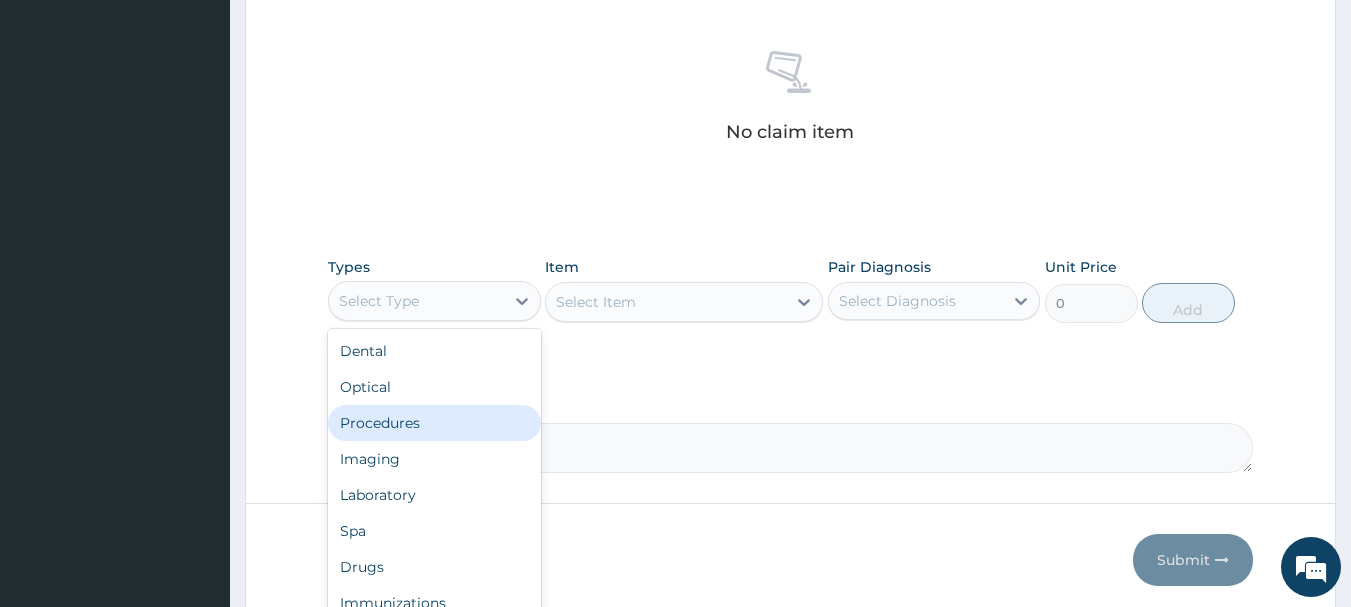 click on "Procedures" at bounding box center (434, 423) 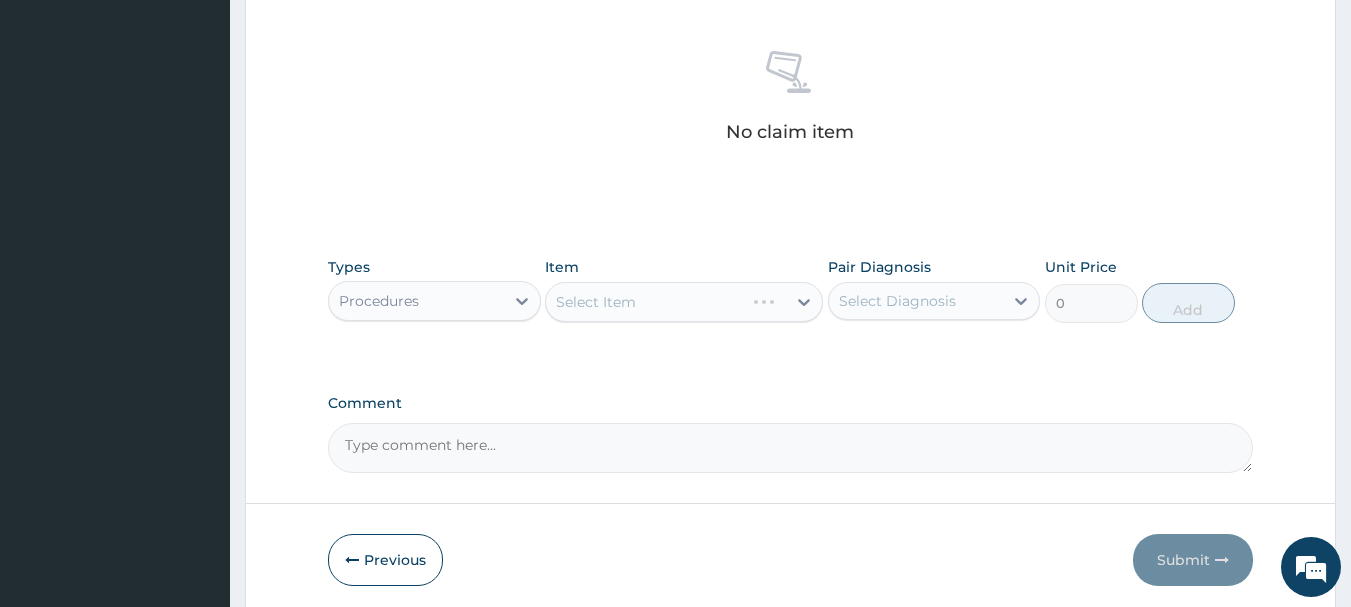 click on "Select Item" at bounding box center (684, 302) 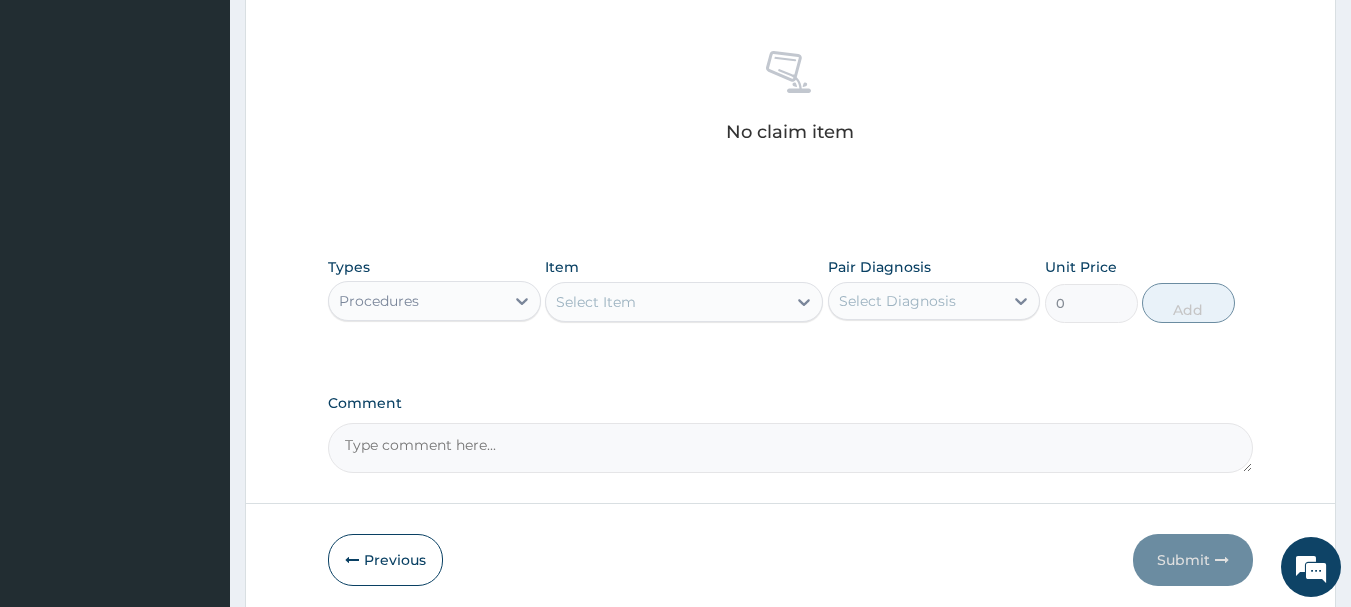 click 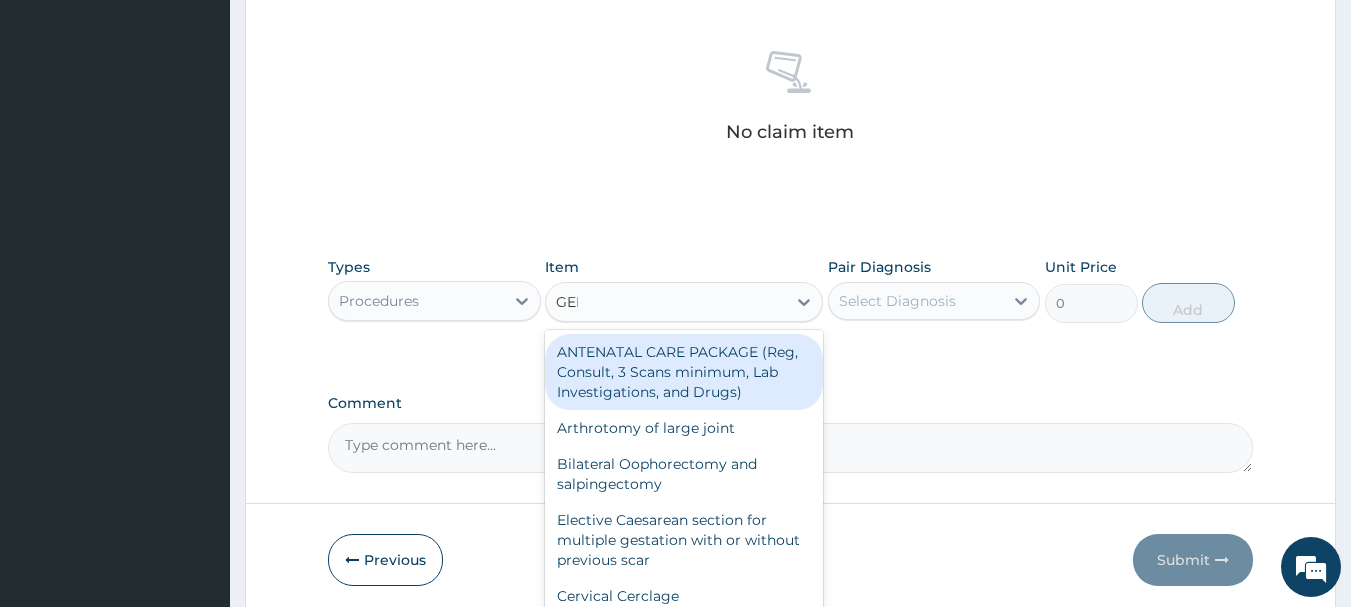 type on "GENE" 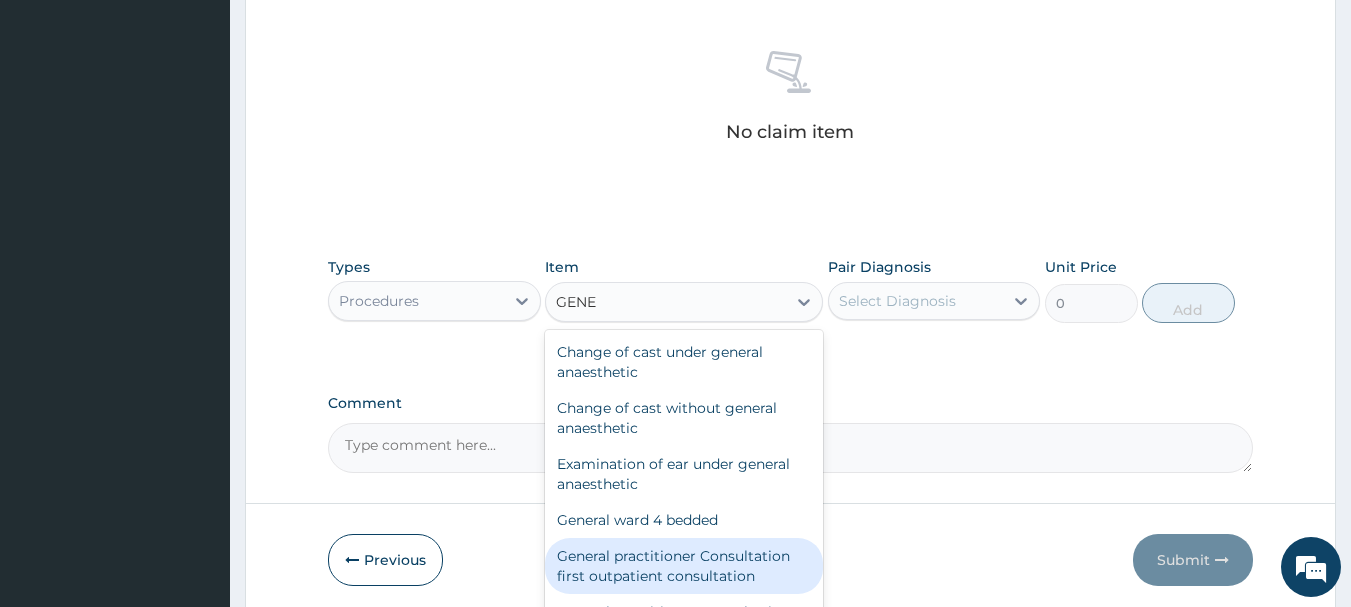 click on "General practitioner Consultation first outpatient consultation" at bounding box center [684, 566] 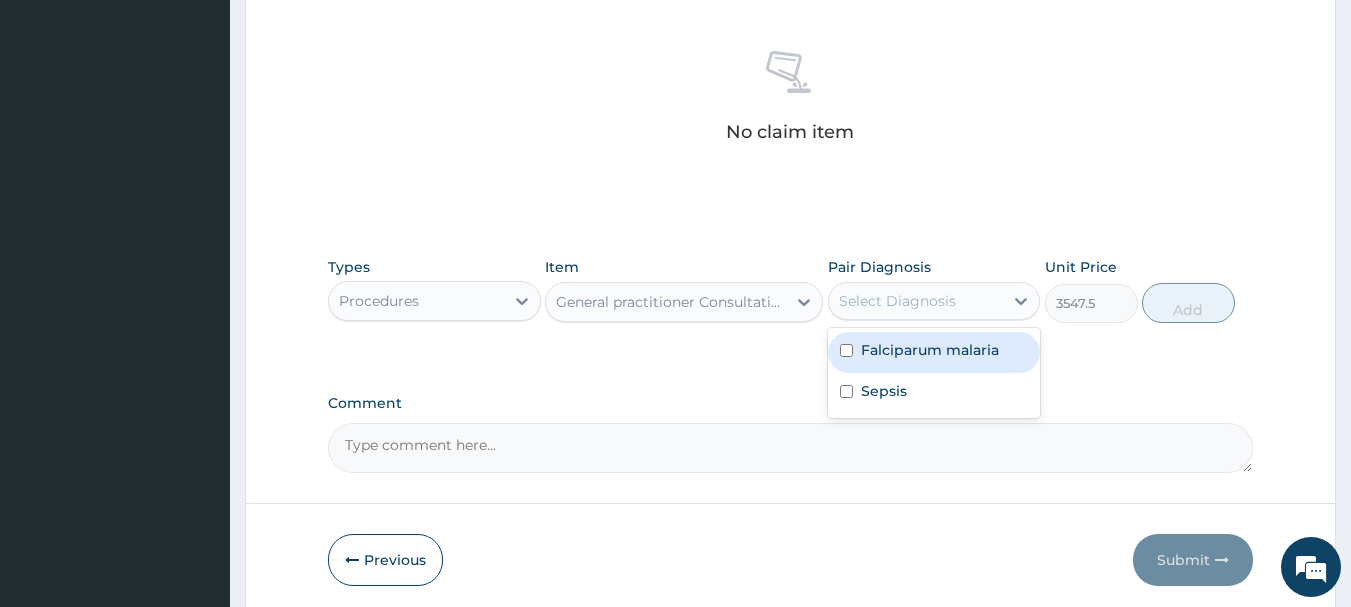 click on "Select Diagnosis" at bounding box center [916, 301] 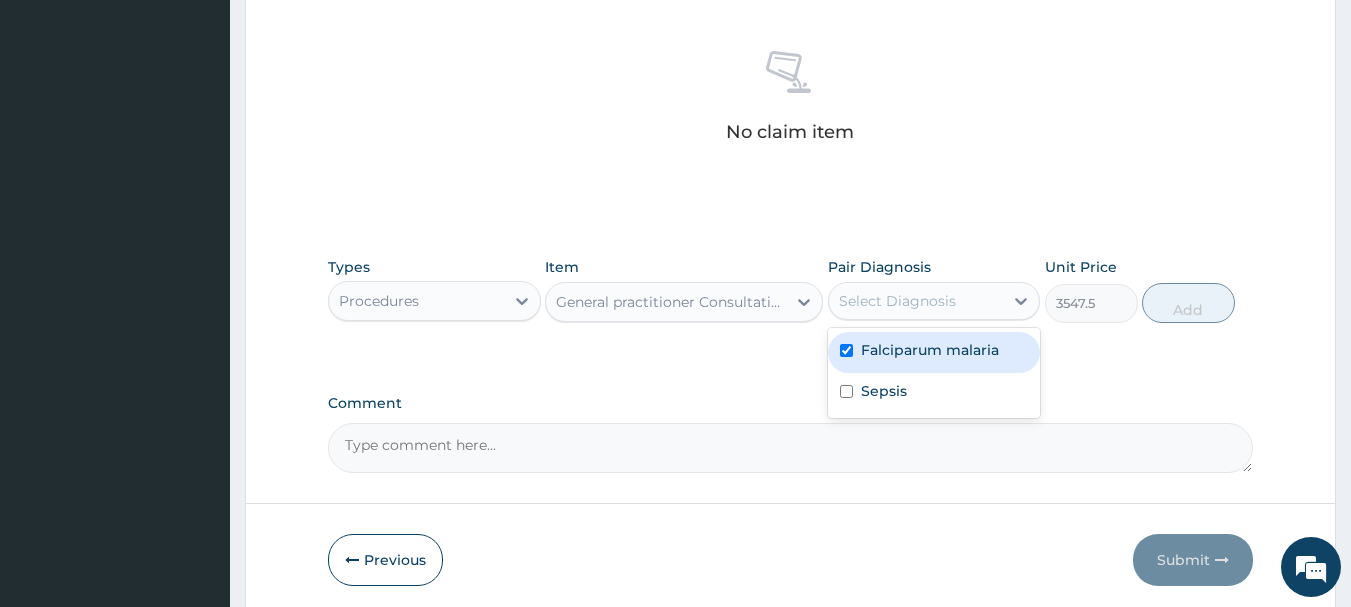 checkbox on "true" 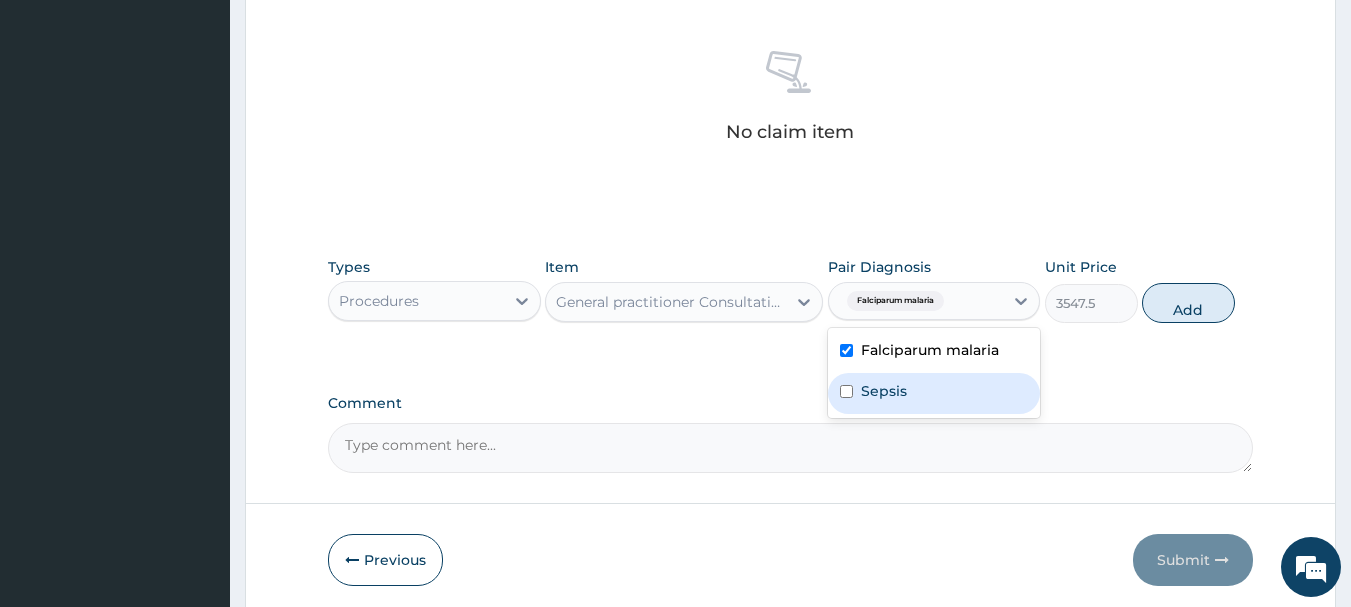 click on "Sepsis" at bounding box center [934, 393] 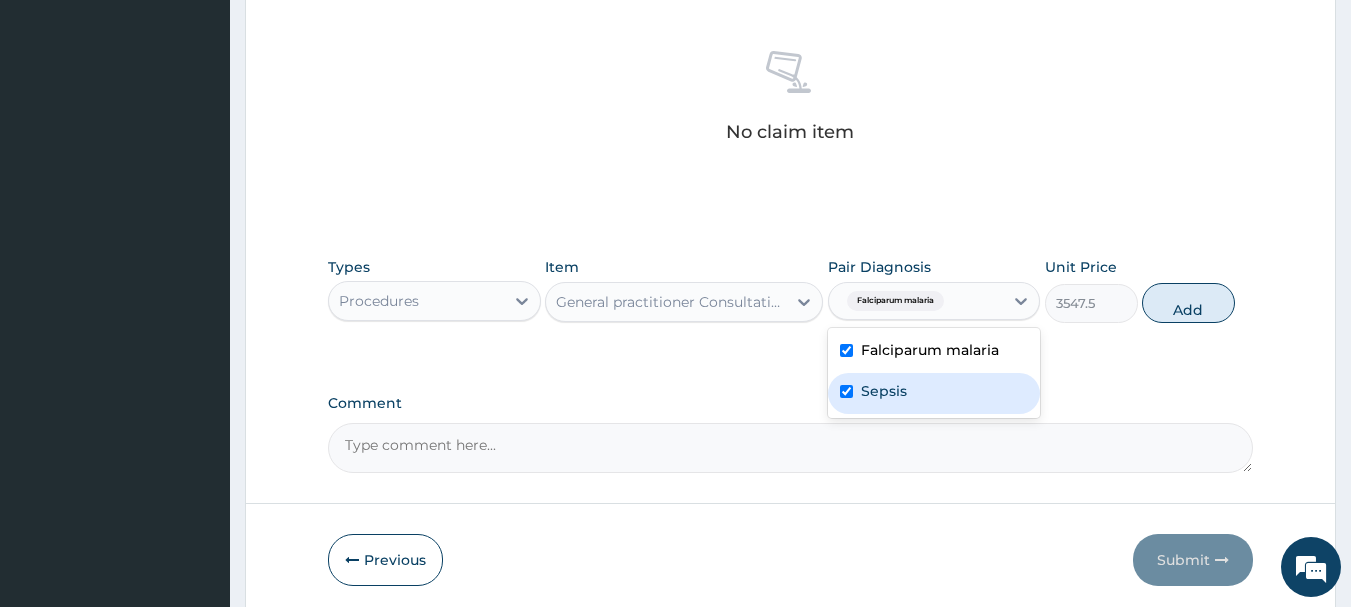 checkbox on "true" 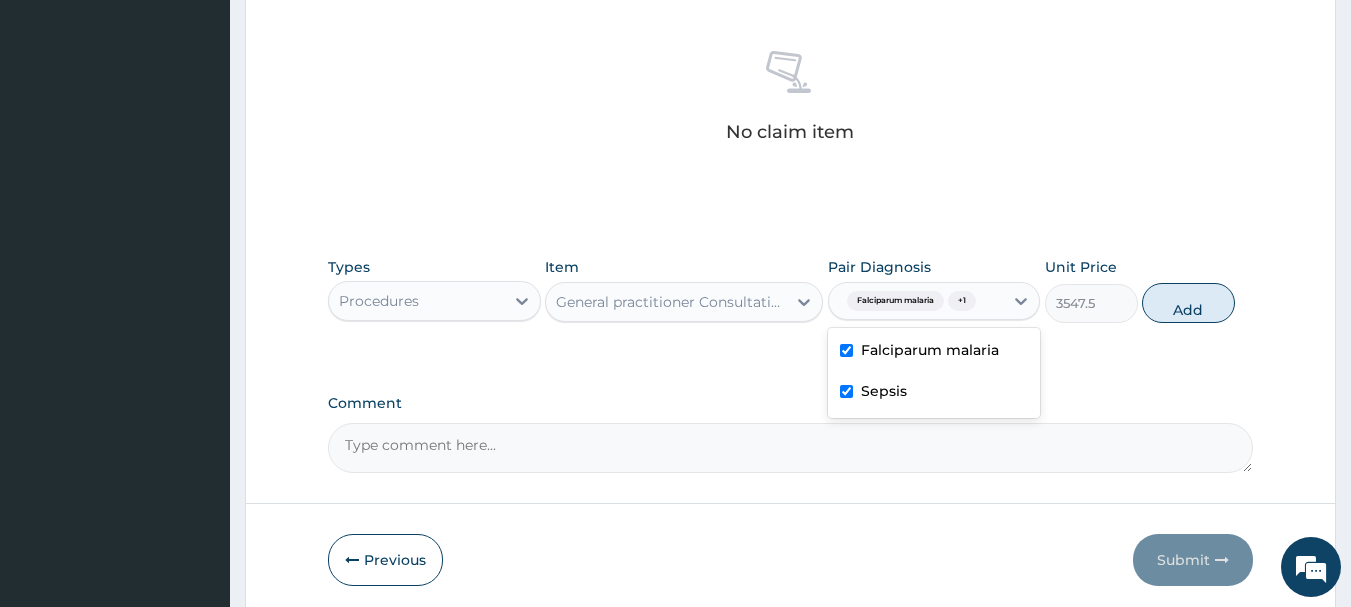 click on "Add" at bounding box center (1188, 303) 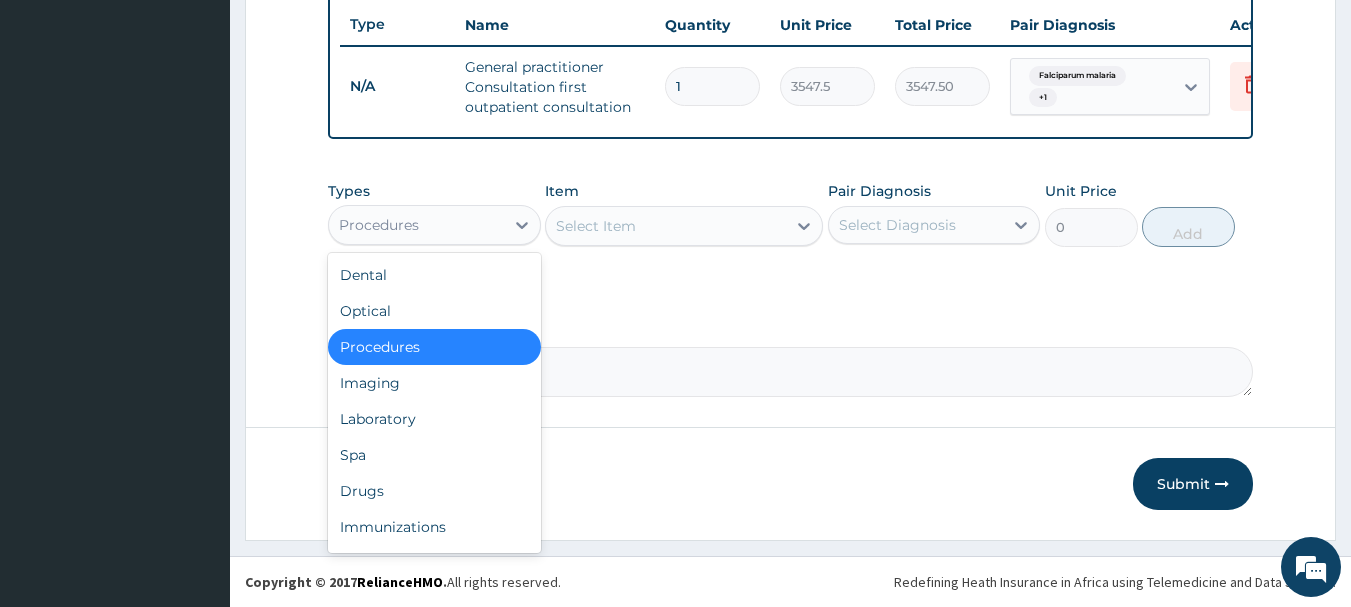 click on "Procedures" at bounding box center (416, 225) 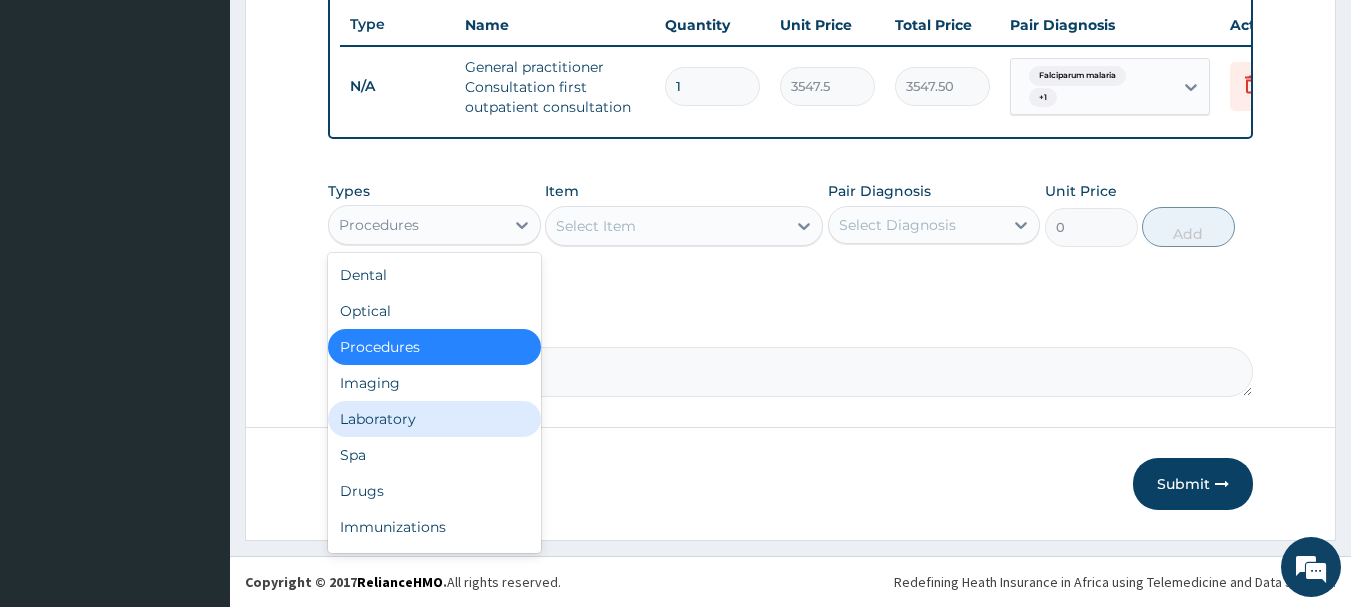click on "Laboratory" at bounding box center (434, 419) 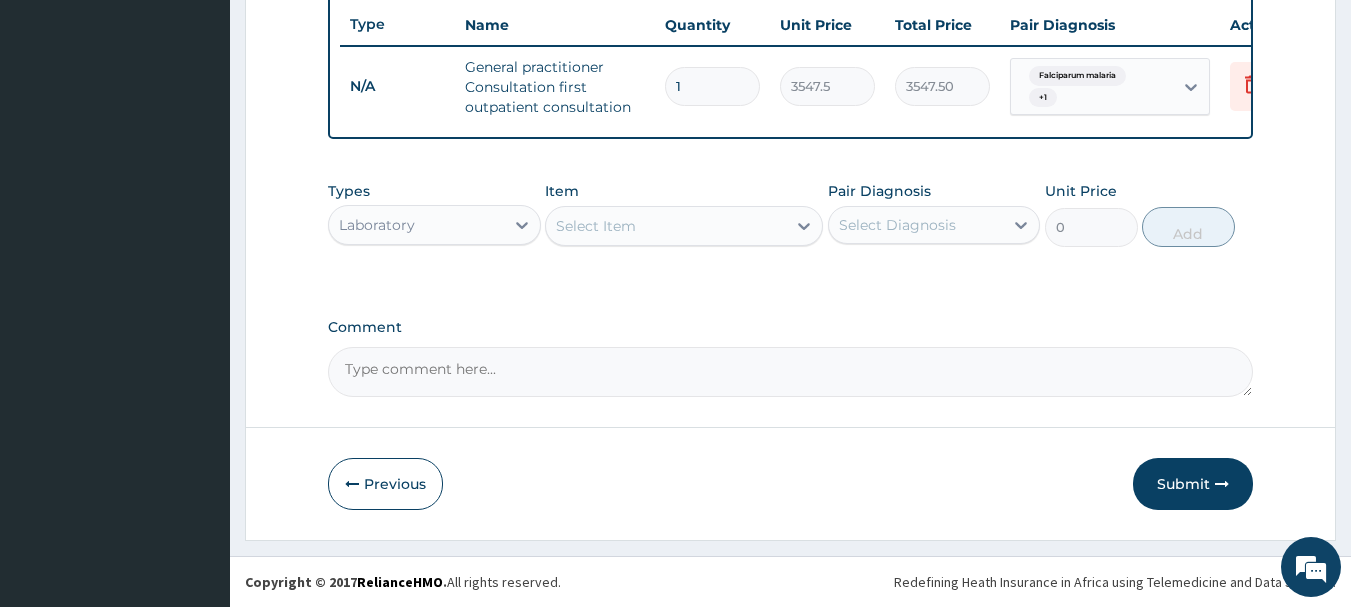 click at bounding box center [804, 226] 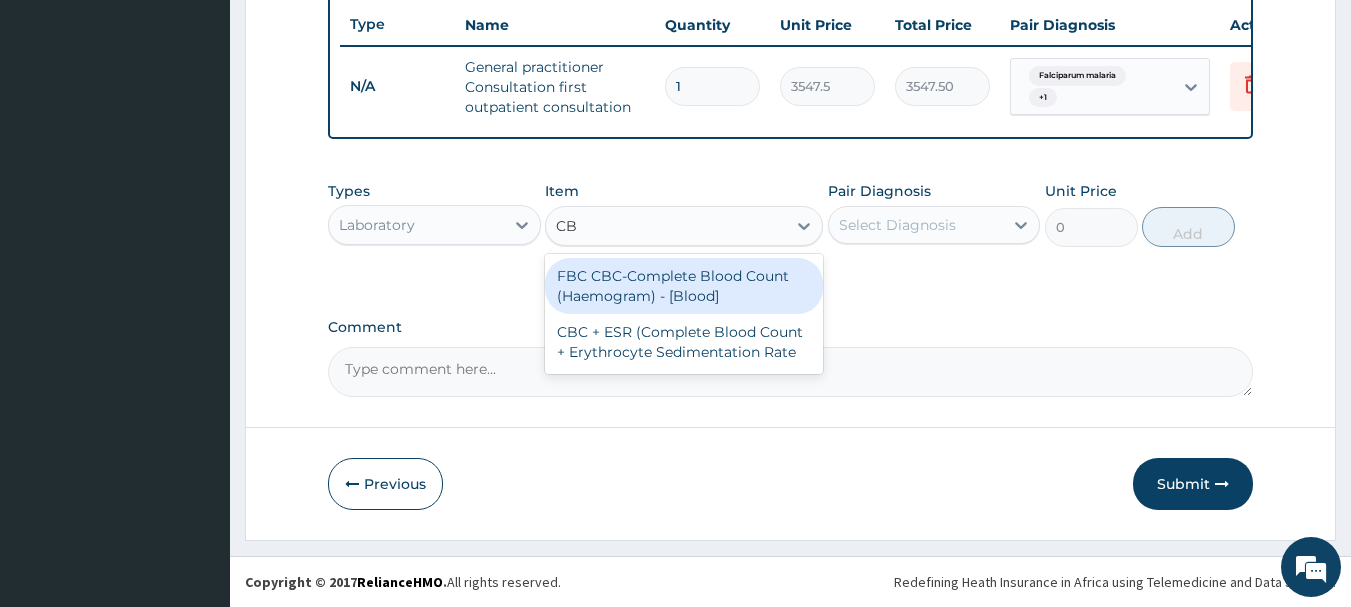 type on "CBC" 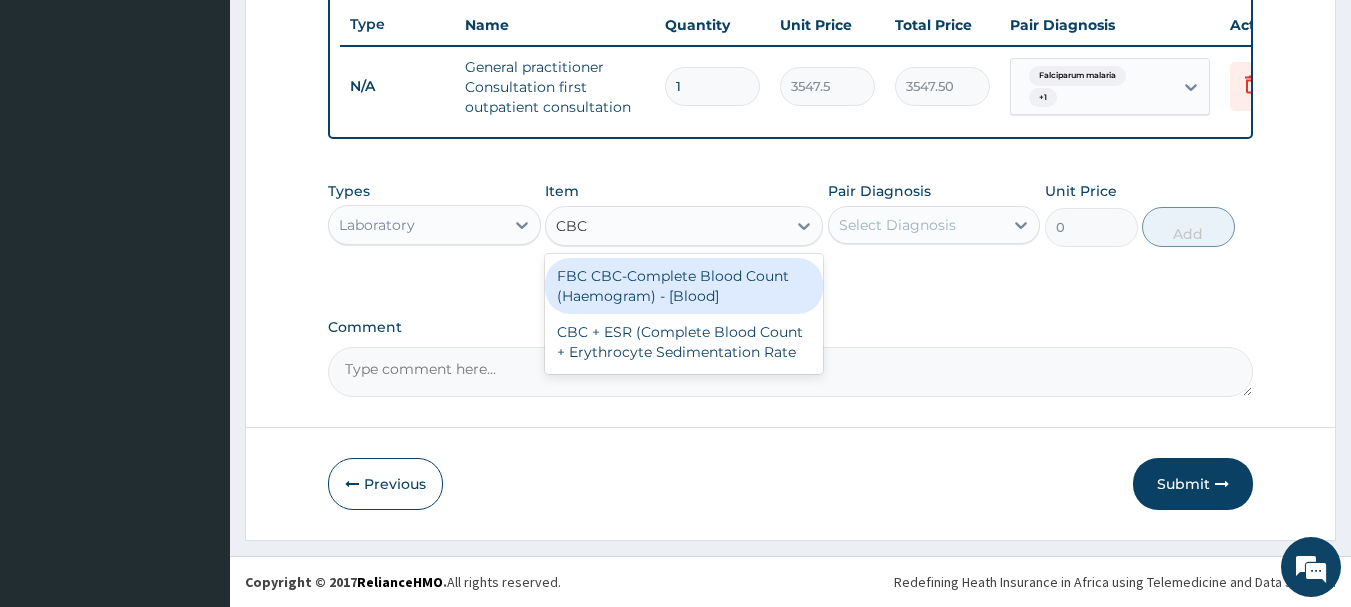 click on "FBC CBC-Complete Blood Count (Haemogram) - [Blood]" at bounding box center [684, 286] 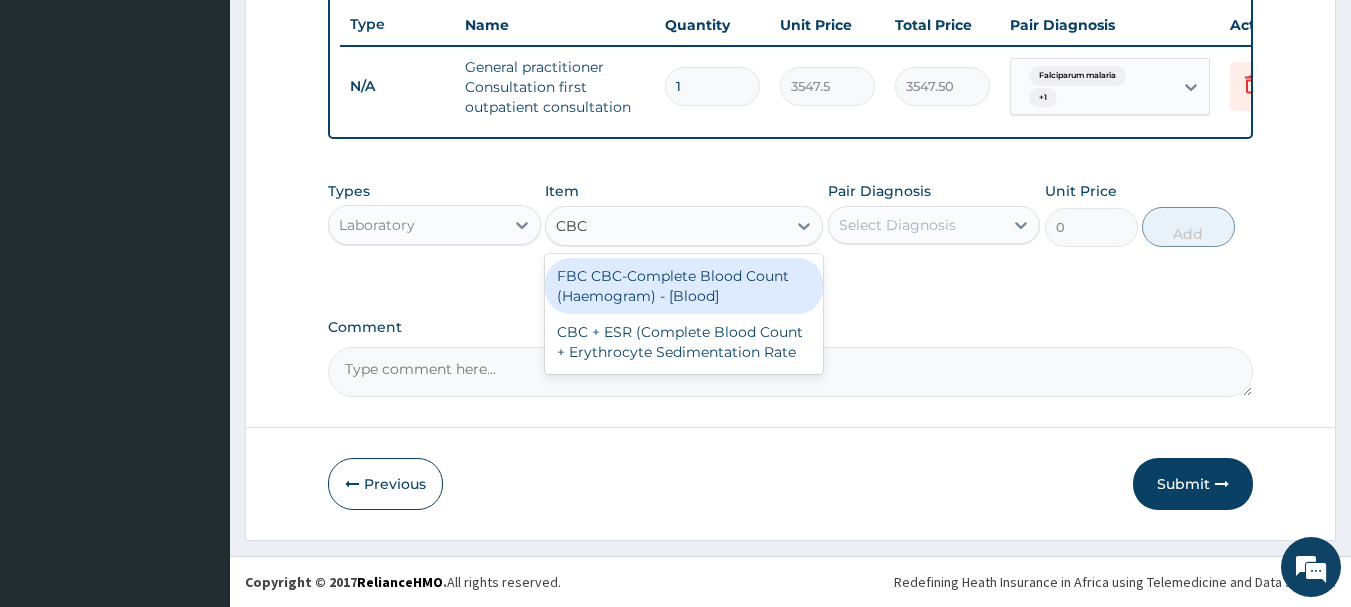 type 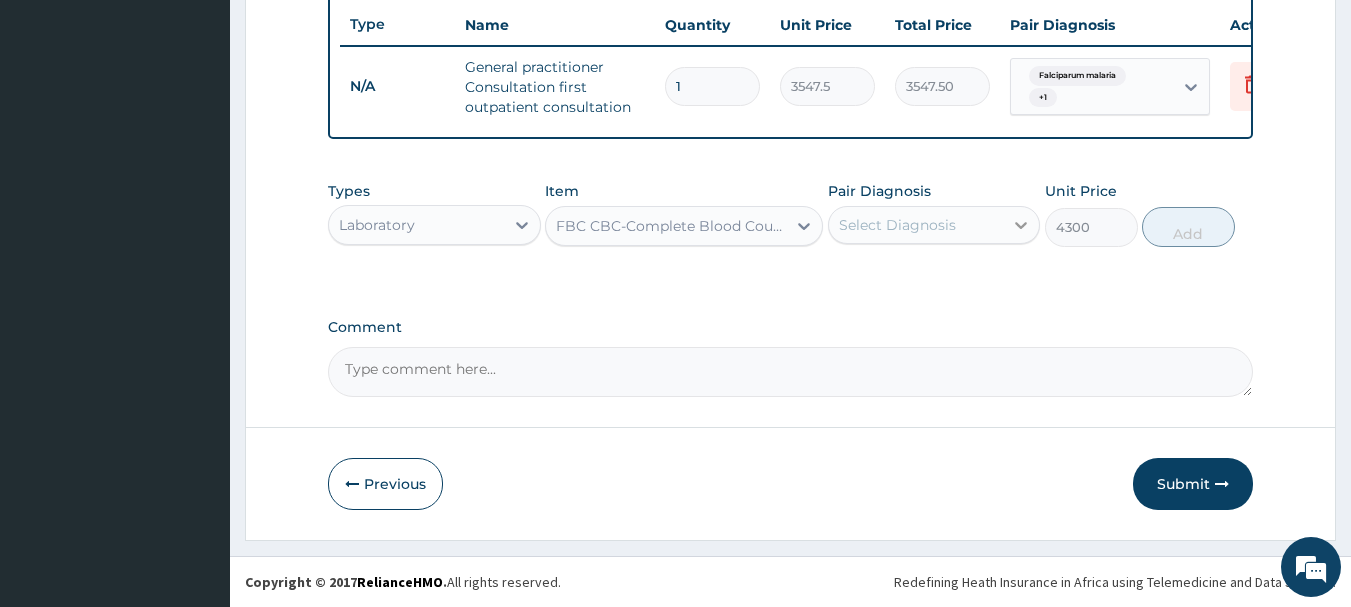 click at bounding box center (1021, 225) 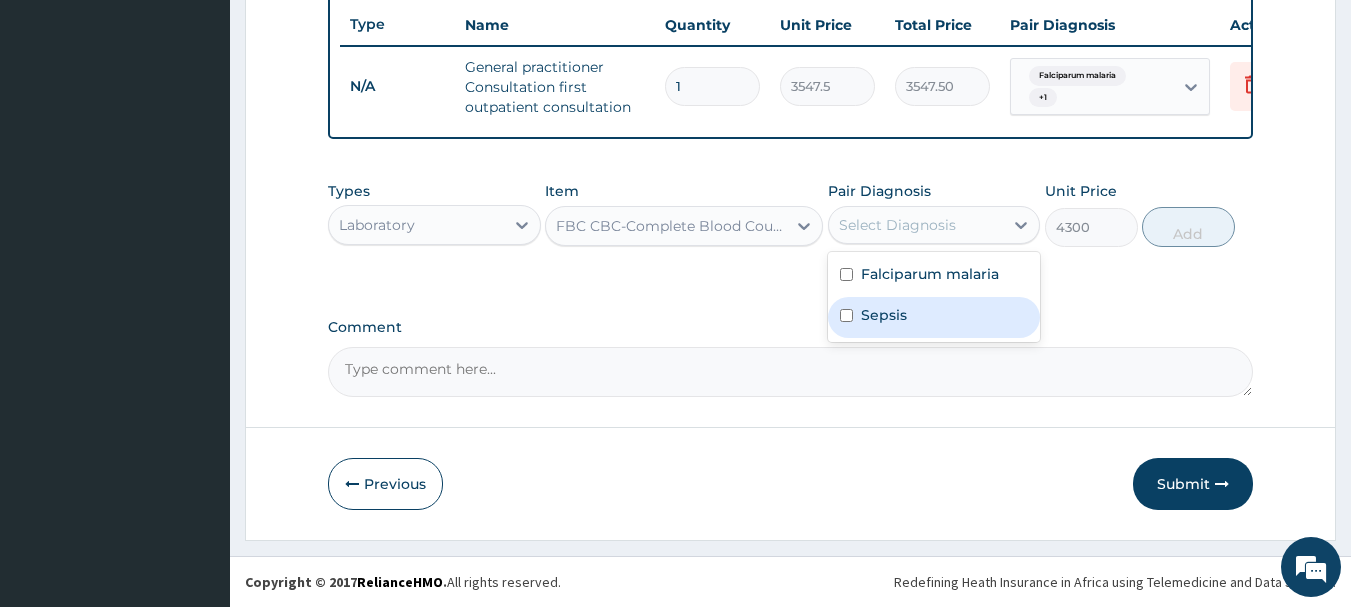click on "Sepsis" at bounding box center (934, 317) 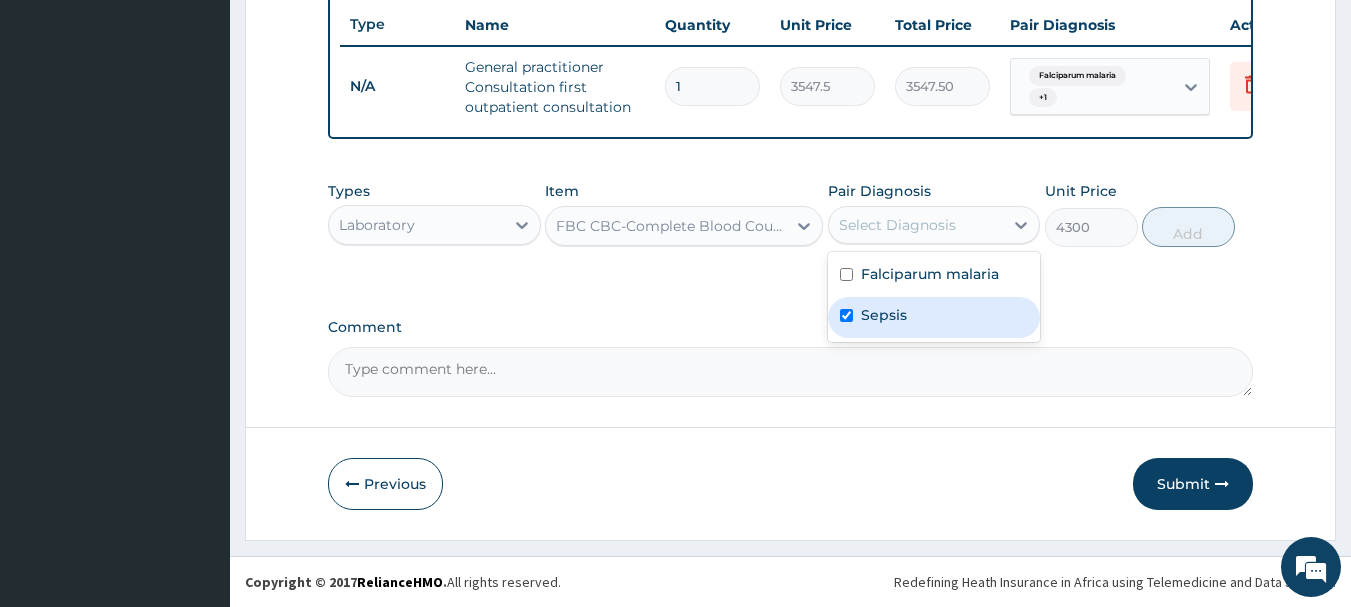 checkbox on "true" 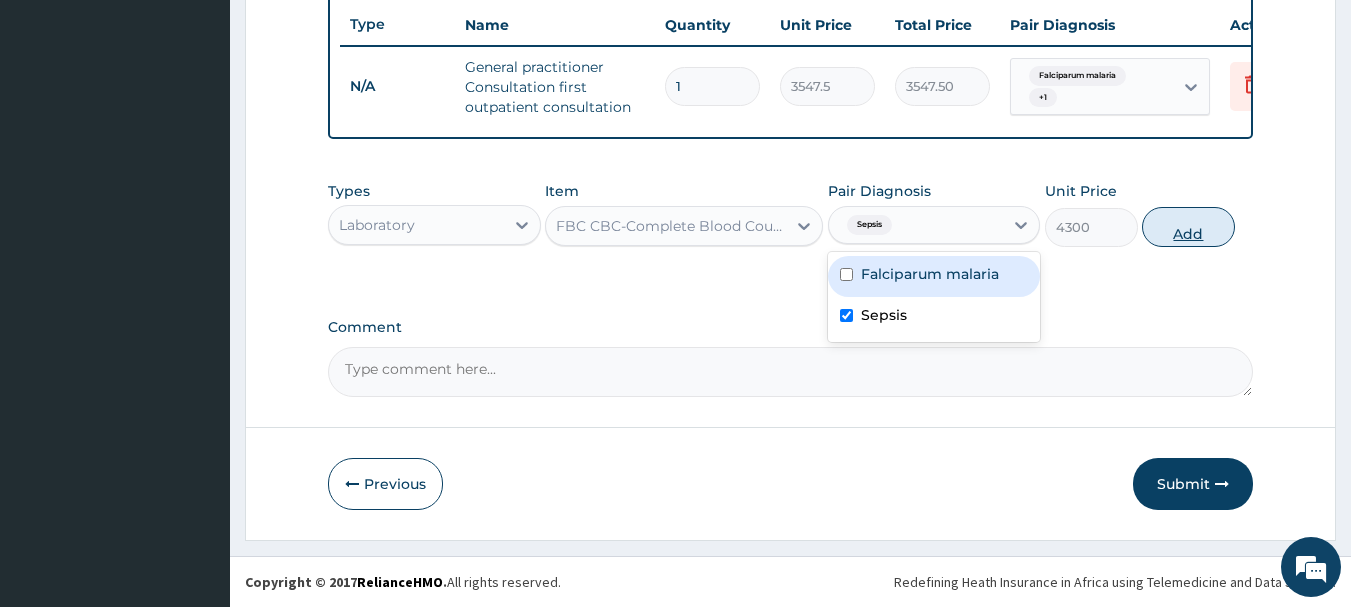 click on "Add" at bounding box center [1188, 227] 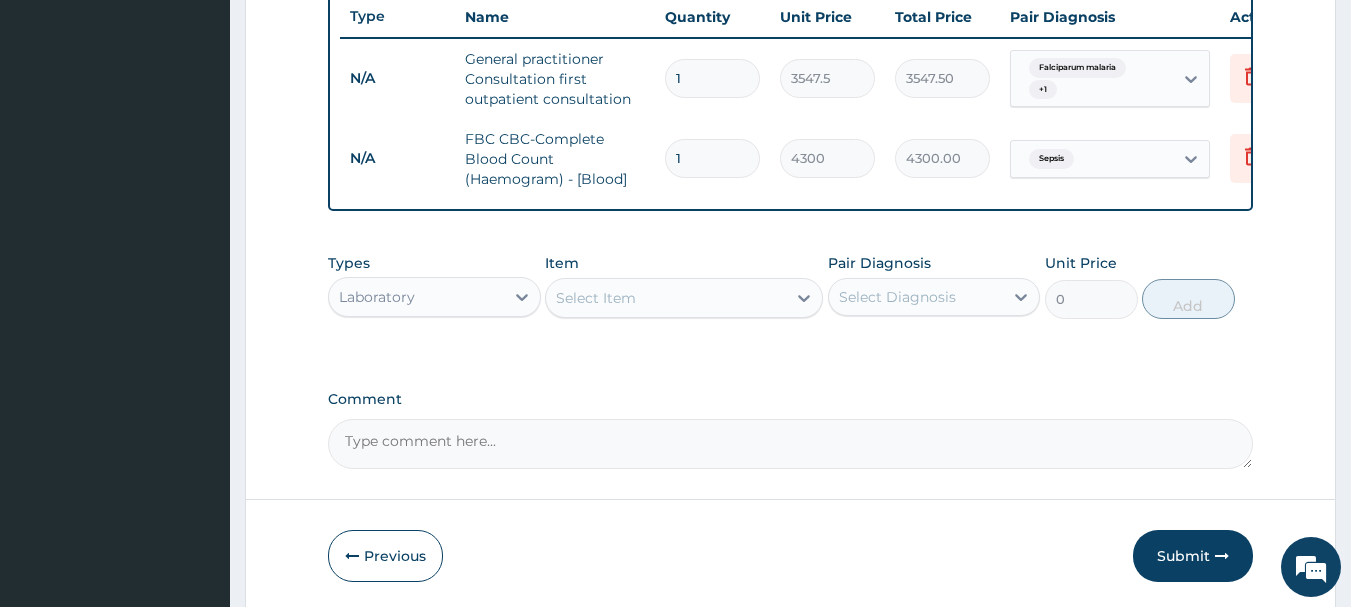 click on "Select Item" at bounding box center (666, 298) 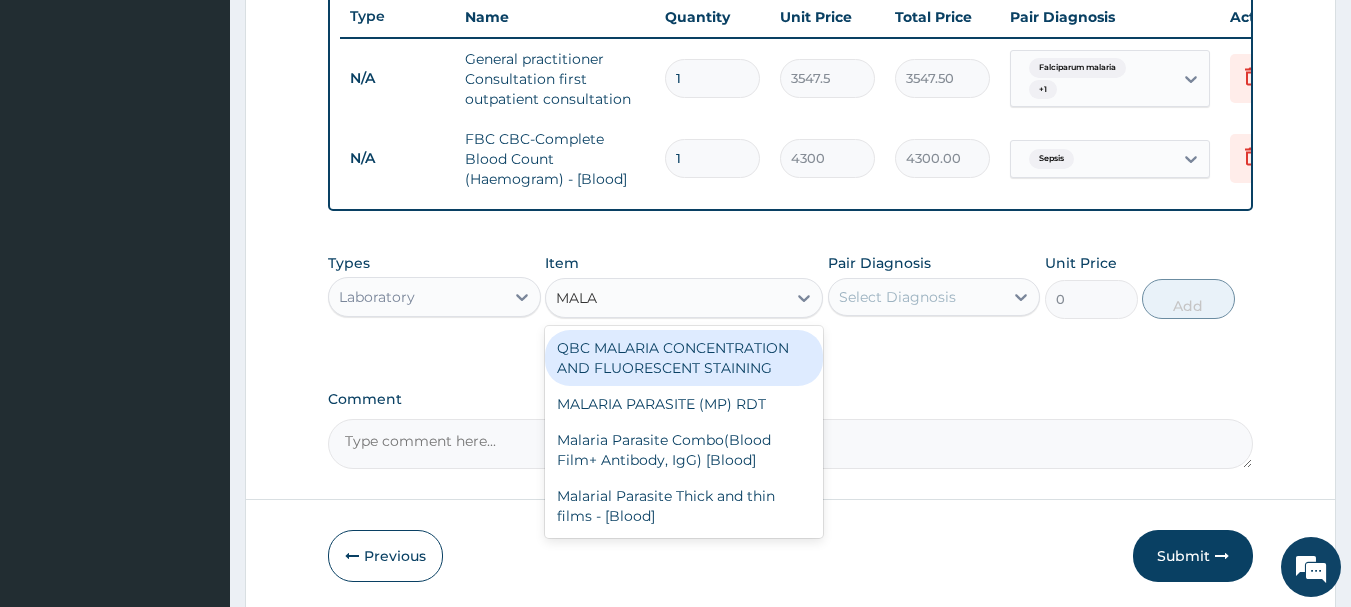 type on "MALAR" 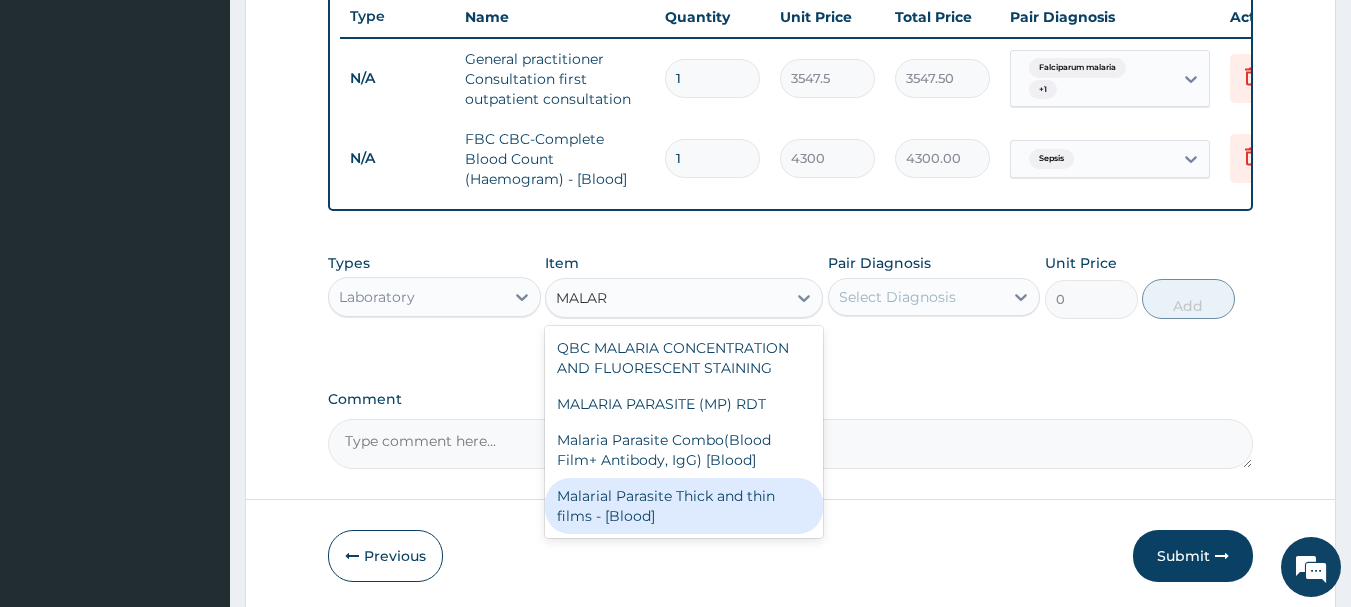 click on "Malarial Parasite Thick and thin films - [Blood]" at bounding box center [684, 506] 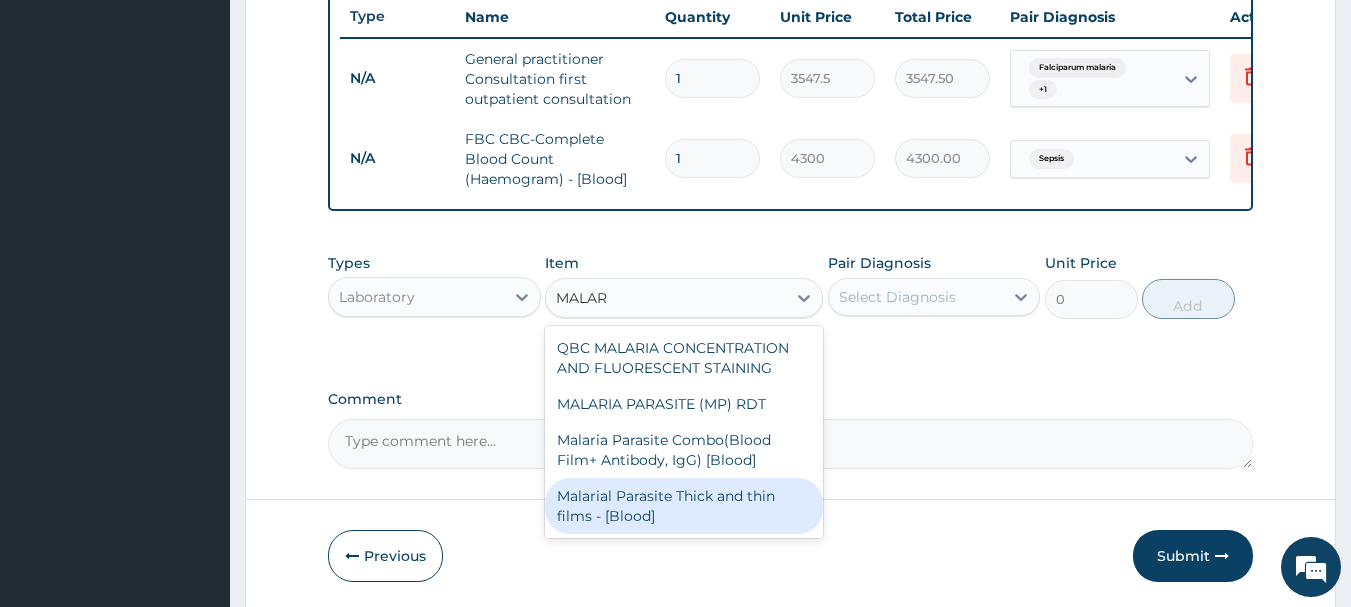 type 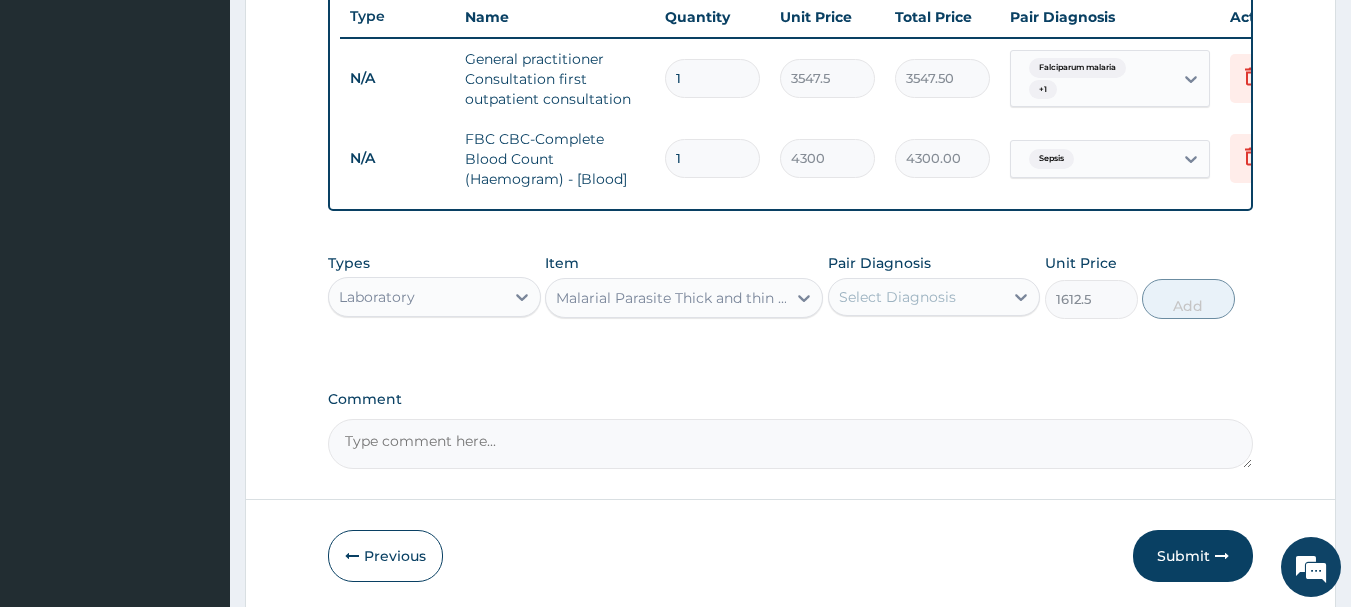 click on "Select Diagnosis" at bounding box center [916, 297] 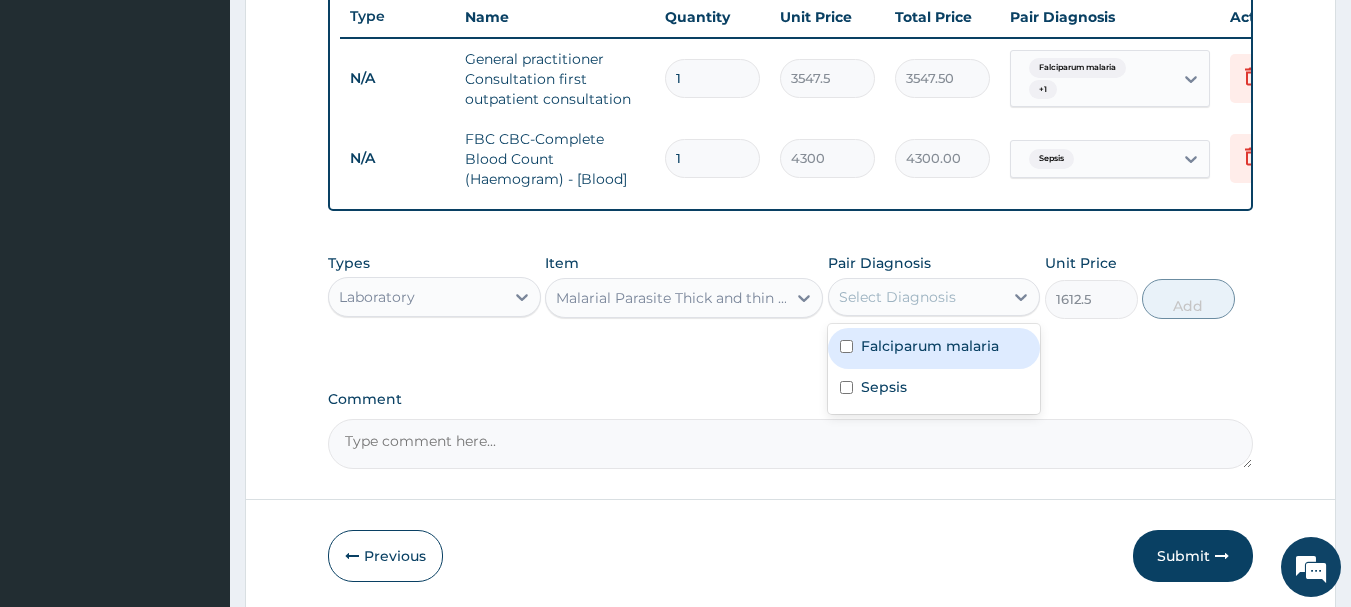 click on "Falciparum malaria" at bounding box center (930, 346) 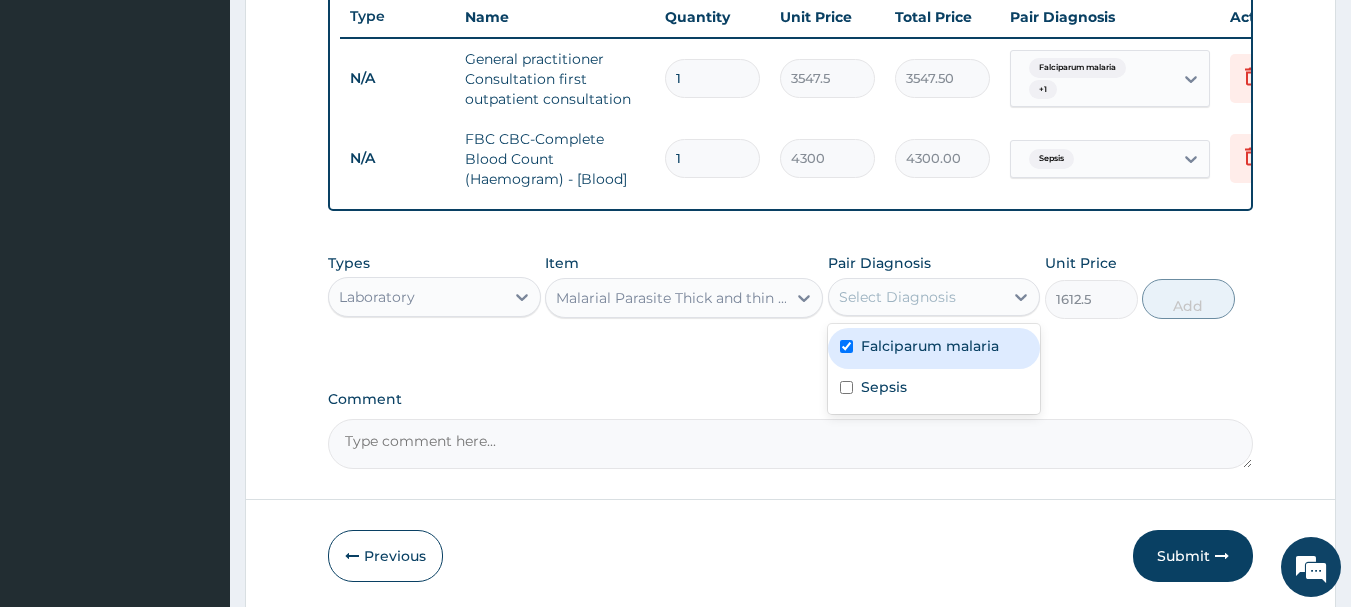checkbox on "true" 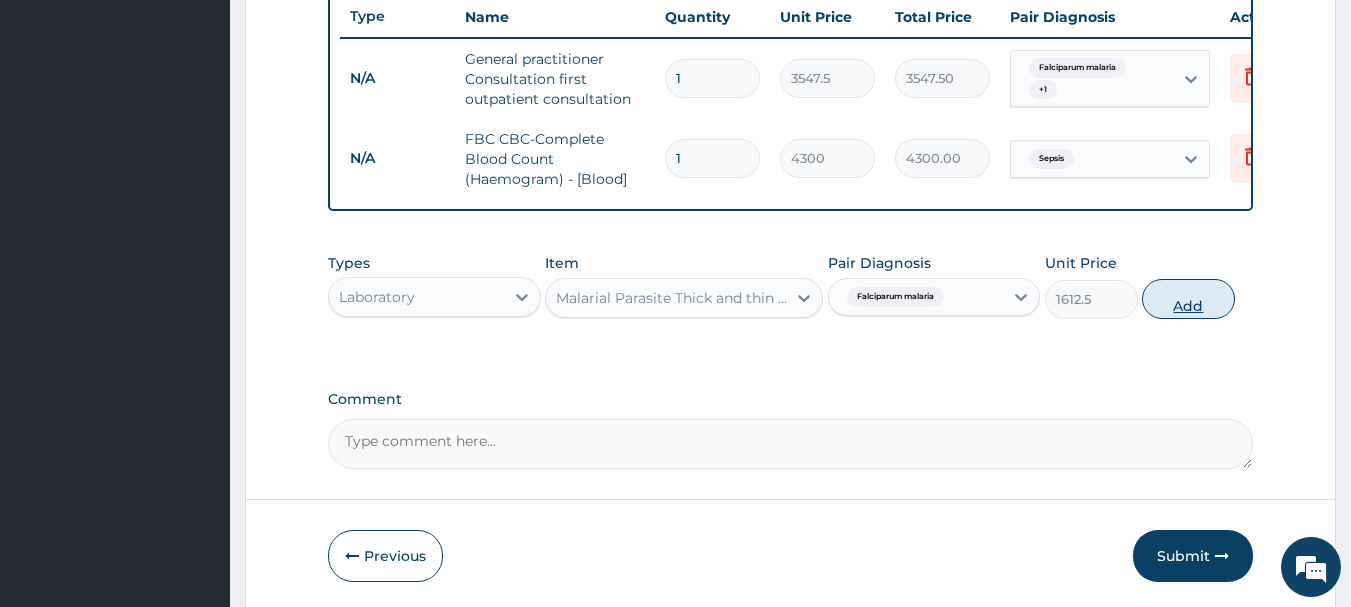 click on "Add" at bounding box center (1188, 299) 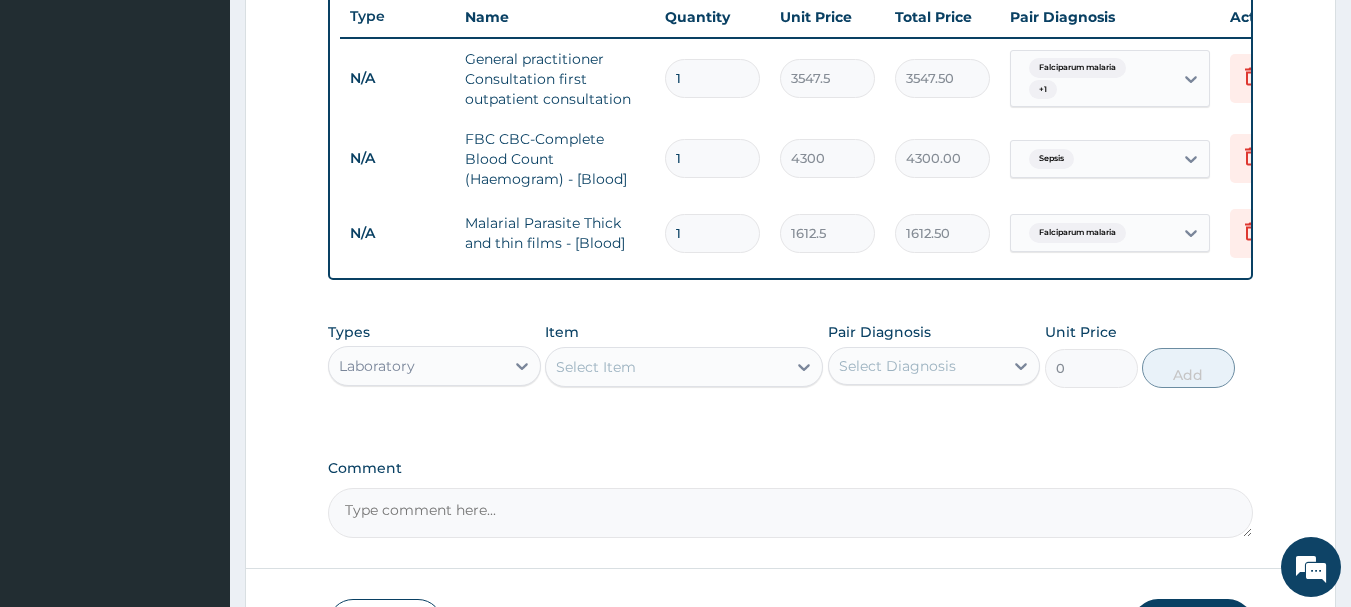 click on "Types Laboratory Item Select Item Pair Diagnosis Select Diagnosis Unit Price 0 Add" at bounding box center [791, 355] 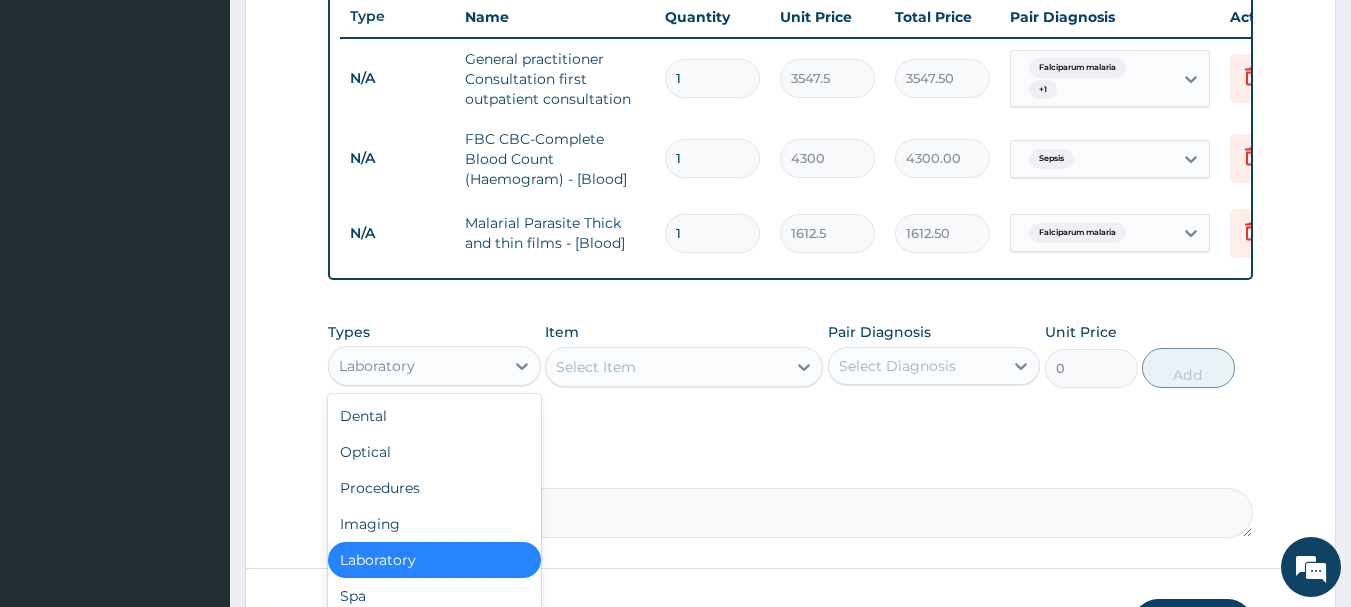 click on "Laboratory" at bounding box center (416, 366) 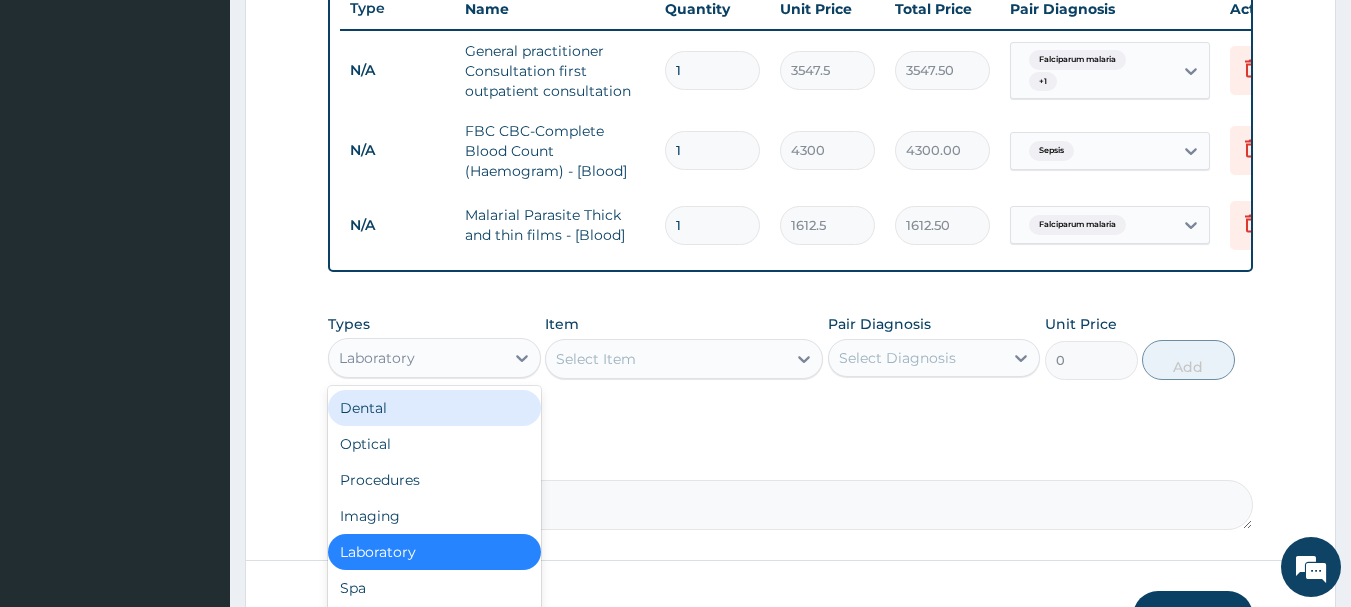 scroll, scrollTop: 915, scrollLeft: 0, axis: vertical 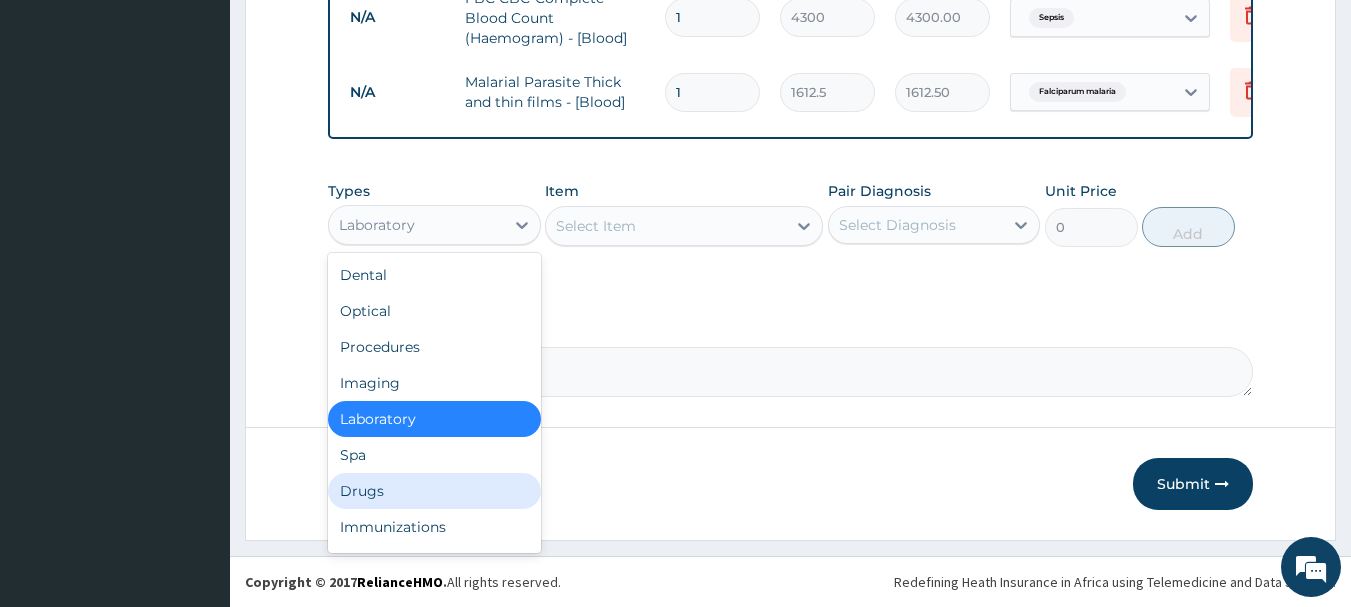 click on "Drugs" at bounding box center [434, 491] 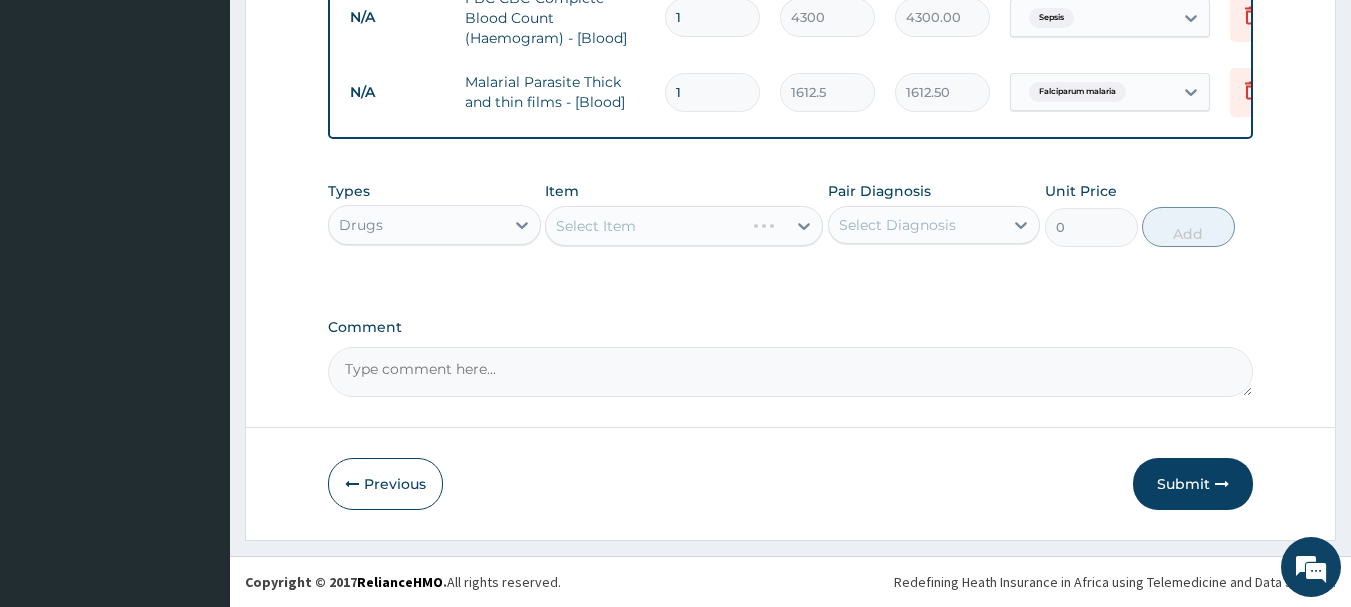 click on "Select Item" at bounding box center (684, 226) 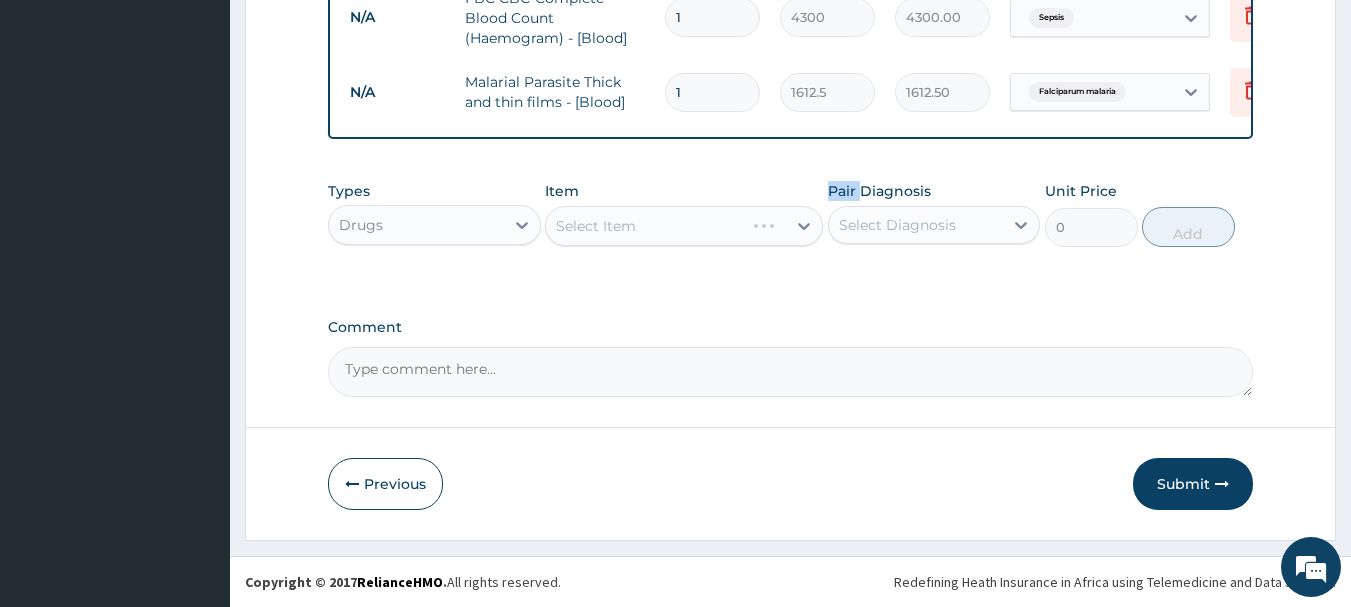 click on "Select Item" at bounding box center [684, 226] 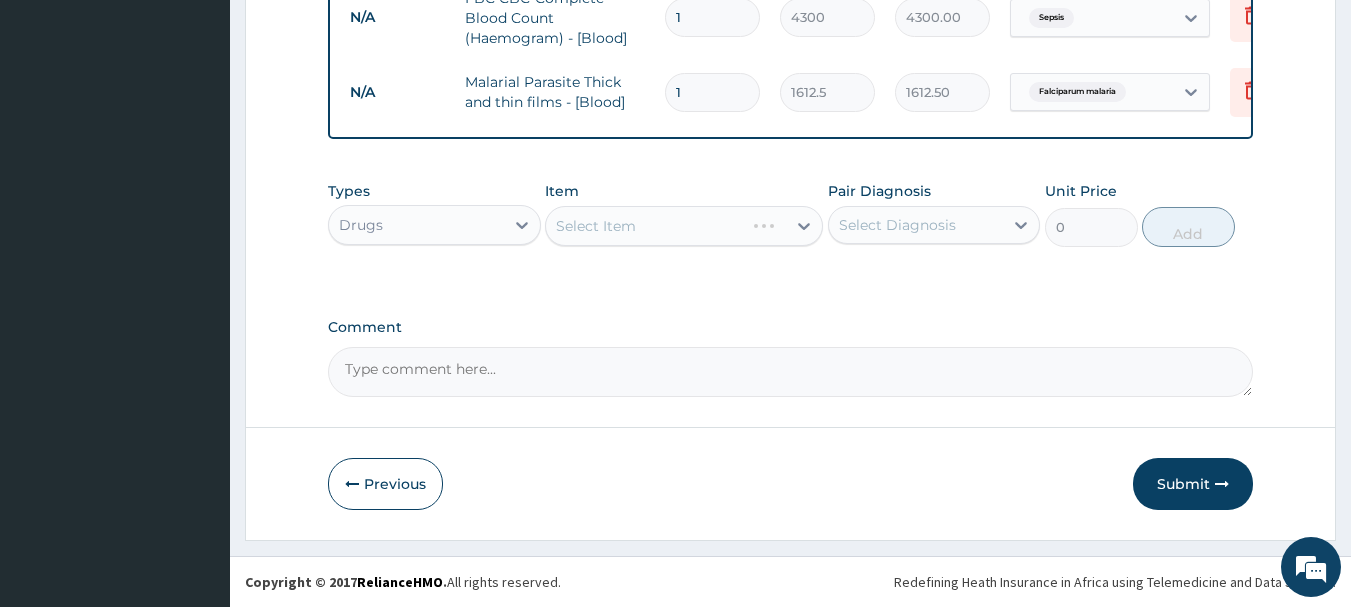 click on "Select Item" at bounding box center (684, 226) 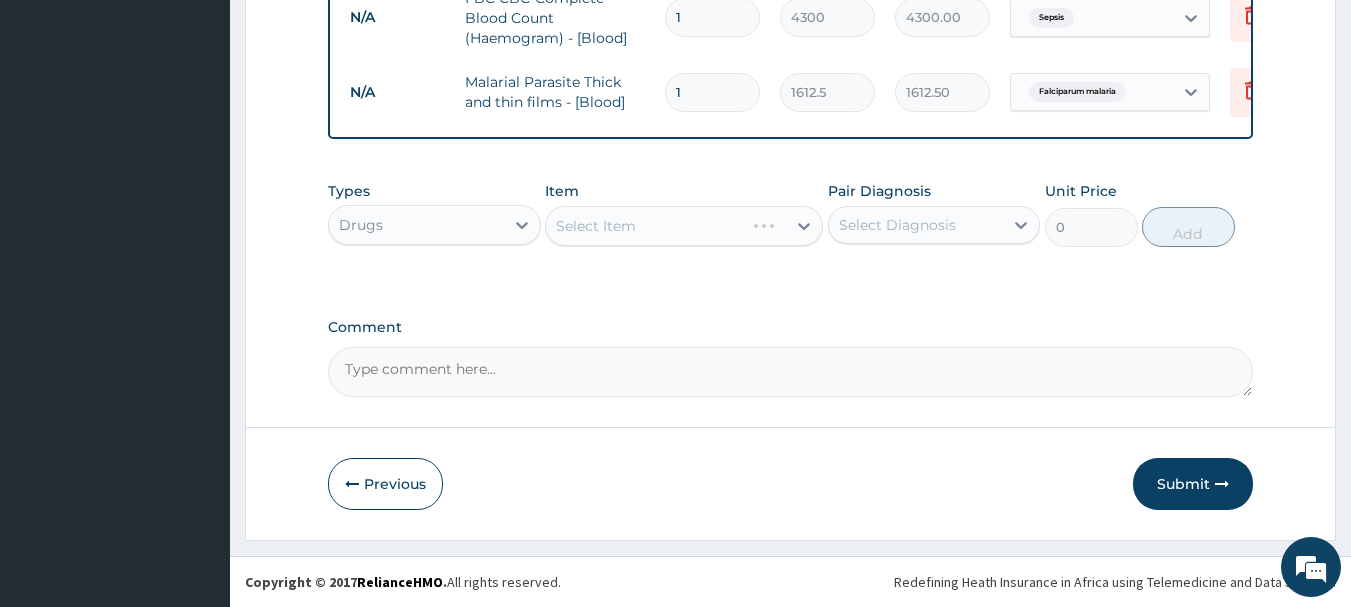 click on "Select Item" at bounding box center [684, 226] 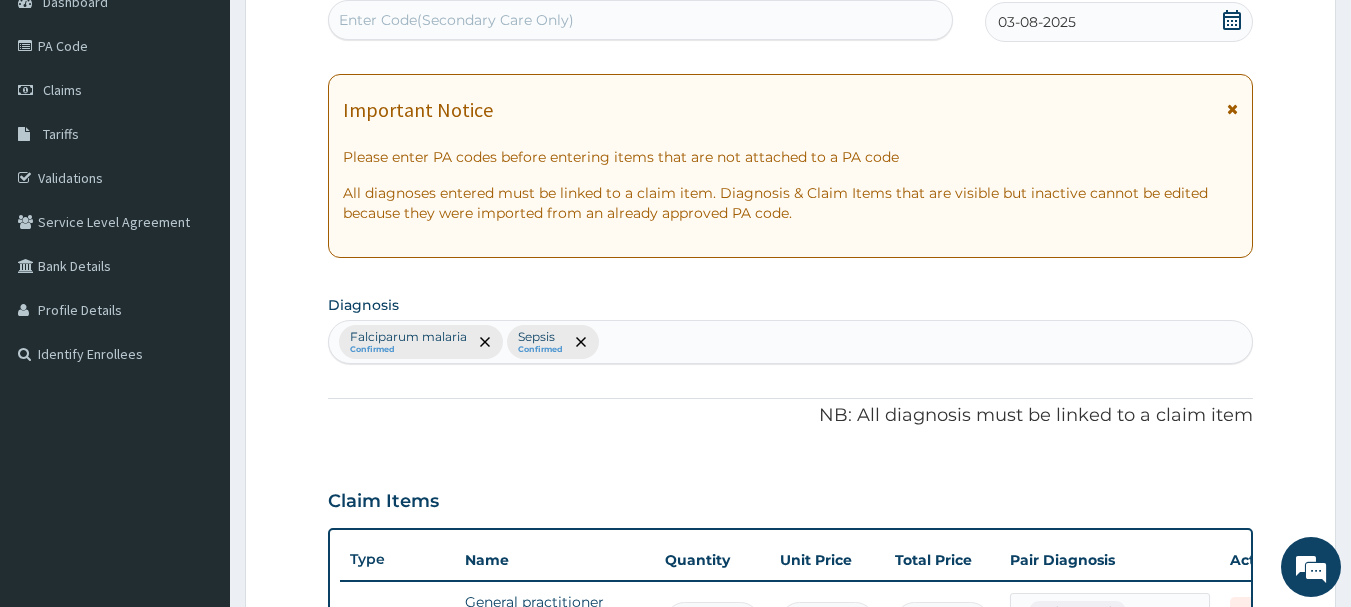 scroll, scrollTop: 208, scrollLeft: 0, axis: vertical 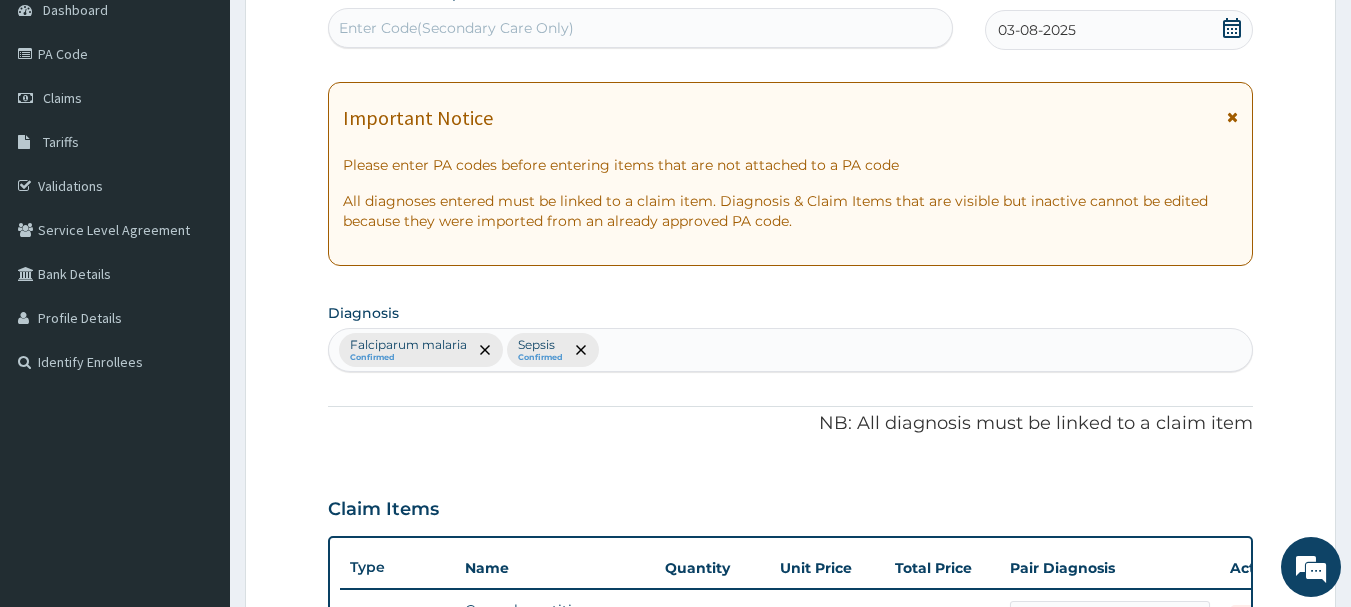 click on "Falciparum malaria Confirmed Sepsis Confirmed" at bounding box center (791, 350) 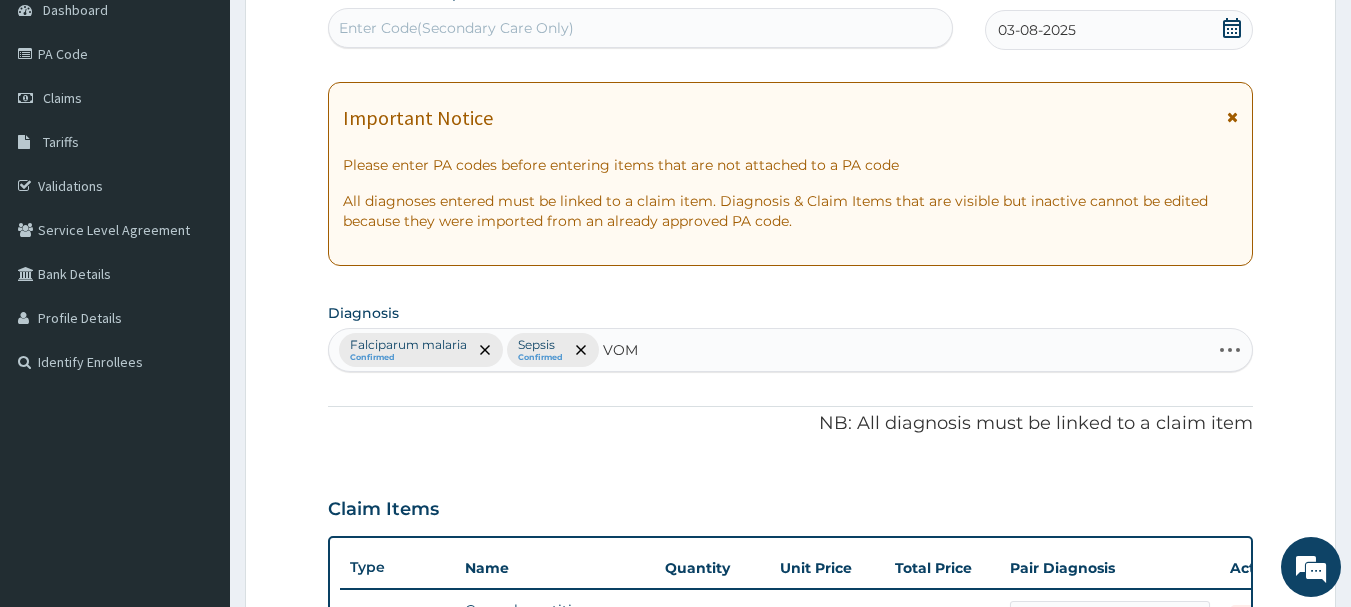 type on "VOMI" 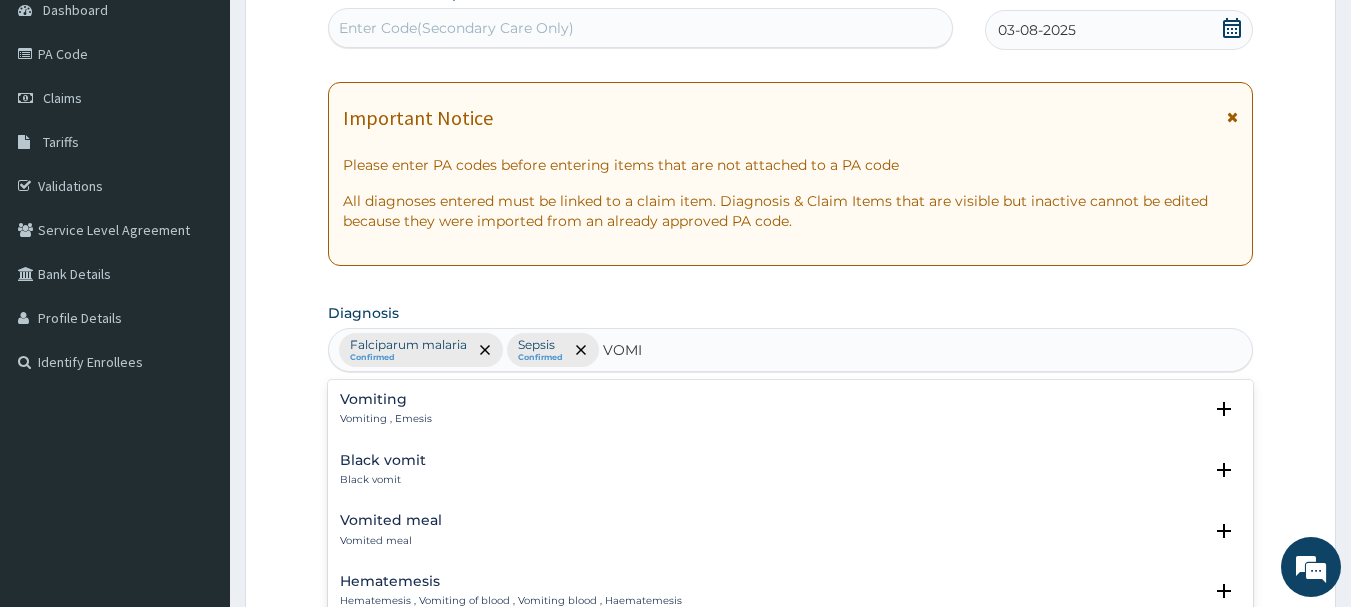 click on "Vomiting , Emesis" at bounding box center [386, 419] 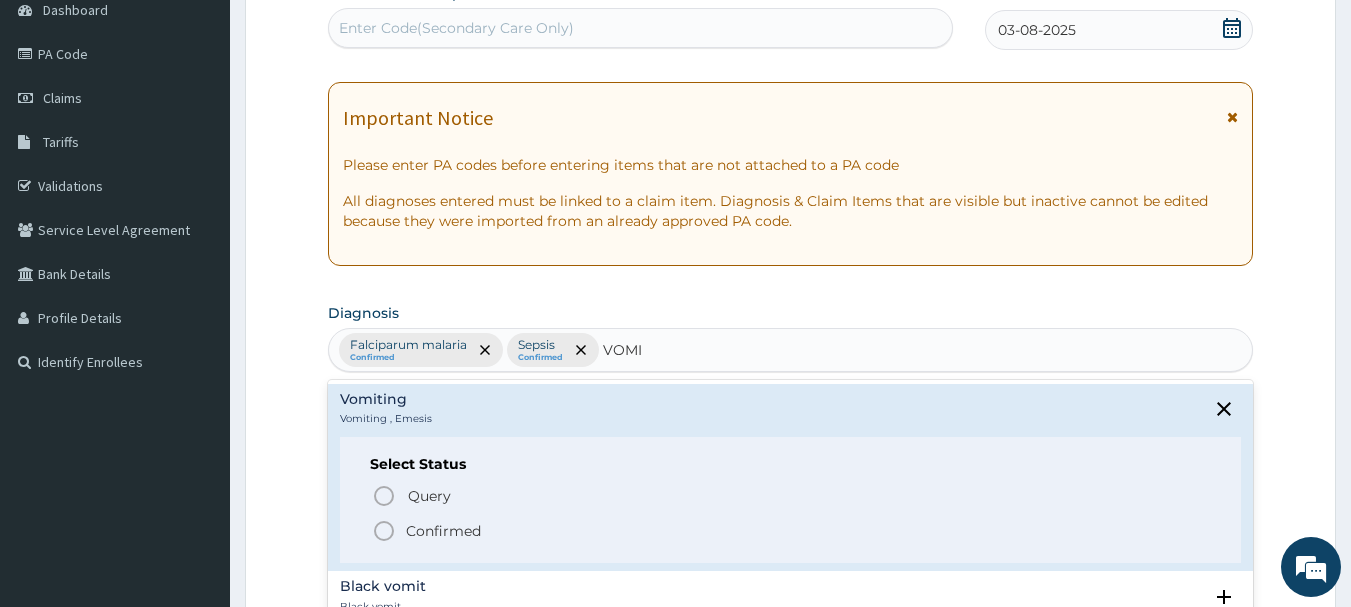 click 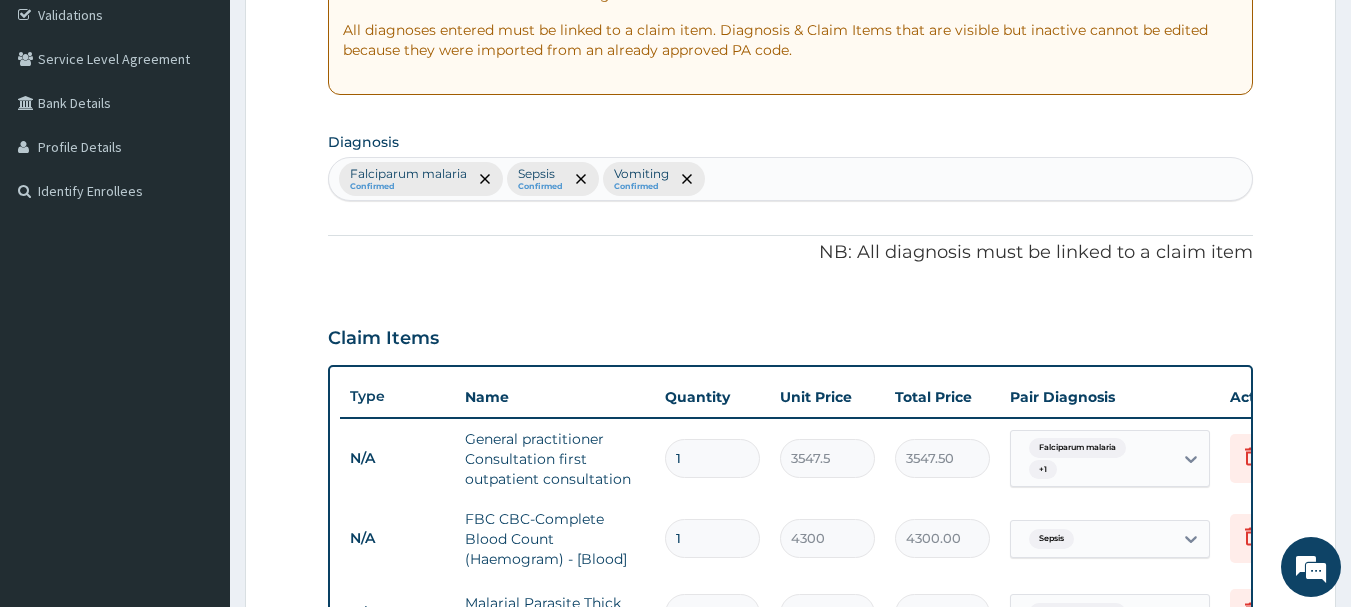 scroll, scrollTop: 534, scrollLeft: 0, axis: vertical 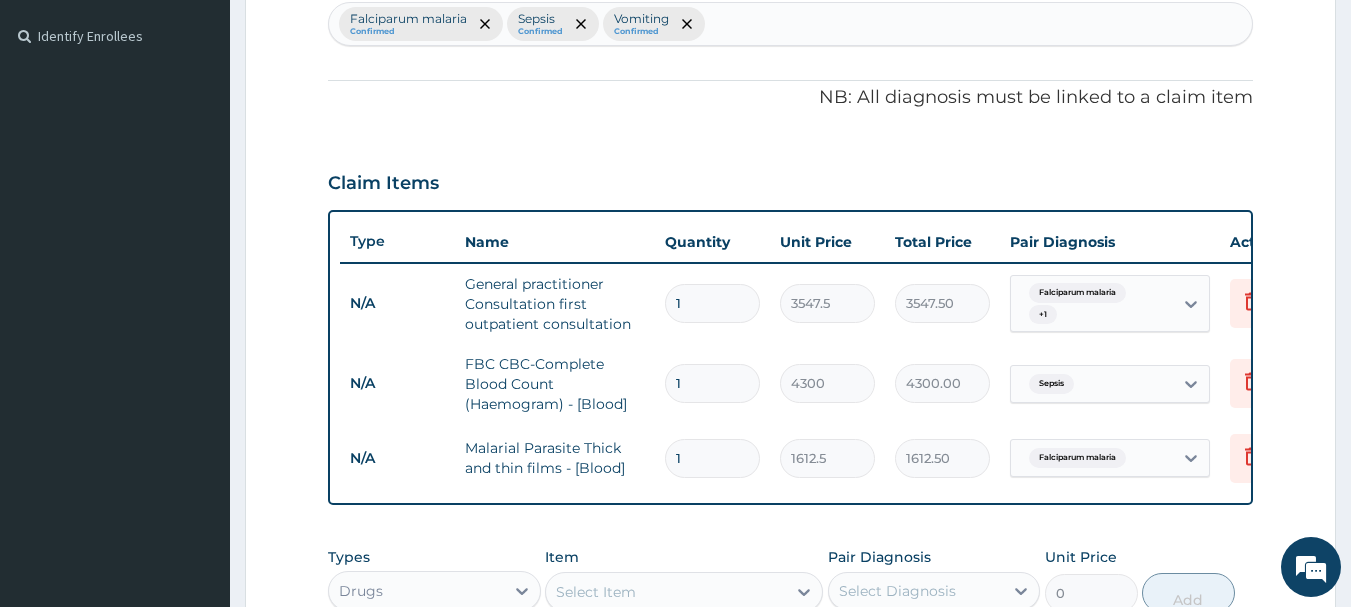 click on "Falciparum malaria  + 1" at bounding box center (1089, 304) 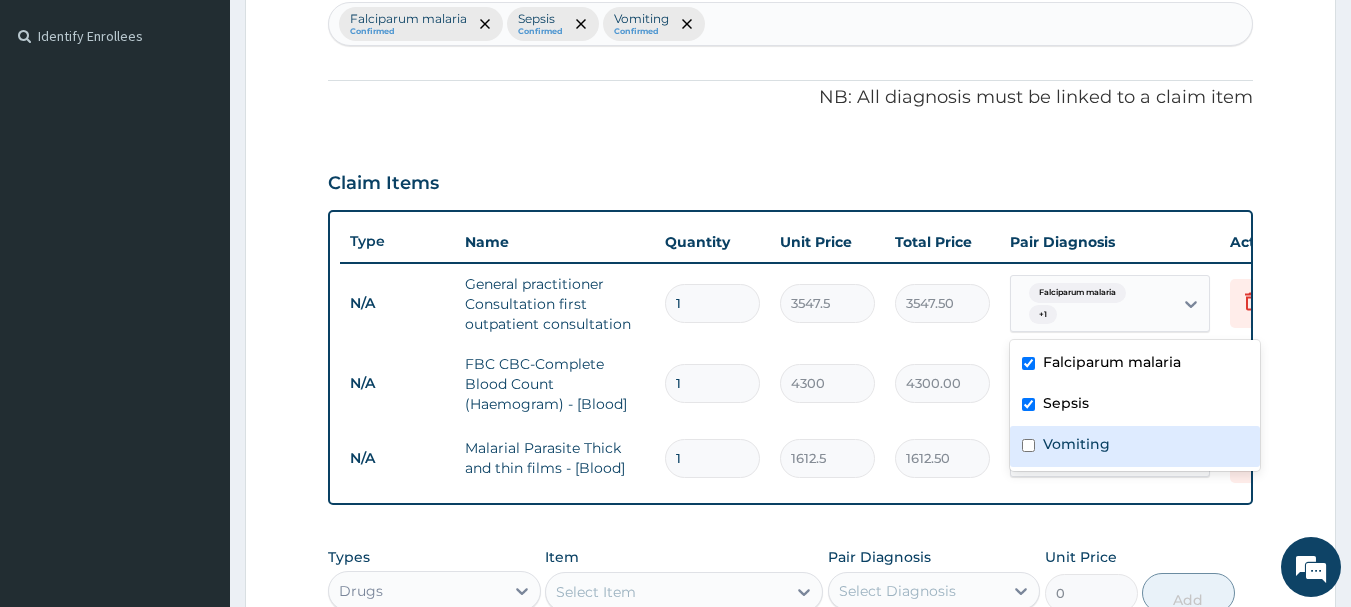 click at bounding box center [1028, 445] 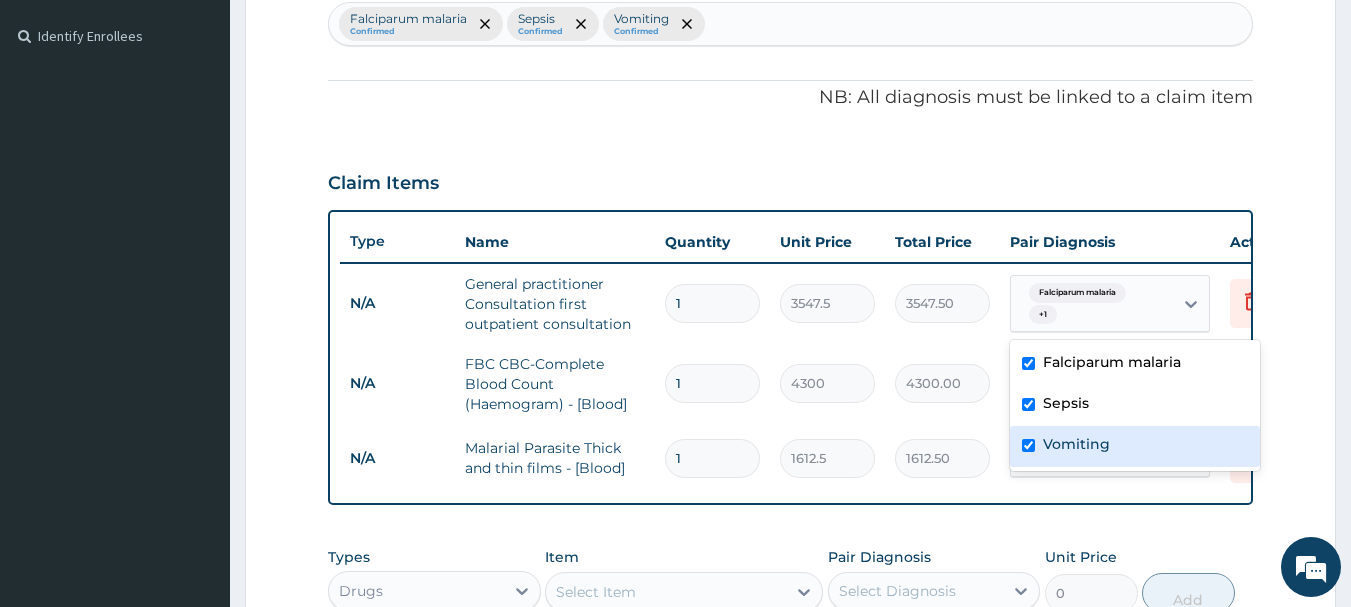 checkbox on "true" 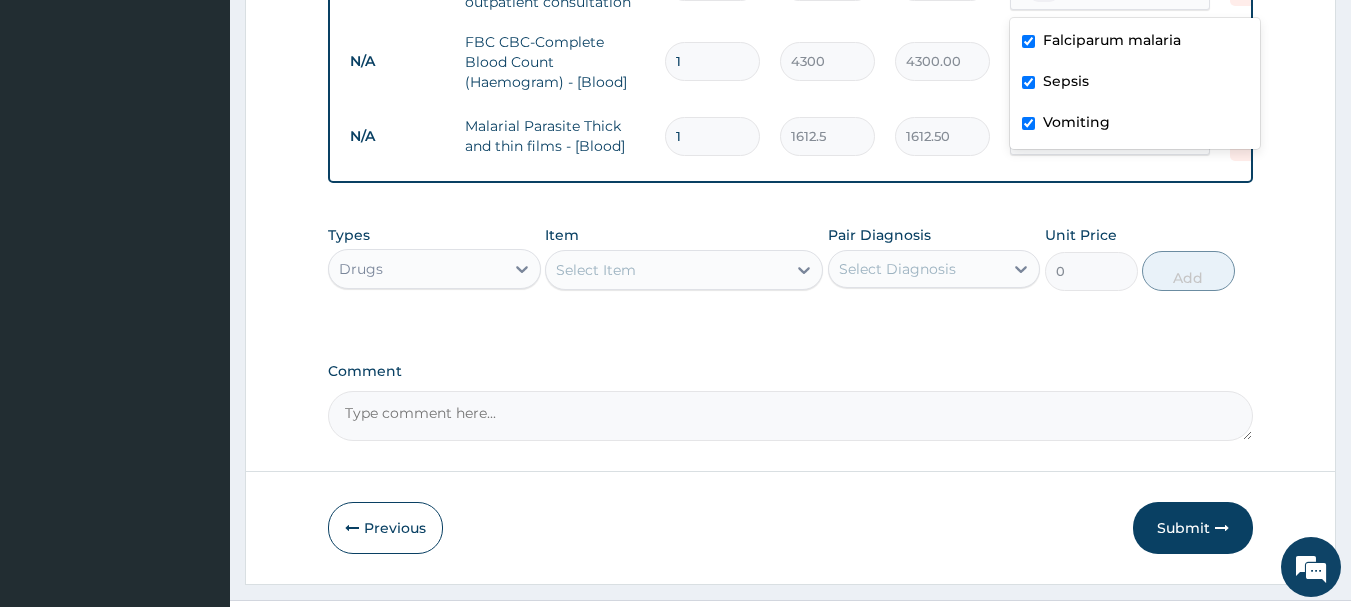 scroll, scrollTop: 915, scrollLeft: 0, axis: vertical 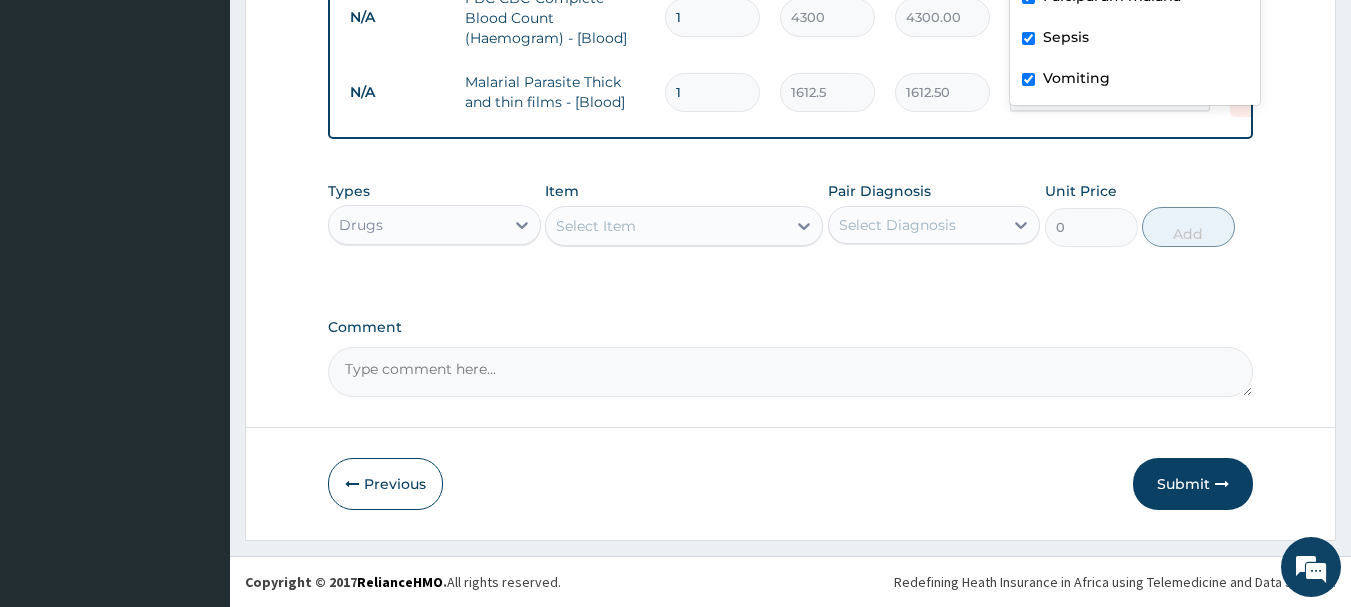 click on "PA Code / Prescription Code Enter Code(Secondary Care Only) Encounter Date 03-08-2025 Important Notice Please enter PA codes before entering items that are not attached to a PA code   All diagnoses entered must be linked to a claim item. Diagnosis & Claim Items that are visible but inactive cannot be edited because they were imported from an already approved PA code. Diagnosis Falciparum malaria Confirmed Sepsis Confirmed Vomiting Confirmed NB: All diagnosis must be linked to a claim item Claim Items Type Name Quantity Unit Price Total Price Pair Diagnosis Actions N/A General practitioner Consultation first outpatient consultation 1 3547.5 3547.50 option Vomiting, selected. option Falciparum malaria focused, 1 of 3. 3 results available. Use Up and Down to choose options, press Enter to select the currently focused option, press Escape to exit the menu, press Tab to select the option and exit the menu. Falciparum malaria  + 2 Delete N/A FBC CBC-Complete Blood Count (Haemogram) - [Blood] 1 4300 4300.00 Sepsis 1" at bounding box center (791, -156) 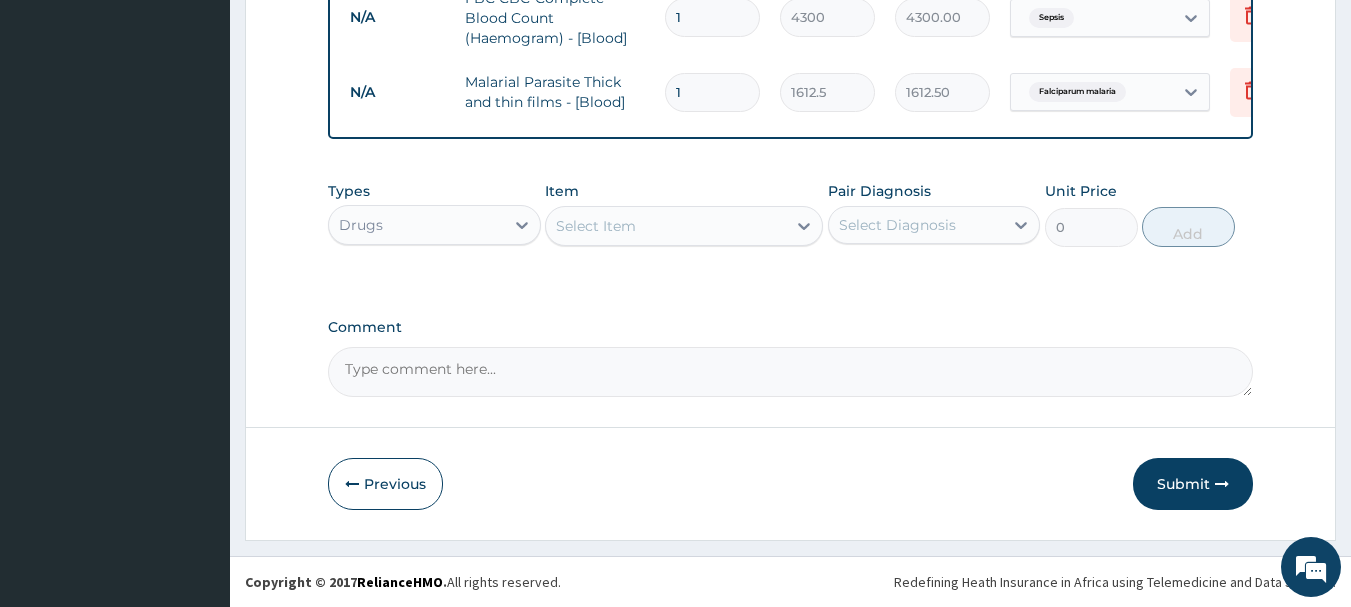 click on "Select Item" at bounding box center (666, 226) 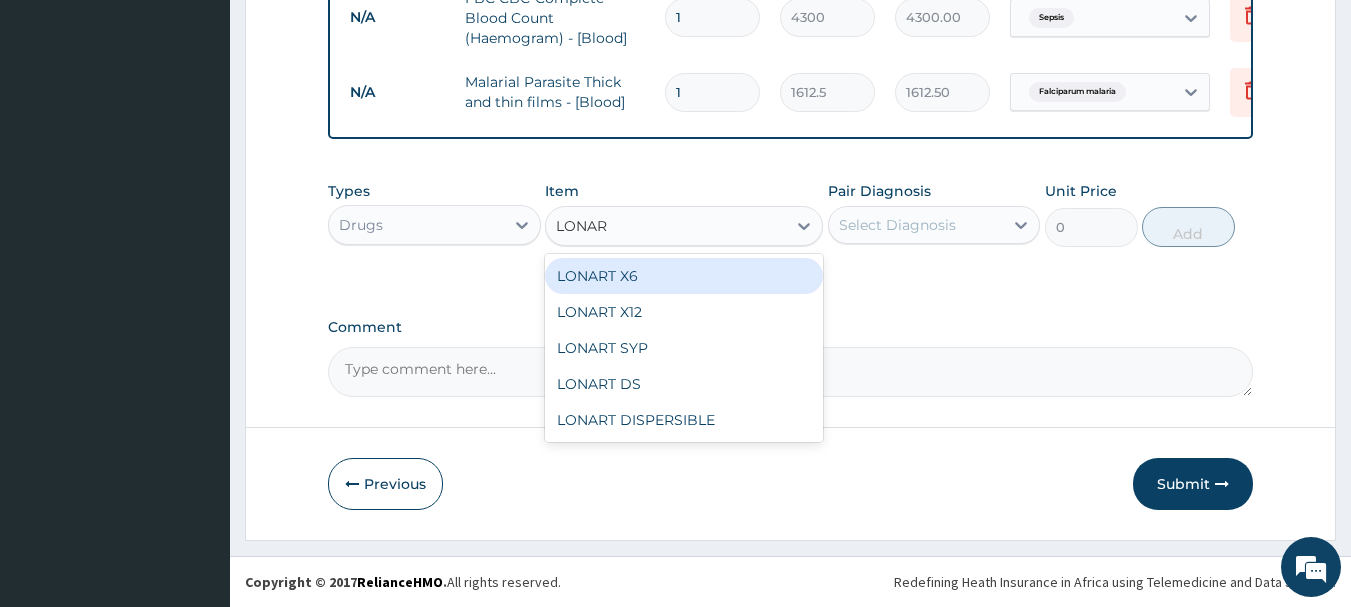 type on "LONART" 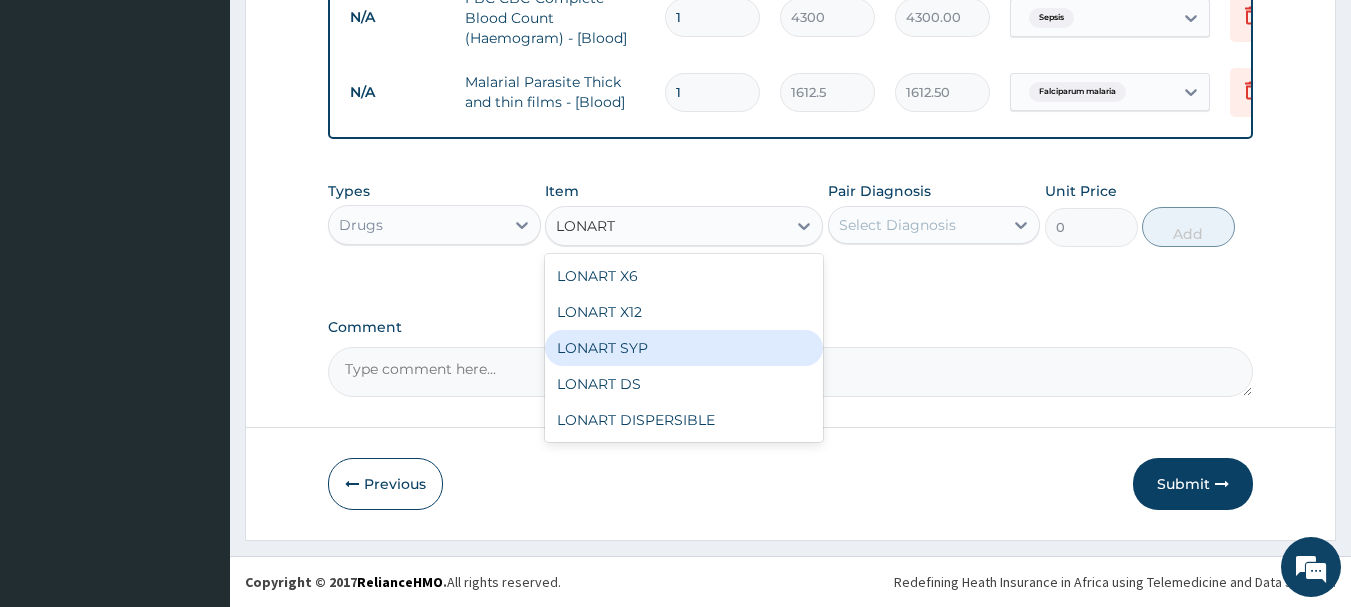 click on "LONART SYP" at bounding box center (684, 348) 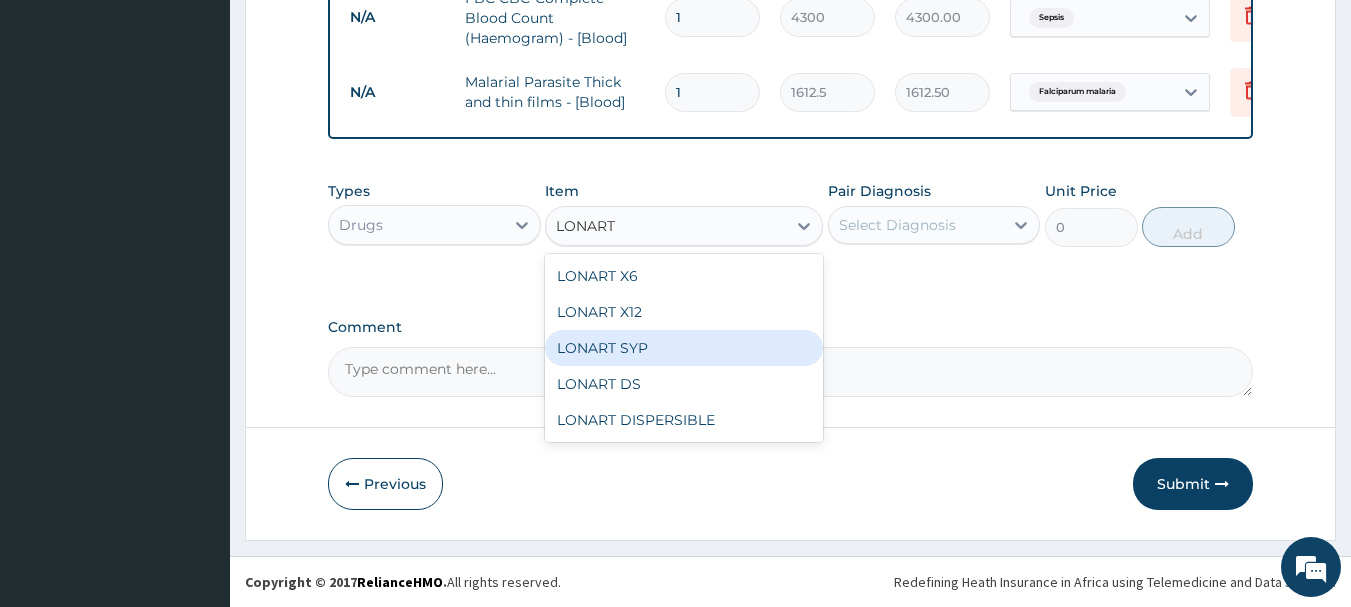 type 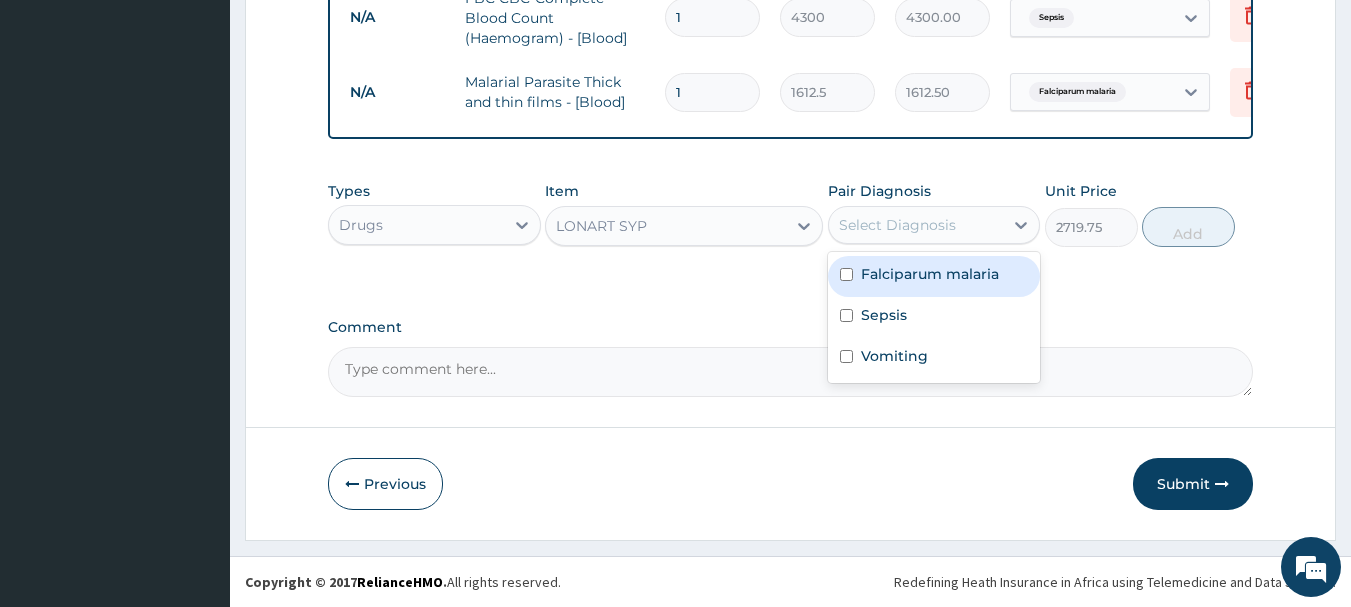 click on "Select Diagnosis" at bounding box center (897, 225) 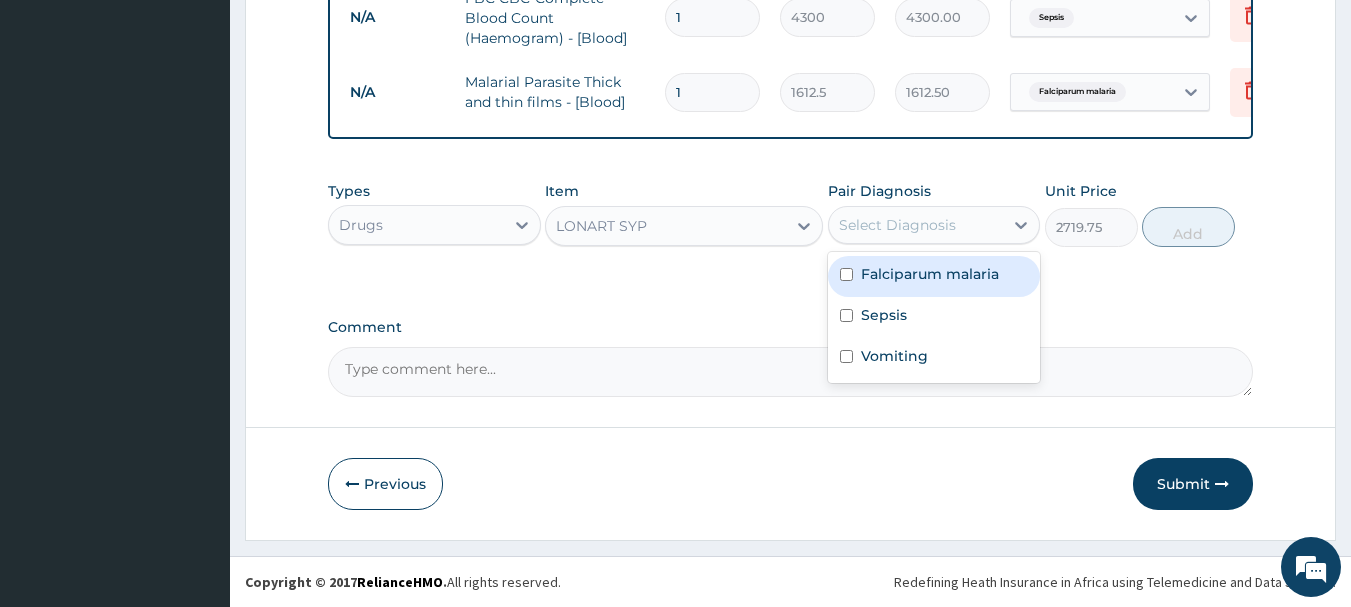 click at bounding box center [846, 274] 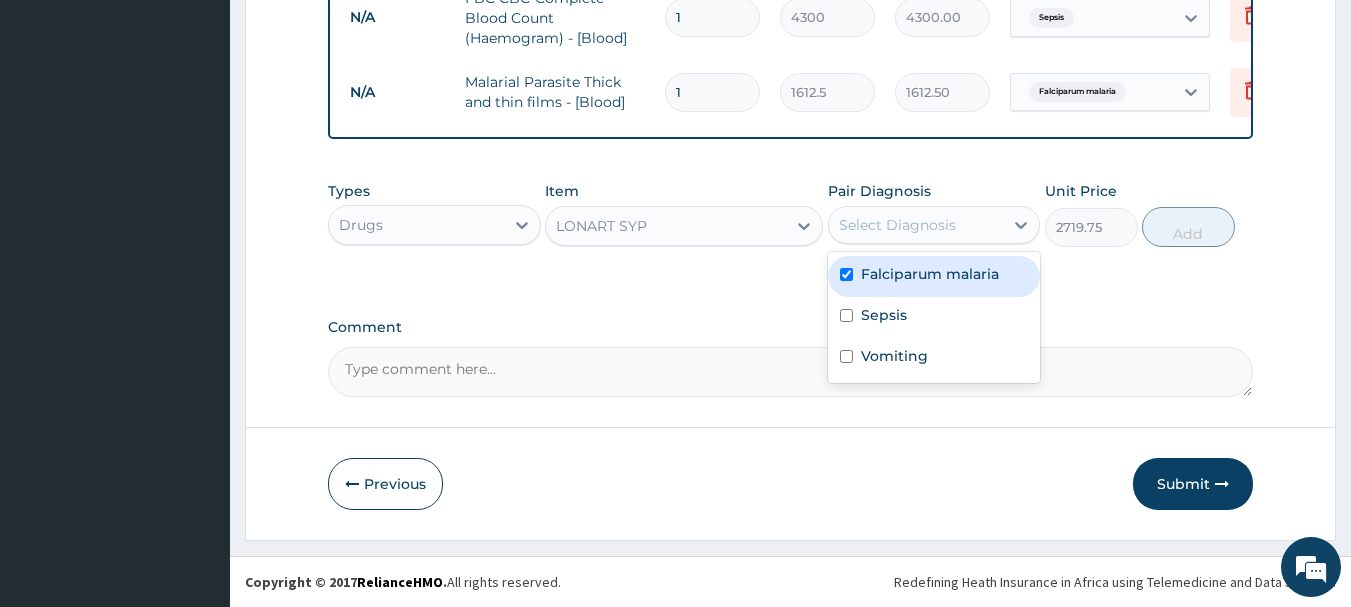 checkbox on "true" 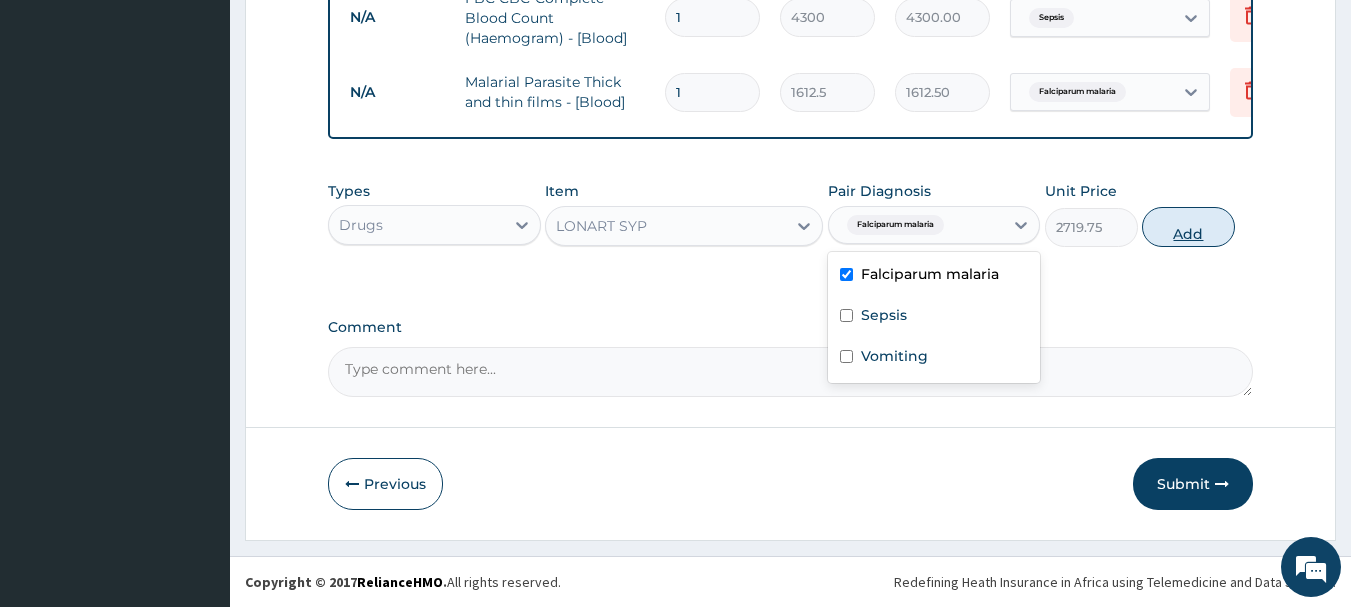 click on "Add" at bounding box center [1188, 227] 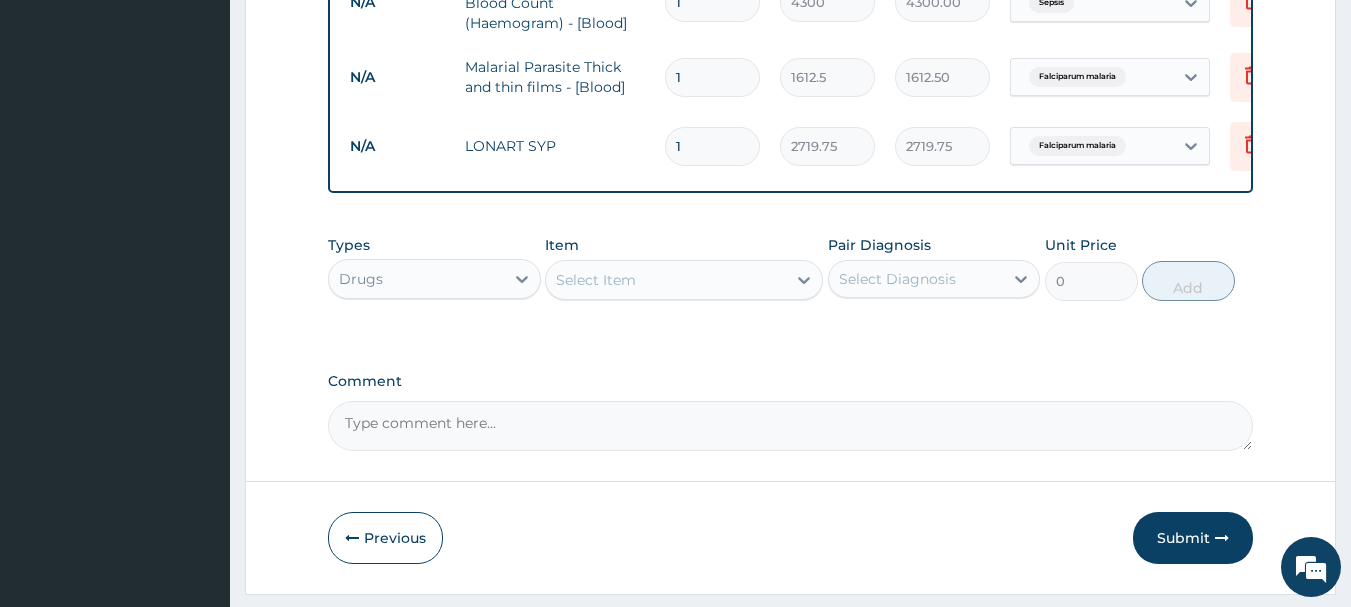 click on "Item Select Item" at bounding box center [684, 268] 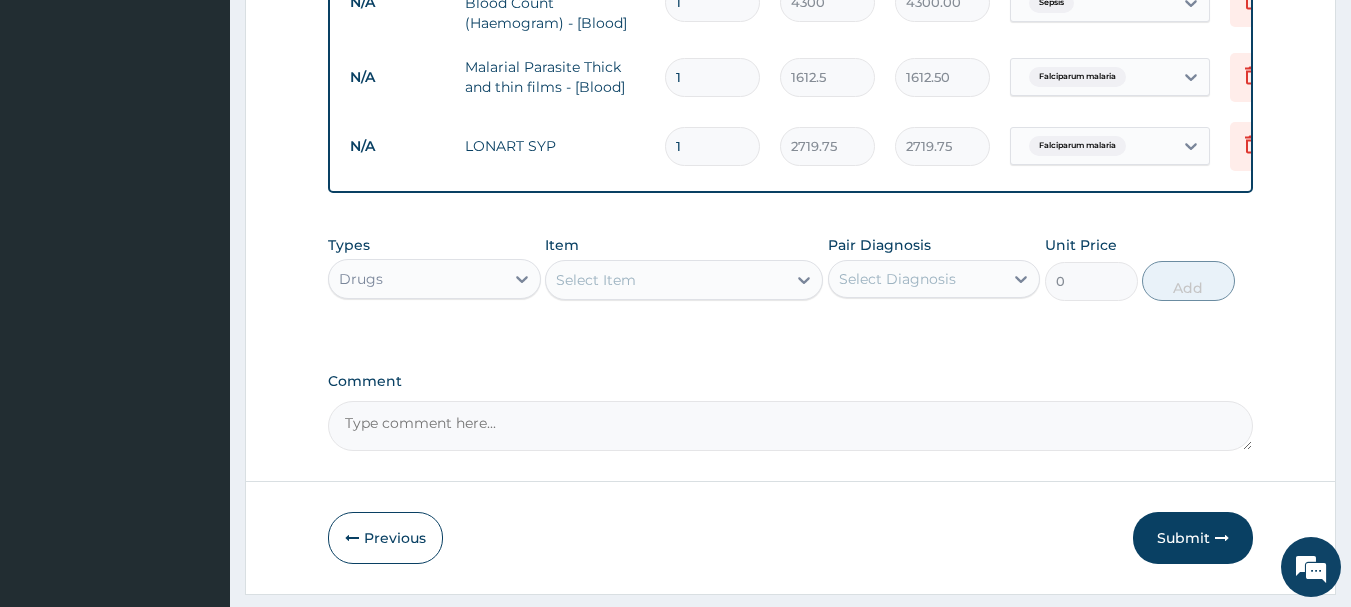 click on "Select Item" at bounding box center [666, 280] 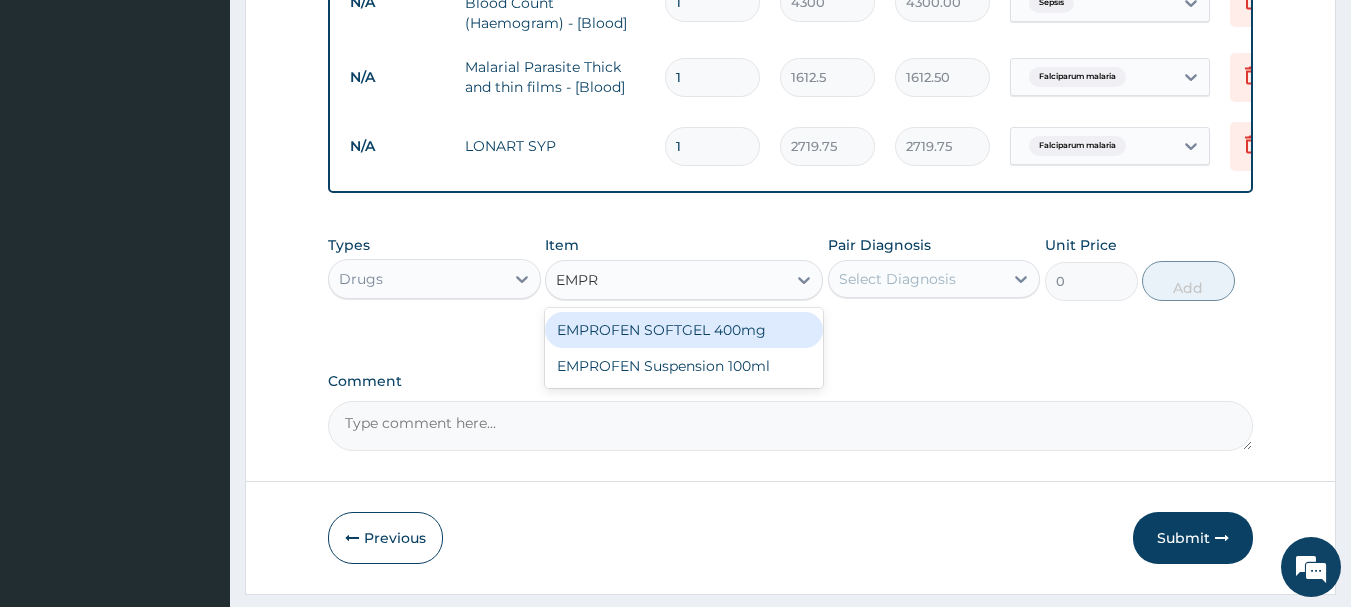 type on "EMPRO" 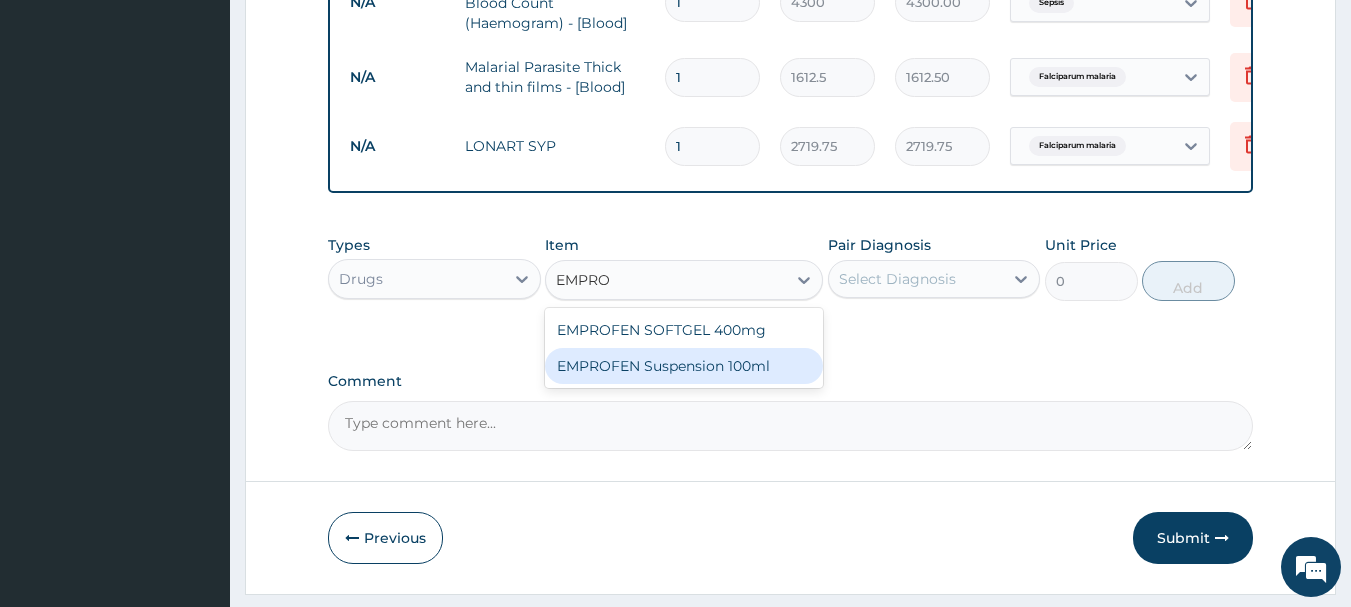 click on "EMPROFEN Suspension 100ml" at bounding box center [684, 366] 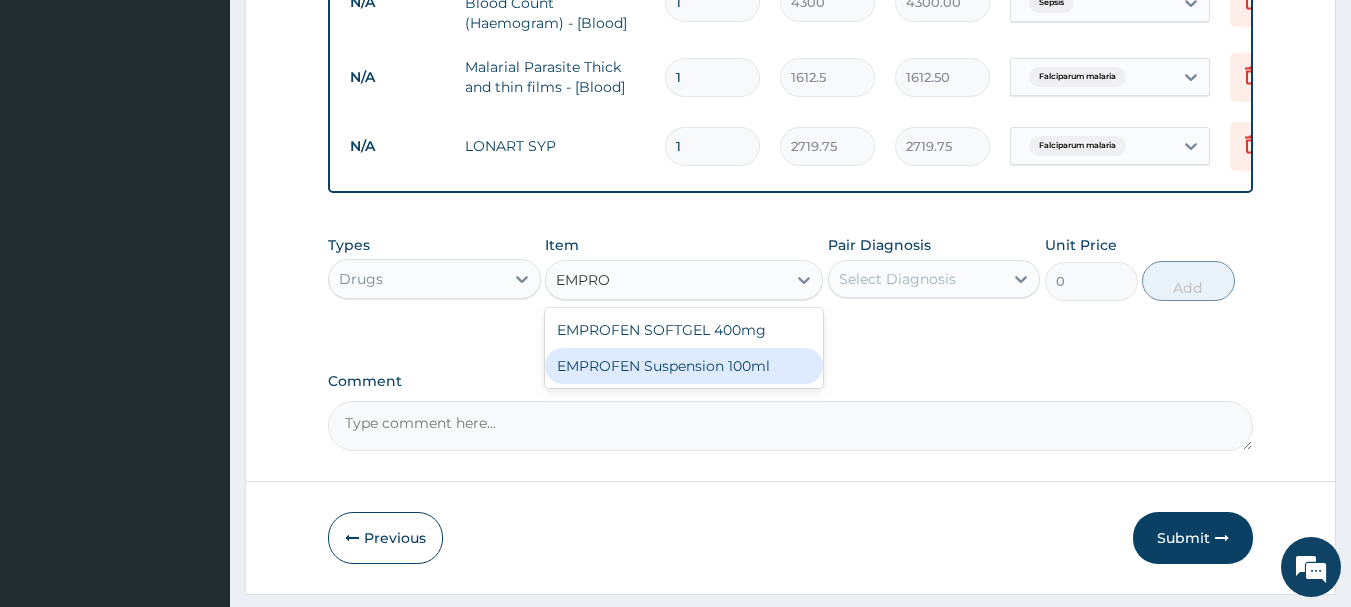 type 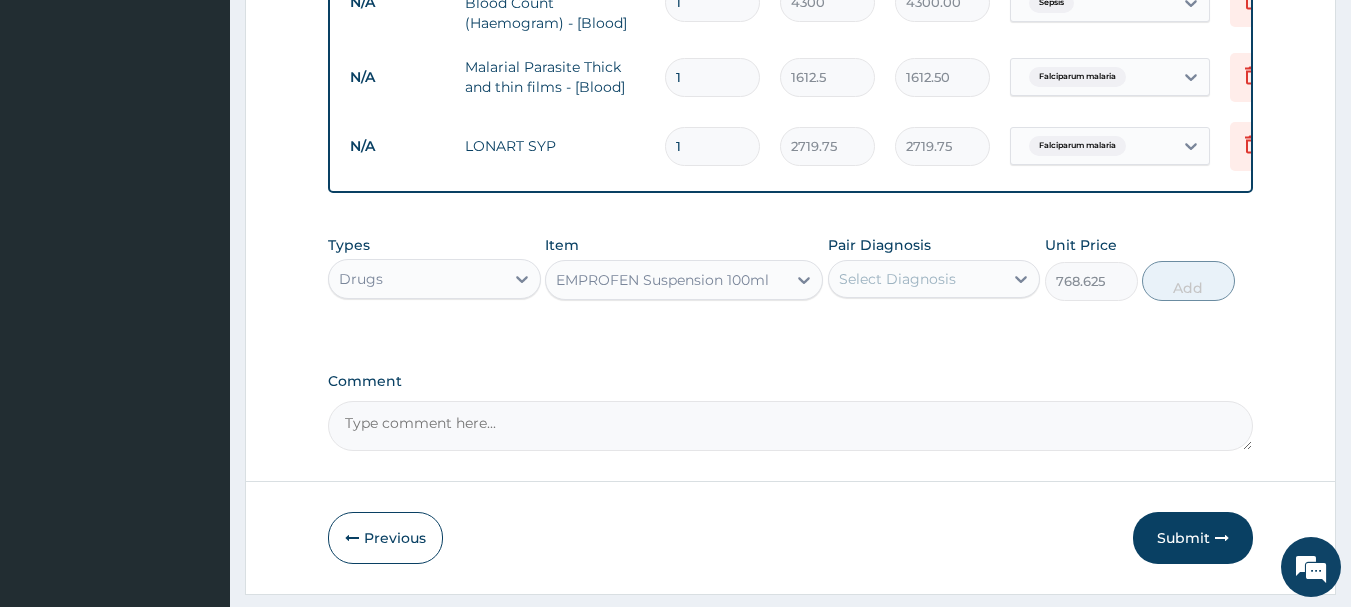 click on "Select Diagnosis" at bounding box center [897, 279] 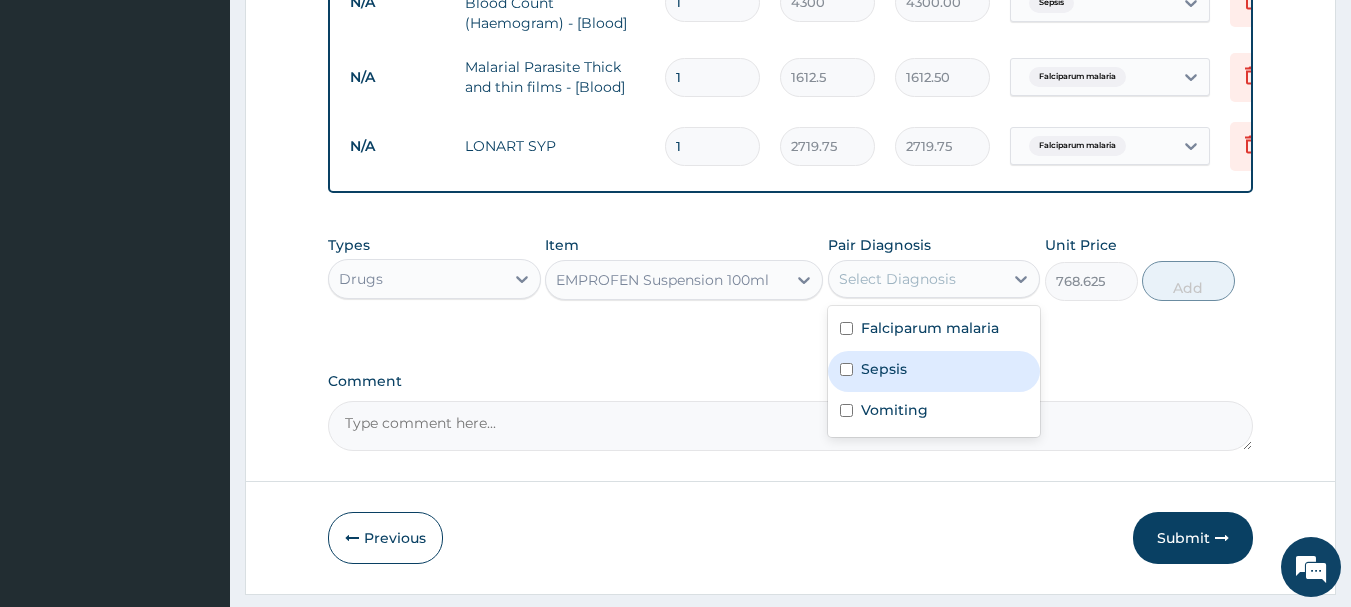 click on "Sepsis" at bounding box center [934, 371] 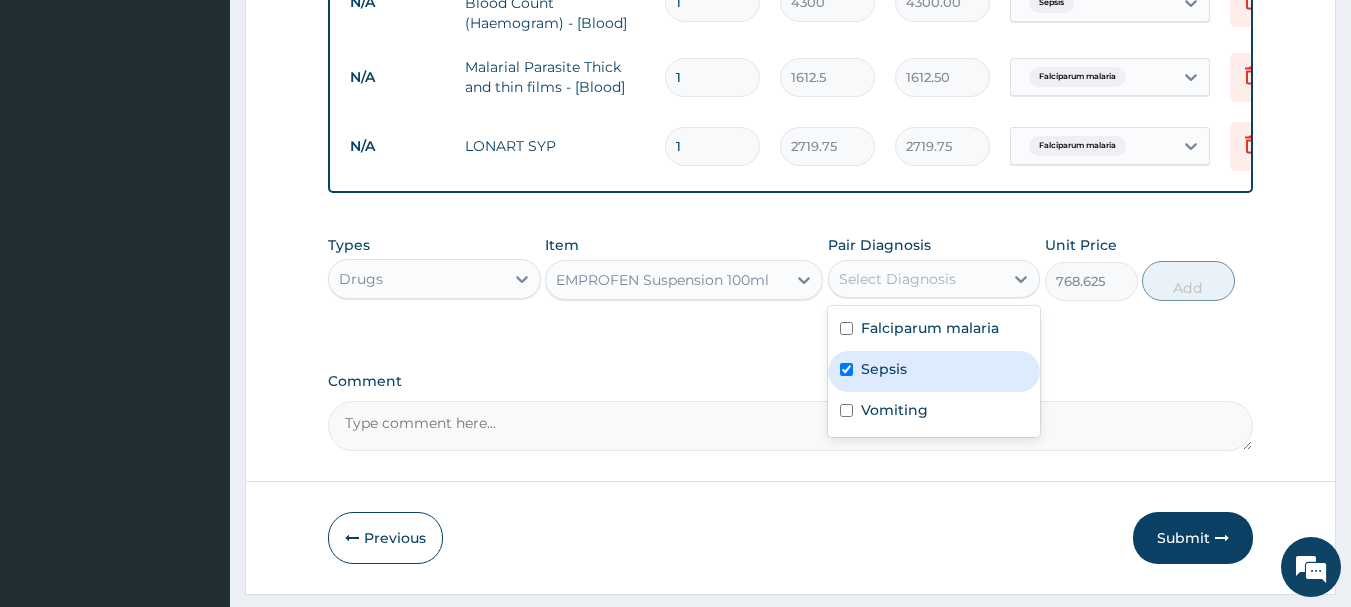checkbox on "true" 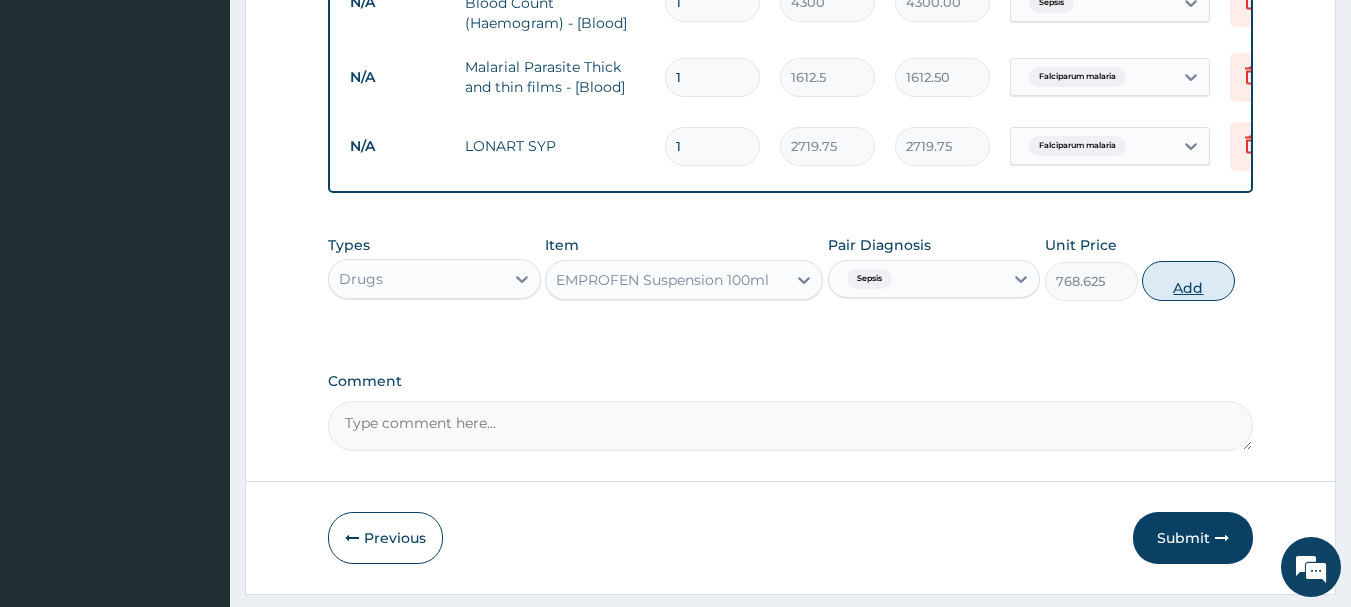 click on "Add" at bounding box center (1188, 281) 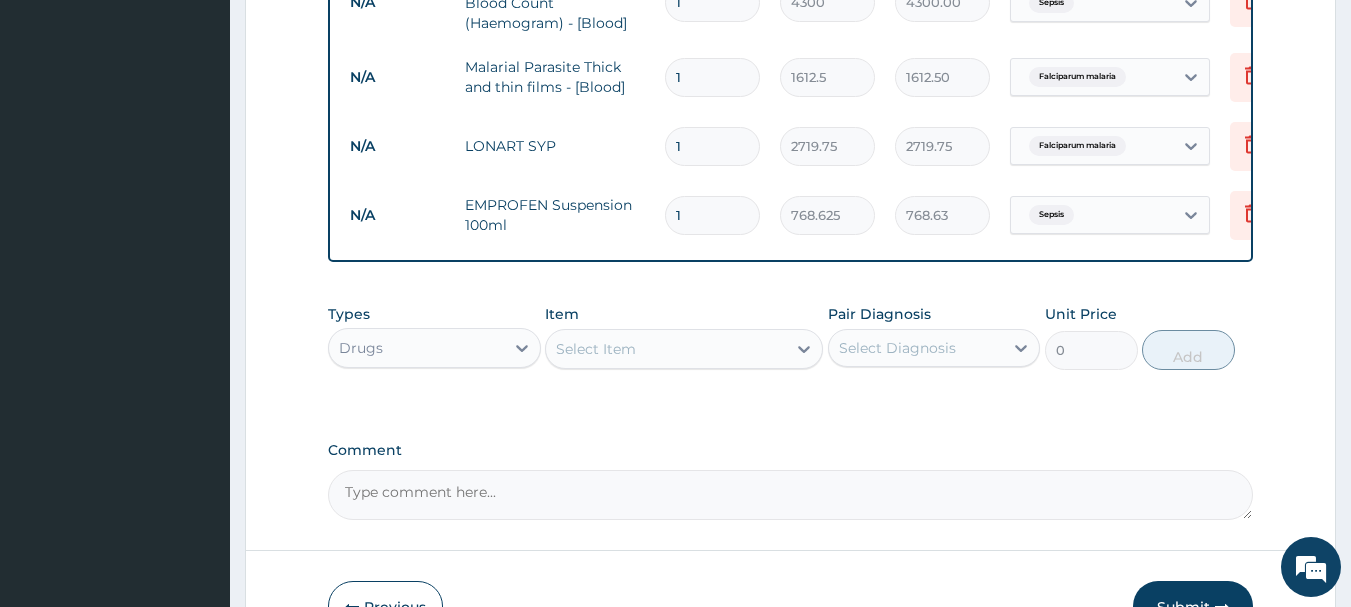 click on "Select Item" at bounding box center [666, 349] 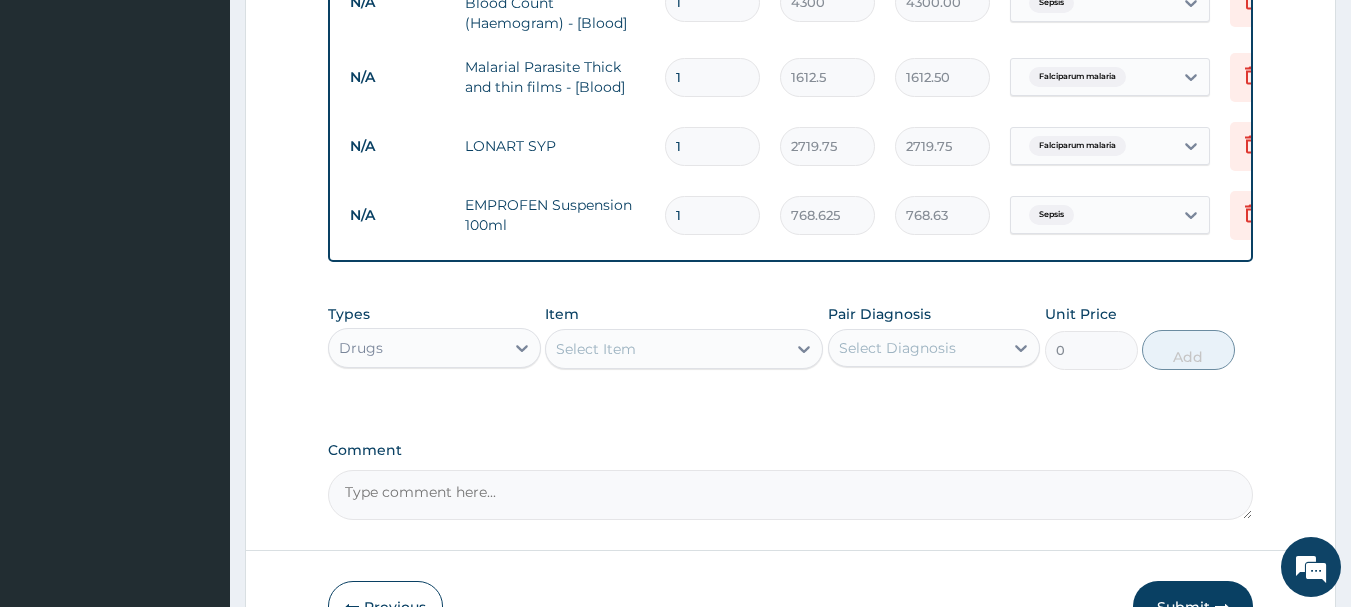 drag, startPoint x: 659, startPoint y: 376, endPoint x: 1347, endPoint y: 373, distance: 688.00653 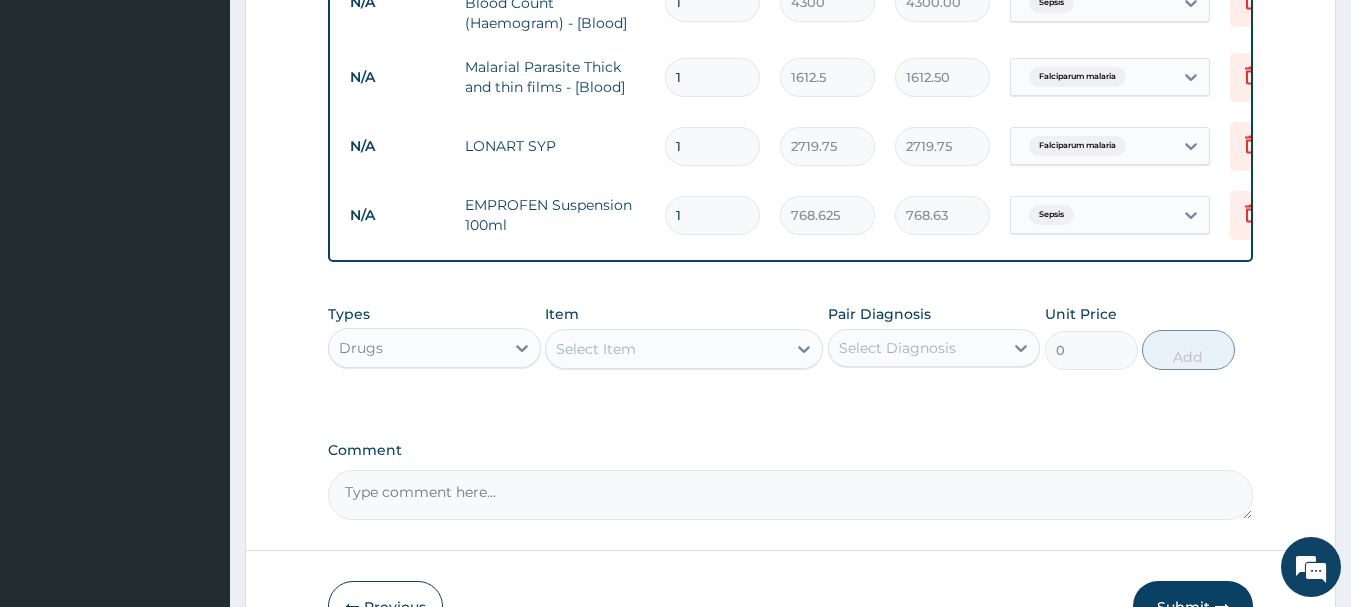 click on "Step  2  of 2 PA Code / Prescription Code Enter Code(Secondary Care Only) Encounter Date 03-08-2025 Important Notice Please enter PA codes before entering items that are not attached to a PA code   All diagnoses entered must be linked to a claim item. Diagnosis & Claim Items that are visible but inactive cannot be edited because they were imported from an already approved PA code. Diagnosis Falciparum malaria Confirmed Sepsis Confirmed Vomiting Confirmed NB: All diagnosis must be linked to a claim item Claim Items Type Name Quantity Unit Price Total Price Pair Diagnosis Actions N/A General practitioner Consultation first outpatient consultation 1 3547.5 3547.50 Falciparum malaria  + 2 Delete N/A FBC CBC-Complete Blood Count (Haemogram) - [Blood] 1 4300 4300.00 Sepsis Delete N/A Malarial Parasite Thick and thin films - [Blood] 1 1612.5 1612.50 Falciparum malaria Delete N/A LONART SYP 1 2719.75 2719.75 Falciparum malaria Delete N/A EMPROFEN Suspension 100ml 1 768.625 Item" at bounding box center [790, -73] 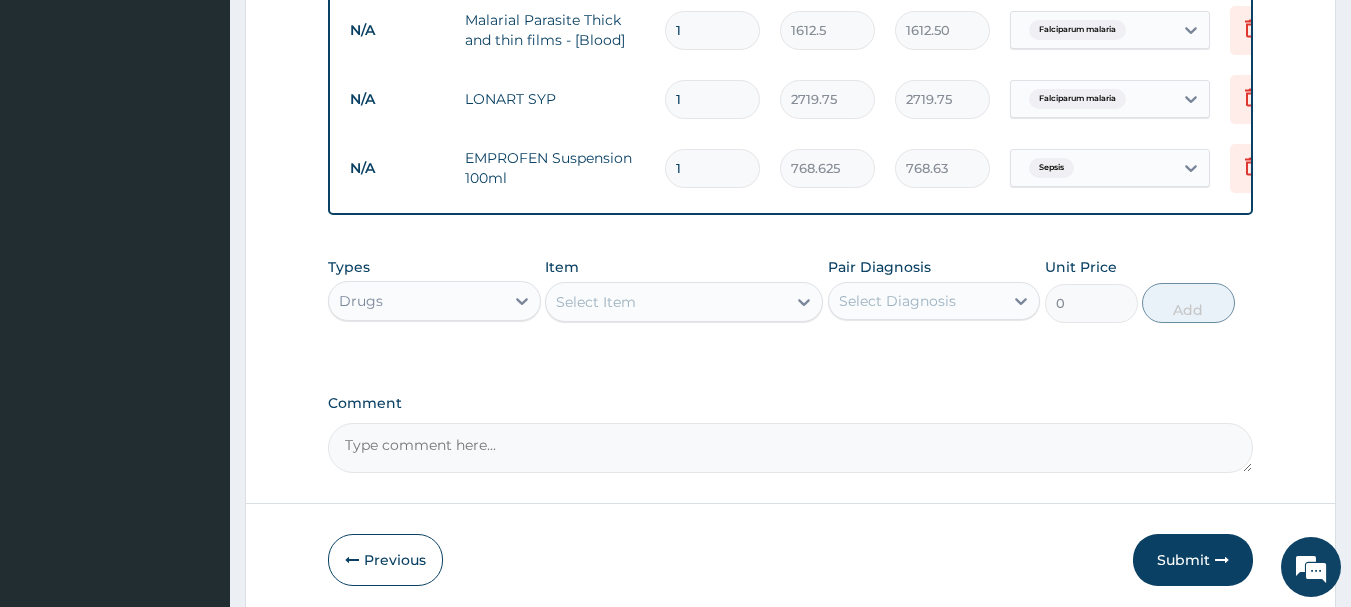 scroll, scrollTop: 1017, scrollLeft: 0, axis: vertical 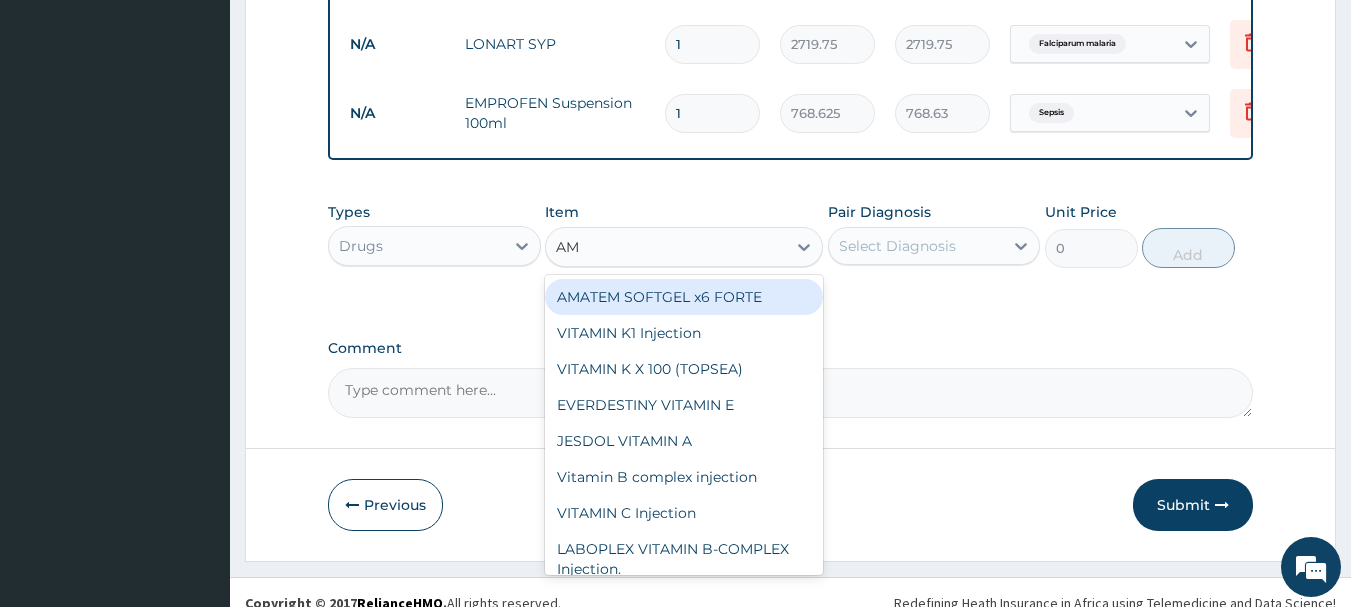 type on "AMO" 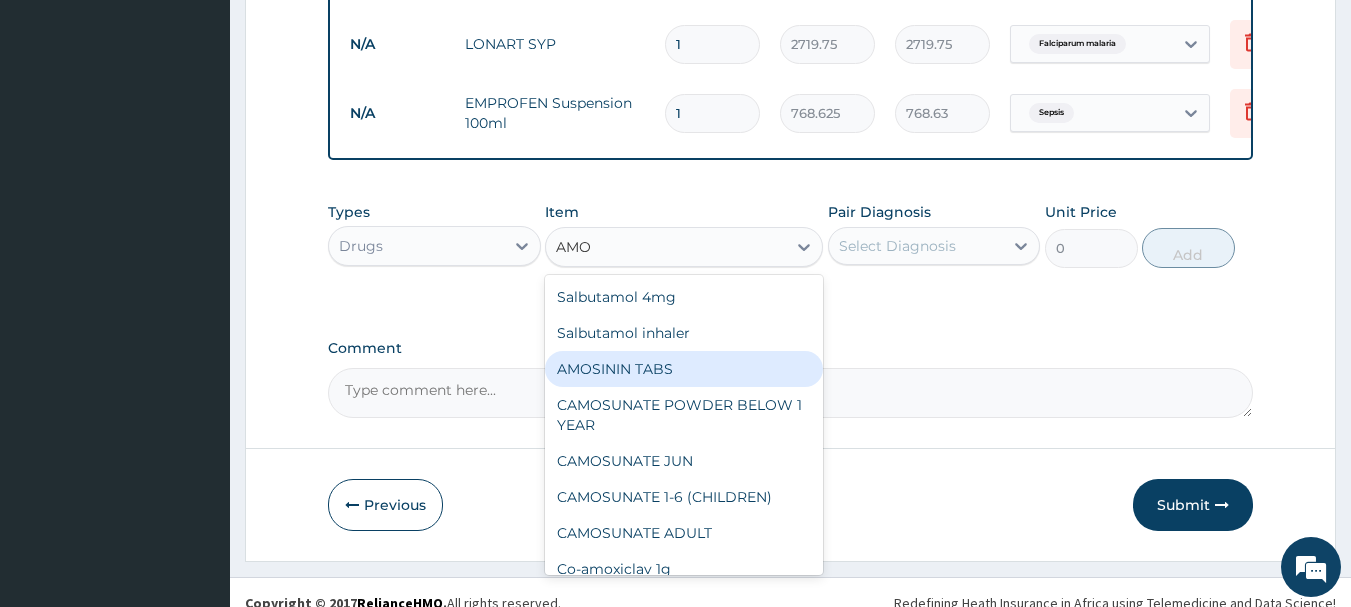 click on "AMOSININ TABS" at bounding box center (684, 369) 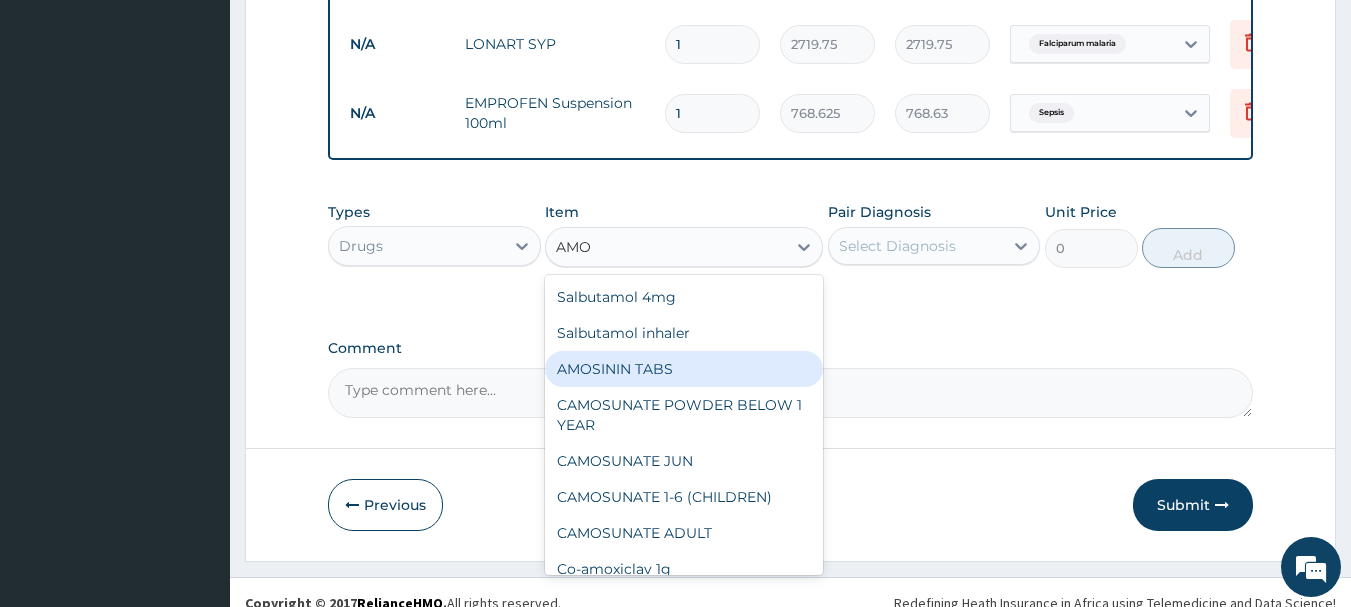 type 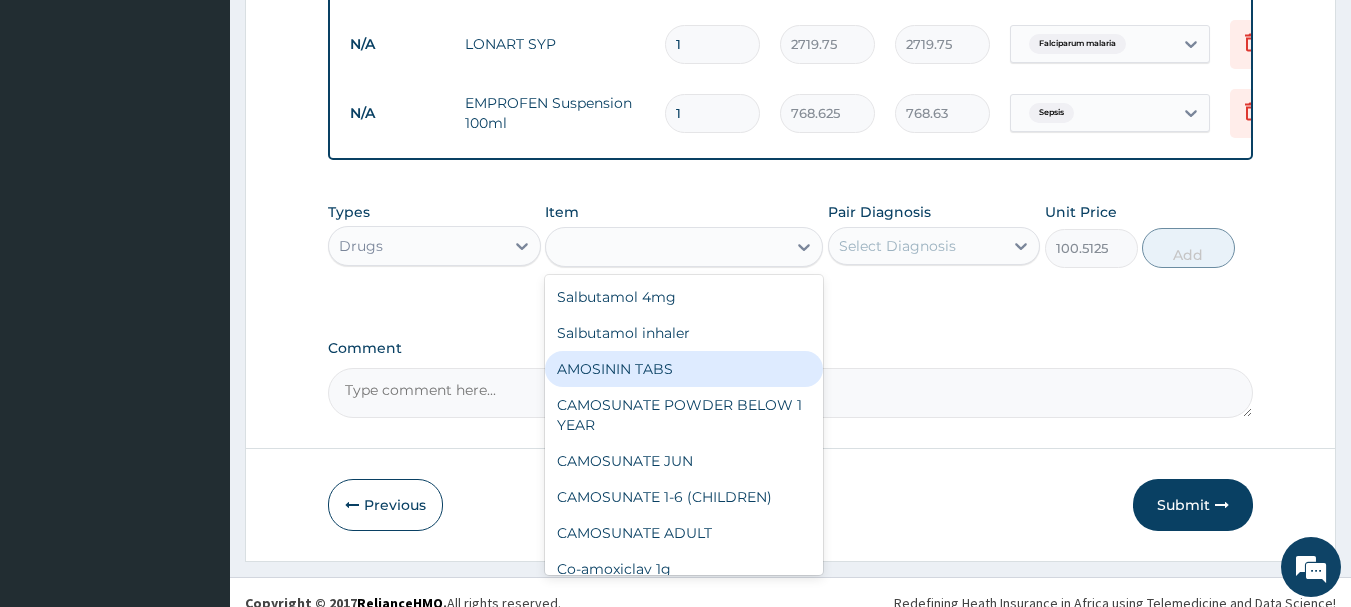 click on "Comment" at bounding box center (791, 393) 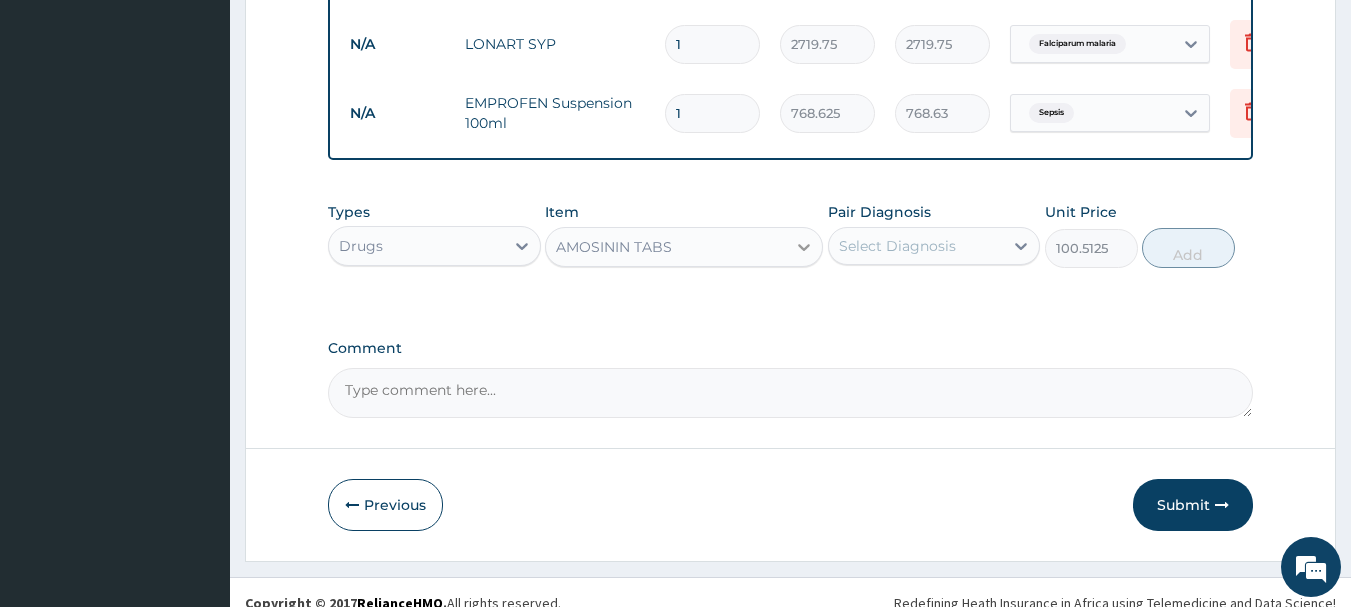 click 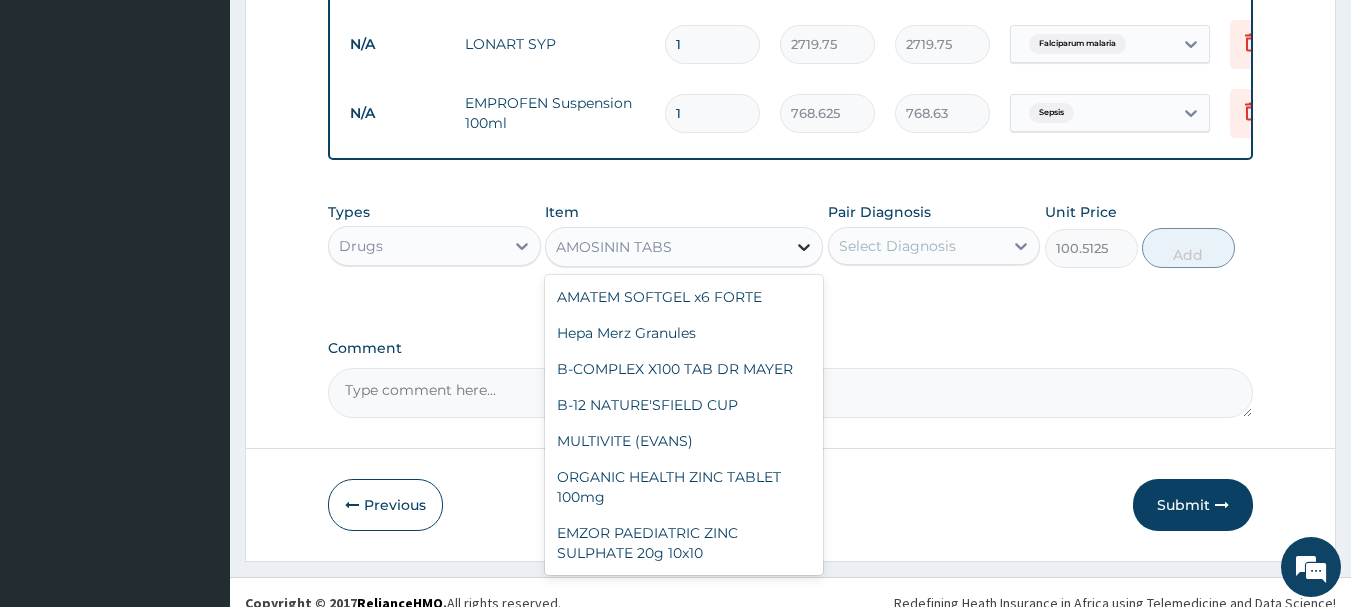 scroll, scrollTop: 11088, scrollLeft: 0, axis: vertical 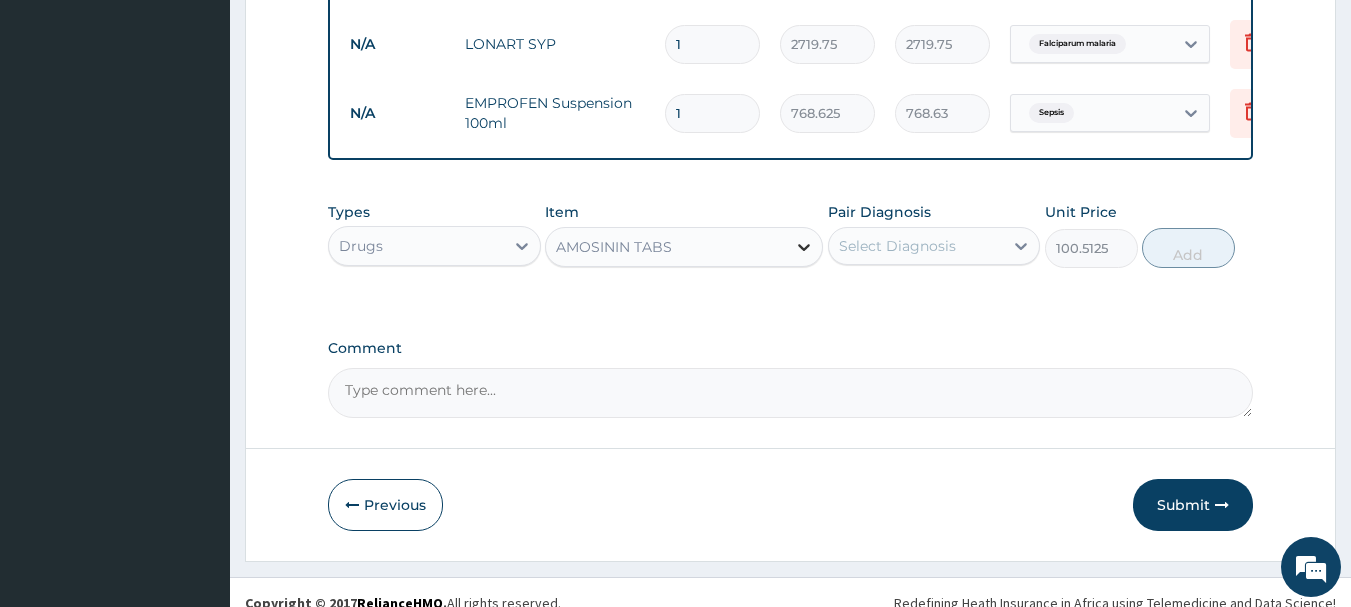 click 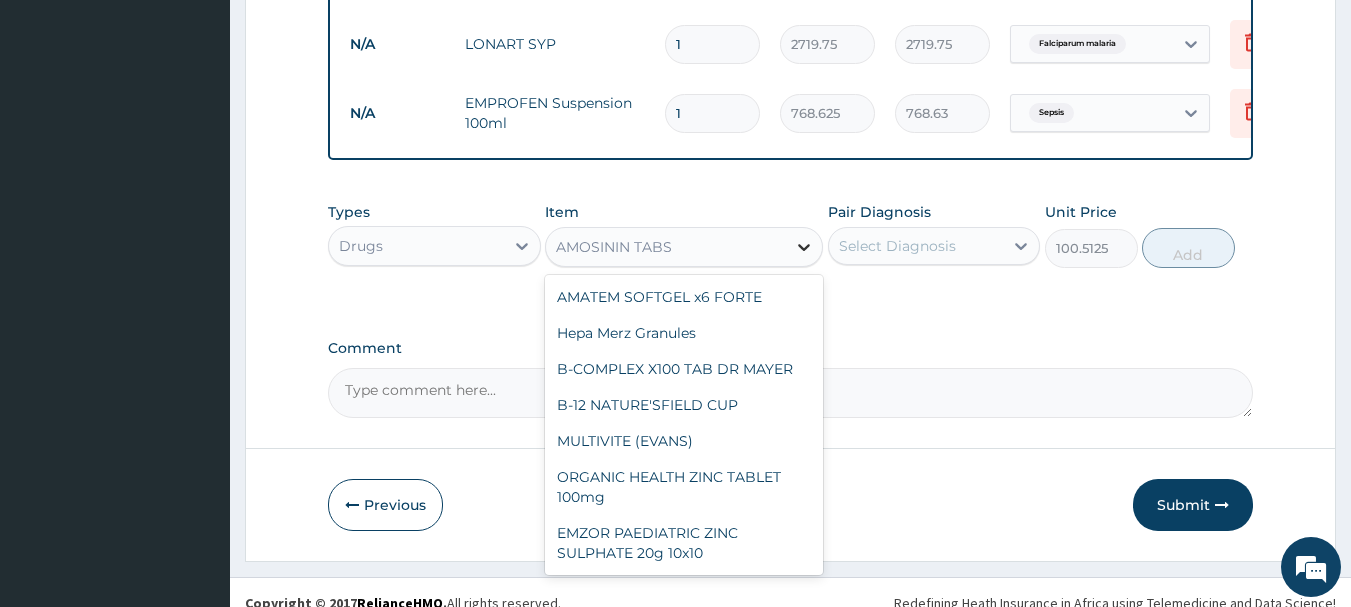 click 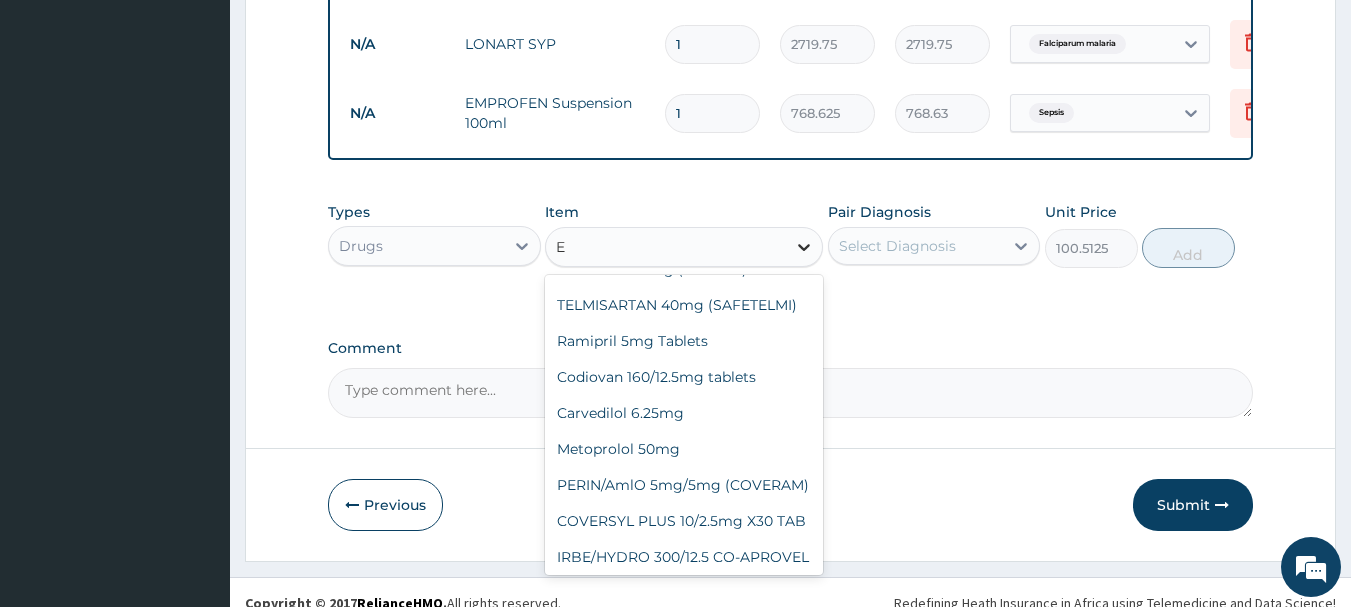 scroll, scrollTop: 8668, scrollLeft: 0, axis: vertical 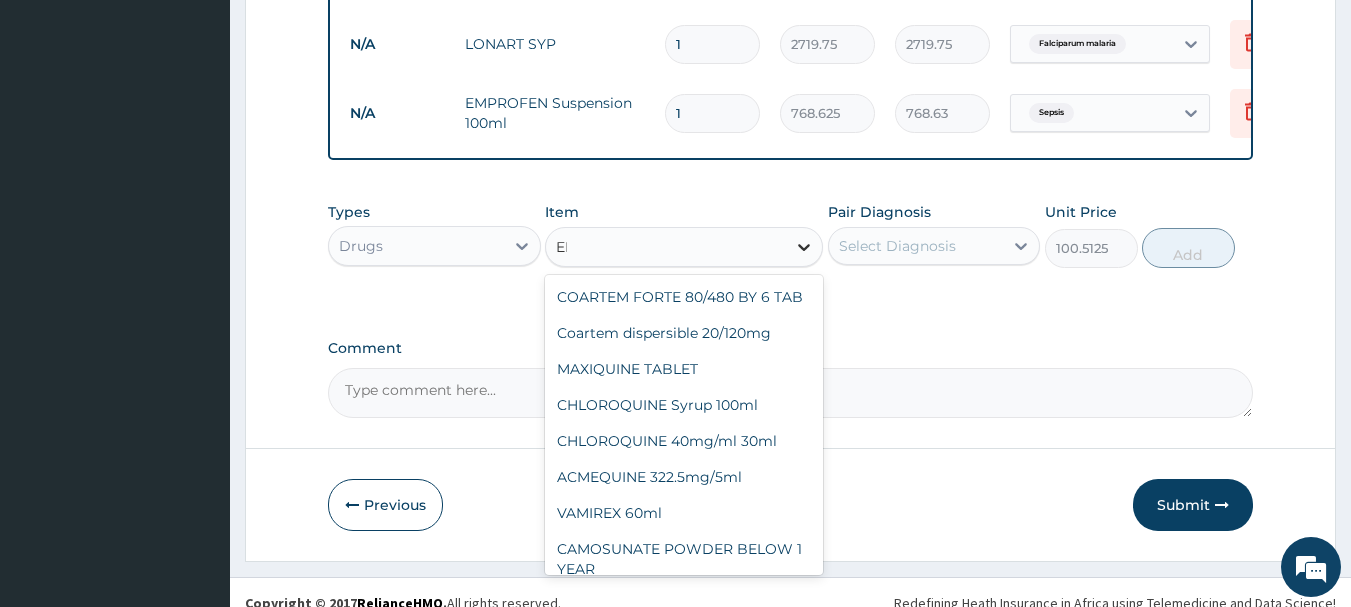 type on "EMM" 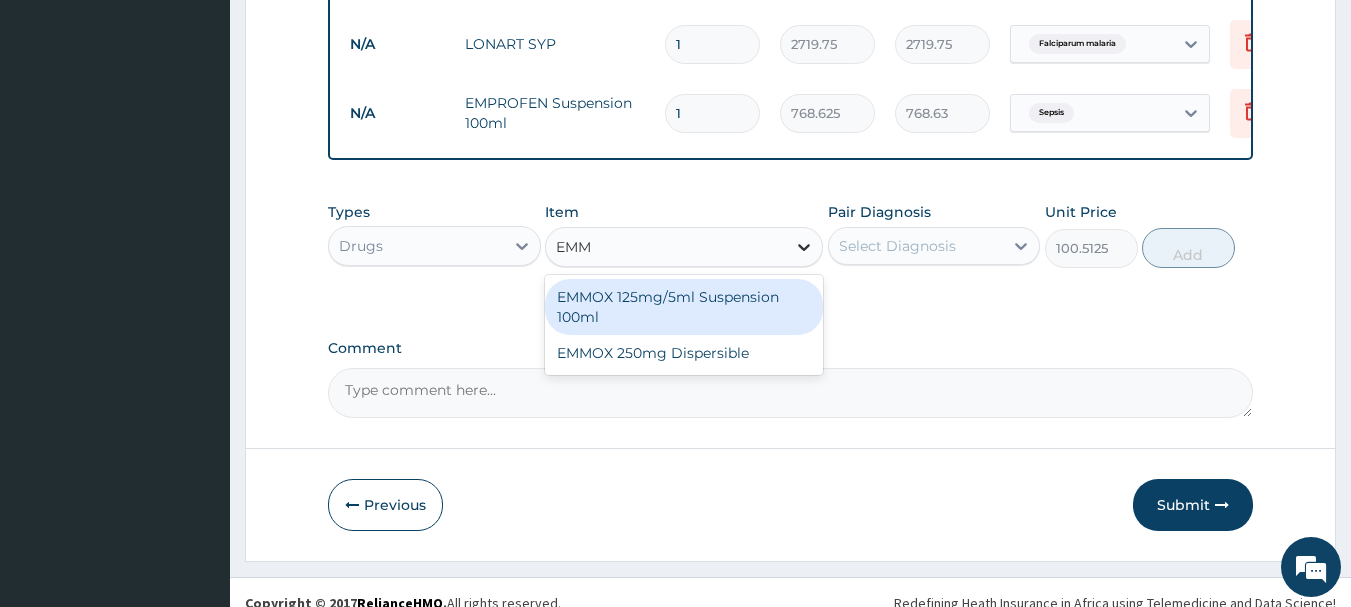 scroll, scrollTop: 0, scrollLeft: 0, axis: both 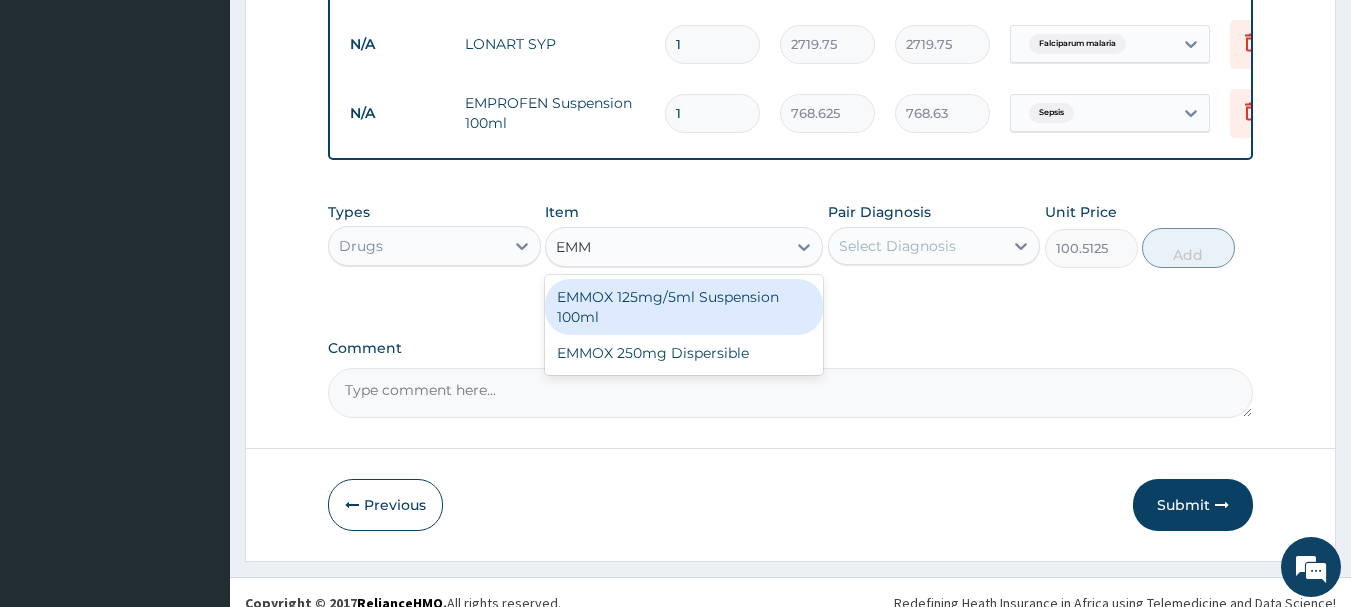 click on "EMMOX 125mg/5ml Suspension 100ml" at bounding box center (684, 307) 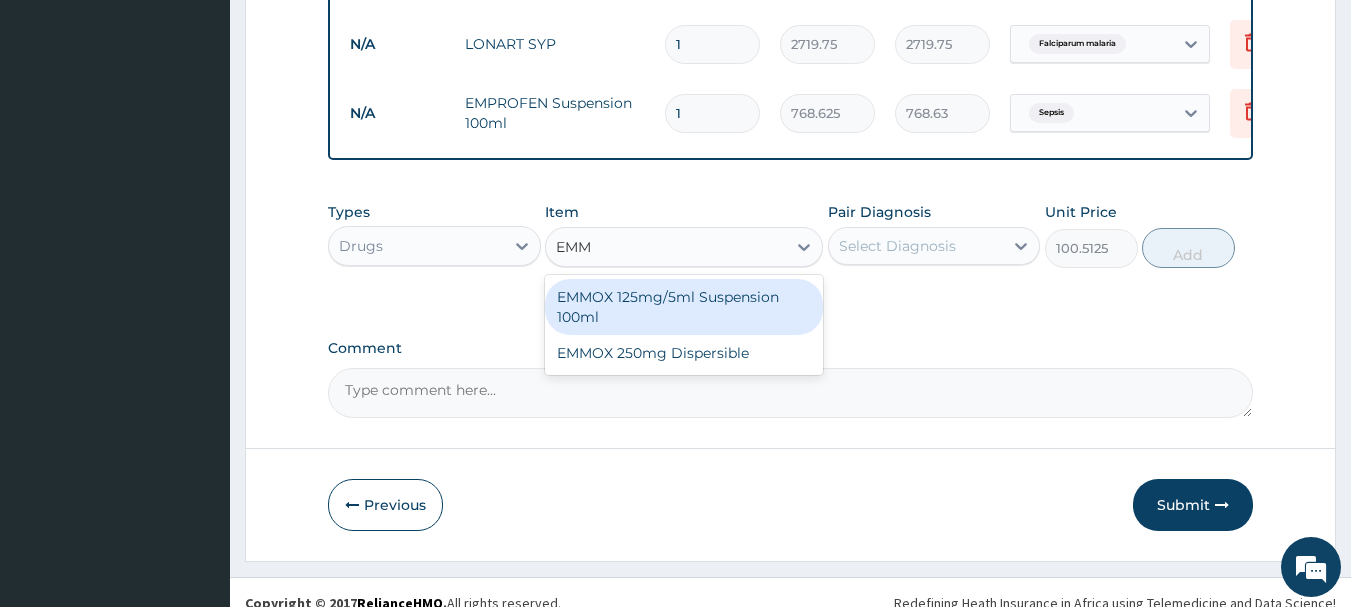 type 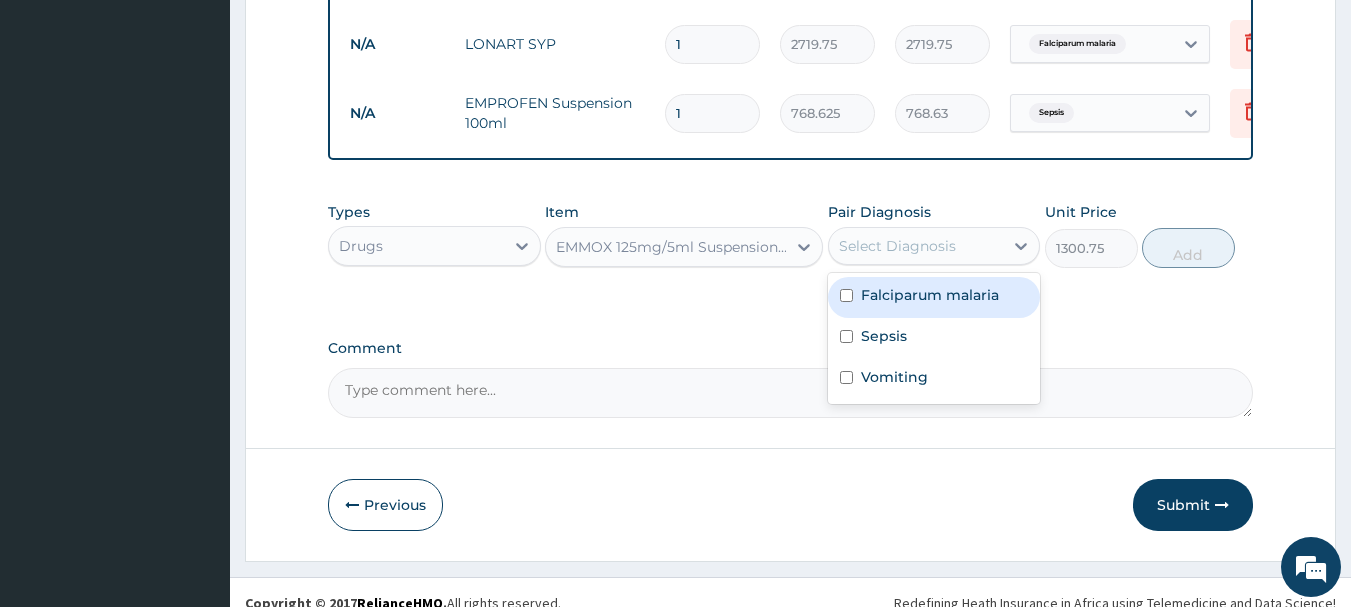 click on "Select Diagnosis" at bounding box center (916, 246) 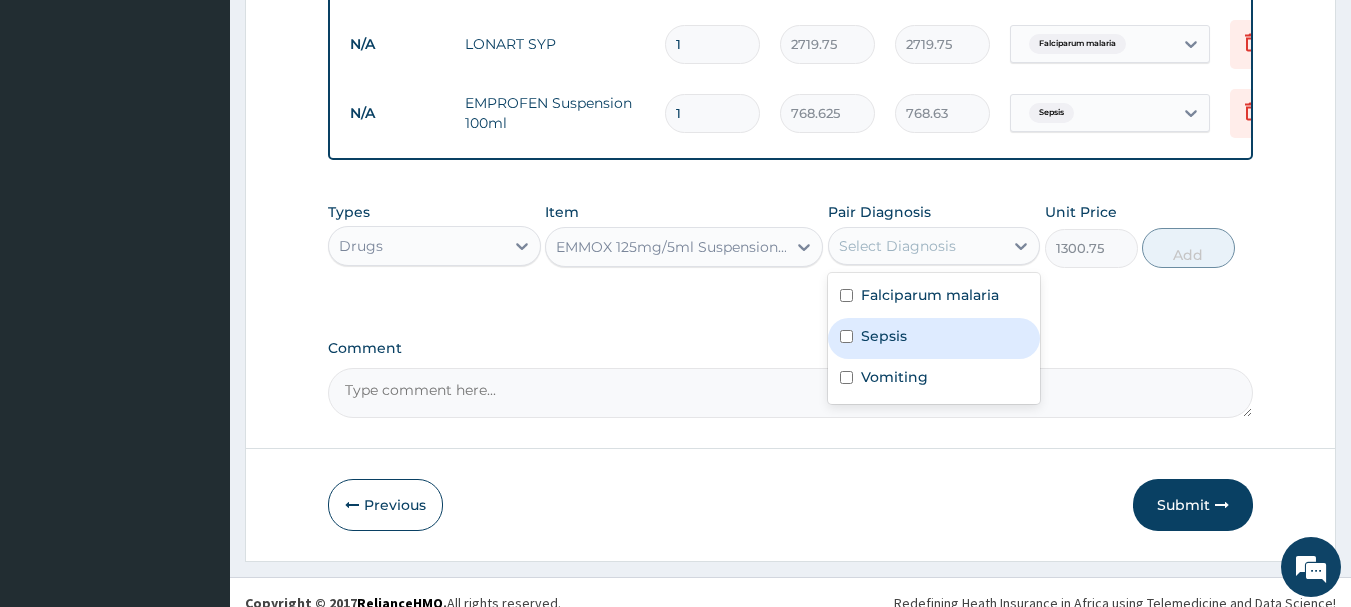 click on "Sepsis" at bounding box center (934, 338) 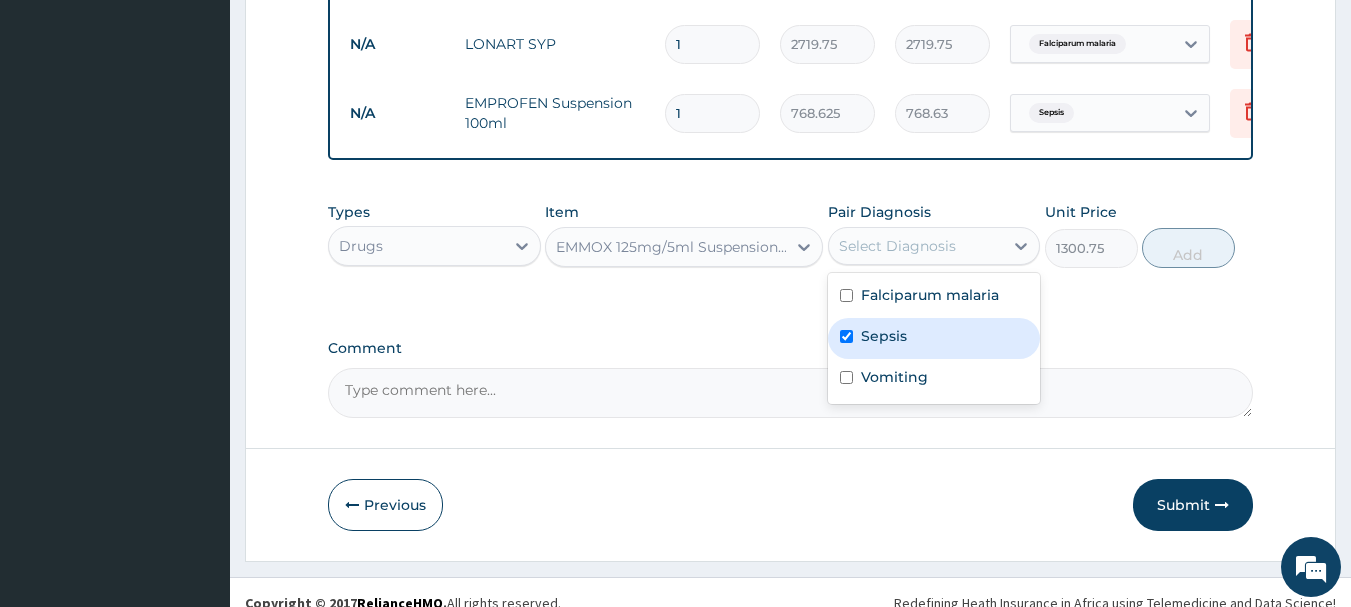 checkbox on "true" 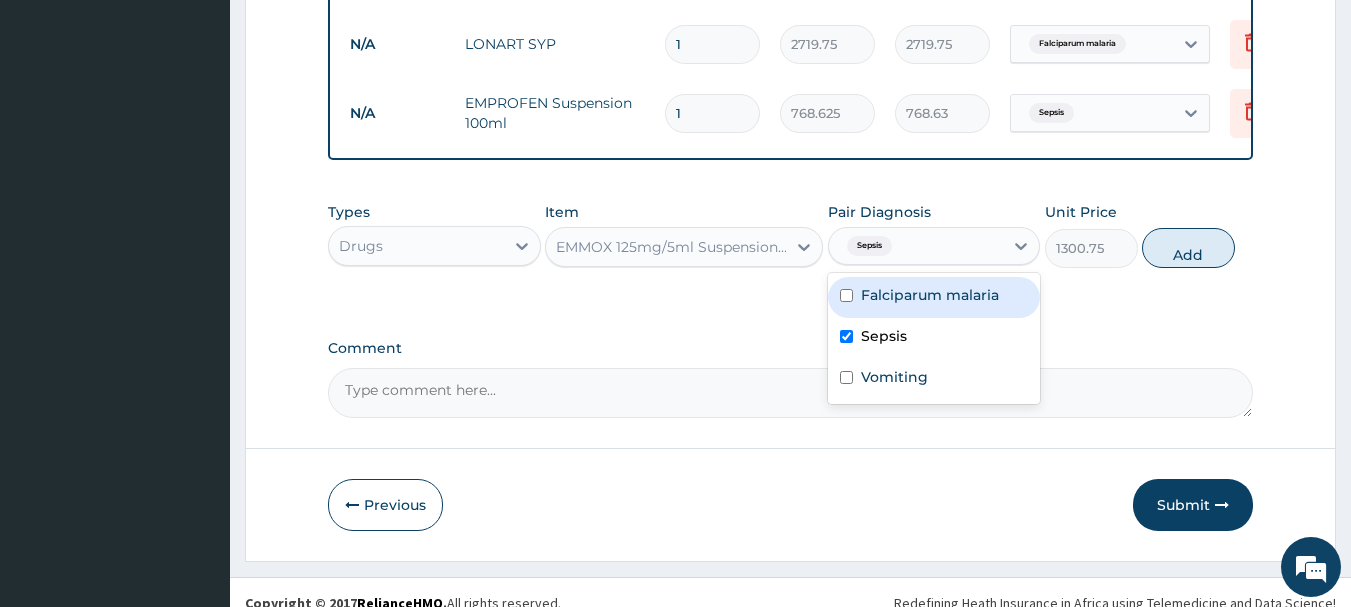 click on "Add" at bounding box center (1188, 248) 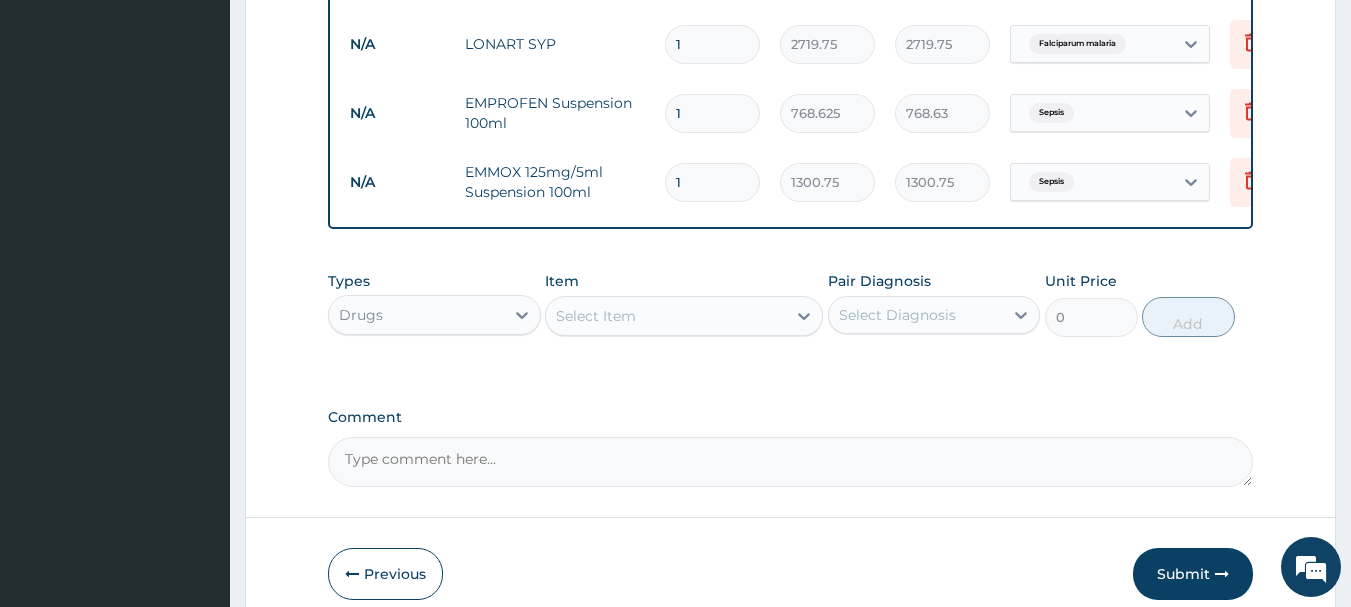 click on "Select Item" at bounding box center (666, 316) 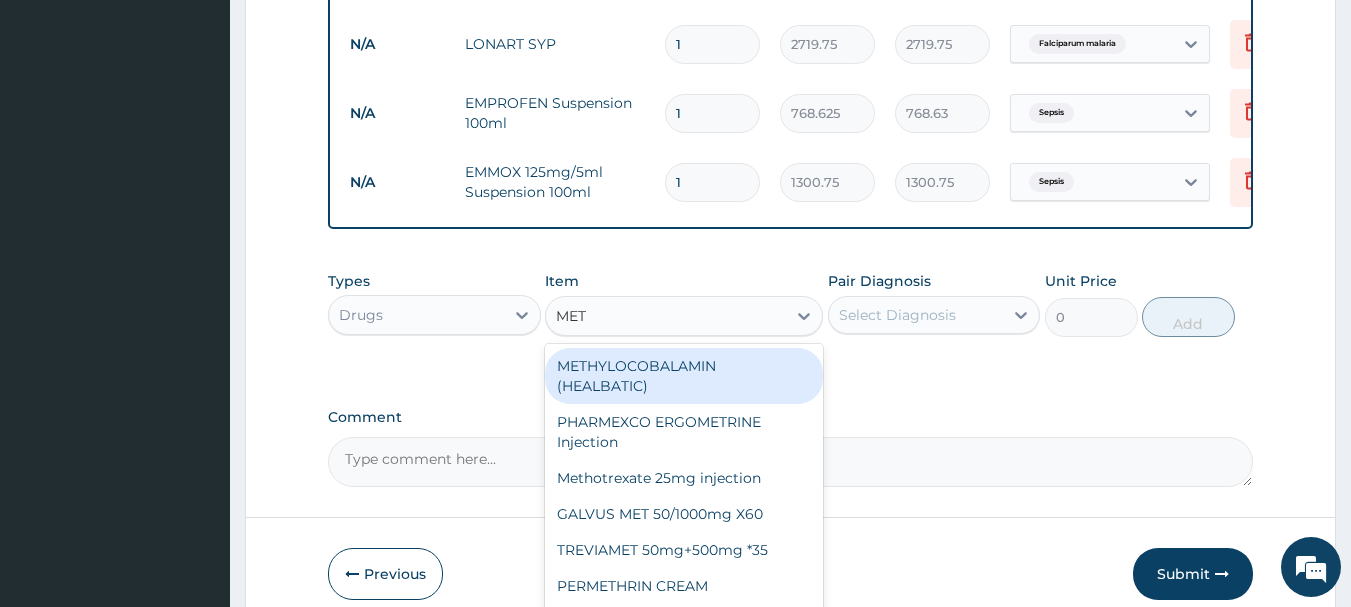 type on "METO" 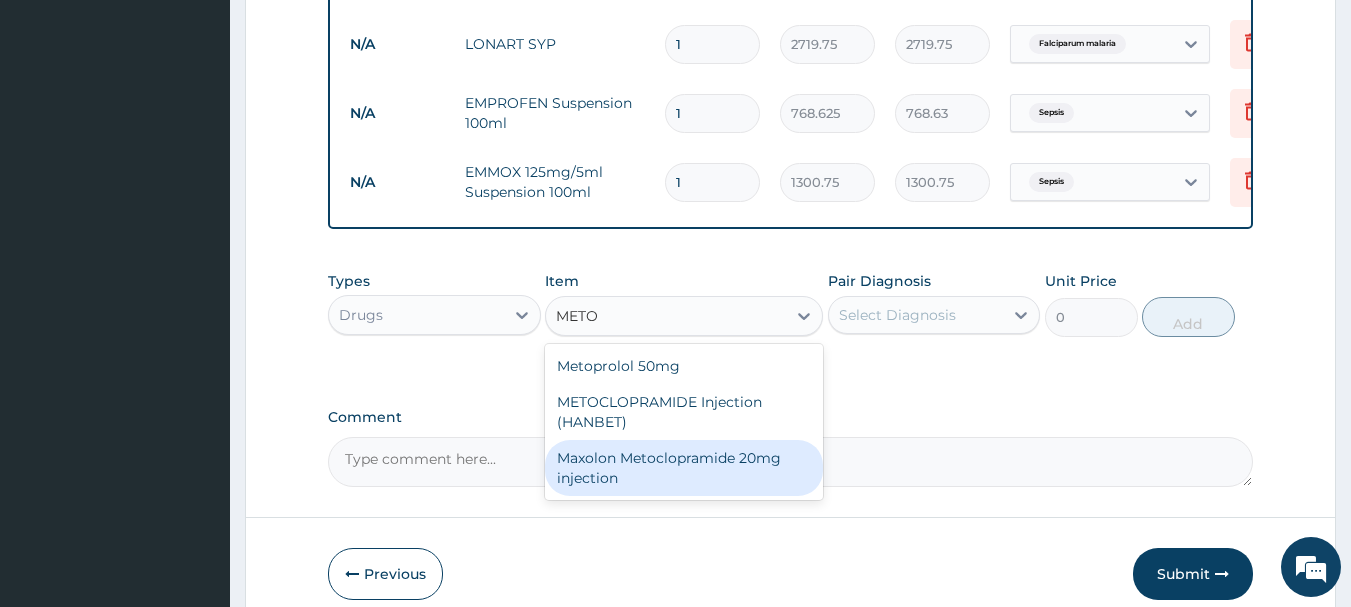 click on "Maxolon Metoclopramide 20mg injection" at bounding box center (684, 468) 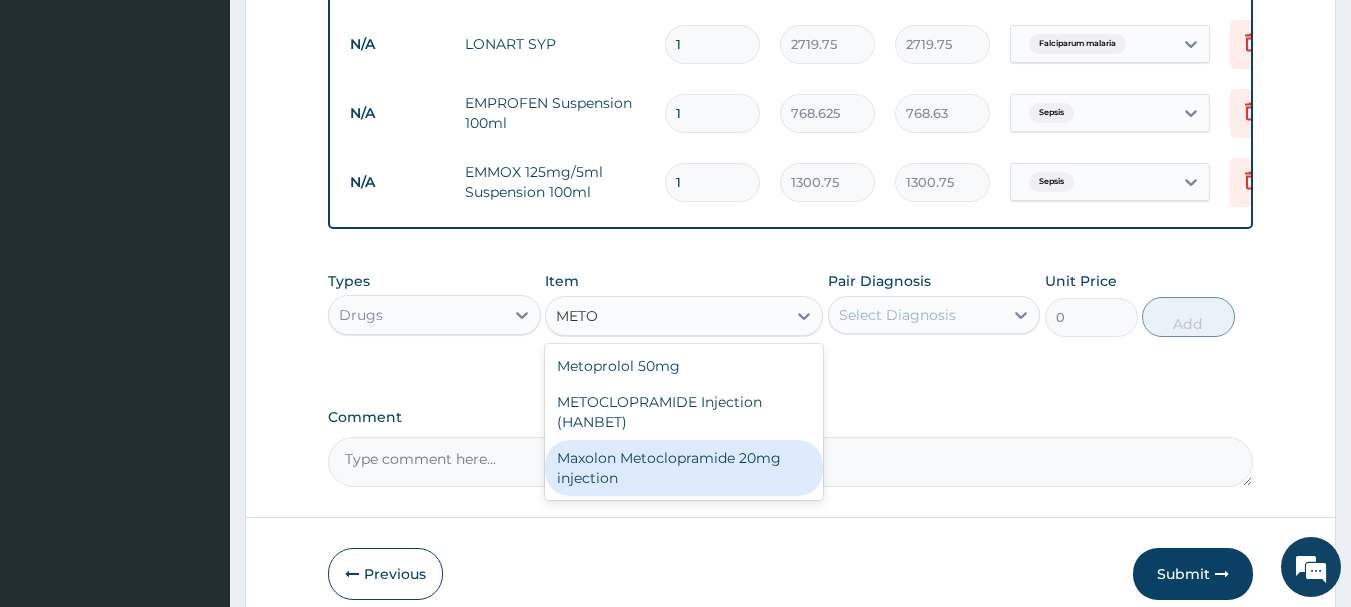type 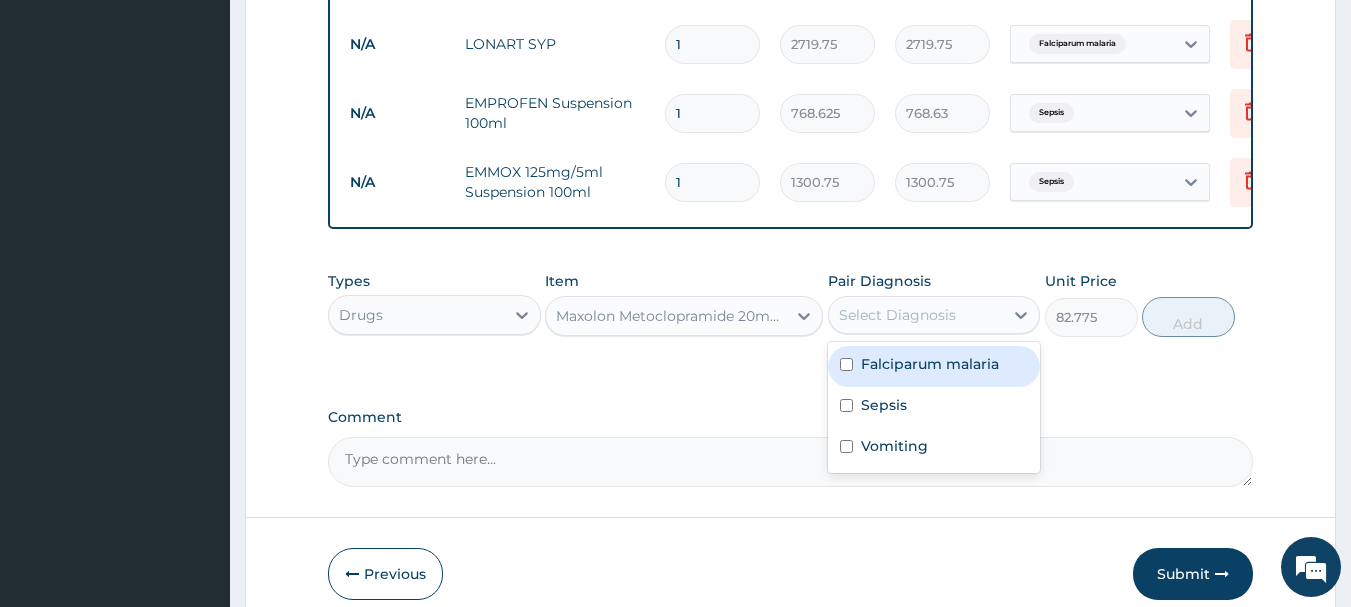 click on "Select Diagnosis" at bounding box center (916, 315) 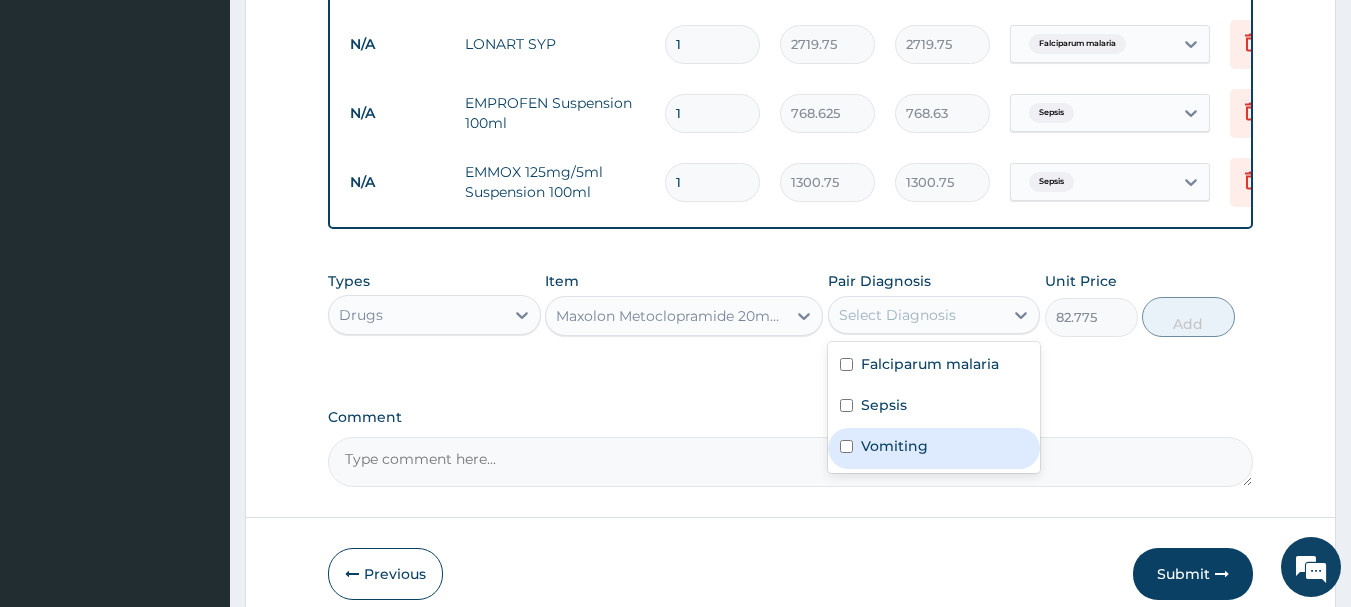 click on "Vomiting" at bounding box center (934, 448) 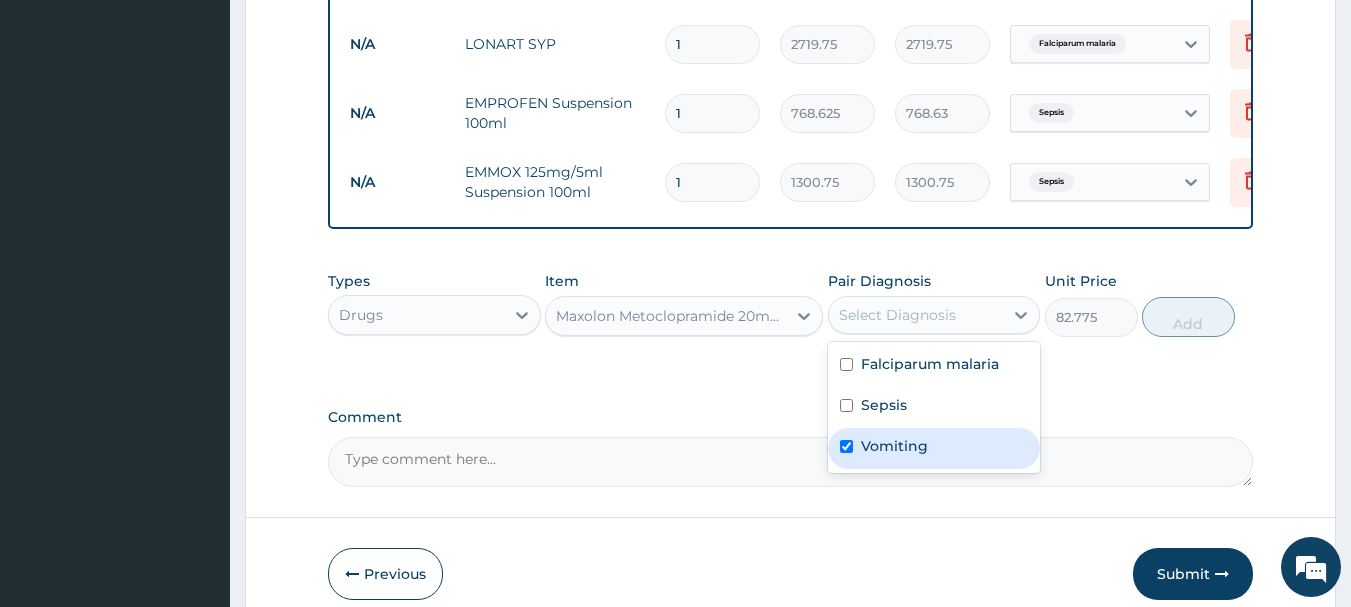 checkbox on "true" 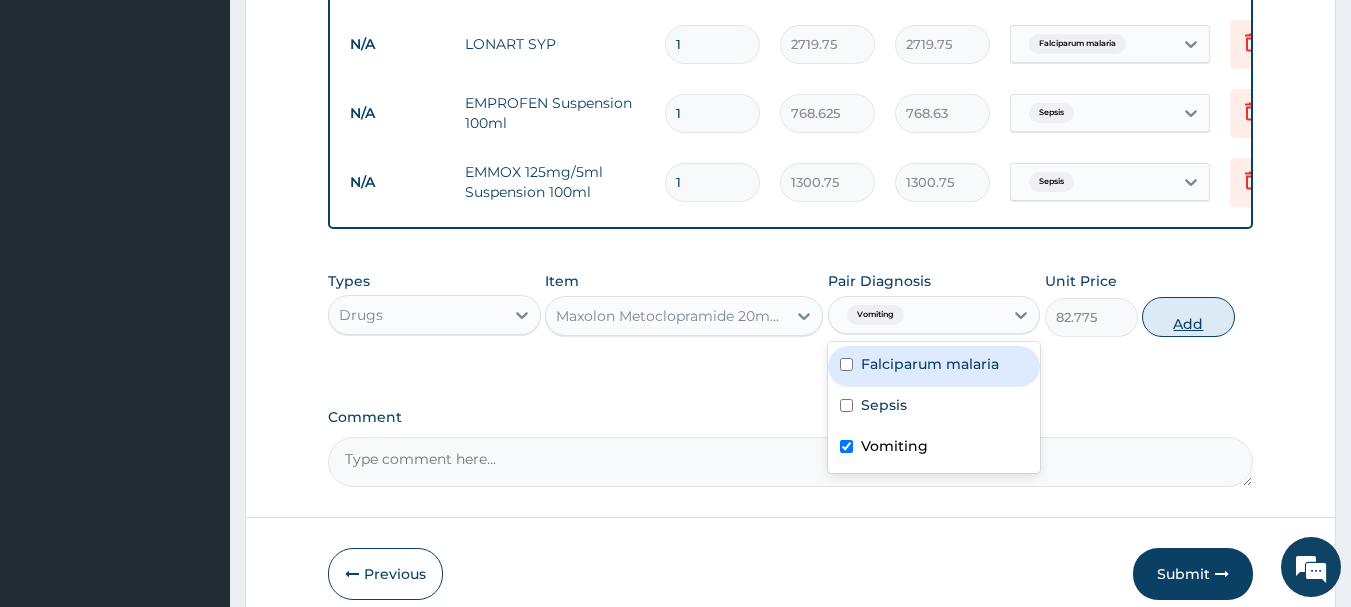 click on "Add" at bounding box center (1188, 317) 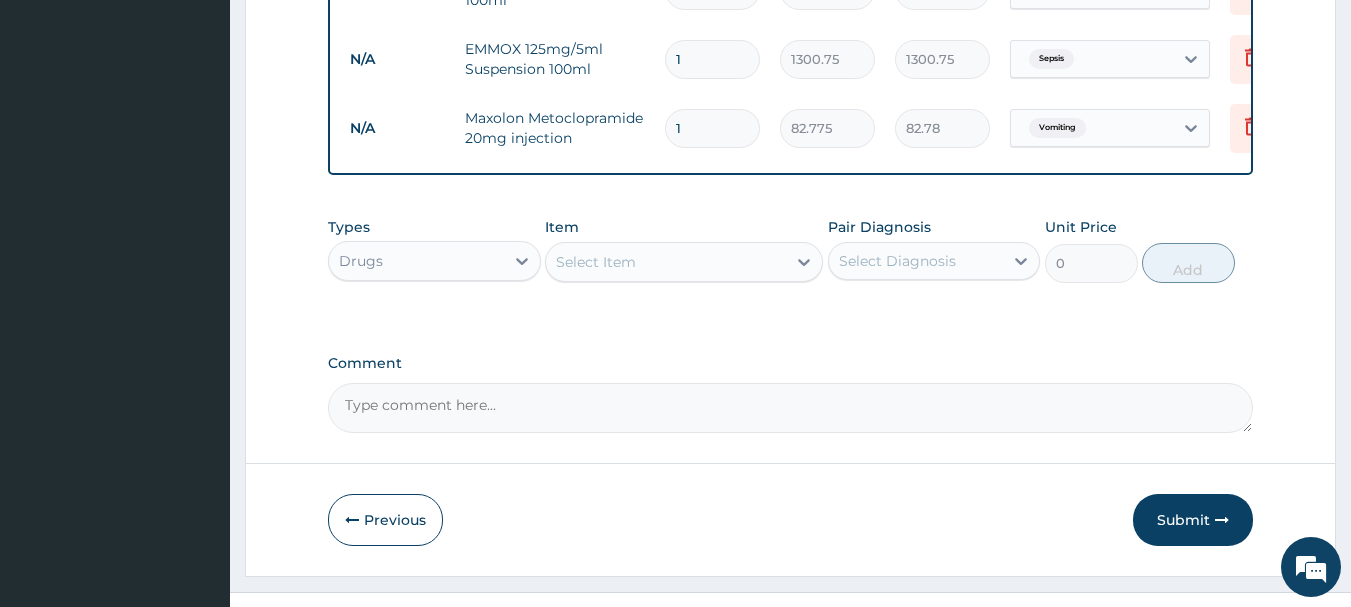 scroll, scrollTop: 1191, scrollLeft: 0, axis: vertical 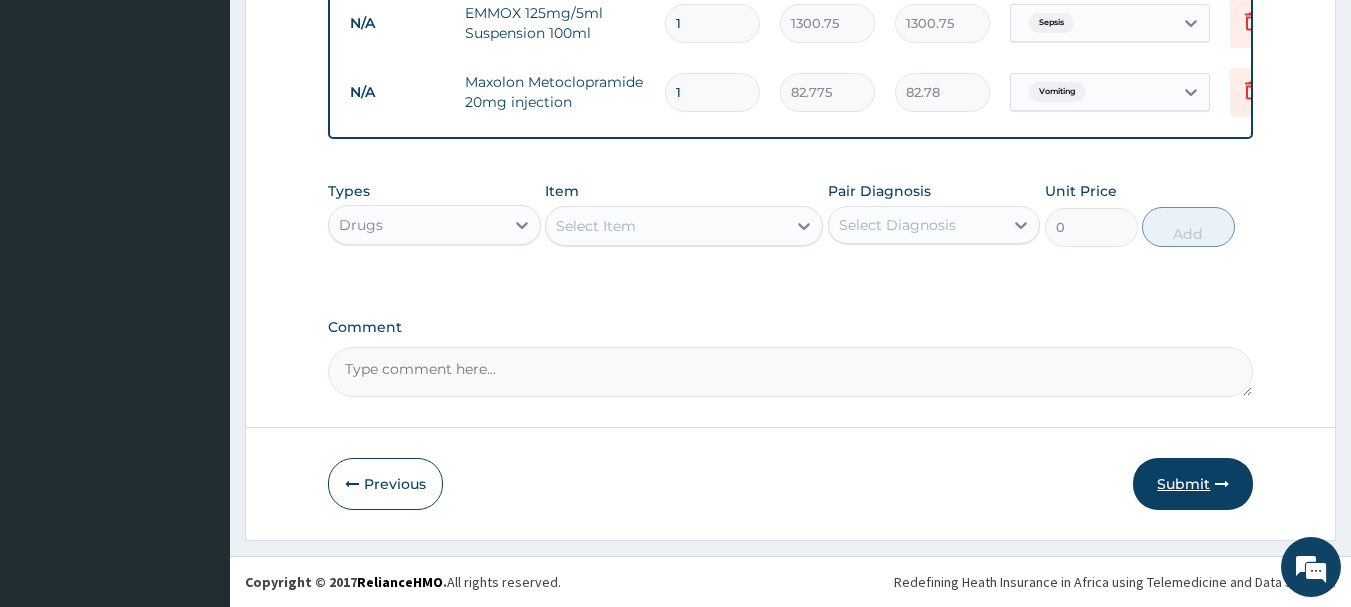 click on "Submit" at bounding box center [1193, 484] 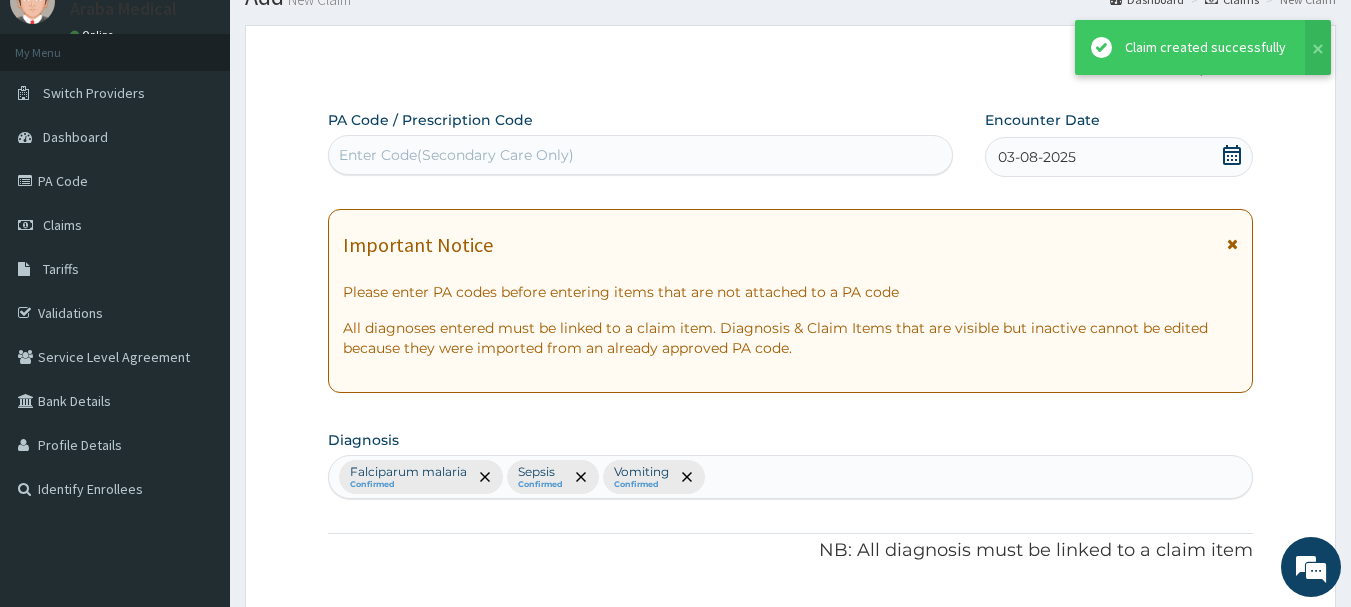 scroll, scrollTop: 1191, scrollLeft: 0, axis: vertical 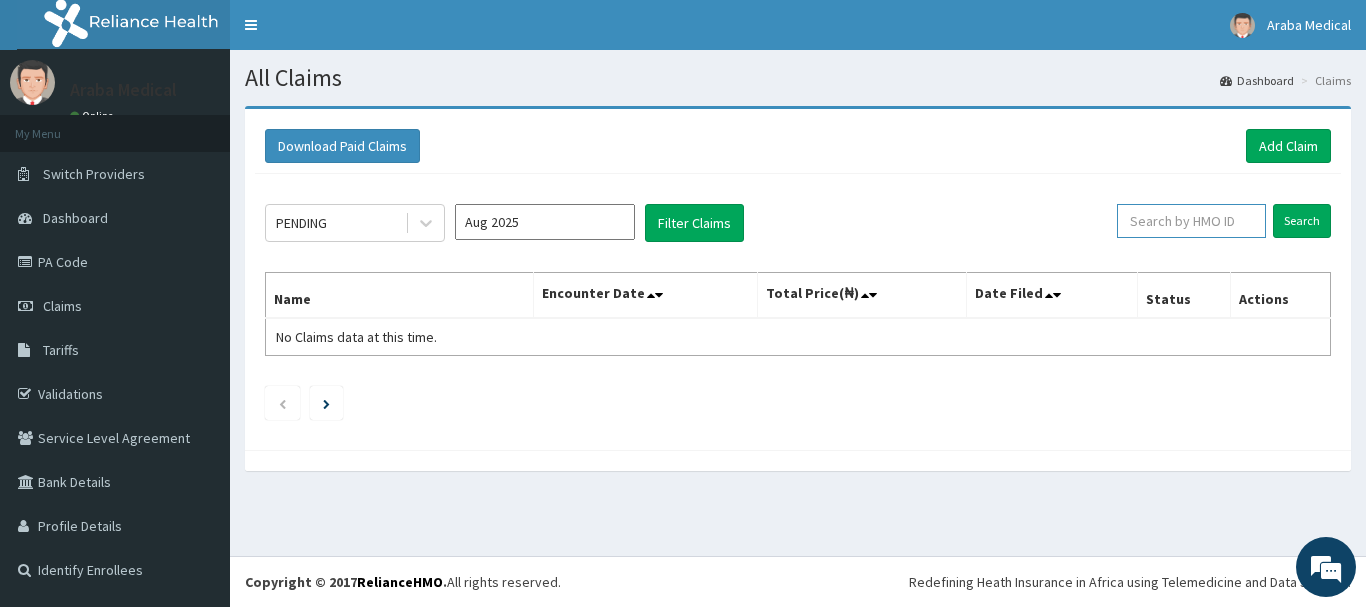 click at bounding box center (1191, 221) 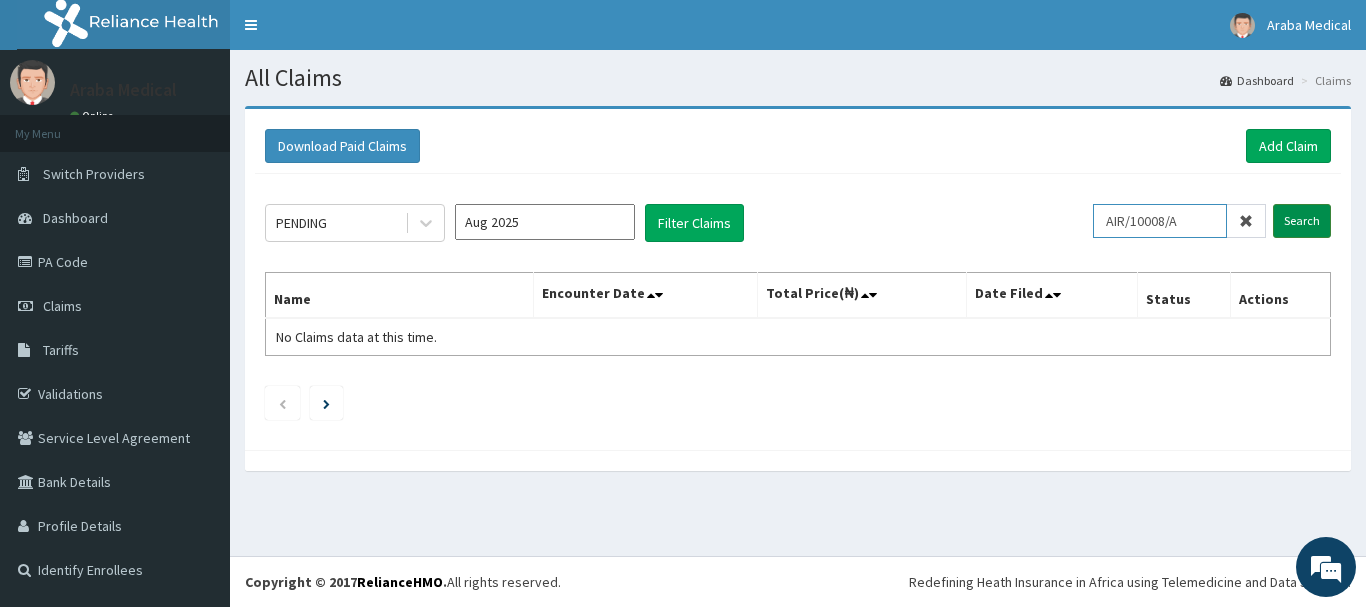 type on "AIR/10008/A" 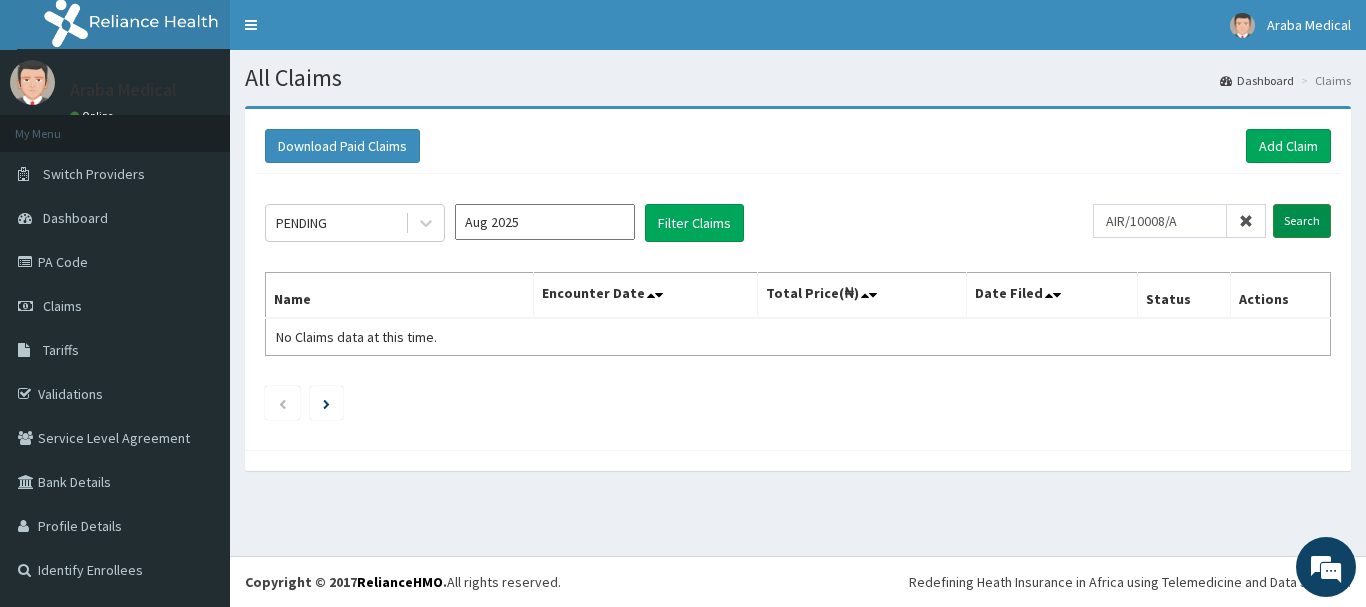 click on "Search" at bounding box center (1302, 221) 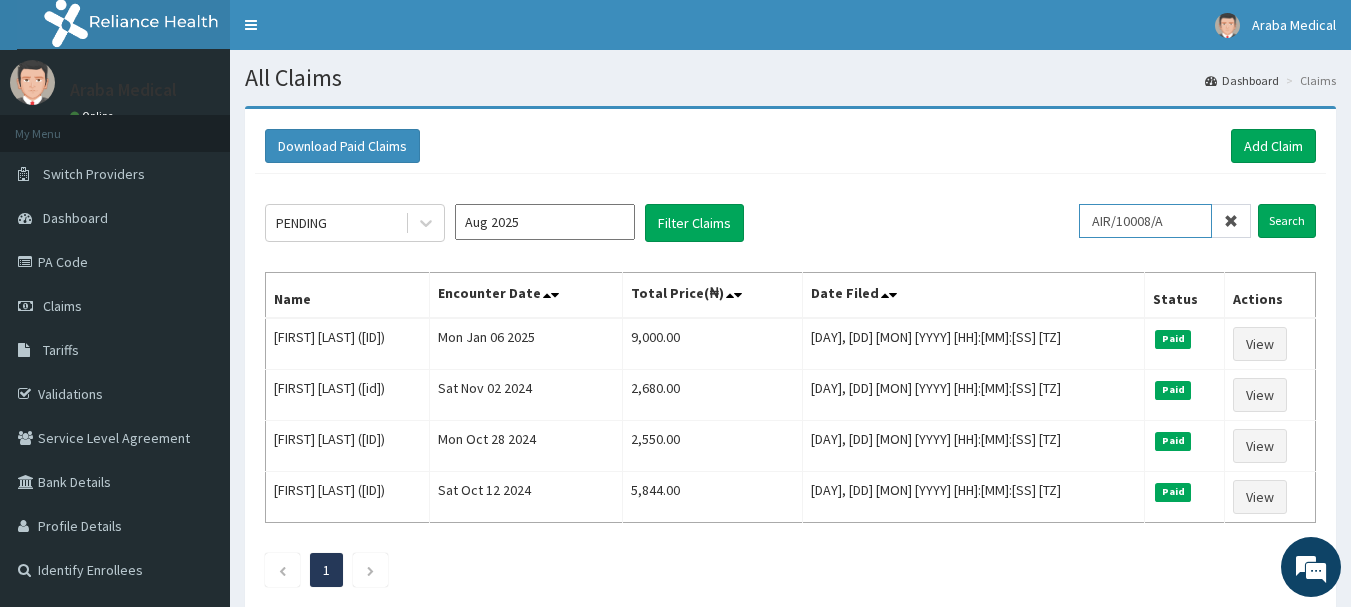 click on "AIR/10008/A" at bounding box center [1145, 221] 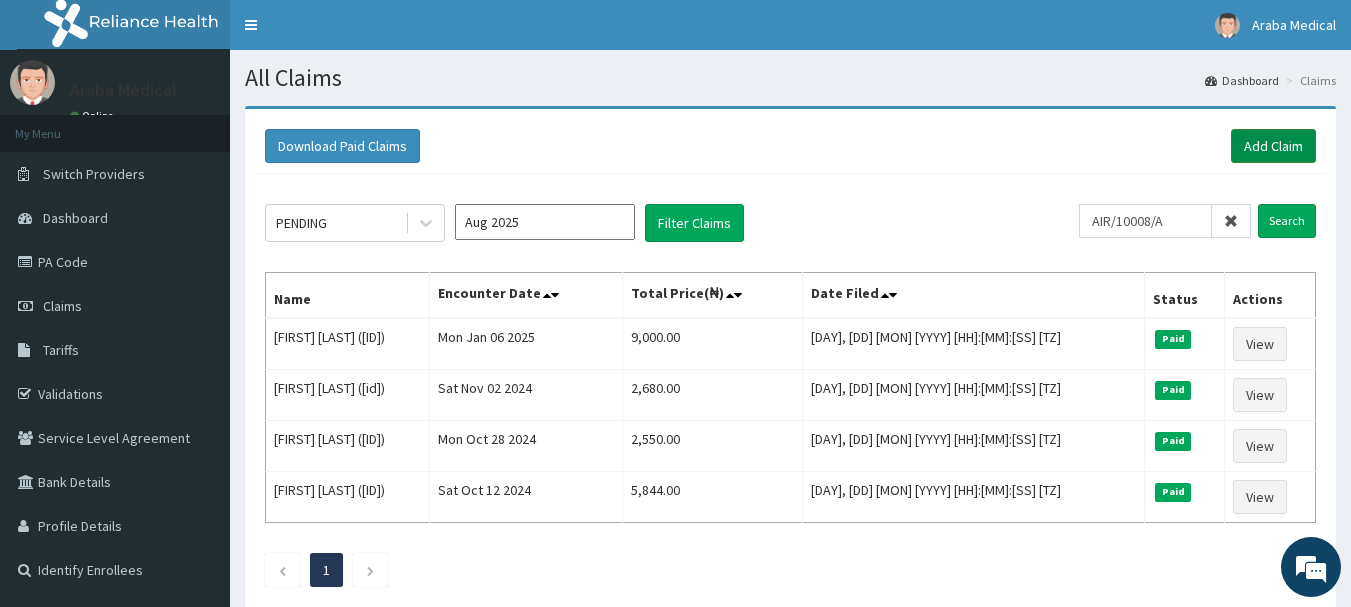 click on "Add Claim" at bounding box center [1273, 146] 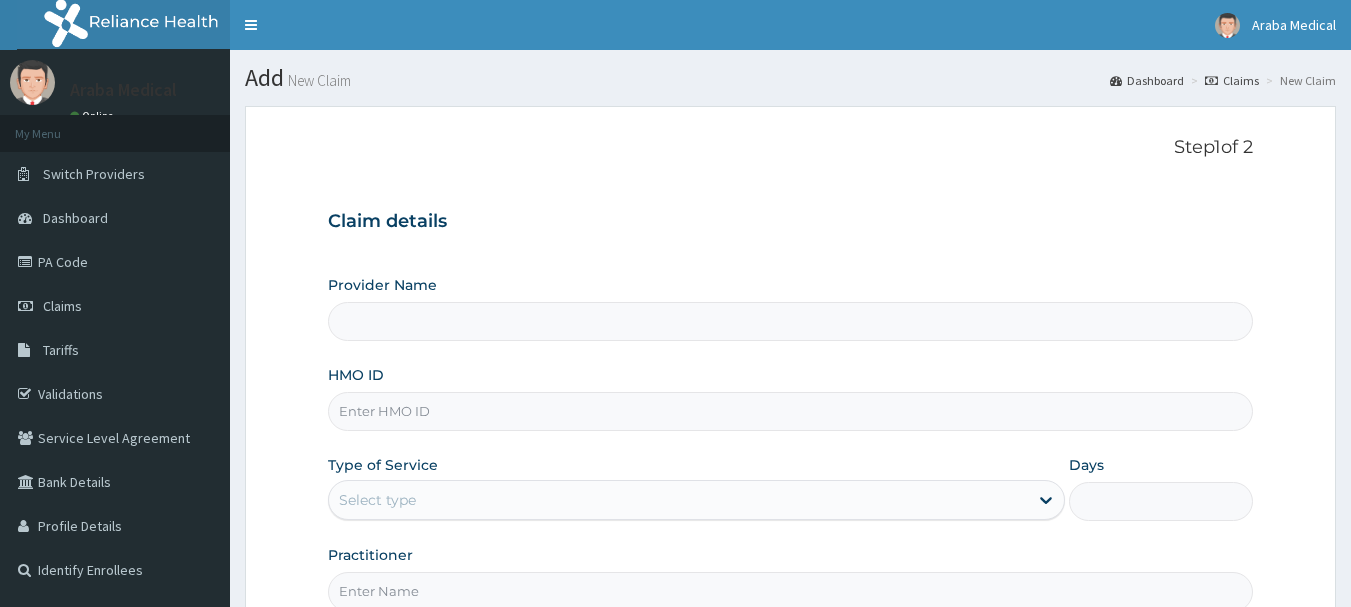 scroll, scrollTop: 0, scrollLeft: 0, axis: both 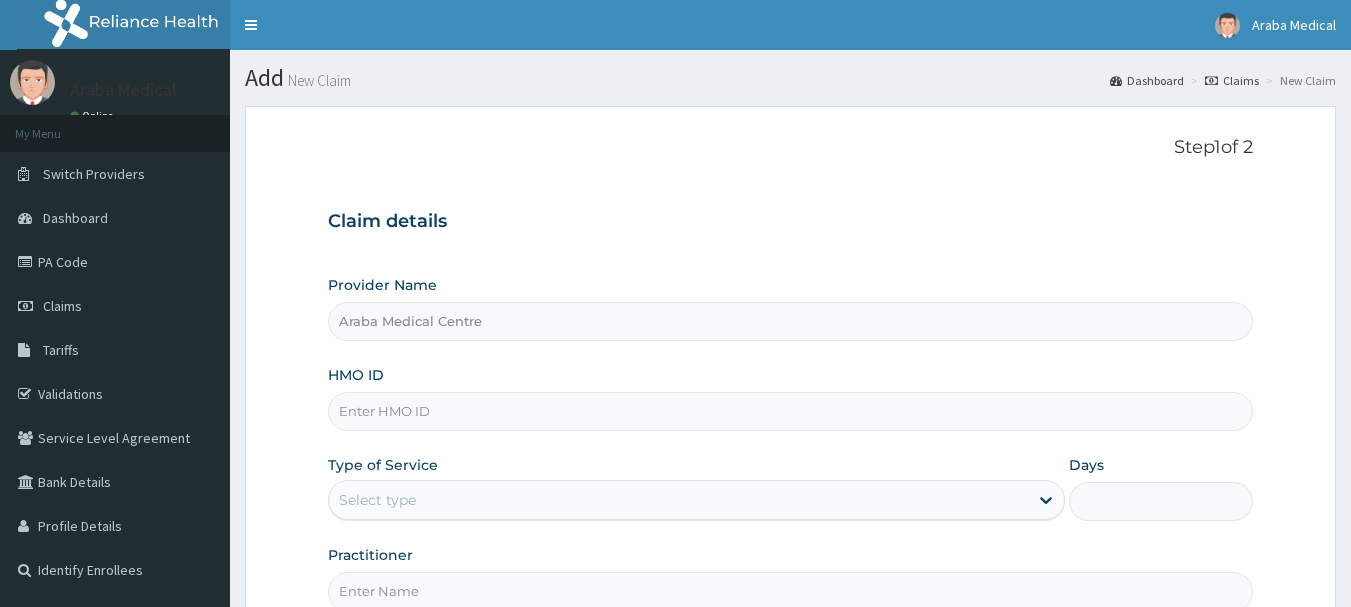 paste on "AIR/10008/A" 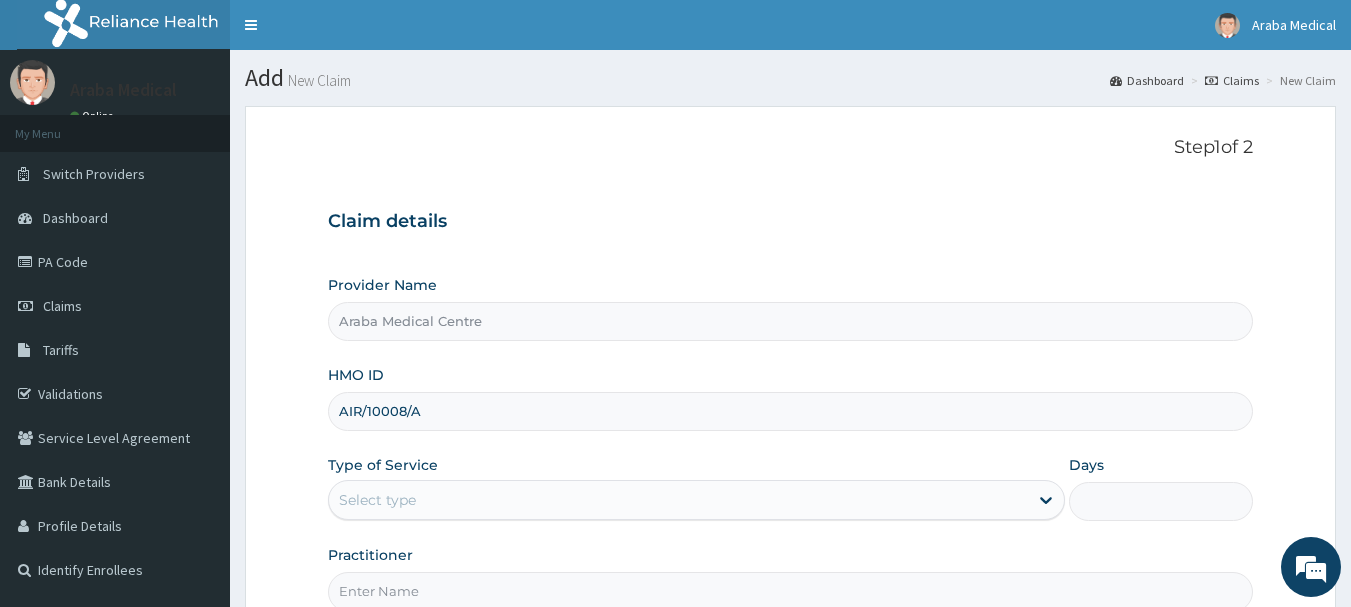 type on "AIR/10008/A" 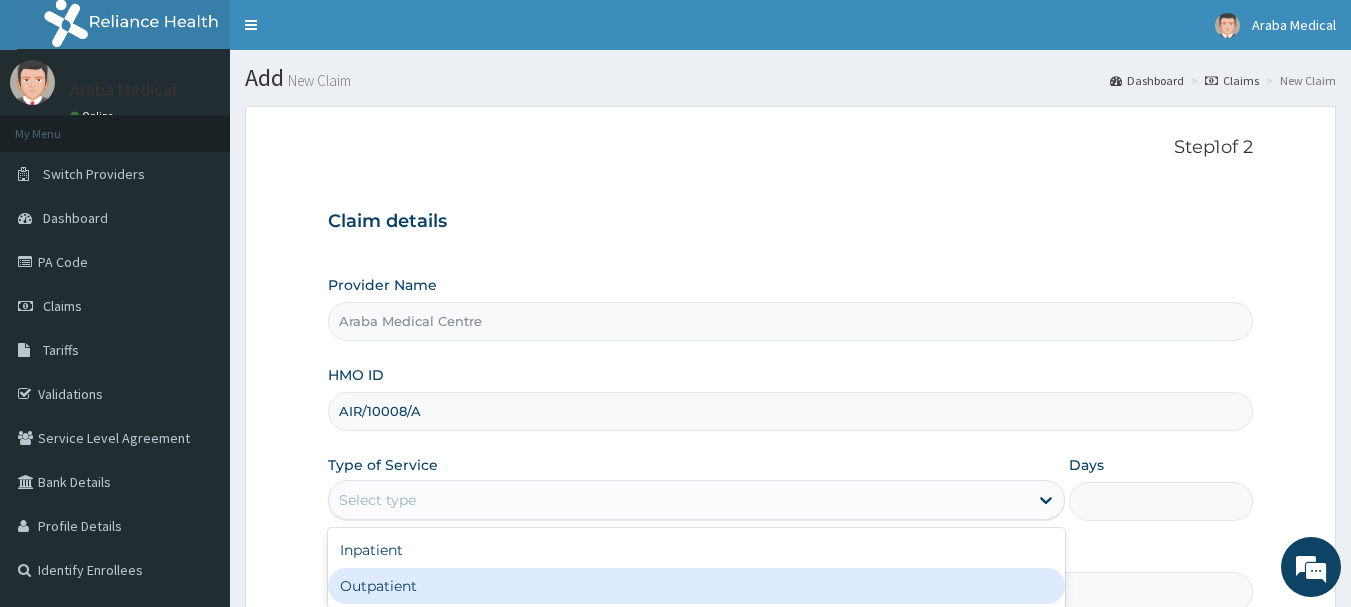 click on "Outpatient" at bounding box center [696, 586] 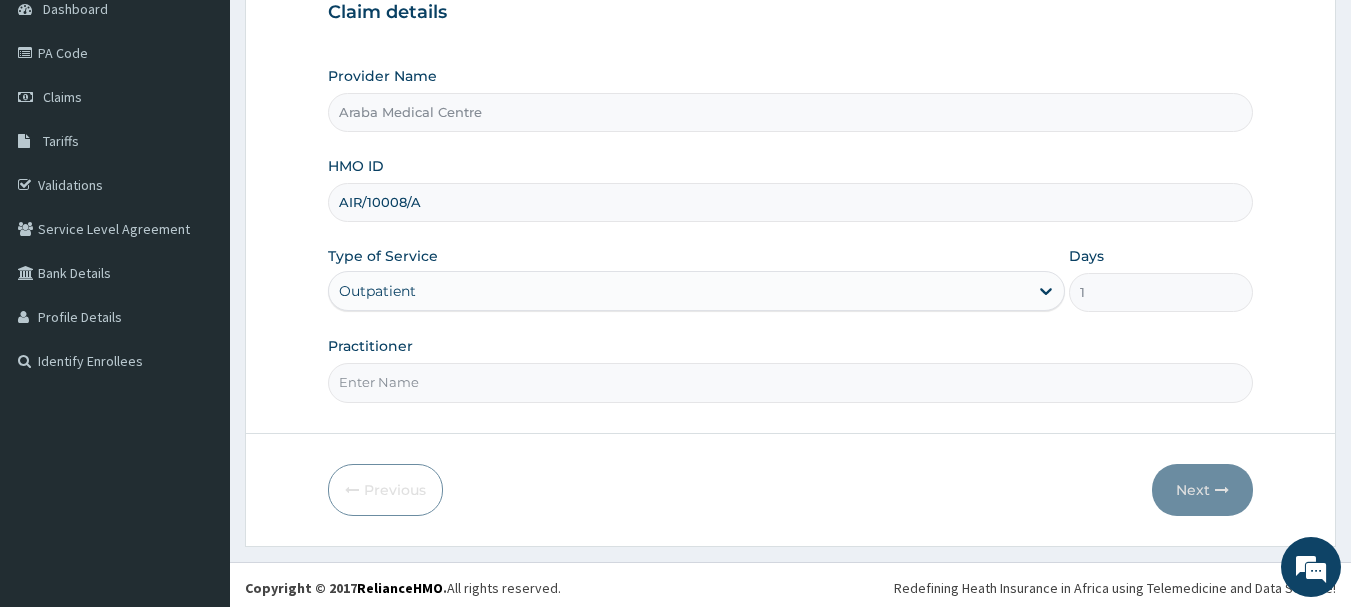scroll, scrollTop: 214, scrollLeft: 0, axis: vertical 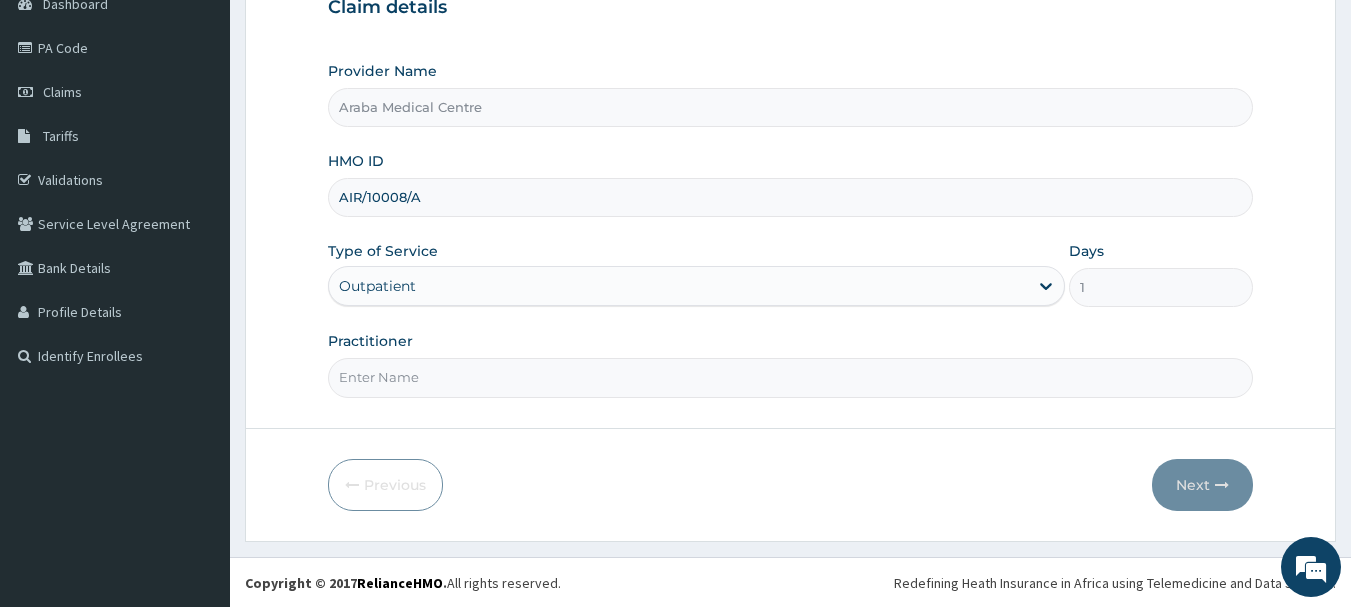 click on "Practitioner" at bounding box center (791, 377) 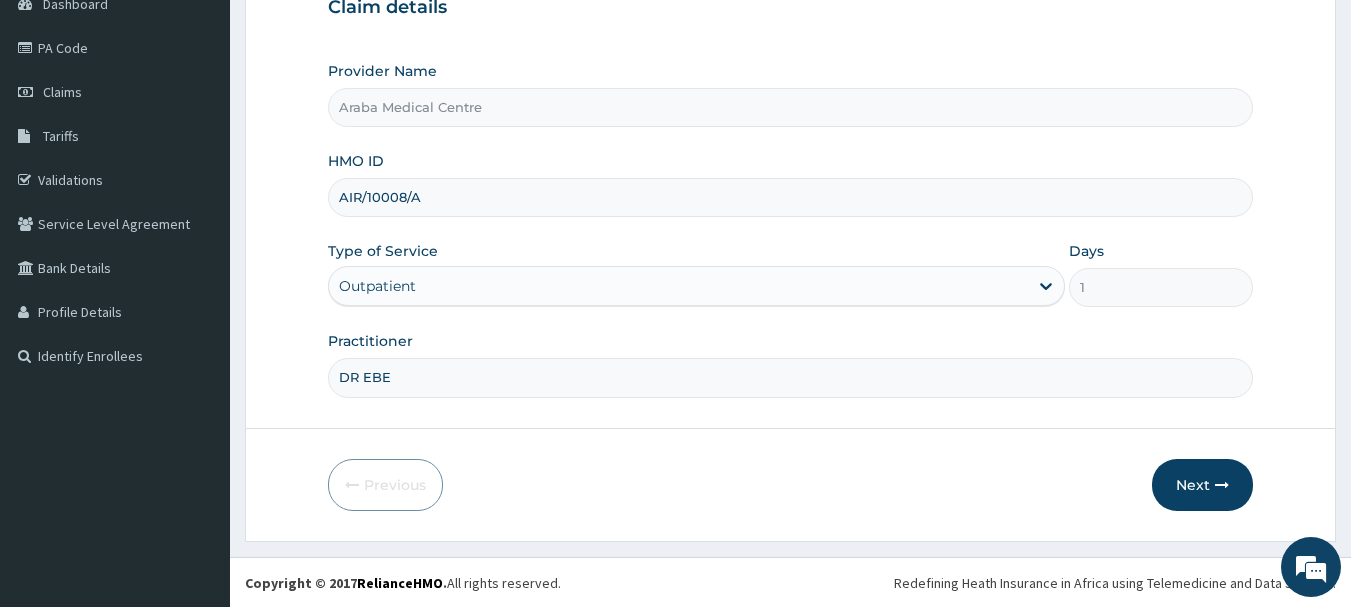 scroll, scrollTop: 0, scrollLeft: 0, axis: both 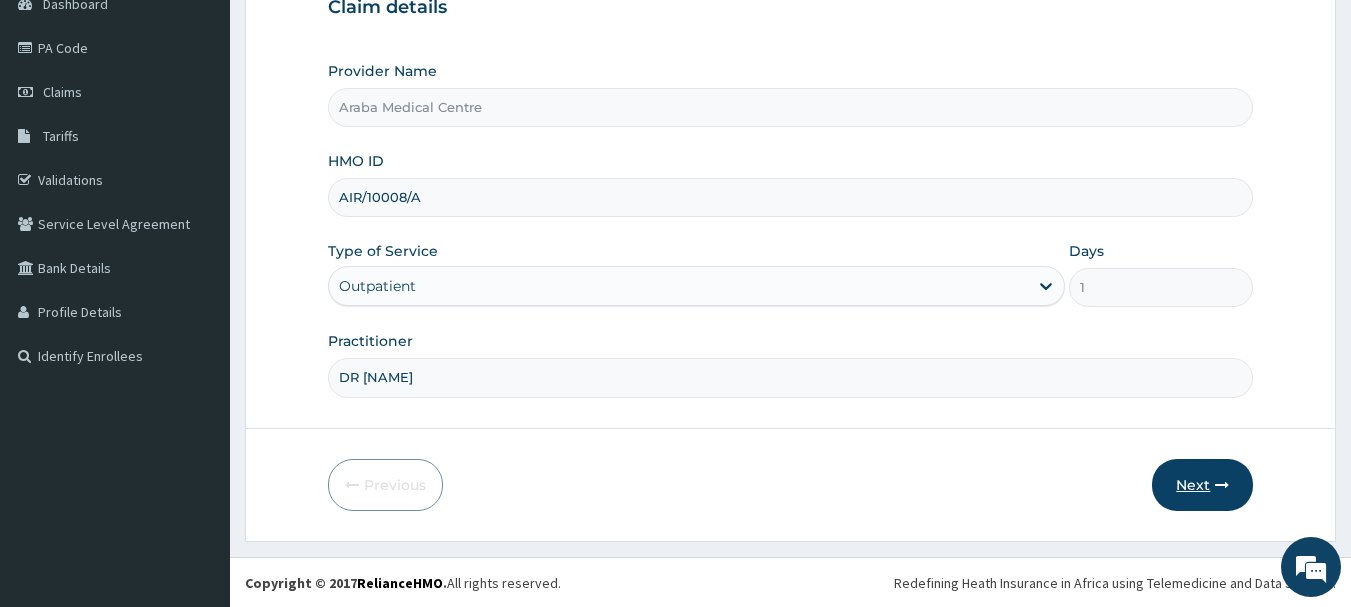 type on "DR EBENEZER" 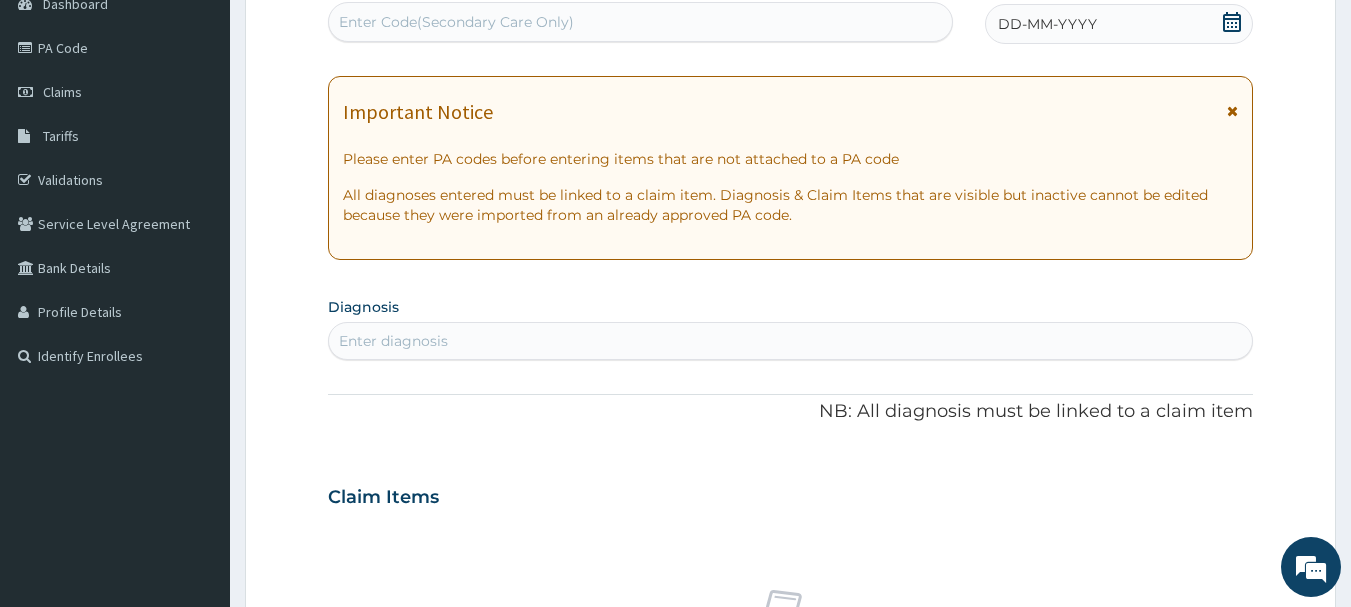 click 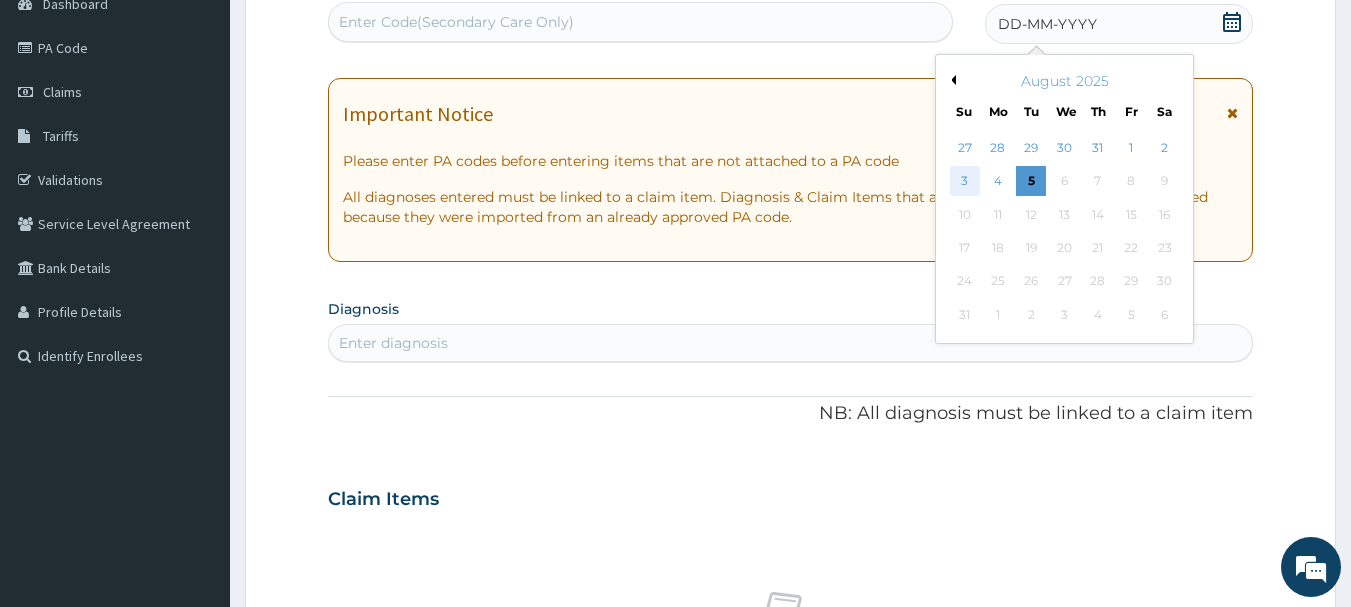 click on "3" at bounding box center [965, 182] 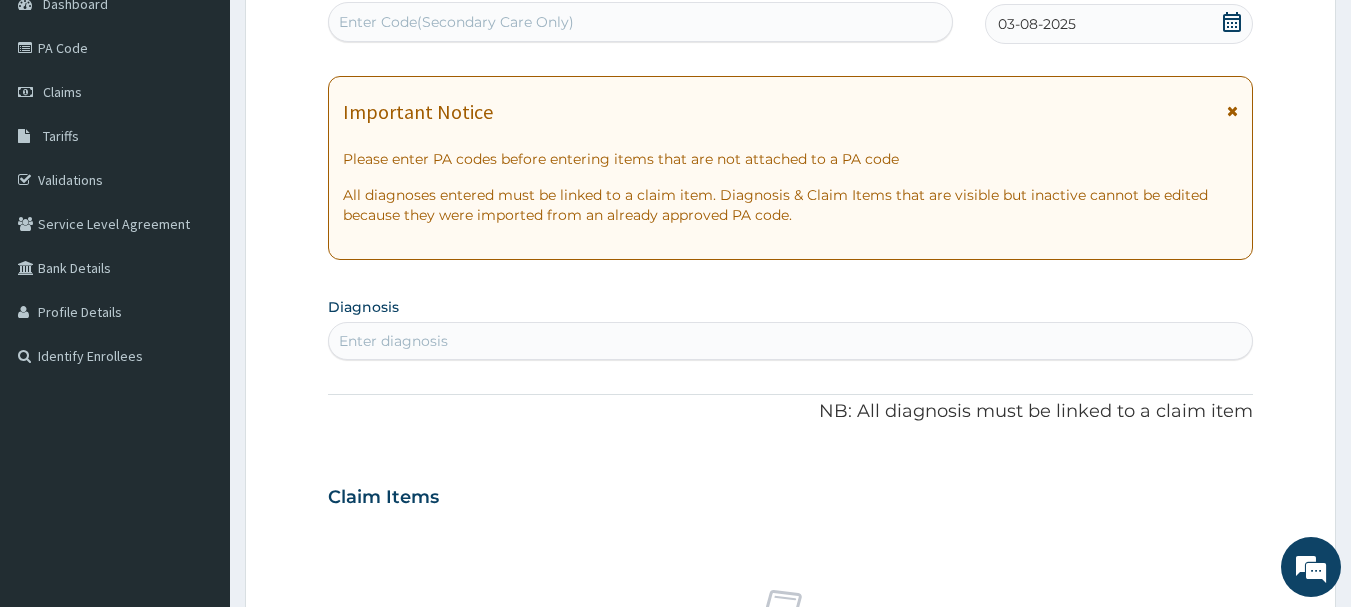 click on "Enter diagnosis" at bounding box center [791, 341] 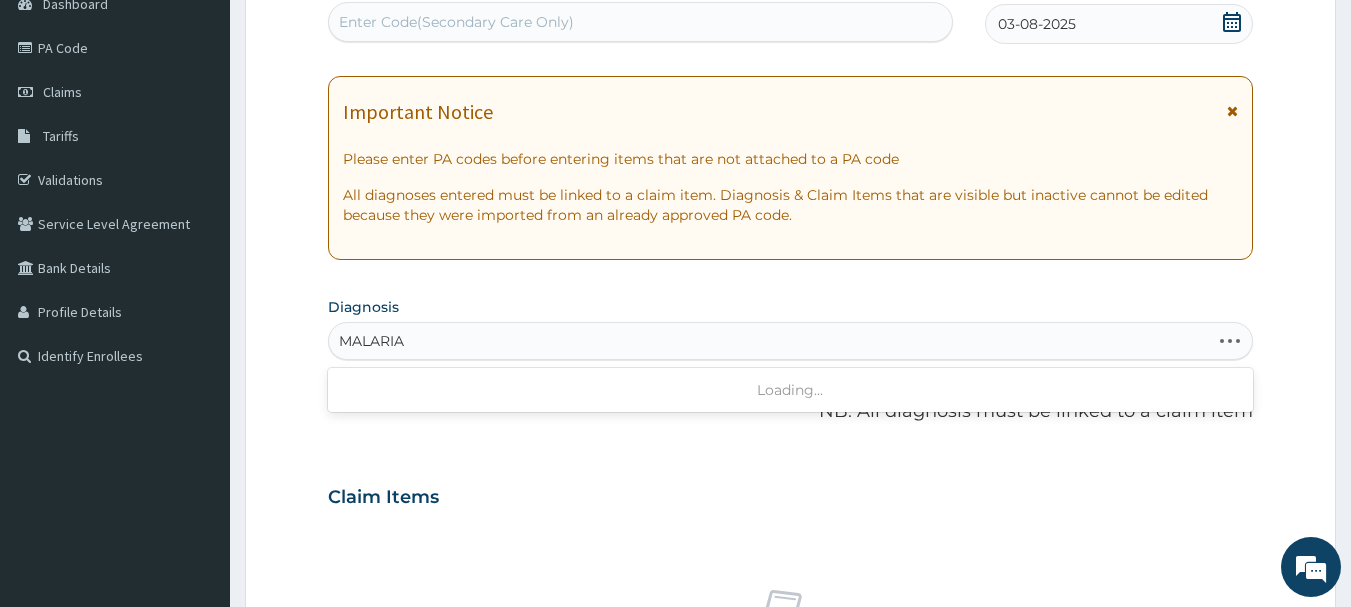 type on "MALARIA F" 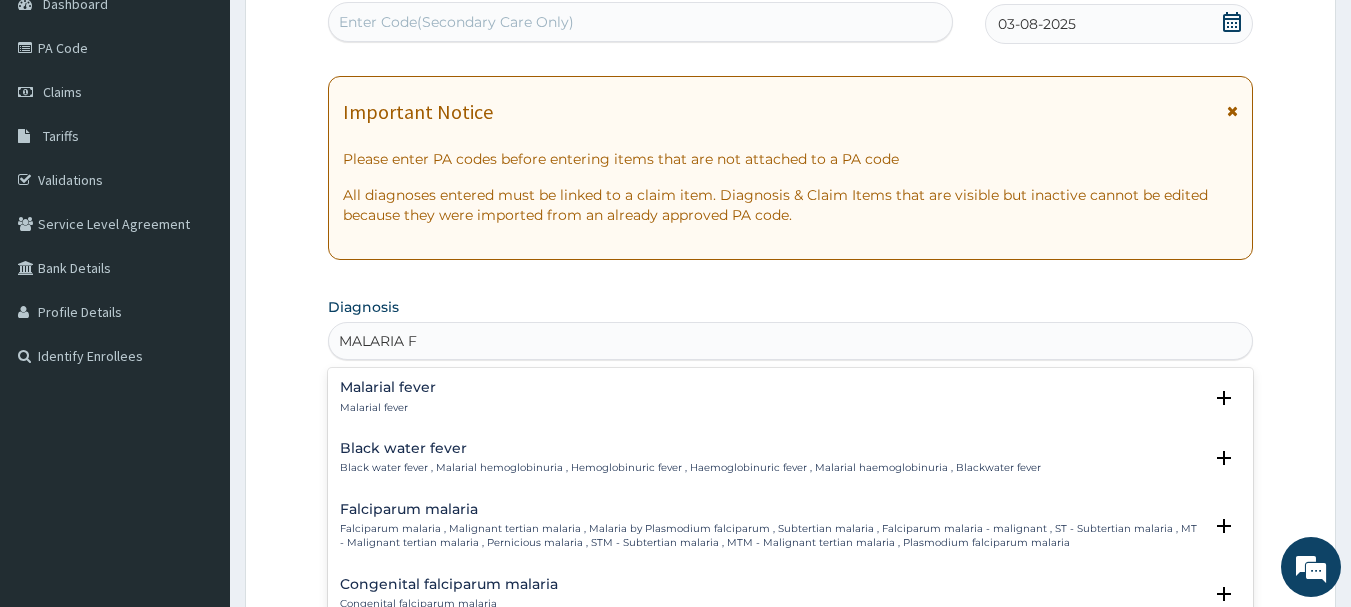 click on "Falciparum malaria" at bounding box center (771, 509) 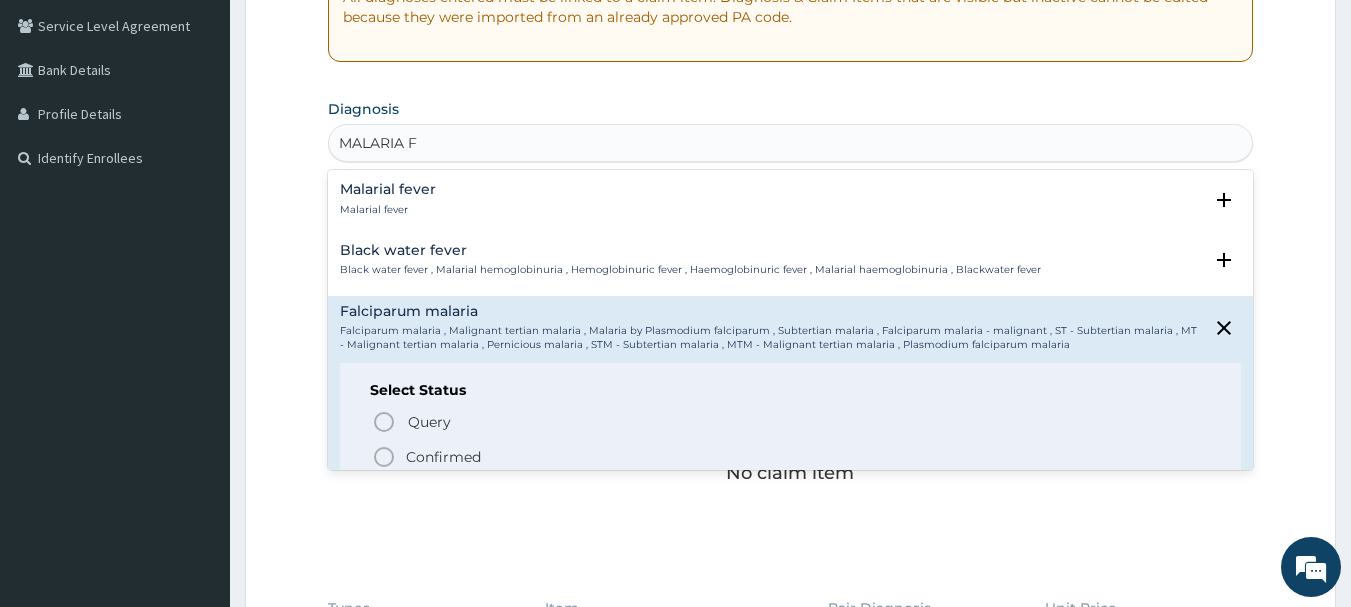 scroll, scrollTop: 477, scrollLeft: 0, axis: vertical 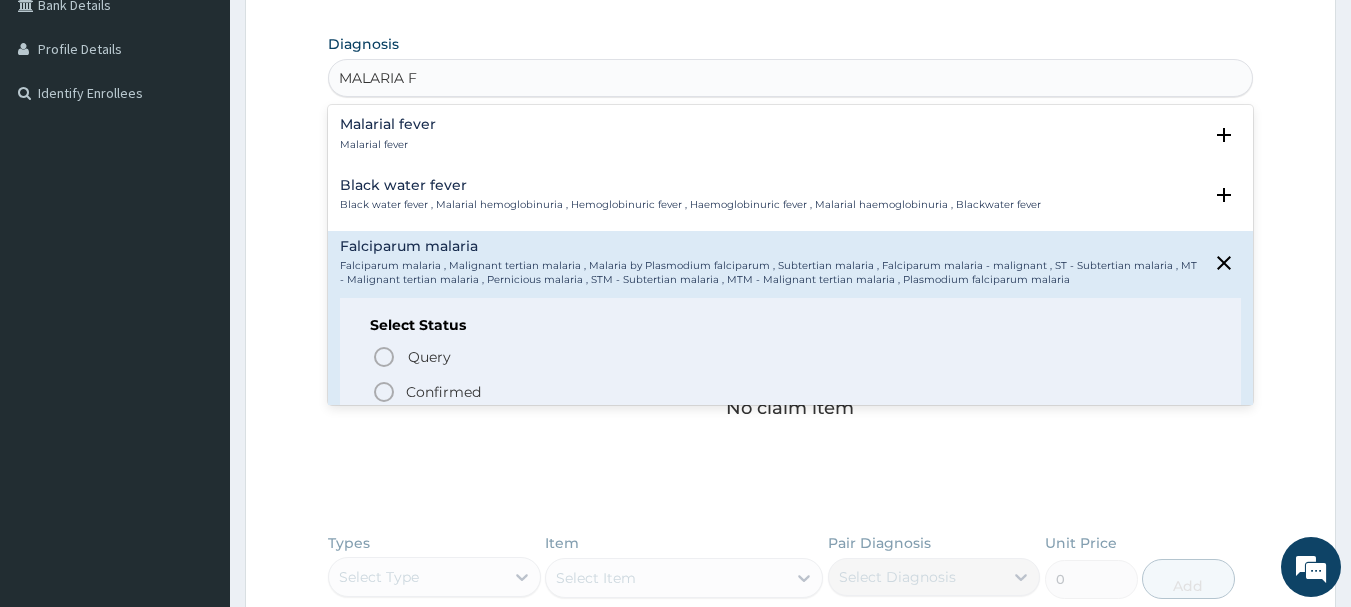 click 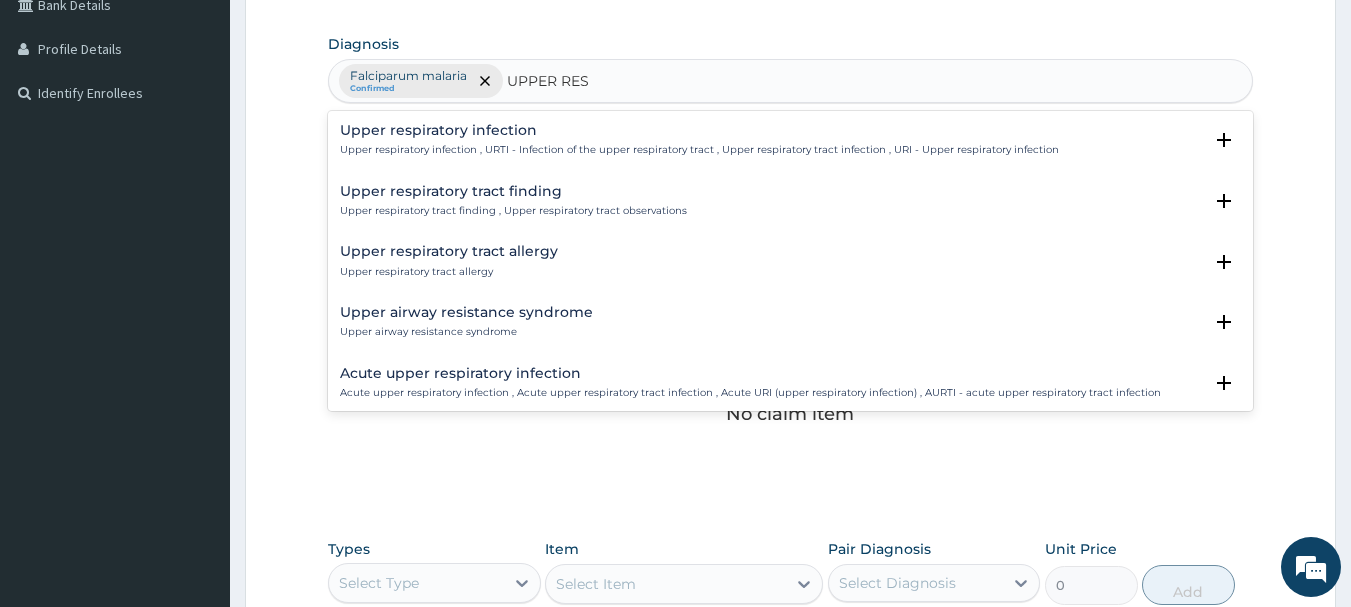 type on "UPPER RESP" 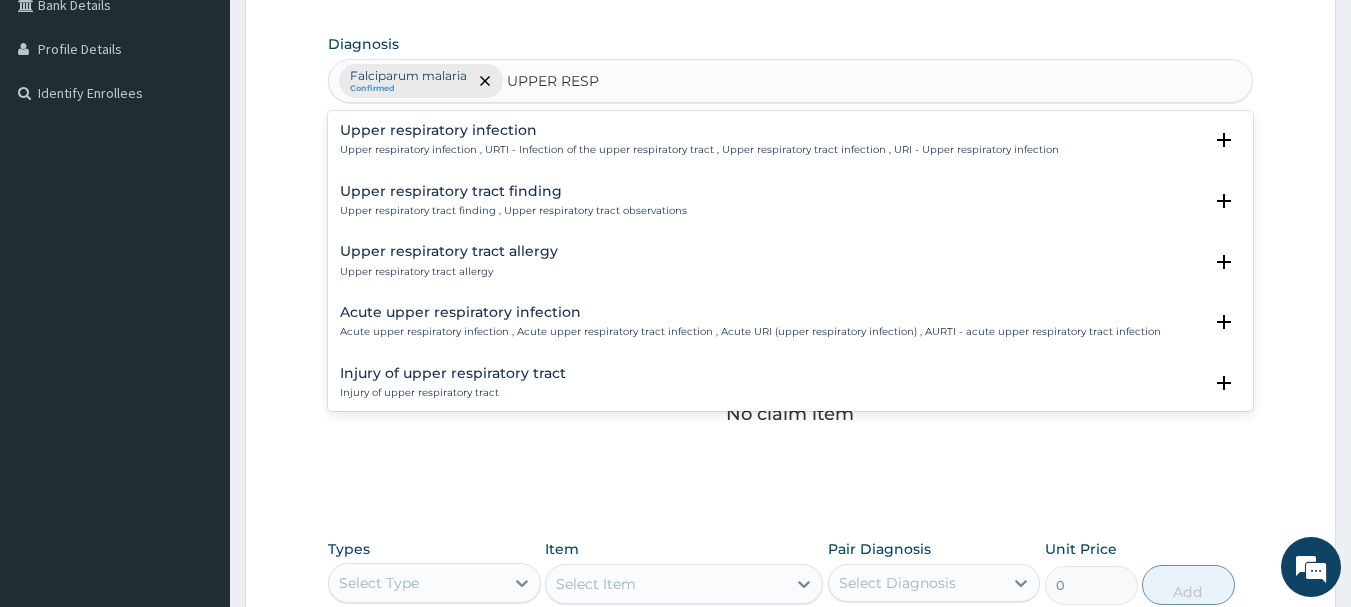 click on "Upper respiratory infection Upper respiratory infection , URTI - Infection of the upper respiratory tract , Upper respiratory tract infection , URI - Upper respiratory infection" at bounding box center [699, 140] 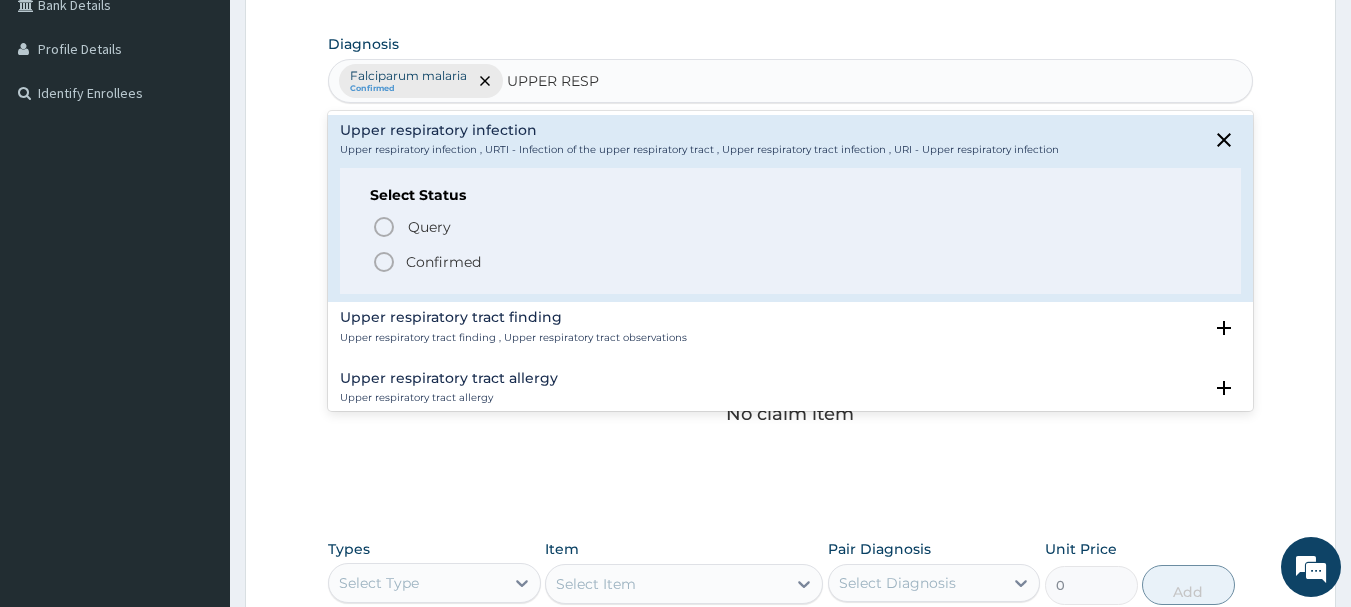 click 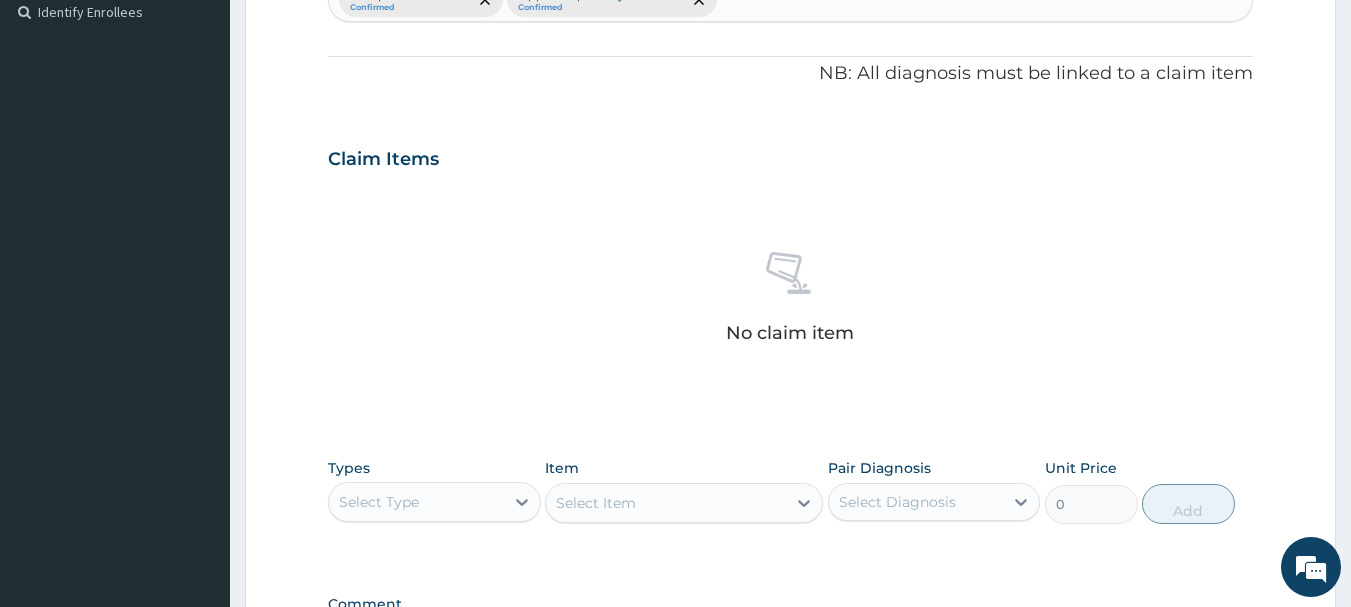 scroll, scrollTop: 576, scrollLeft: 0, axis: vertical 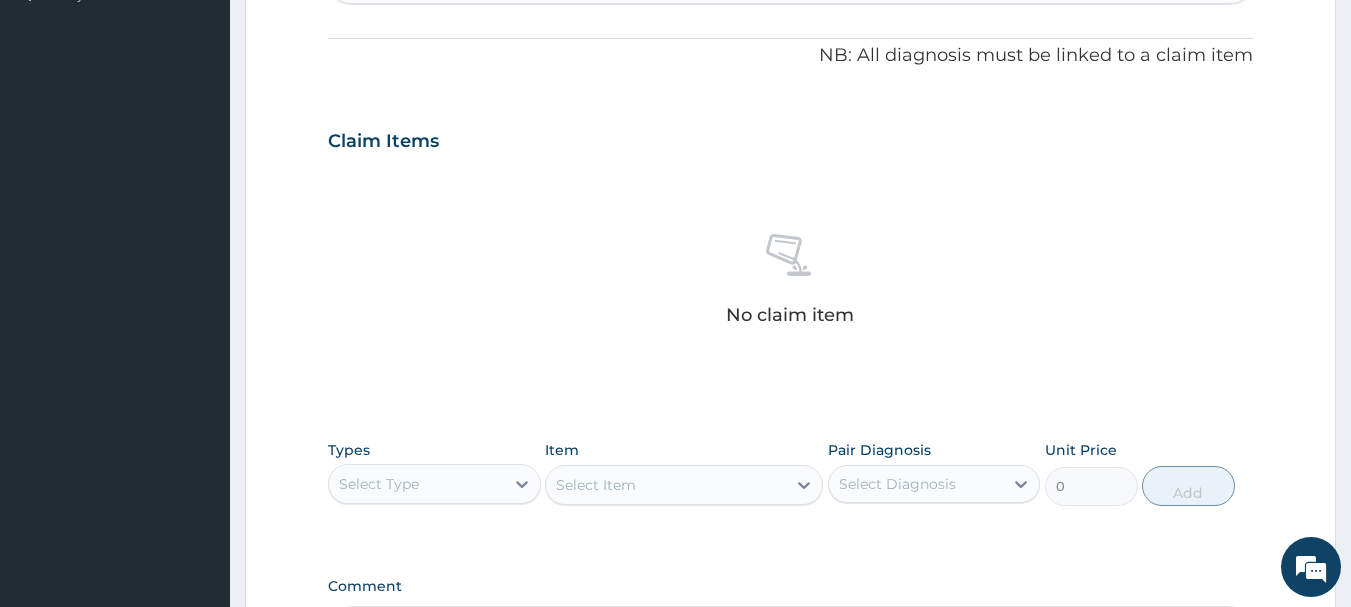 click on "Select Type" at bounding box center (416, 484) 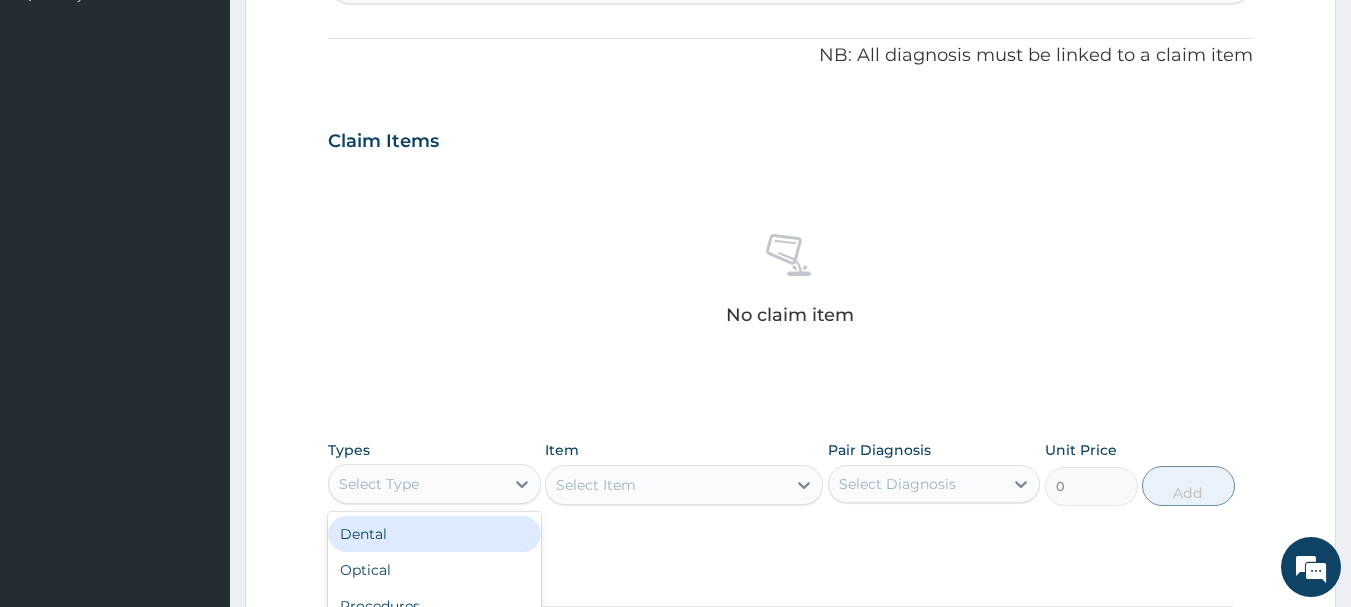 scroll, scrollTop: 835, scrollLeft: 0, axis: vertical 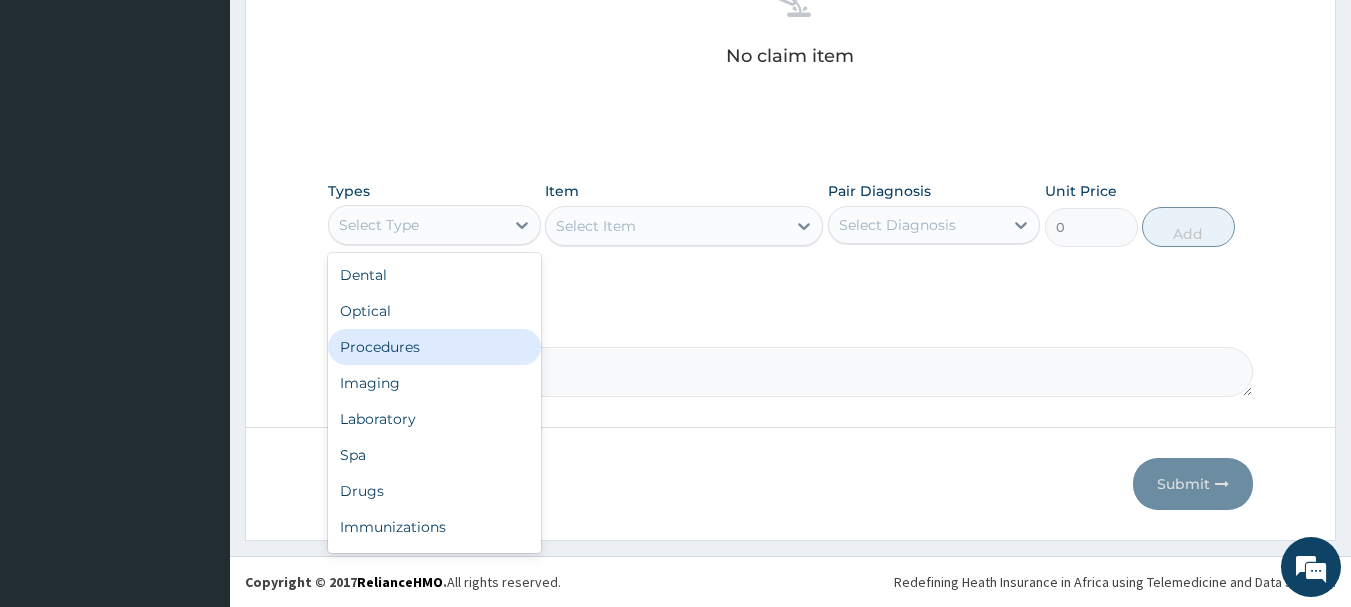 click on "Procedures" at bounding box center [434, 347] 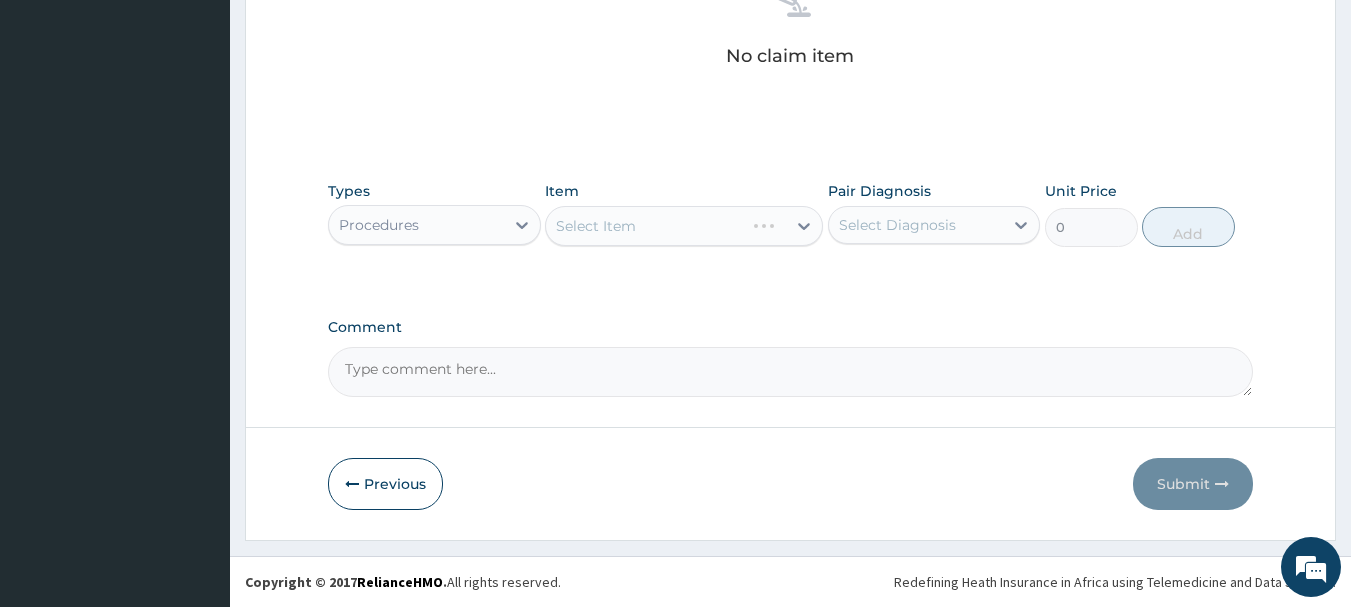 click on "Select Item" at bounding box center (684, 226) 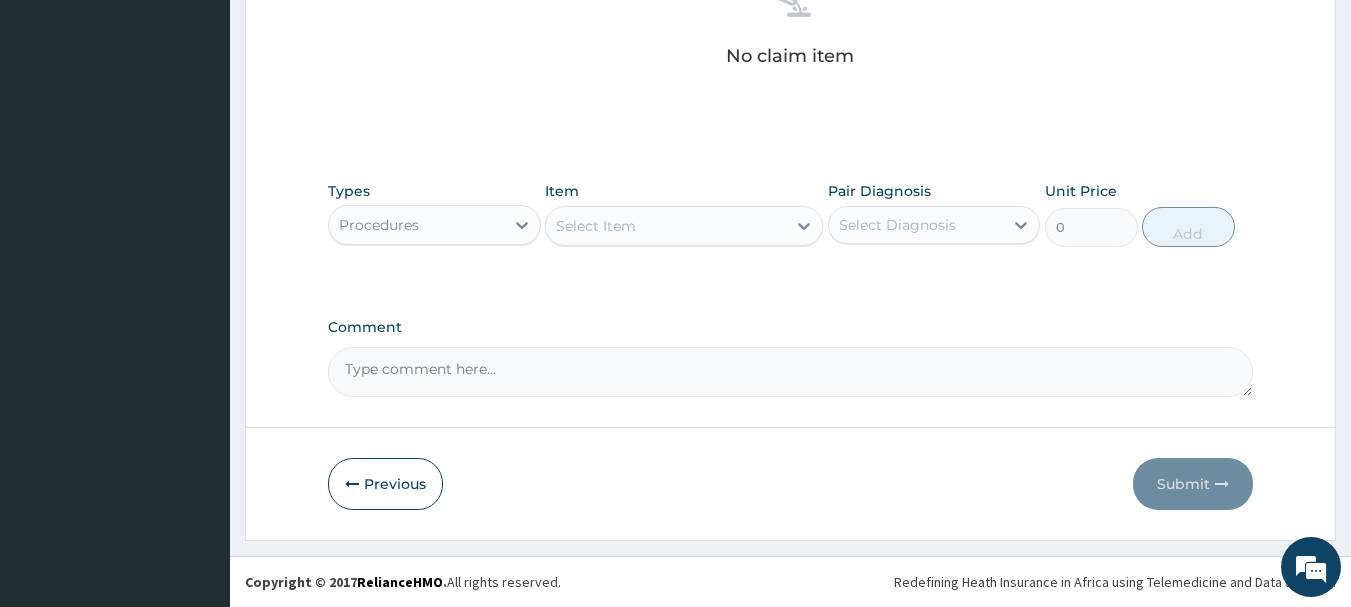 click on "Select Item" at bounding box center (666, 226) 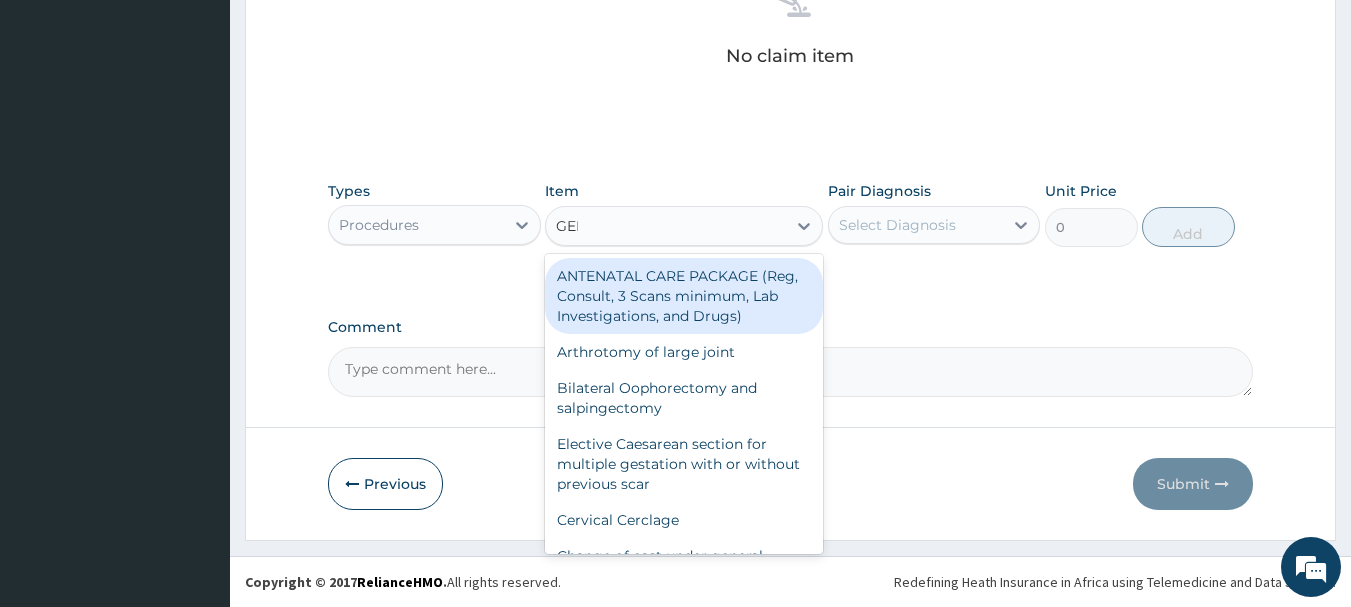 type on "GENE" 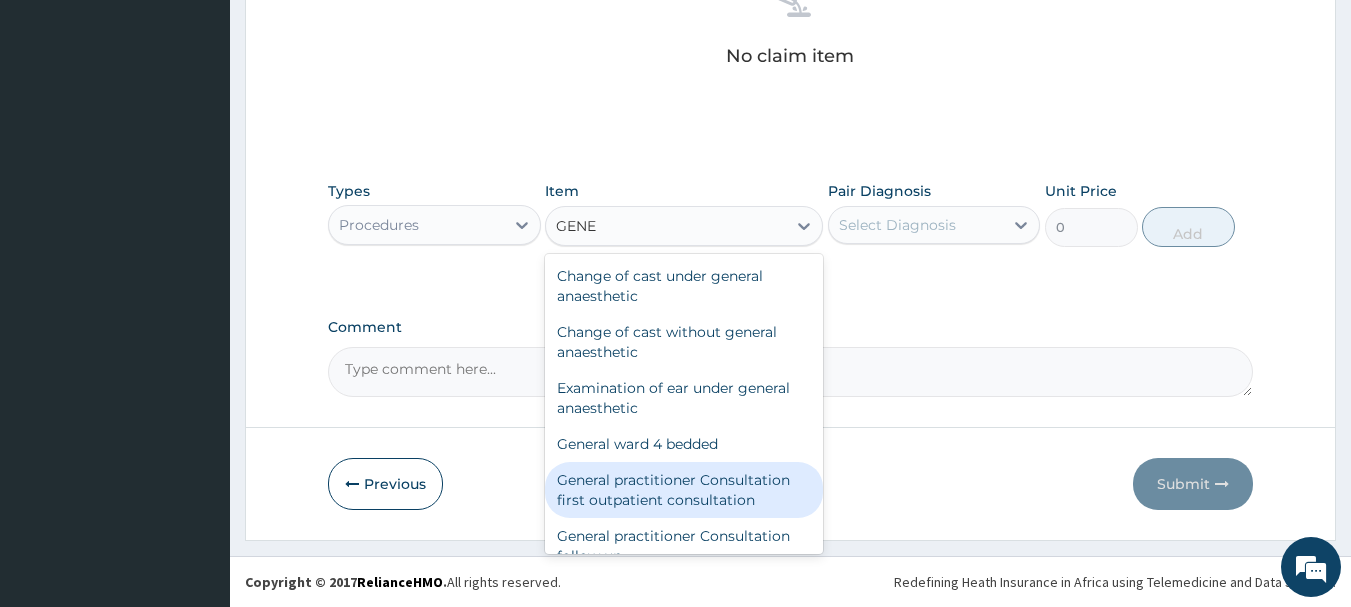 click on "General practitioner Consultation first outpatient consultation" at bounding box center (684, 490) 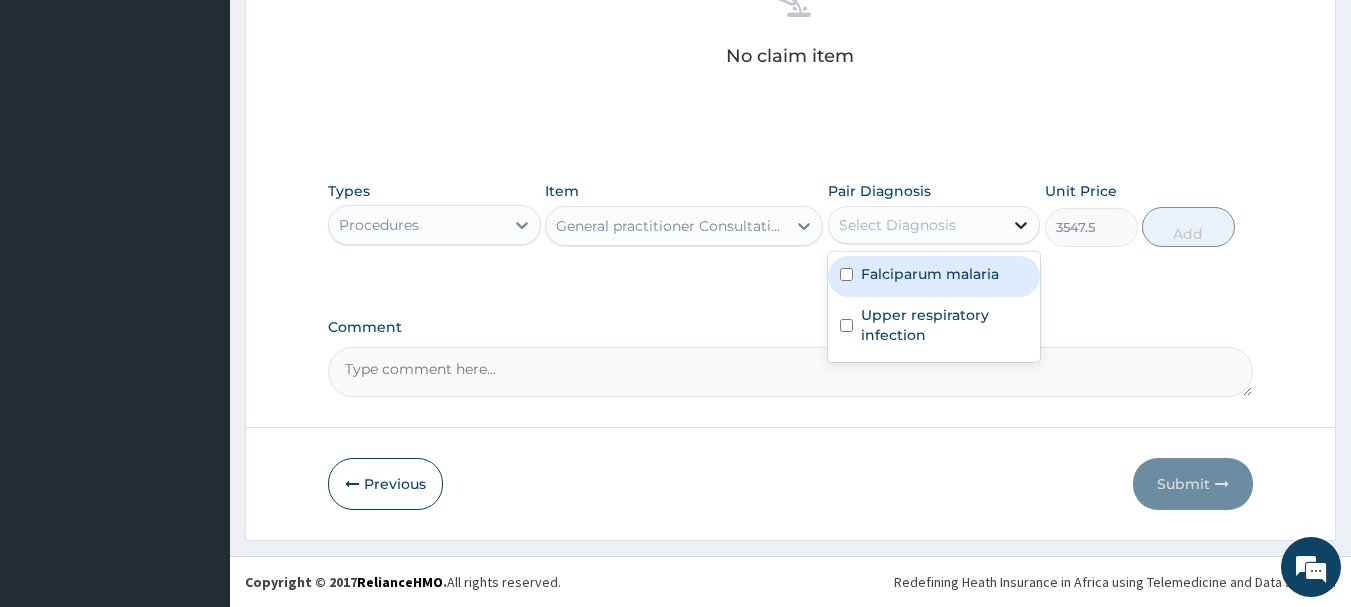 click at bounding box center (1021, 225) 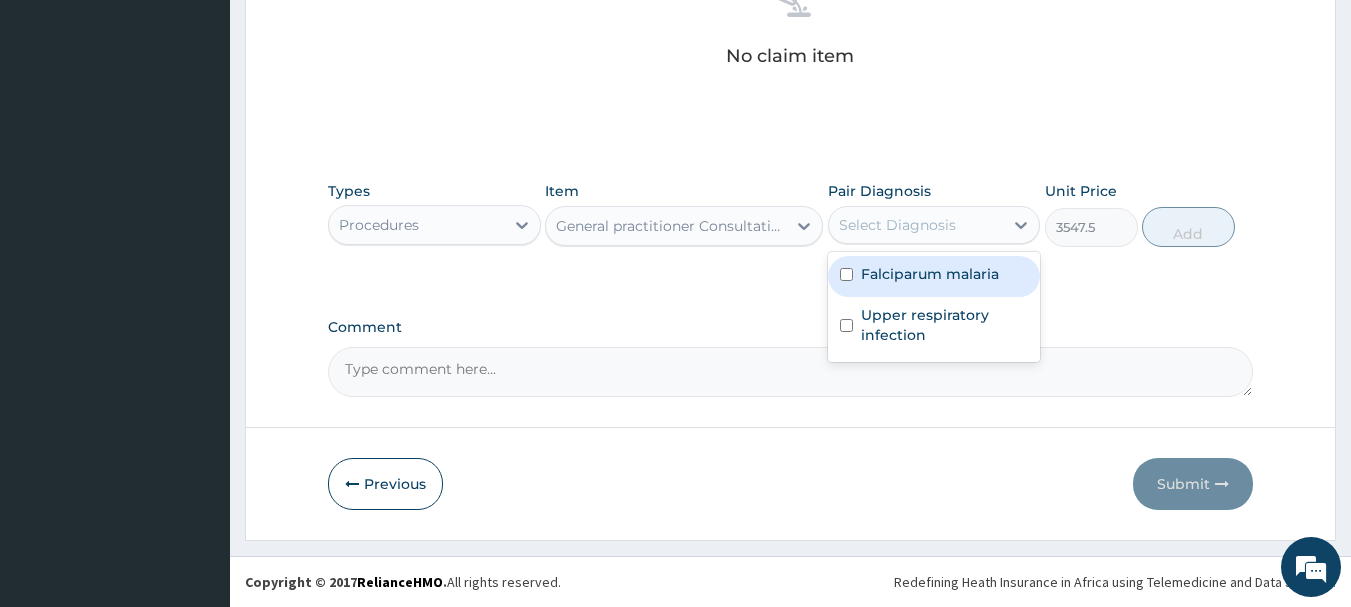 click on "Falciparum malaria" at bounding box center [930, 274] 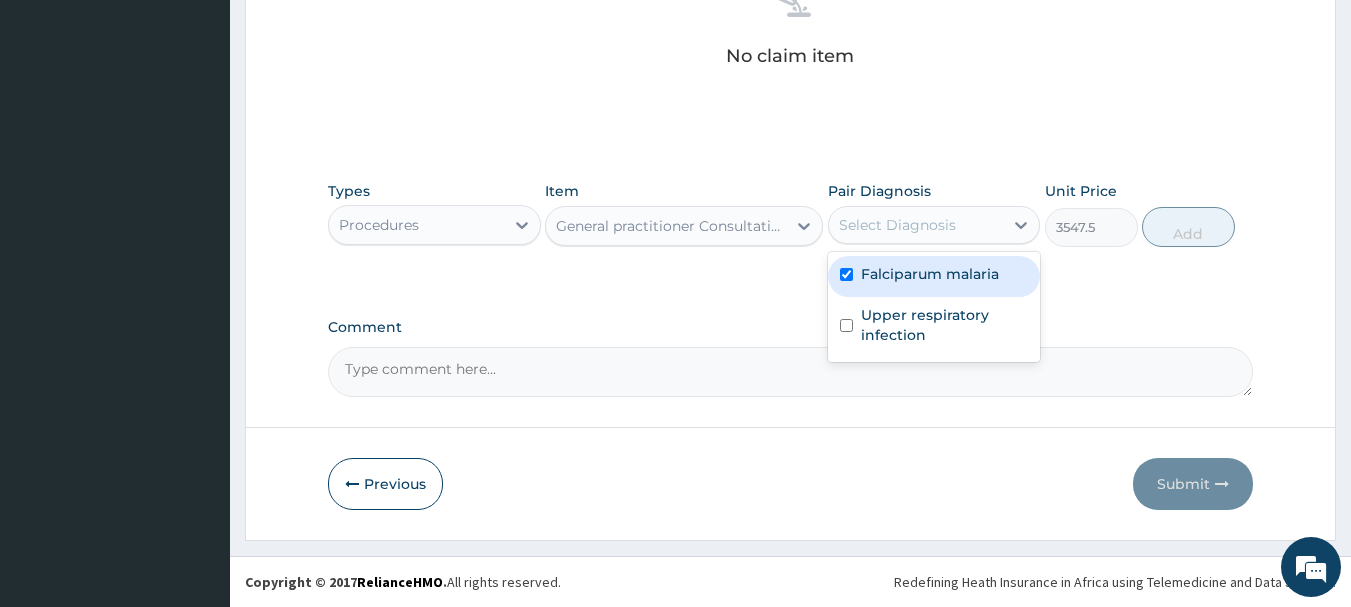 checkbox on "true" 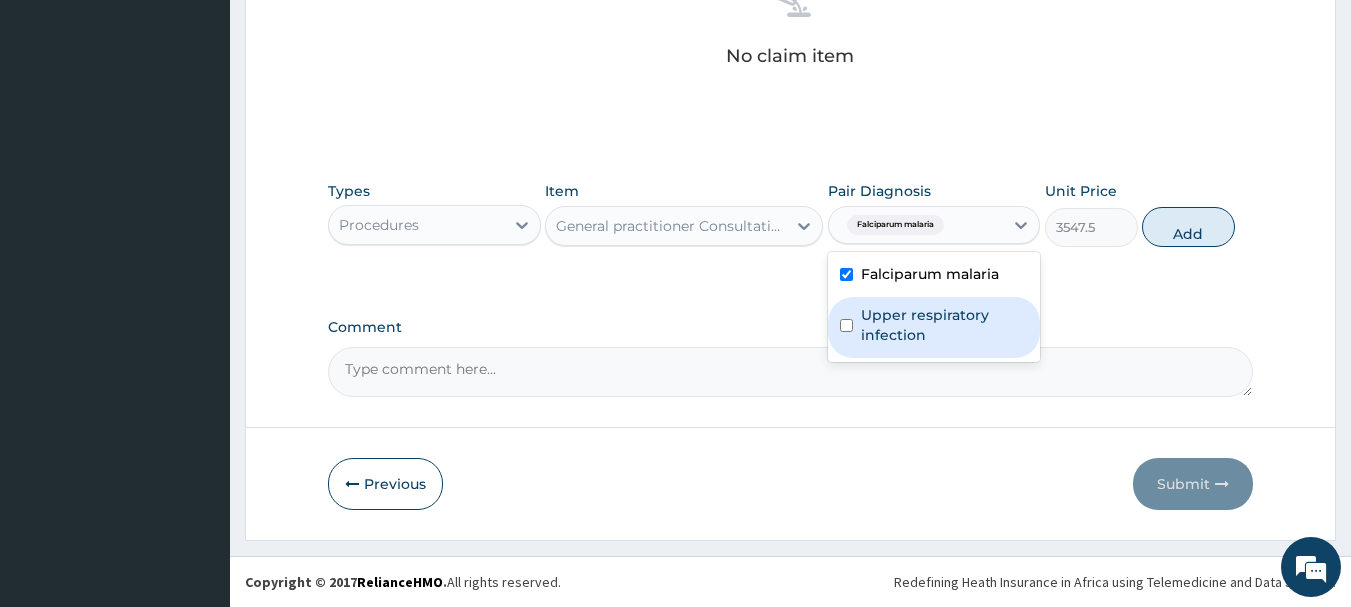 click on "Upper respiratory infection" at bounding box center (945, 325) 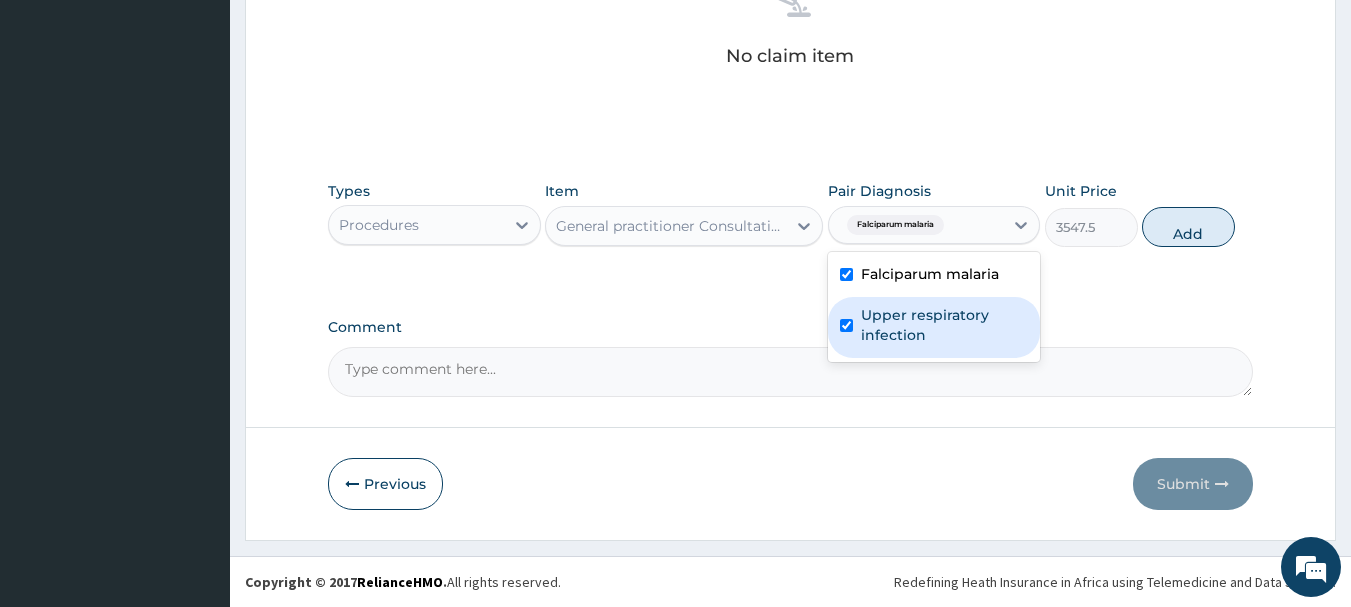 checkbox on "true" 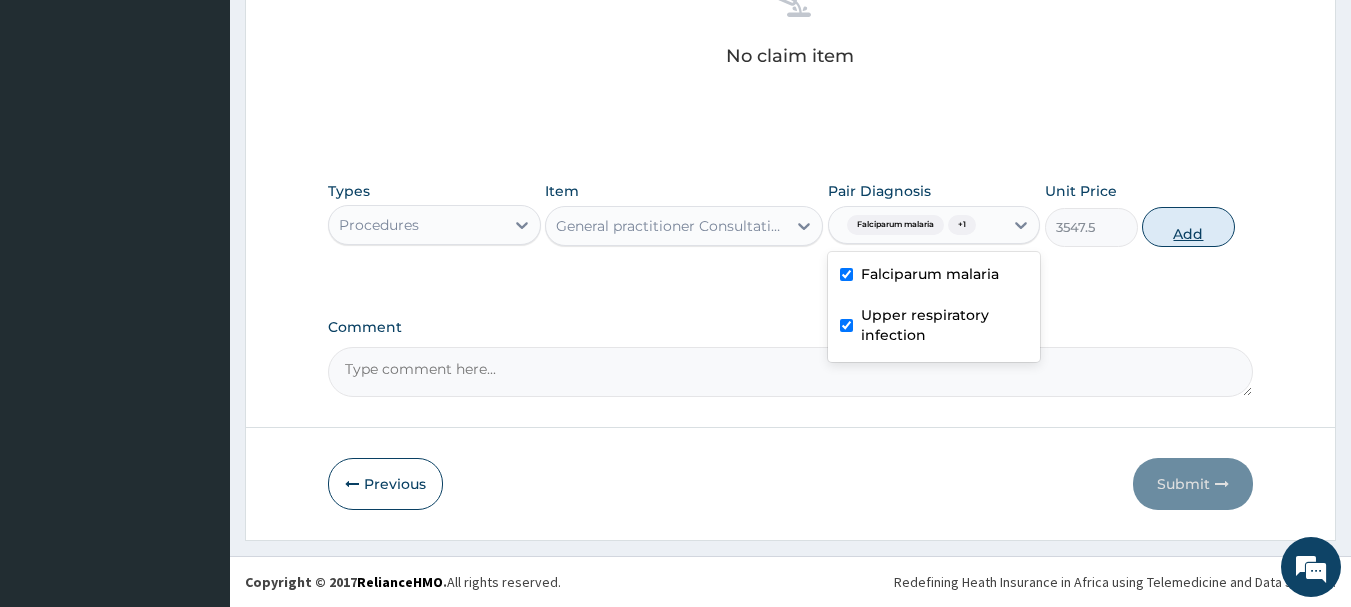 click on "Add" at bounding box center (1188, 227) 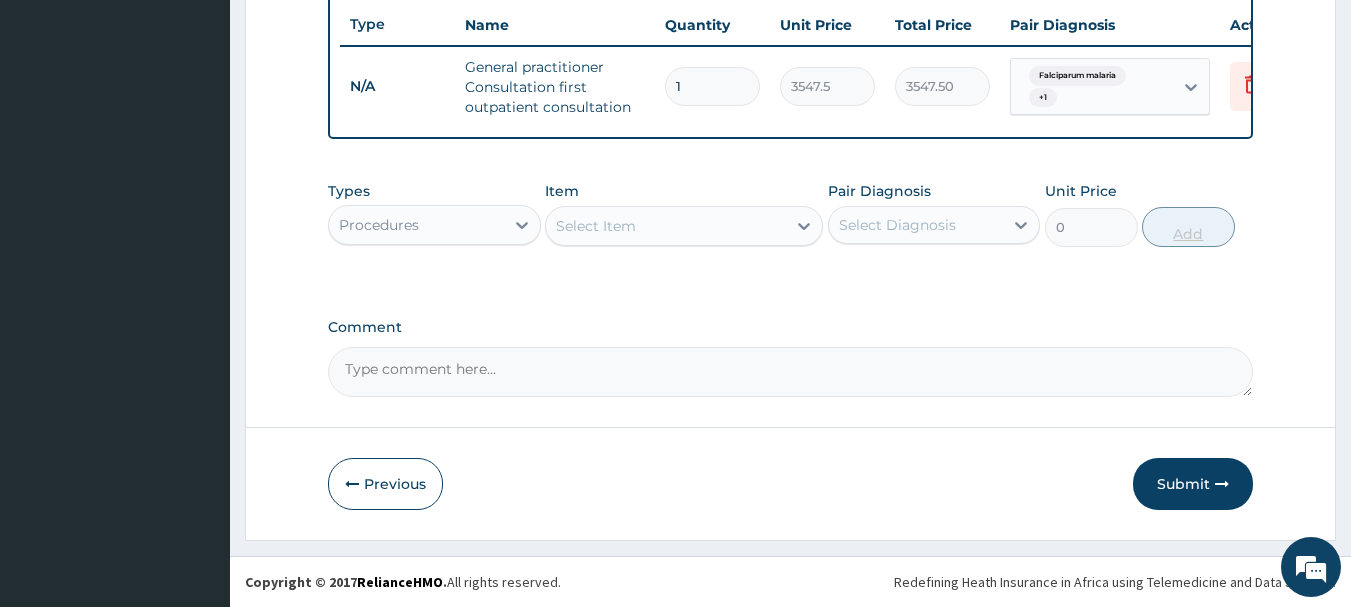 scroll, scrollTop: 766, scrollLeft: 0, axis: vertical 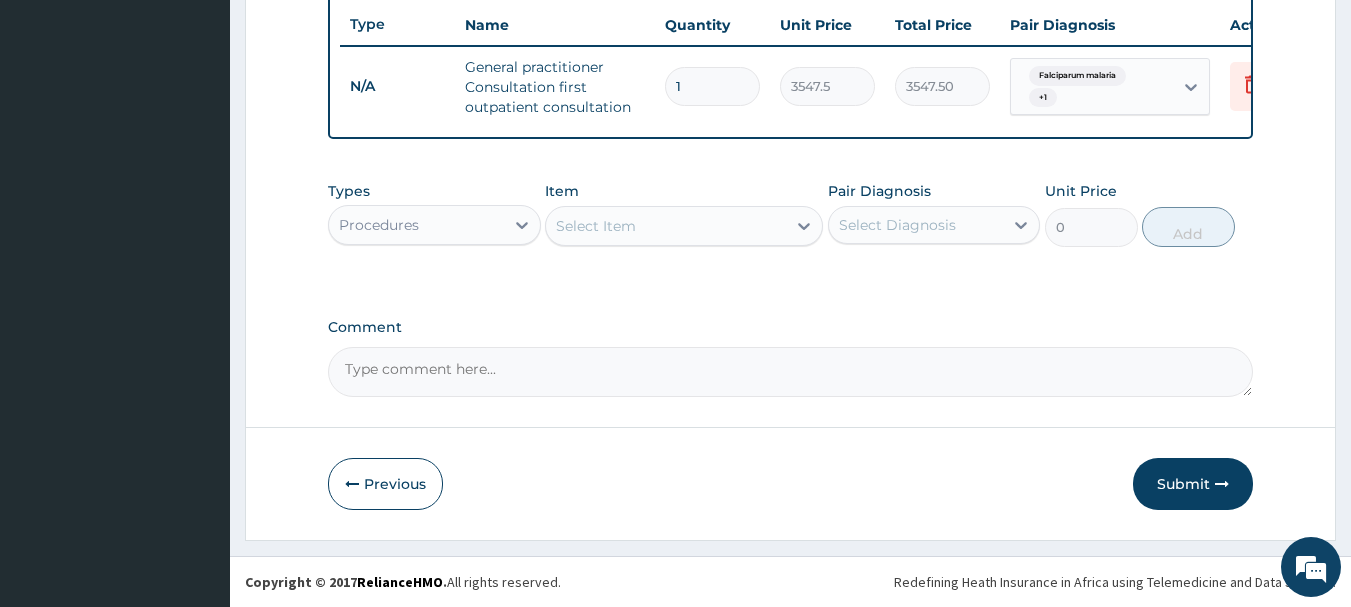 click on "Procedures" at bounding box center (434, 225) 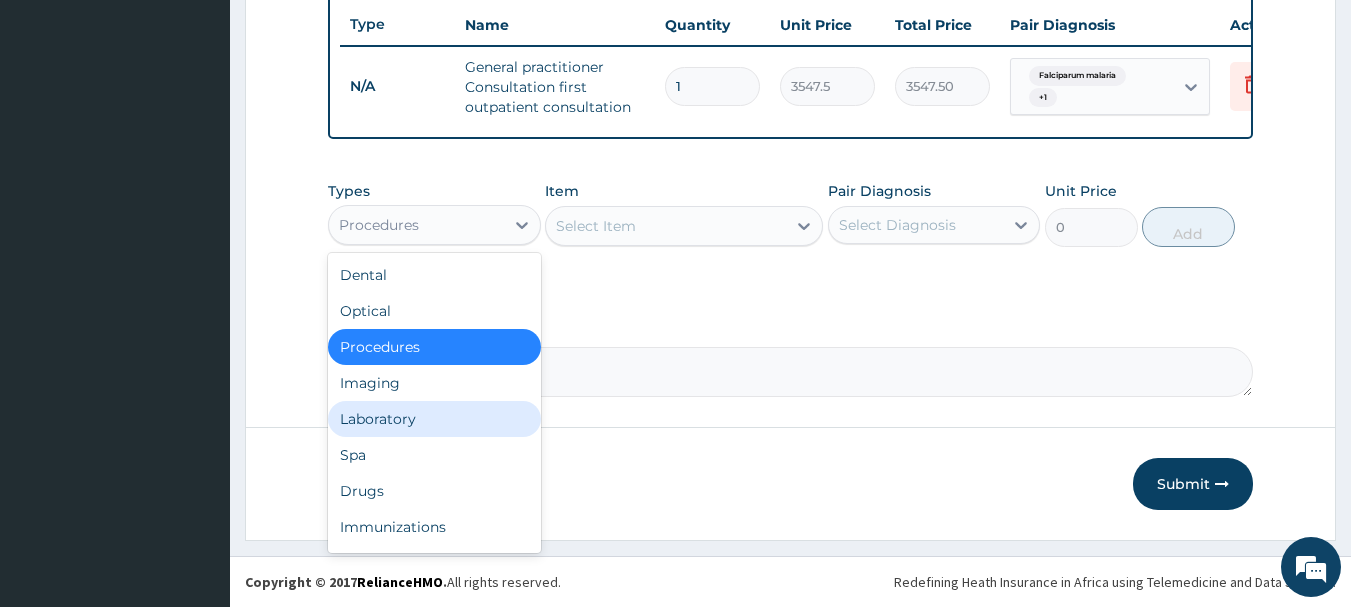 click on "Laboratory" at bounding box center [434, 419] 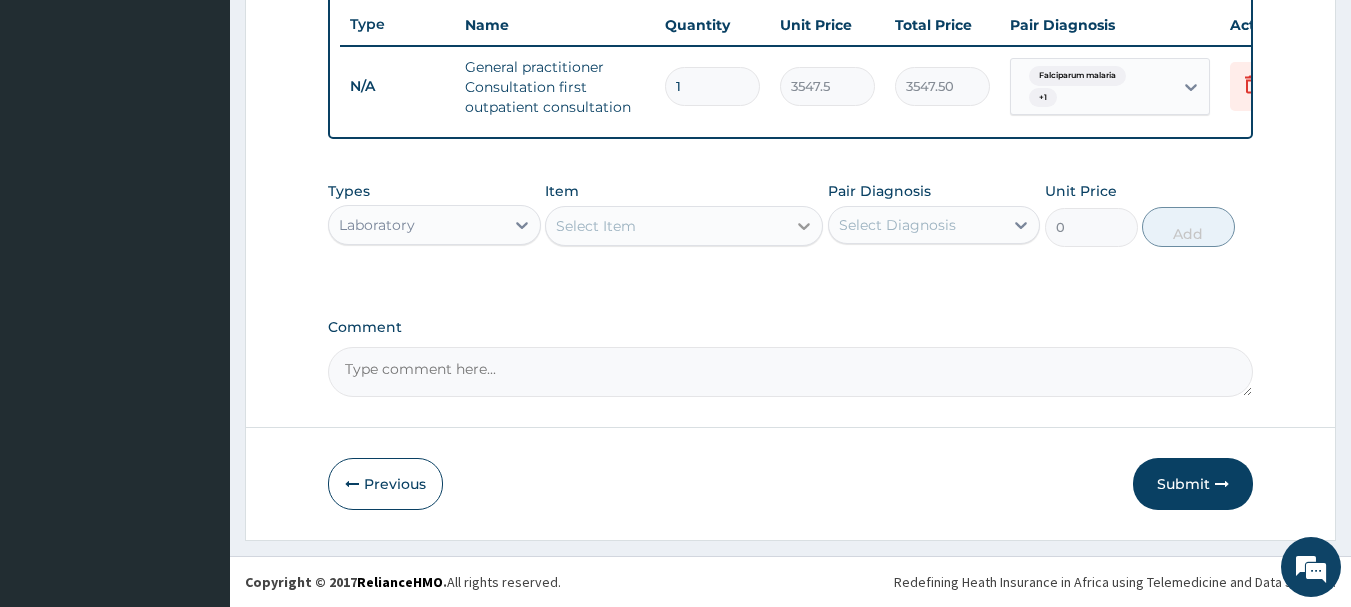 click 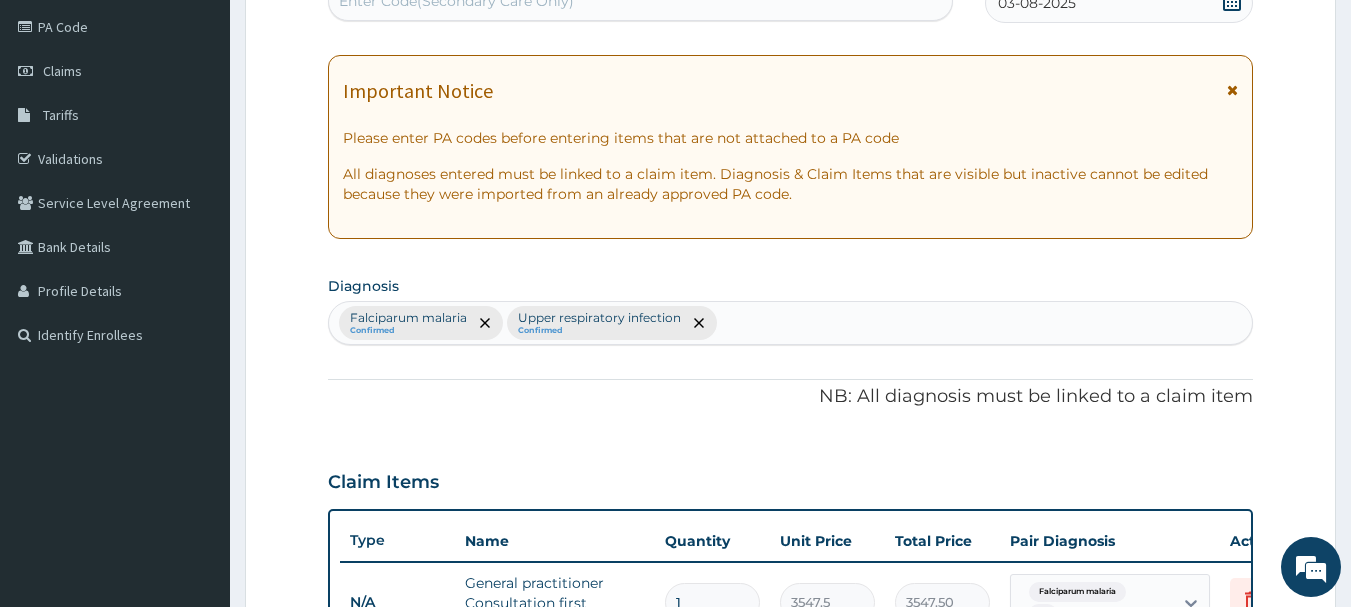 scroll, scrollTop: 233, scrollLeft: 0, axis: vertical 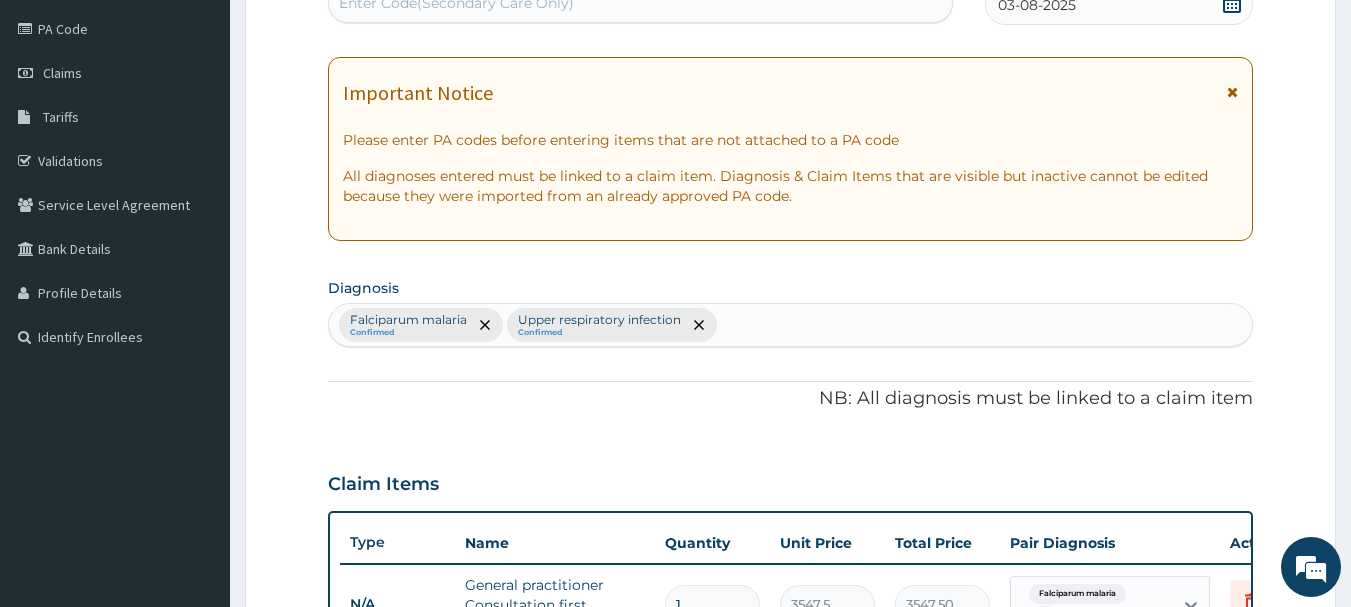 click on "Falciparum malaria Confirmed Upper respiratory infection Confirmed" at bounding box center [791, 325] 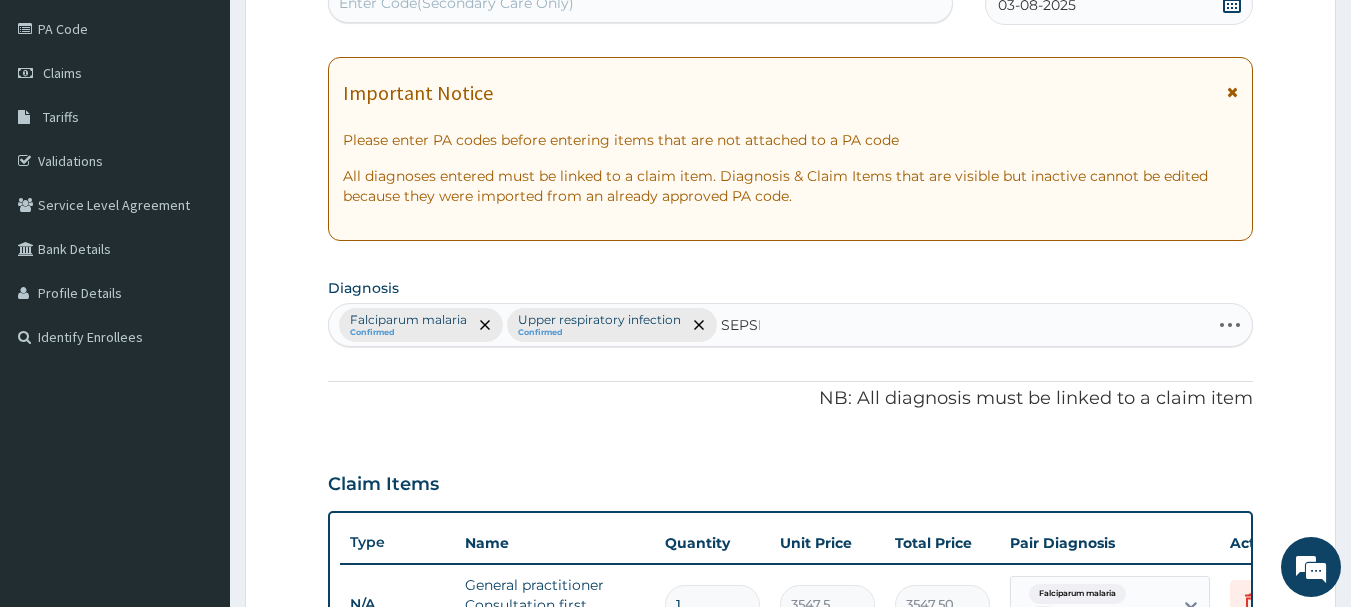 type on "SEPSIS" 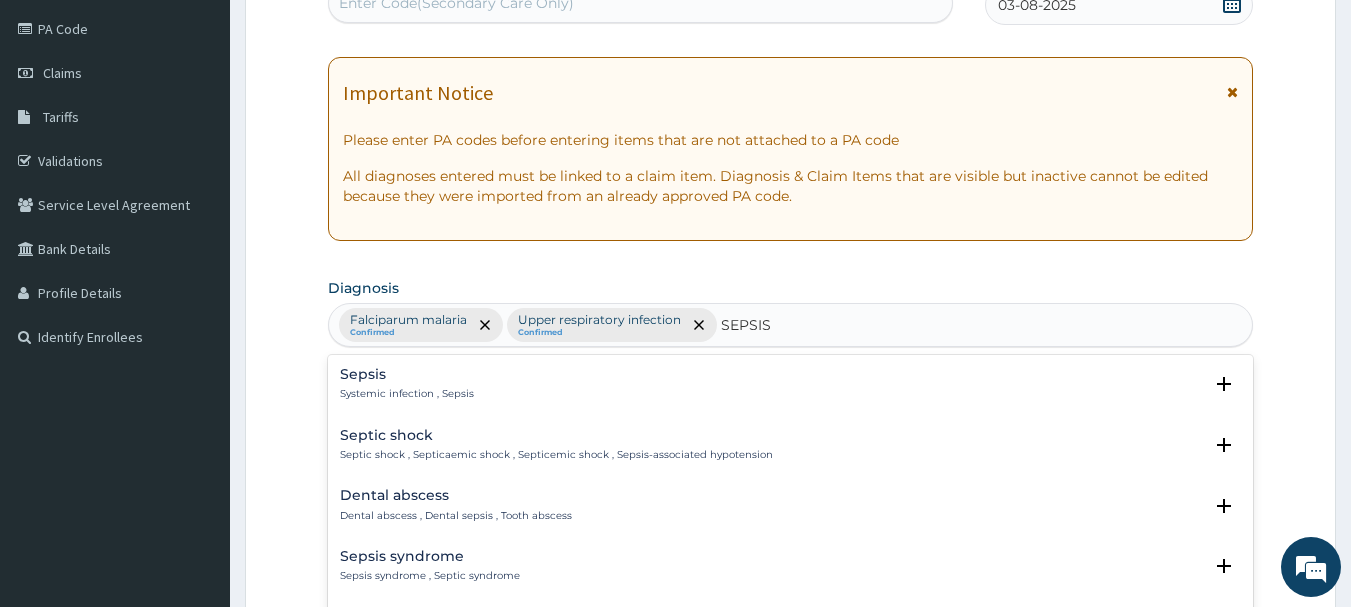 click on "Sepsis" at bounding box center (407, 374) 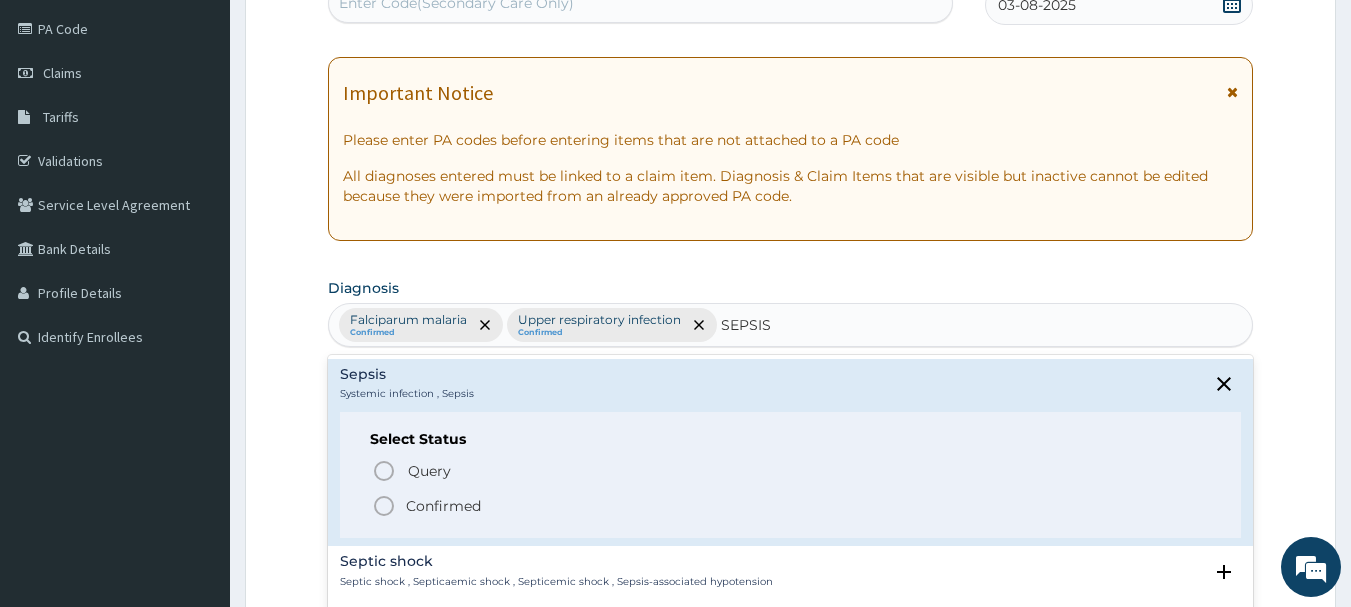 click 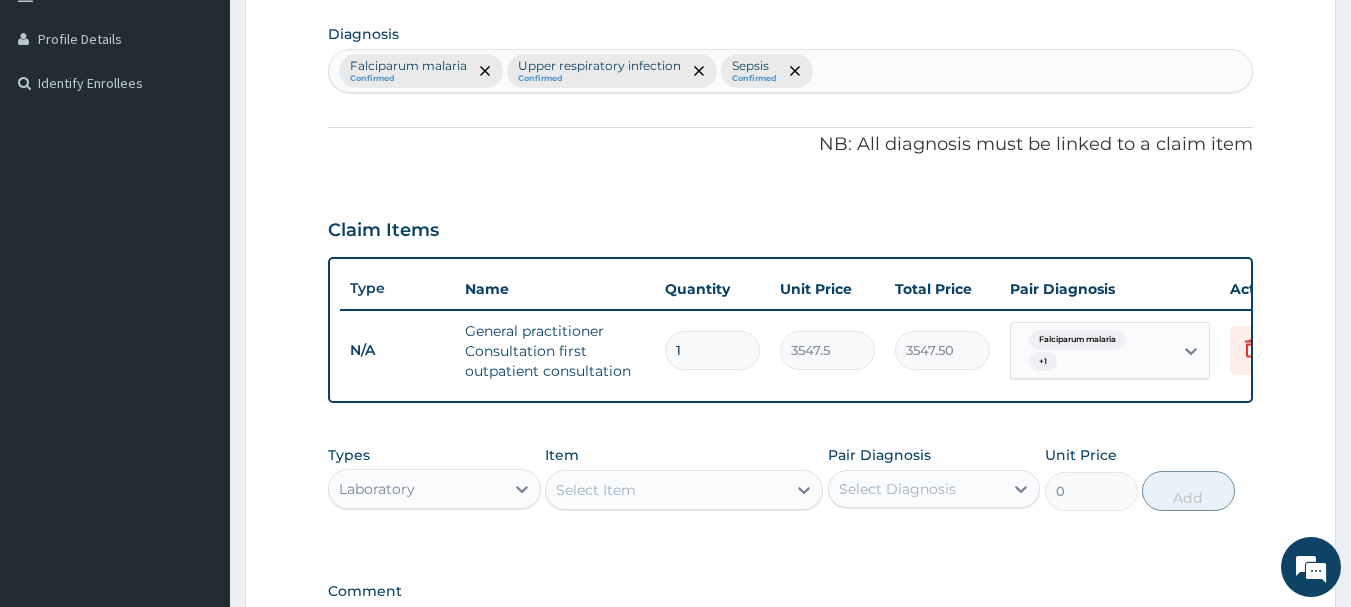 scroll, scrollTop: 629, scrollLeft: 0, axis: vertical 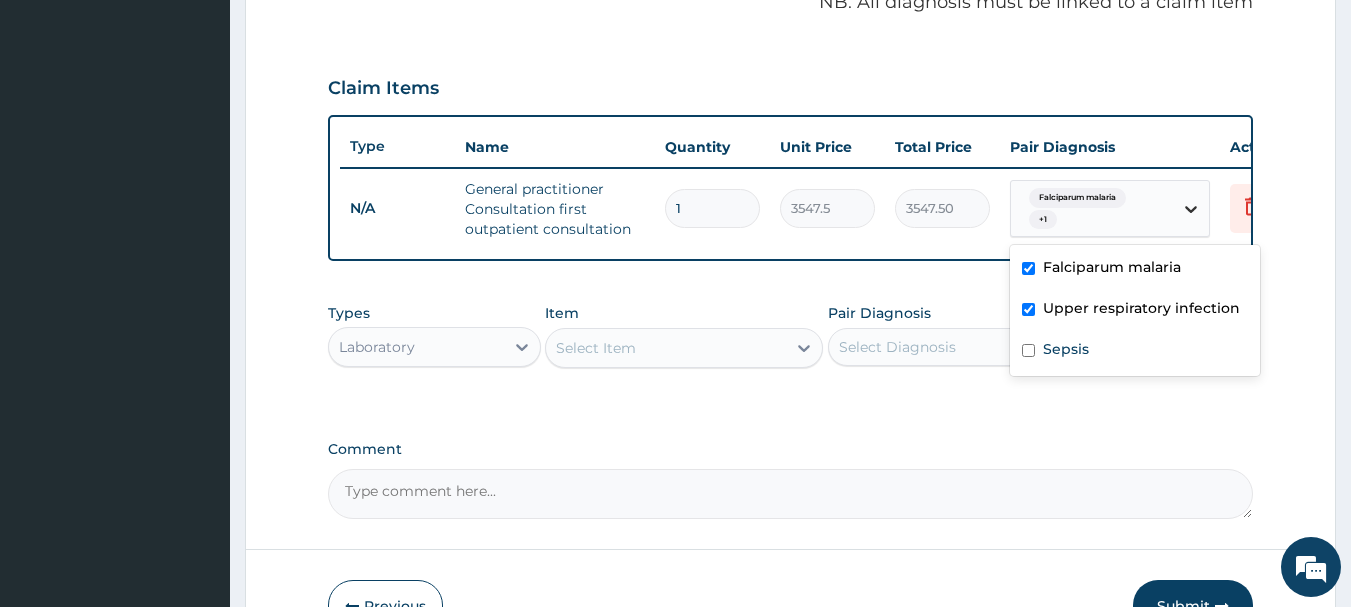click 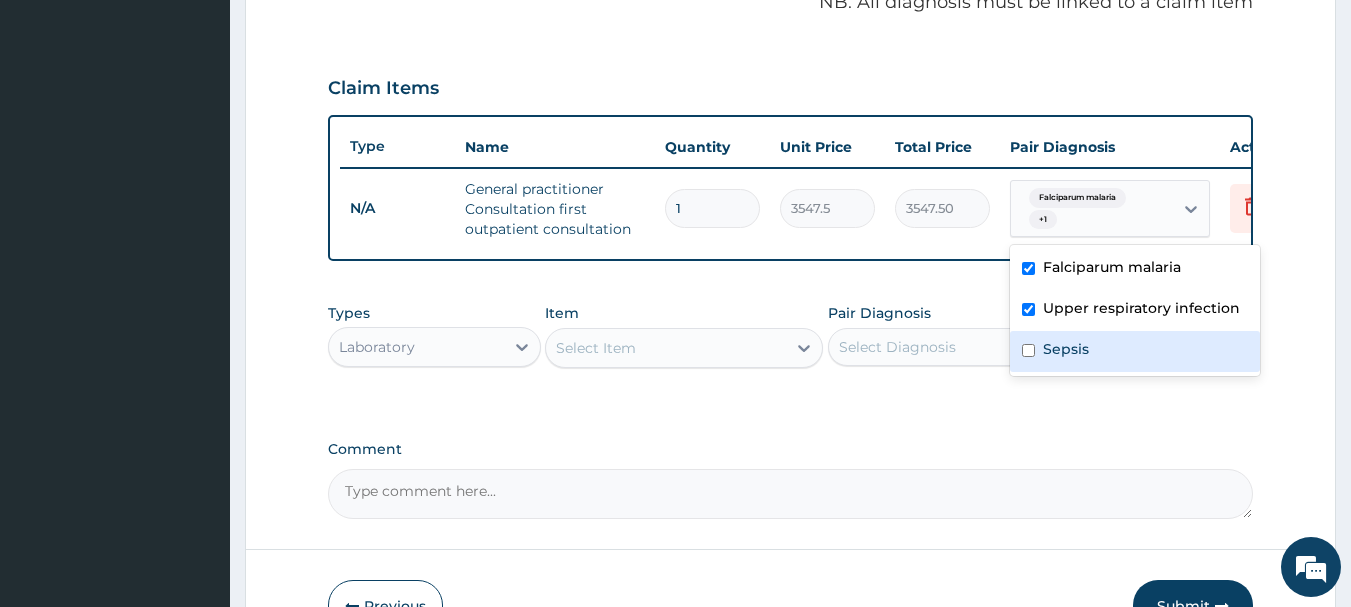 click on "Sepsis" at bounding box center [1066, 349] 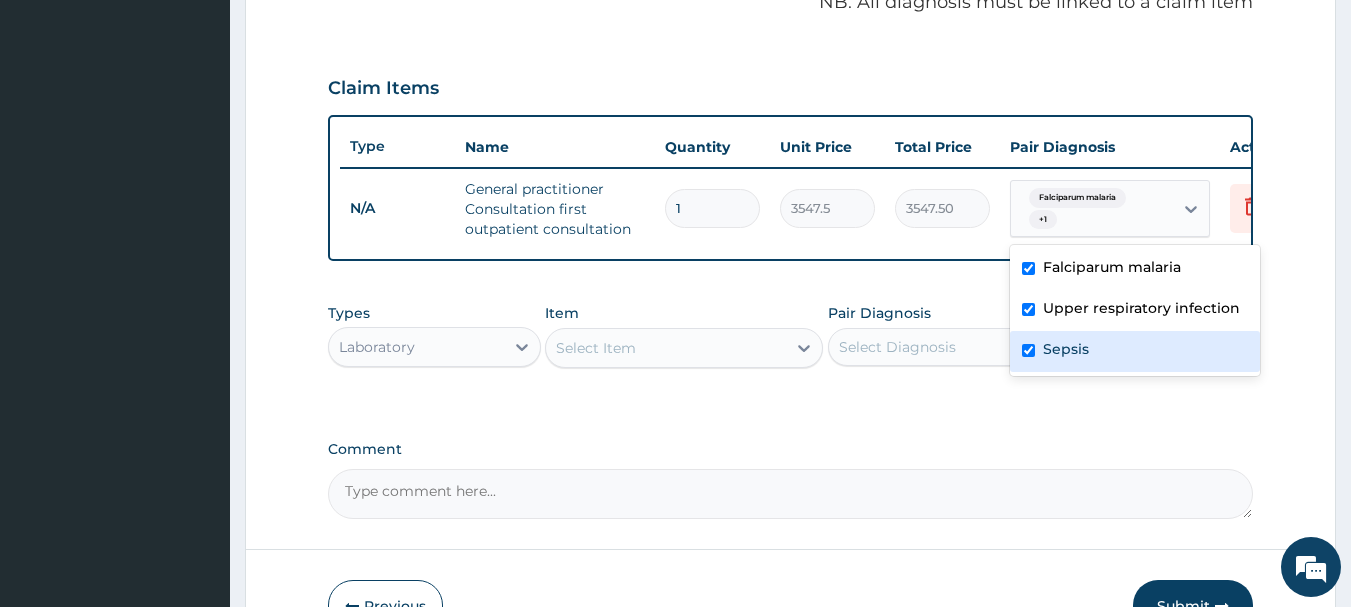 checkbox on "true" 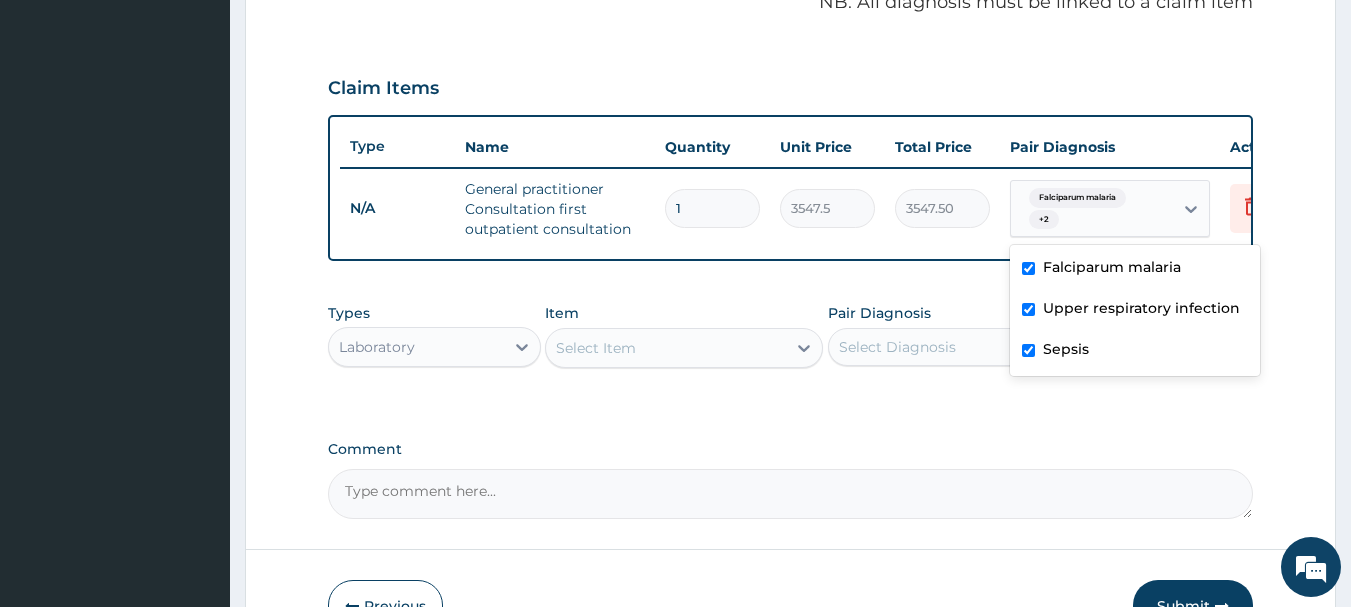 scroll, scrollTop: 675, scrollLeft: 0, axis: vertical 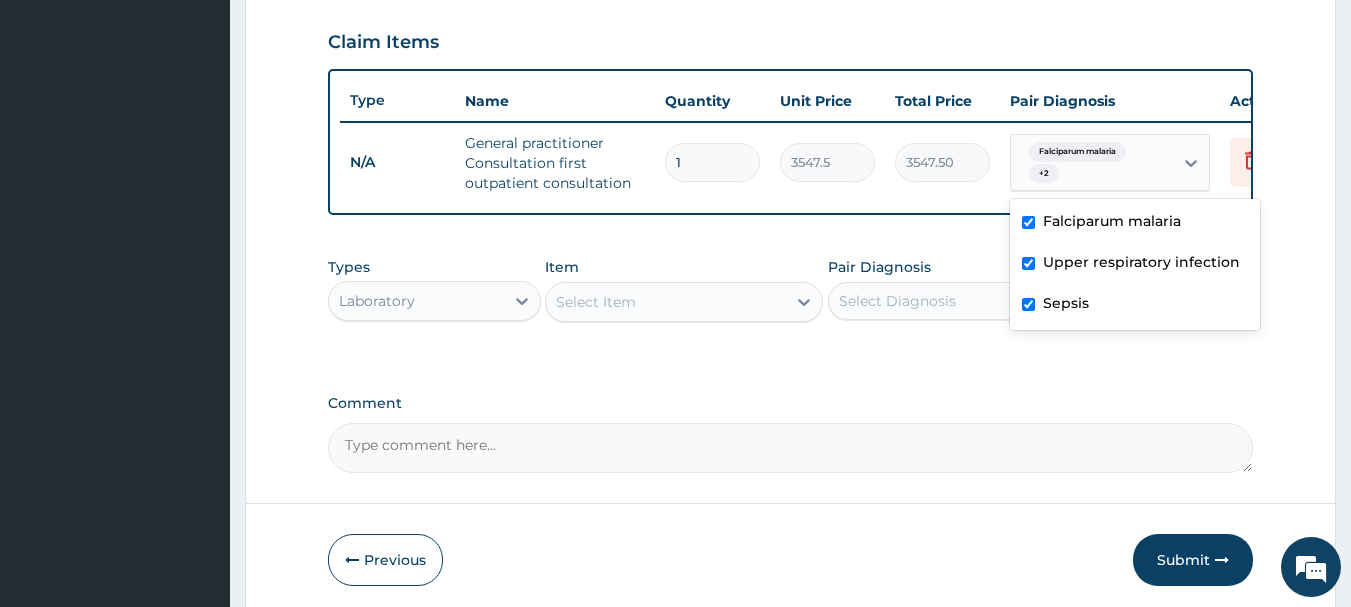 click on "Types Laboratory Item Select Item Pair Diagnosis Select Diagnosis Unit Price 0 Add" at bounding box center [791, 305] 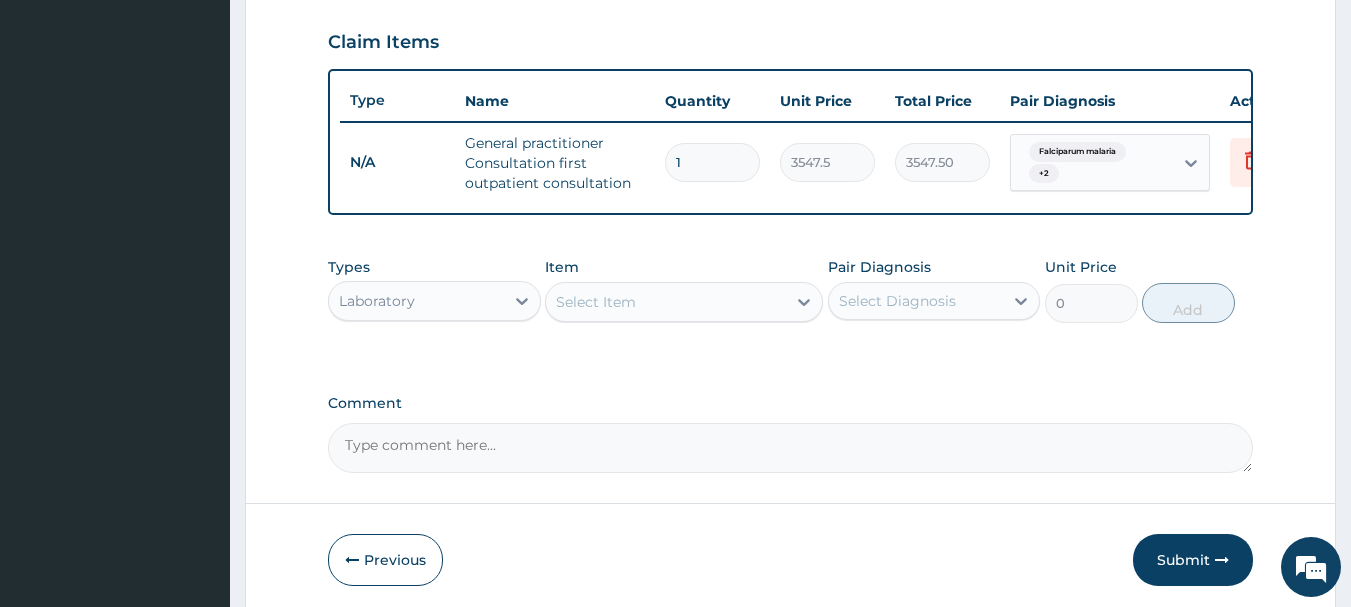 click on "Types Laboratory Item Select Item Pair Diagnosis Select Diagnosis Unit Price 0 Add" at bounding box center [791, 290] 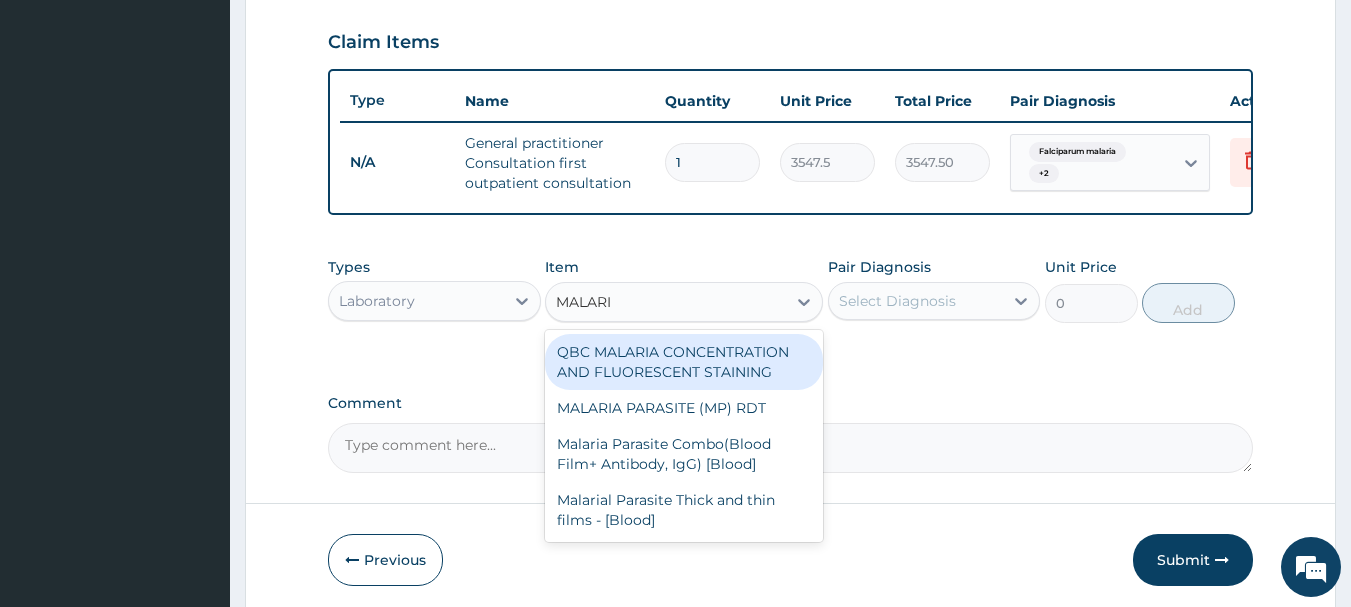 type on "MALARIA" 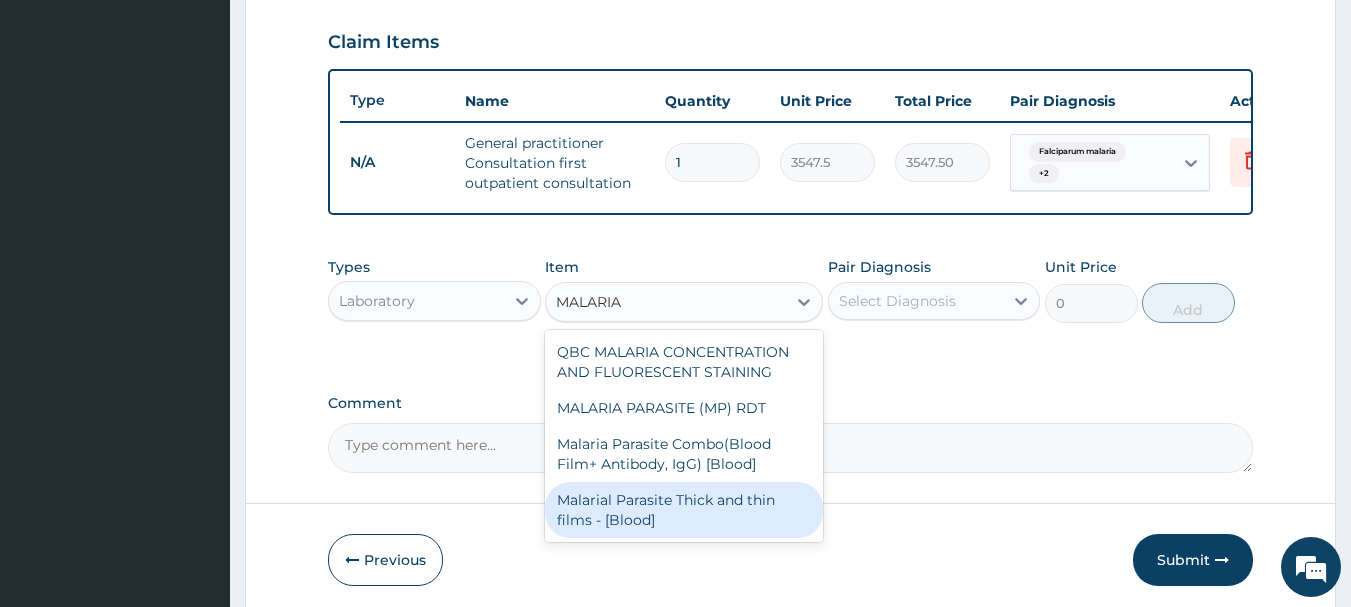click on "Malarial Parasite Thick and thin films - [Blood]" at bounding box center (684, 510) 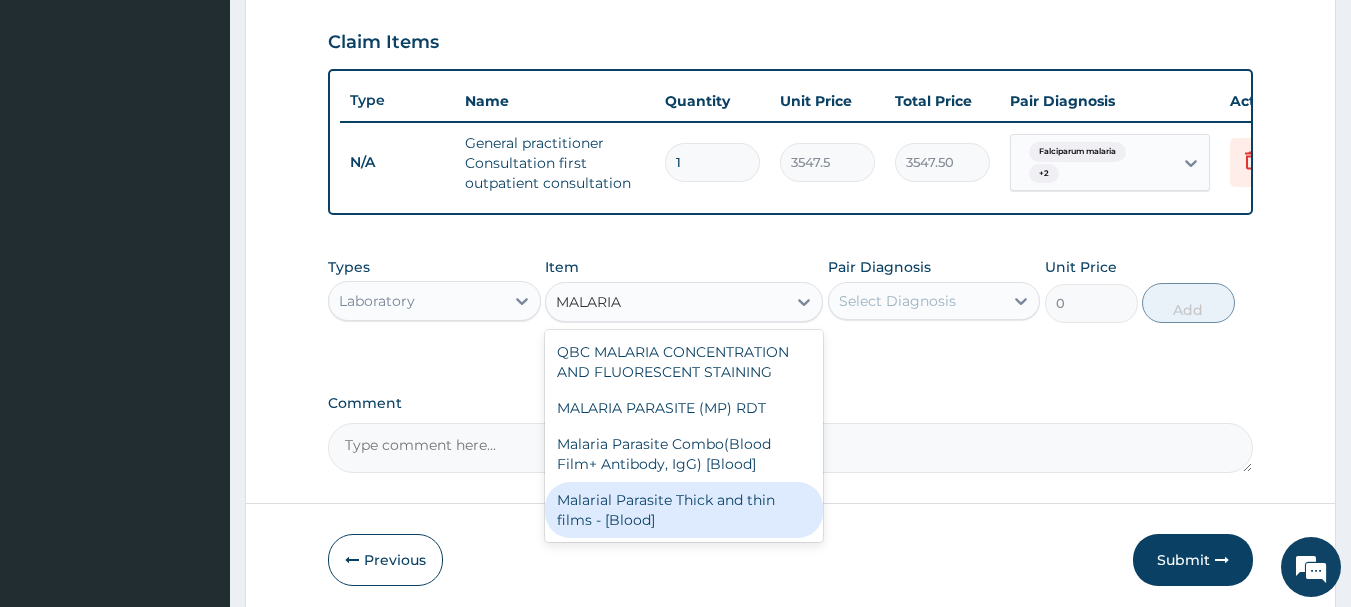 type 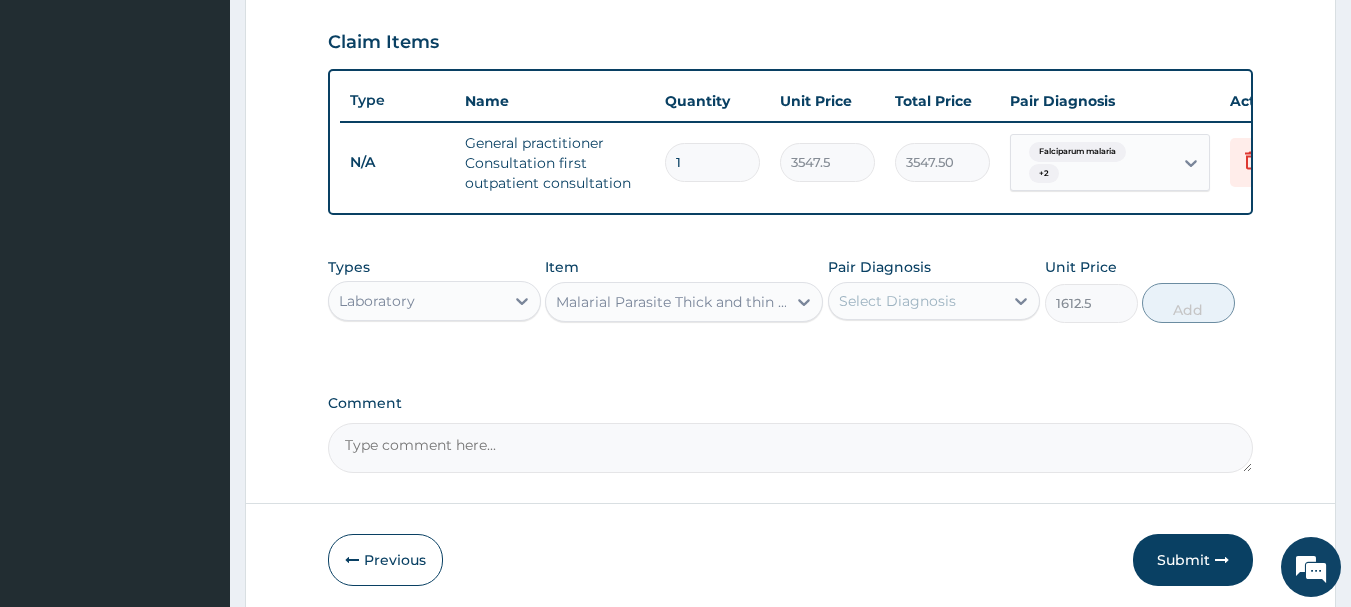 click on "Select Diagnosis" at bounding box center [916, 301] 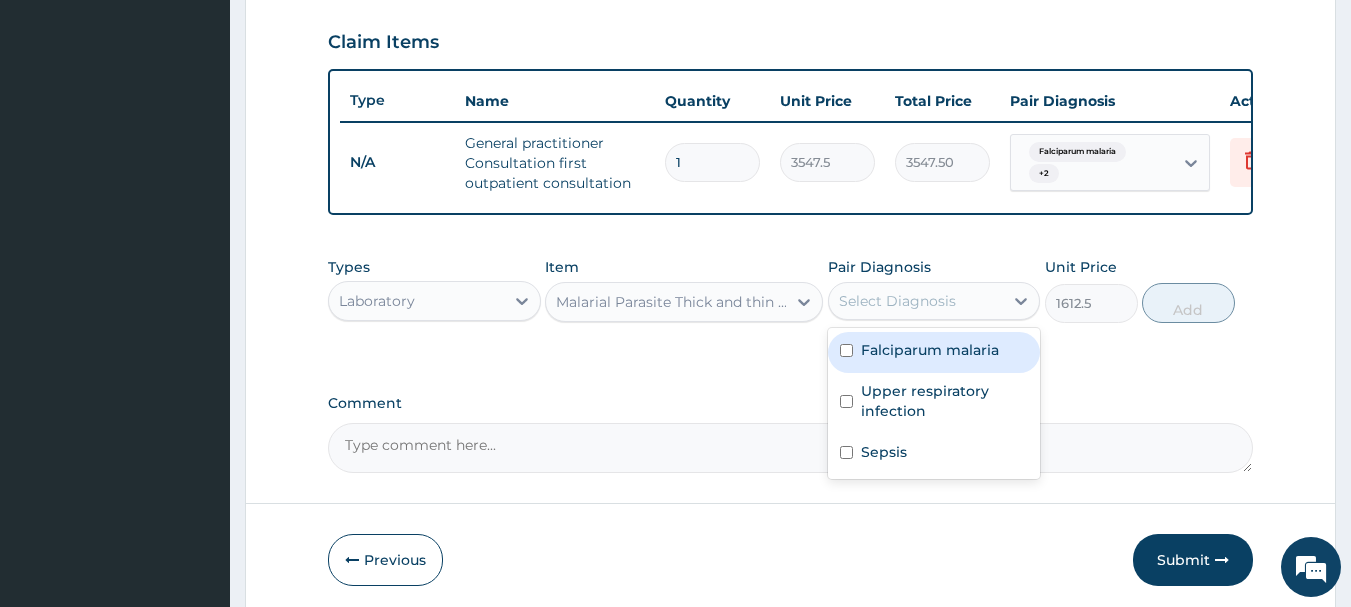 drag, startPoint x: 956, startPoint y: 360, endPoint x: 977, endPoint y: 367, distance: 22.135944 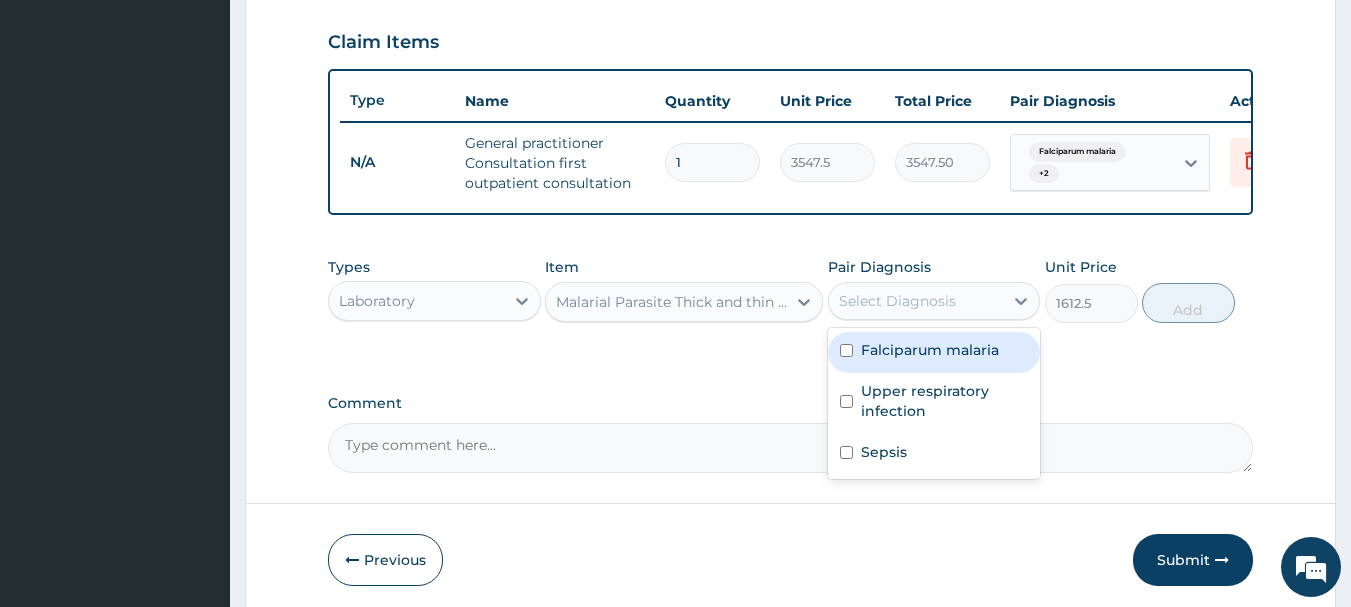 click on "Falciparum malaria" at bounding box center (930, 350) 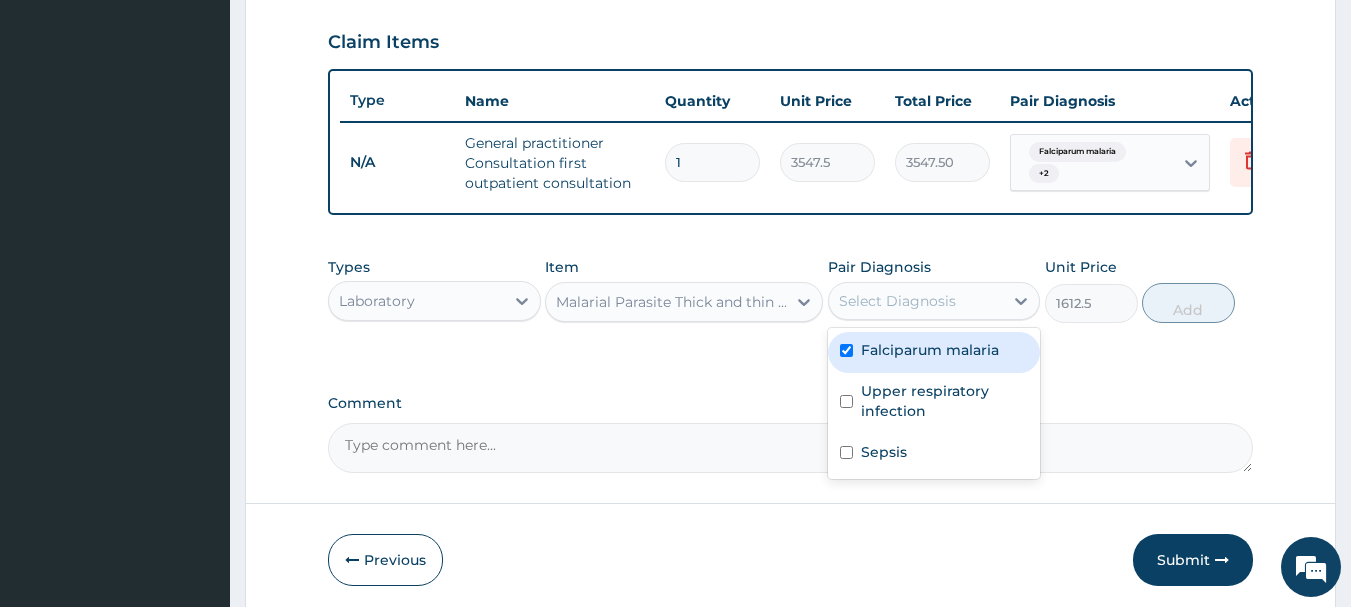 checkbox on "true" 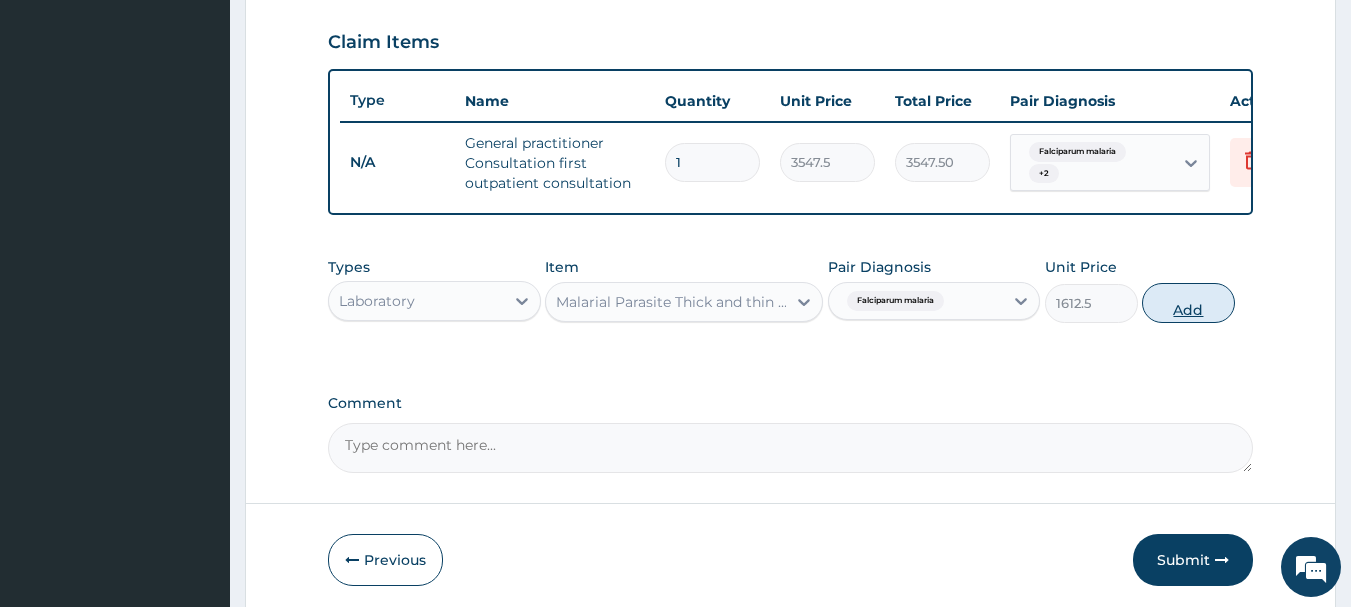 click on "Add" at bounding box center (1188, 303) 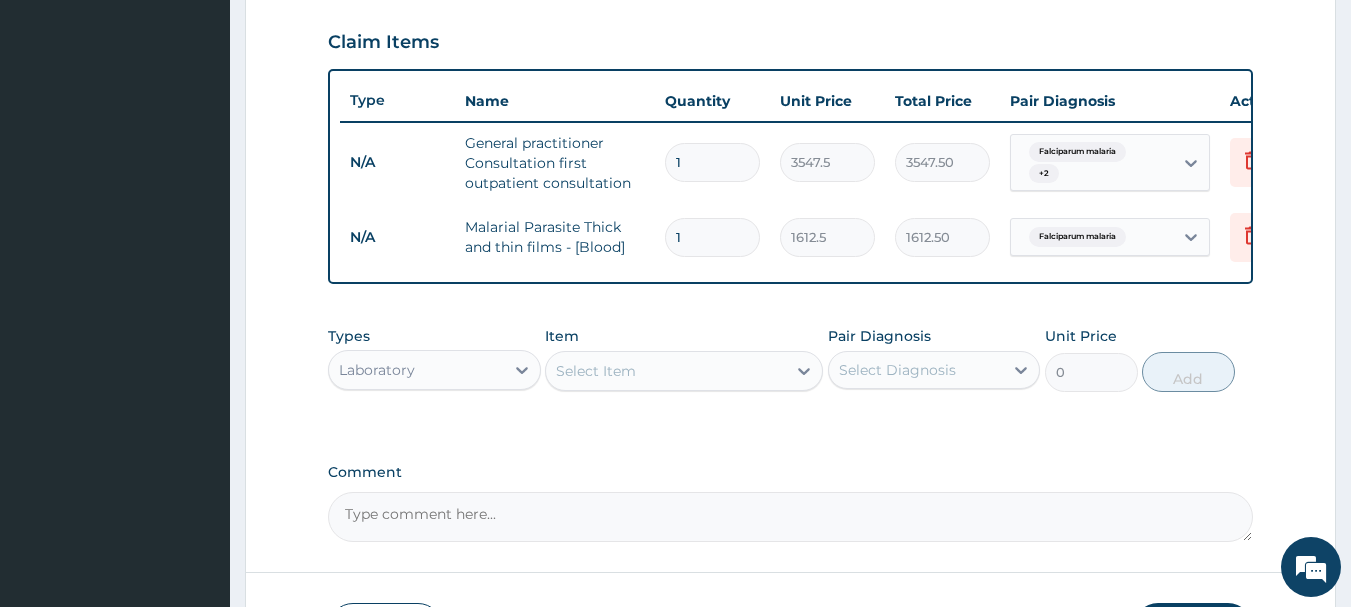 click on "Select Item" at bounding box center (666, 371) 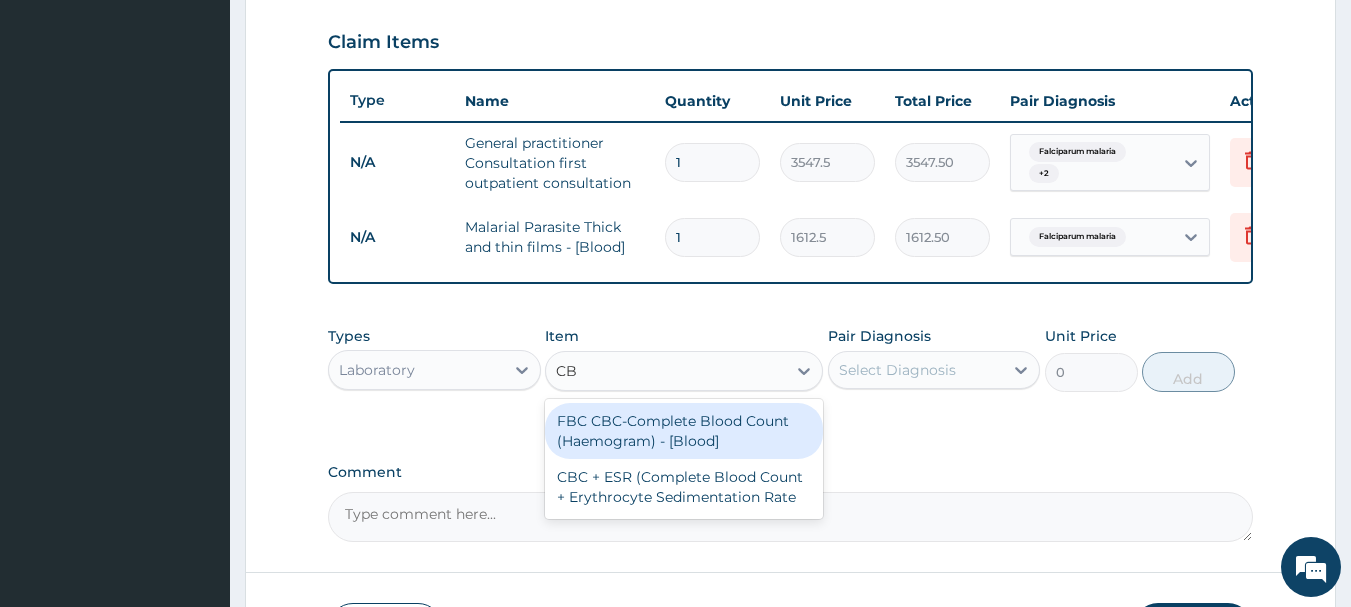 type on "CBC" 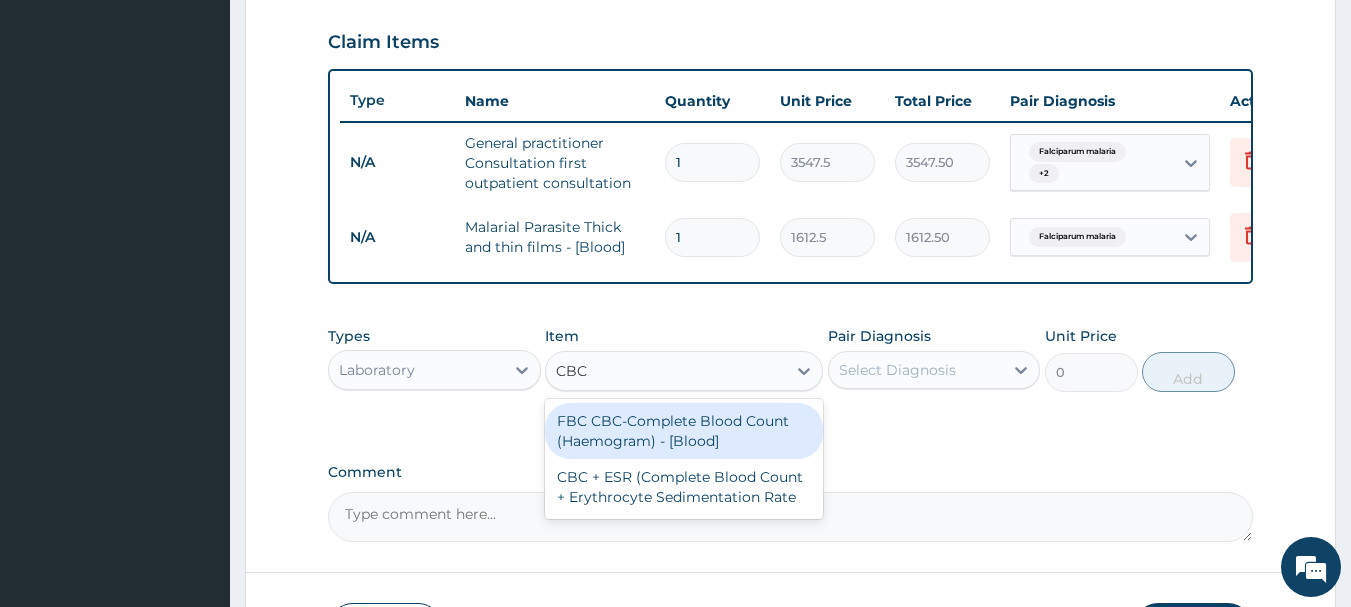 click on "FBC CBC-Complete Blood Count (Haemogram) - [Blood]" at bounding box center (684, 431) 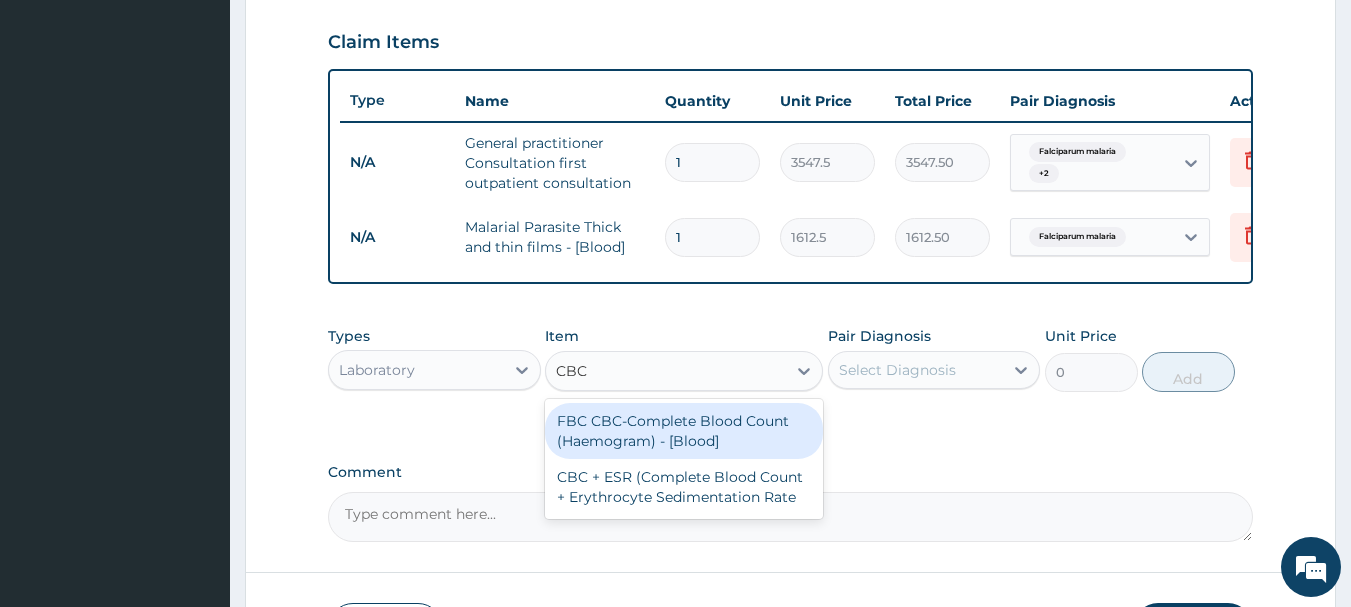 type 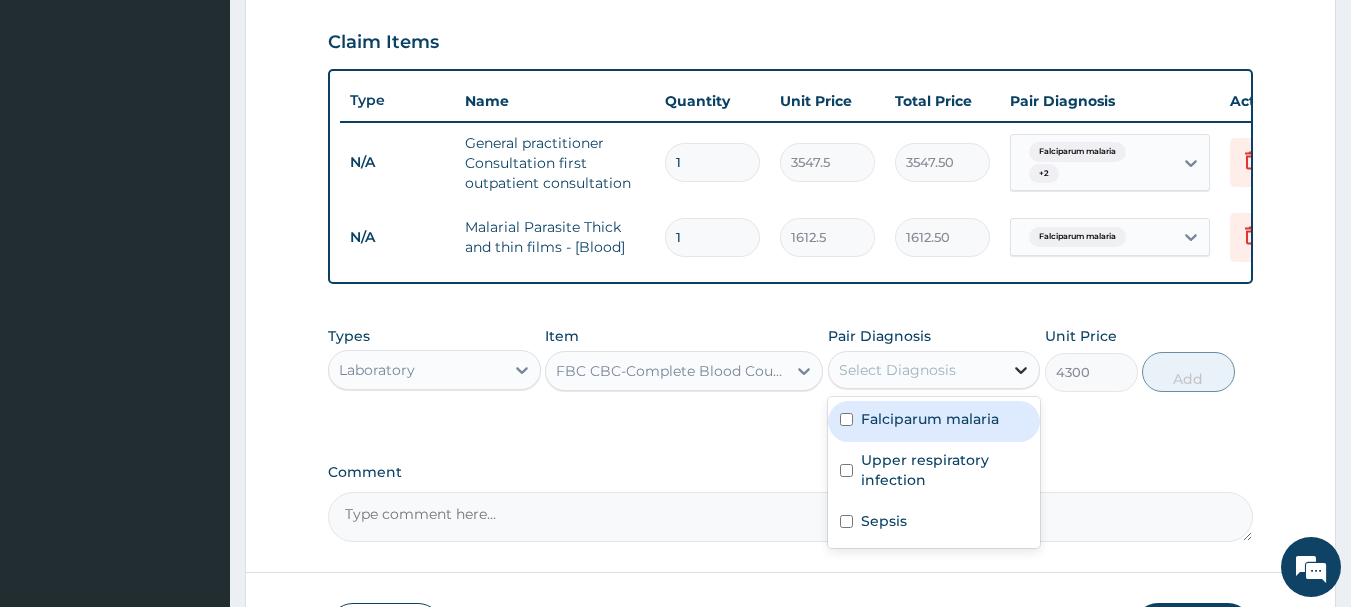click 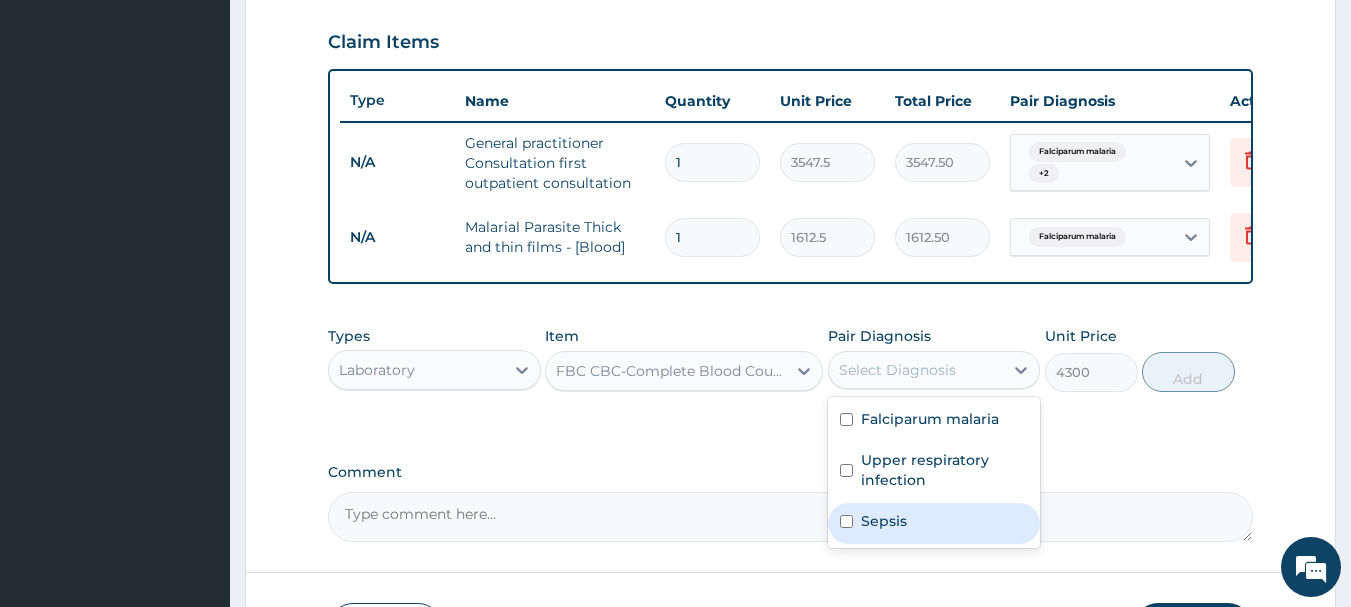 click on "Sepsis" at bounding box center [934, 523] 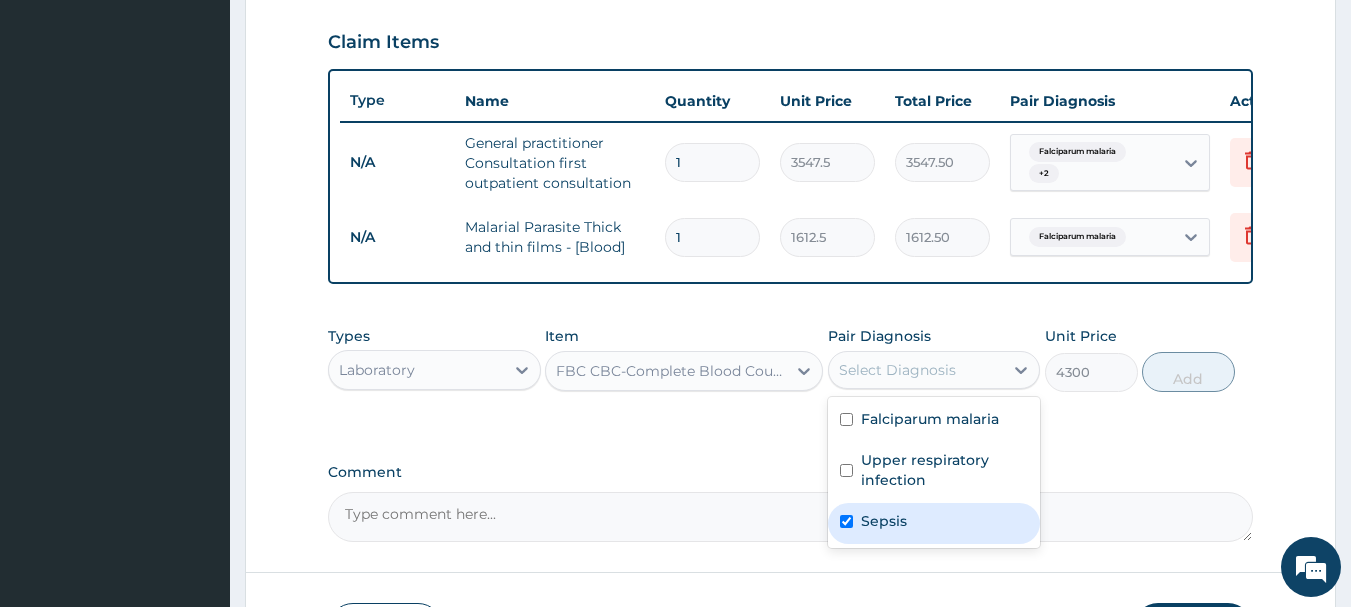 checkbox on "true" 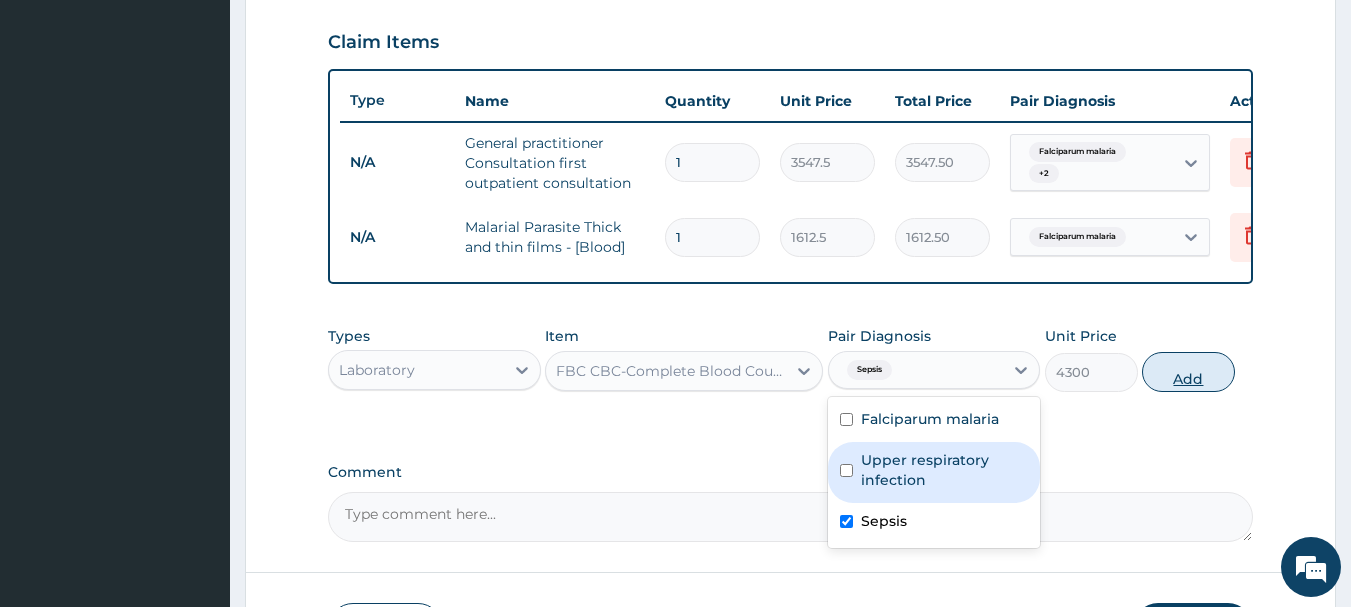 click on "Add" at bounding box center (1188, 372) 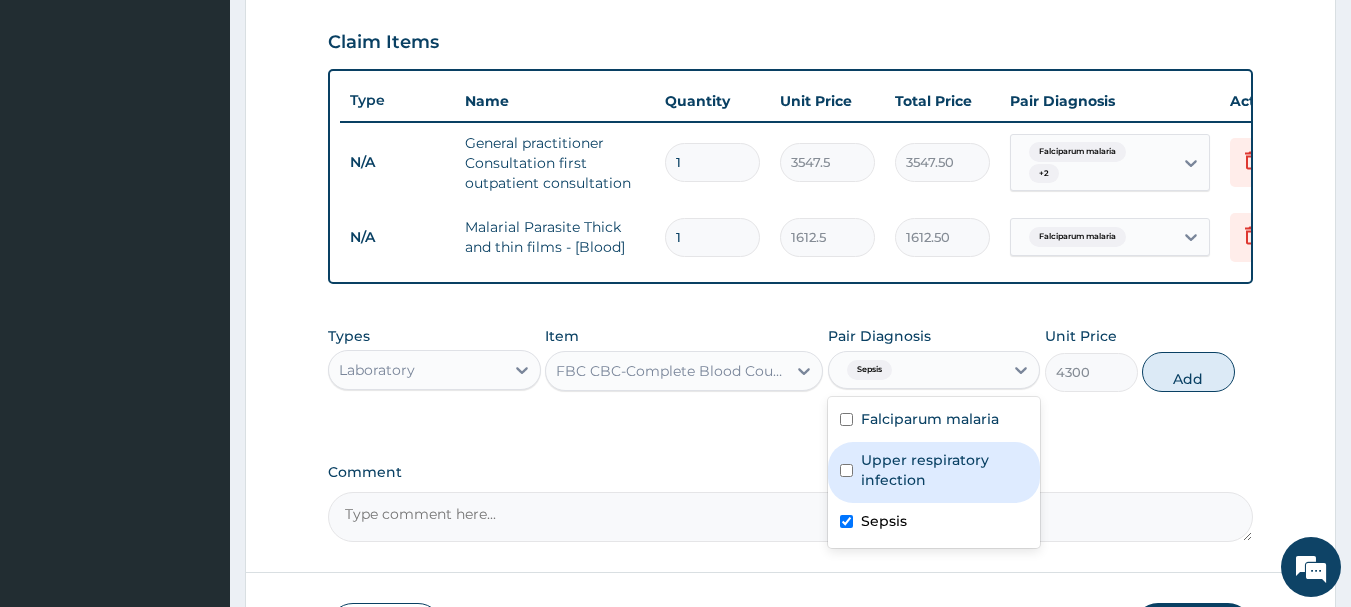 type on "0" 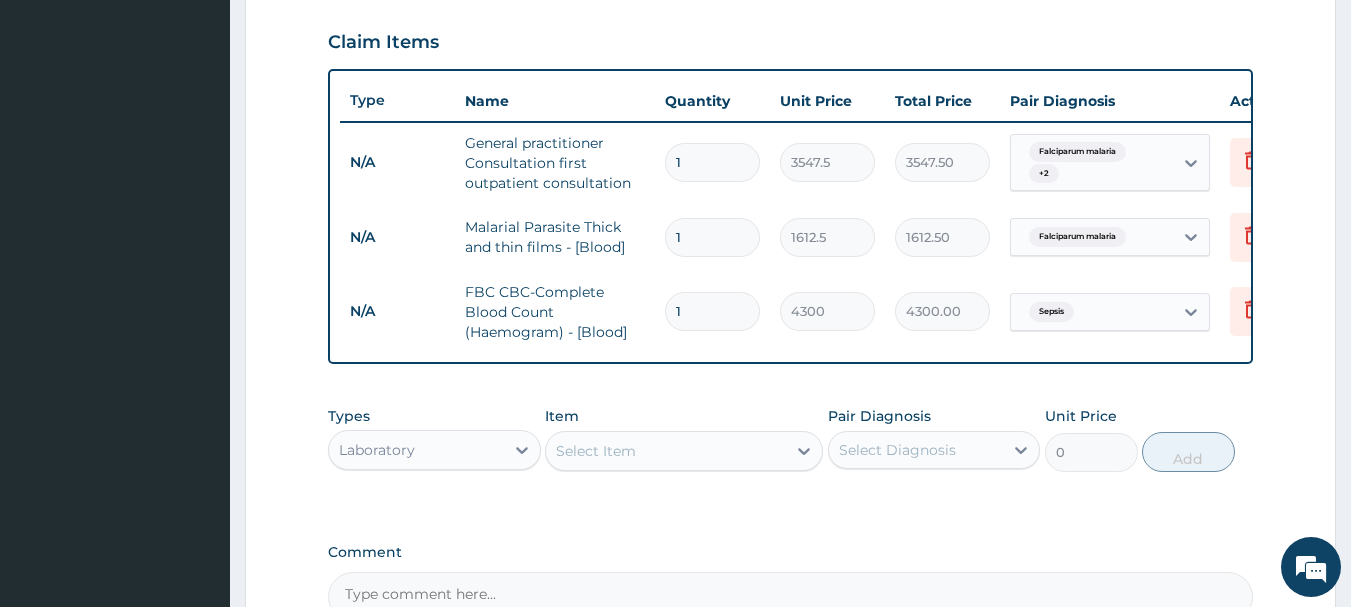 scroll, scrollTop: 915, scrollLeft: 0, axis: vertical 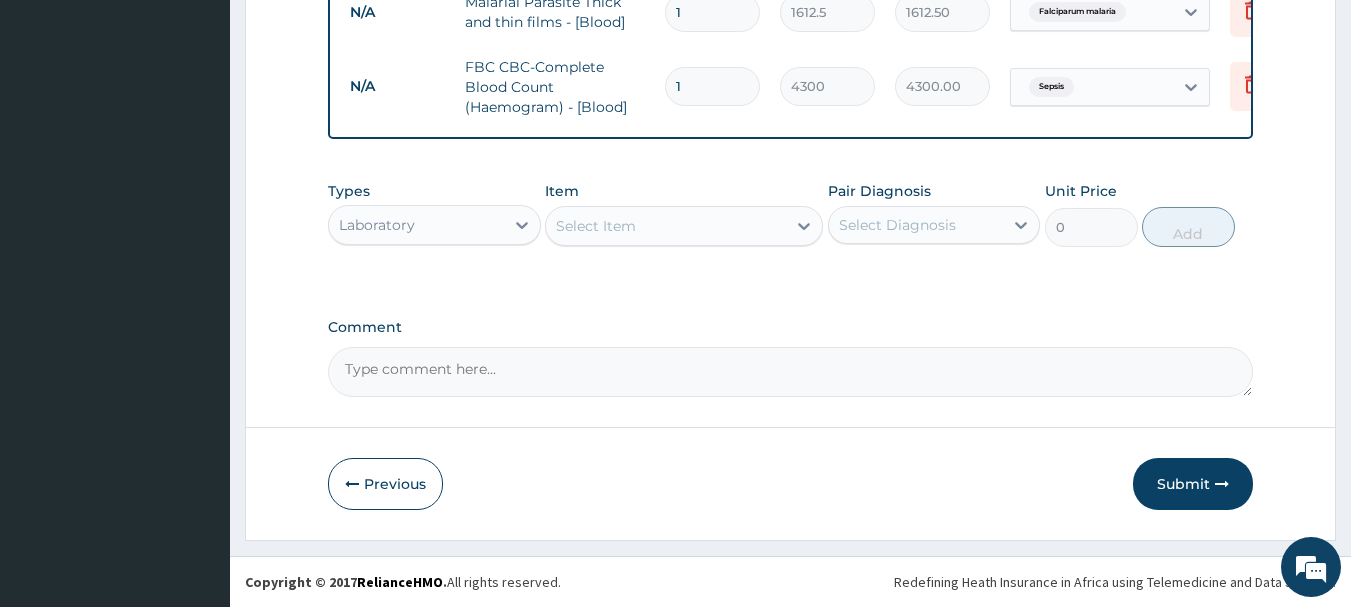 click on "Select Item" at bounding box center (666, 226) 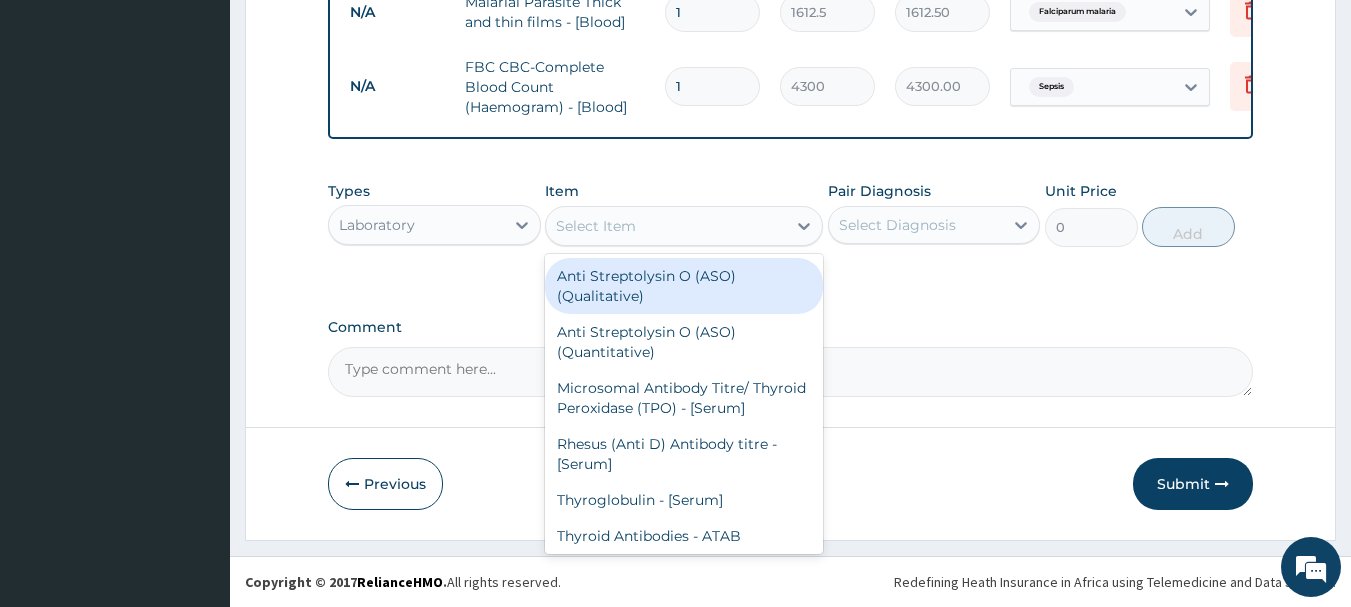click on "Laboratory" at bounding box center (416, 225) 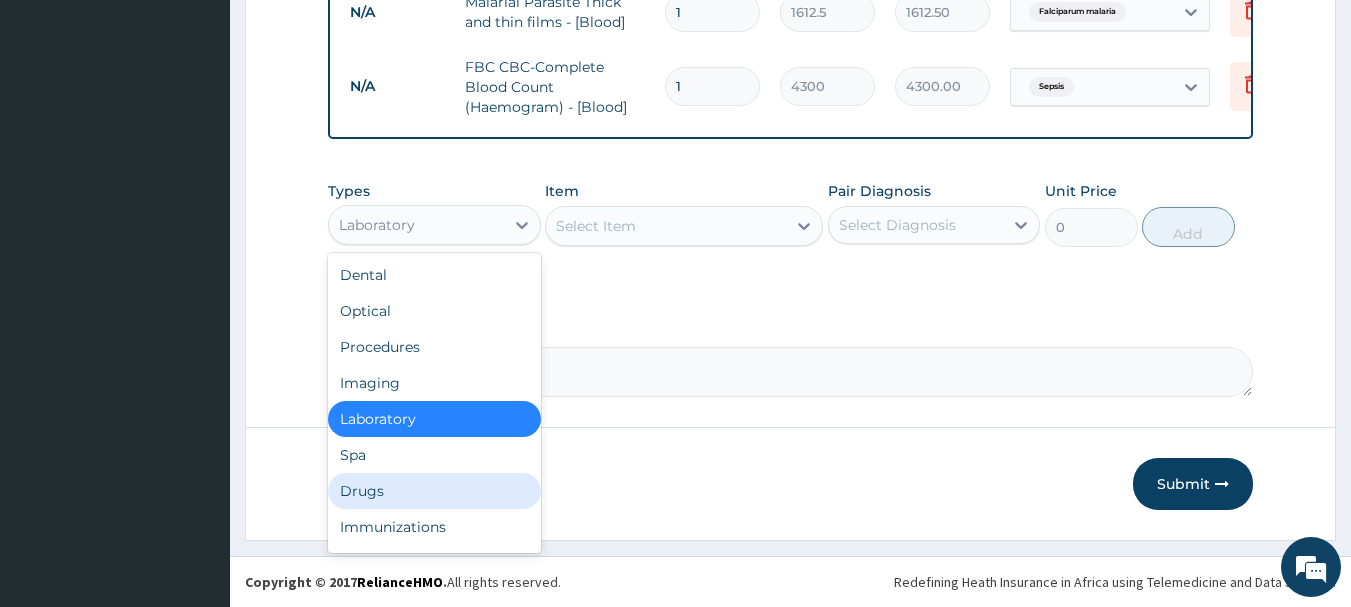 click on "Drugs" at bounding box center (434, 491) 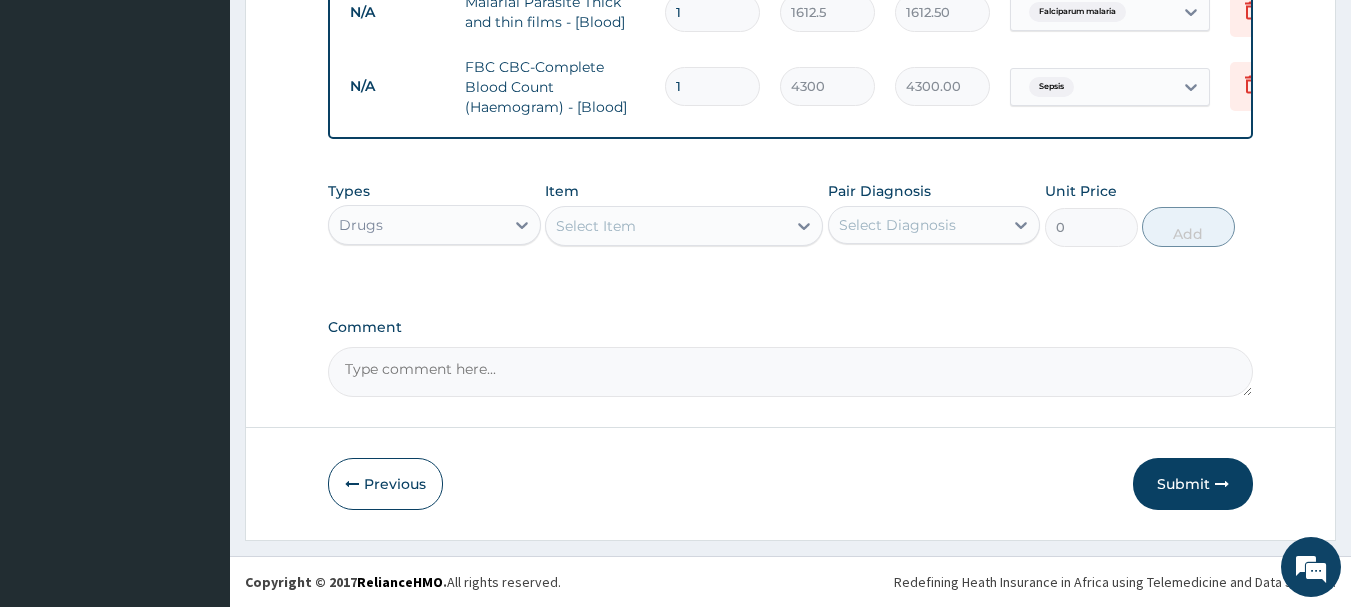 click on "Select Item" at bounding box center (666, 226) 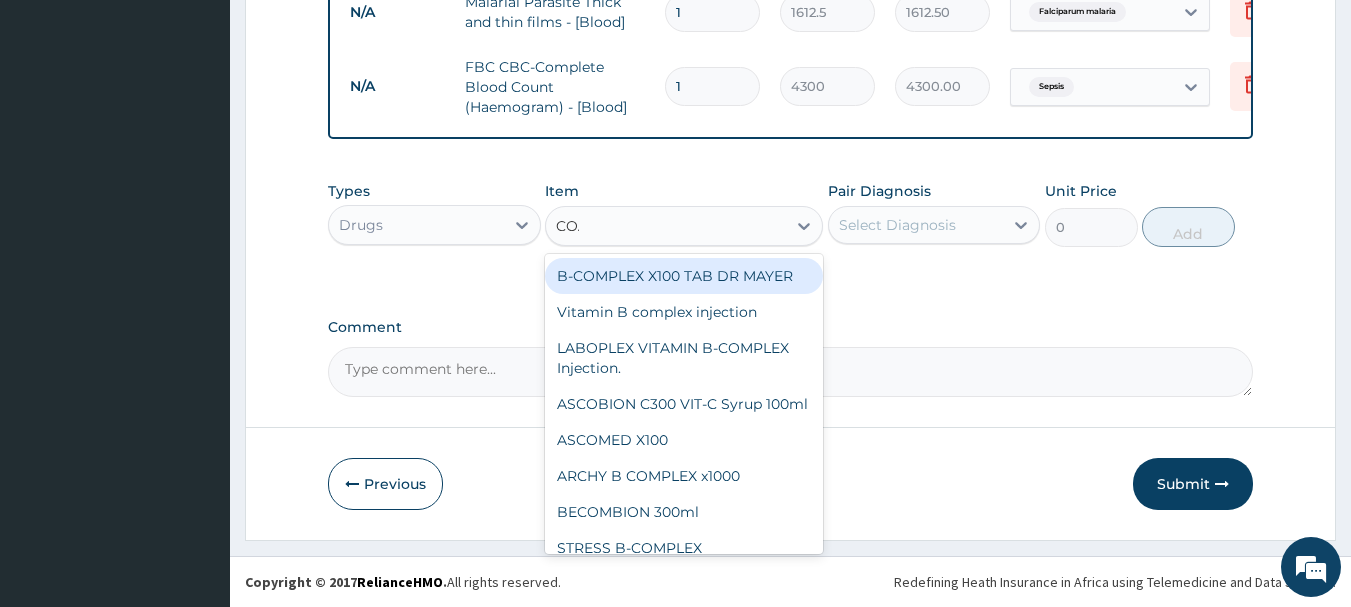 type on "COAR" 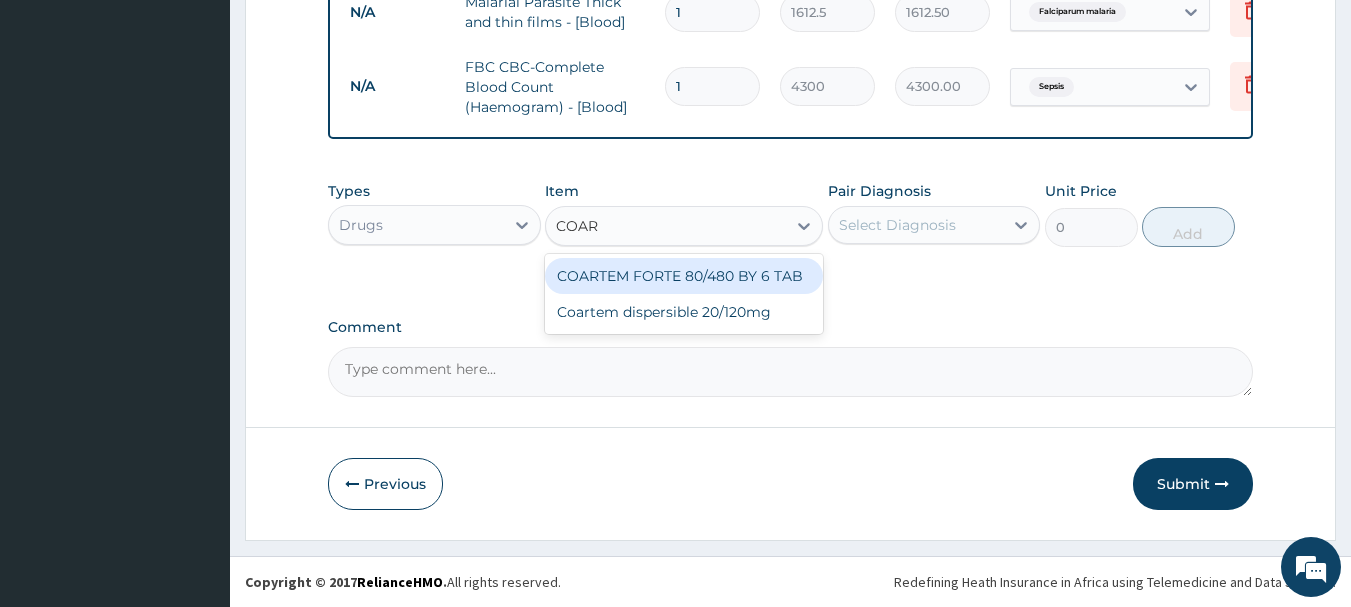 click on "COARTEM FORTE 80/480 BY 6 TAB" at bounding box center [684, 276] 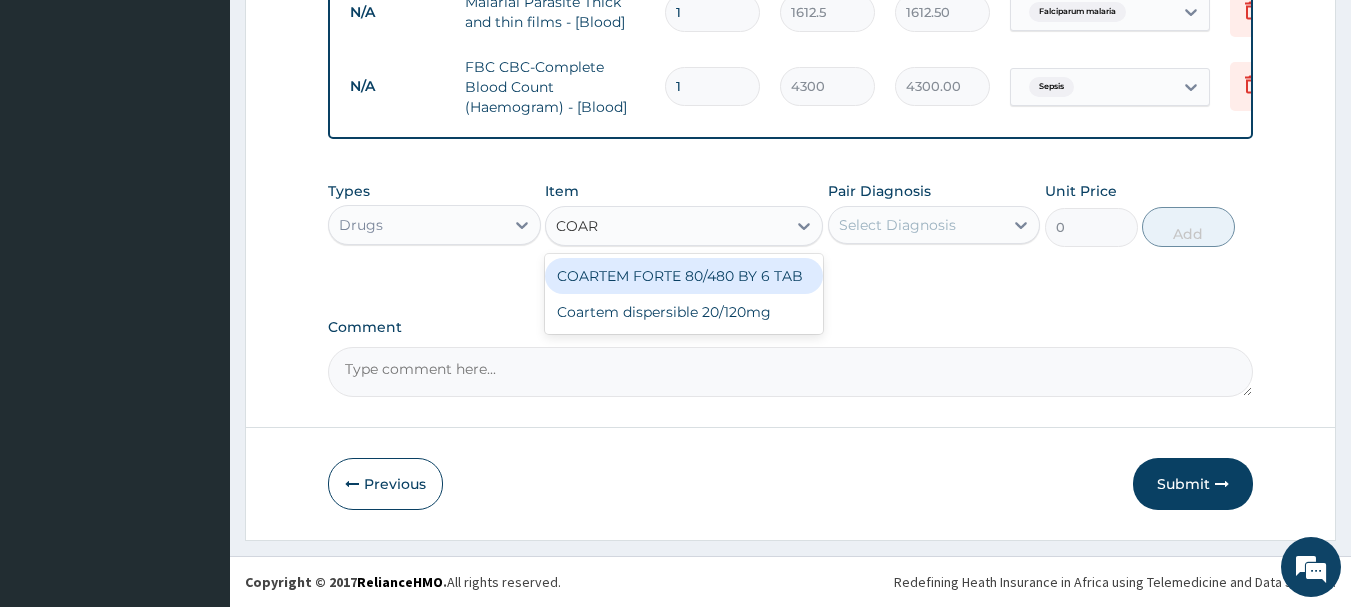 type 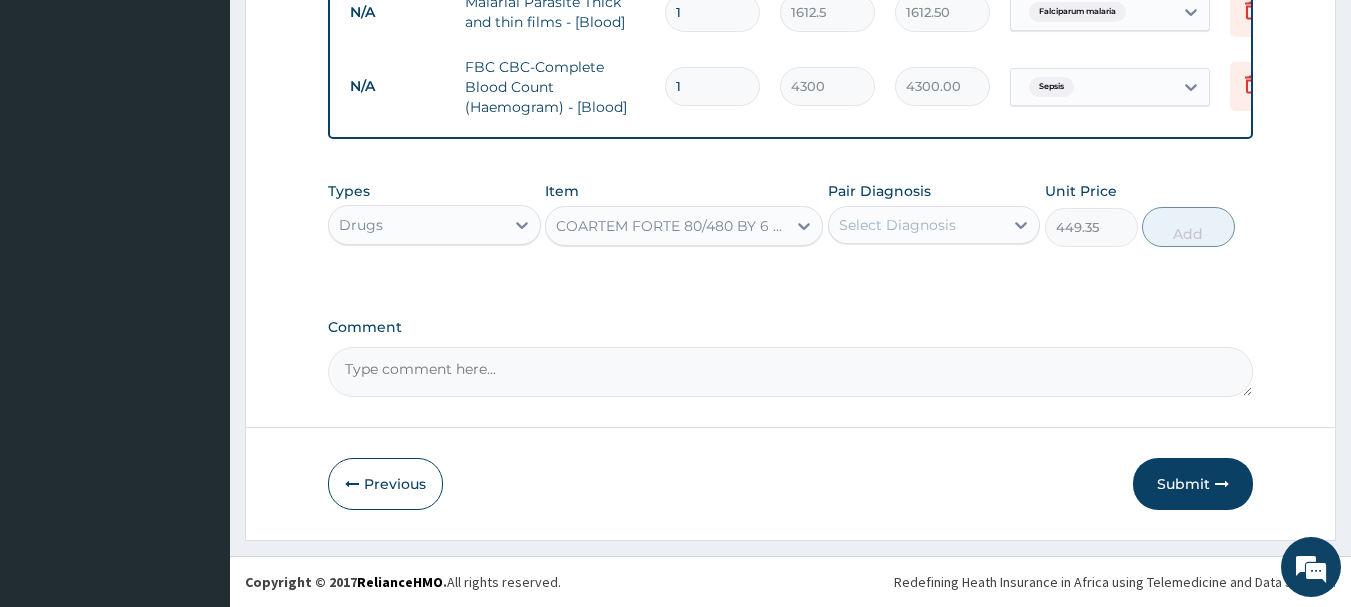 click on "Select Diagnosis" at bounding box center [916, 225] 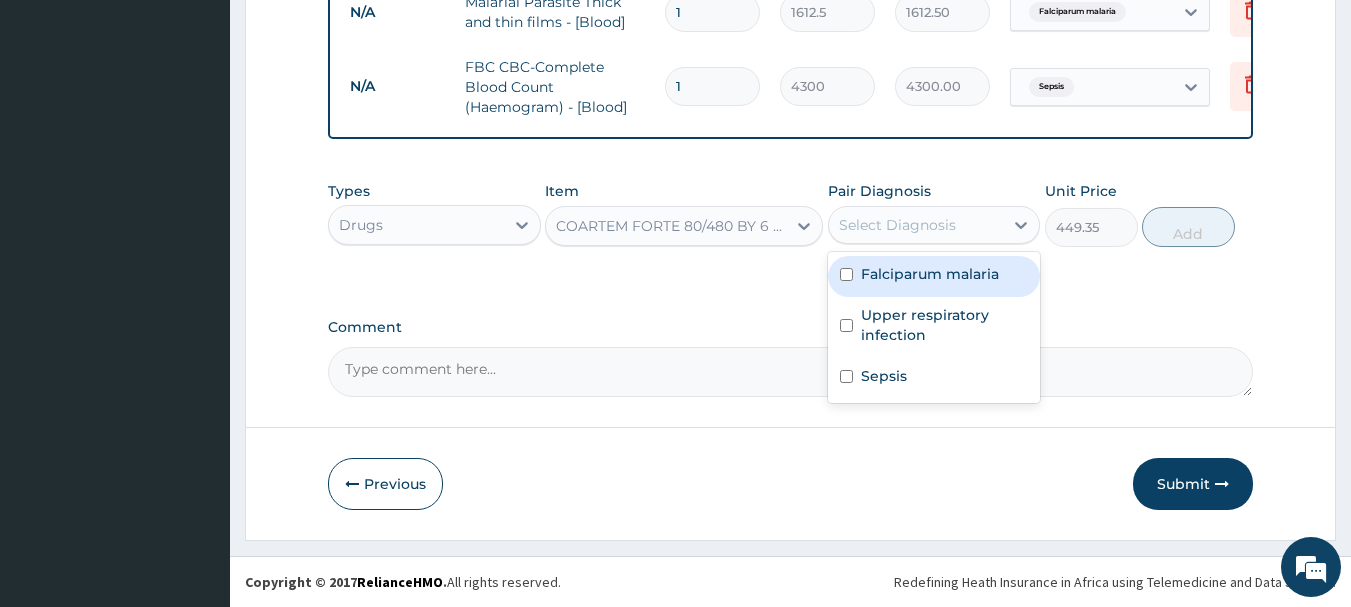 click on "Falciparum malaria" at bounding box center (930, 274) 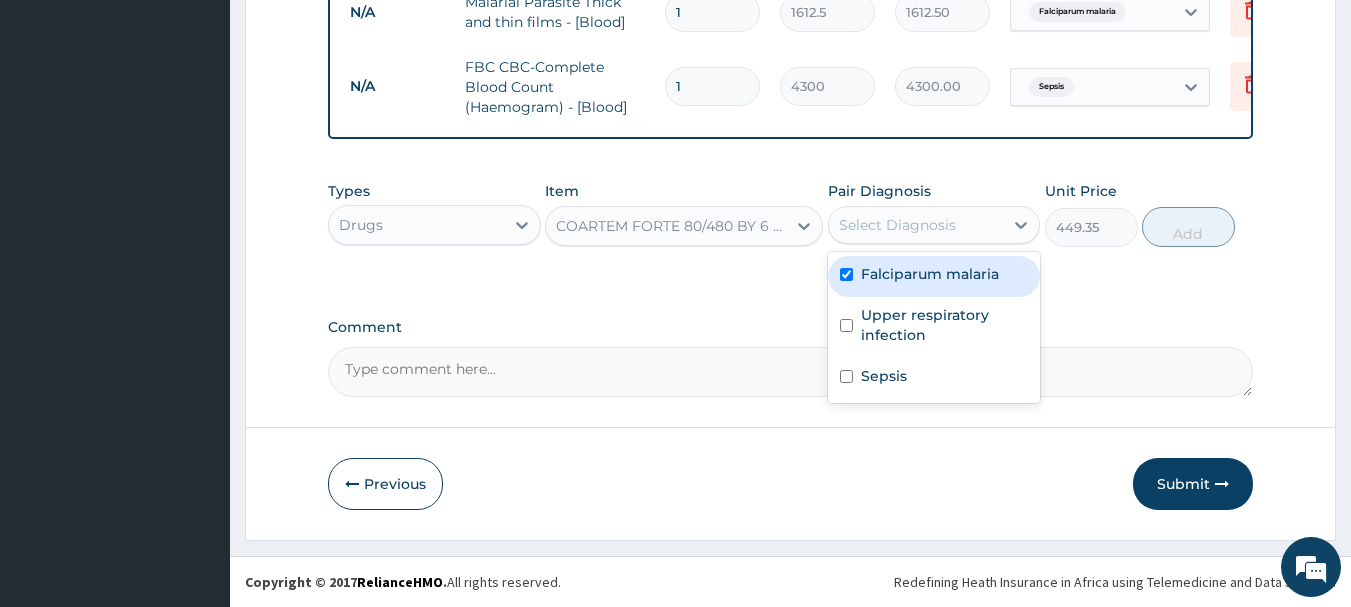 checkbox on "true" 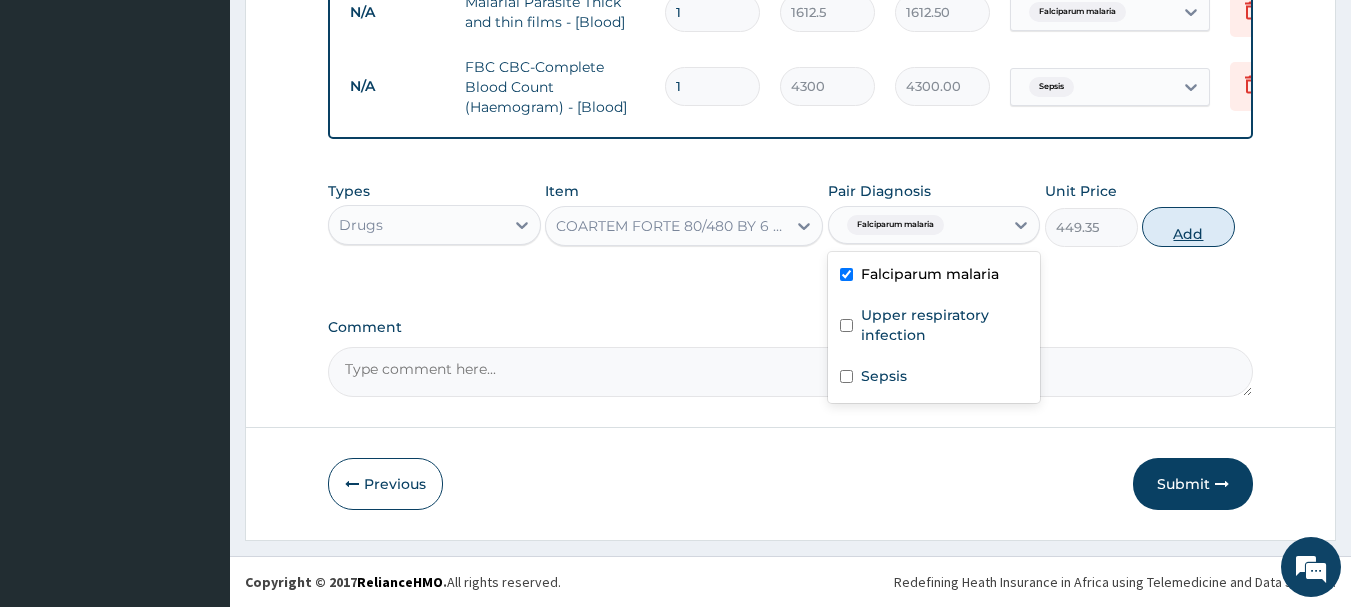 click on "Add" at bounding box center (1188, 227) 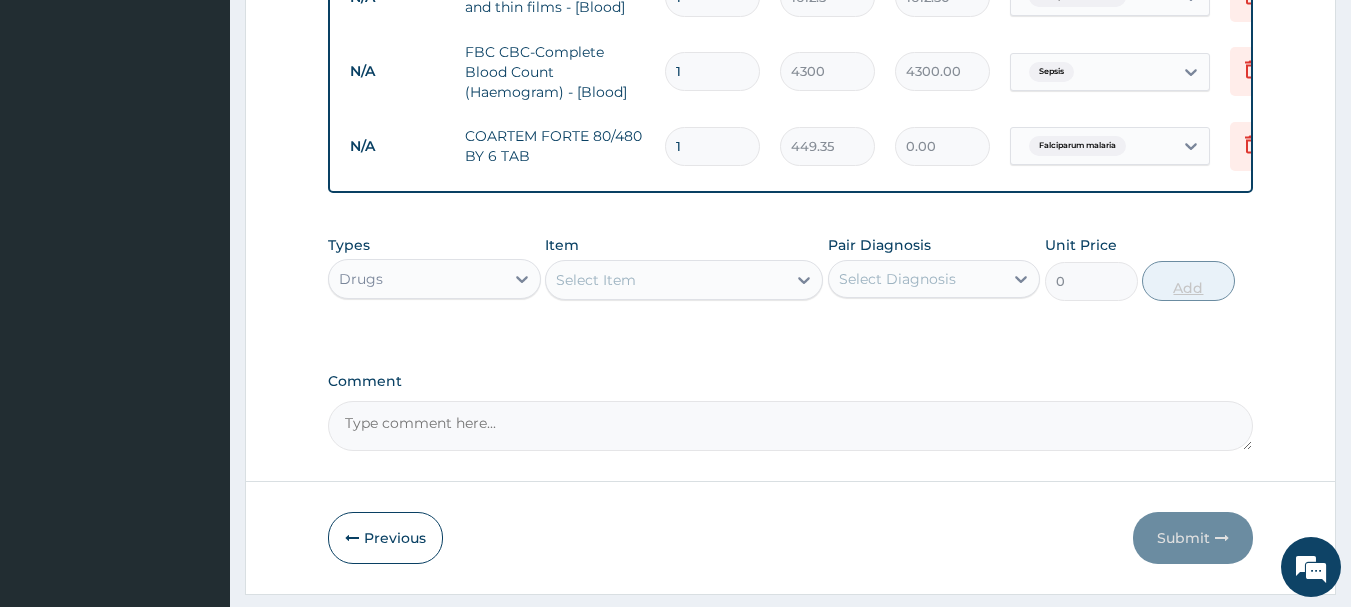 type 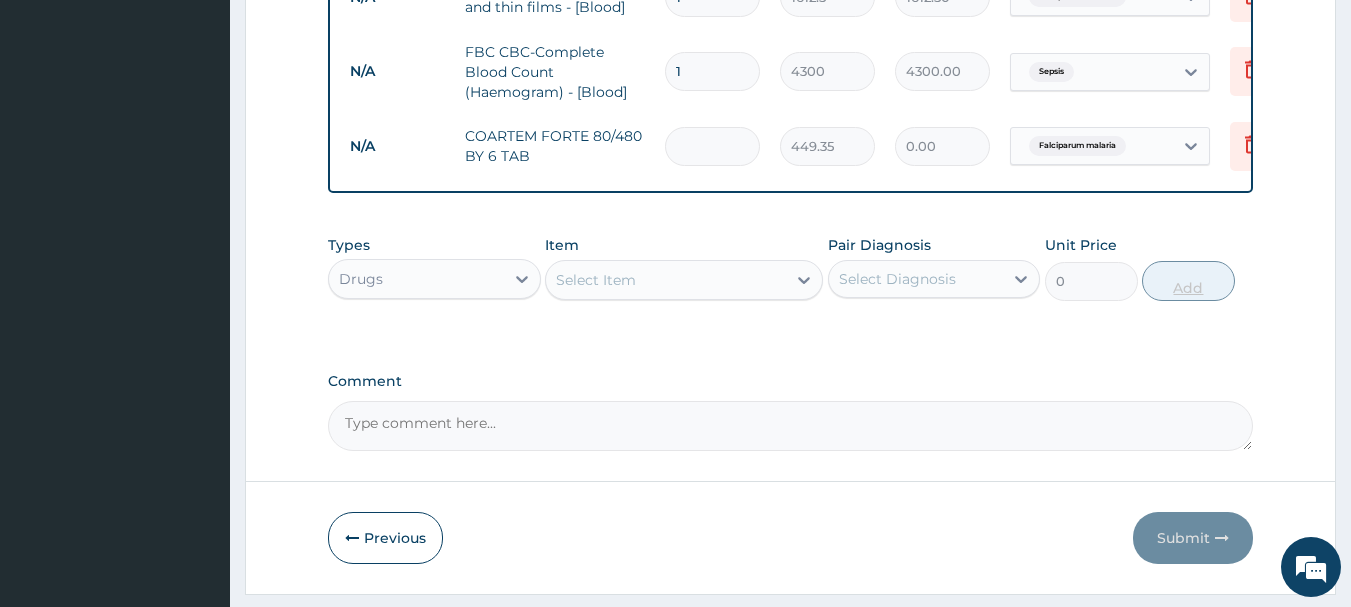type on "0.00" 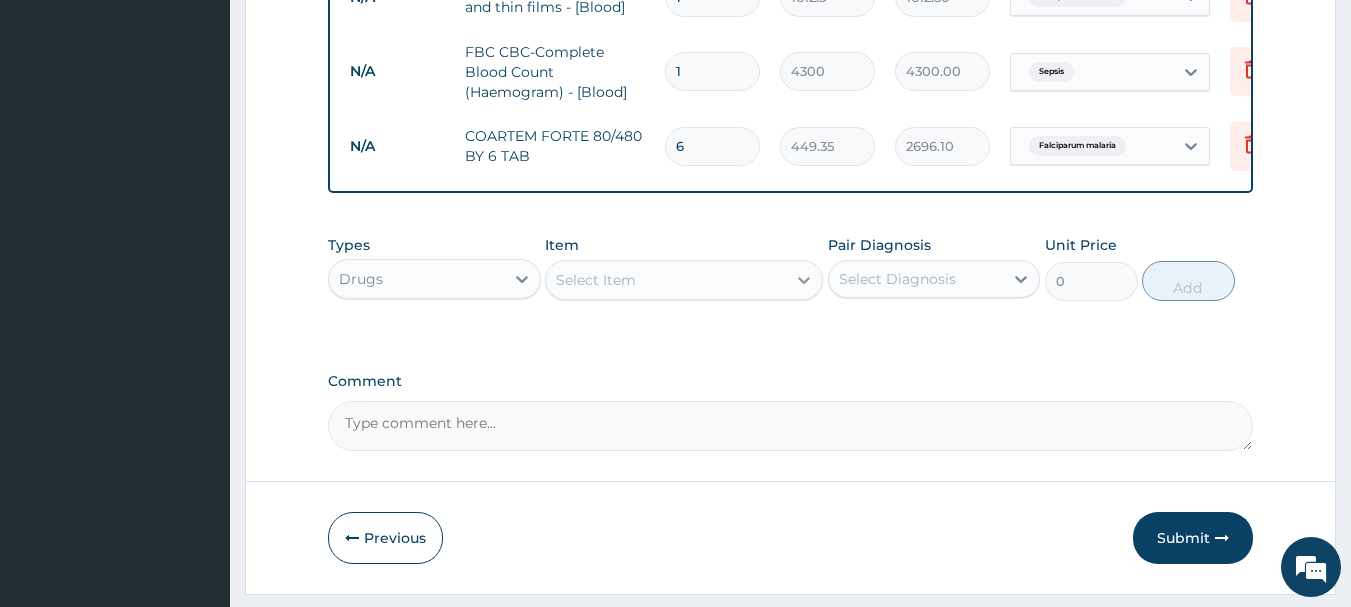type on "6" 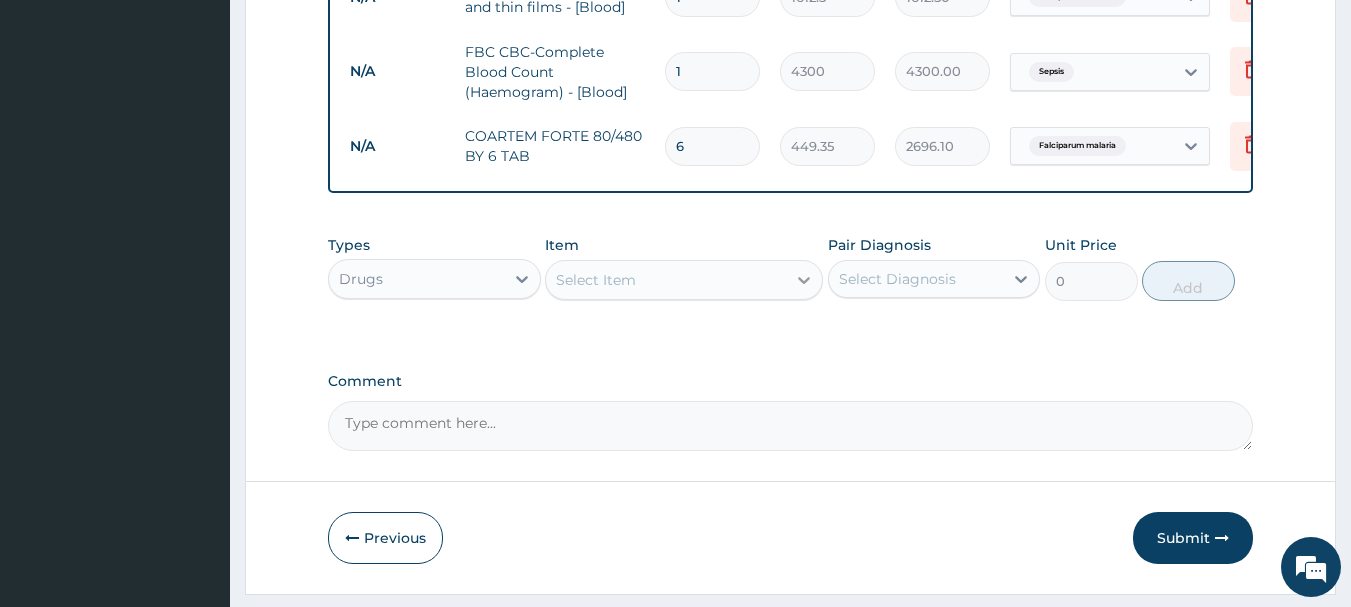 click at bounding box center [804, 280] 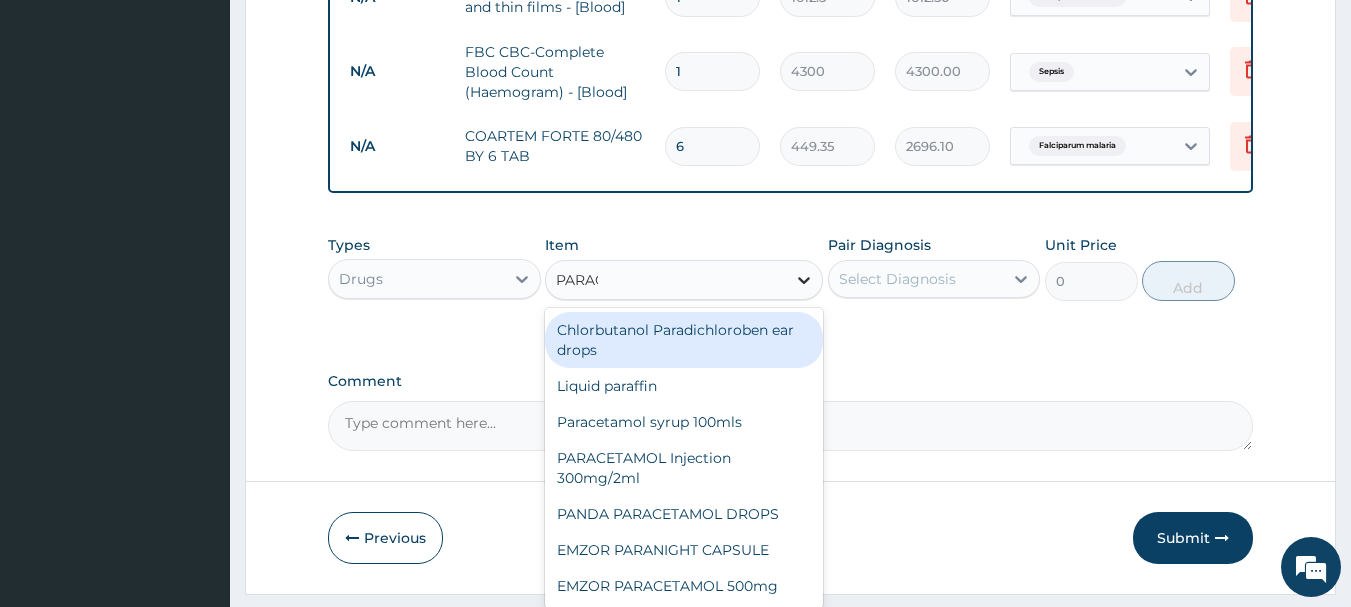 type on "PARACE" 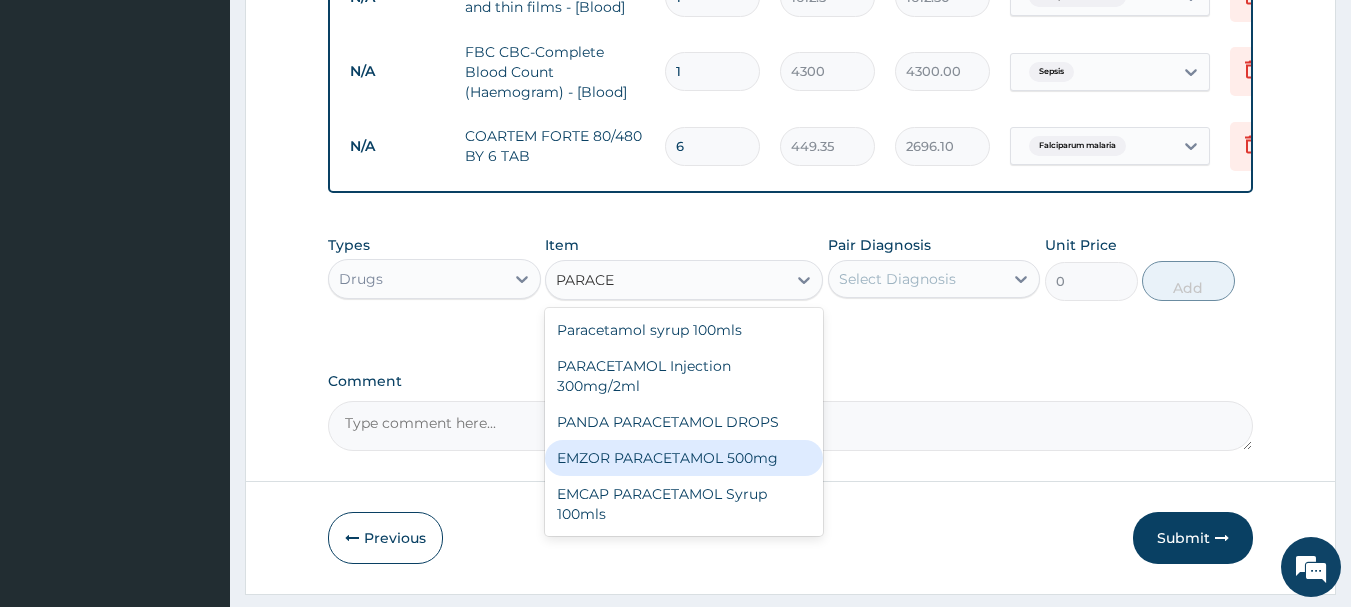 click on "EMZOR PARACETAMOL 500mg" at bounding box center (684, 458) 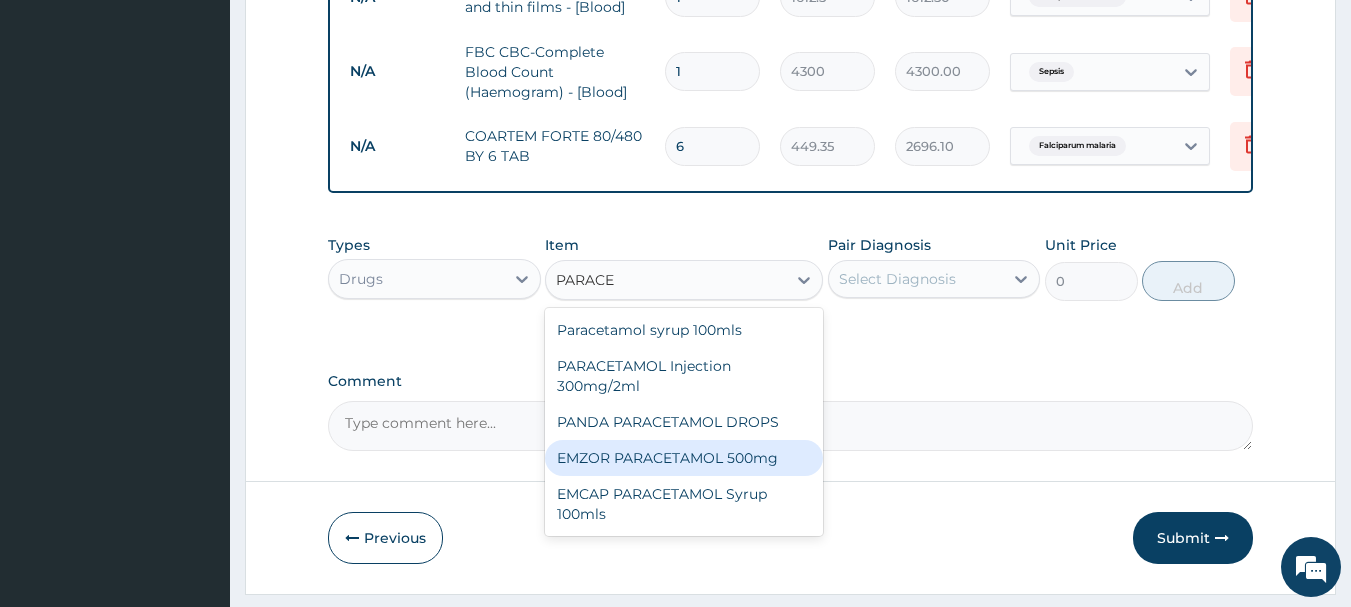 type 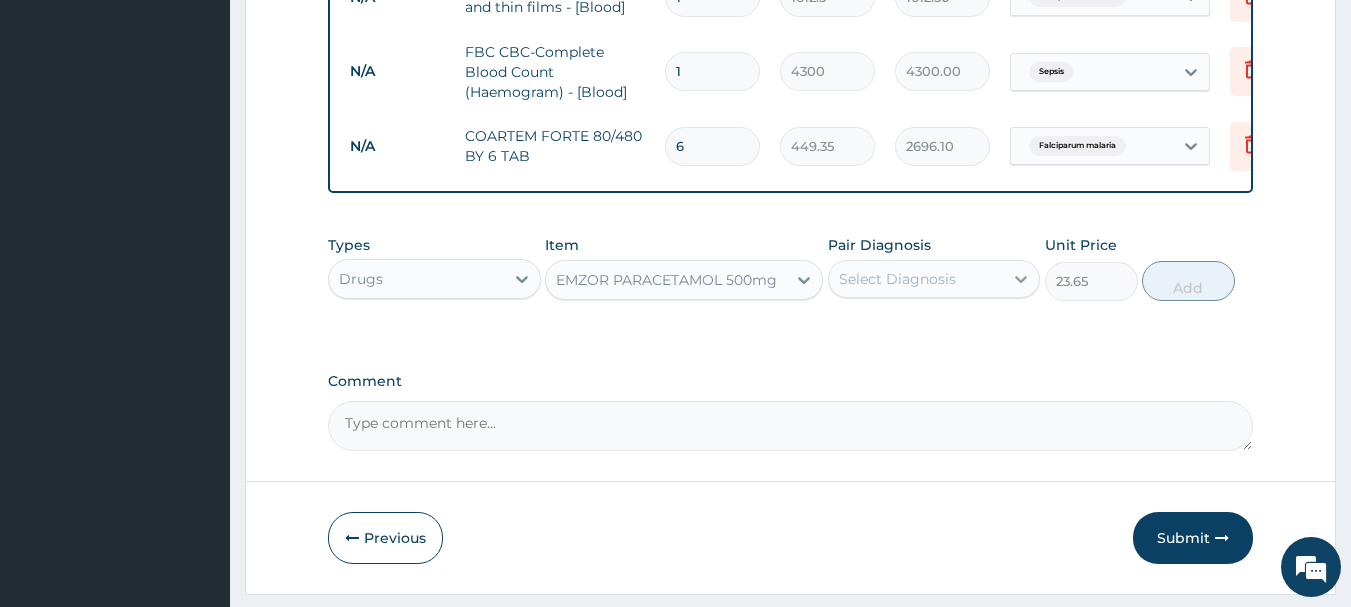 click 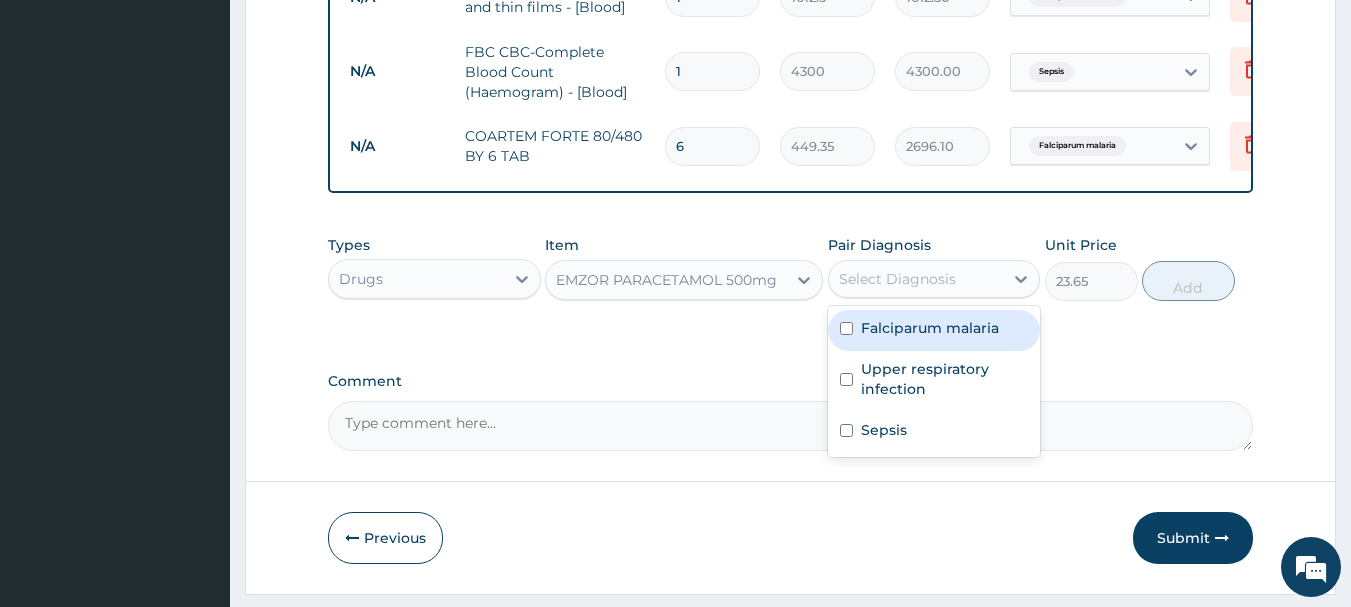 click on "Falciparum malaria" at bounding box center (930, 328) 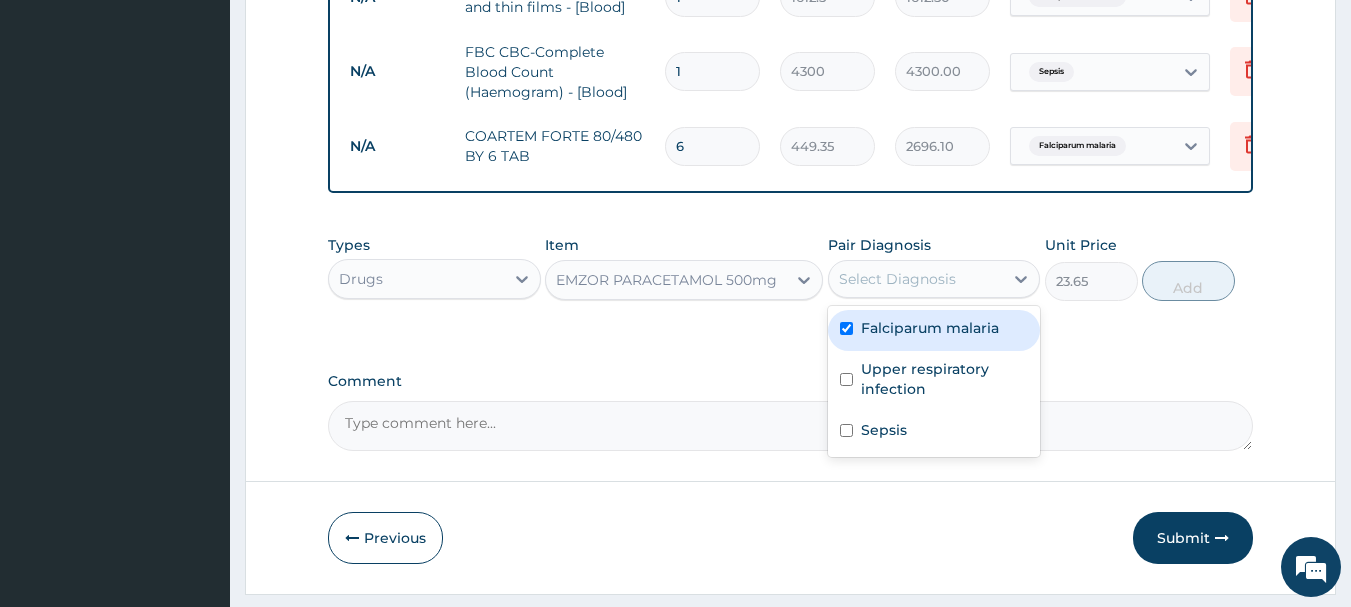 checkbox on "true" 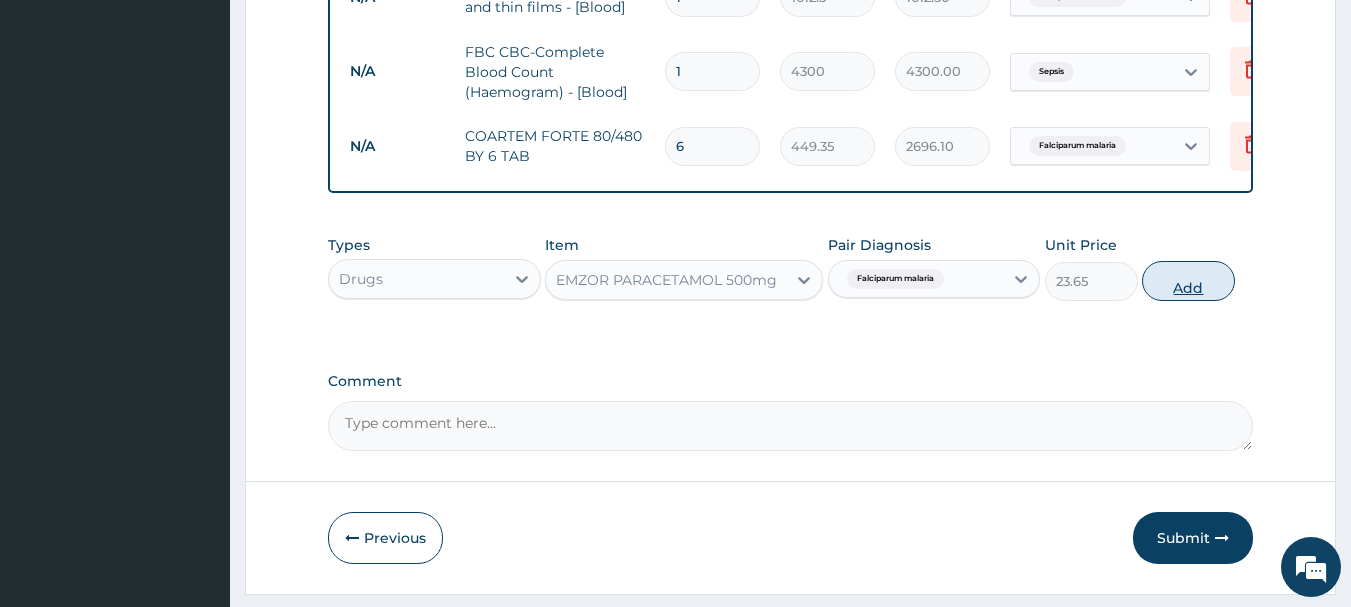 click on "Add" at bounding box center (1188, 281) 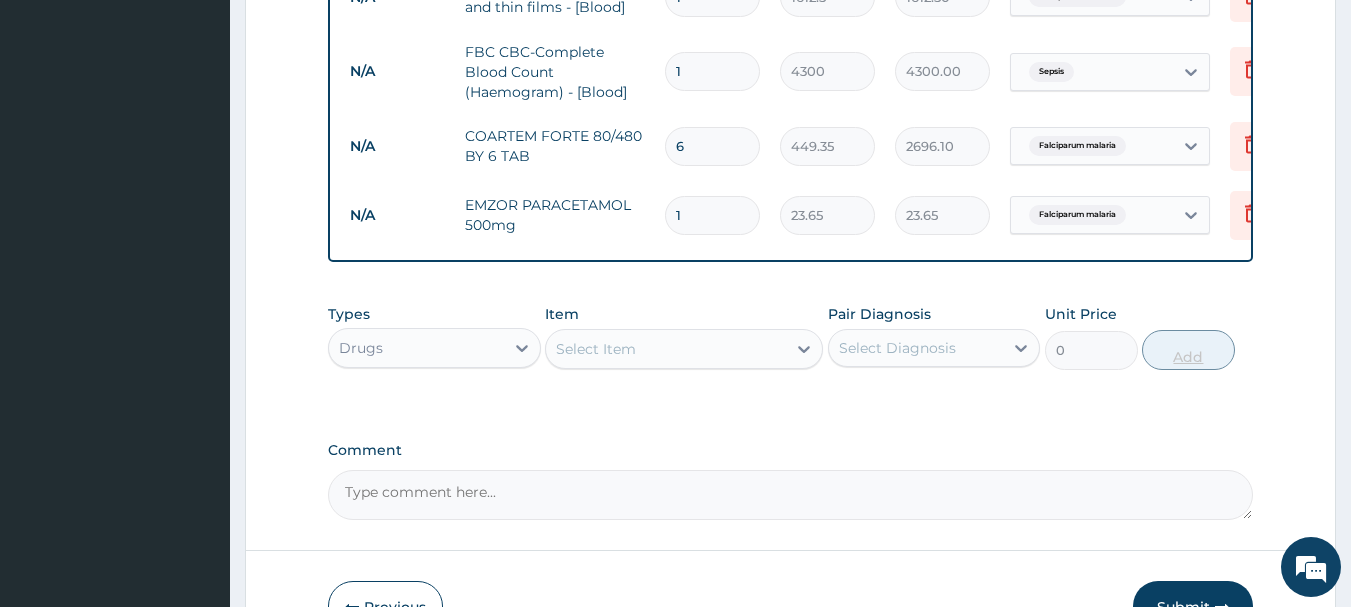 type on "18" 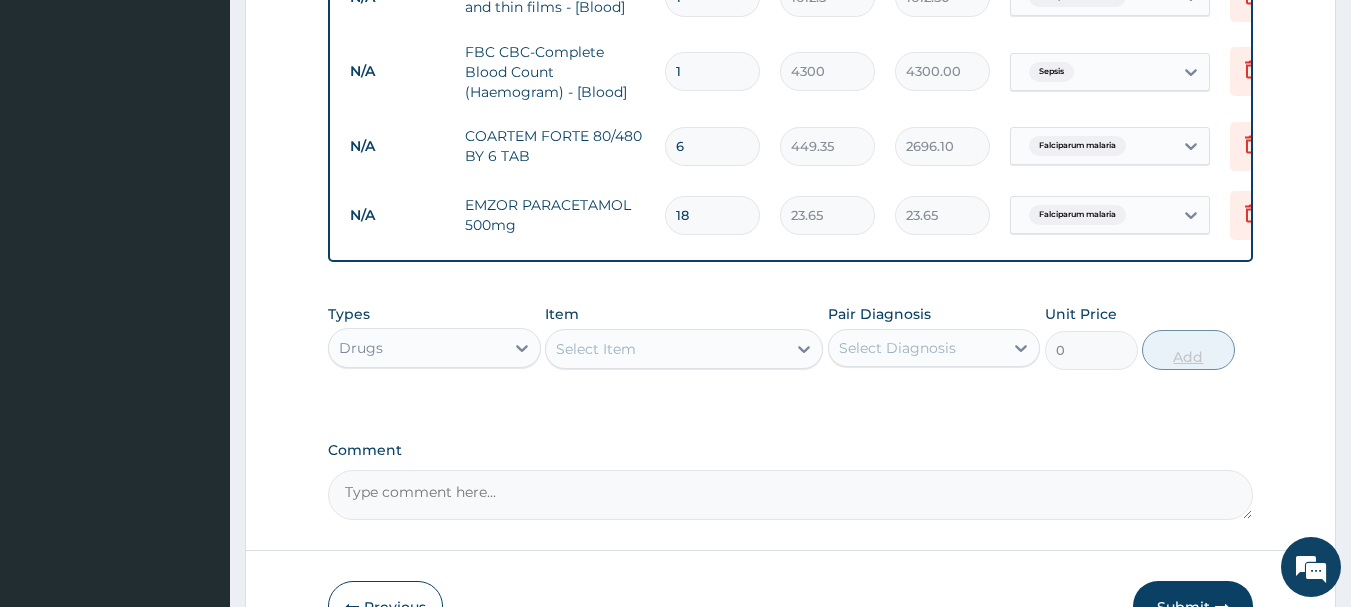 type on "425.70" 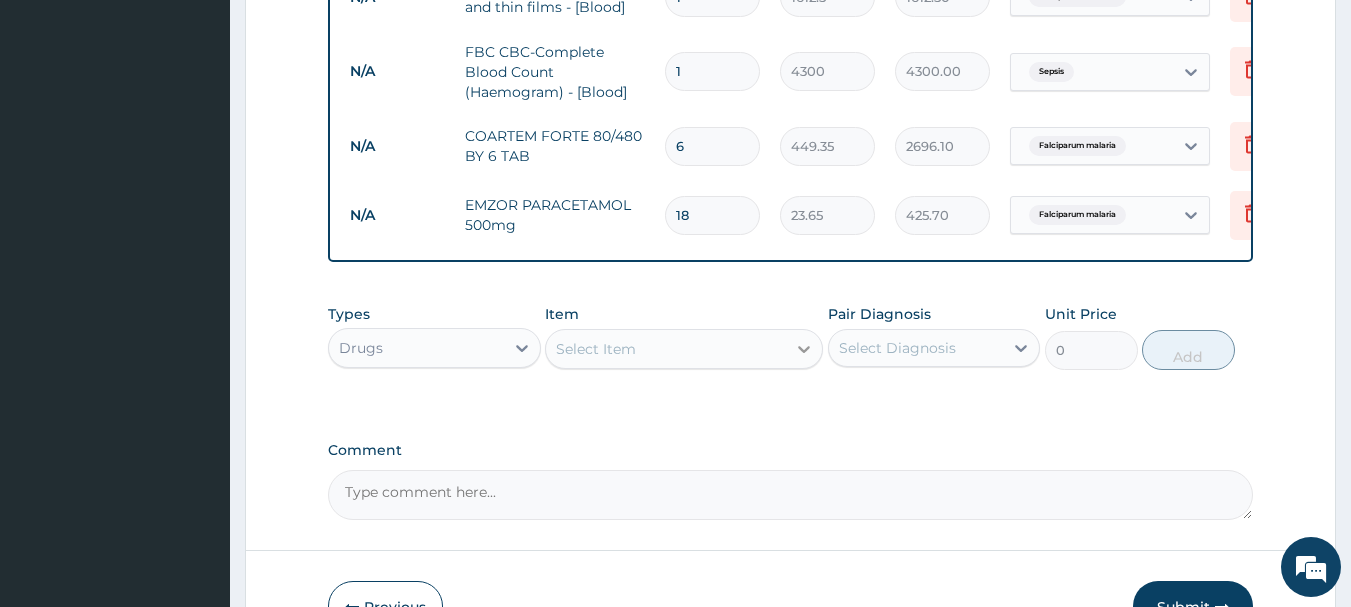 type on "18" 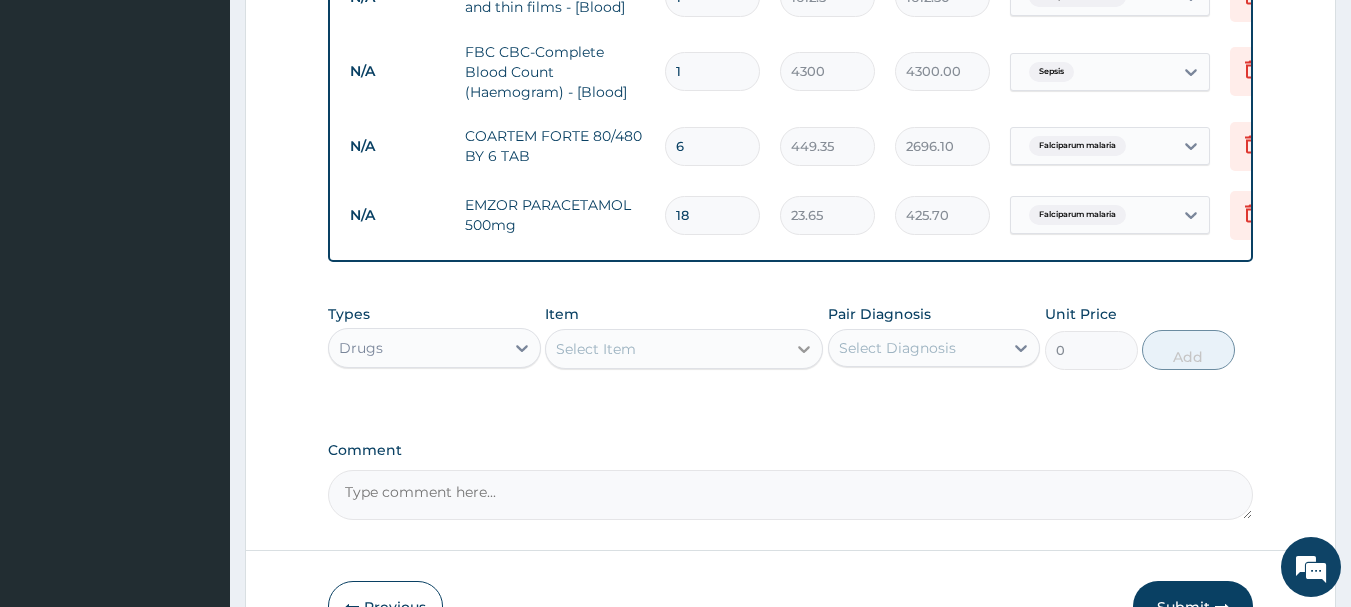 click at bounding box center [804, 349] 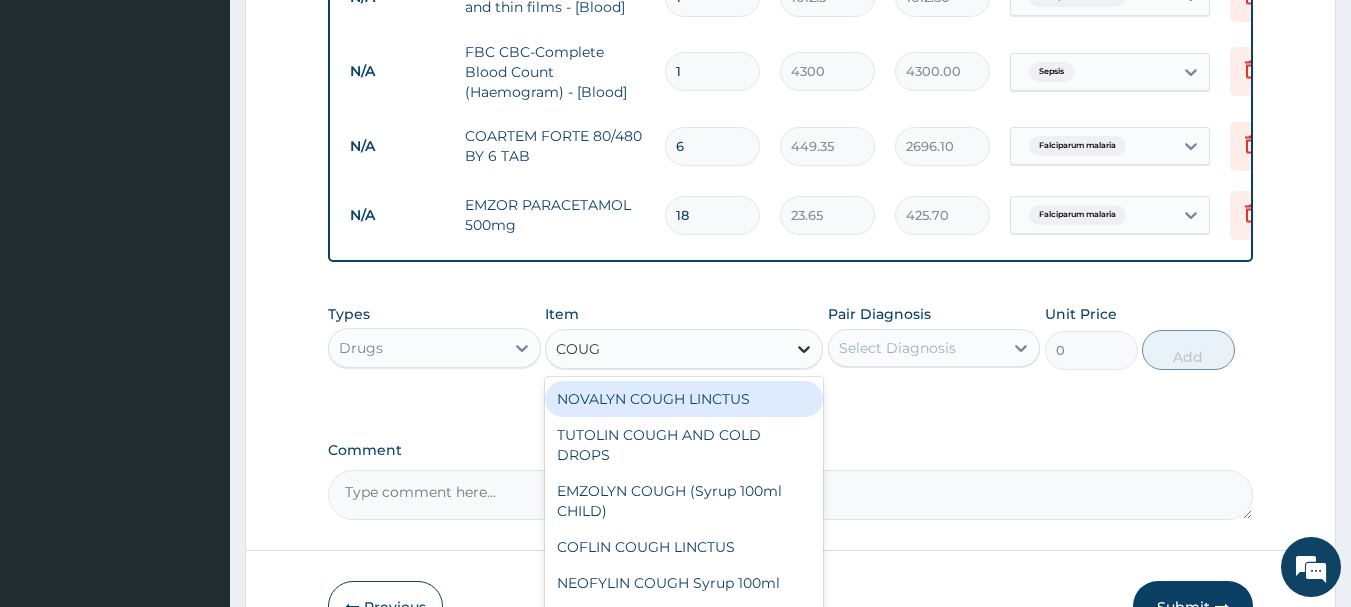 type on "COUGH" 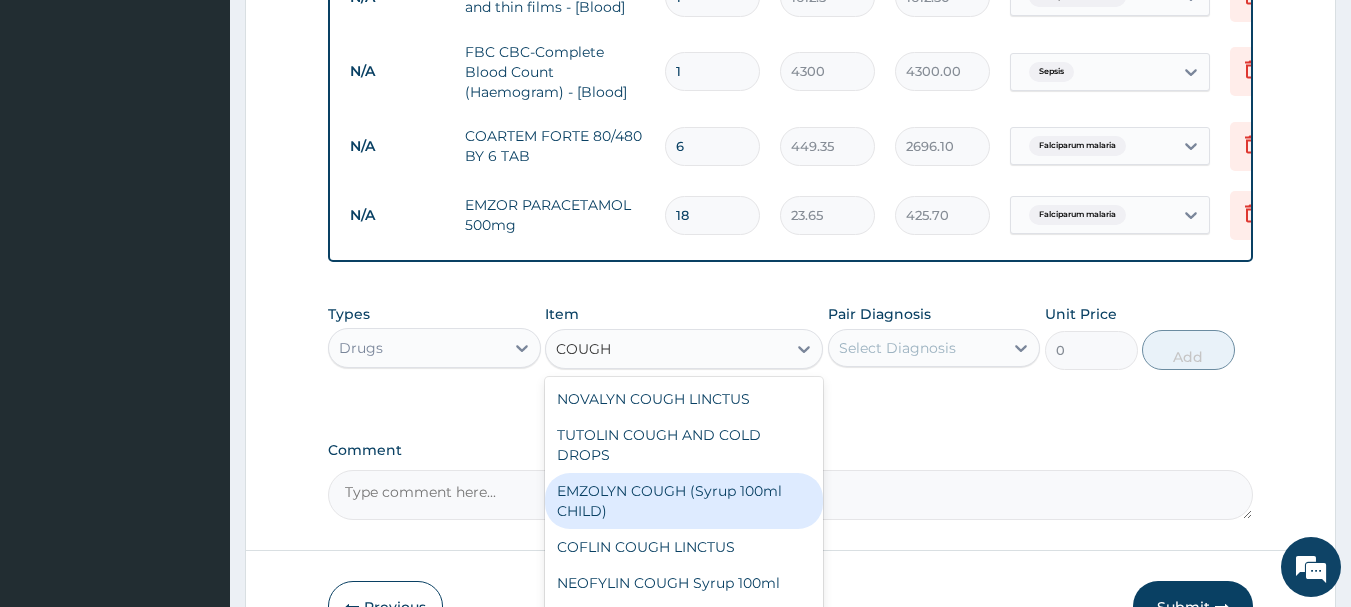 click on "EMZOLYN COUGH (Syrup 100ml CHILD)" at bounding box center (684, 501) 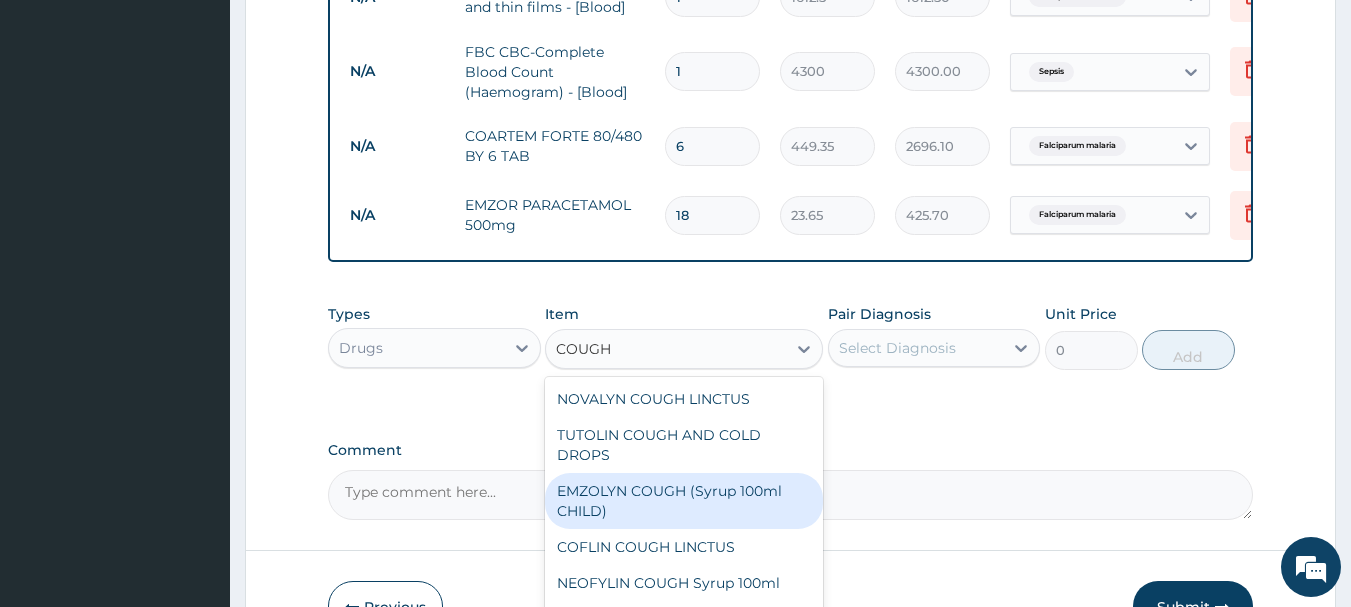 type 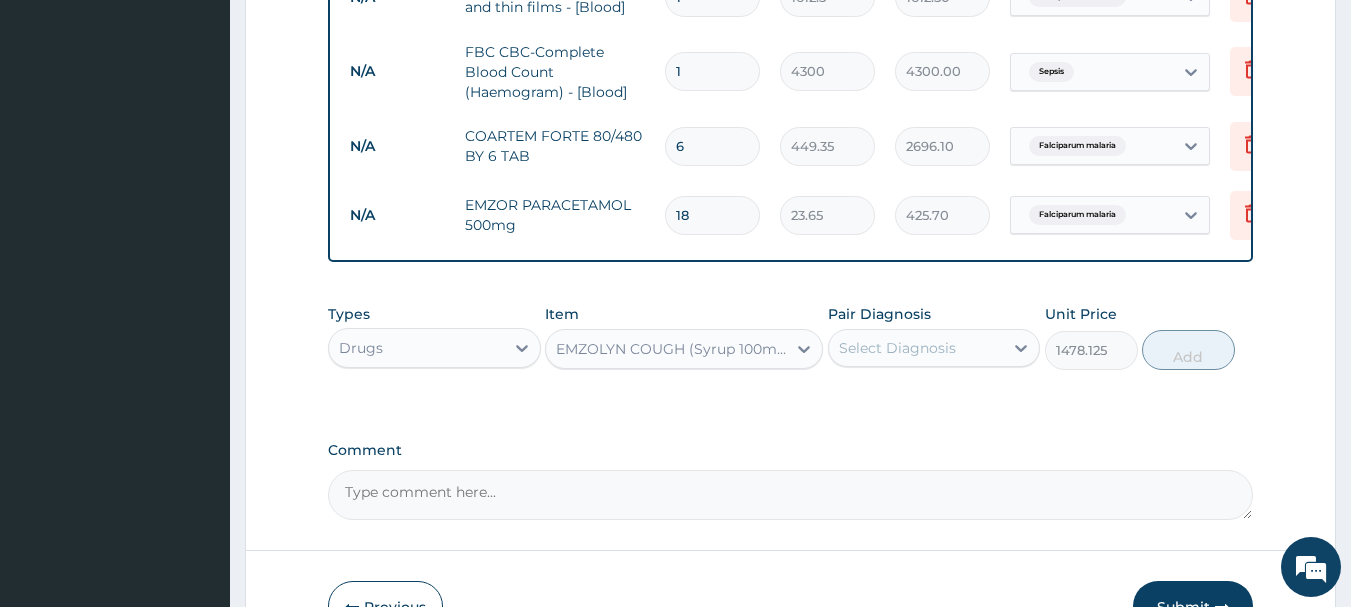click on "Select Diagnosis" at bounding box center [897, 348] 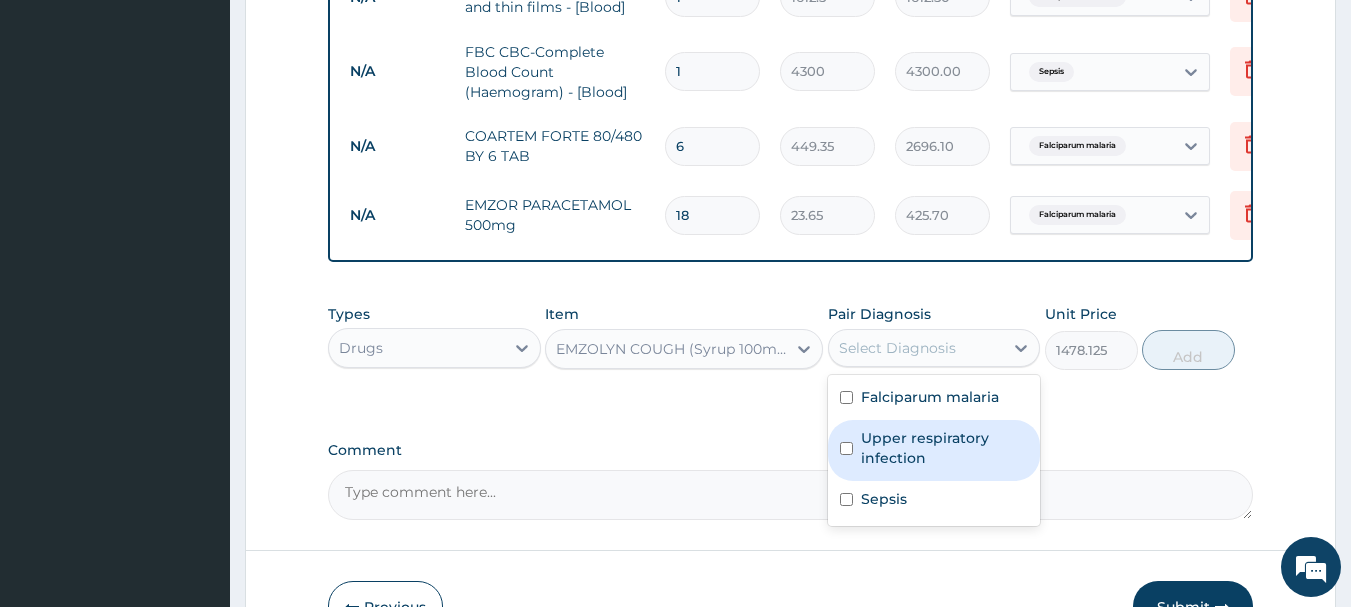click on "Upper respiratory infection" at bounding box center [945, 448] 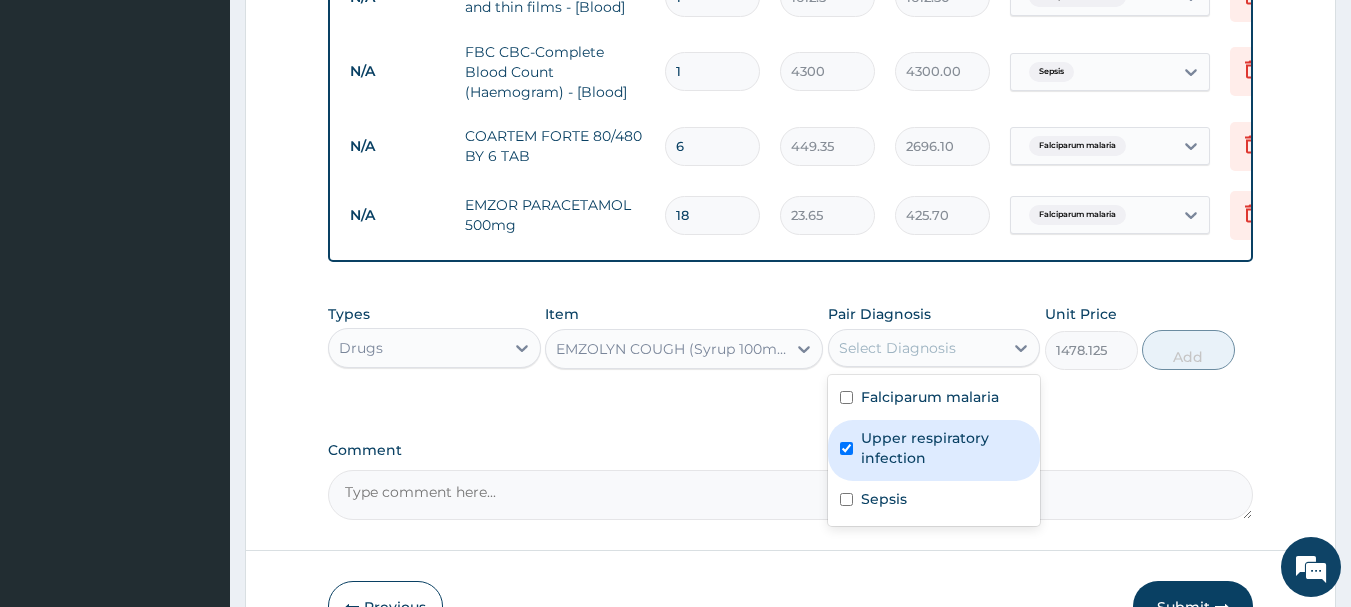 checkbox on "true" 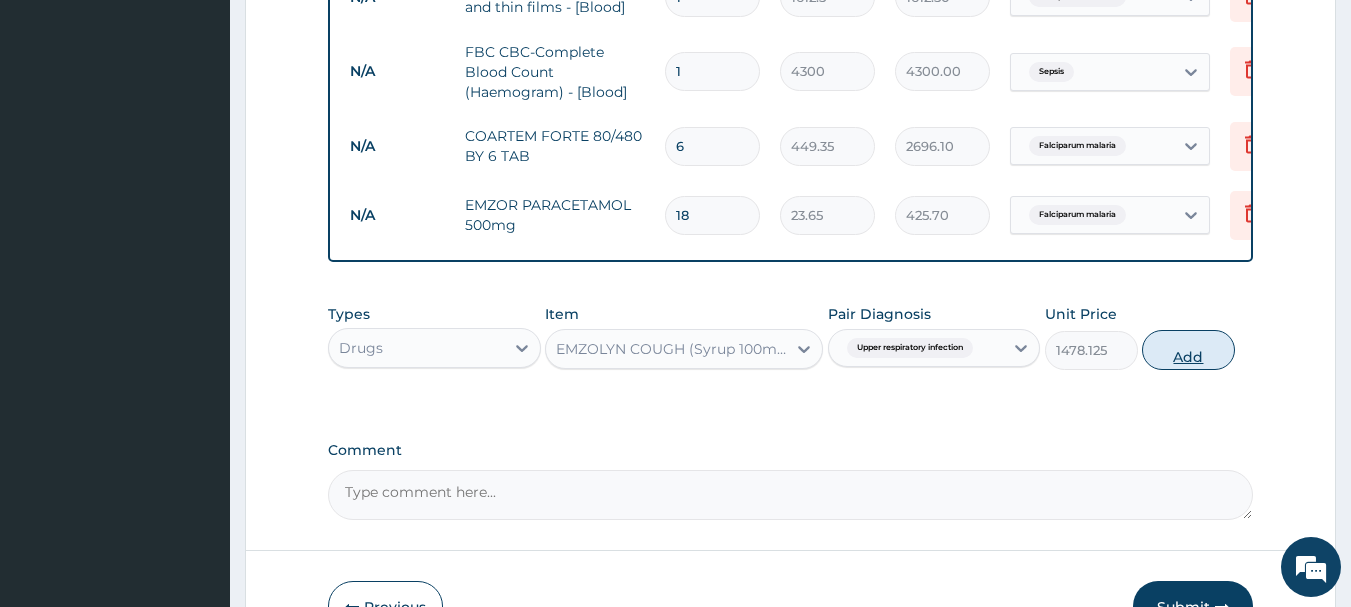 click on "Add" at bounding box center (1188, 350) 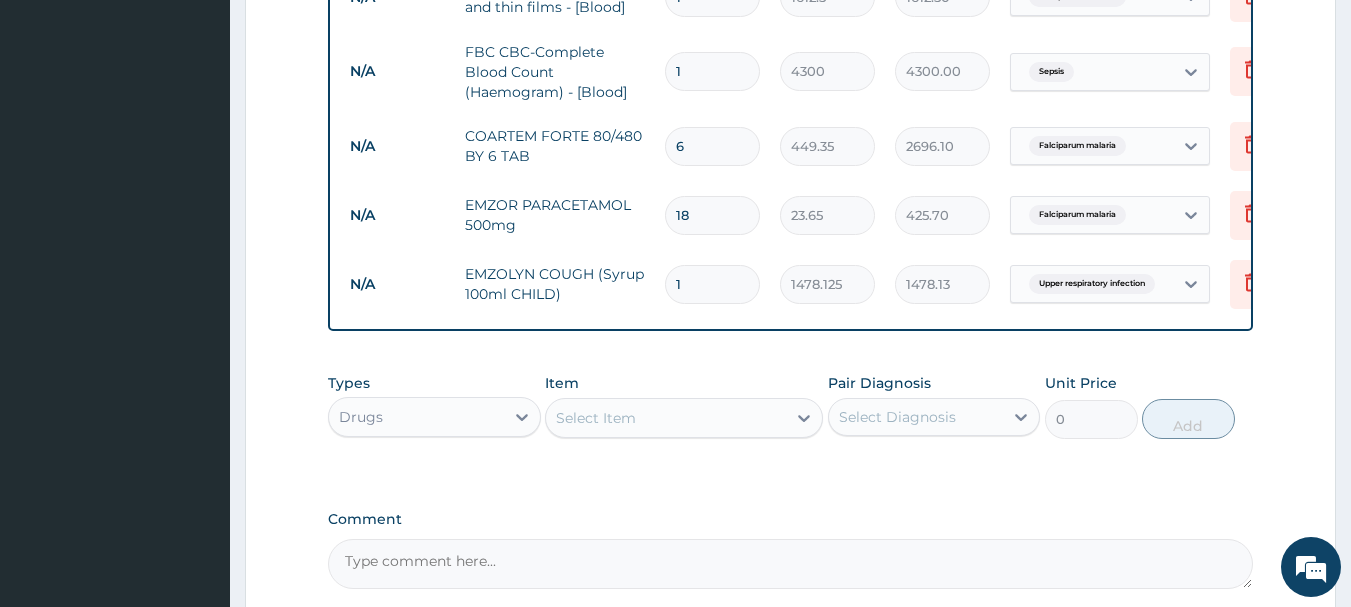 click on "Select Item" at bounding box center (666, 418) 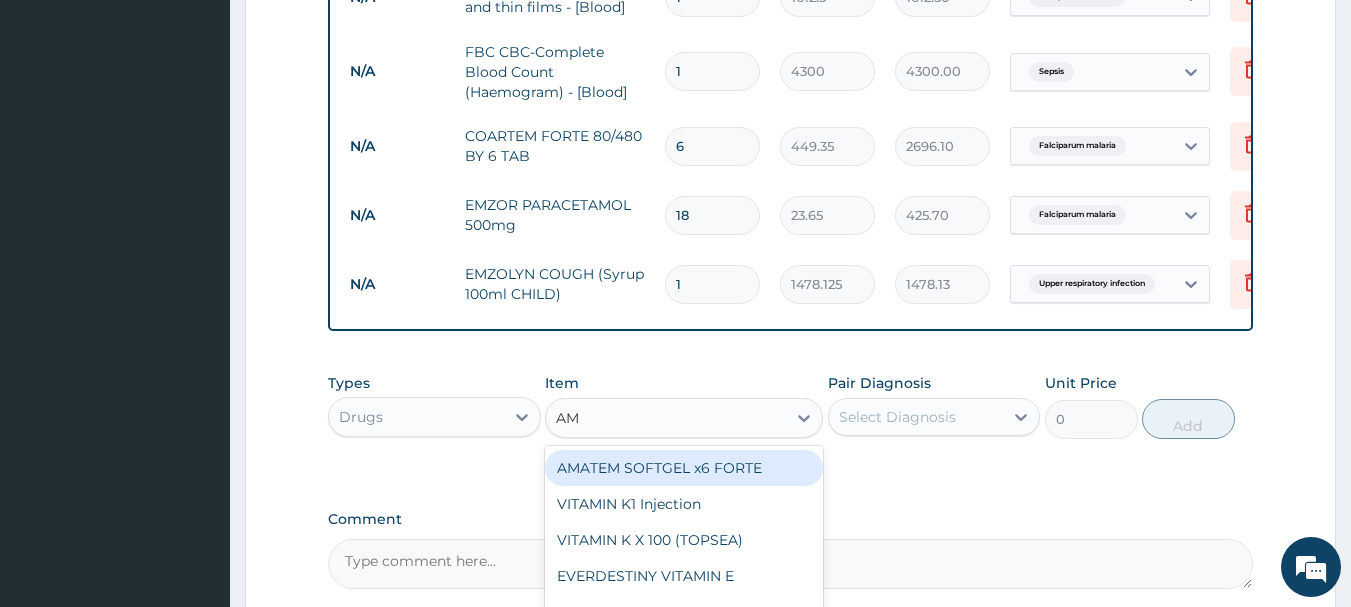 type on "AMO" 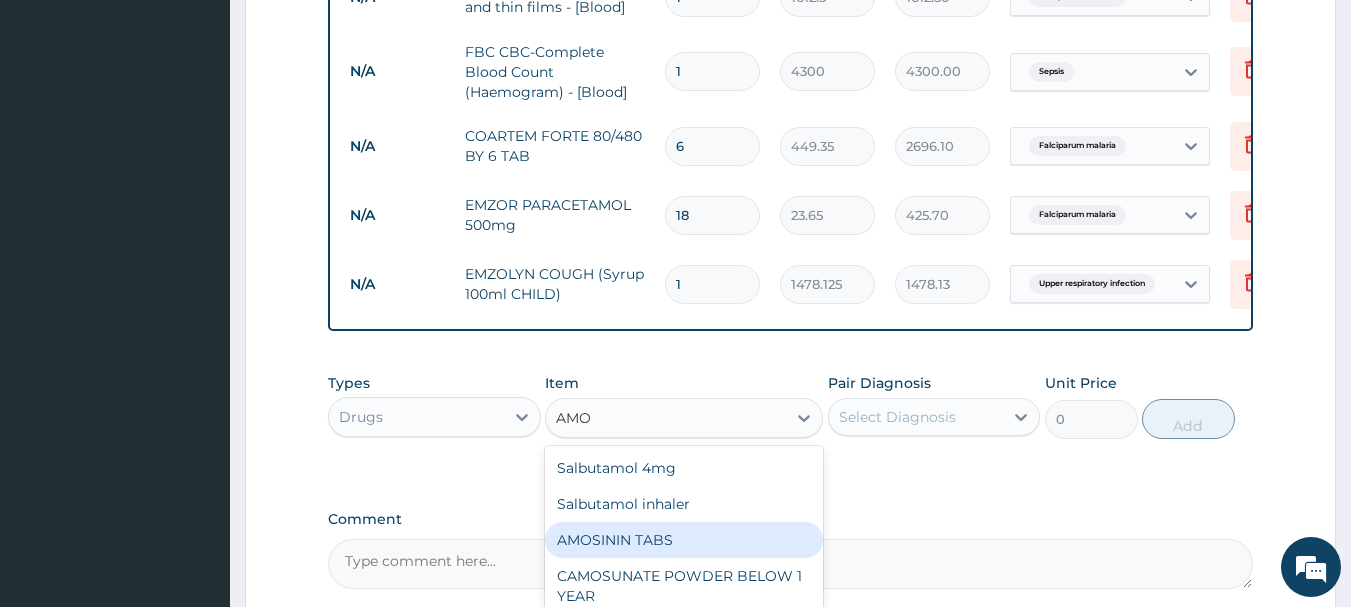 click on "AMOSININ TABS" at bounding box center (684, 540) 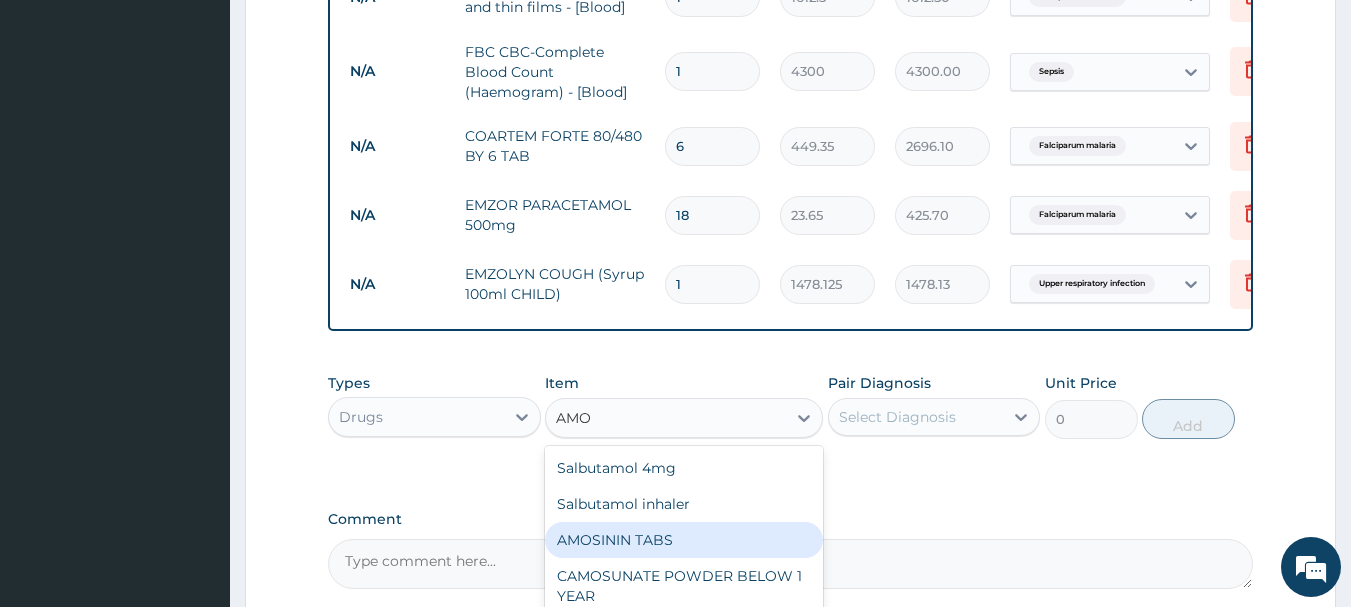 type 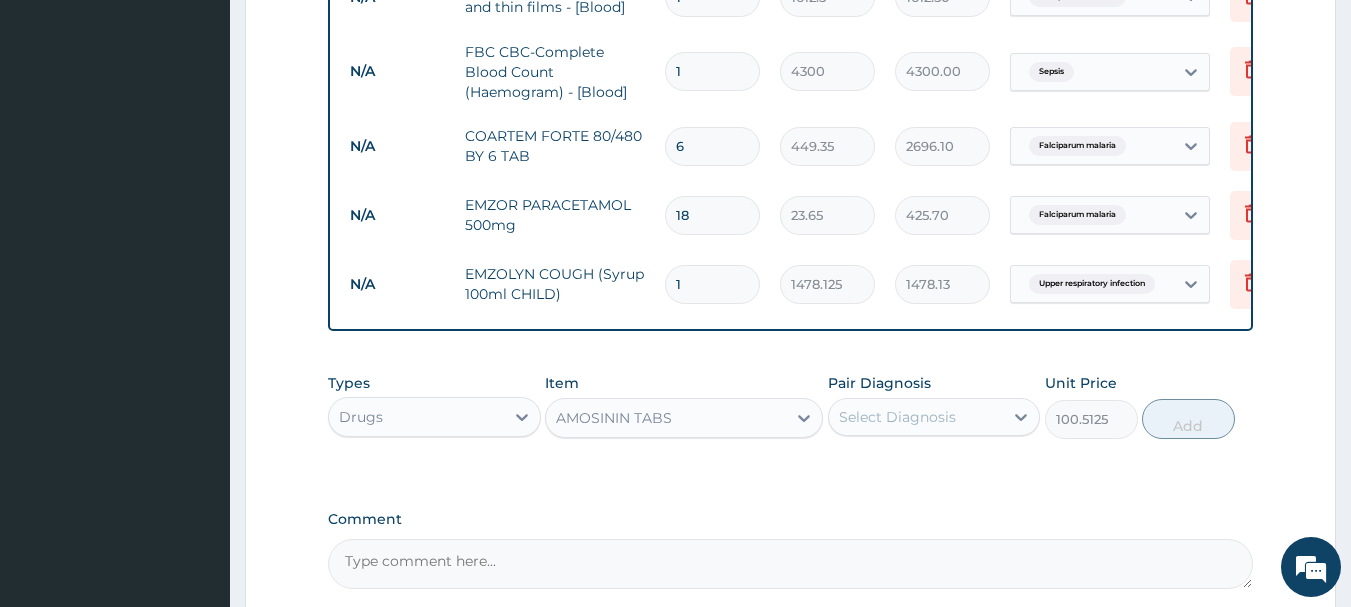 click on "Select Diagnosis" at bounding box center (916, 417) 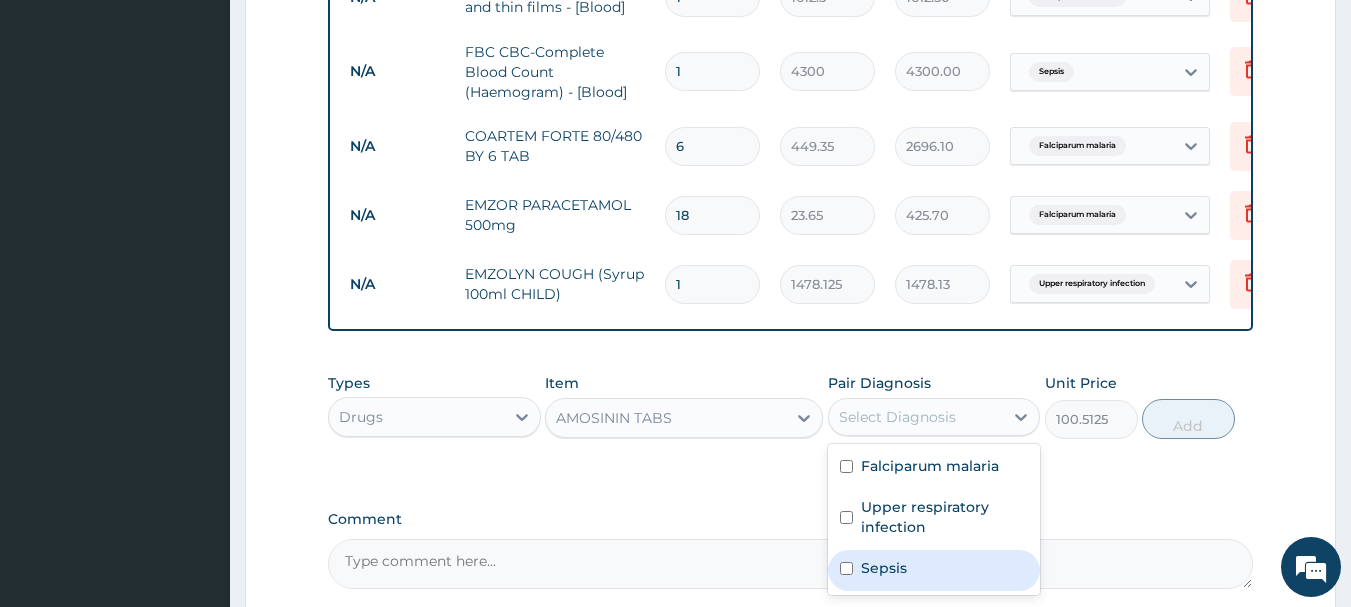 click on "Sepsis" at bounding box center [934, 570] 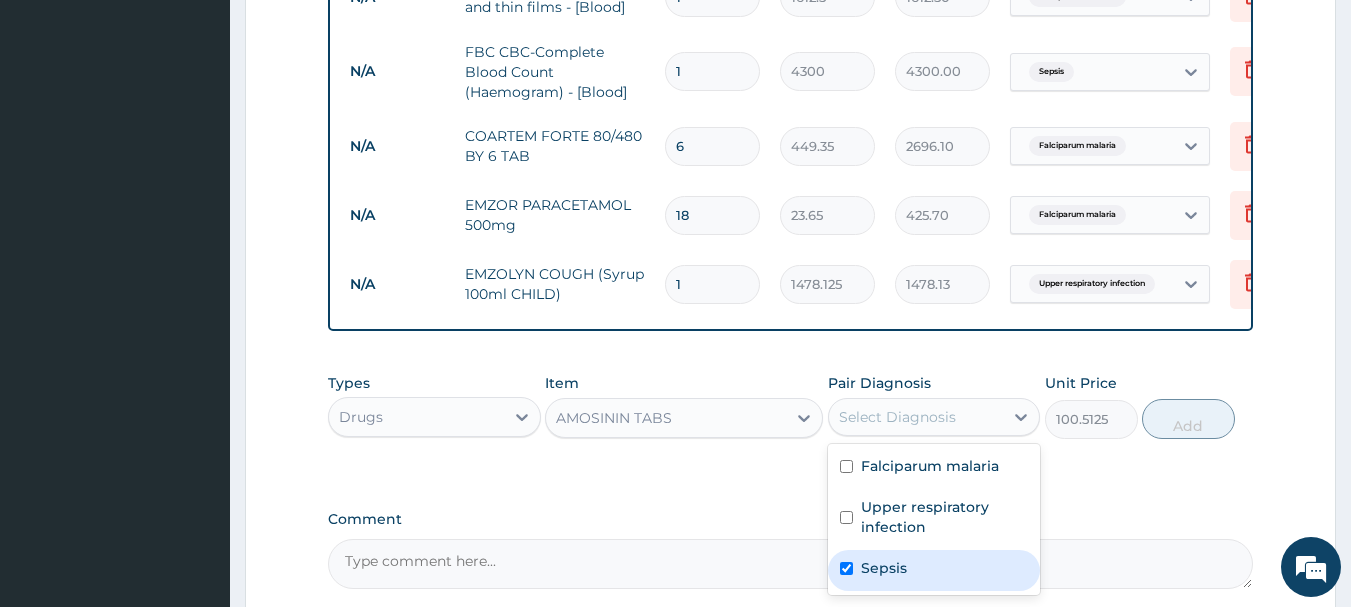 checkbox on "true" 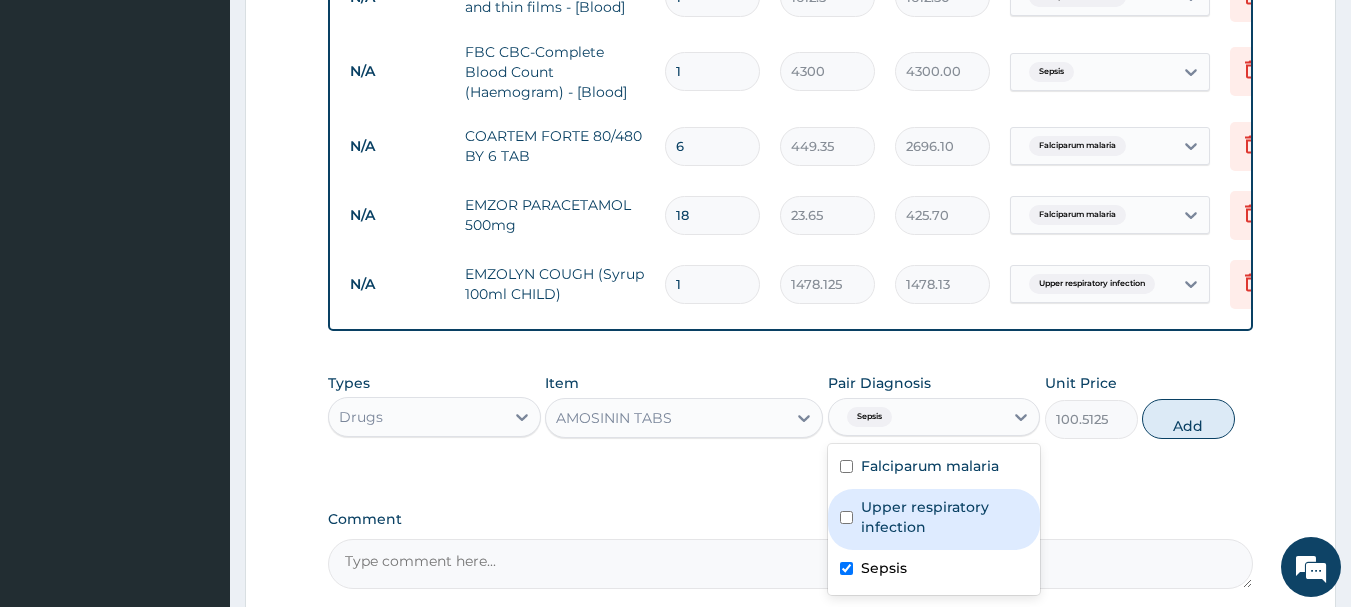 drag, startPoint x: 931, startPoint y: 539, endPoint x: 1035, endPoint y: 505, distance: 109.41663 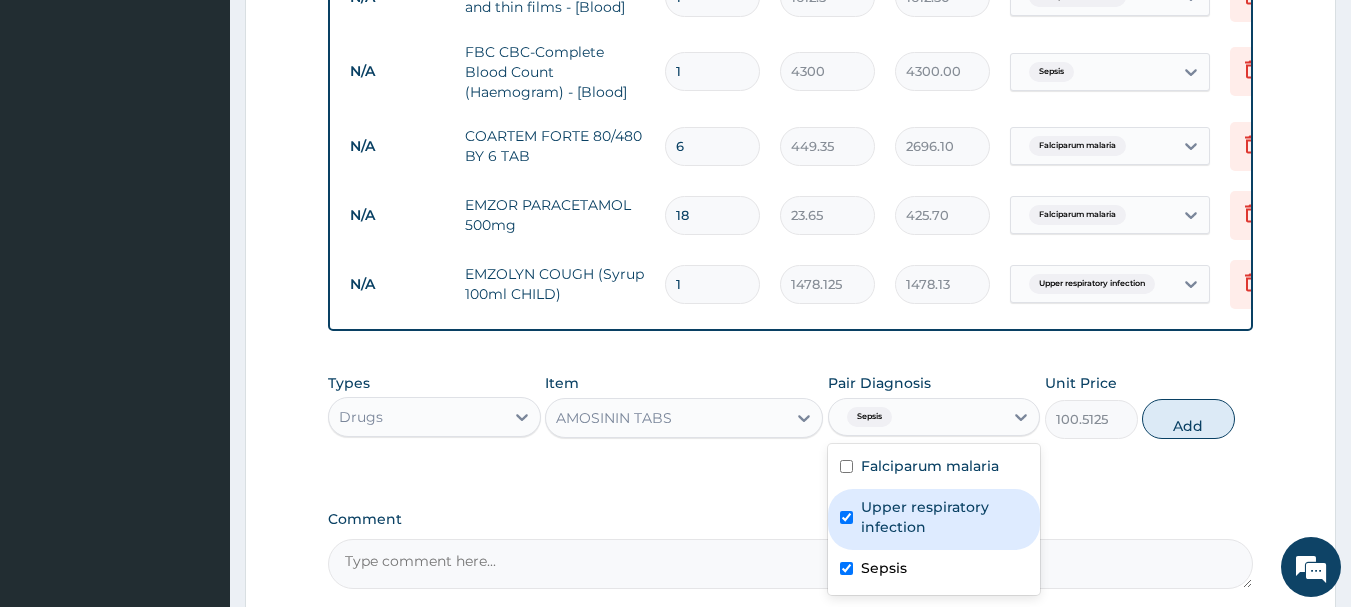 checkbox on "true" 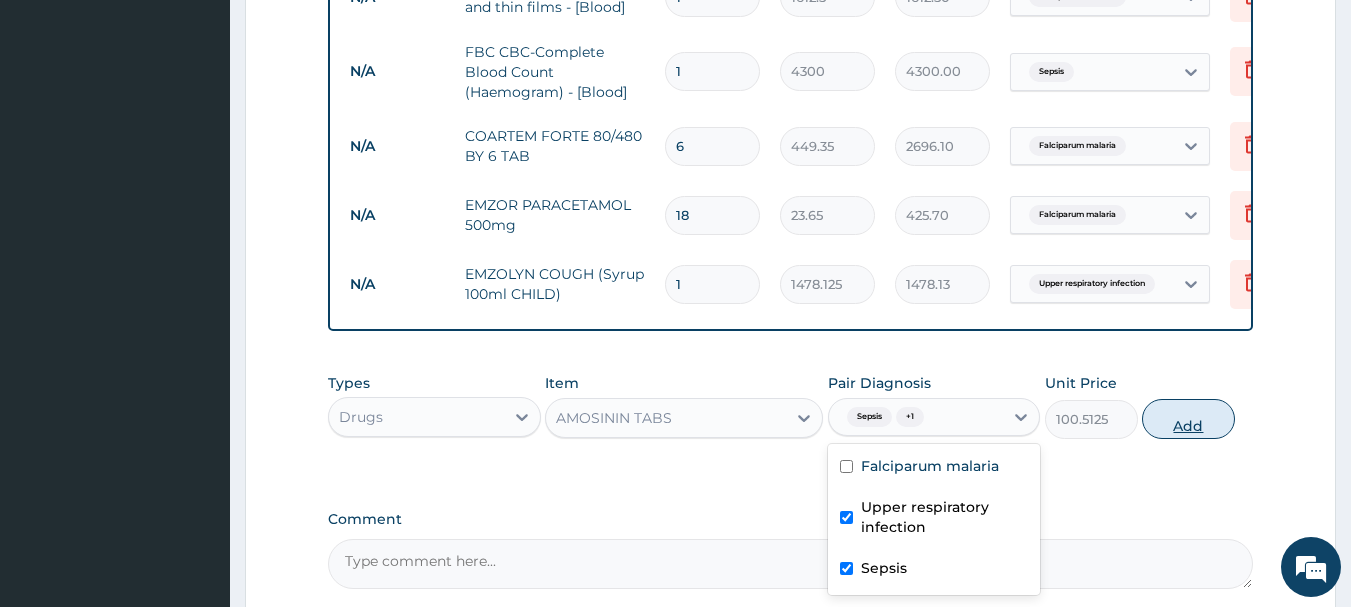 click on "Add" at bounding box center [1188, 419] 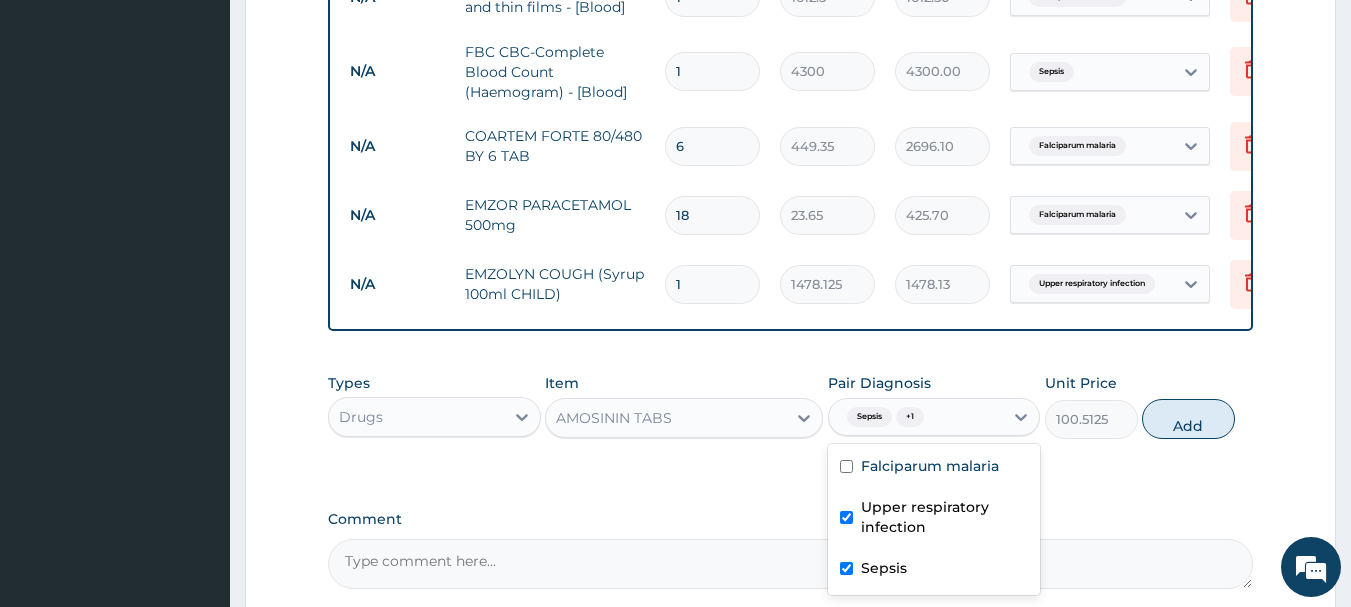 type on "0" 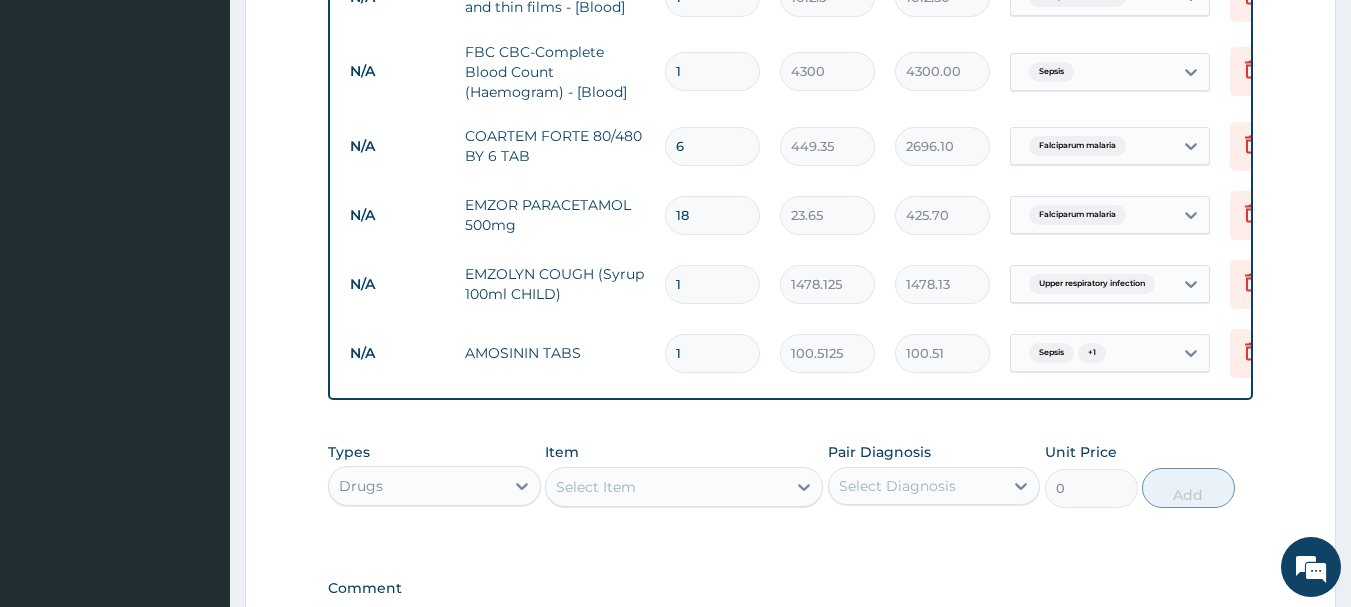 type on "10" 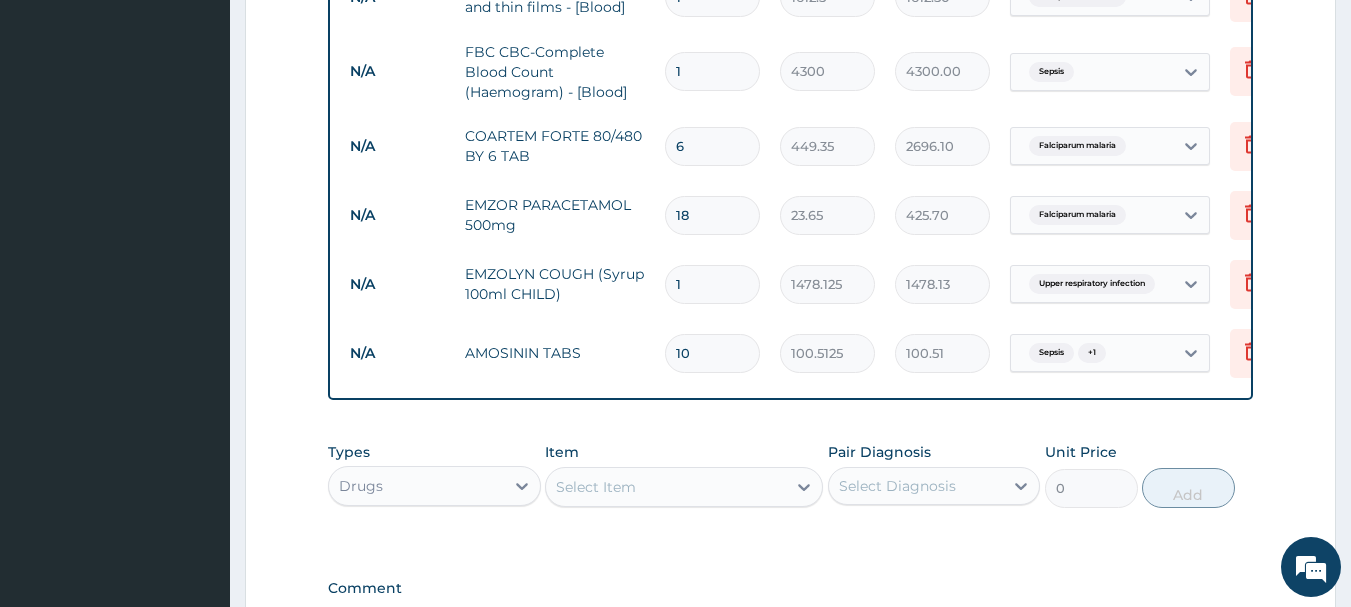 type on "1005.13" 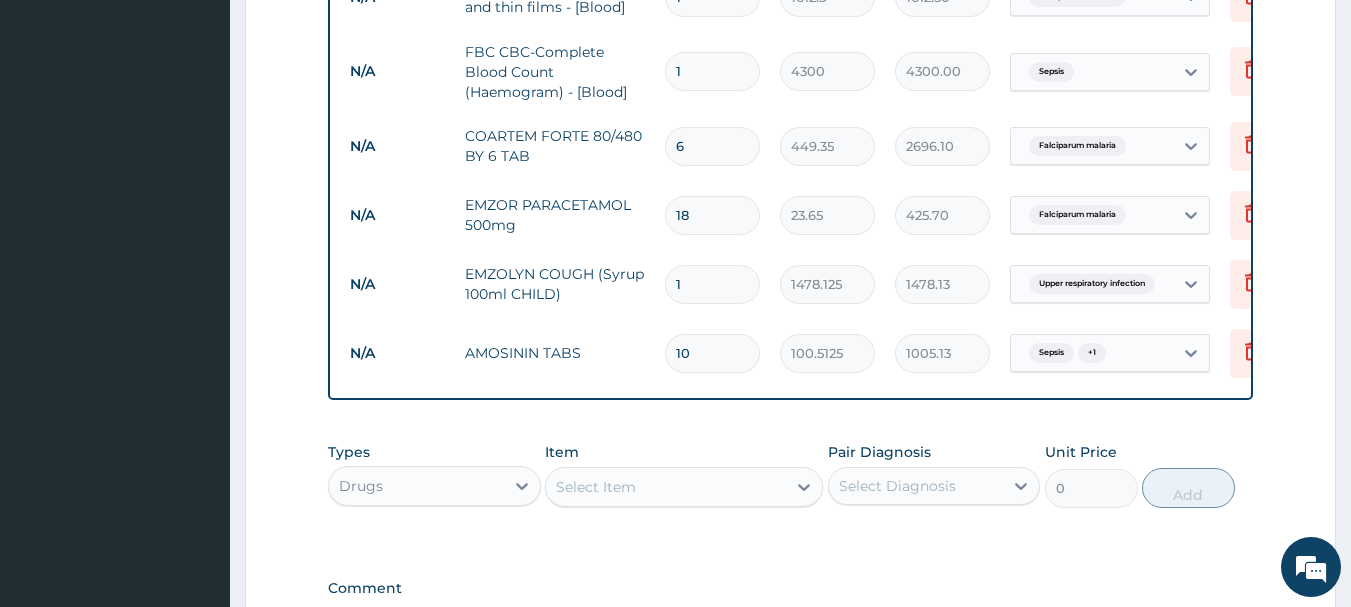 scroll, scrollTop: 1191, scrollLeft: 0, axis: vertical 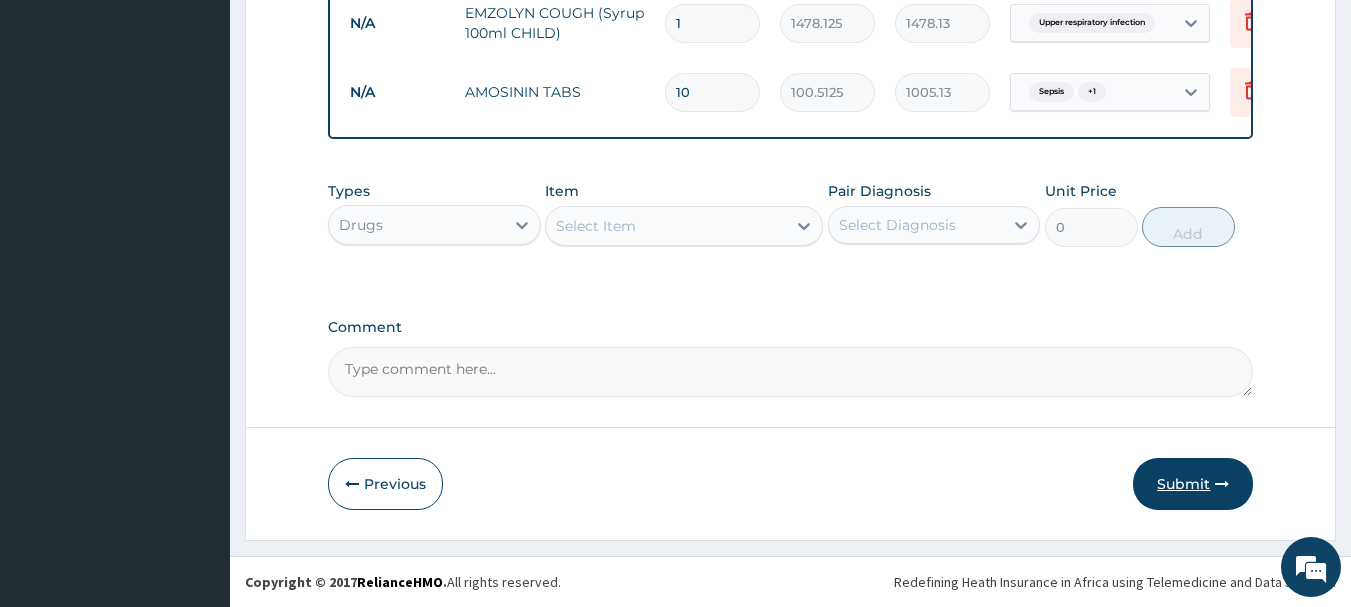 type on "10" 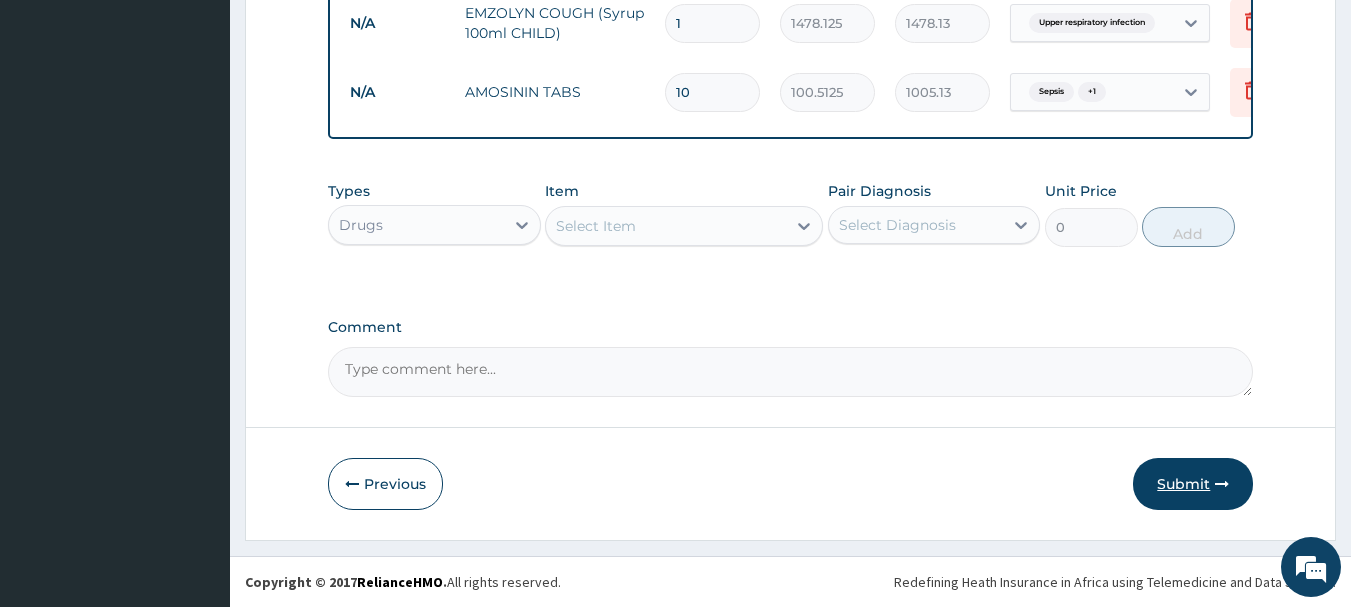 click on "Submit" at bounding box center [1193, 484] 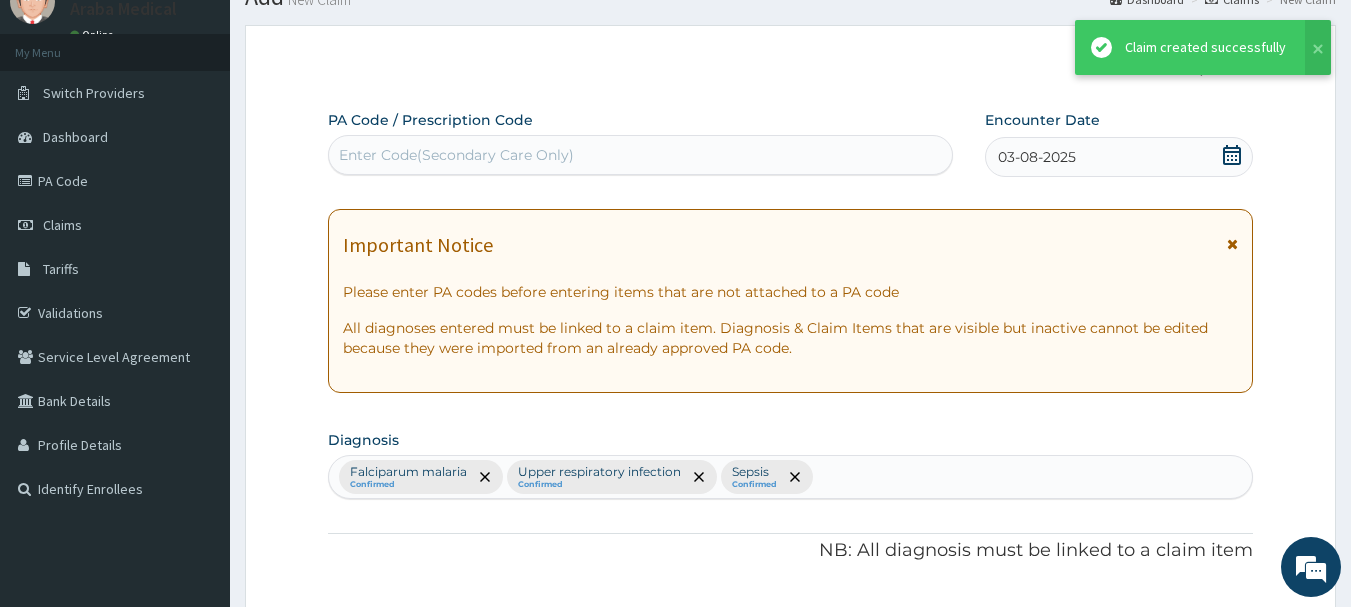 scroll, scrollTop: 1191, scrollLeft: 0, axis: vertical 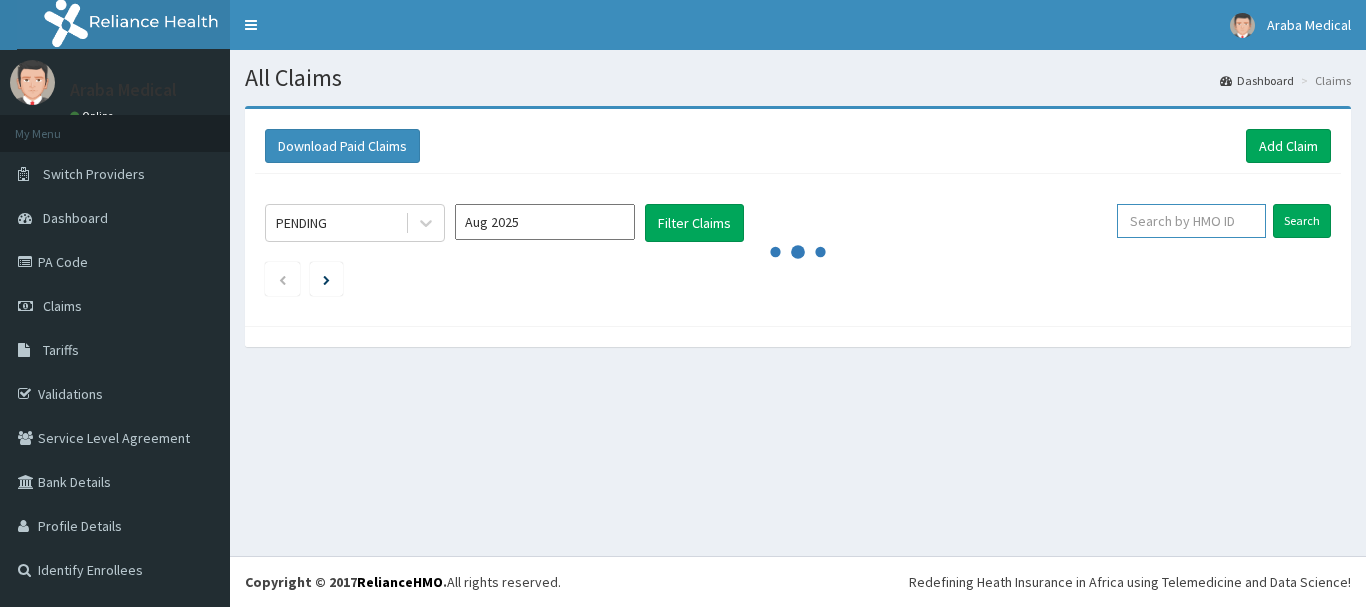 click at bounding box center [1191, 221] 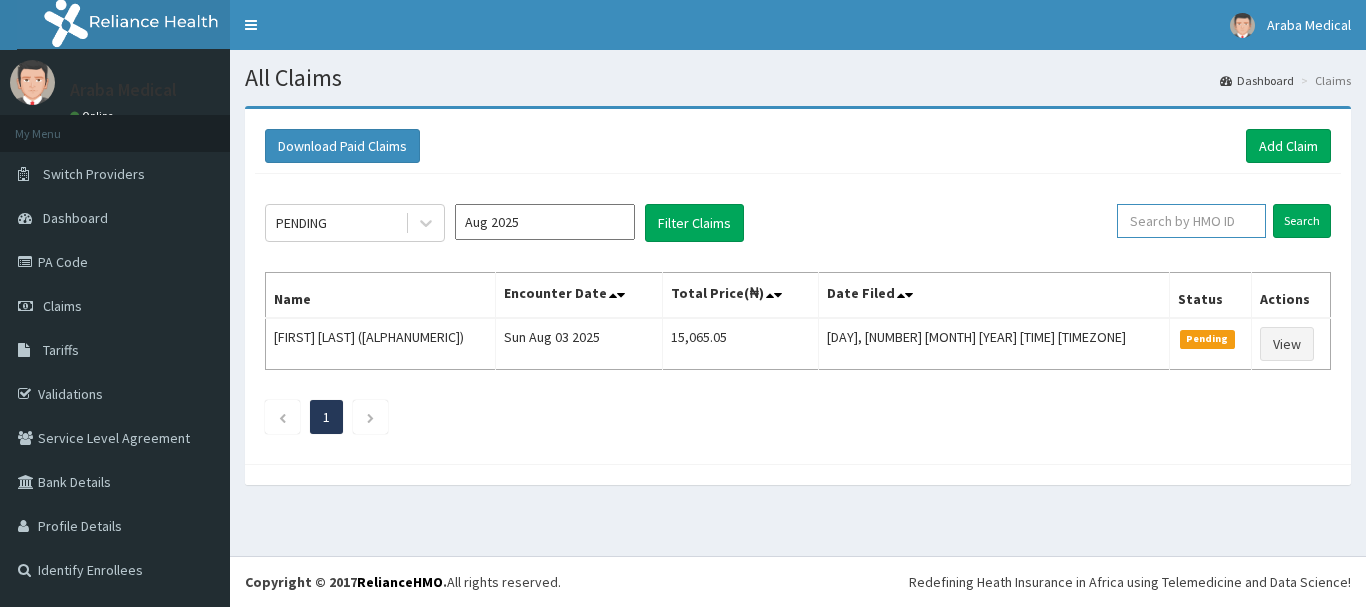 paste on "AIR/10008/A" 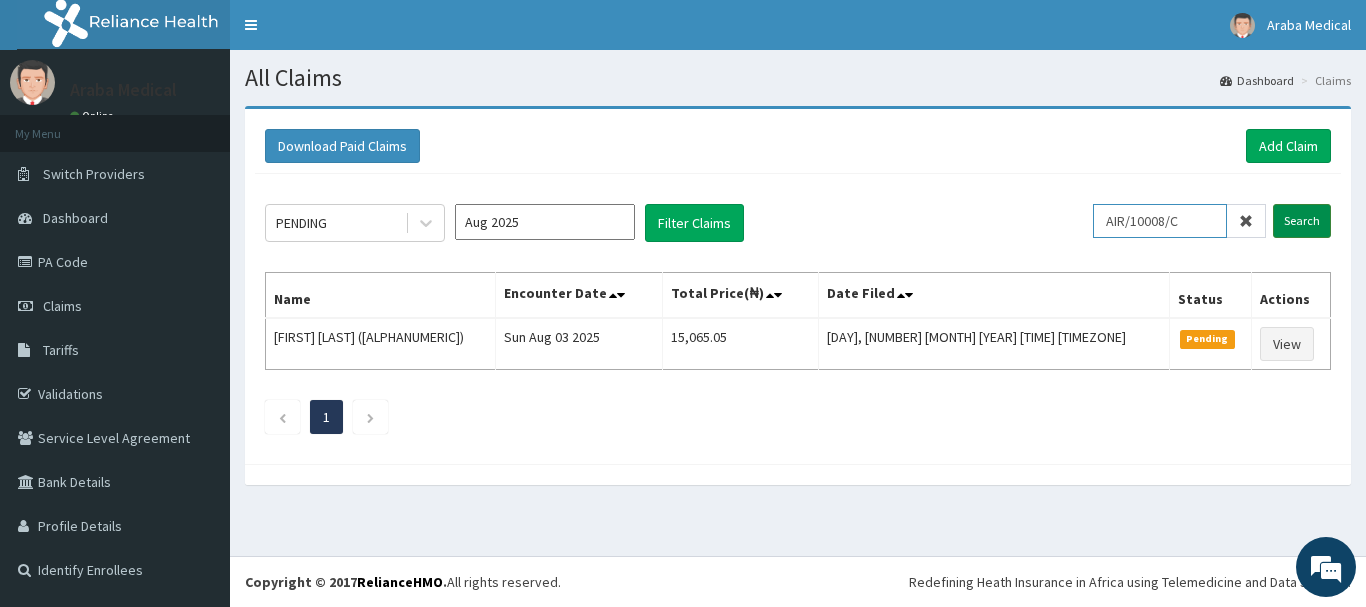 type on "AIR/10008/C" 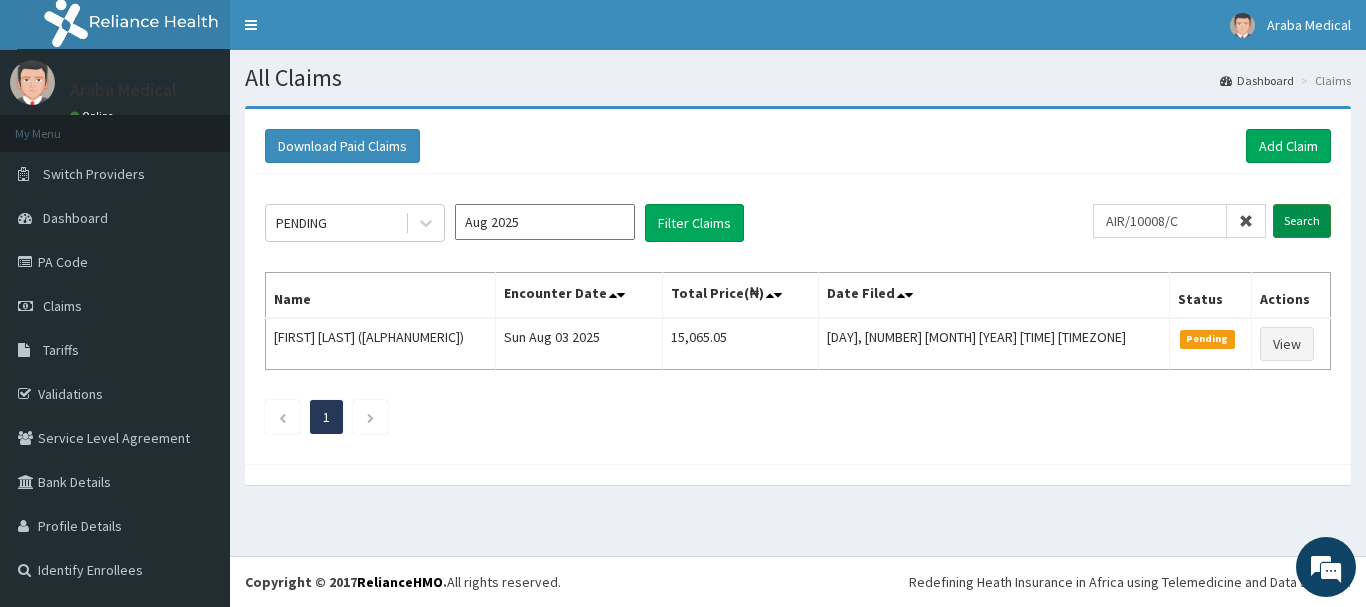 click on "Search" at bounding box center (1302, 221) 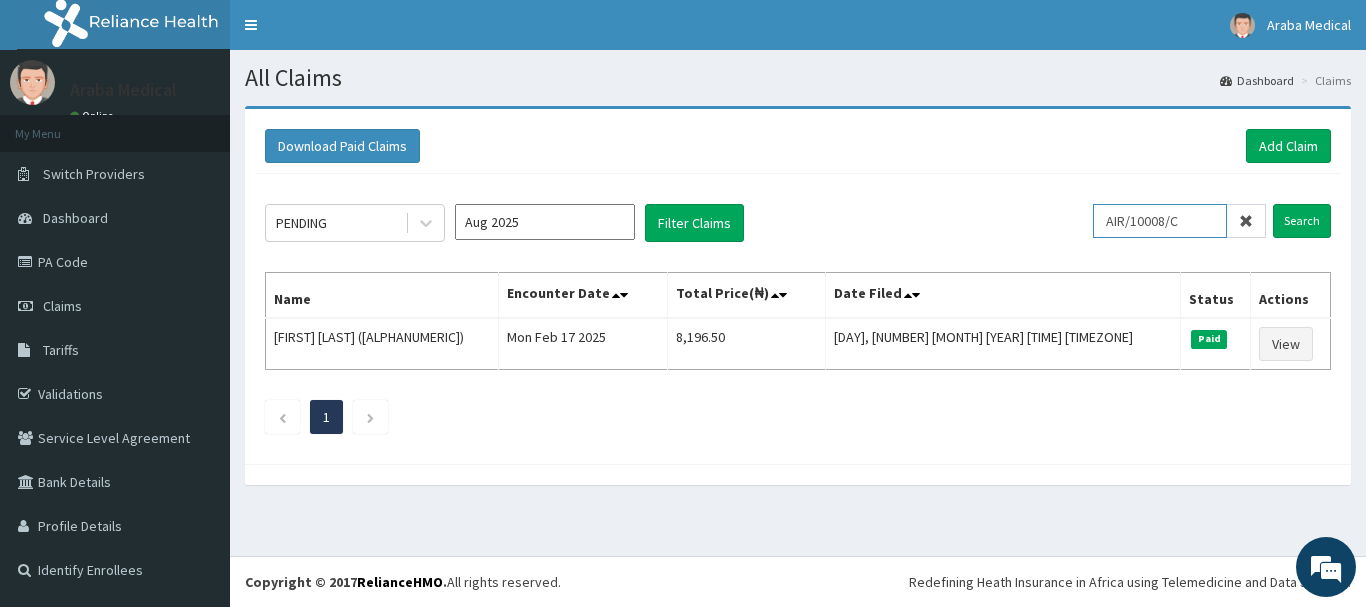 click on "AIR/10008/C" at bounding box center (1160, 221) 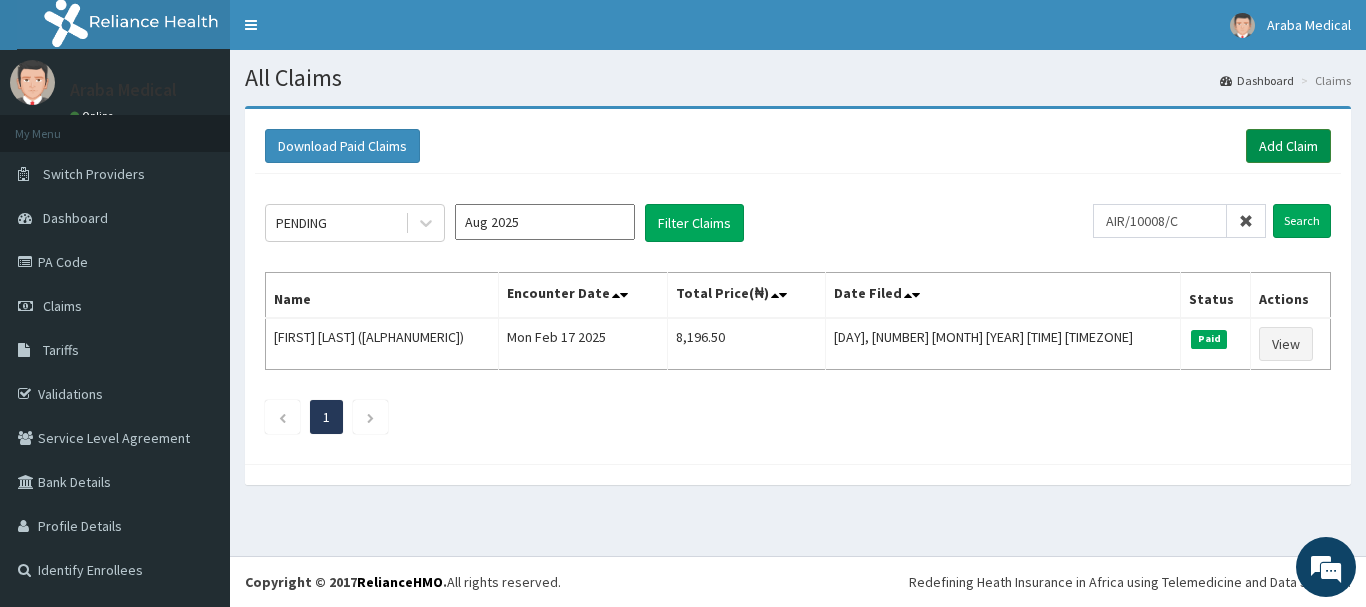click on "Add Claim" at bounding box center [1288, 146] 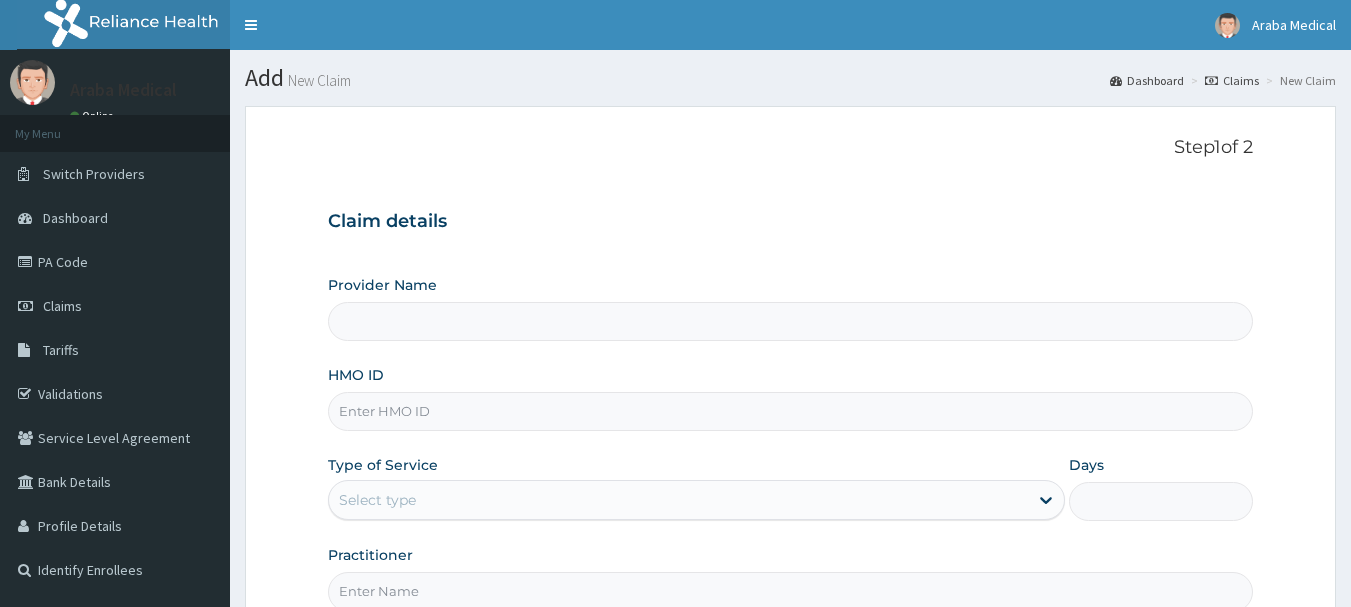 scroll, scrollTop: 0, scrollLeft: 0, axis: both 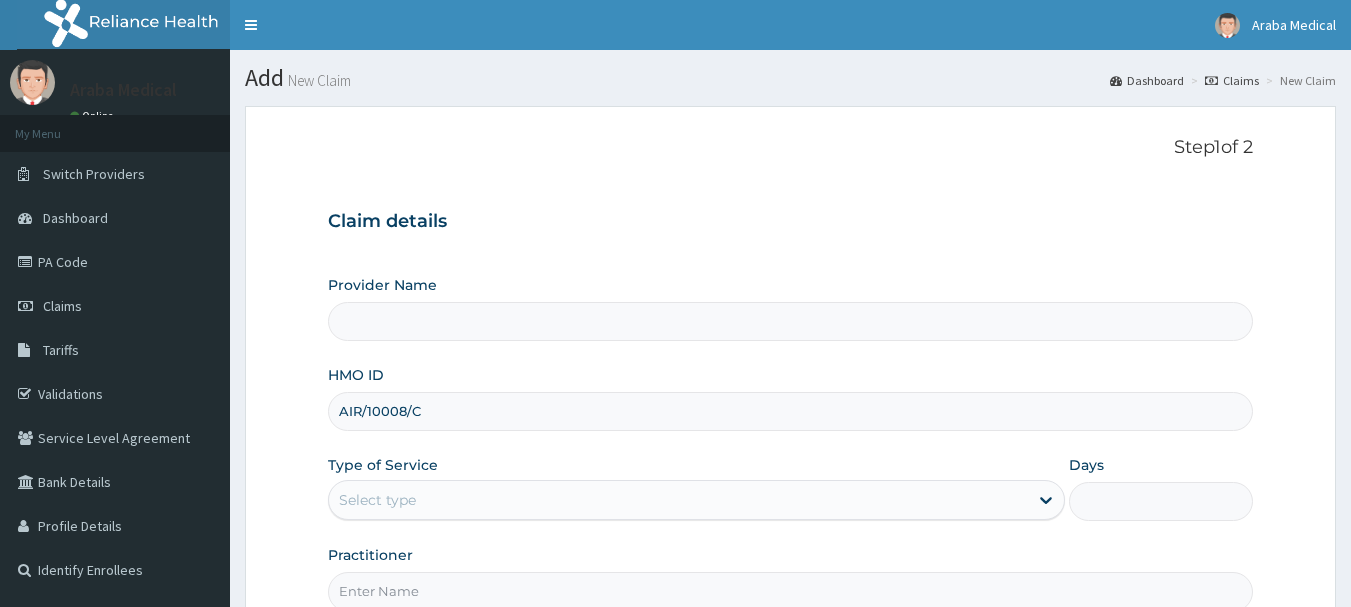 type on "Araba Medical Centre" 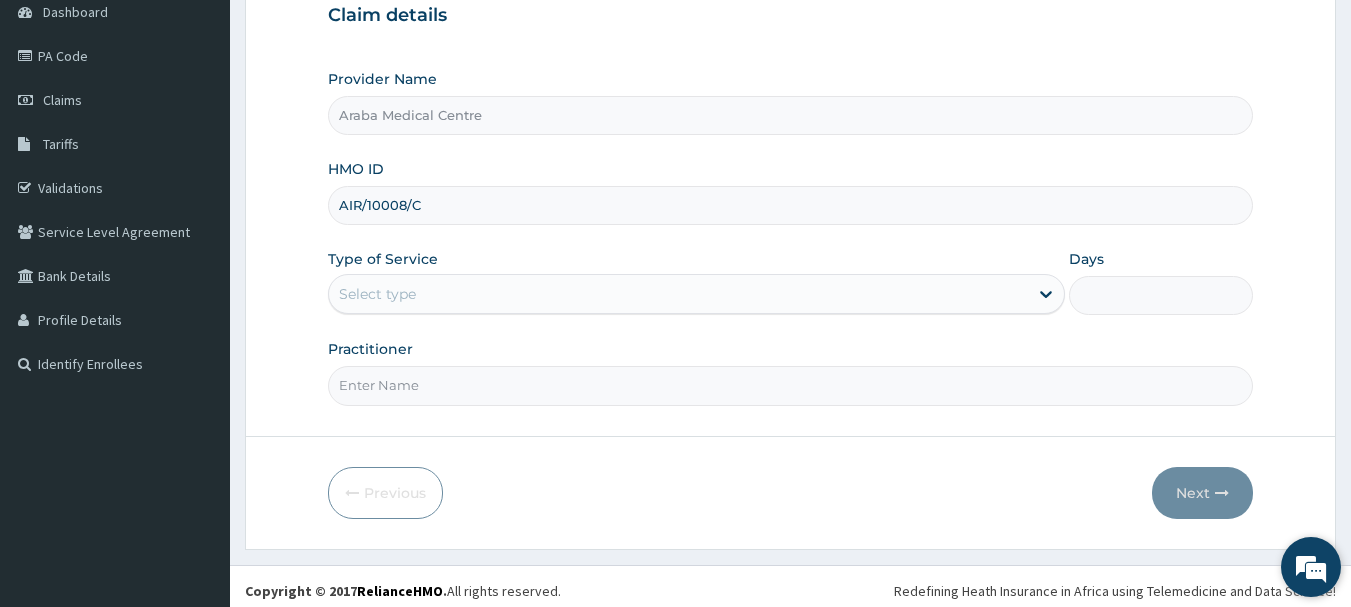 scroll, scrollTop: 215, scrollLeft: 0, axis: vertical 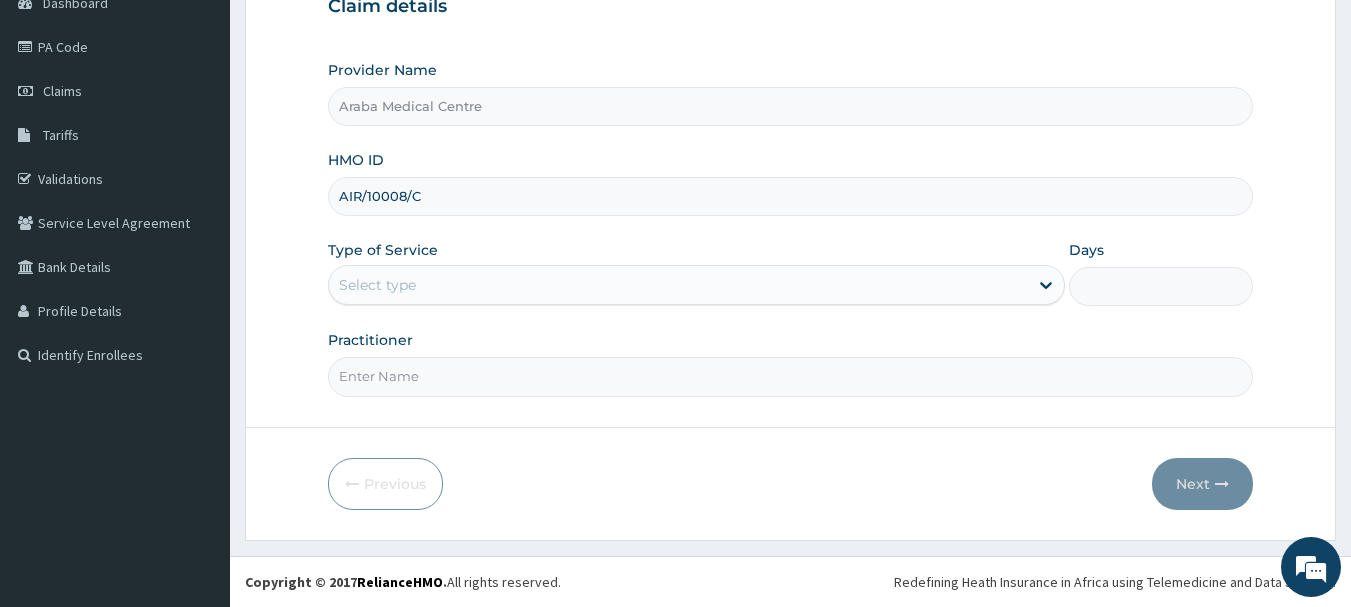 type on "AIR/10008/C" 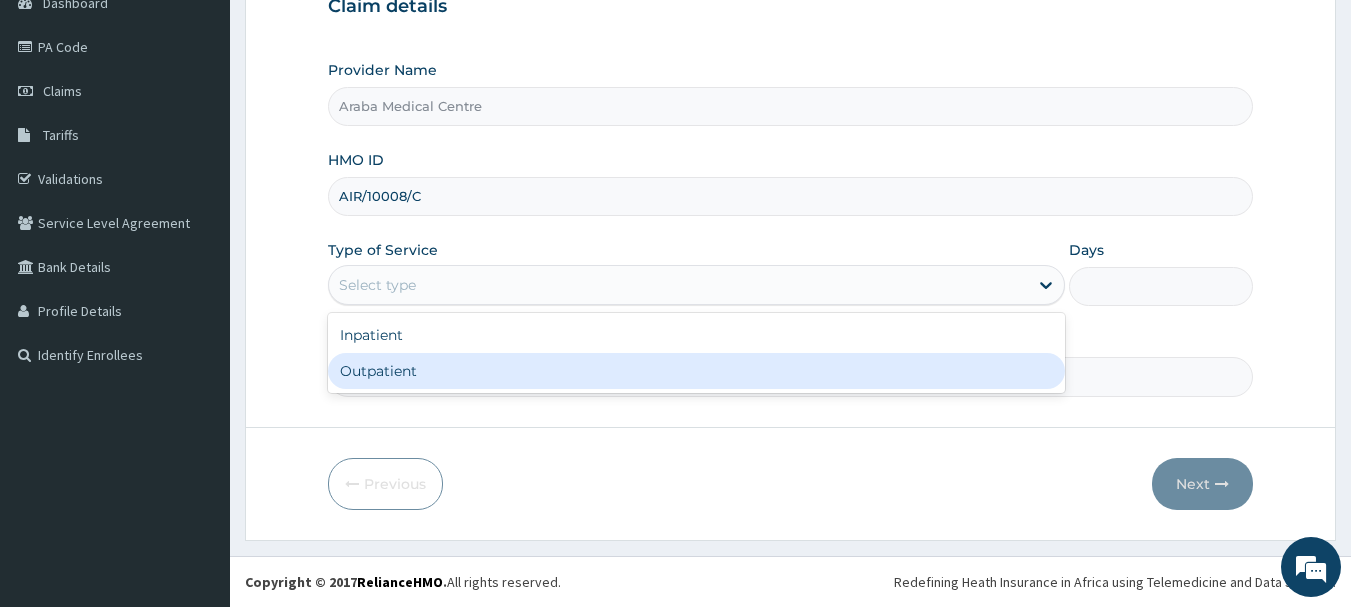 click on "Outpatient" at bounding box center (696, 371) 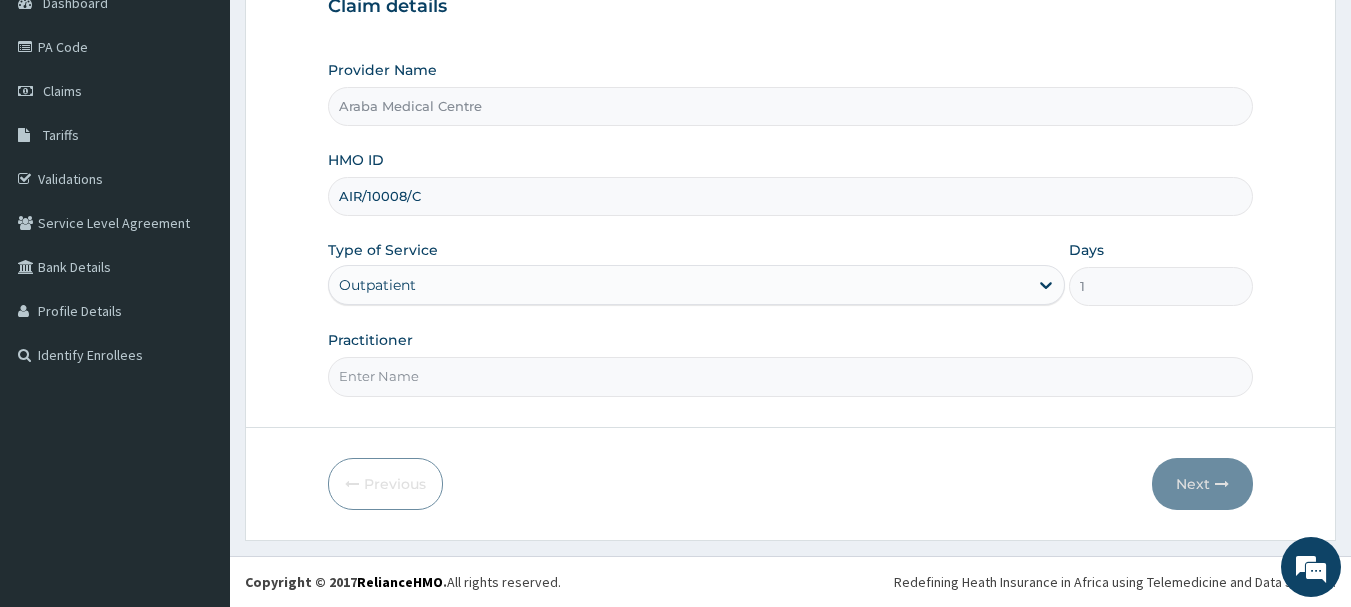 click on "Practitioner" at bounding box center (791, 376) 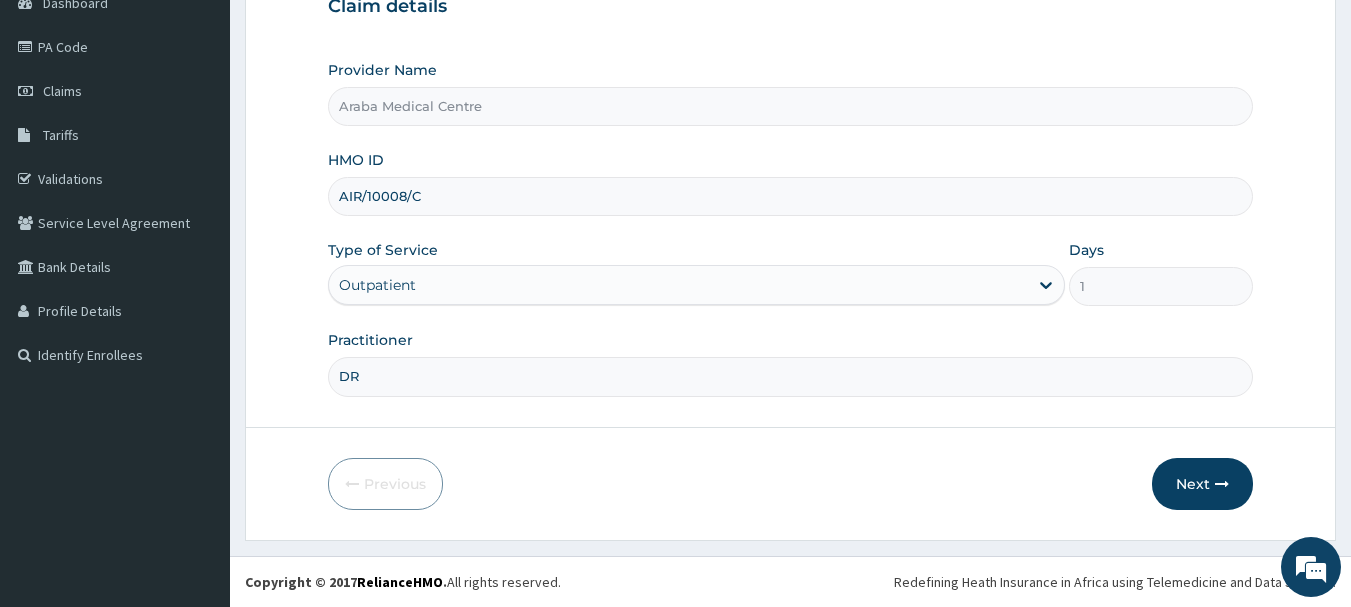 scroll, scrollTop: 0, scrollLeft: 0, axis: both 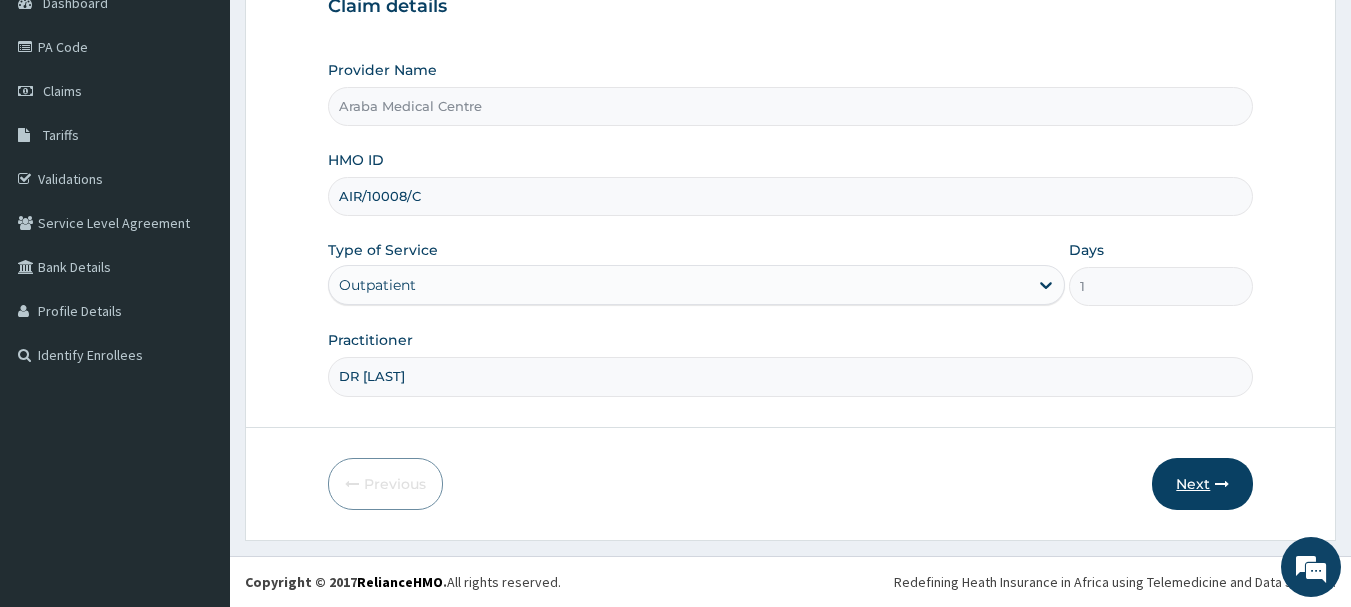 type on "DR [LAST]" 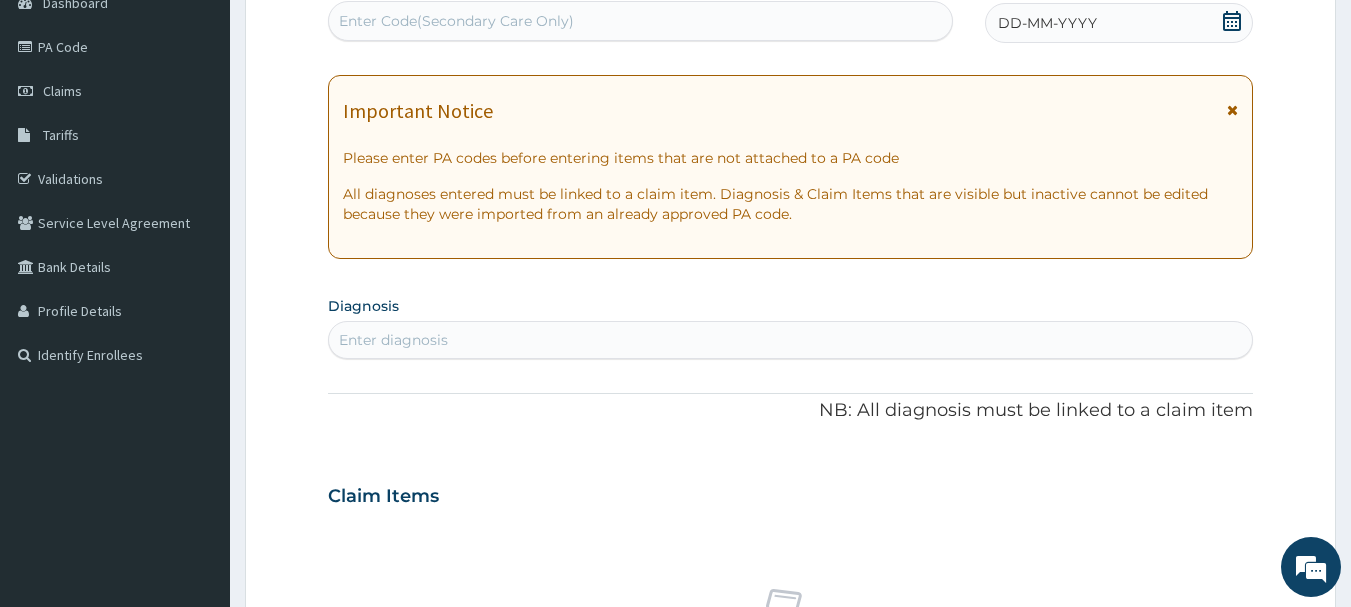 click 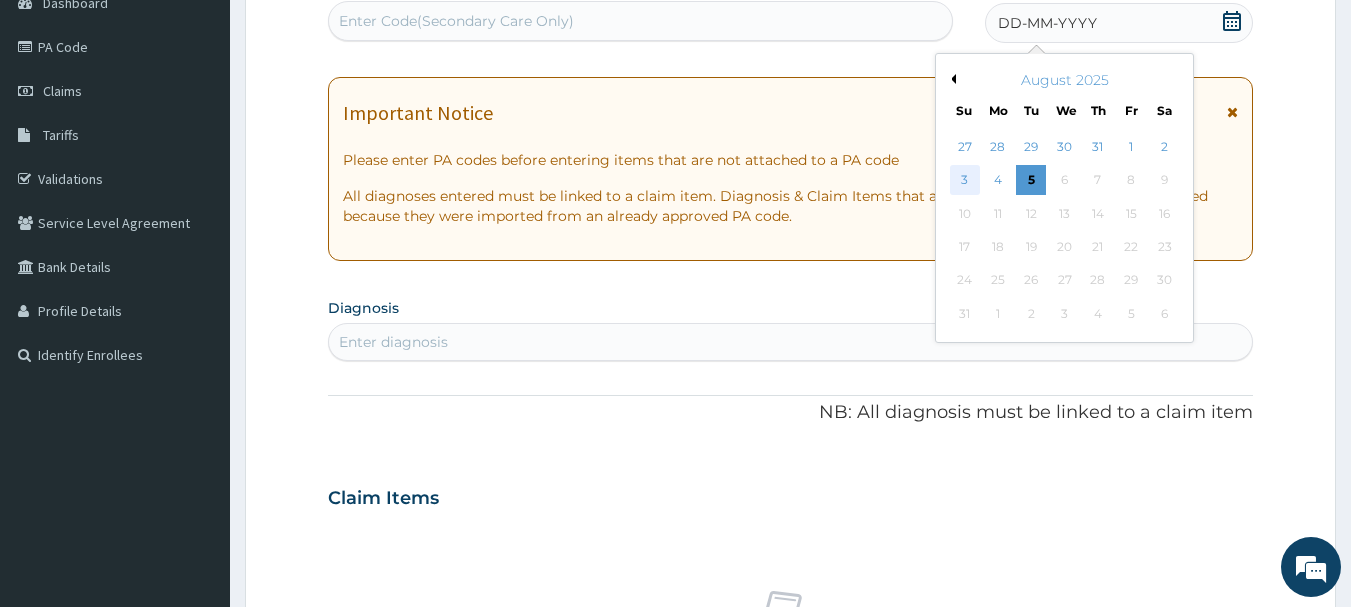 click on "3" at bounding box center (965, 181) 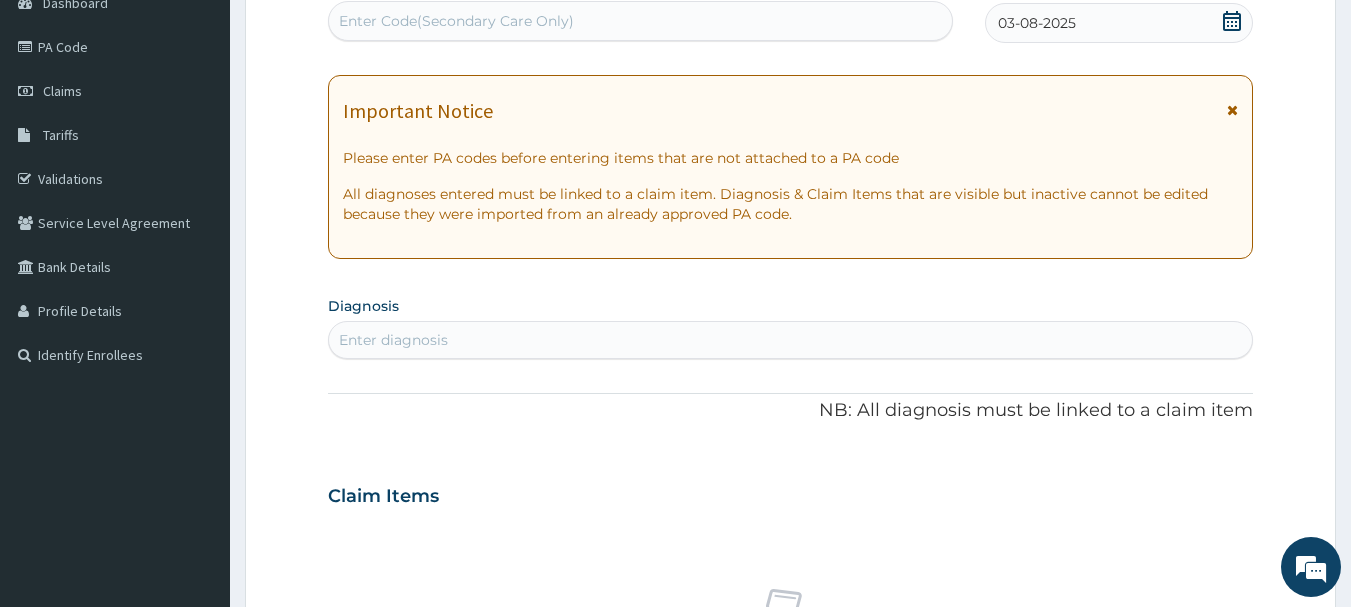 click on "Enter diagnosis" at bounding box center (791, 340) 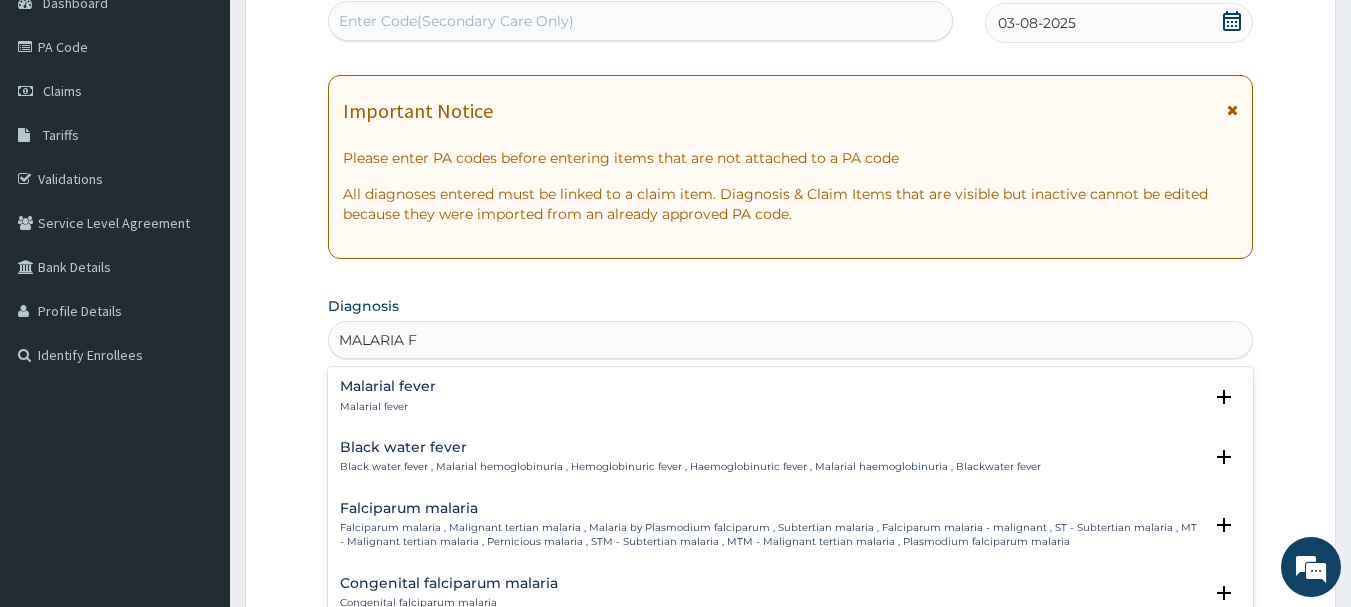 click on "Falciparum malaria , Malignant tertian malaria , Malaria by Plasmodium falciparum , Subtertian malaria , Falciparum malaria - malignant , ST - Subtertian malaria , MT - Malignant tertian malaria , Pernicious malaria , STM - Subtertian malaria , MTM - Malignant tertian malaria , Plasmodium falciparum malaria" at bounding box center [771, 535] 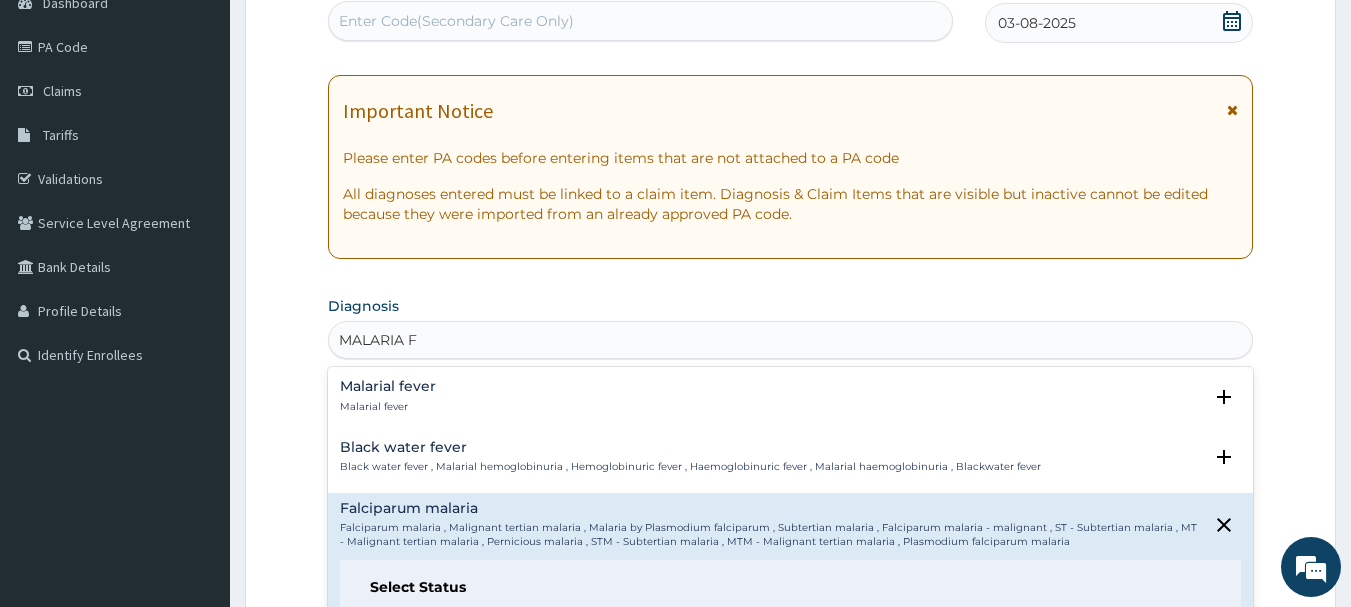 type on "MALARIA F" 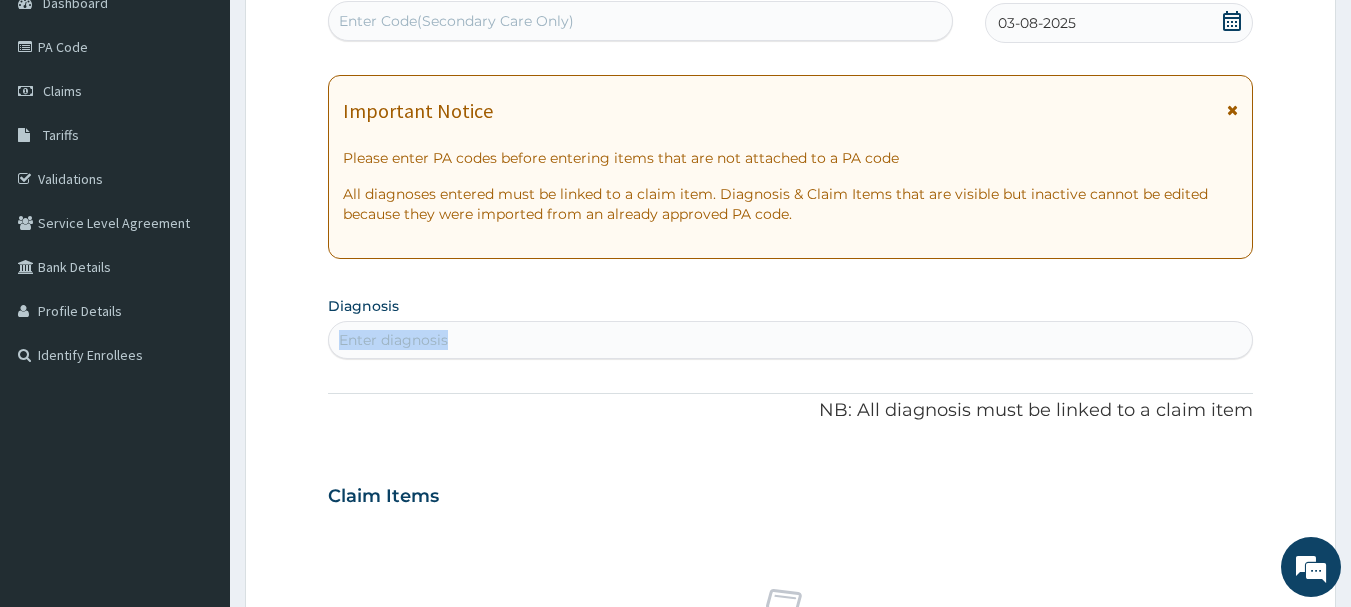 drag, startPoint x: 1350, startPoint y: 281, endPoint x: 1365, endPoint y: 386, distance: 106.06602 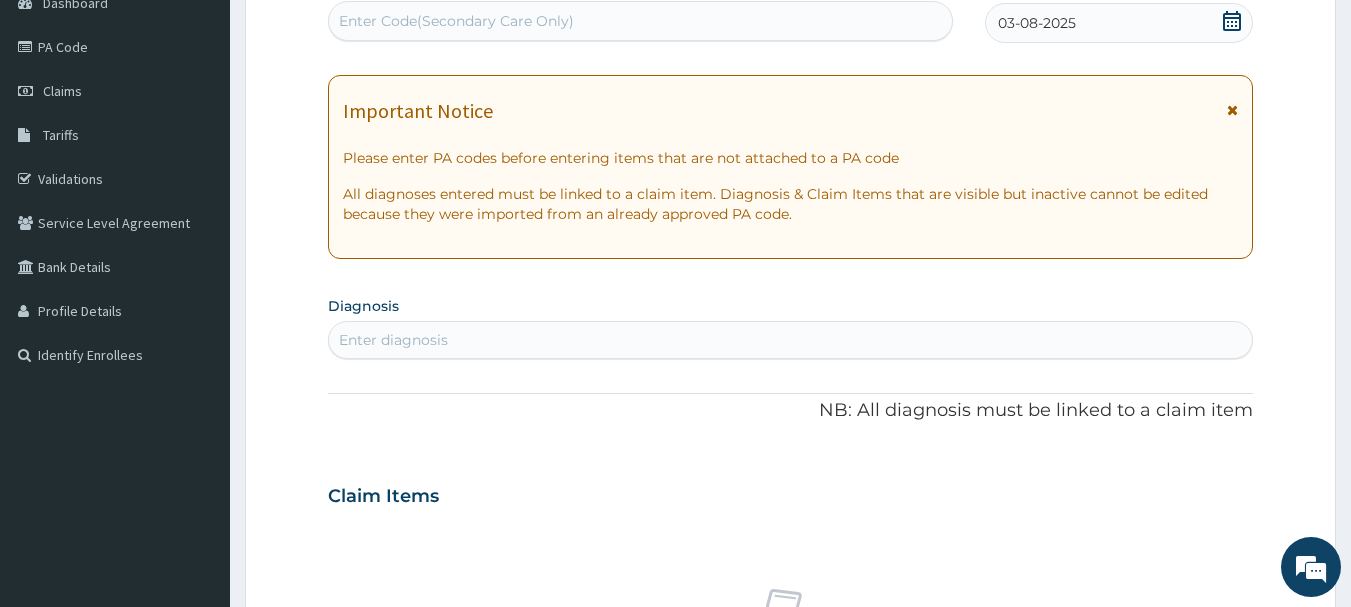 click on "Enter diagnosis" at bounding box center (791, 340) 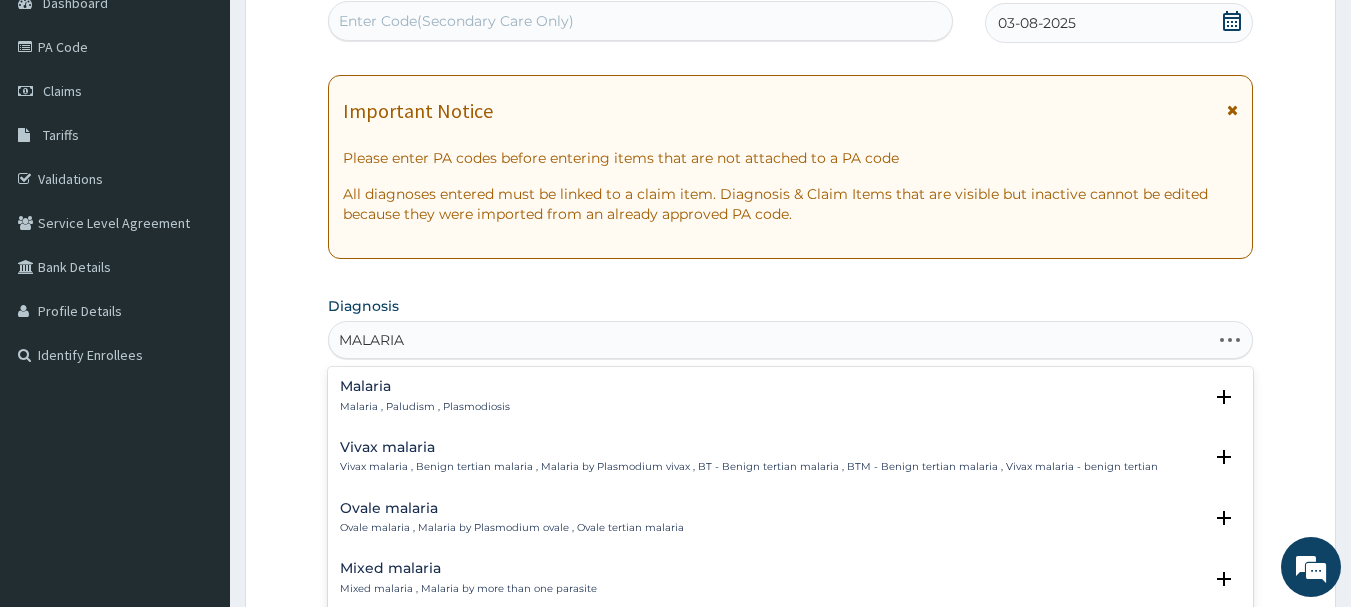 type on "MALARIA F" 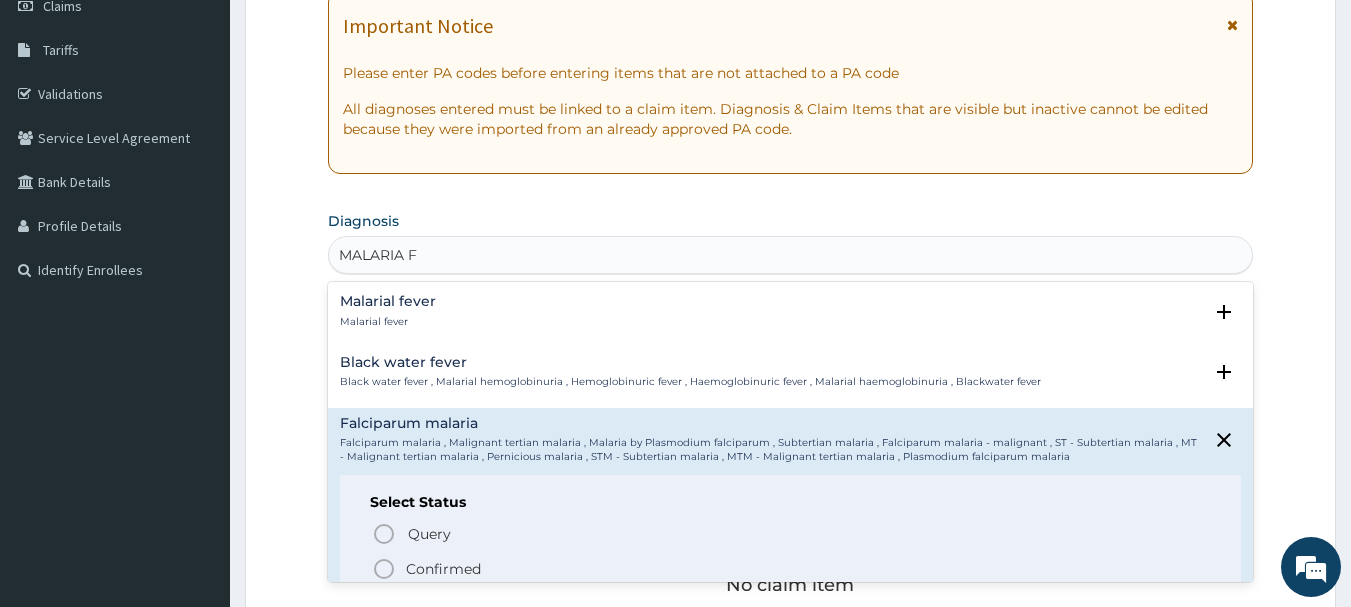 scroll, scrollTop: 426, scrollLeft: 0, axis: vertical 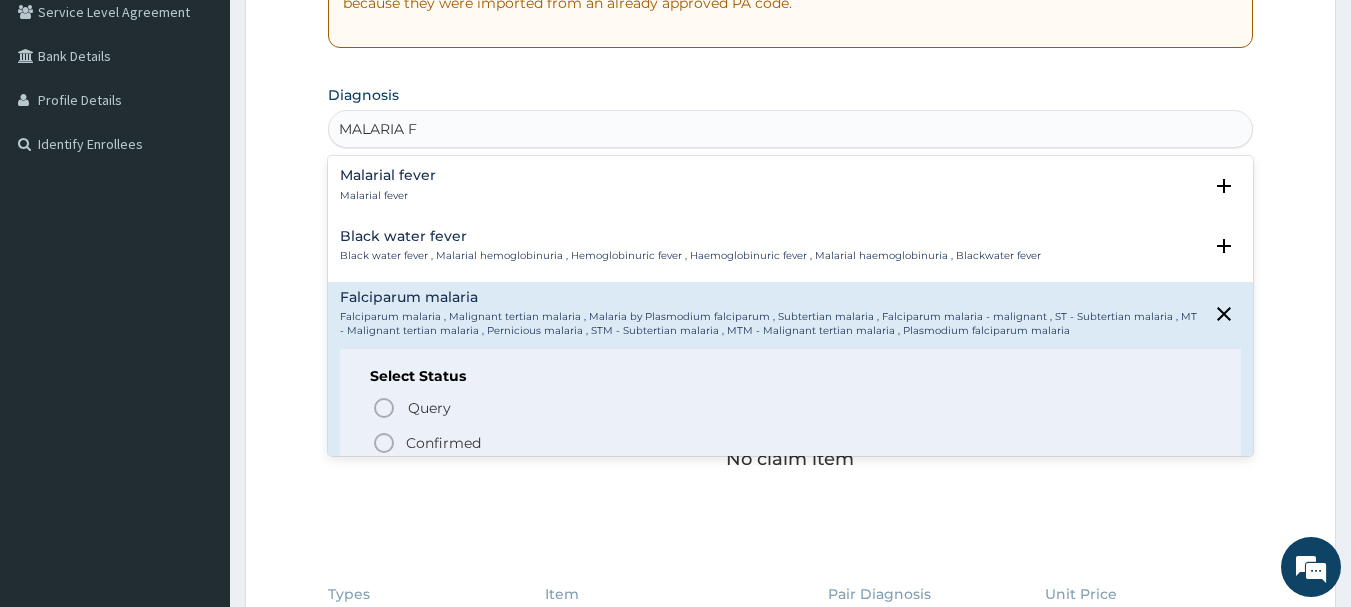 click 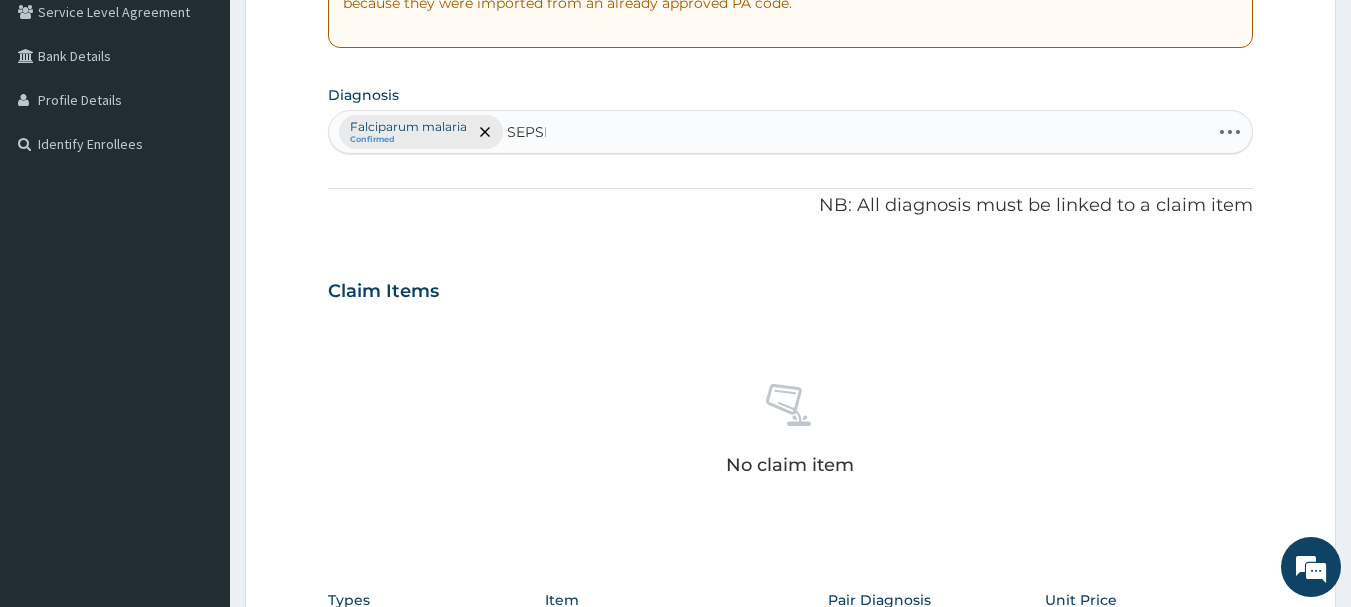 type on "SEPSIS" 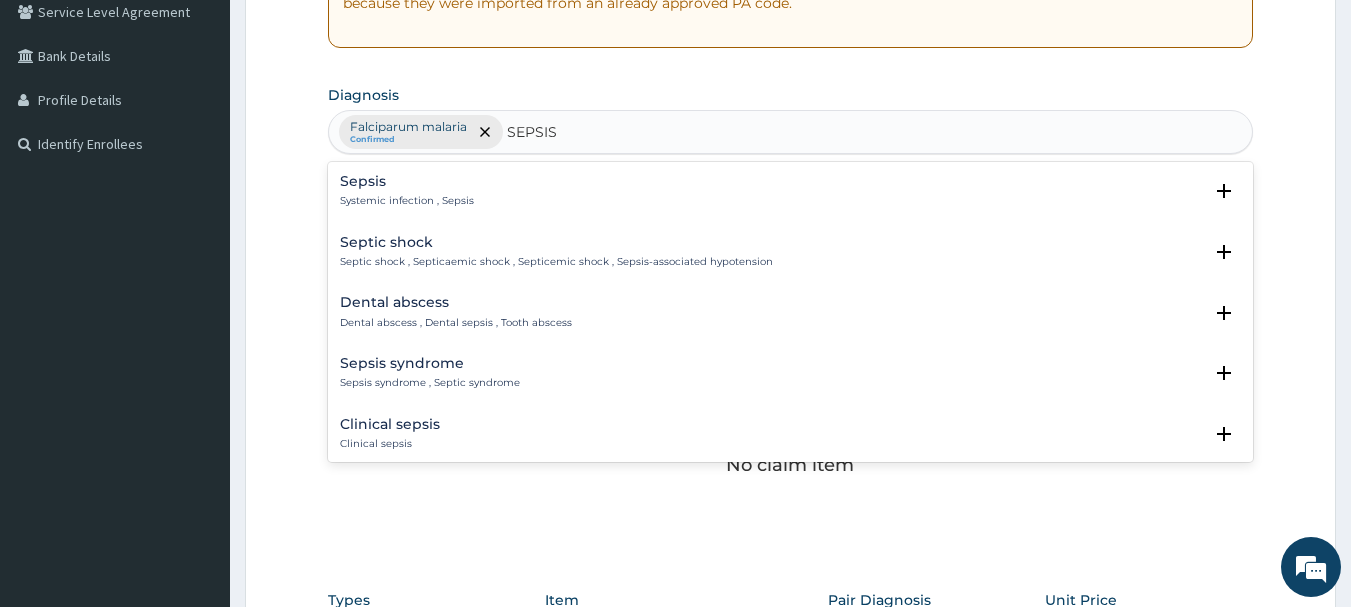 click on "Systemic infection , Sepsis" at bounding box center (407, 201) 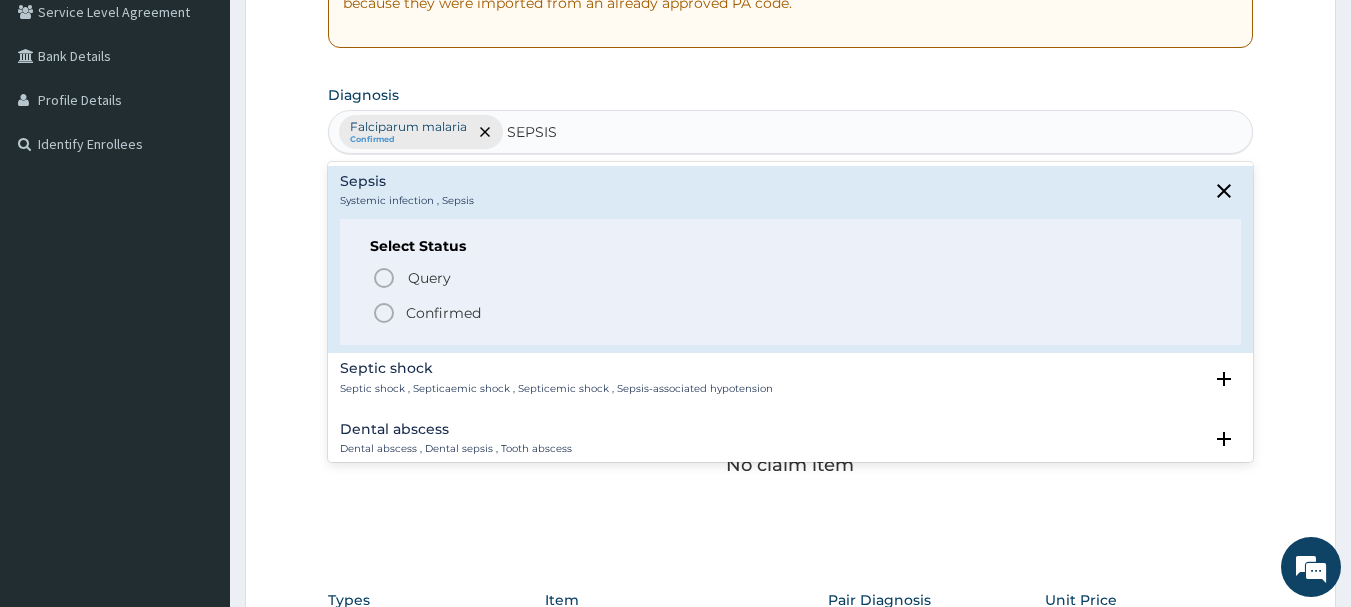click 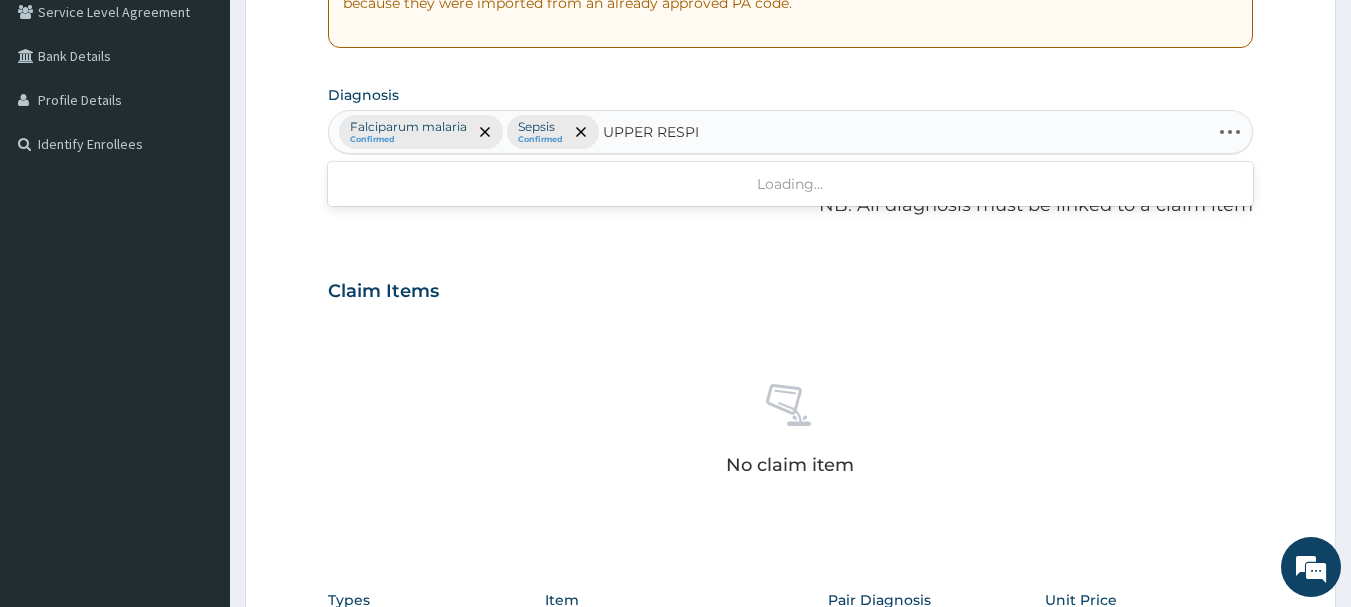 type on "UPPER RESPIR" 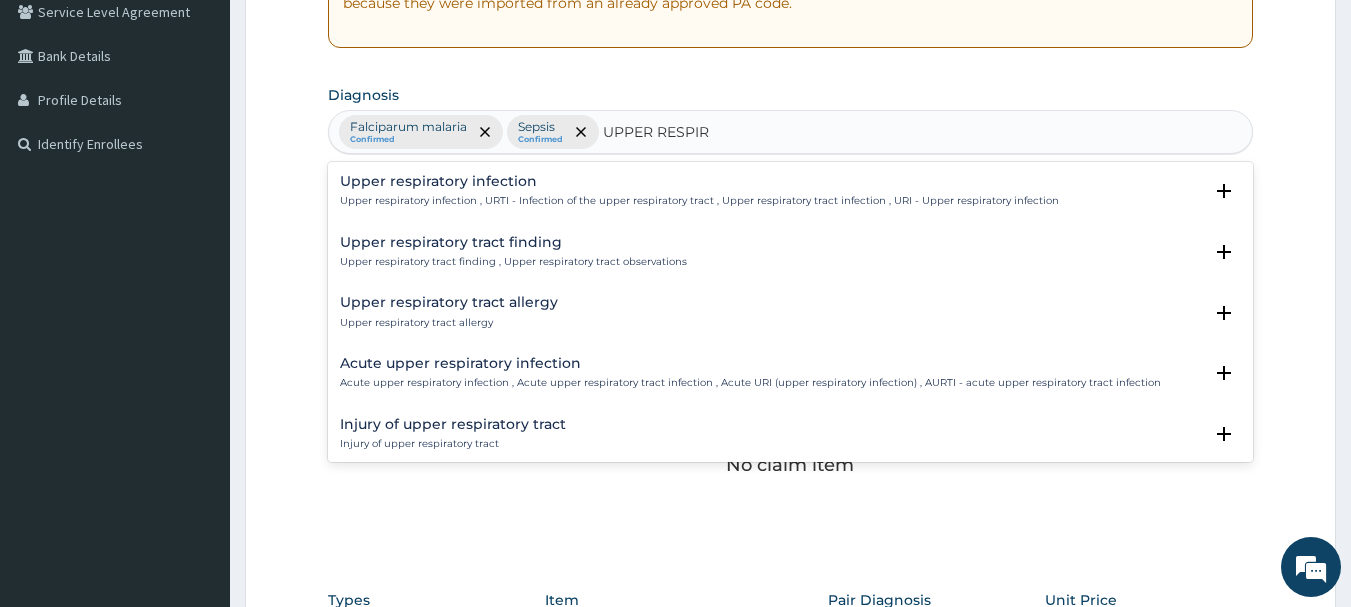 click on "Upper respiratory infection" at bounding box center [699, 181] 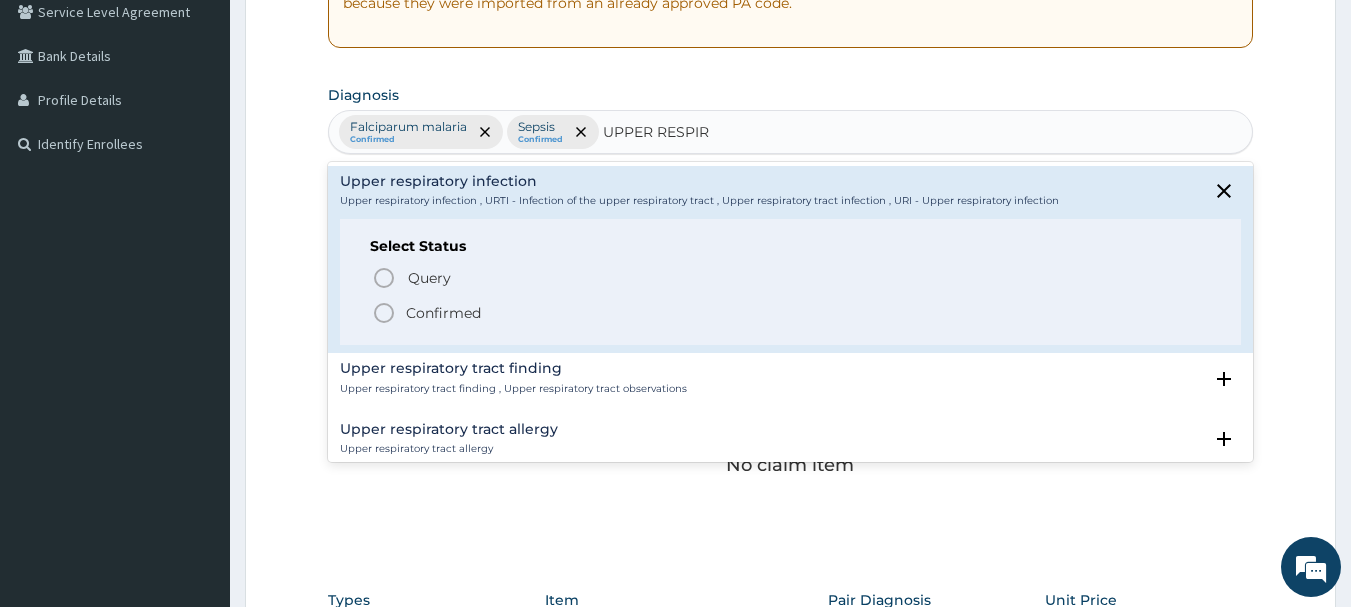 click 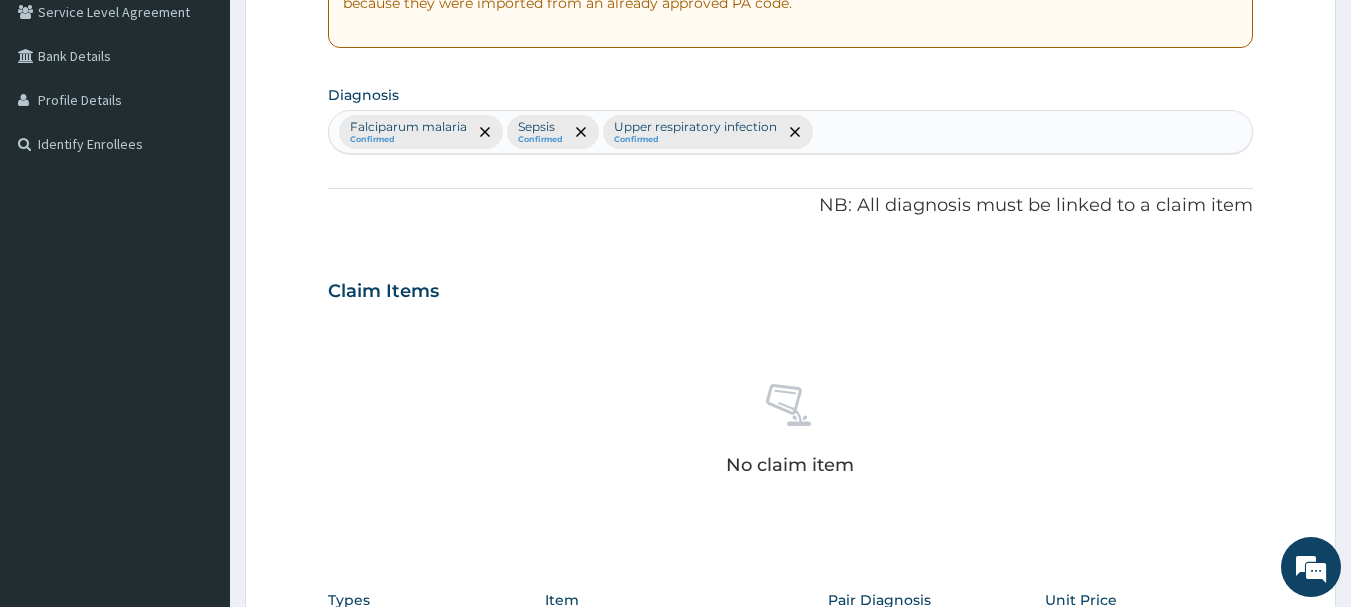 scroll, scrollTop: 835, scrollLeft: 0, axis: vertical 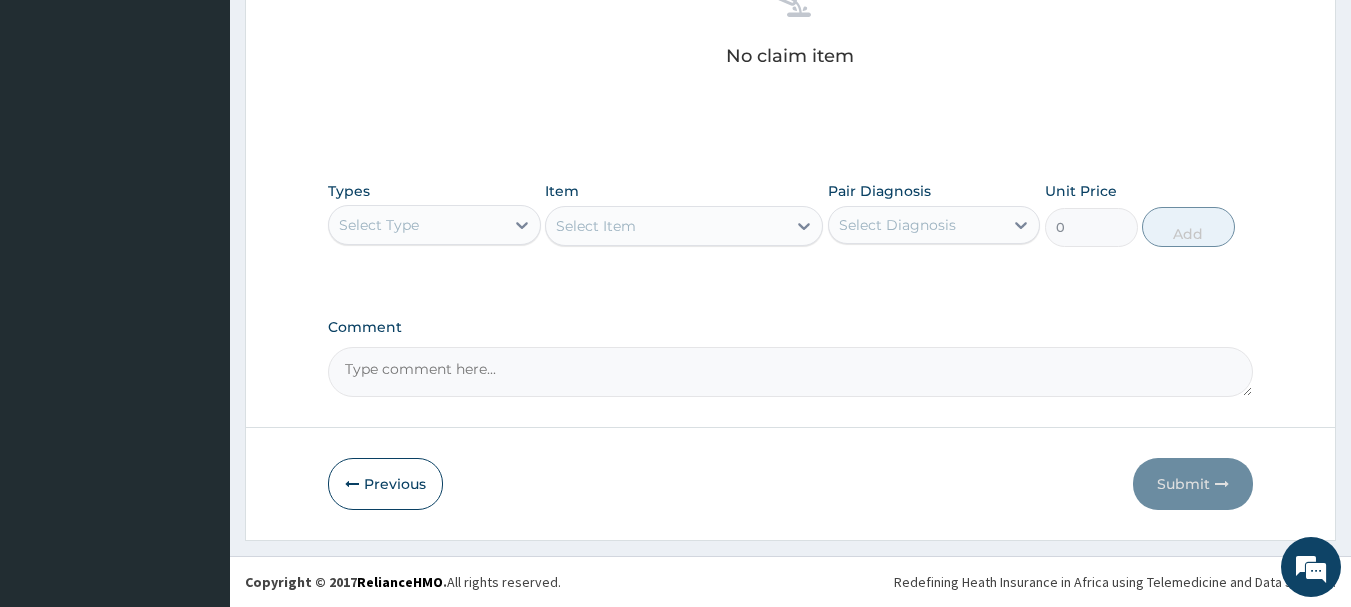 click on "Select Type" at bounding box center (416, 225) 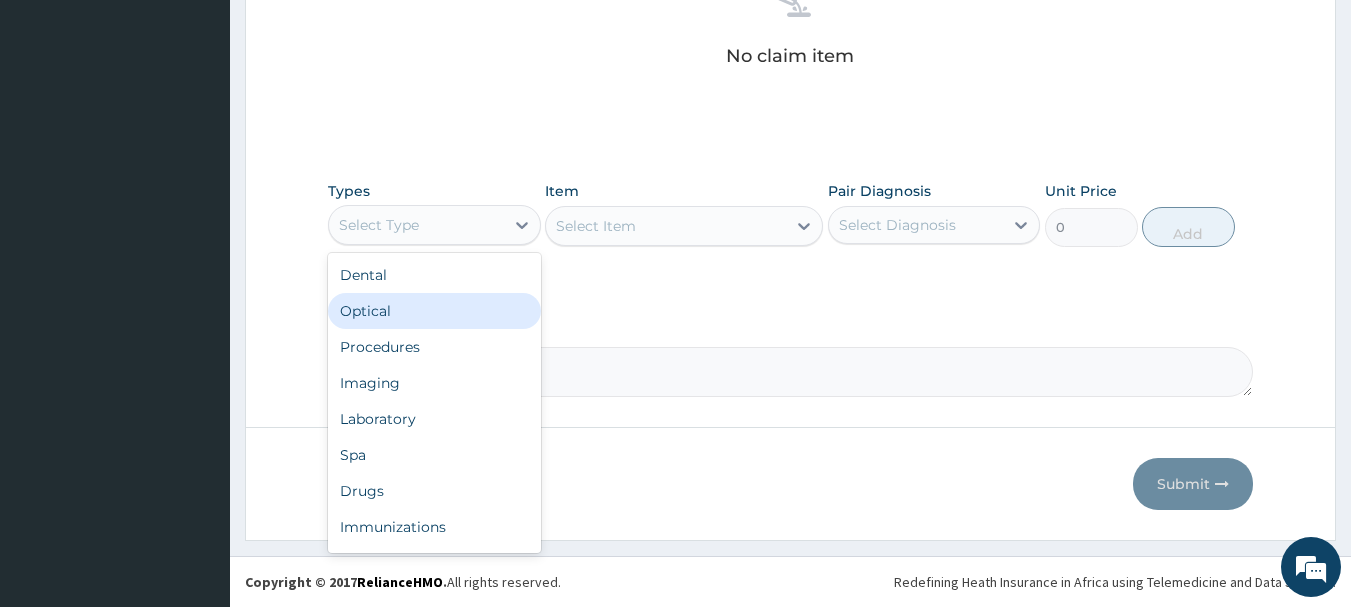 click on "Optical" at bounding box center [434, 311] 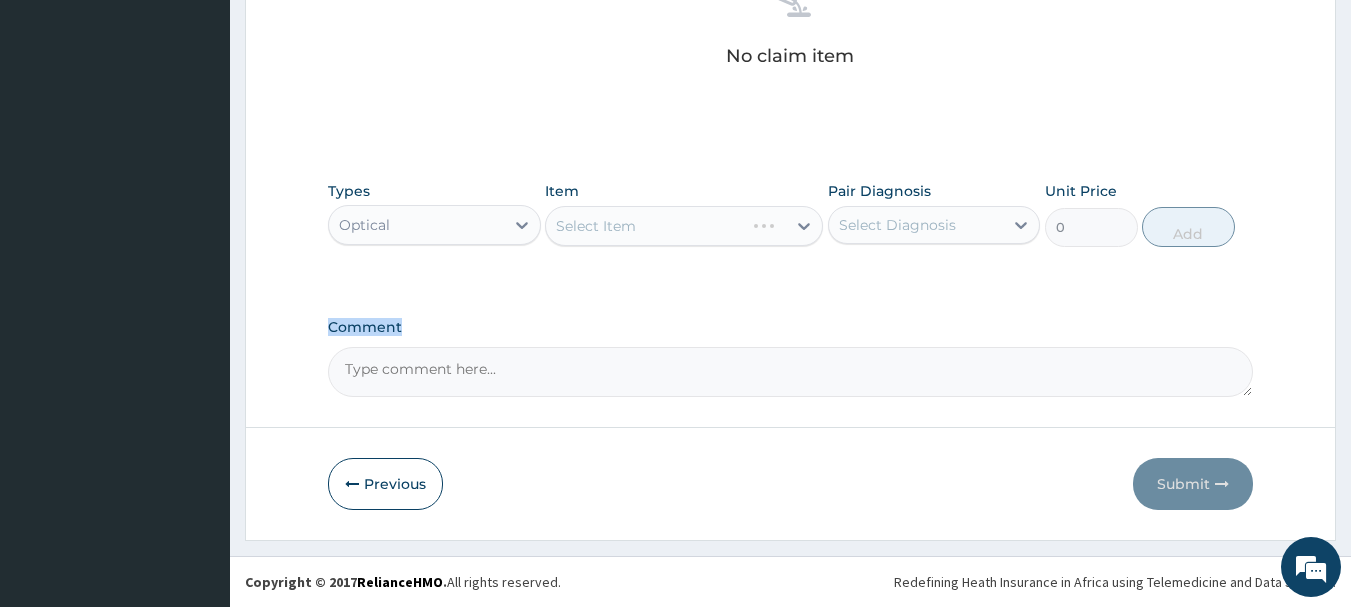 click on "Comment" at bounding box center [791, 327] 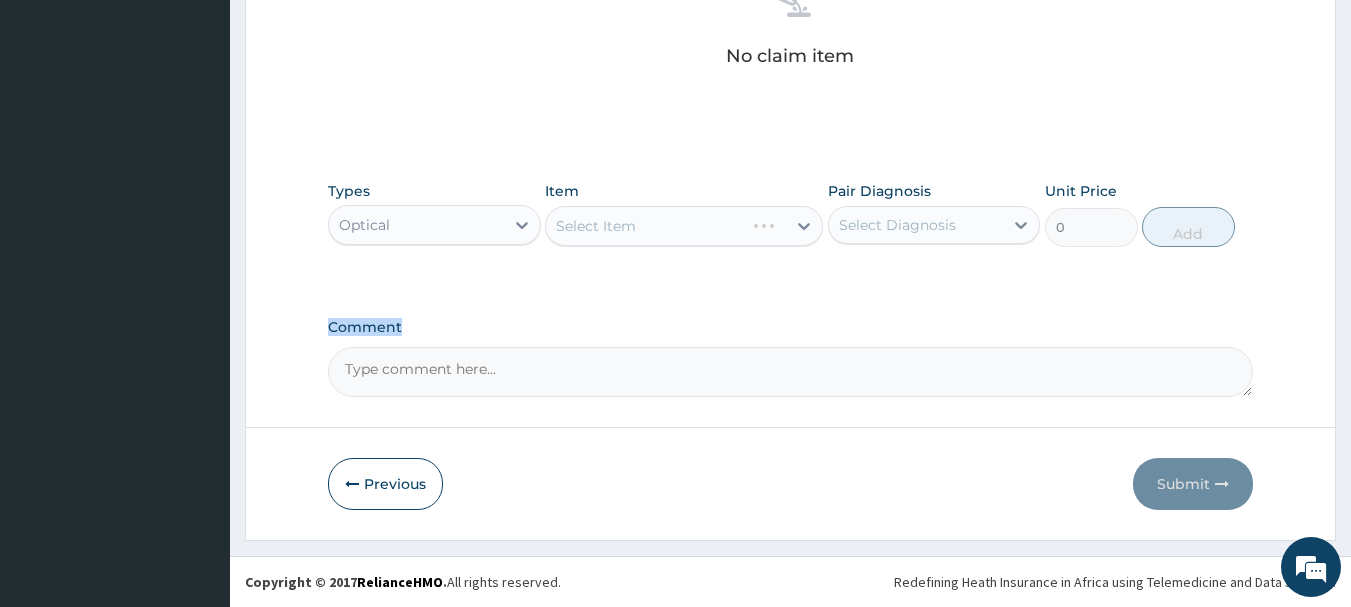 click on "Comment" at bounding box center (791, 372) 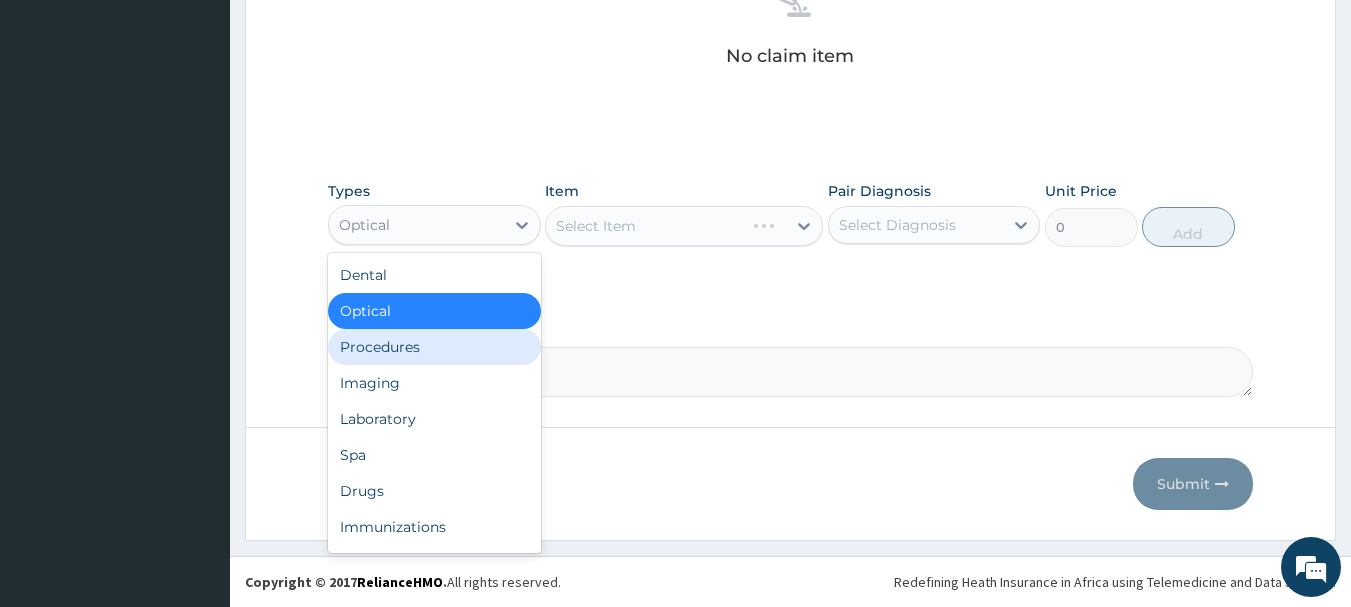 click on "Procedures" at bounding box center [434, 347] 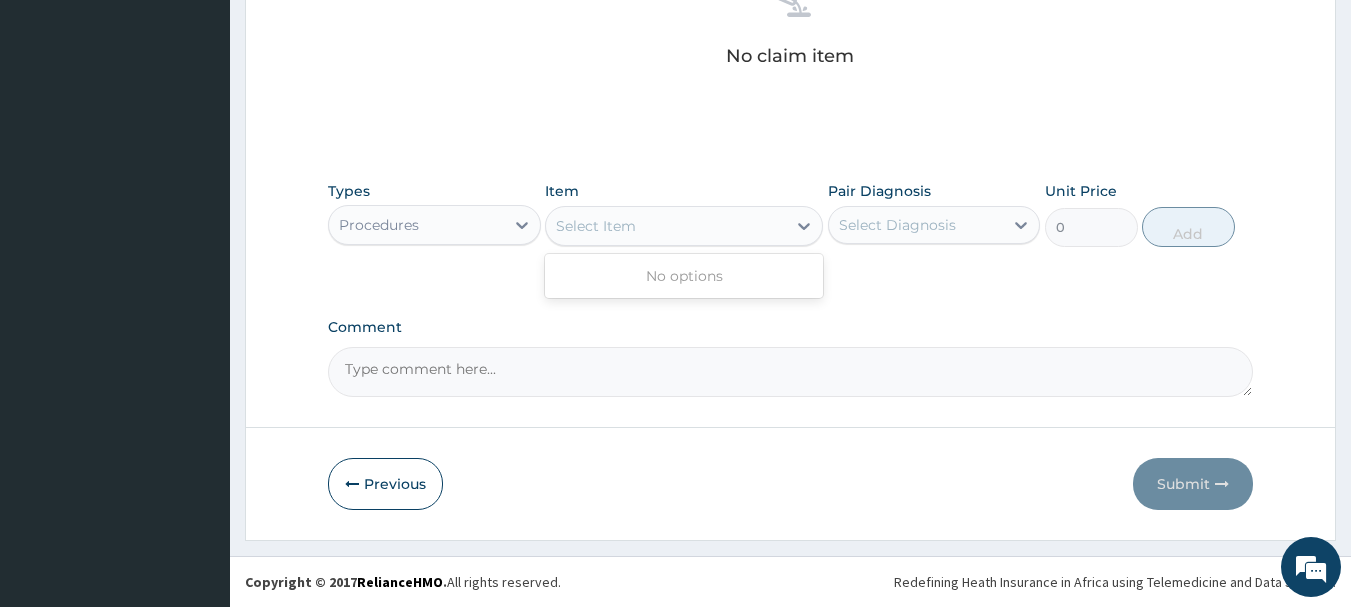 click on "Select Item" at bounding box center [666, 226] 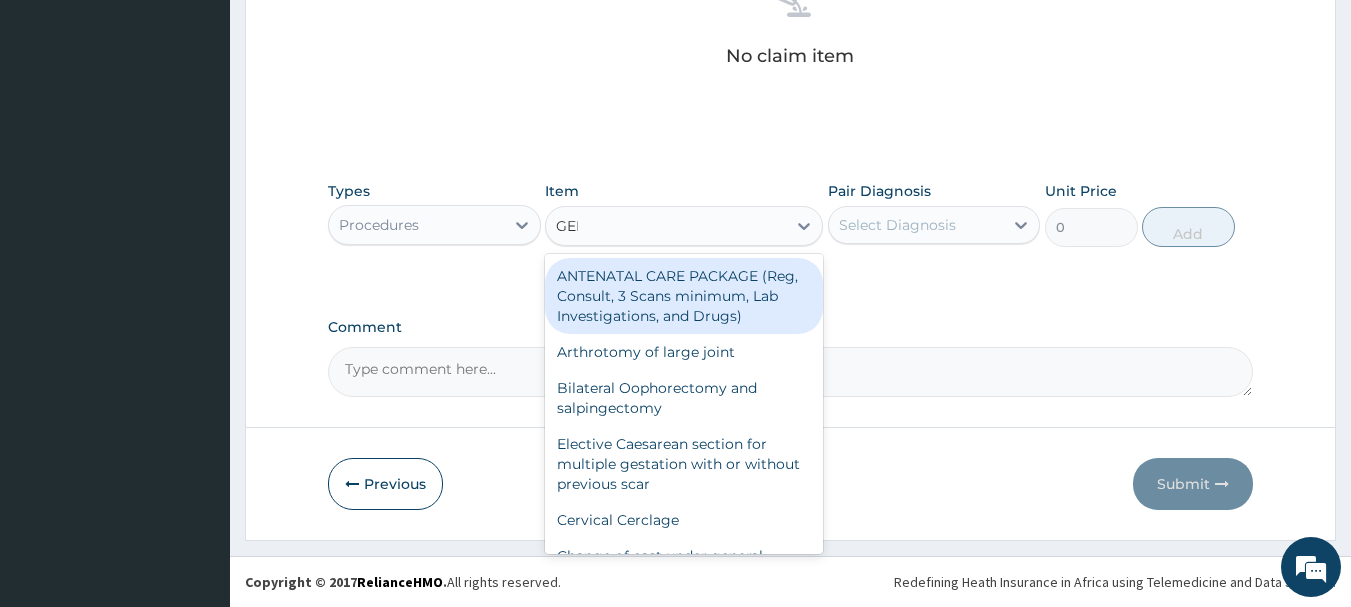 type on "GENE" 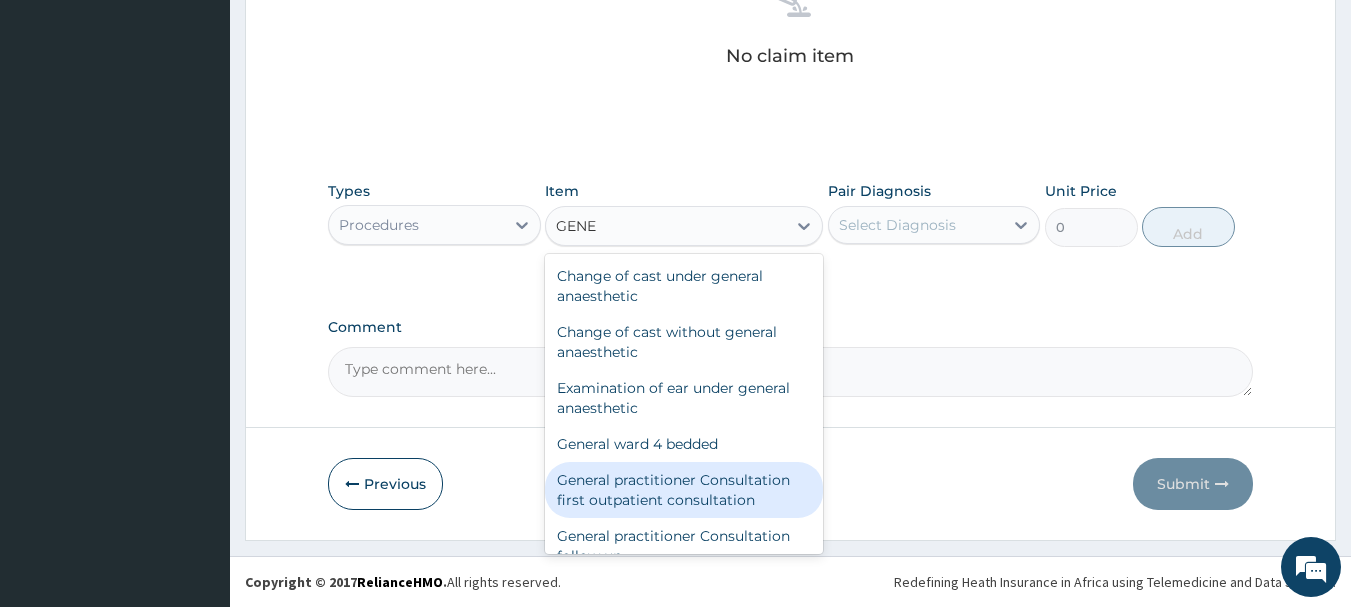 click on "General practitioner Consultation first outpatient consultation" at bounding box center (684, 490) 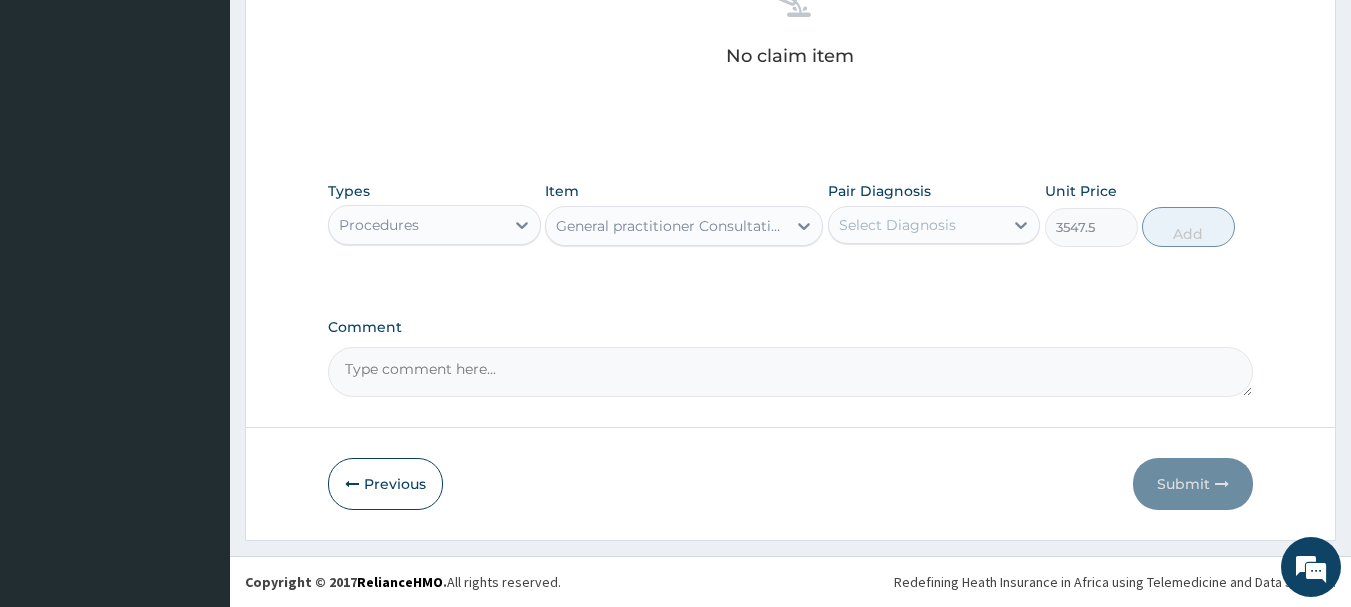 click on "Select Diagnosis" at bounding box center (916, 225) 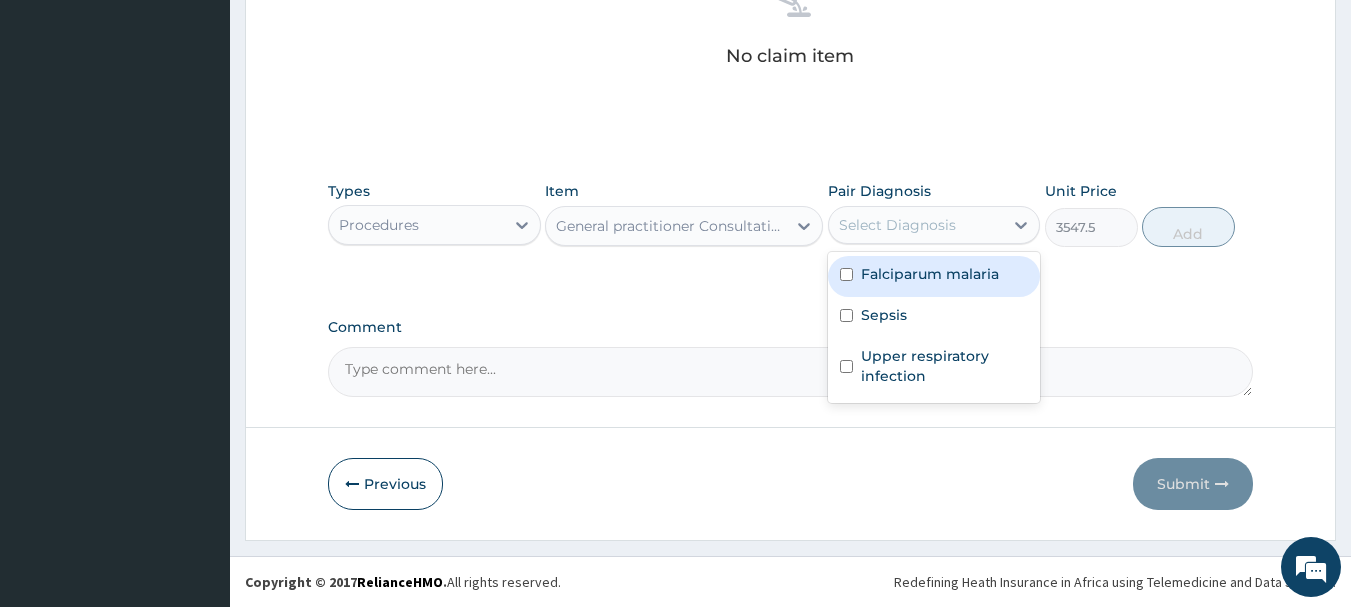 click on "Falciparum malaria" at bounding box center [930, 274] 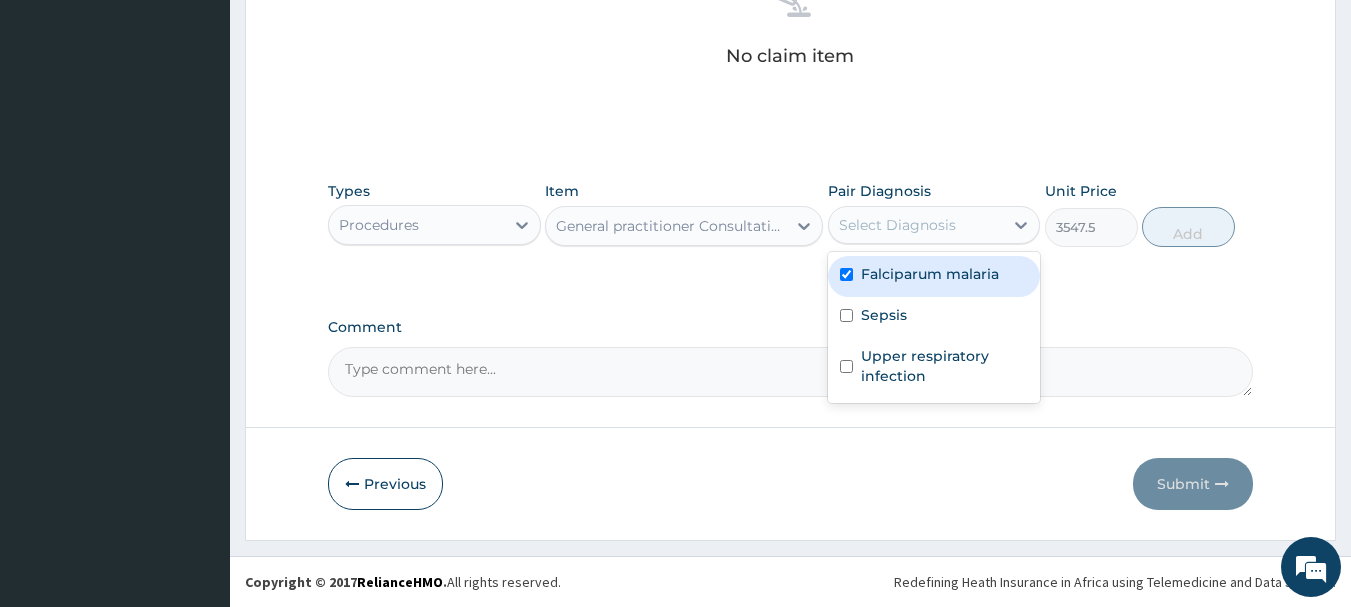 checkbox on "true" 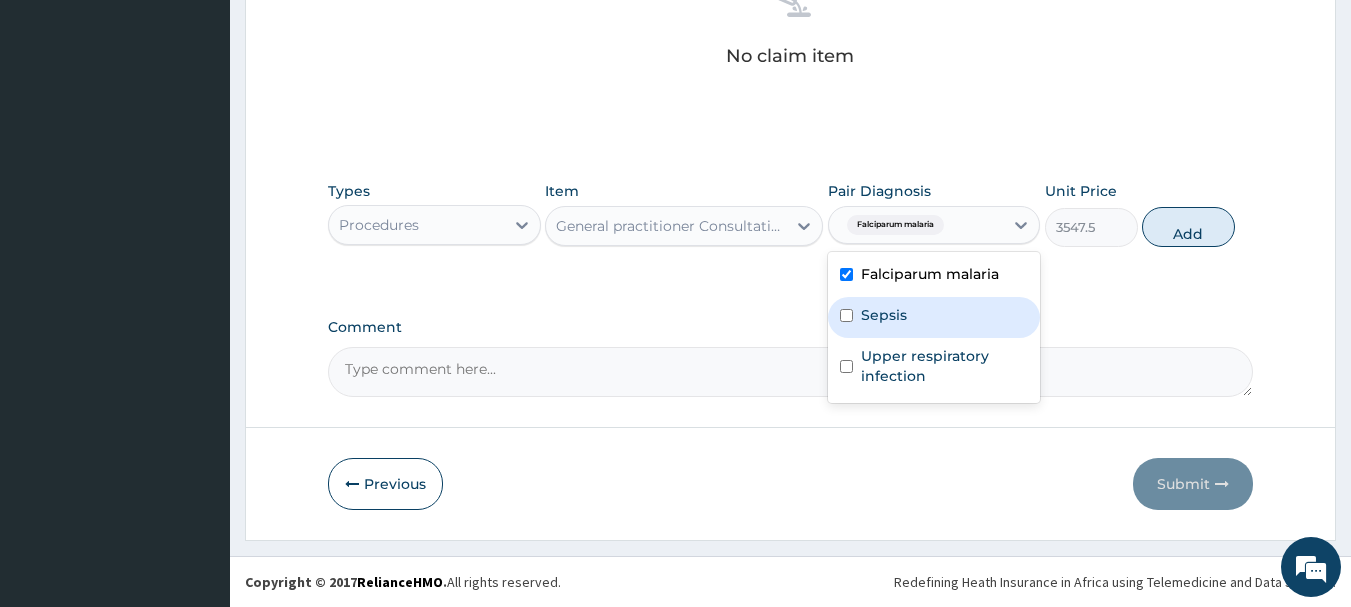 click on "Sepsis" at bounding box center (934, 317) 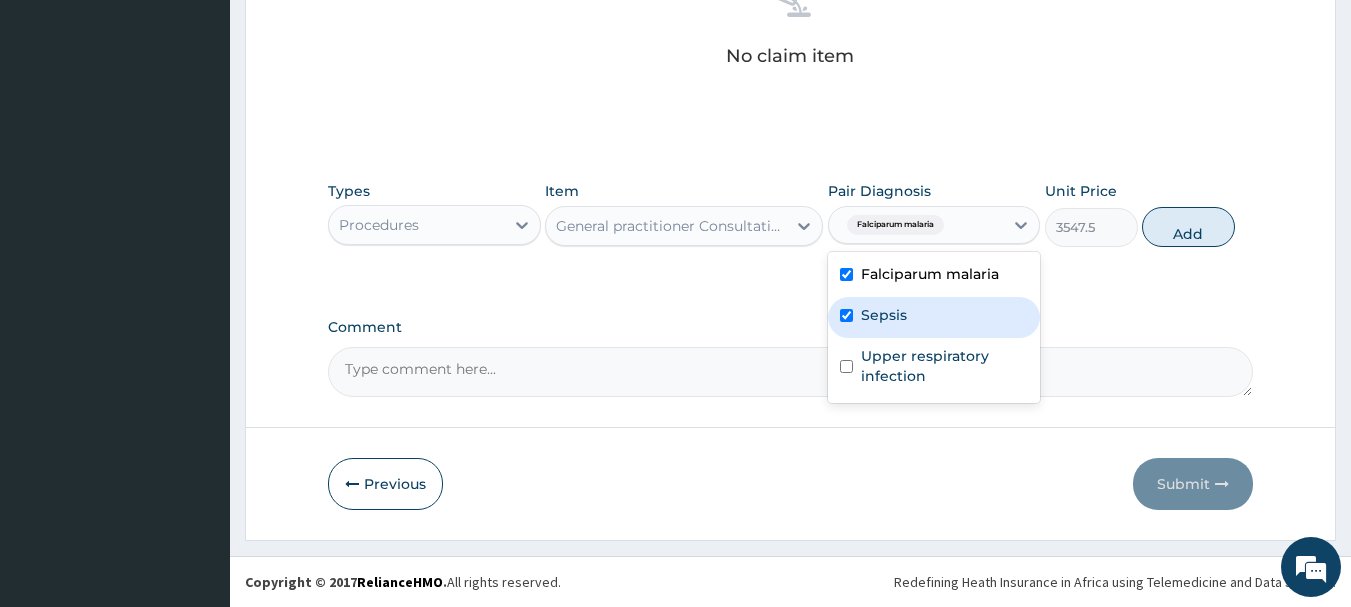 checkbox on "true" 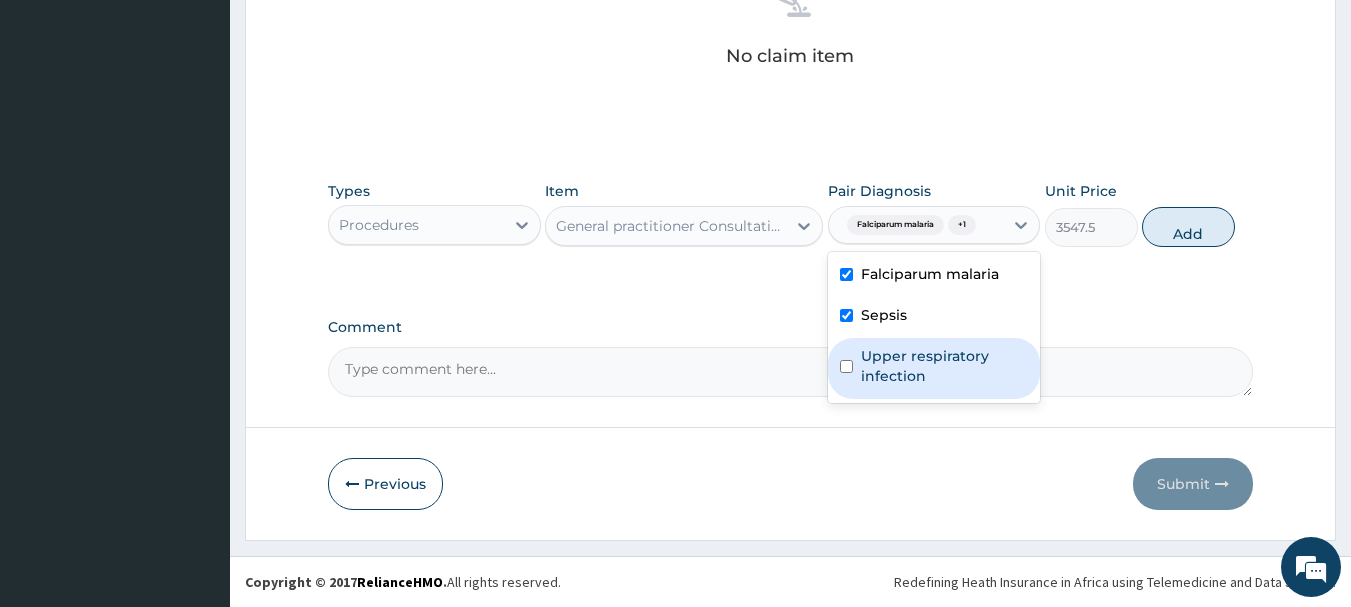 click on "Upper respiratory infection" at bounding box center [945, 366] 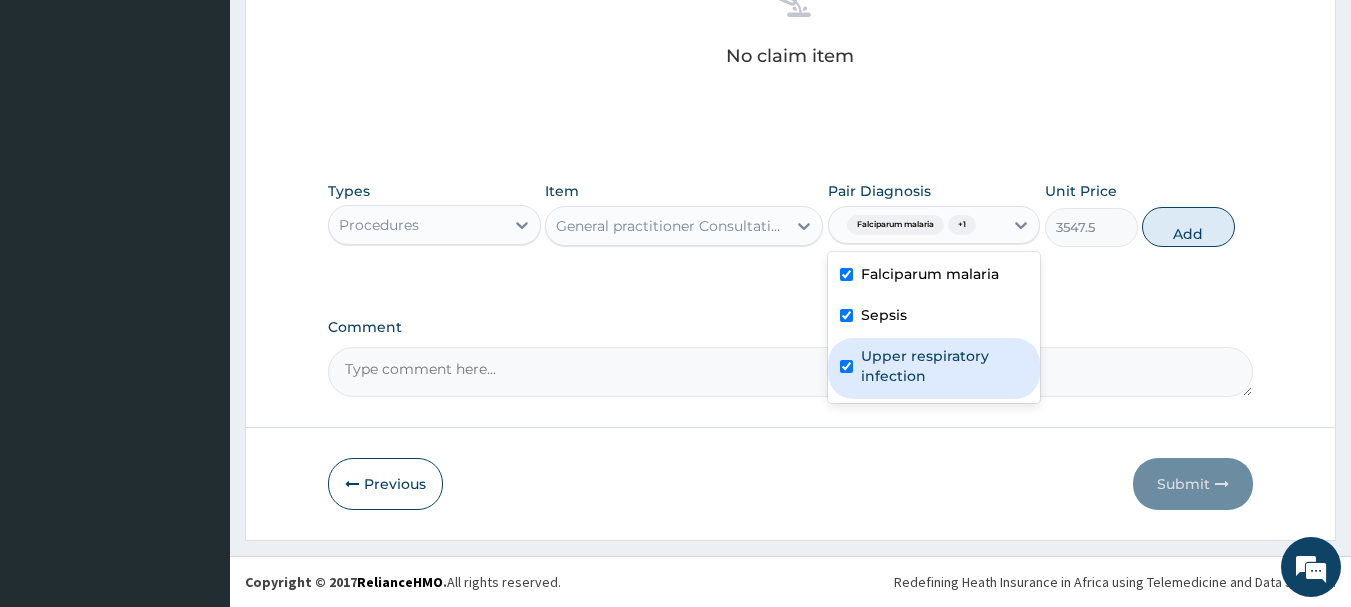 checkbox on "true" 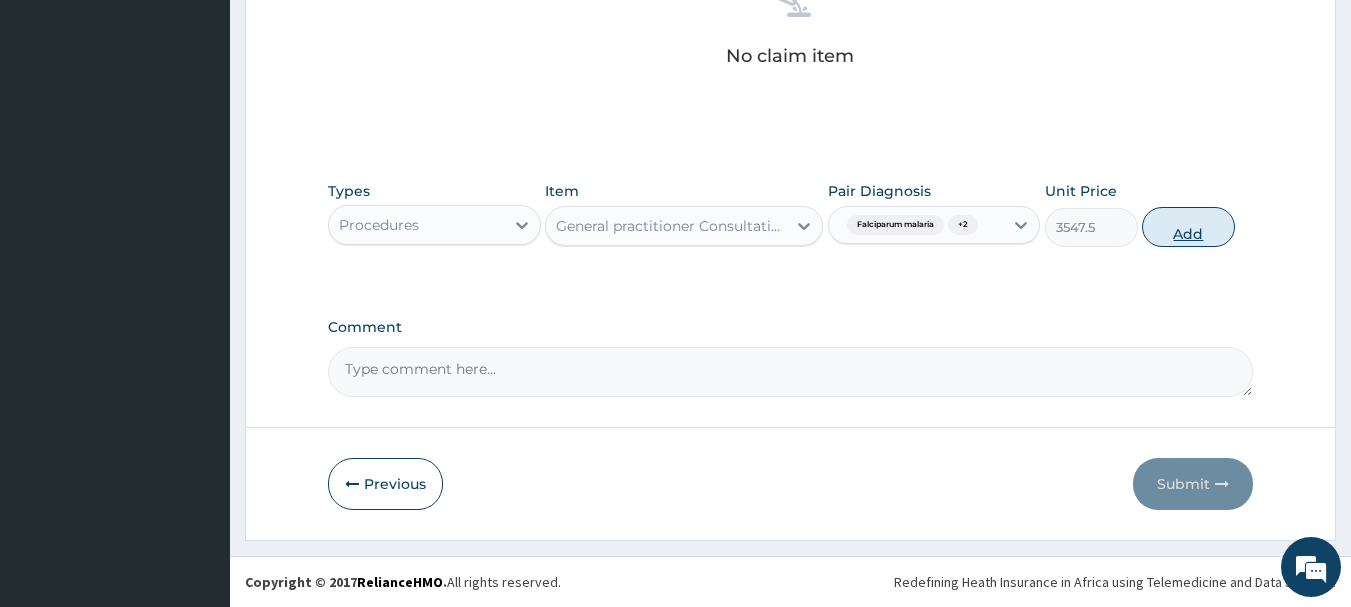click on "Add" at bounding box center [1188, 227] 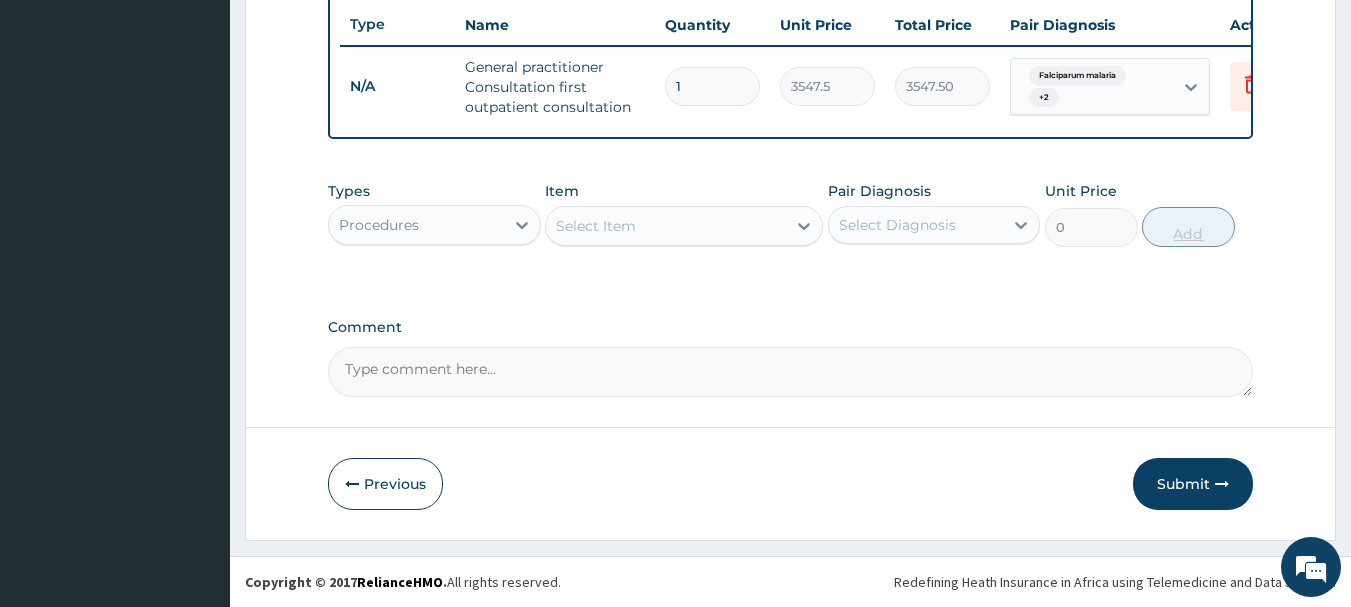 scroll, scrollTop: 766, scrollLeft: 0, axis: vertical 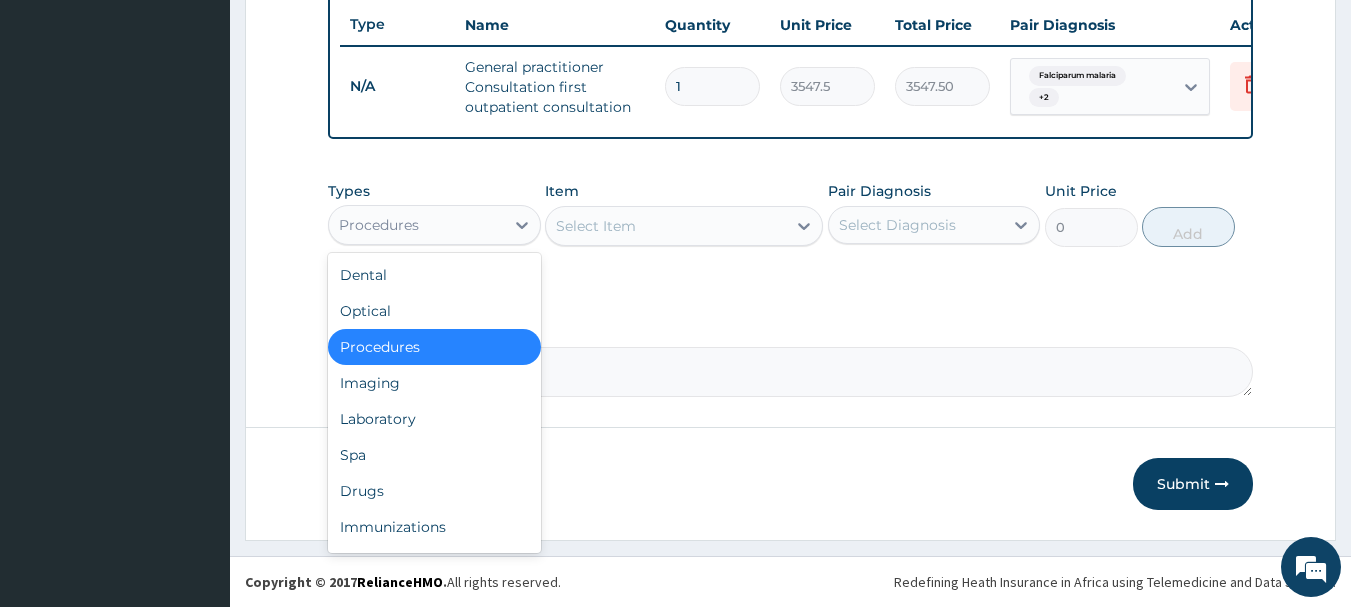 click on "Procedures" at bounding box center (416, 225) 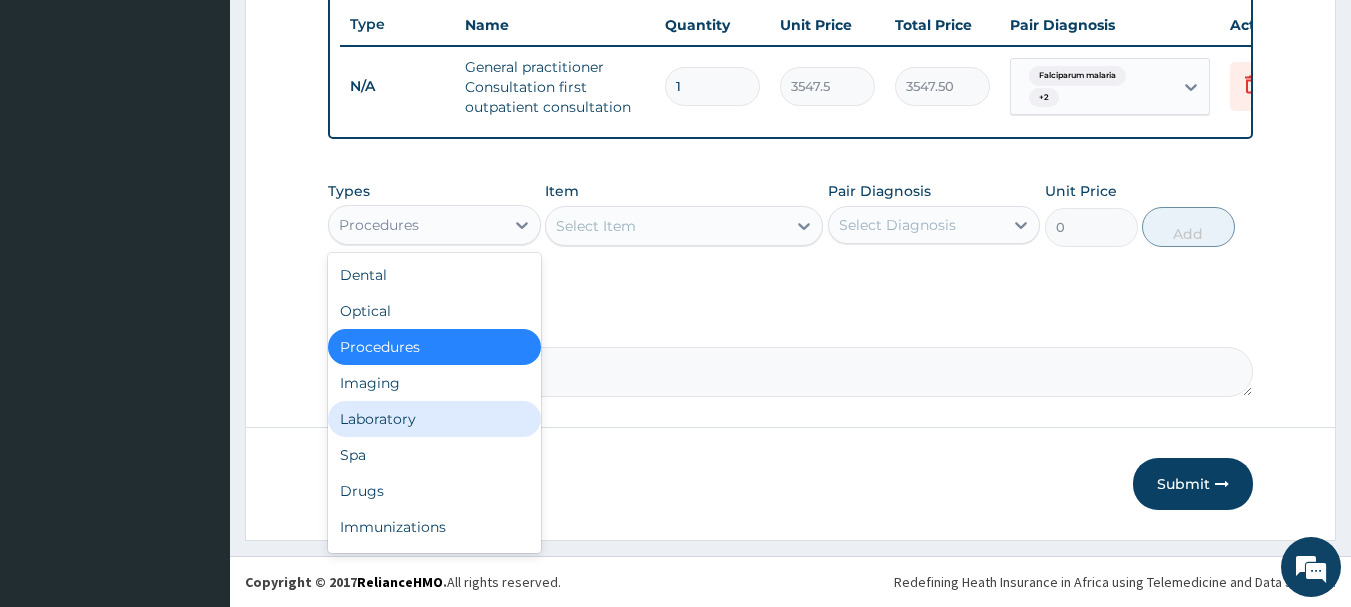click on "Laboratory" at bounding box center [434, 419] 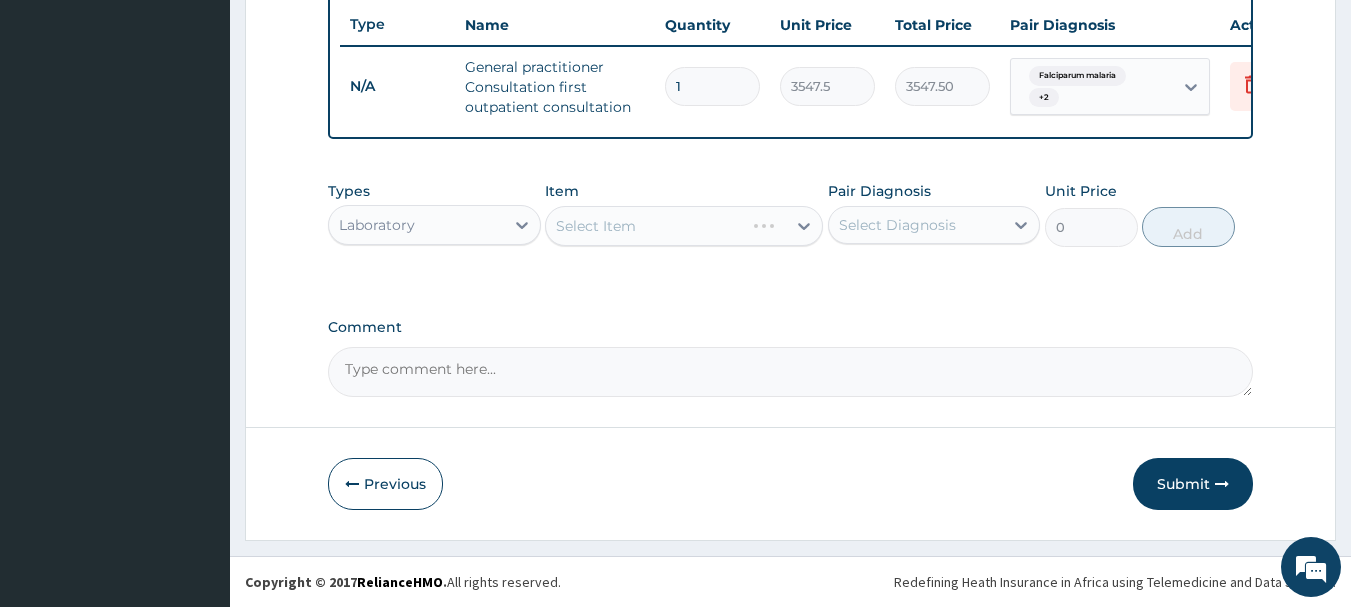 click on "Select Item" at bounding box center (684, 226) 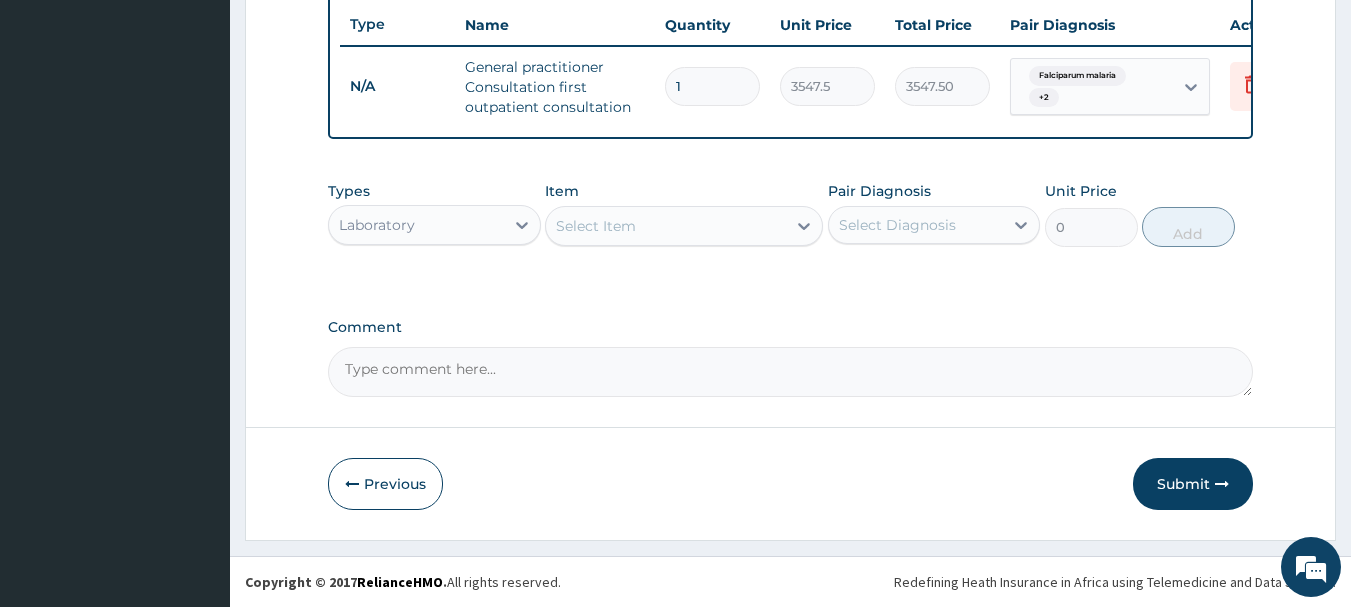 click 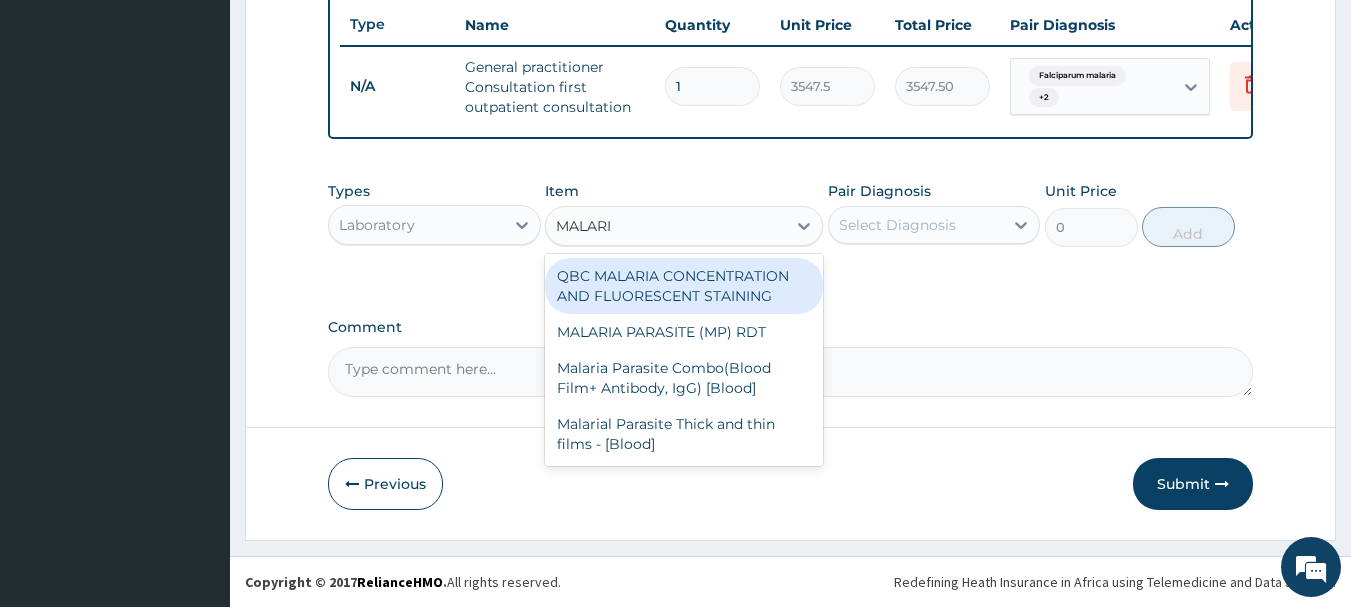 type on "MALARIA" 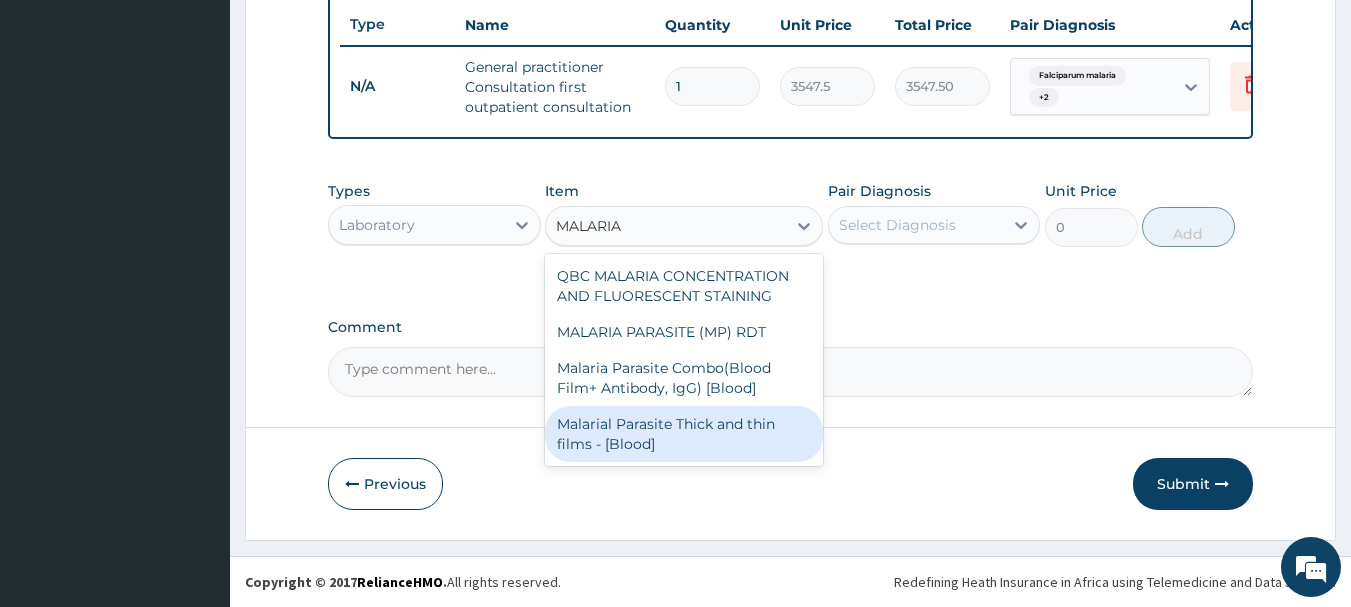 click on "Malarial Parasite Thick and thin films - [Blood]" at bounding box center [684, 434] 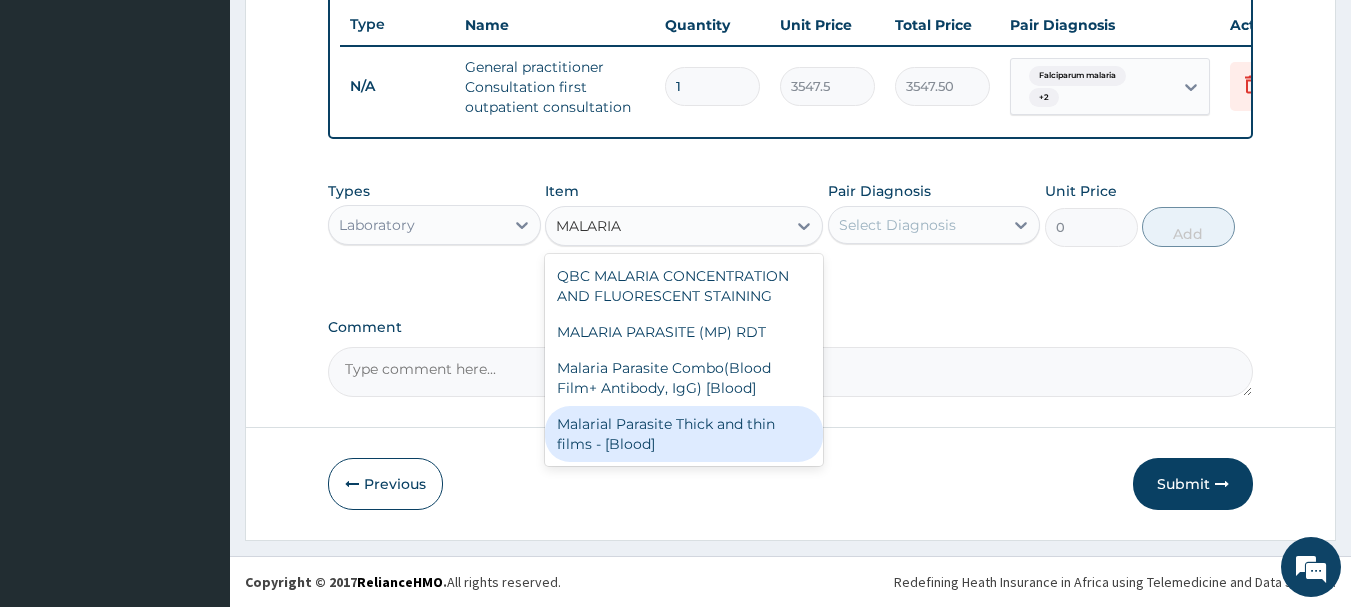 type 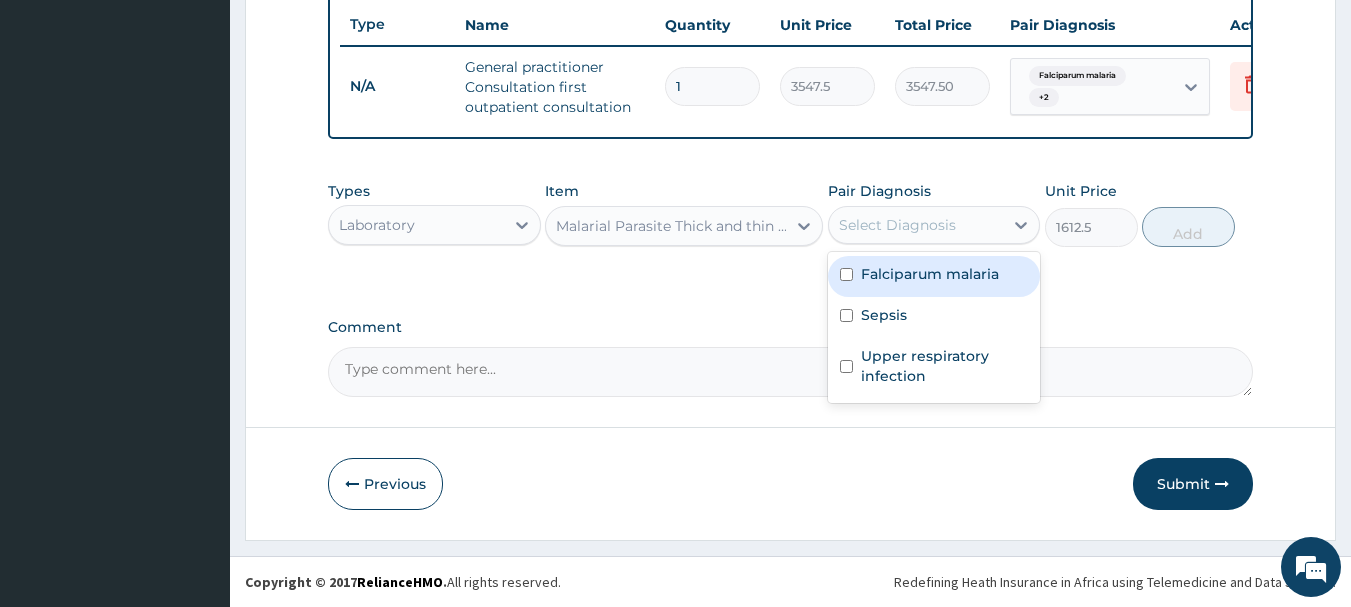 click on "Select Diagnosis" at bounding box center (916, 225) 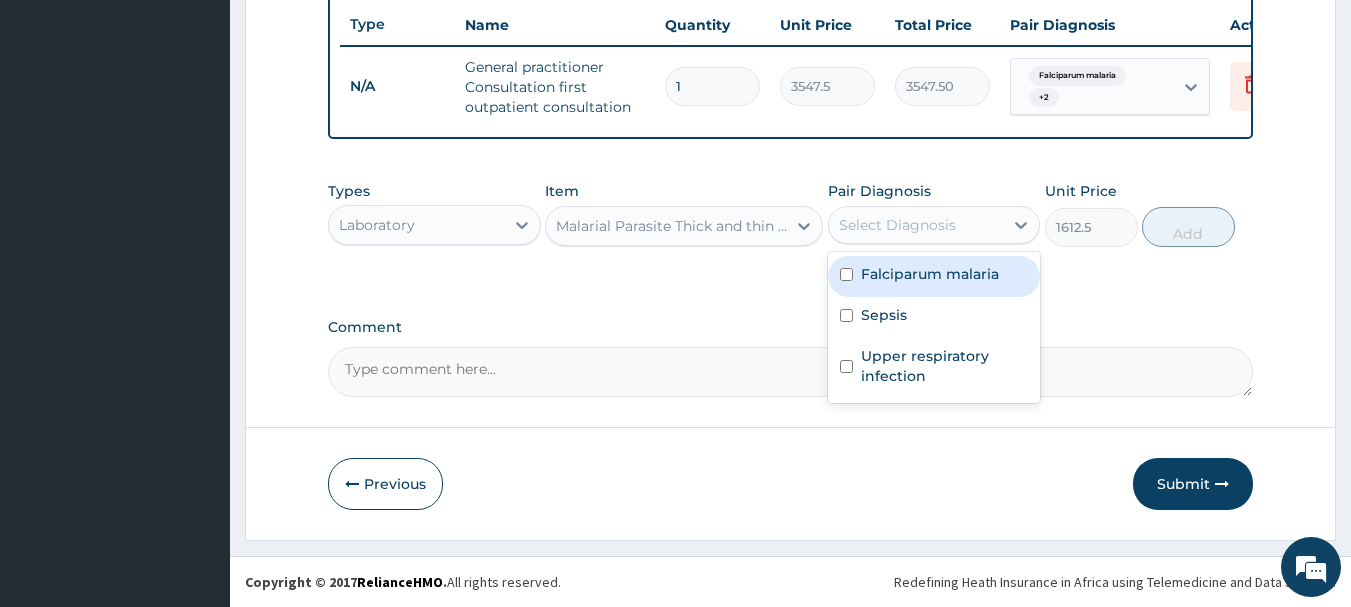 click on "Falciparum malaria" at bounding box center (930, 274) 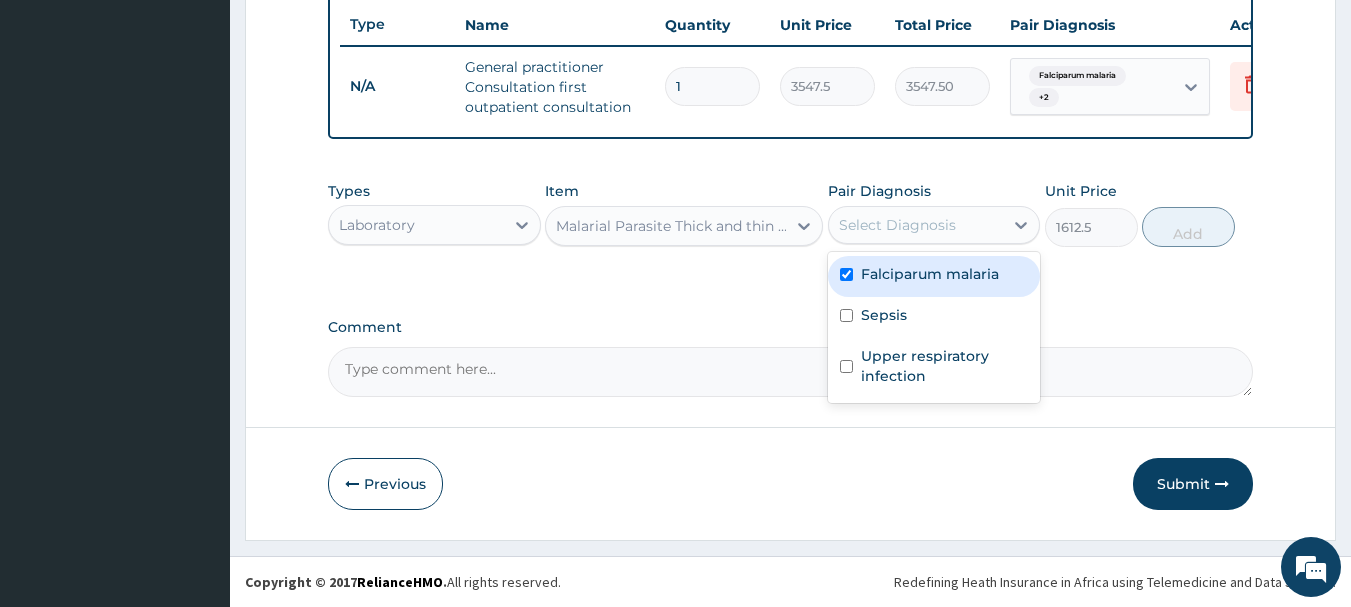 checkbox on "true" 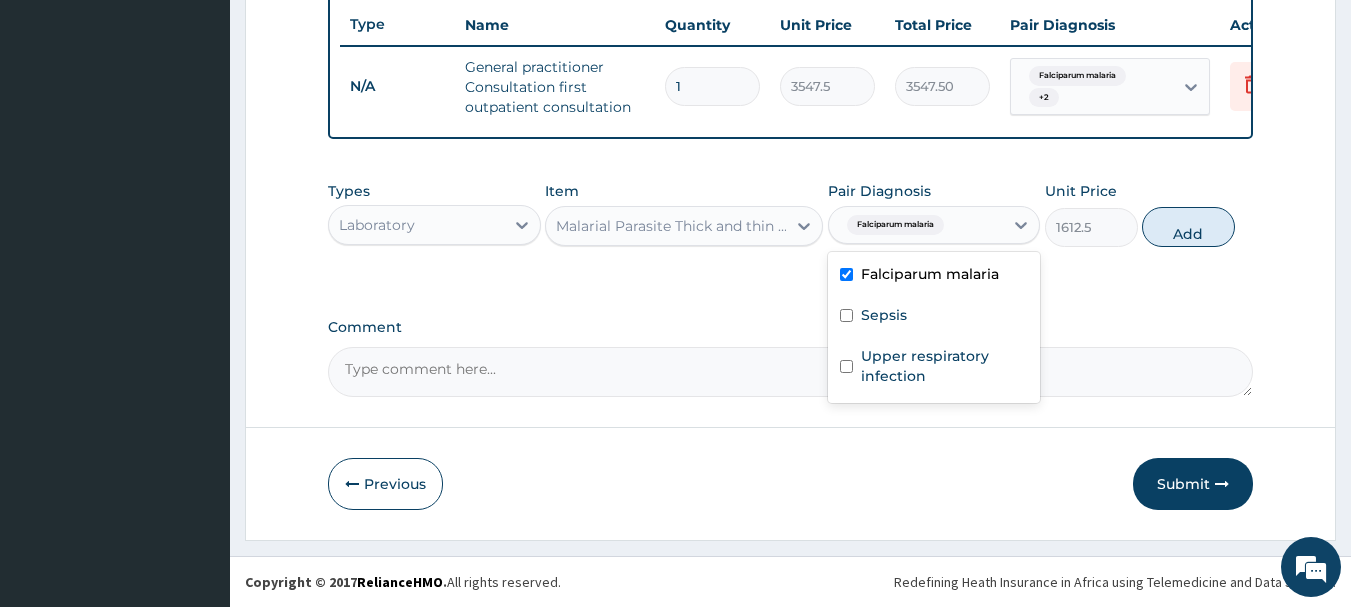 click on "Add" at bounding box center (1188, 227) 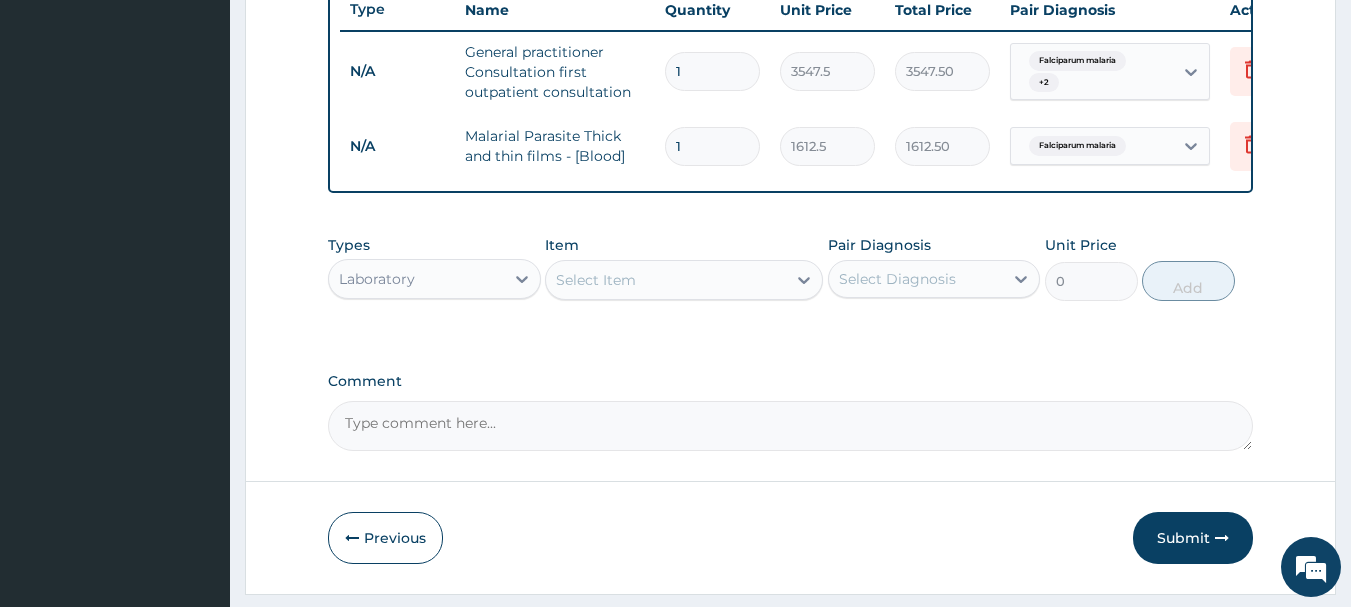 click on "Select Item" at bounding box center (666, 280) 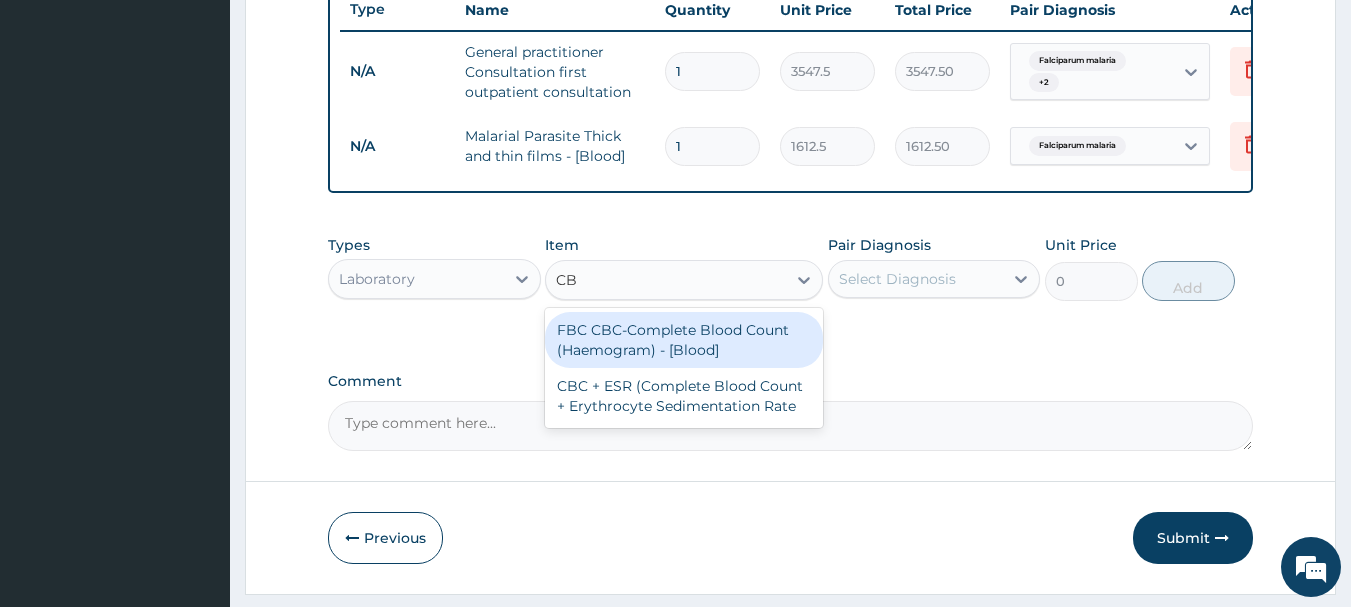 type on "CBC" 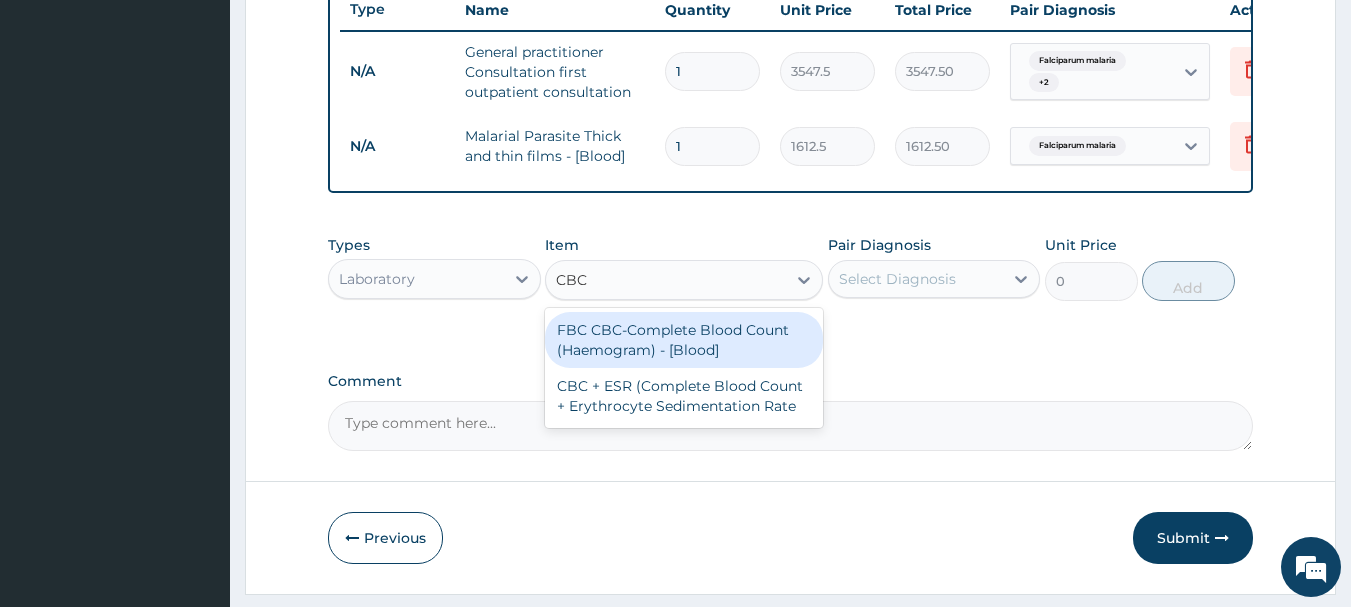 click on "FBC CBC-Complete Blood Count (Haemogram) - [Blood]" at bounding box center [684, 340] 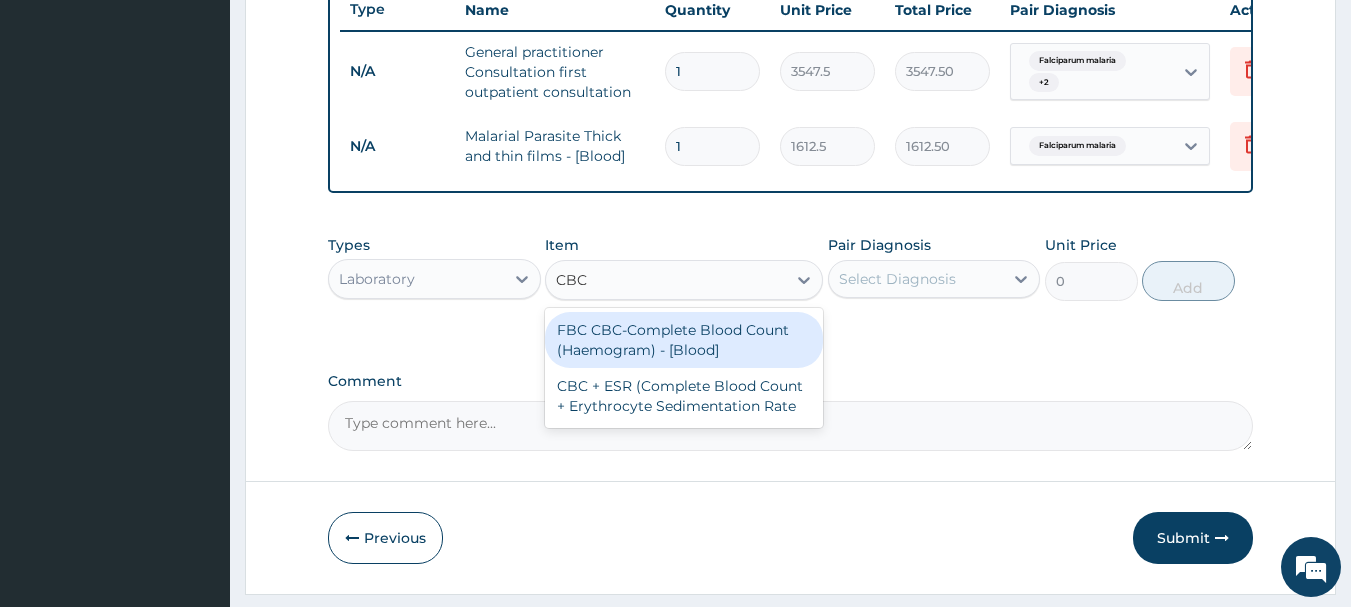 type 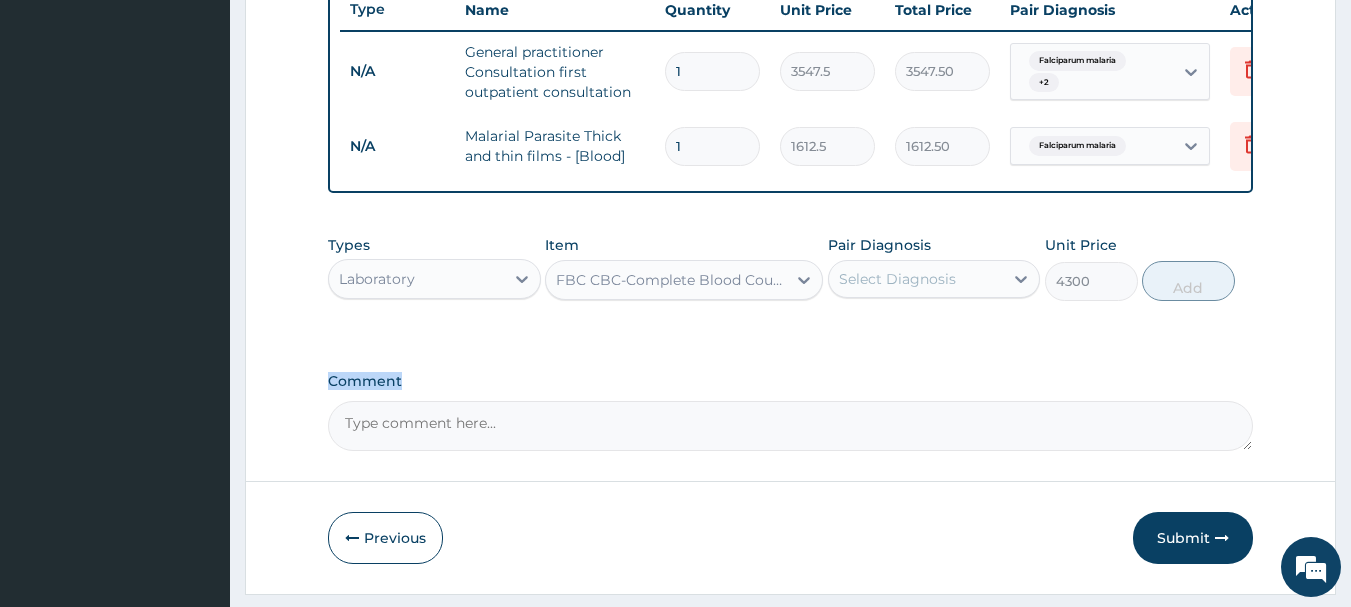 click on "PA Code / Prescription Code Enter Code(Secondary Care Only) Encounter Date 03-08-2025 Important Notice Please enter PA codes before entering items that are not attached to a PA code   All diagnoses entered must be linked to a claim item. Diagnosis & Claim Items that are visible but inactive cannot be edited because they were imported from an already approved PA code. Diagnosis Falciparum malaria Confirmed Sepsis Confirmed Upper respiratory infection Confirmed NB: All diagnosis must be linked to a claim item Claim Items Type Name Quantity Unit Price Total Price Pair Diagnosis Actions N/A General practitioner Consultation first outpatient consultation 1 3547.5 3547.50 Falciparum malaria  + 2 Delete N/A Malarial Parasite Thick and thin films - [Blood] 1 1612.5 1612.50 Falciparum malaria Delete Types Laboratory Item FBC CBC-Complete Blood Count (Haemogram) - [Blood] Pair Diagnosis Select Diagnosis Unit Price 4300 Add Comment" at bounding box center (791, -62) 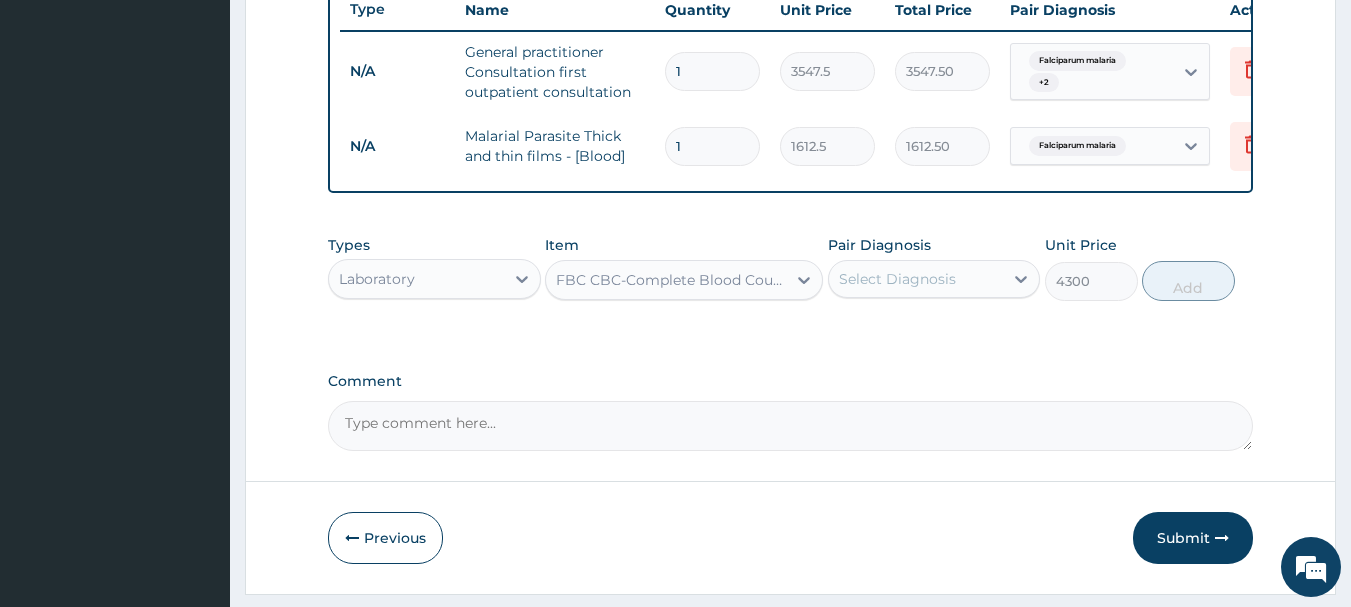 click on "Select Diagnosis" at bounding box center [916, 279] 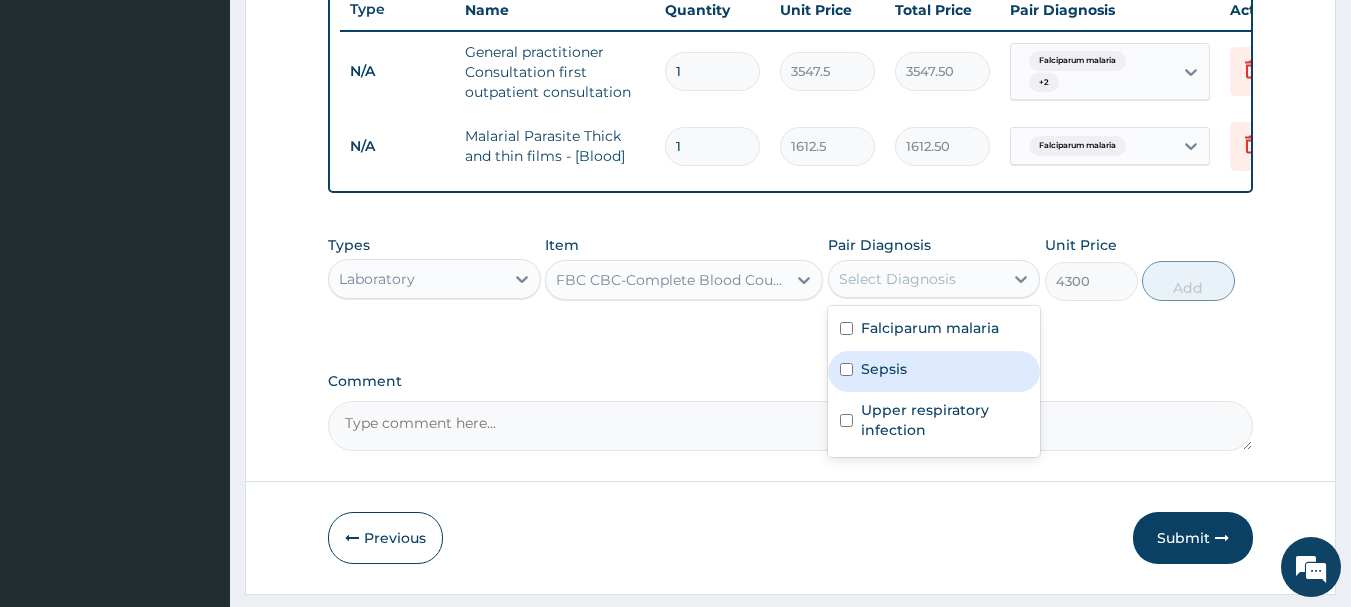 click on "Sepsis" at bounding box center [884, 369] 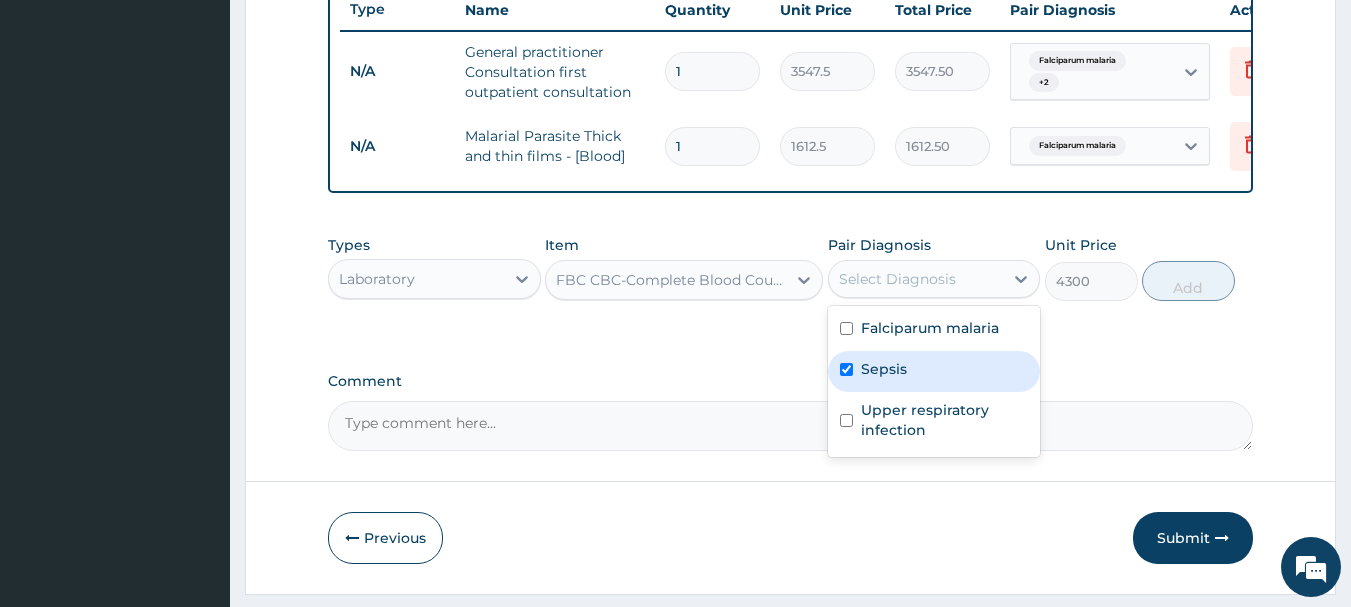 checkbox on "true" 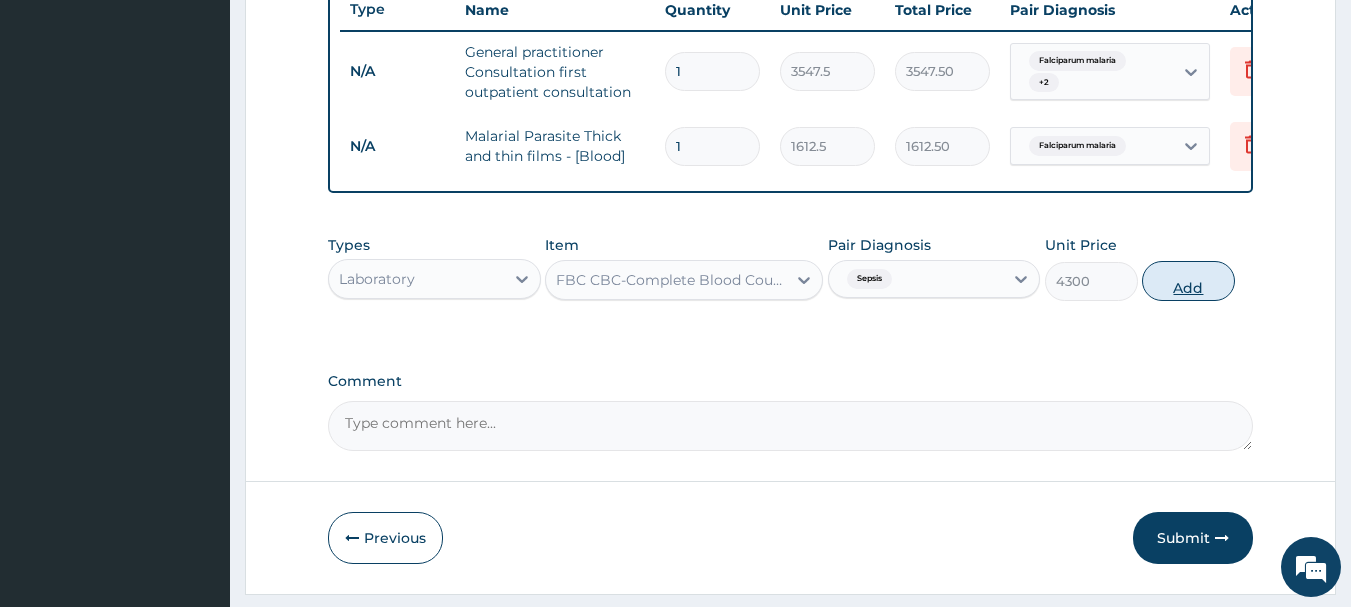 click on "Add" at bounding box center (1188, 281) 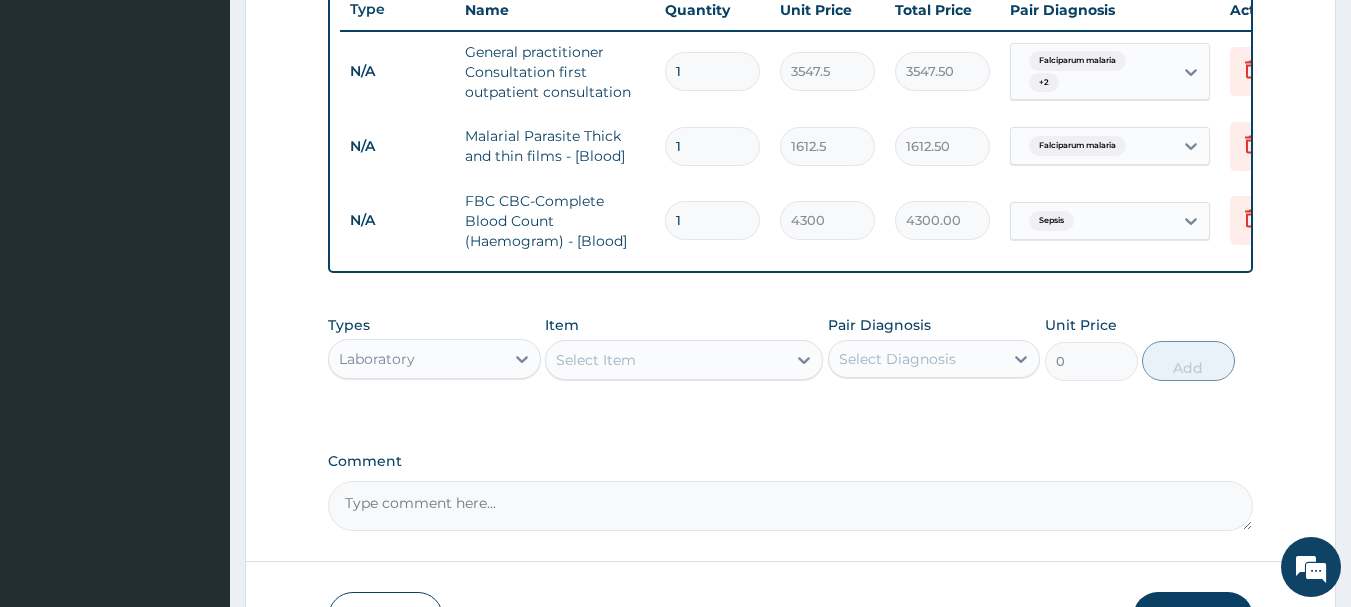 scroll, scrollTop: 915, scrollLeft: 0, axis: vertical 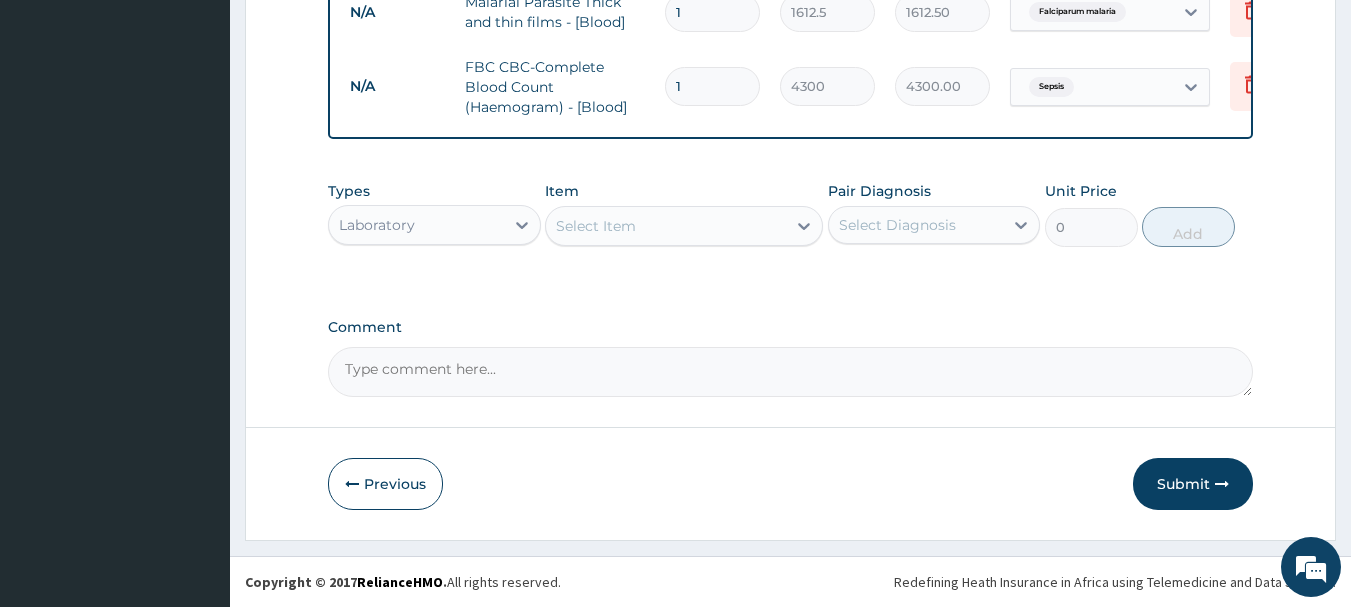 click on "Laboratory" at bounding box center [416, 225] 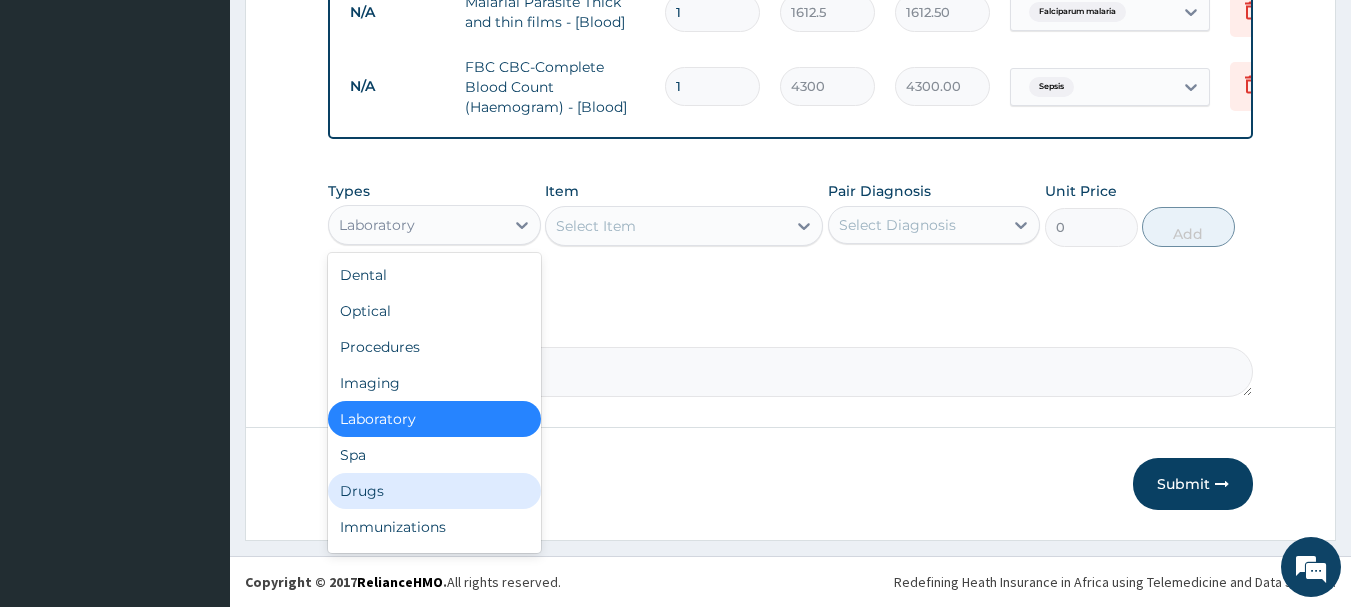 click on "Drugs" at bounding box center (434, 491) 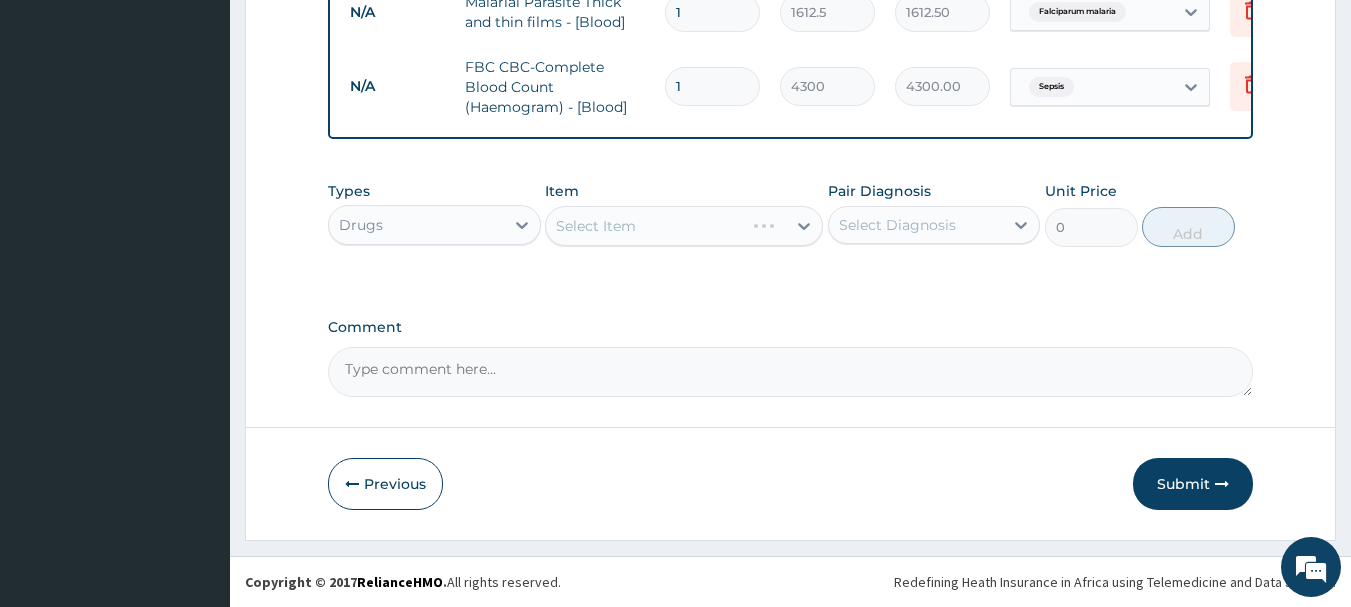 click on "Select Item" at bounding box center (684, 226) 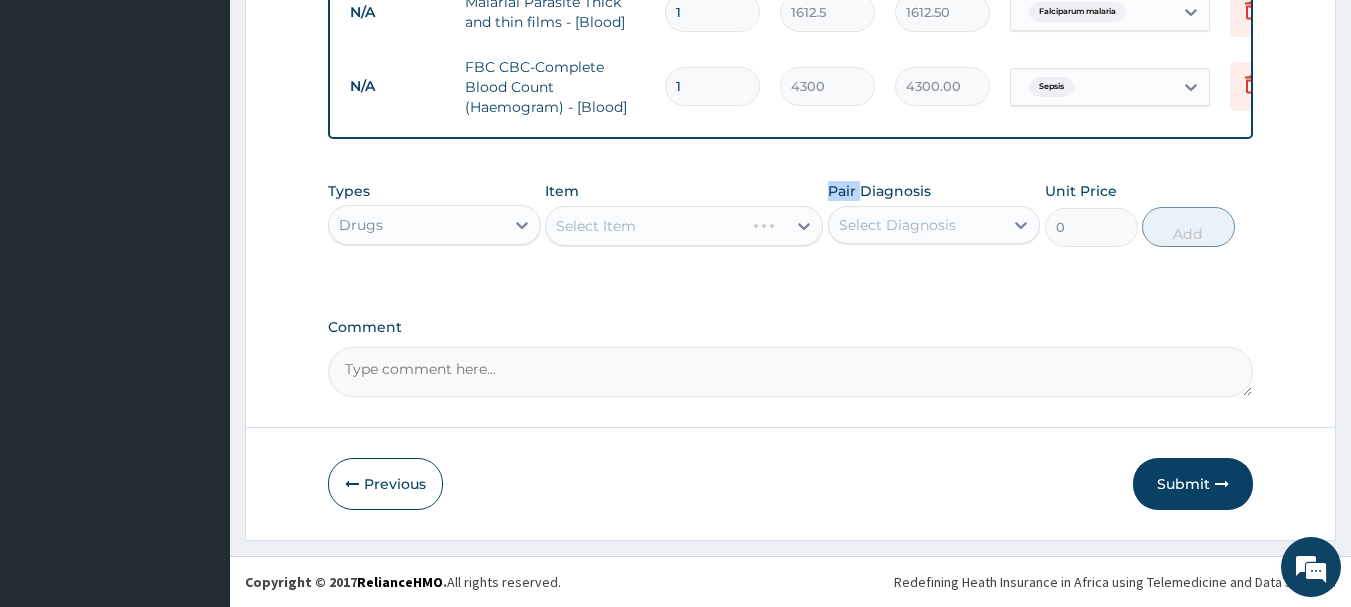 click on "Select Item" at bounding box center (684, 226) 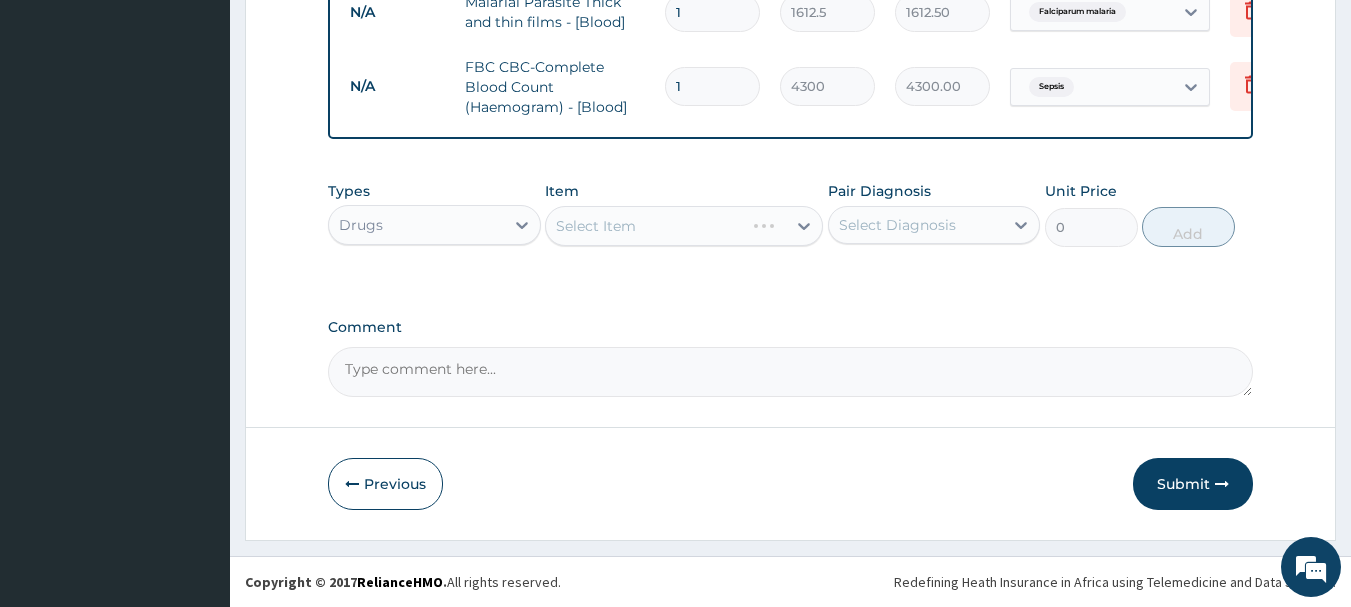 click on "Select Item" at bounding box center (684, 226) 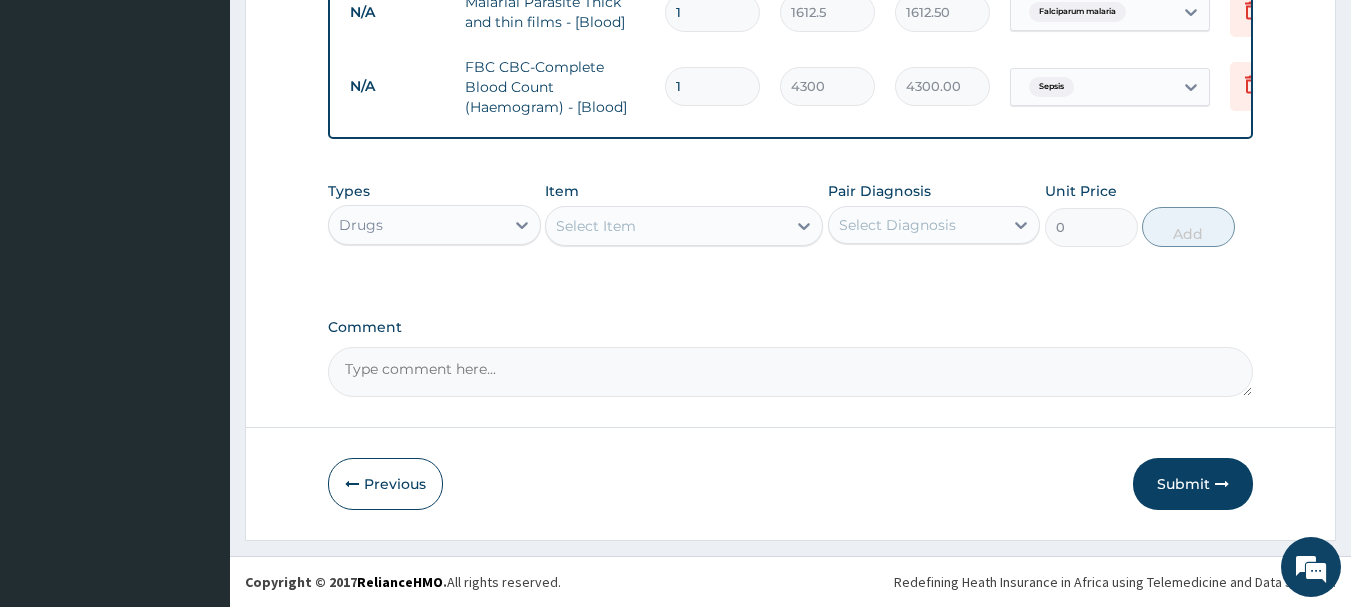 click at bounding box center (804, 226) 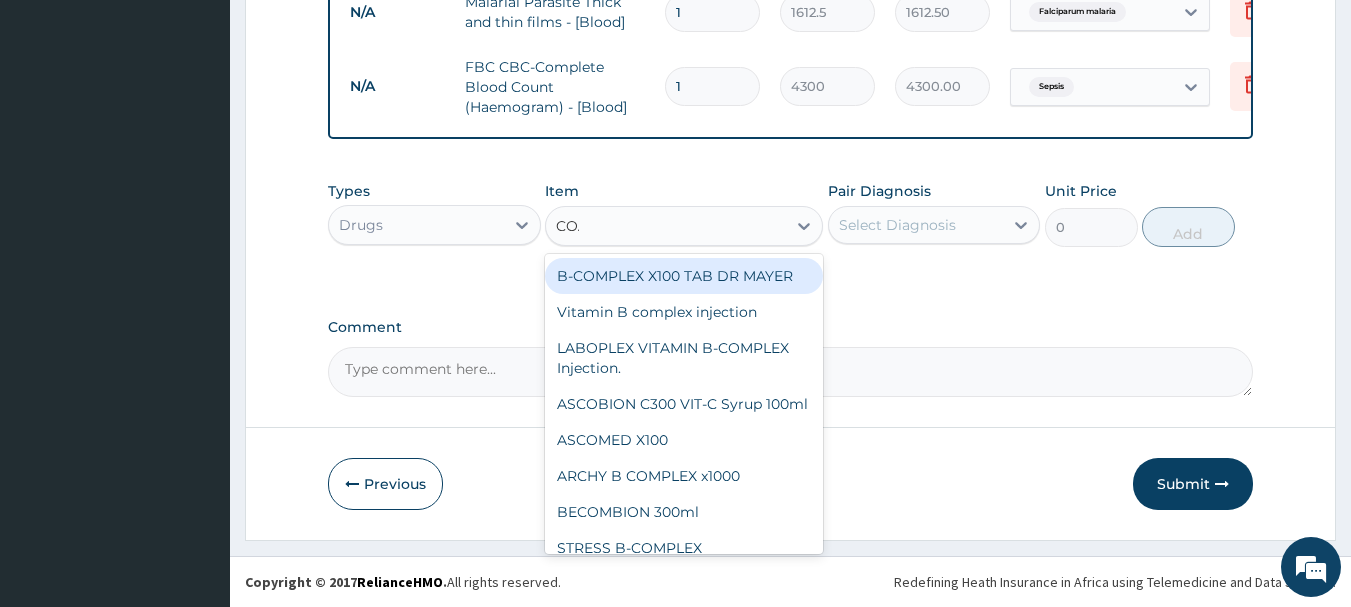 type on "COAR" 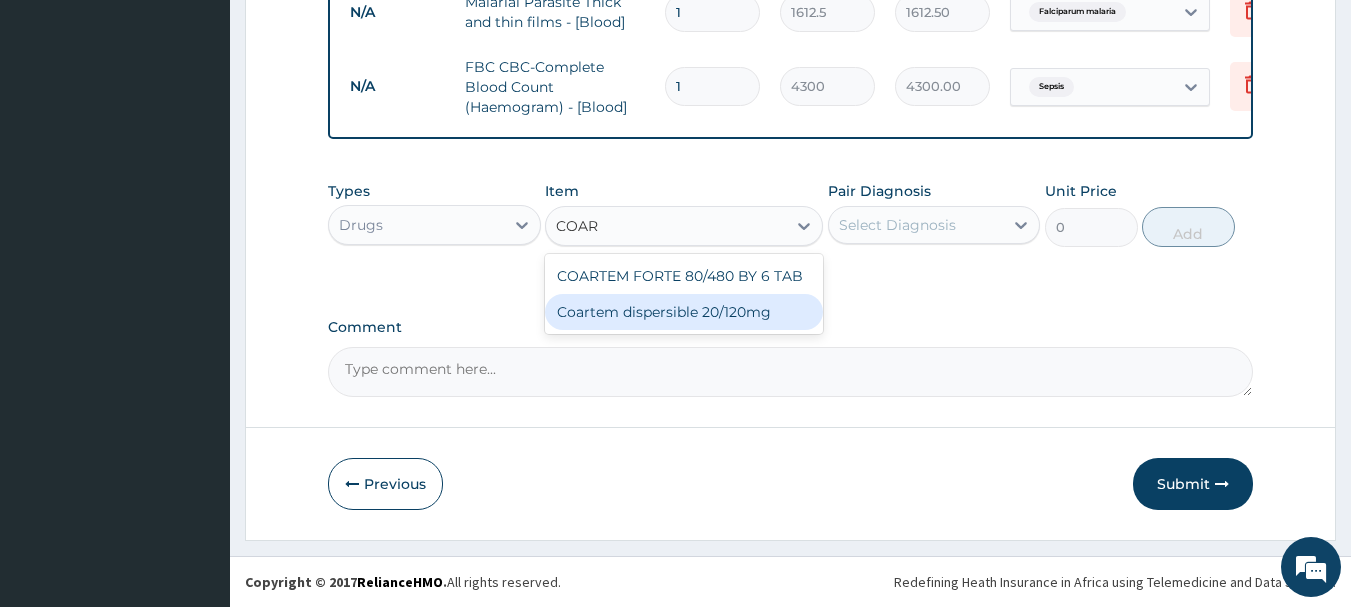 click on "Coartem dispersible 20/120mg" at bounding box center (684, 312) 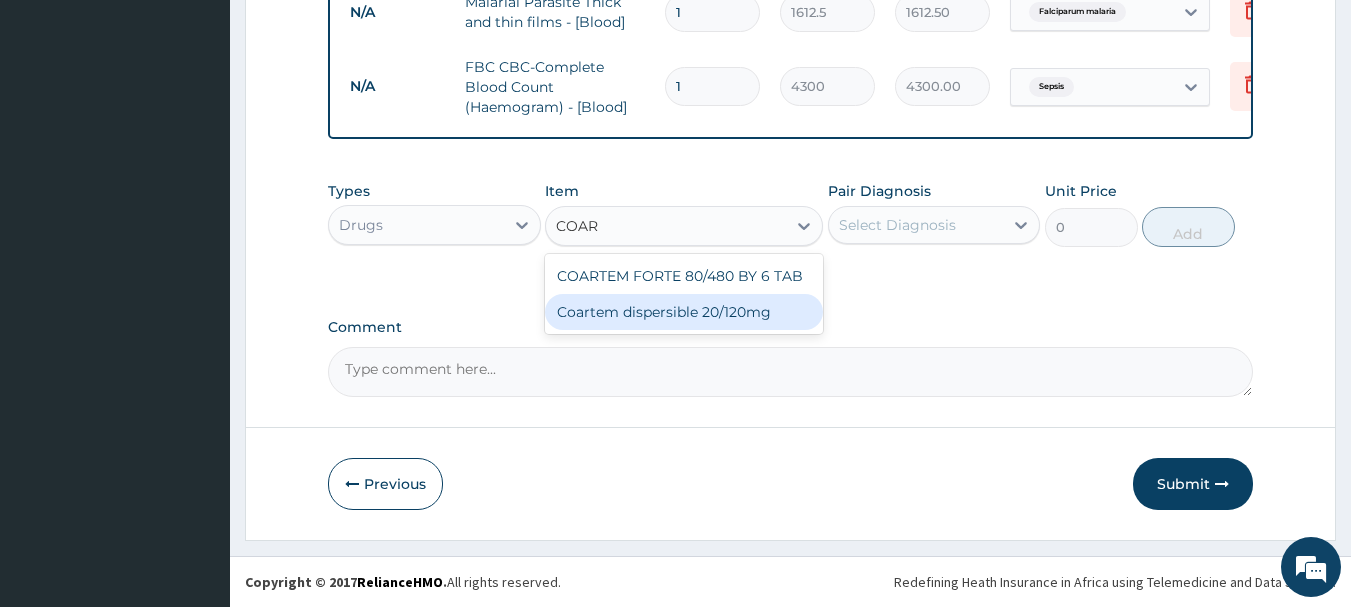 type 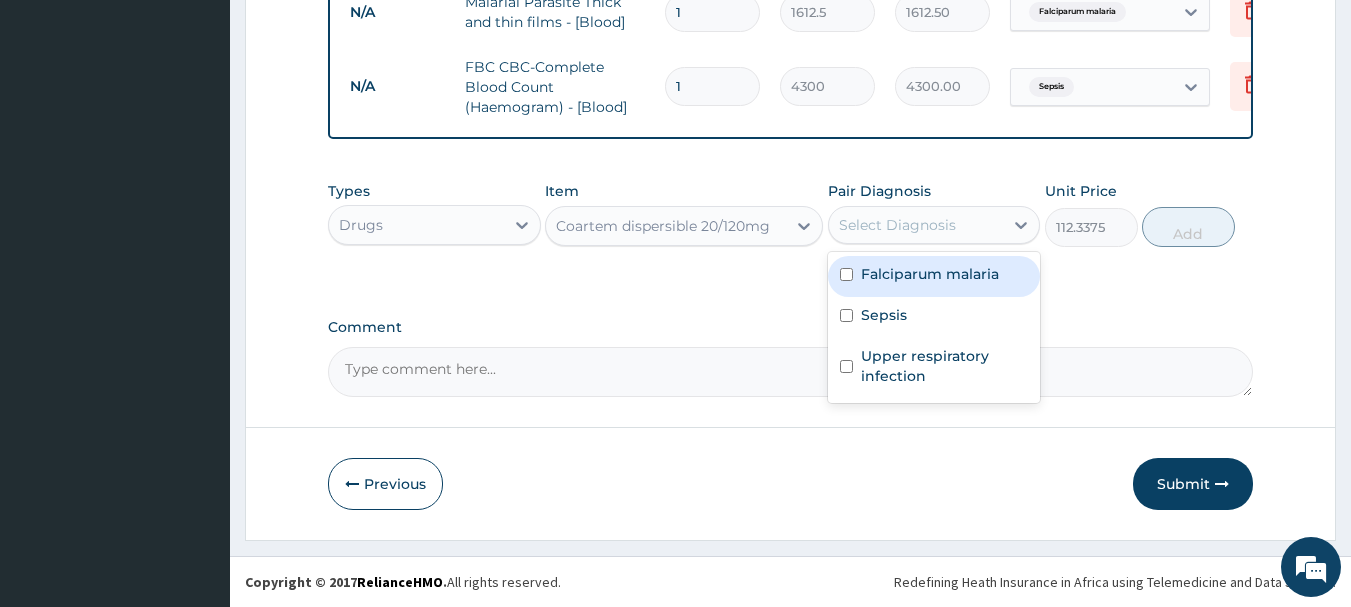 click on "Select Diagnosis" at bounding box center (897, 225) 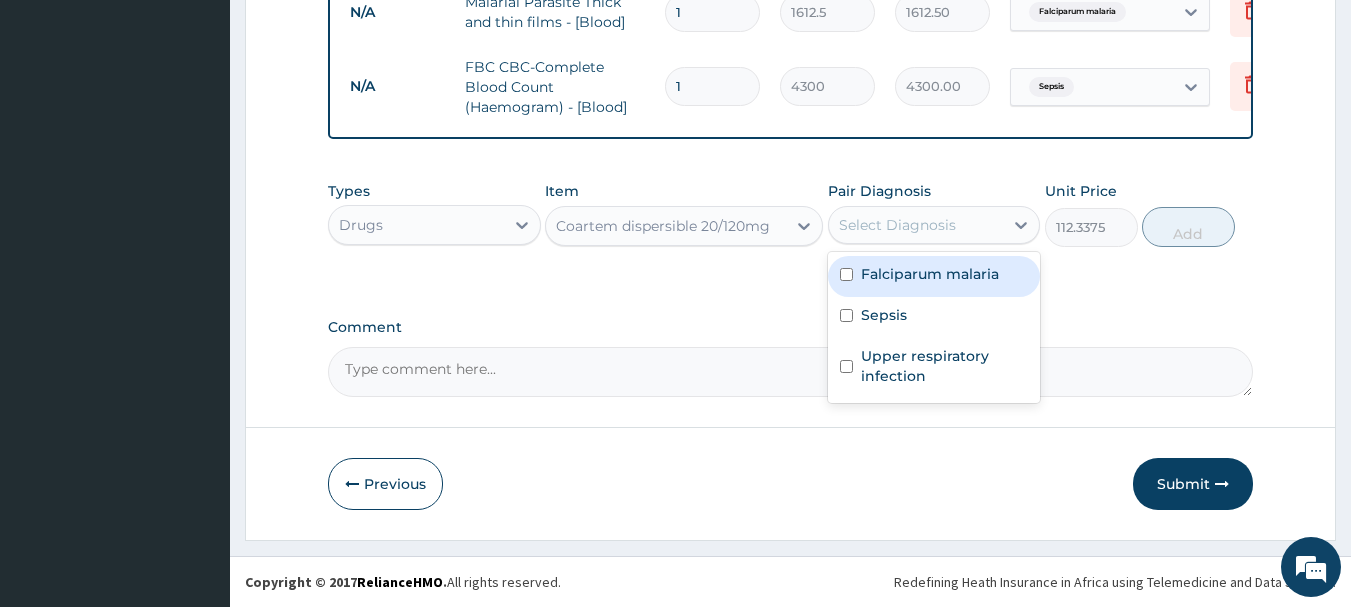 click on "Falciparum malaria" at bounding box center [934, 276] 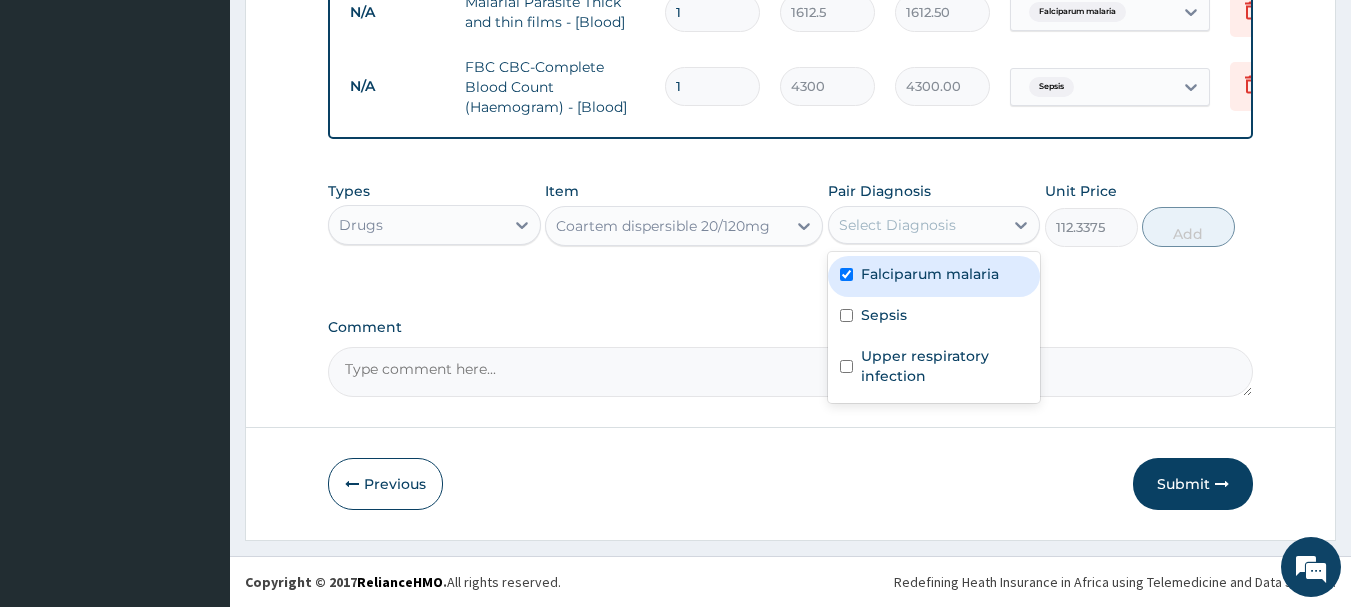 checkbox on "true" 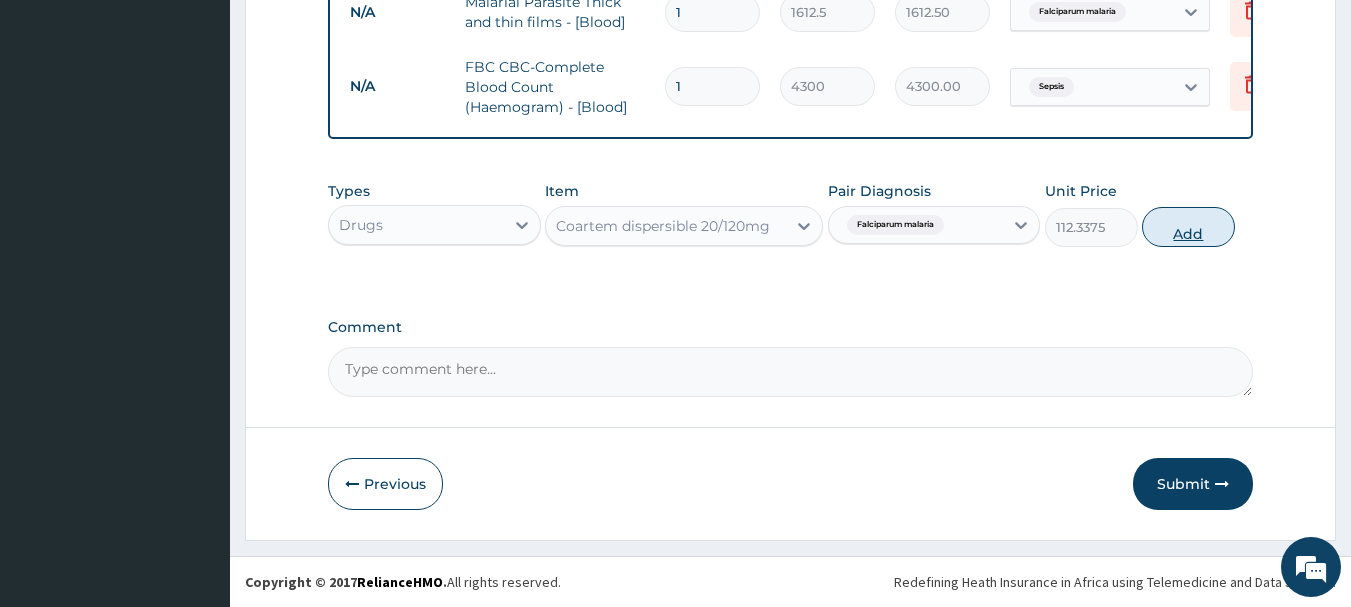 click on "Add" at bounding box center [1188, 227] 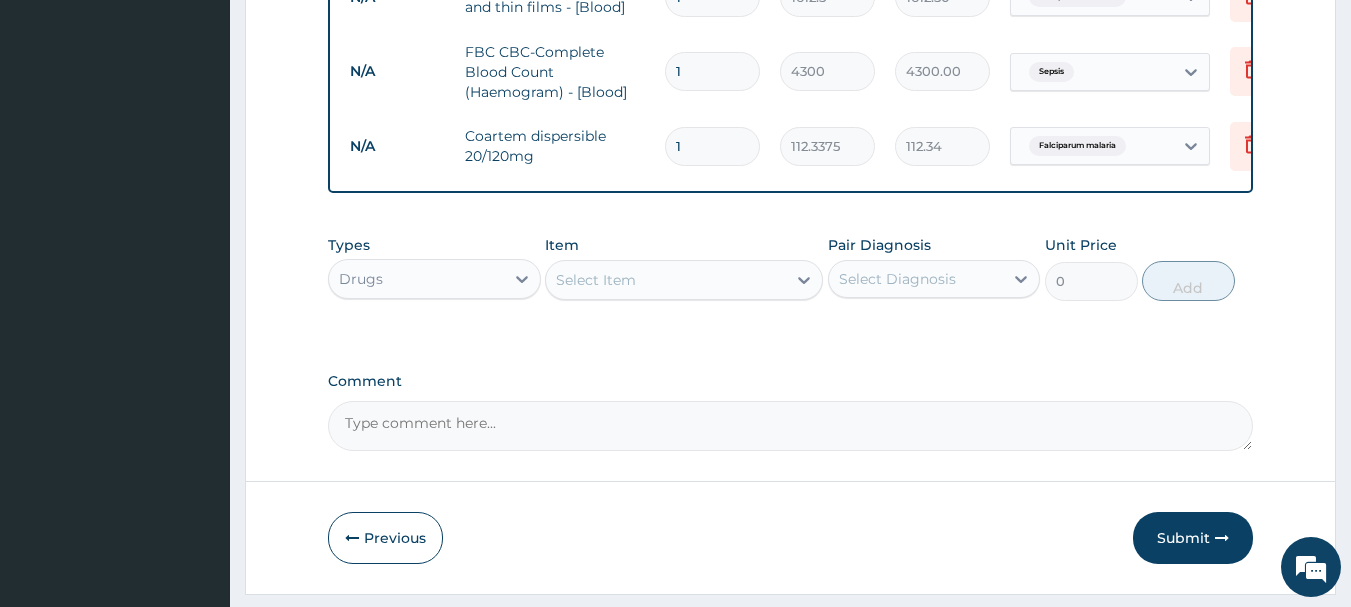 click on "Select Item" at bounding box center (666, 280) 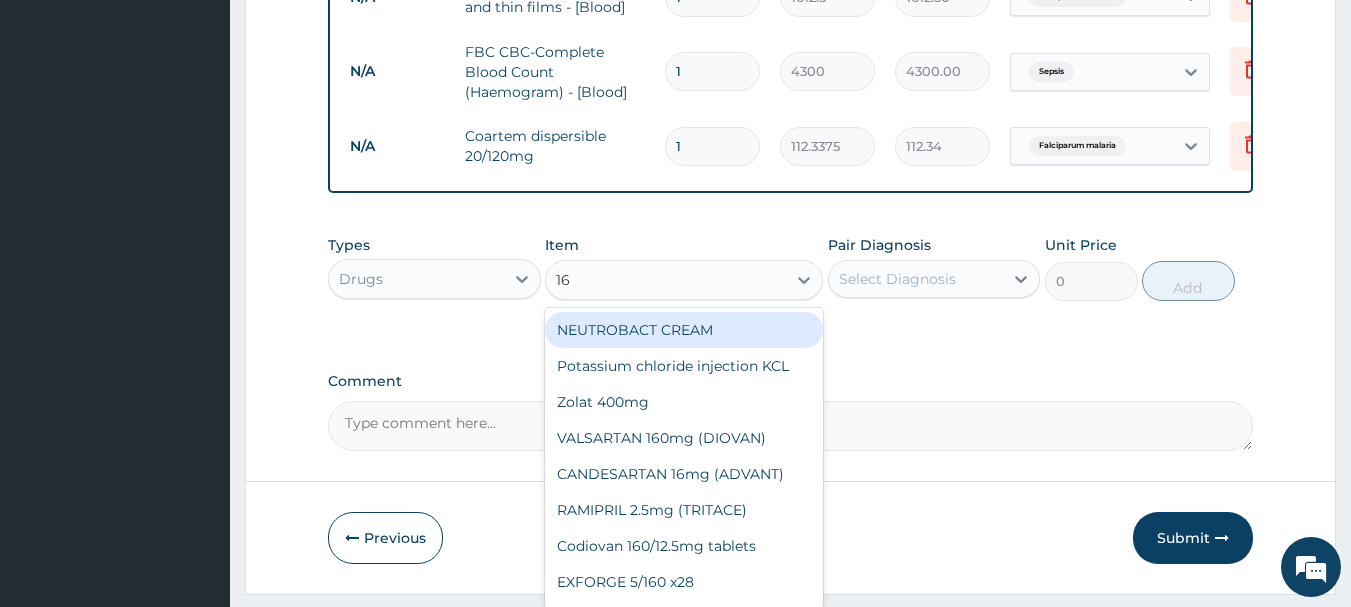 type on "1" 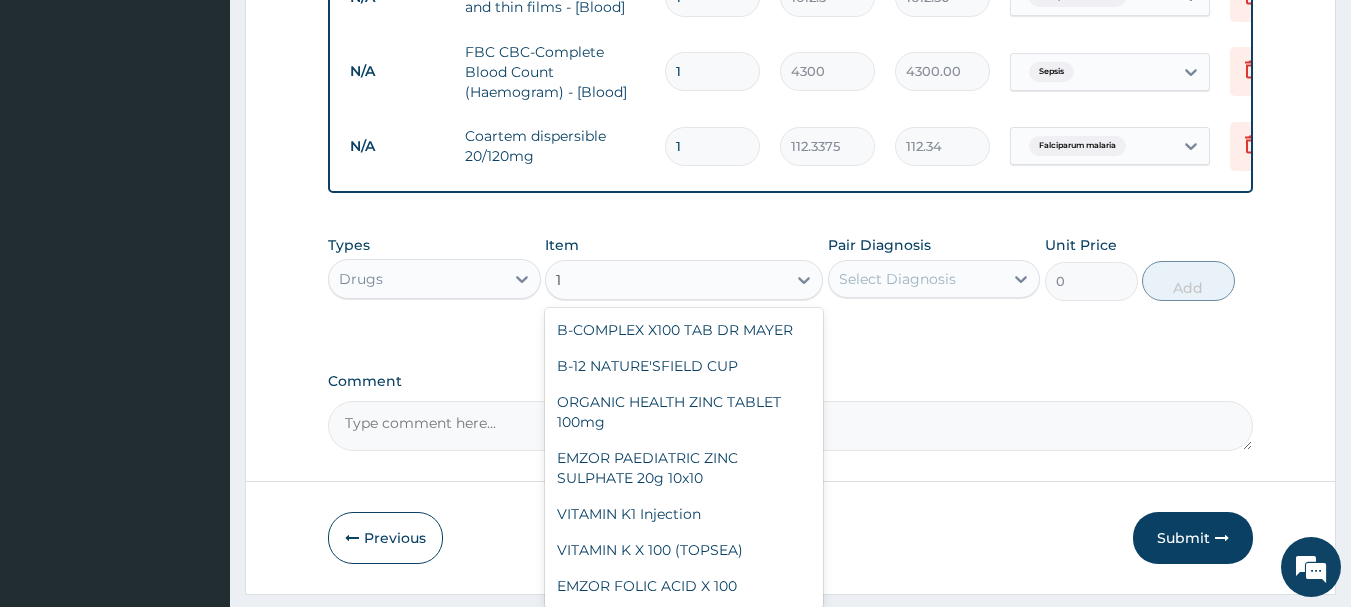 type 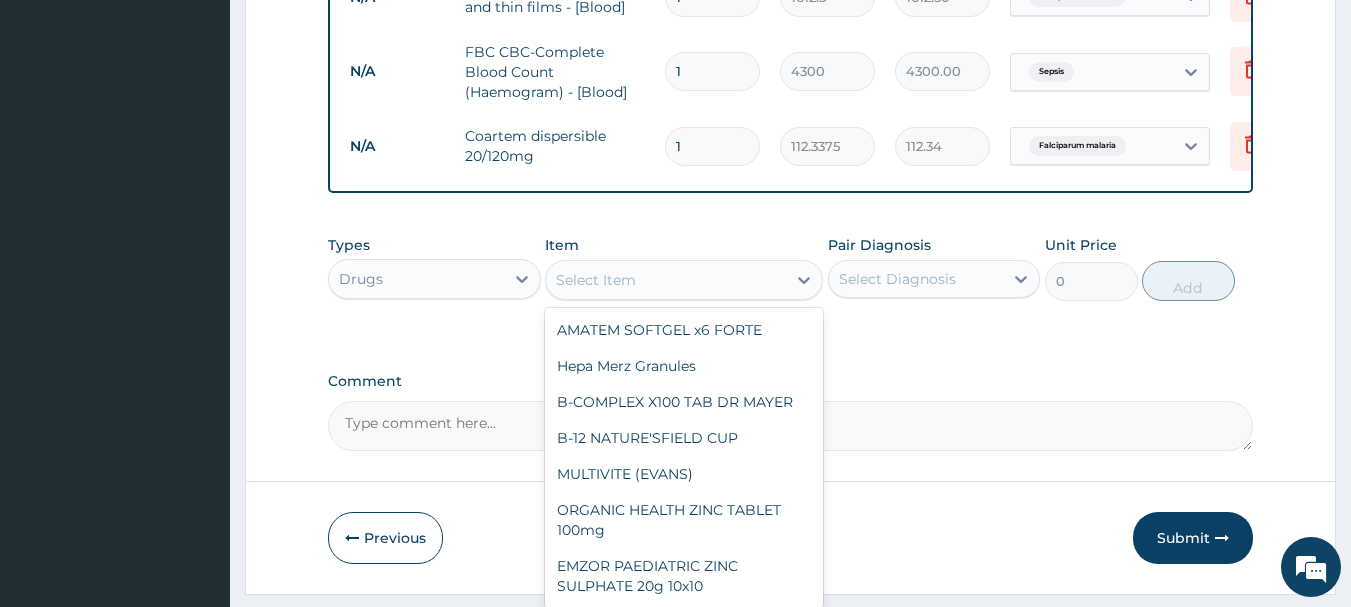 click on "1" at bounding box center [712, 146] 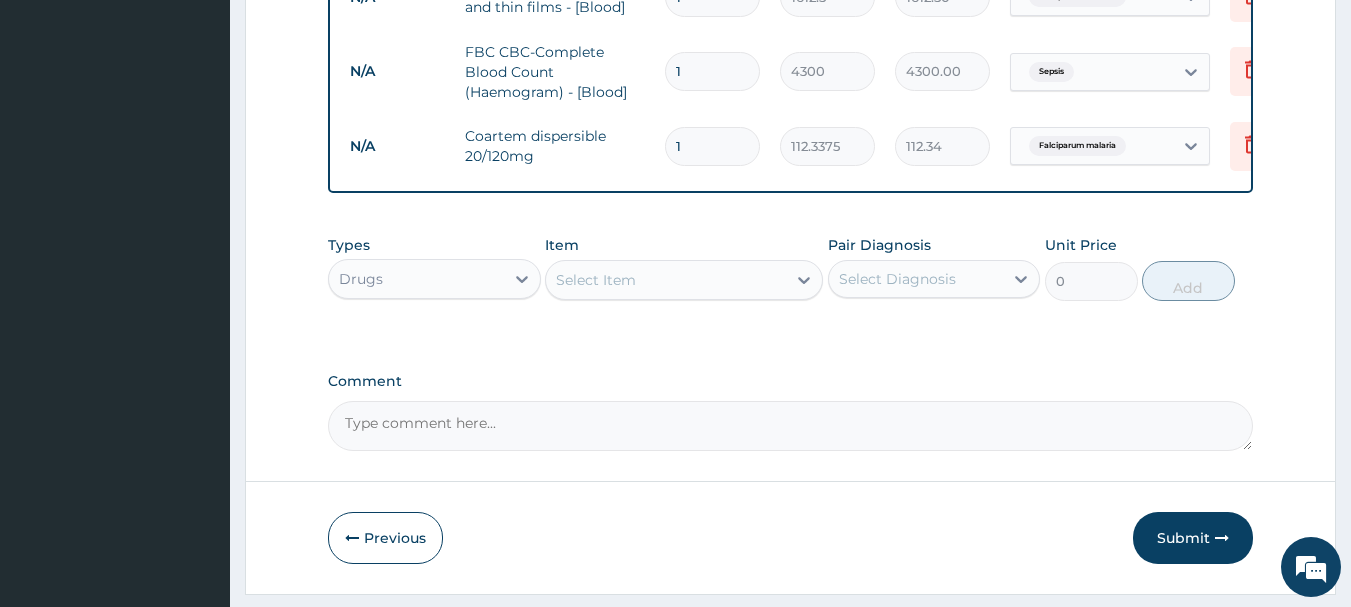 type on "16" 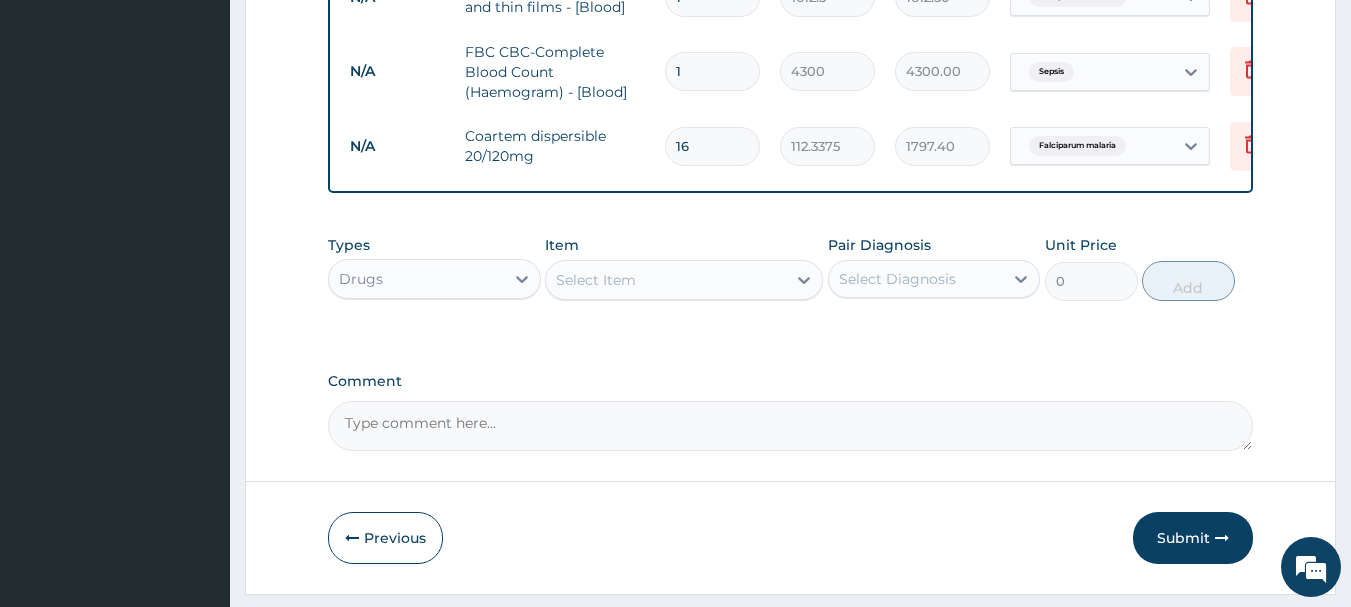 type on "16" 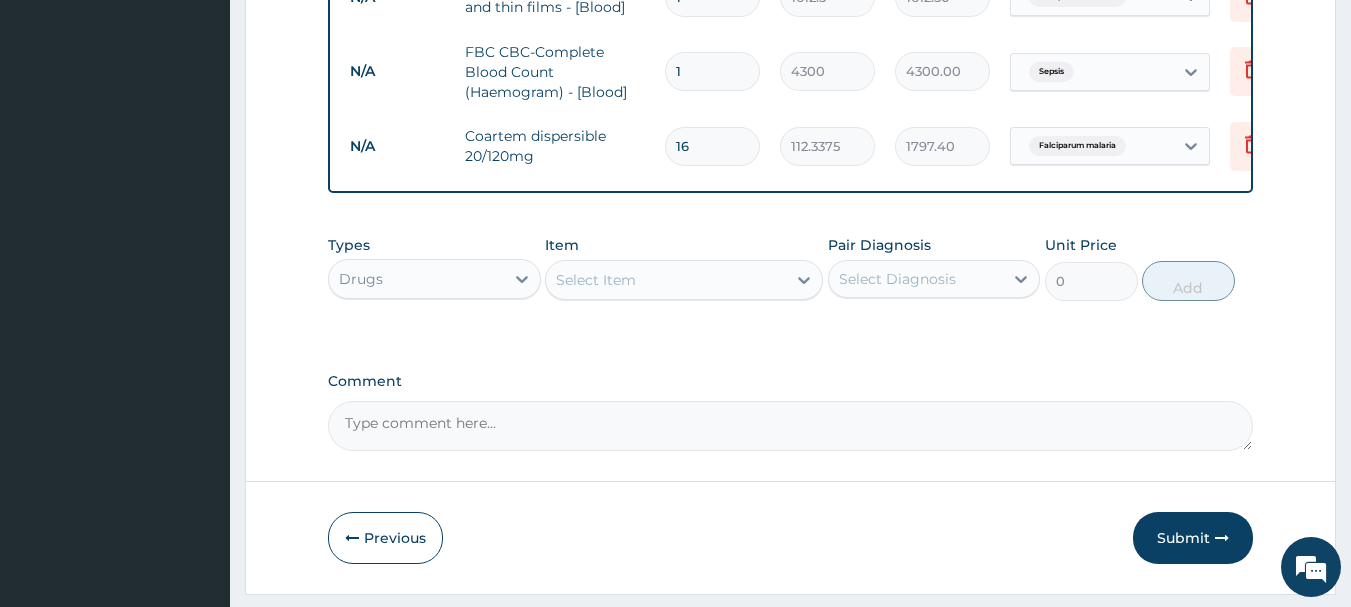 click on "Select Item" at bounding box center (666, 280) 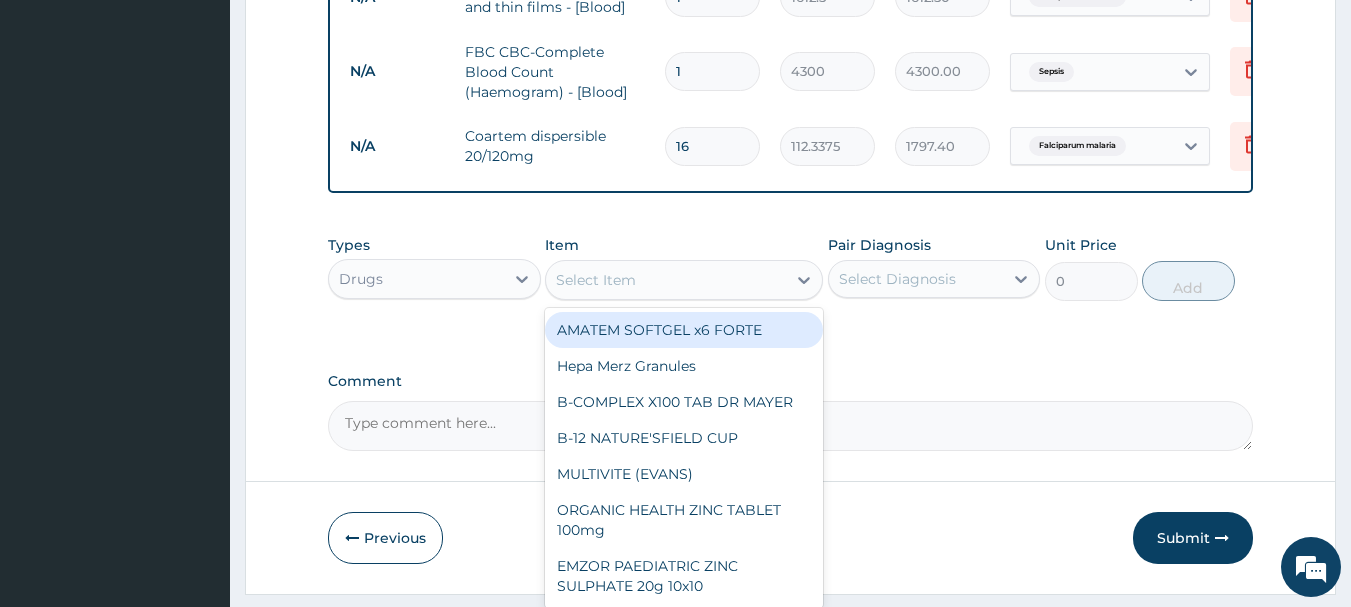type on "I" 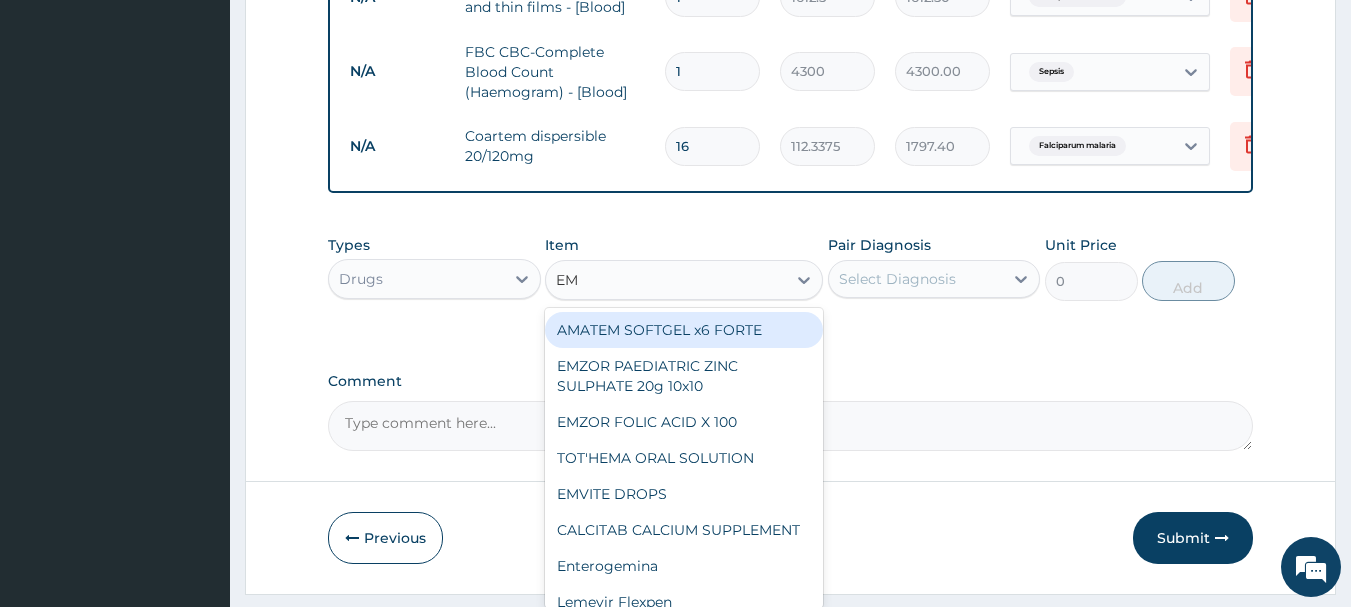 type on "EMM" 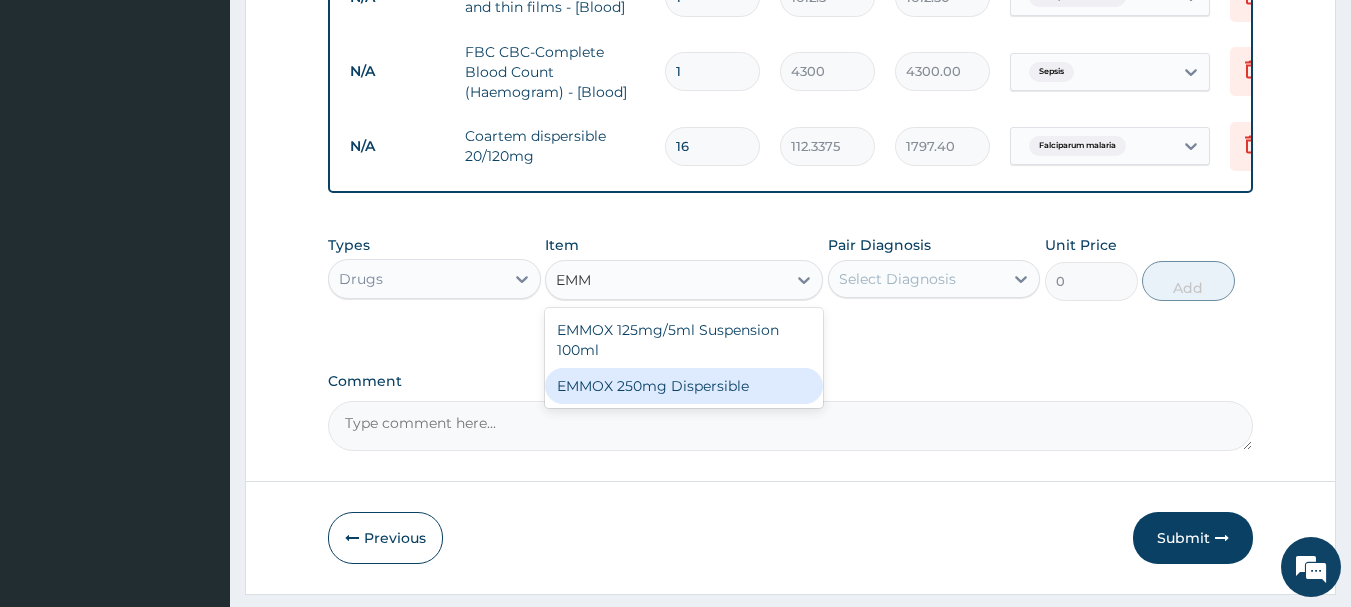 click on "EMMOX 250mg Dispersible" at bounding box center [684, 386] 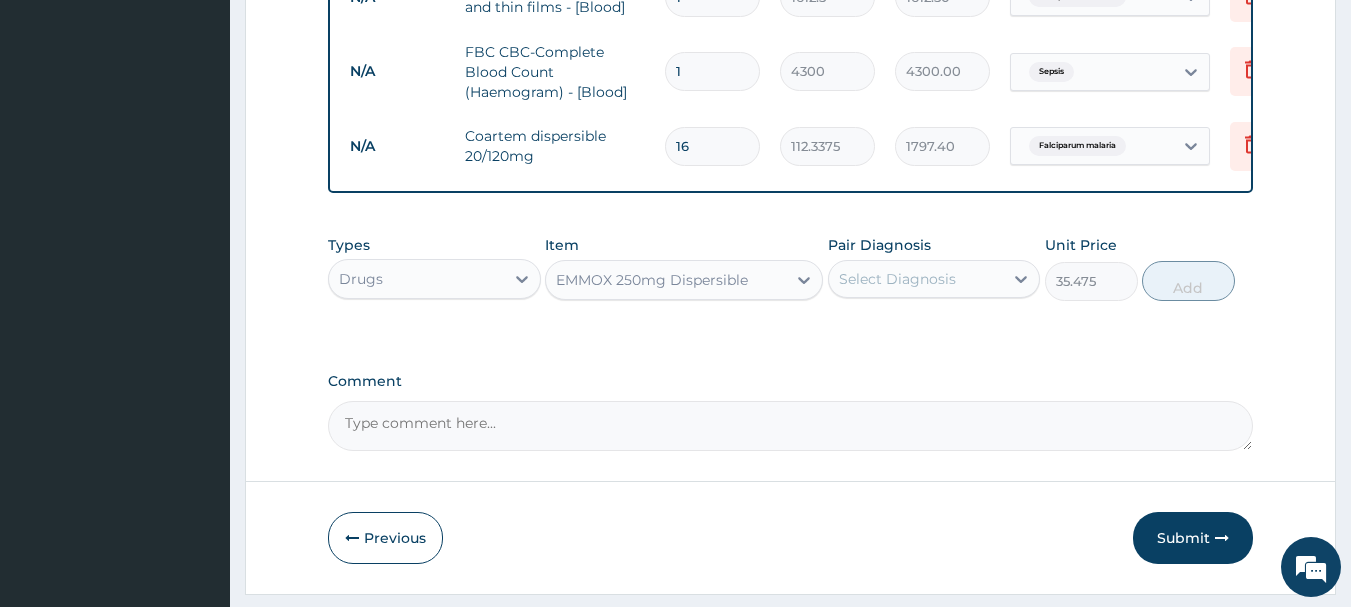click on "Select Diagnosis" at bounding box center [897, 279] 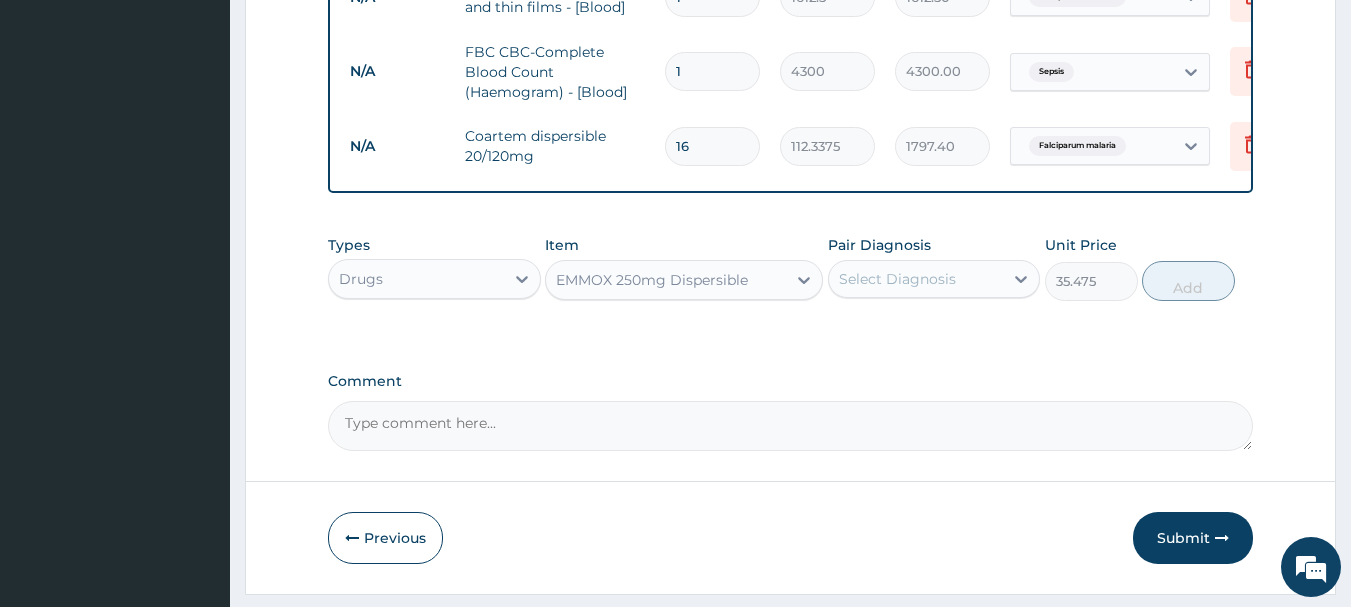 click on "Comment" at bounding box center [791, 412] 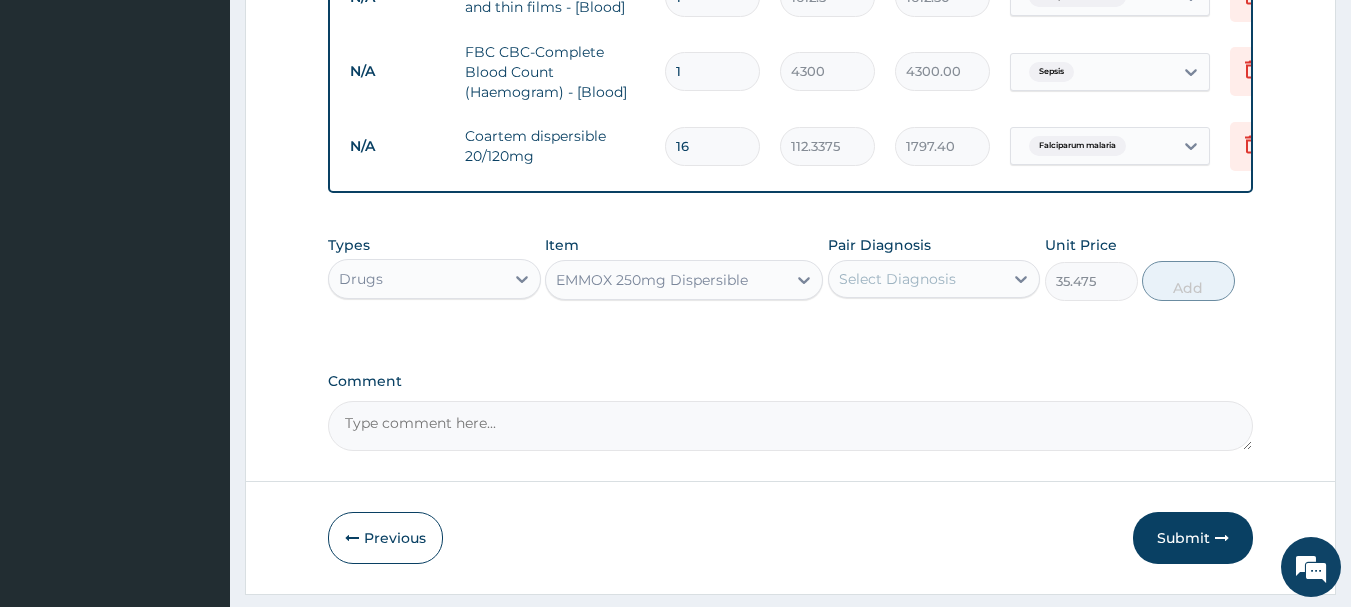 click on "EMMOX 250mg Dispersible" at bounding box center (666, 280) 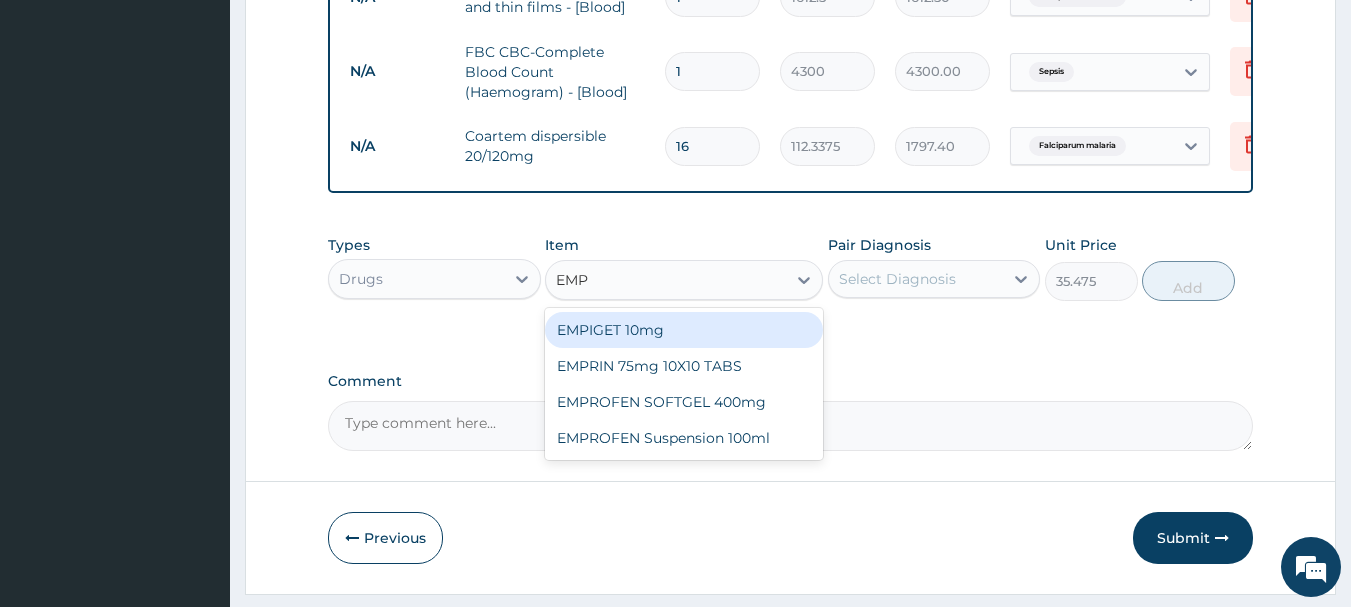 scroll, scrollTop: 0, scrollLeft: 0, axis: both 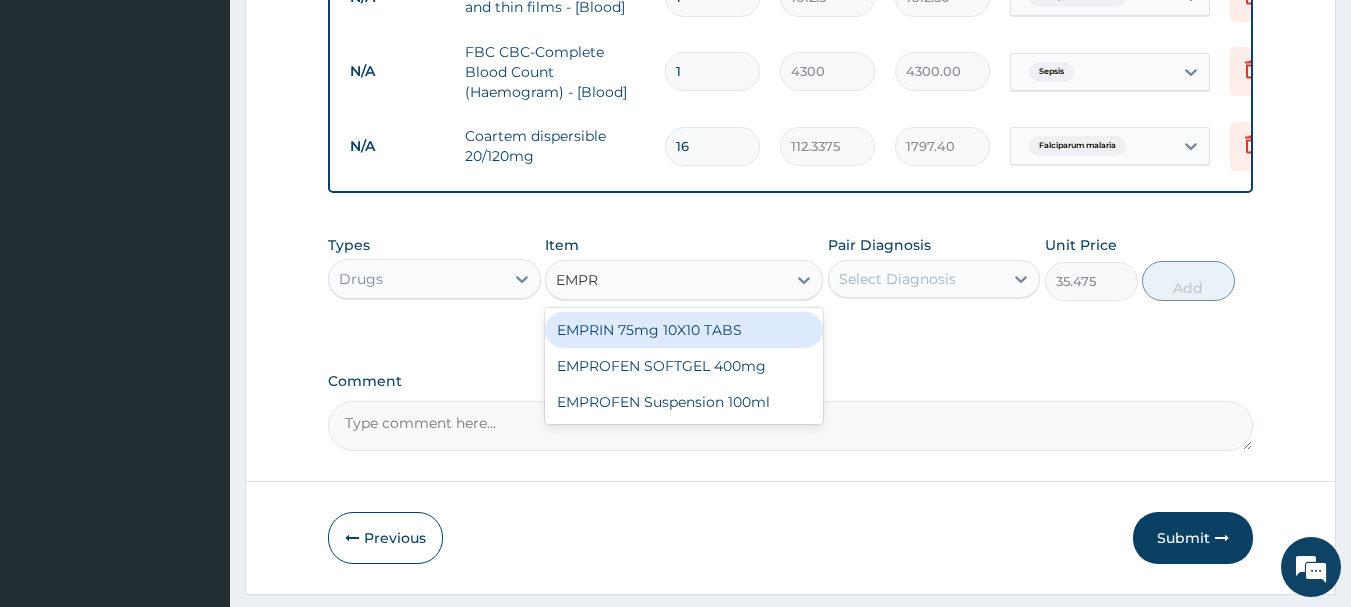 type on "EMPRO" 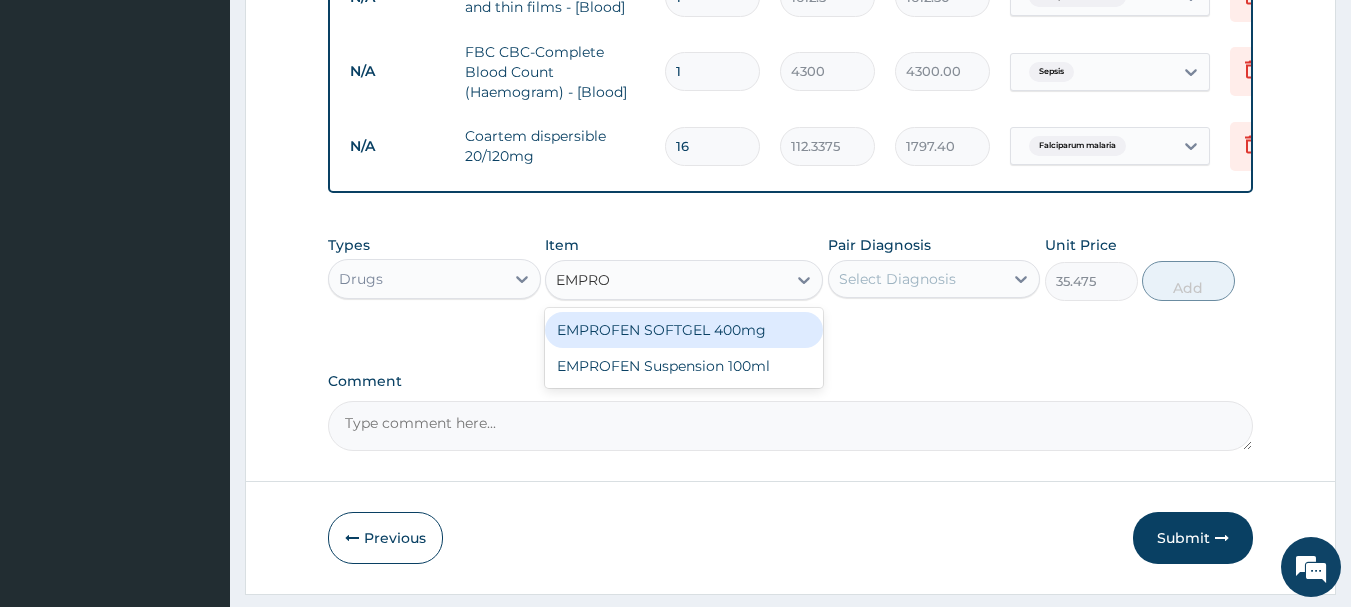 click on "EMPROFEN SOFTGEL 400mg" at bounding box center (684, 330) 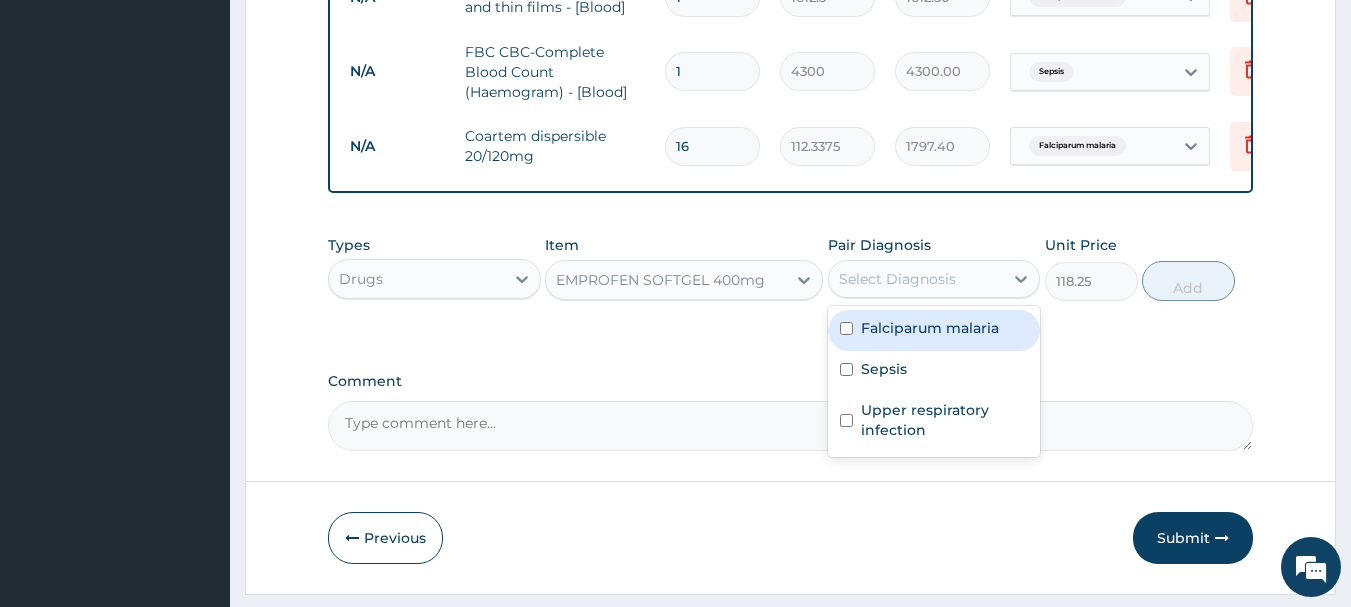 click on "Select Diagnosis" at bounding box center (897, 279) 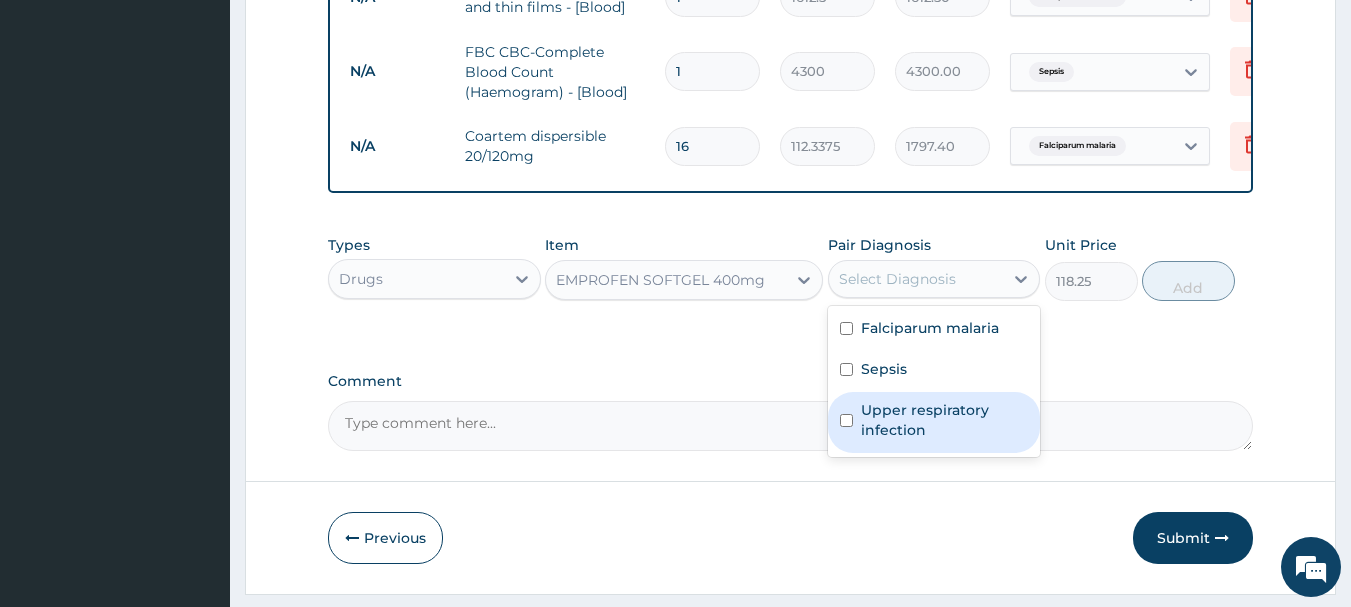 click on "Upper respiratory infection" at bounding box center (945, 420) 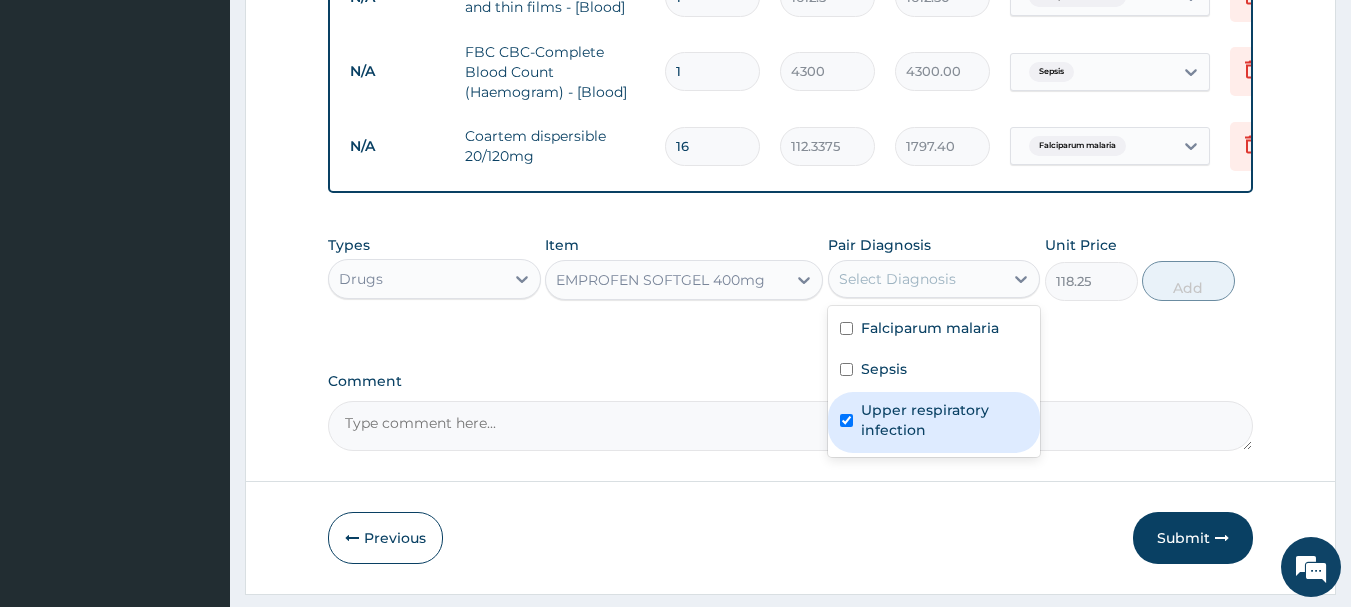 checkbox on "true" 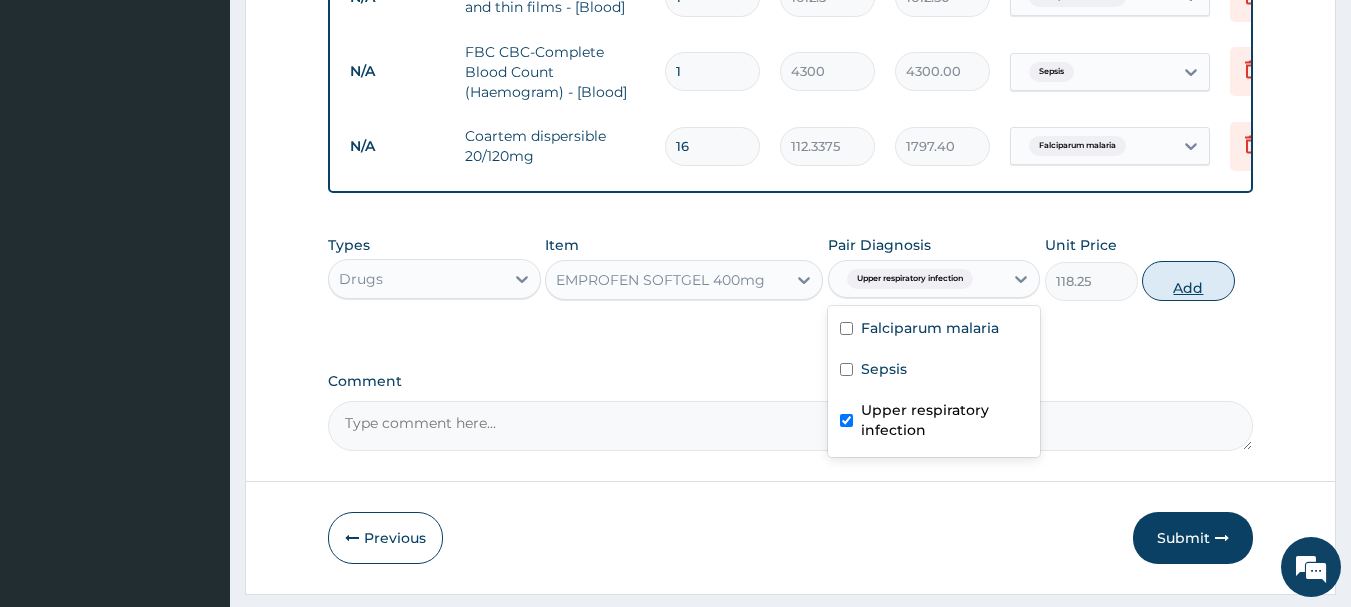click on "Add" at bounding box center (1188, 281) 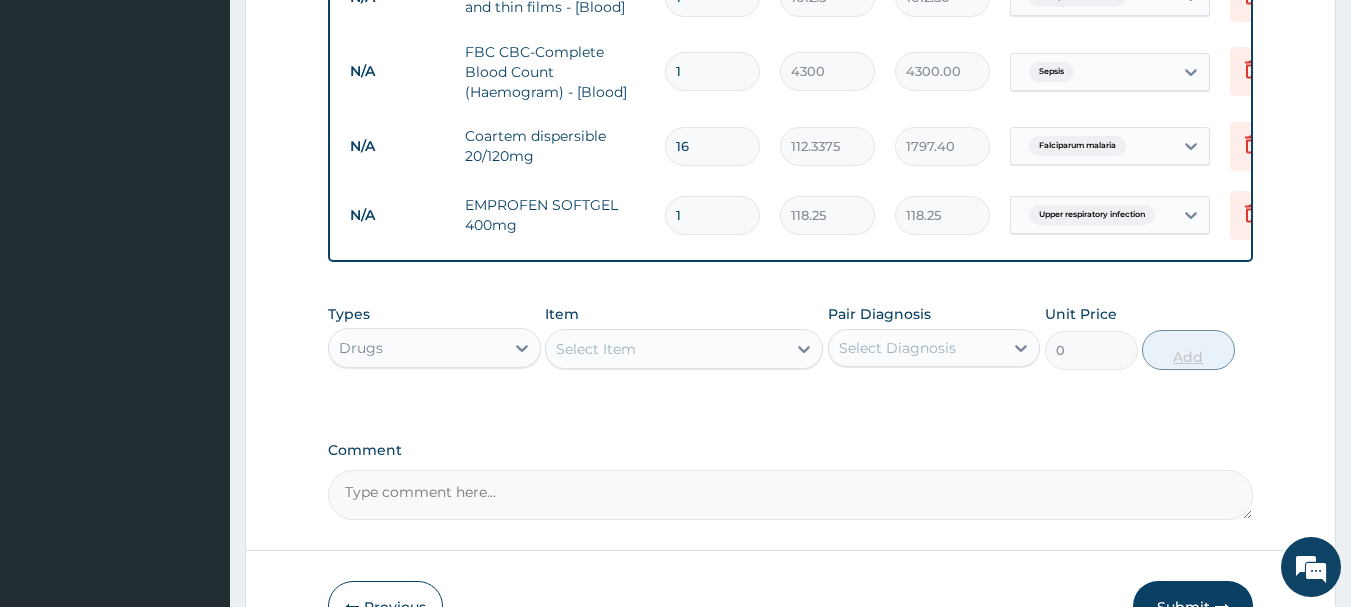 type 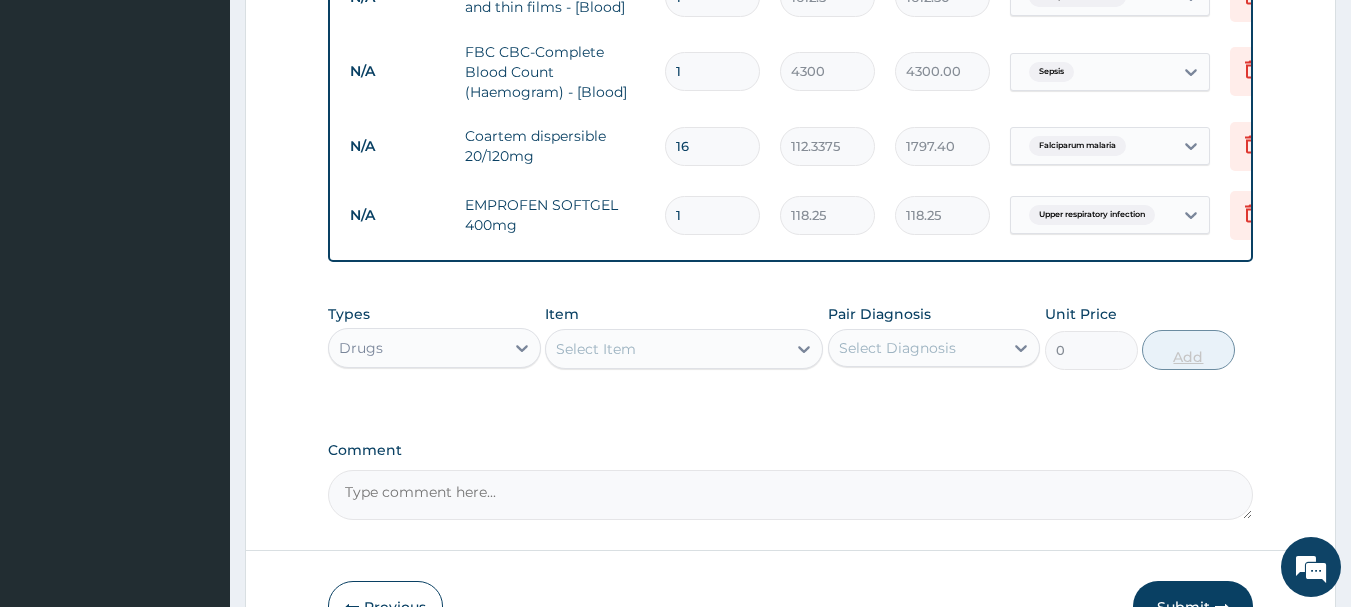 type on "0.00" 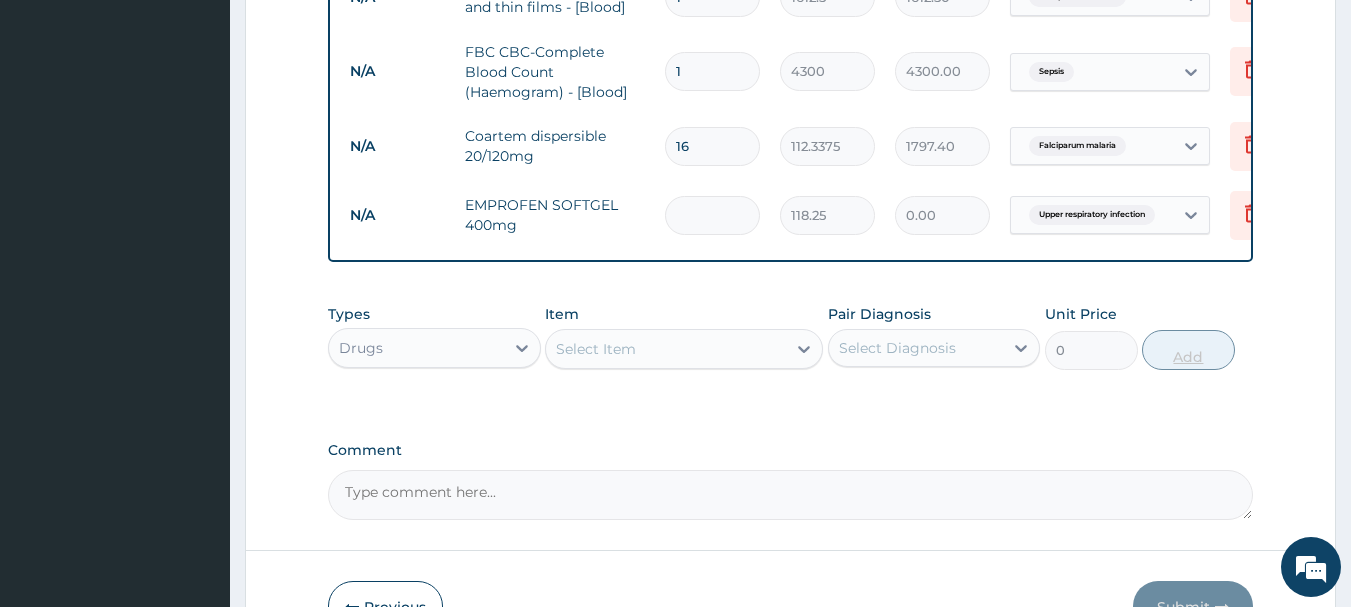 type on "6" 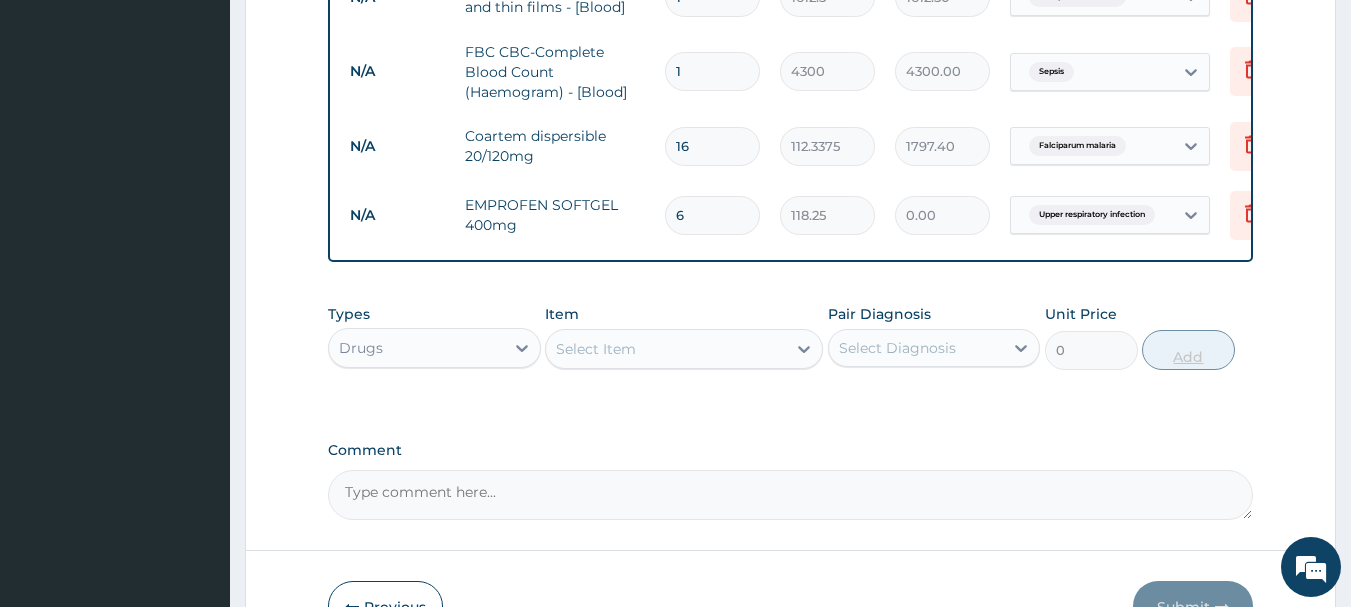type on "709.50" 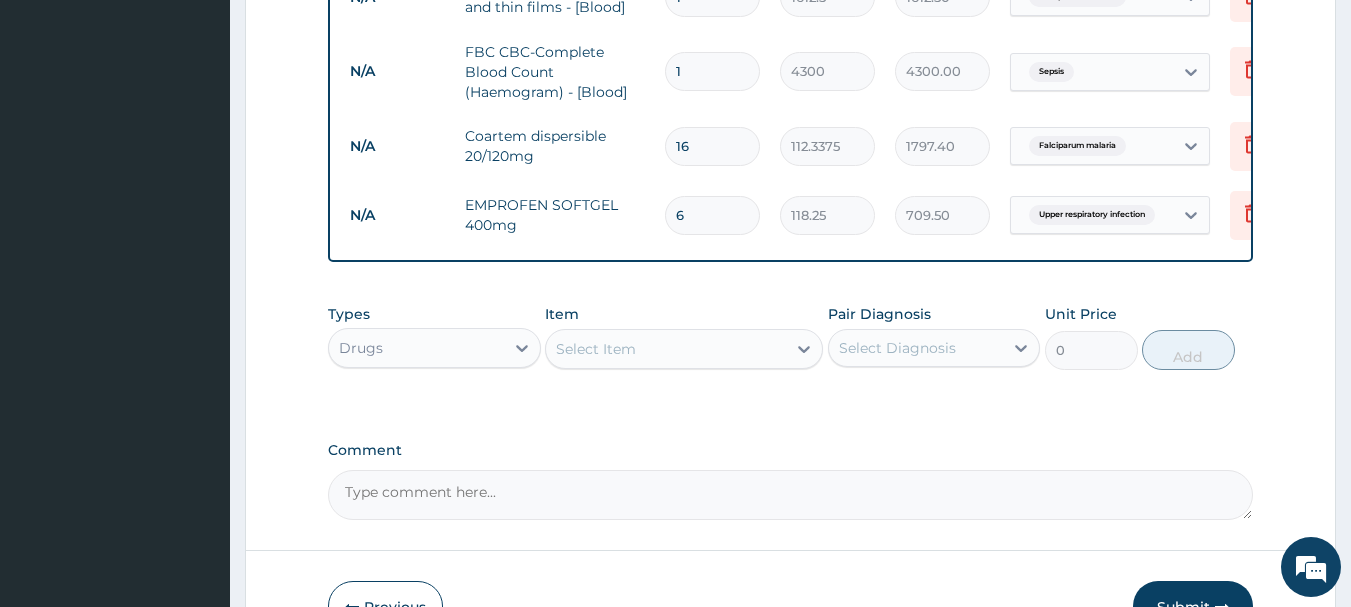 type on "6" 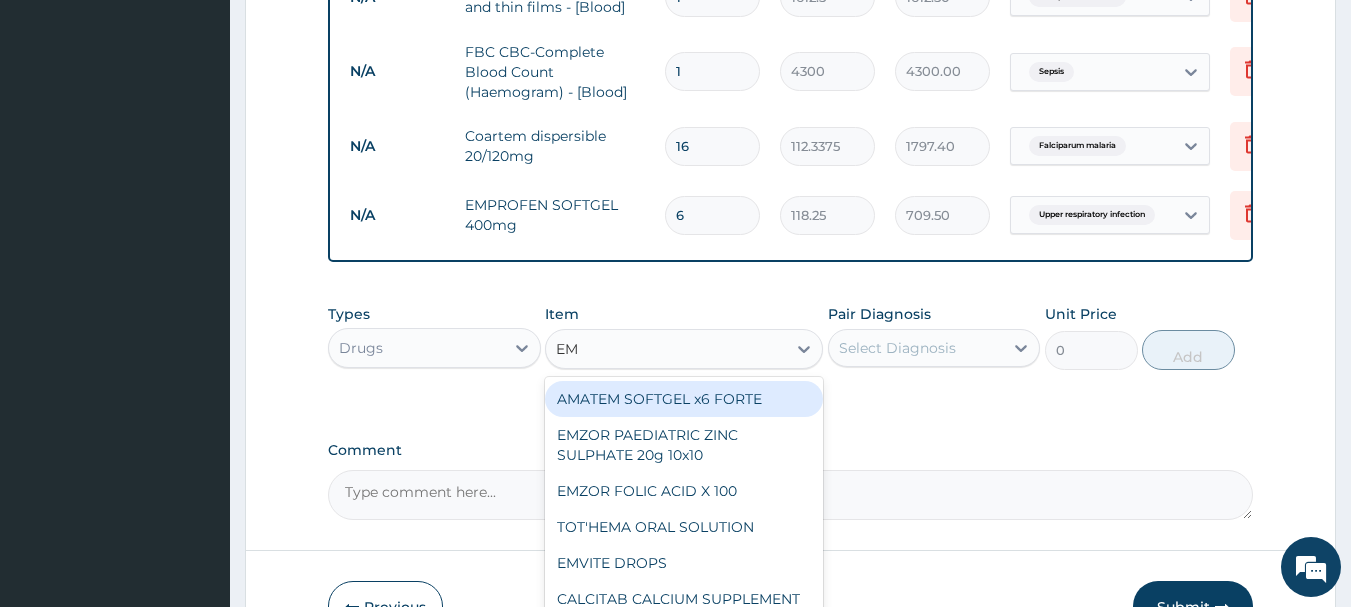 type on "EMM" 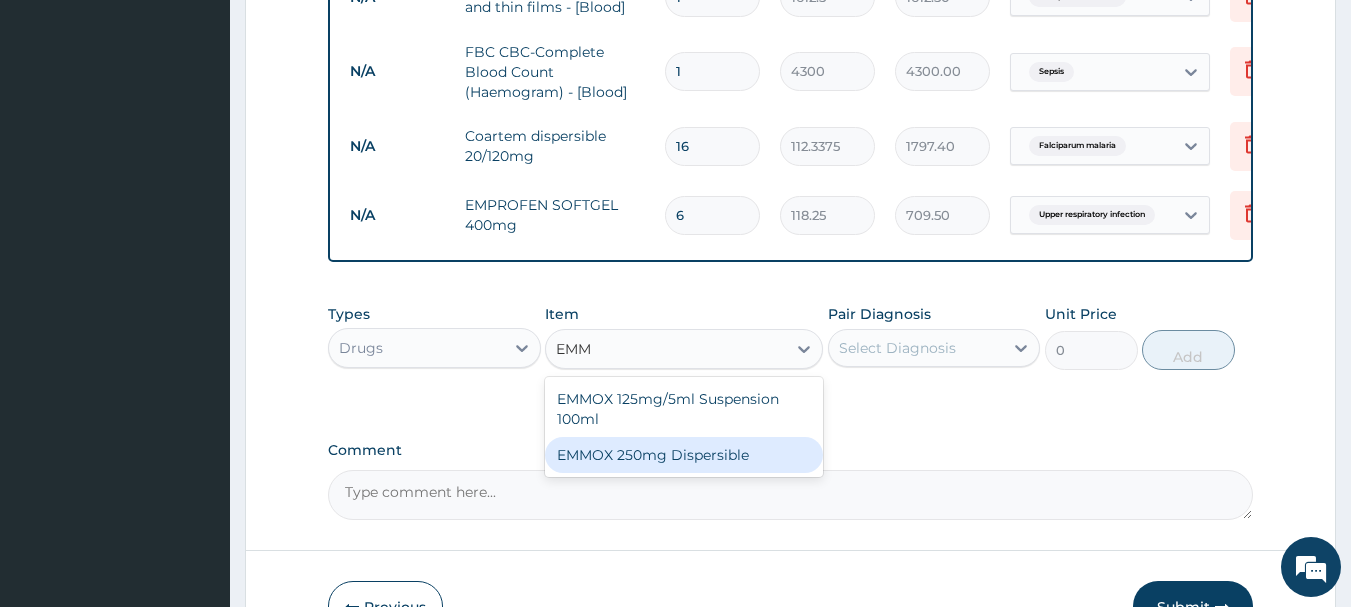 click on "EMMOX 250mg Dispersible" at bounding box center (684, 455) 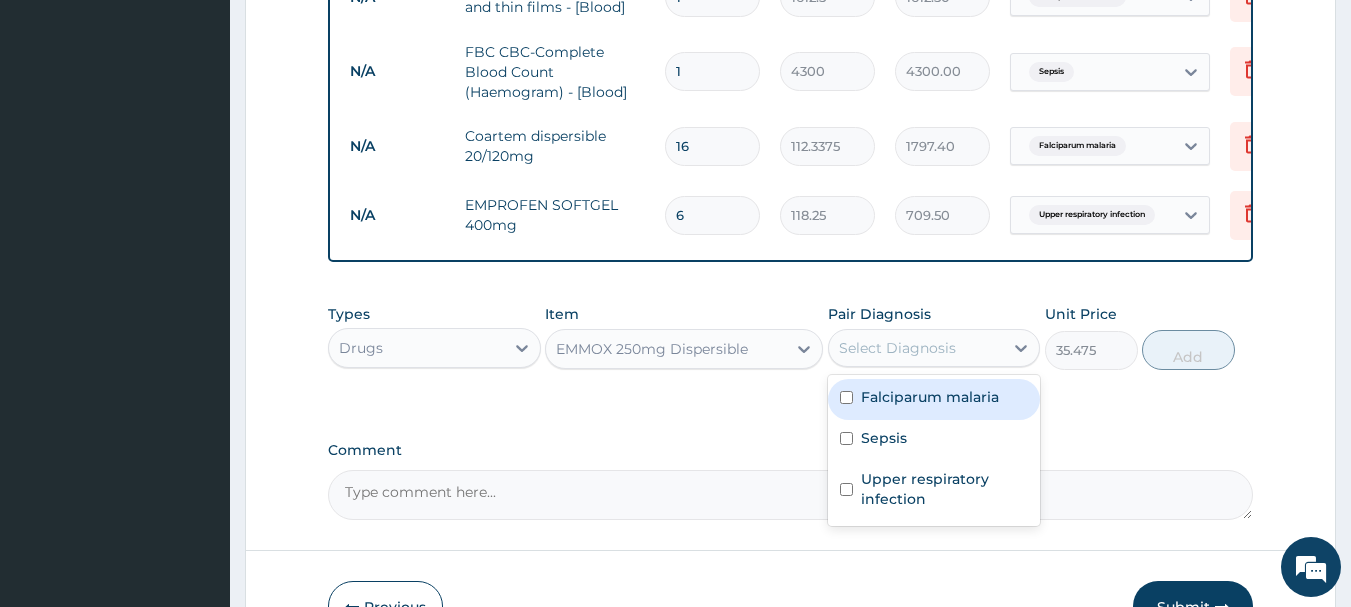 click on "Select Diagnosis" at bounding box center (897, 348) 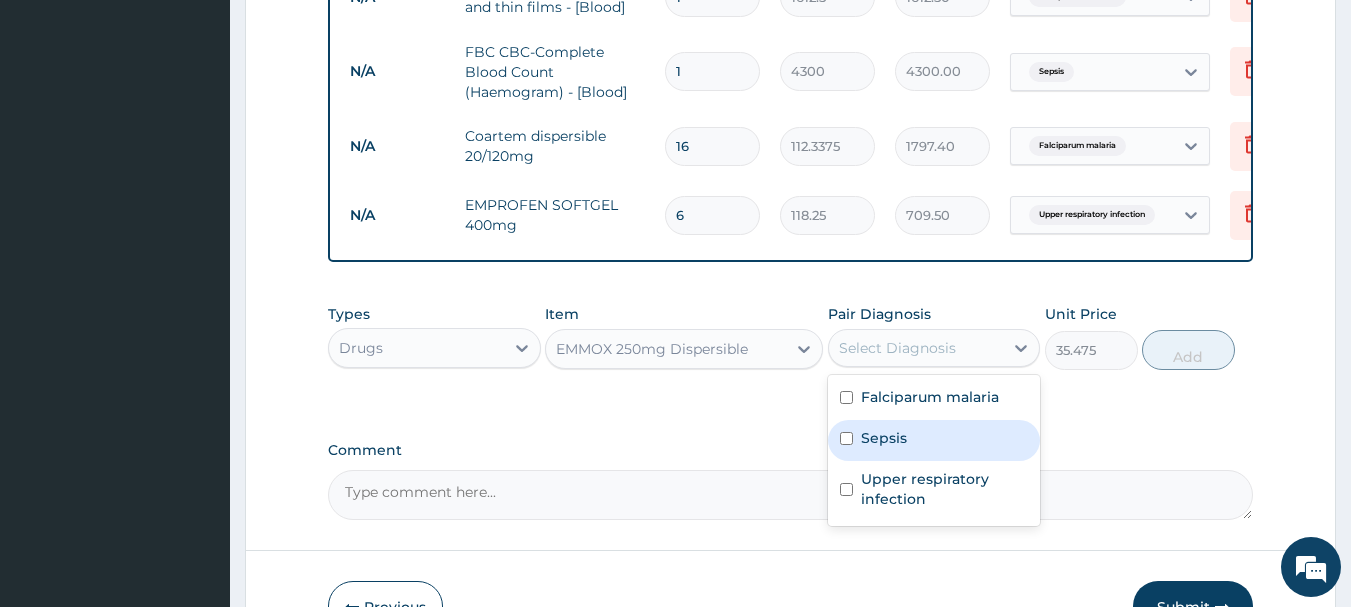 click on "Sepsis" at bounding box center [934, 440] 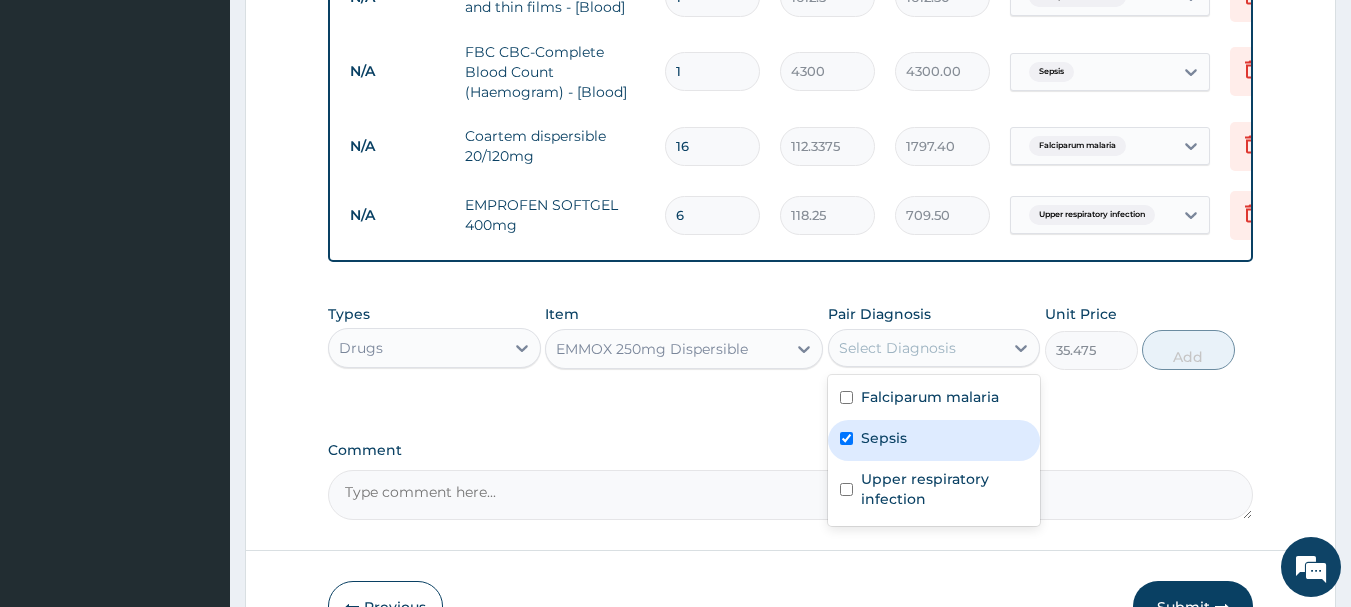 checkbox on "true" 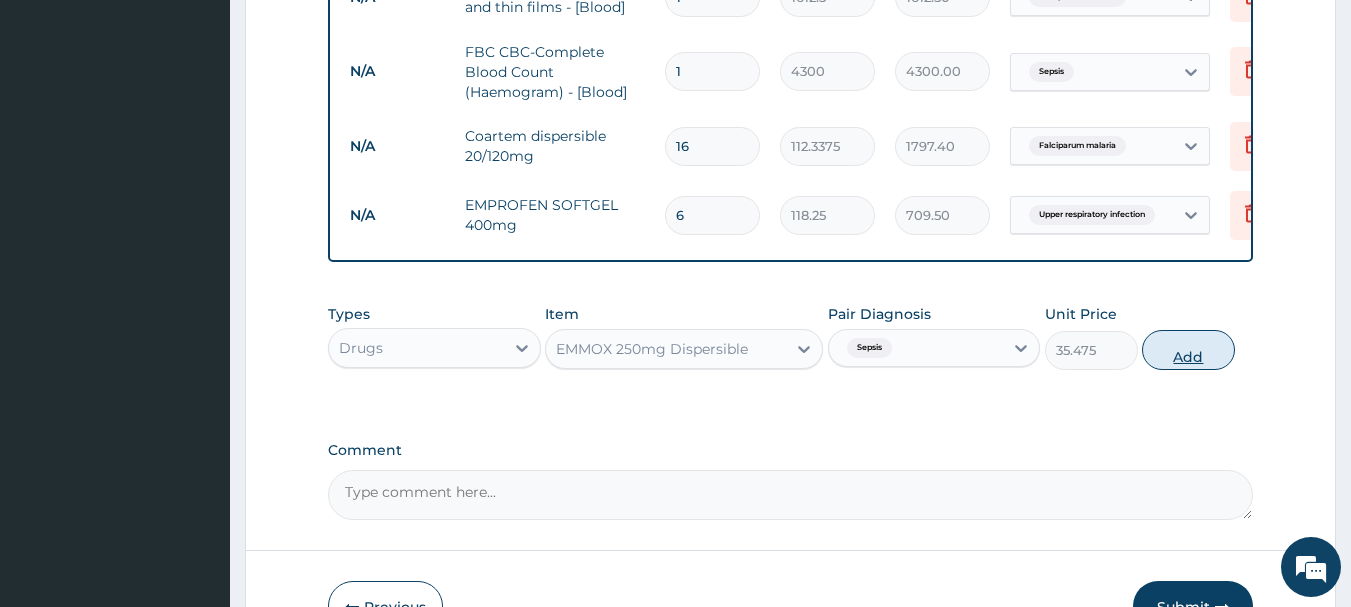 click on "Add" at bounding box center [1188, 350] 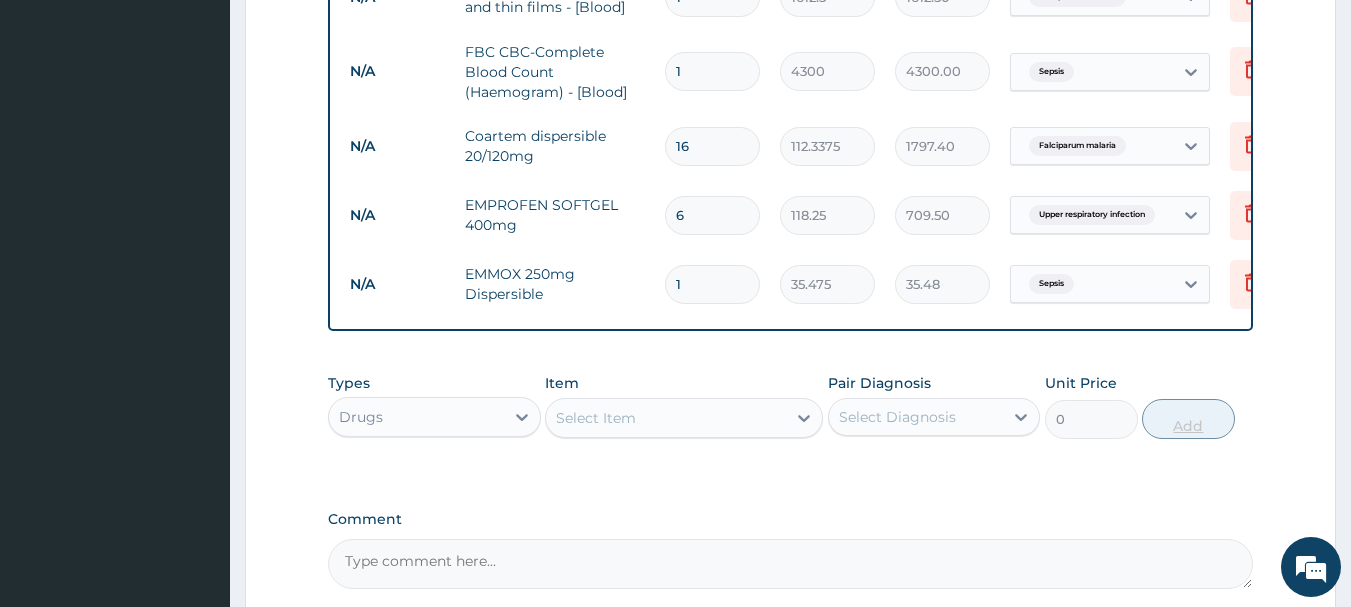 type on "16" 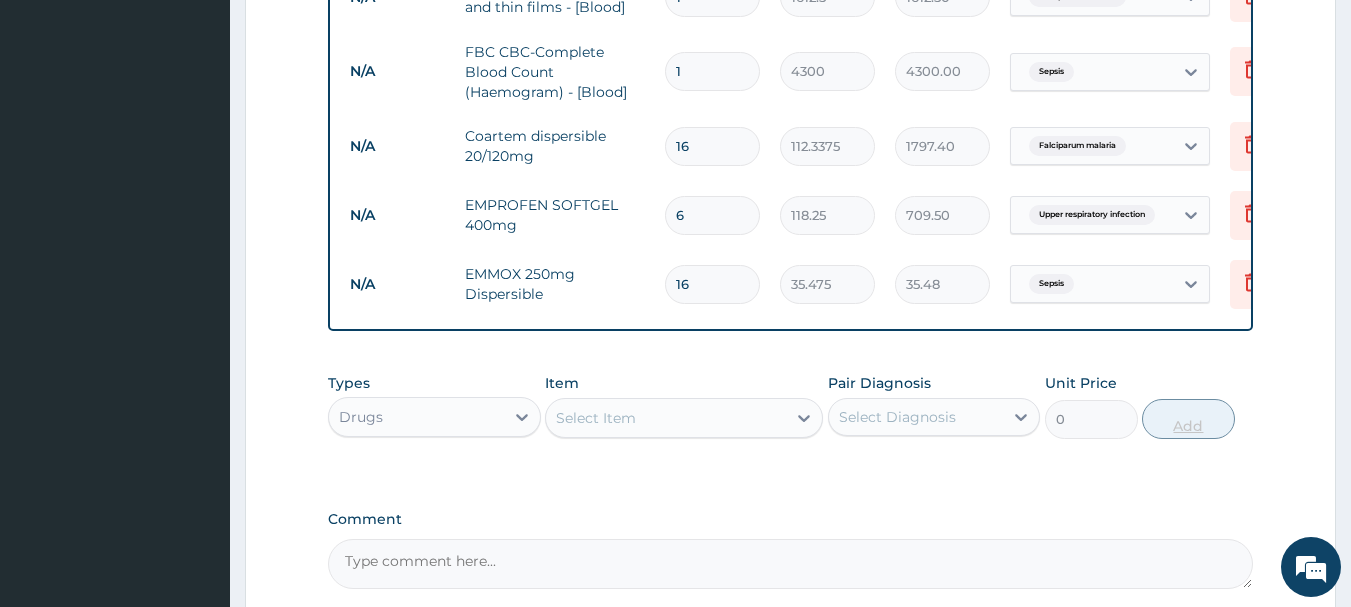 type on "567.60" 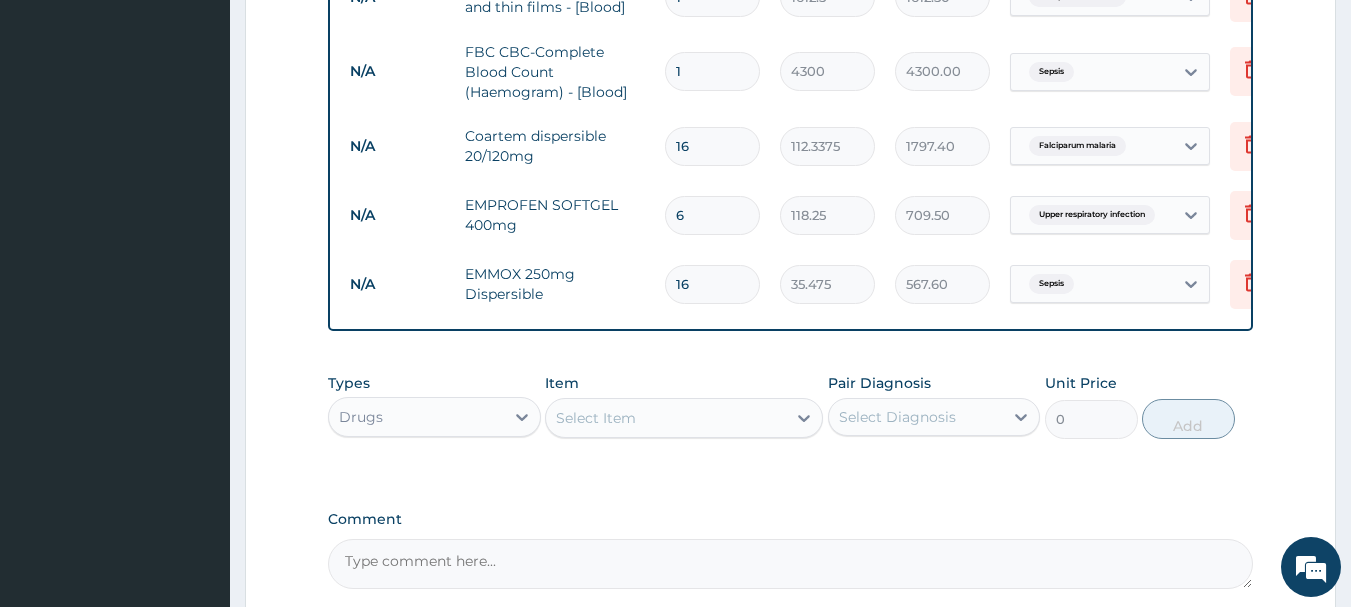 type on "1" 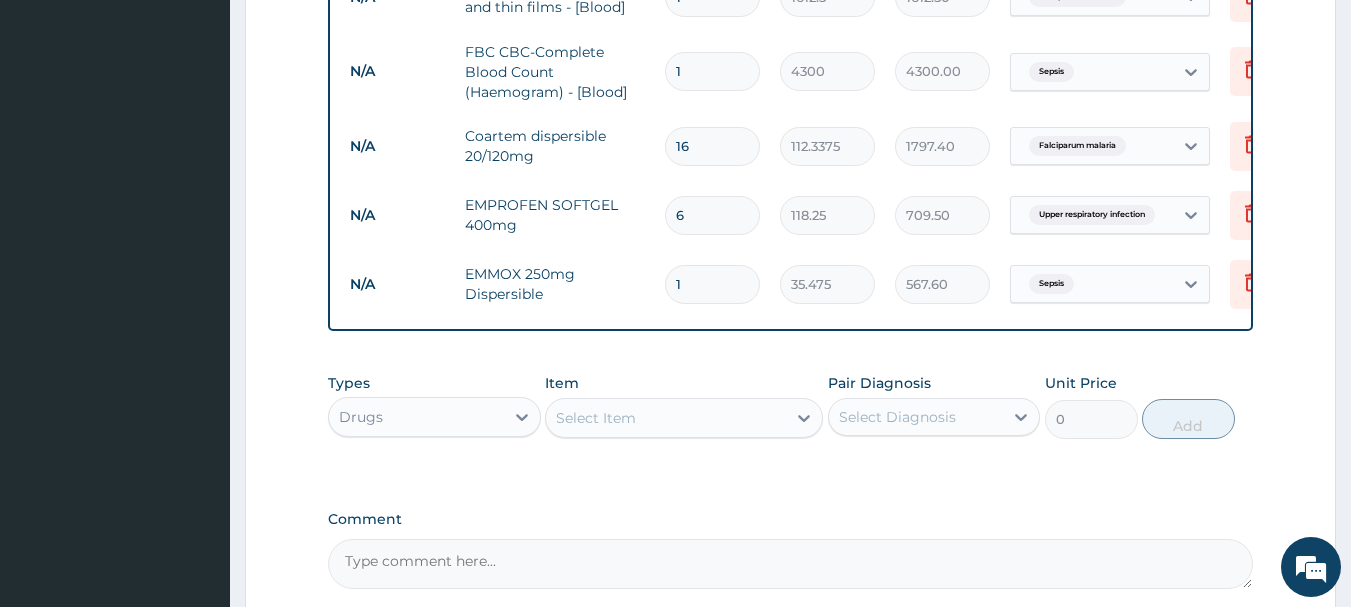 type on "35.48" 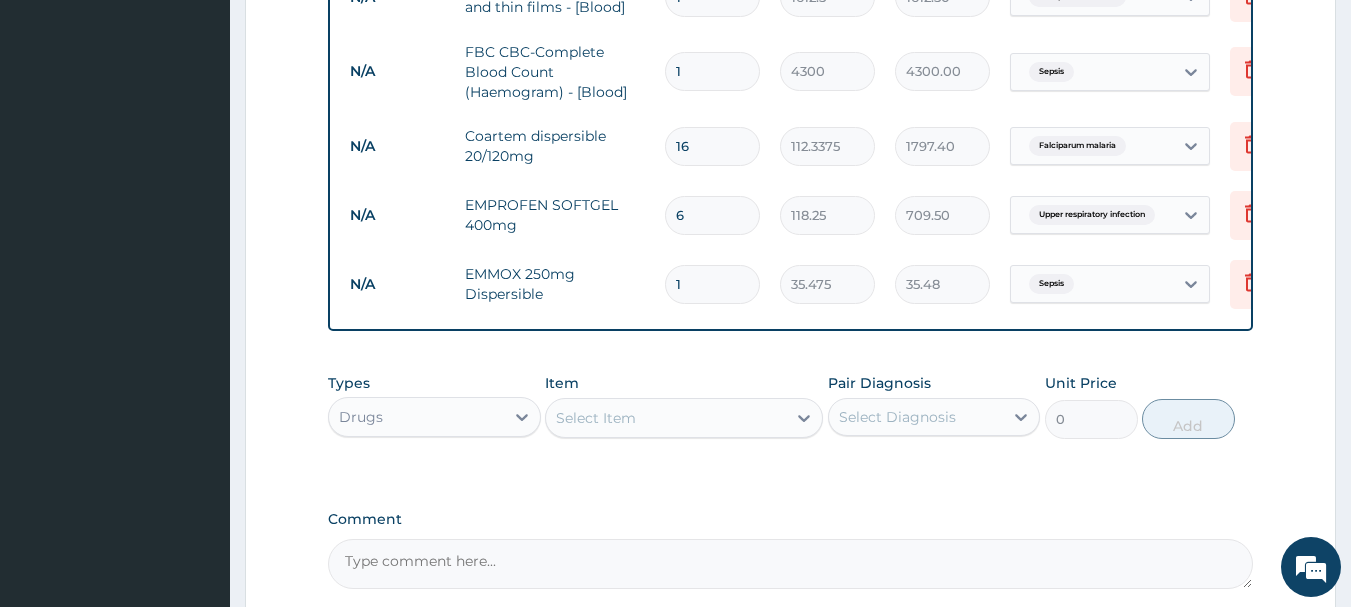 type 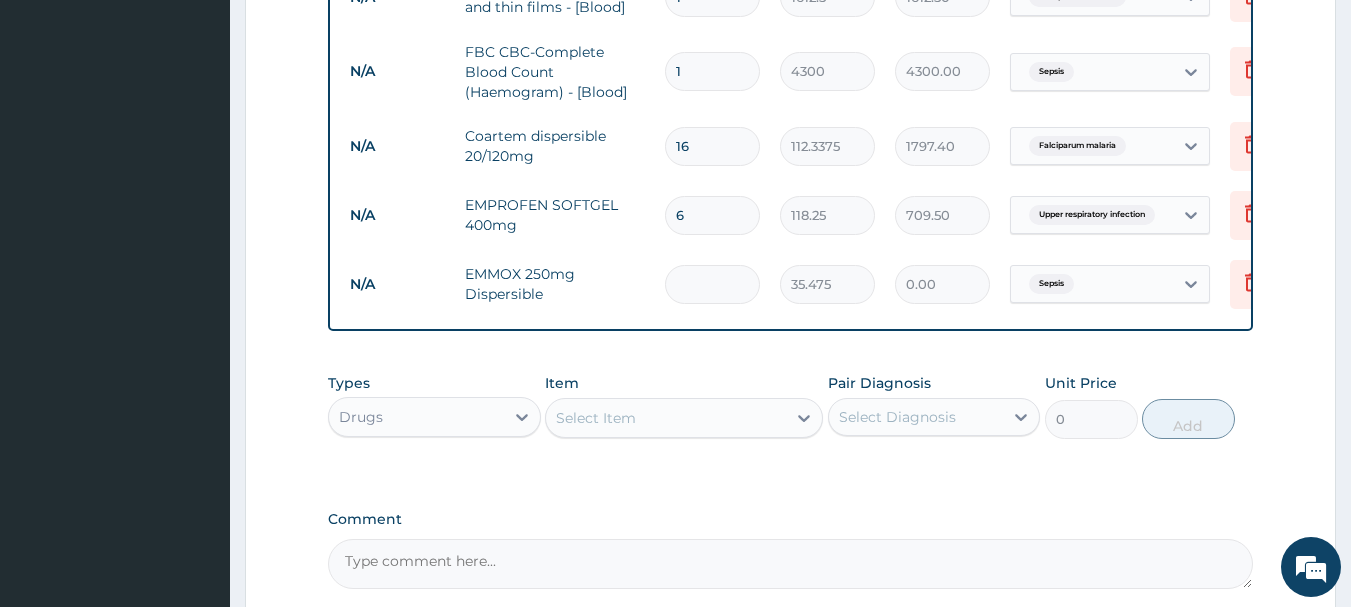 type on "6" 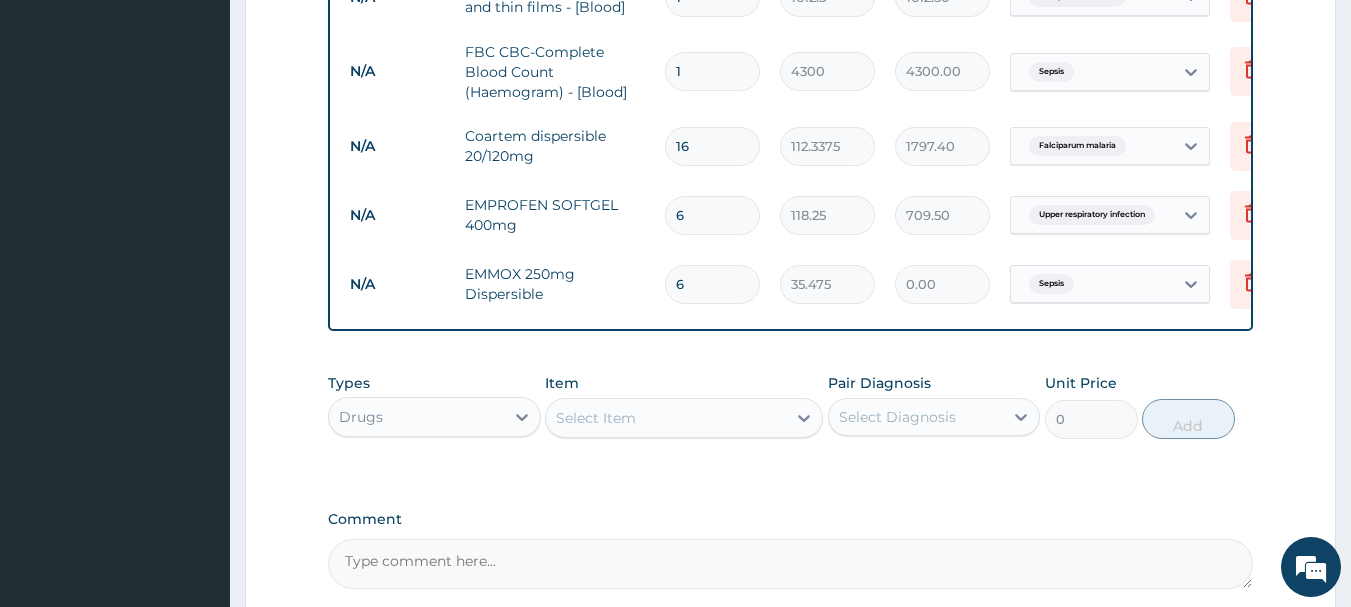 type on "212.85" 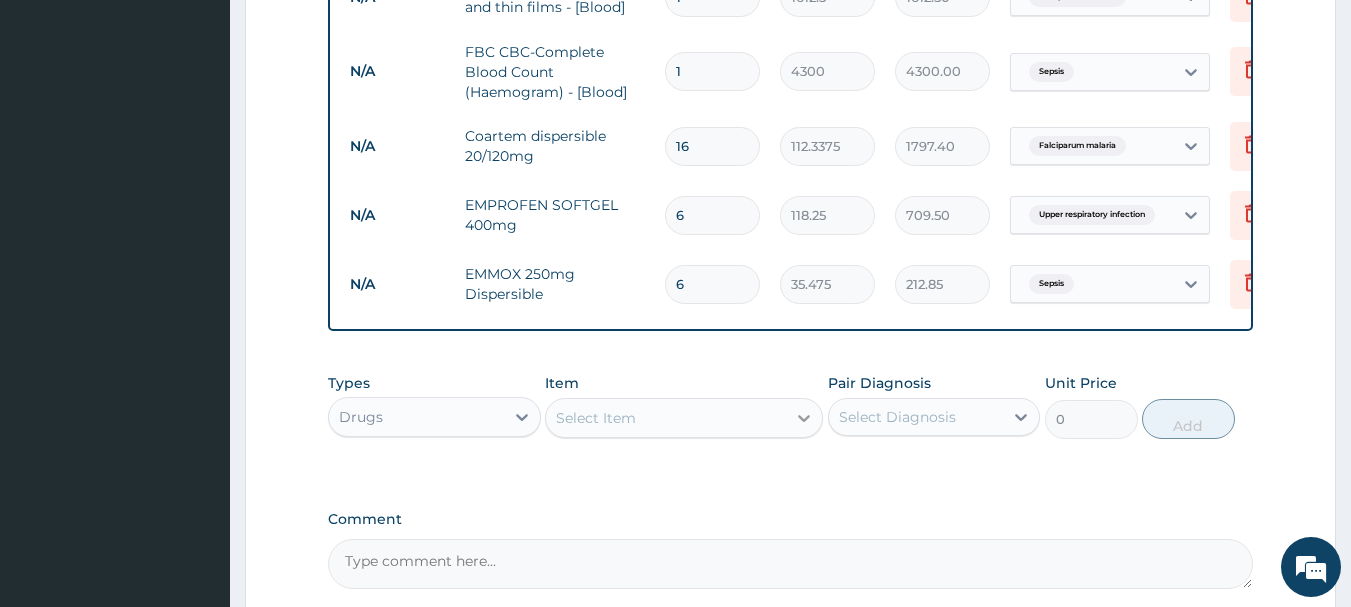 type on "6" 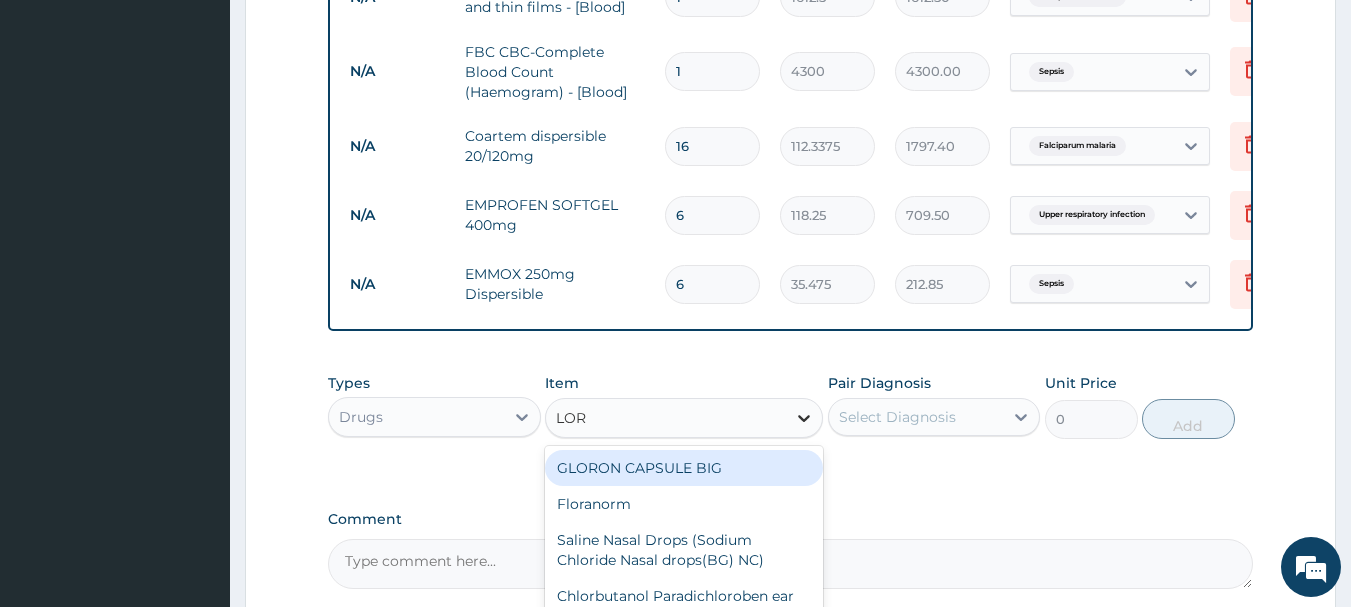 type on "LORA" 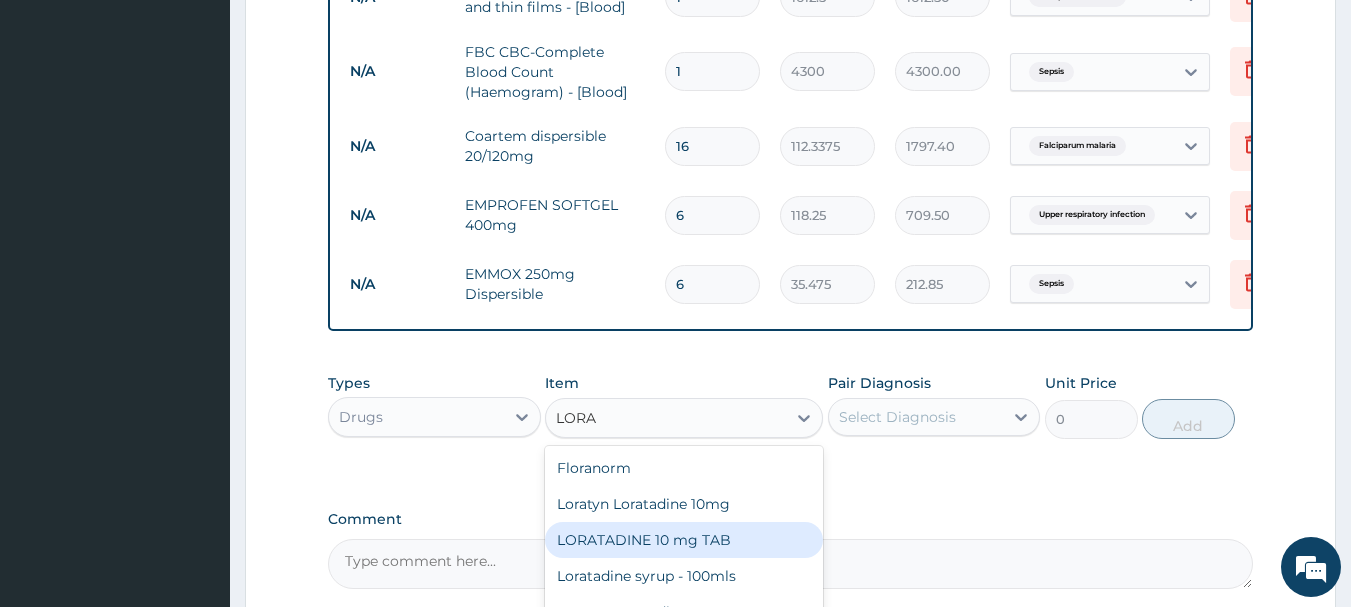 click on "LORATADINE 10 mg TAB" at bounding box center [684, 540] 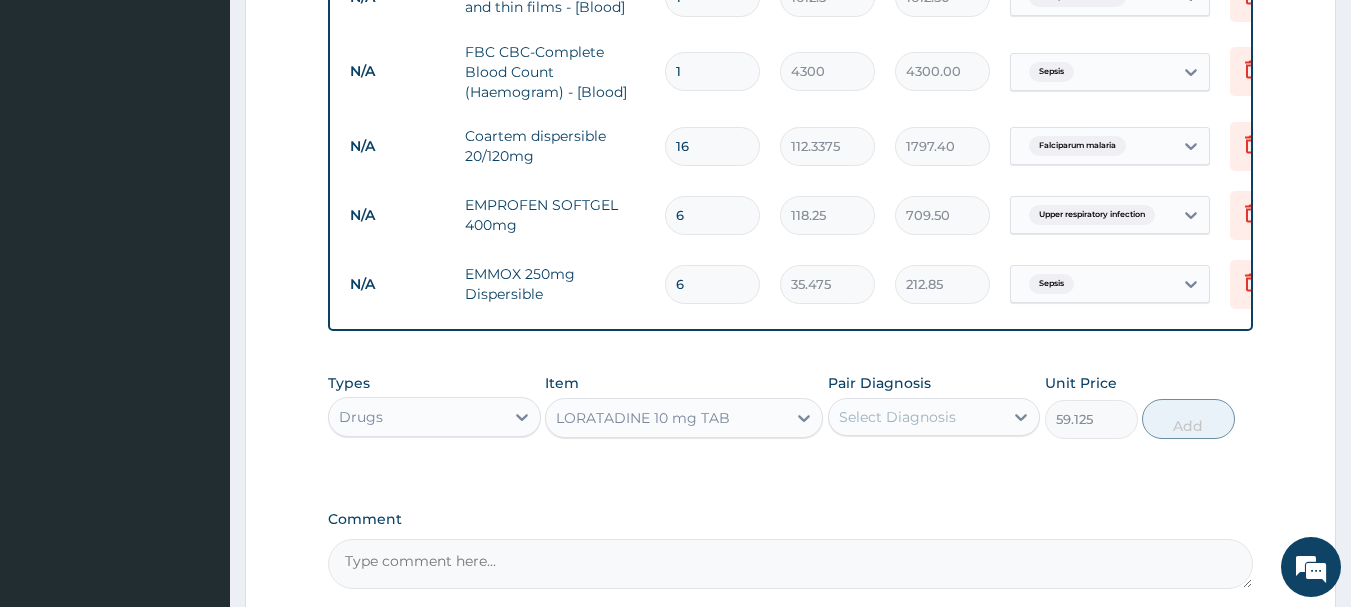 click on "Select Diagnosis" at bounding box center (897, 417) 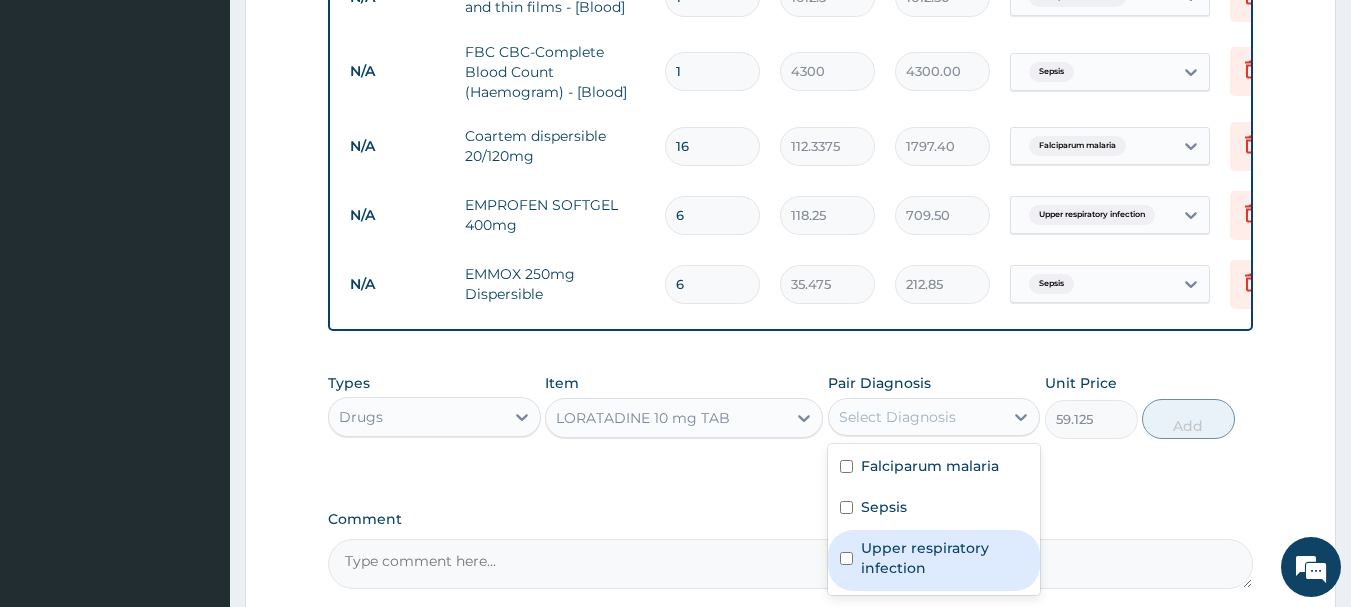 click on "Upper respiratory infection" at bounding box center [945, 558] 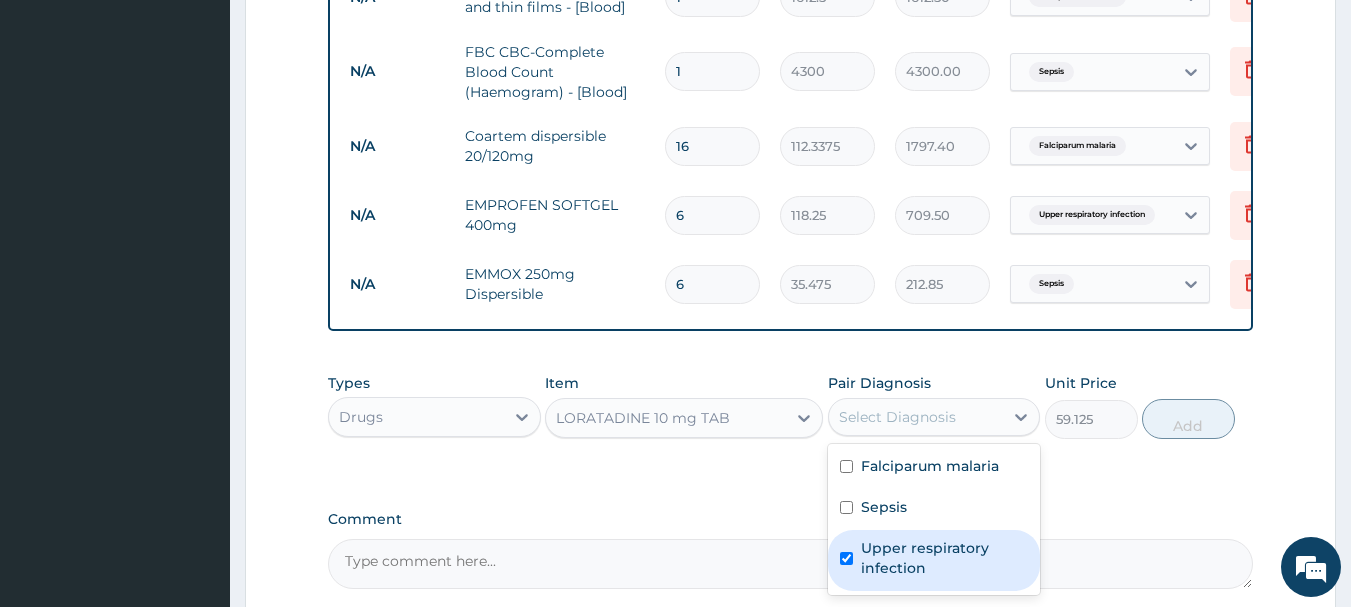 checkbox on "true" 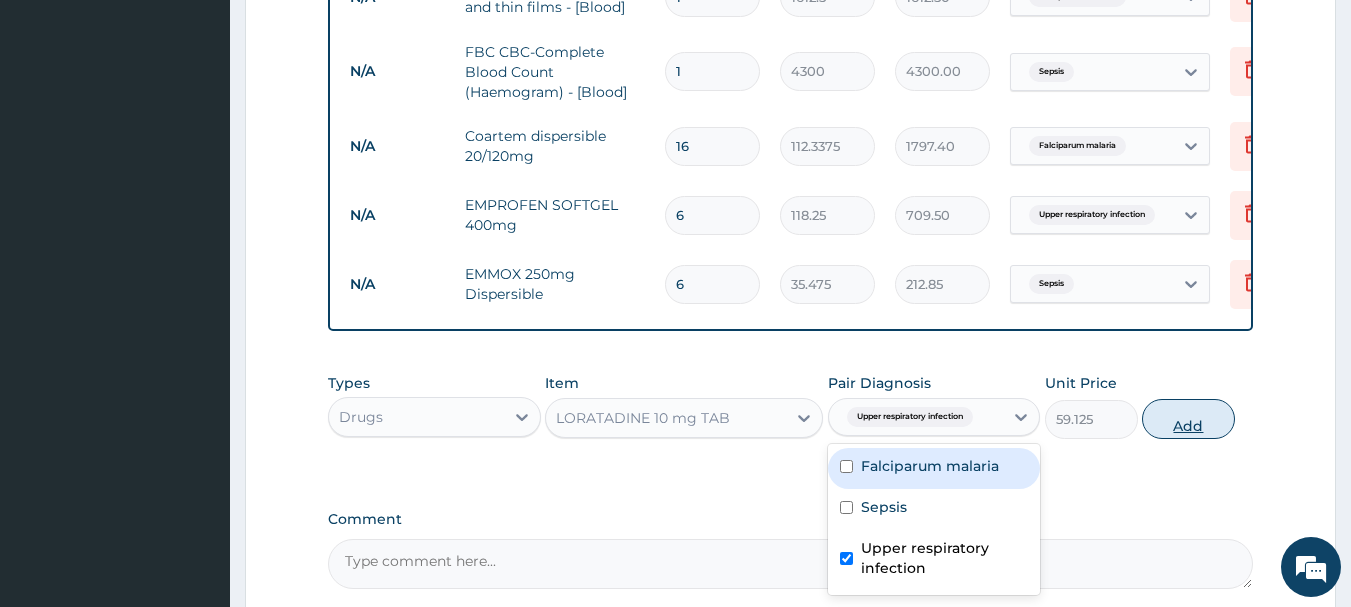 click on "Add" at bounding box center (1188, 419) 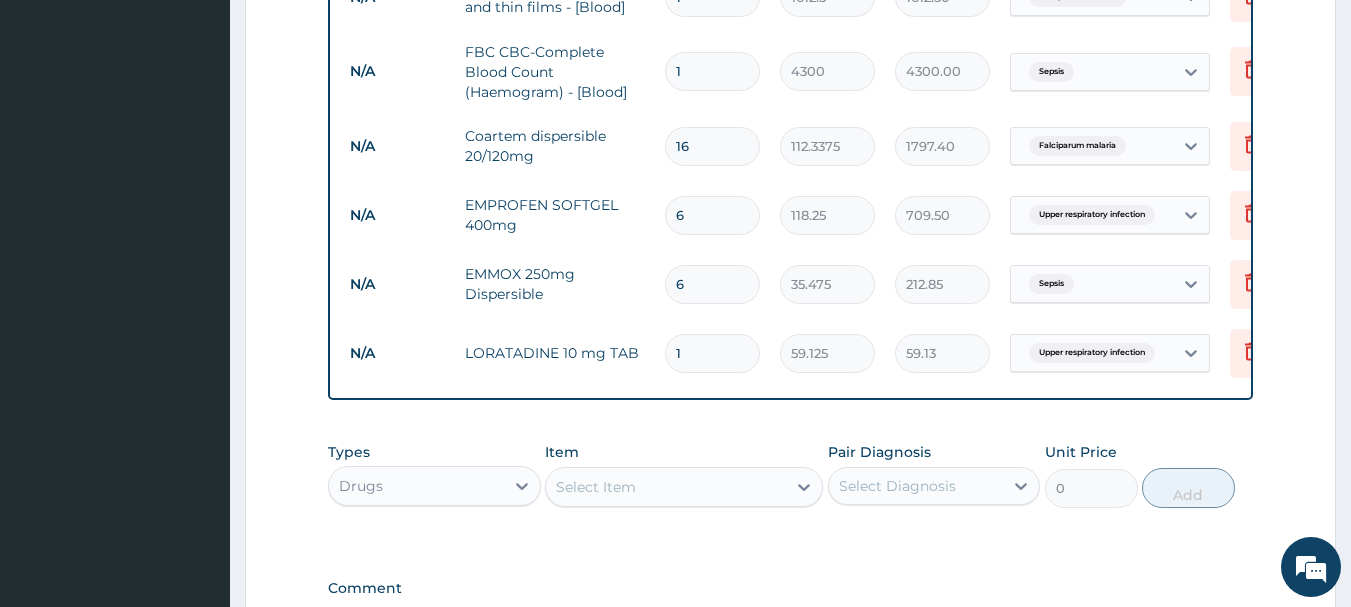 type 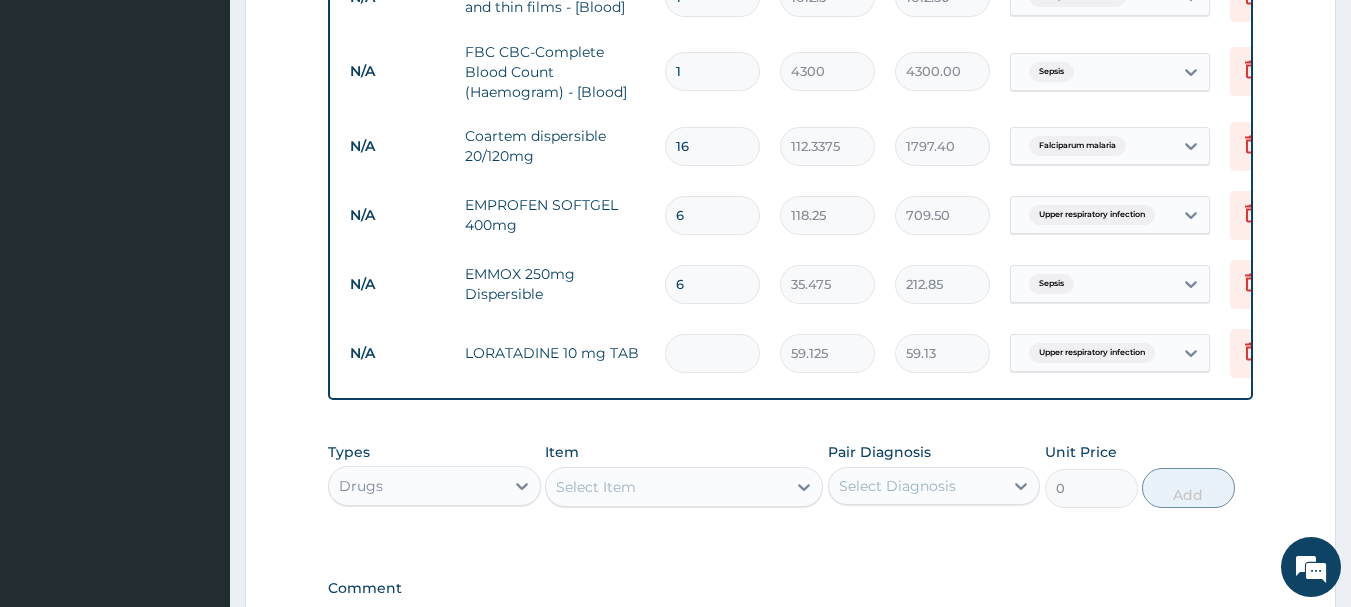 type on "0.00" 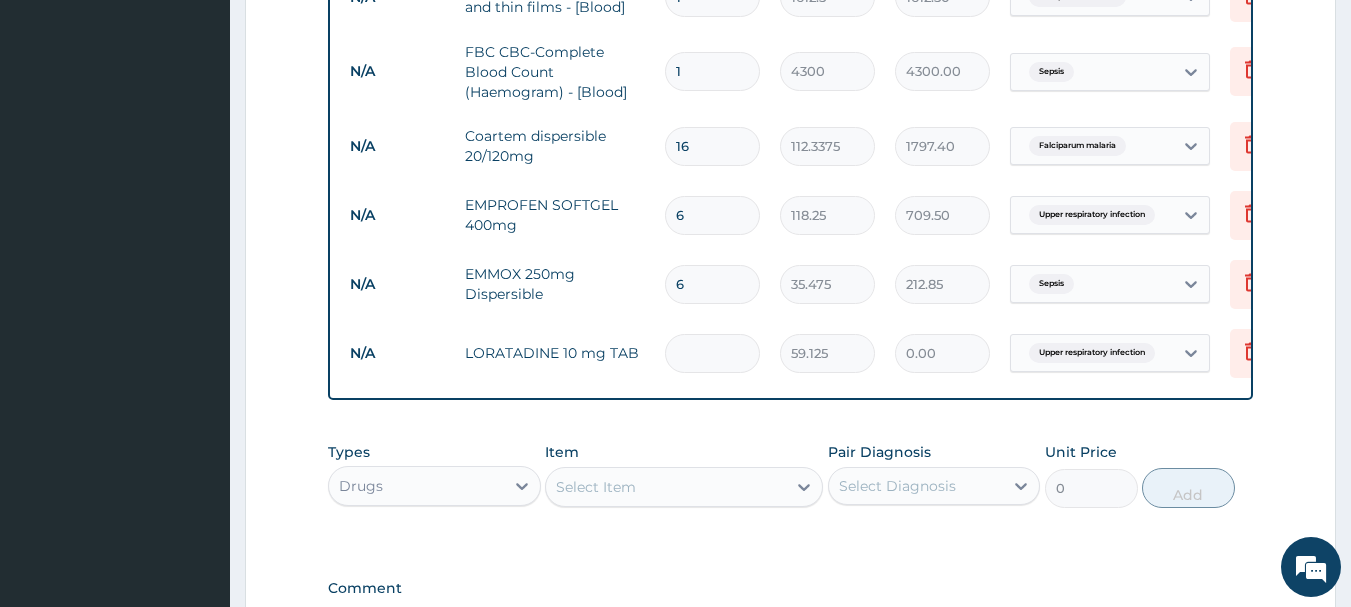 type on "5" 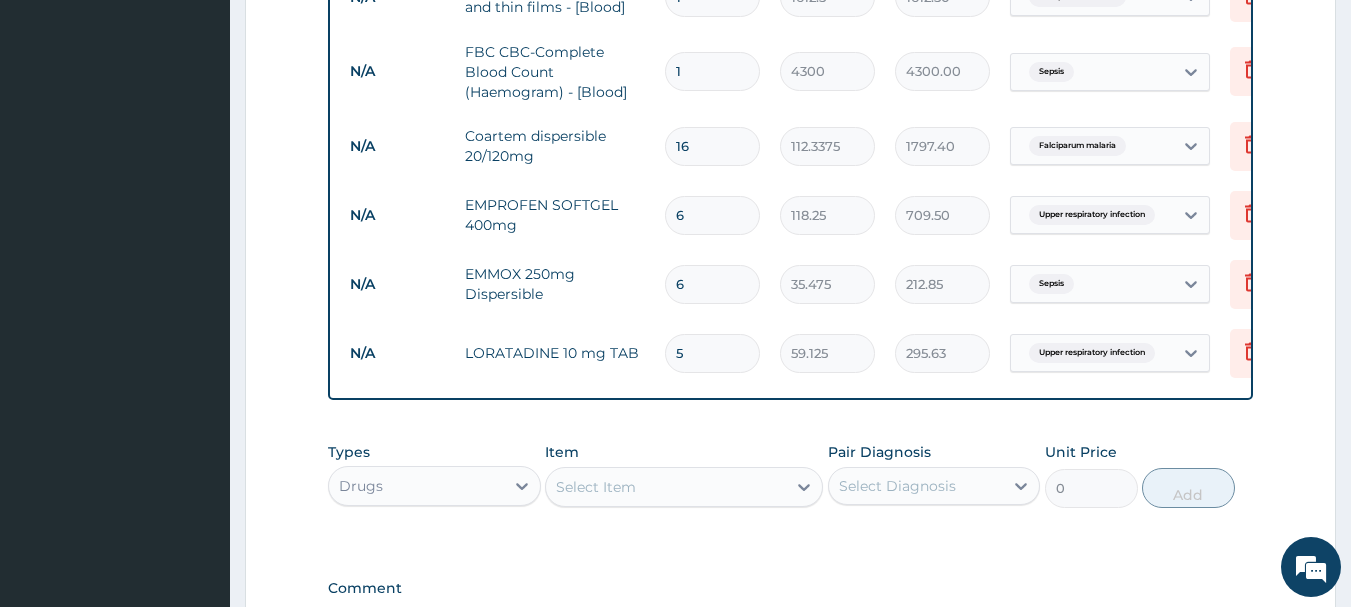 type 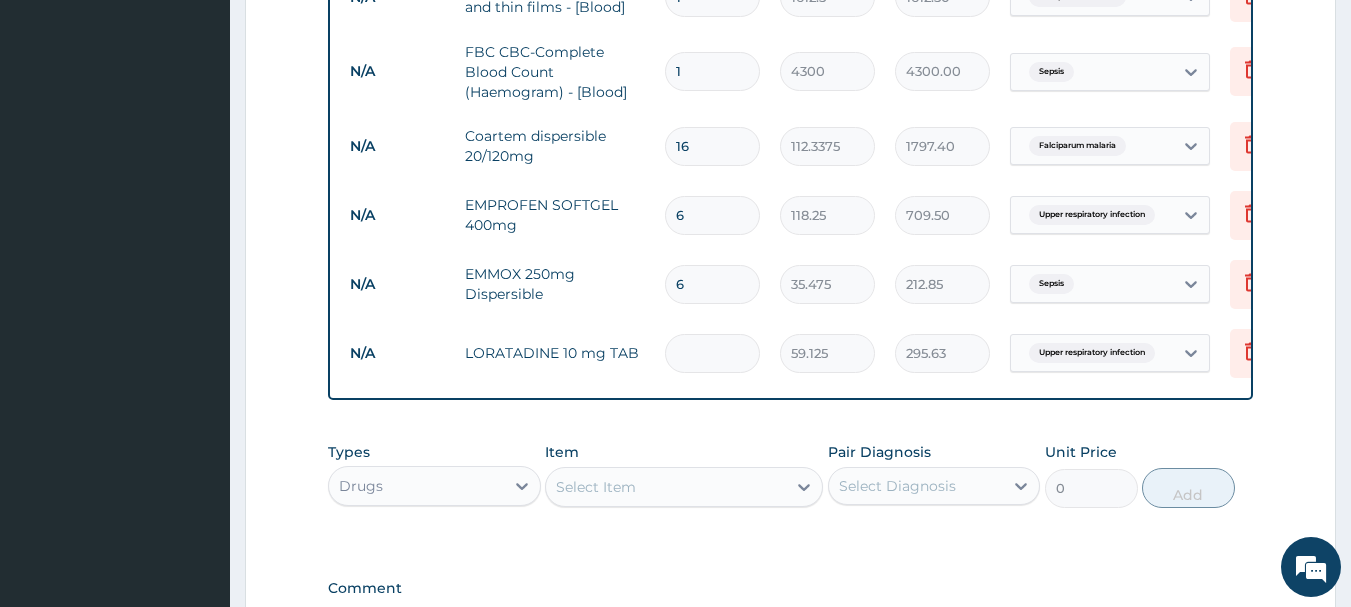 type on "0.00" 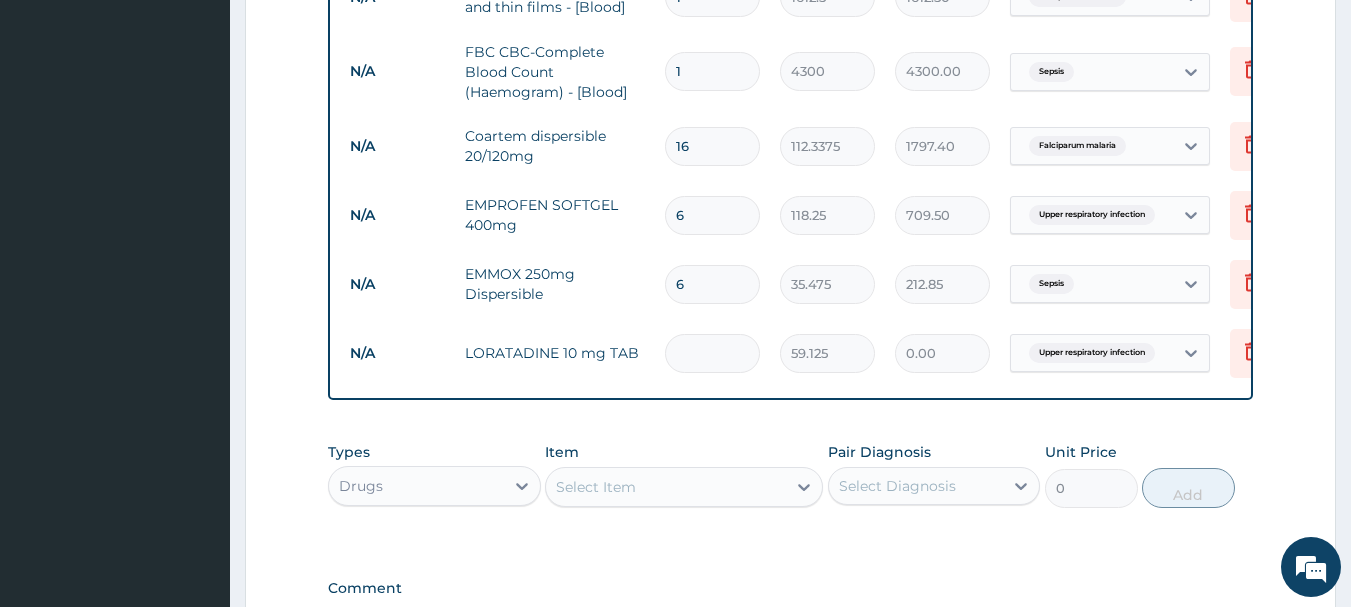 type on "3" 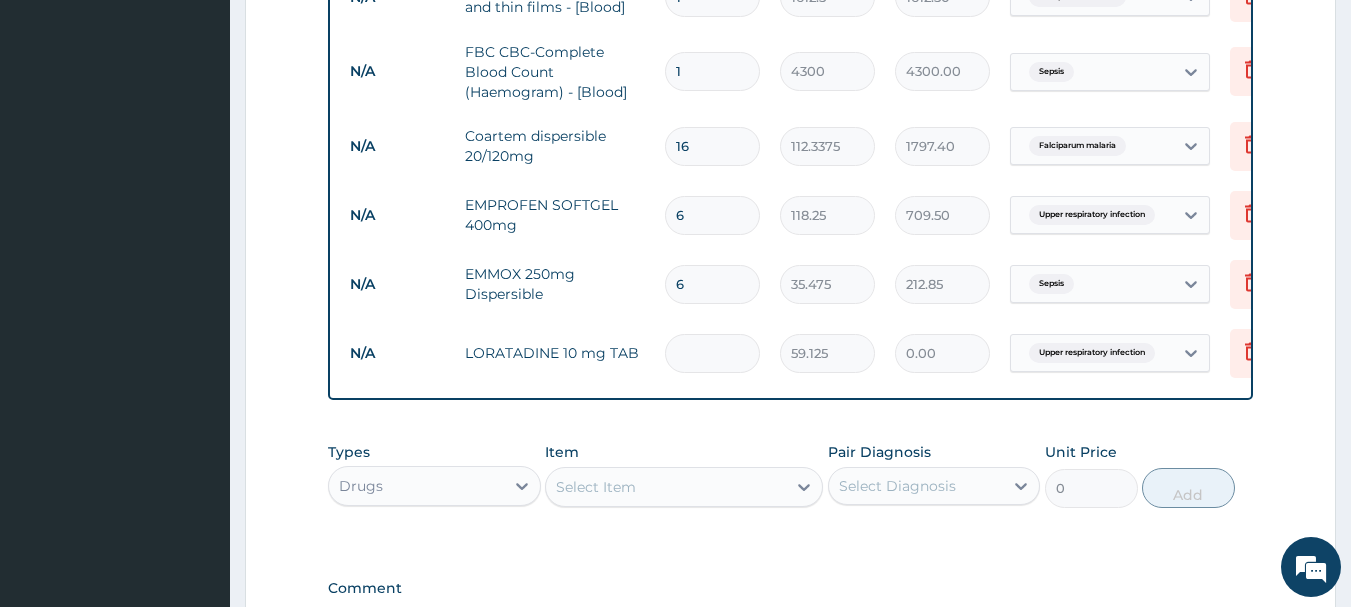 type on "177.38" 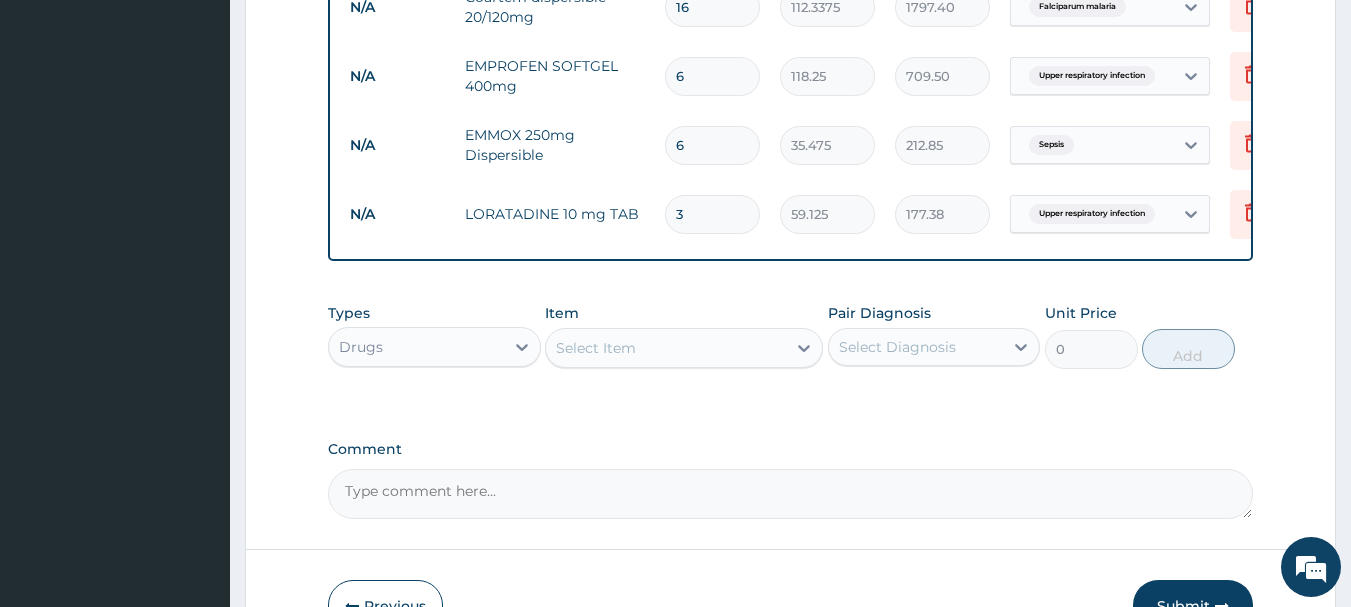 scroll, scrollTop: 1191, scrollLeft: 0, axis: vertical 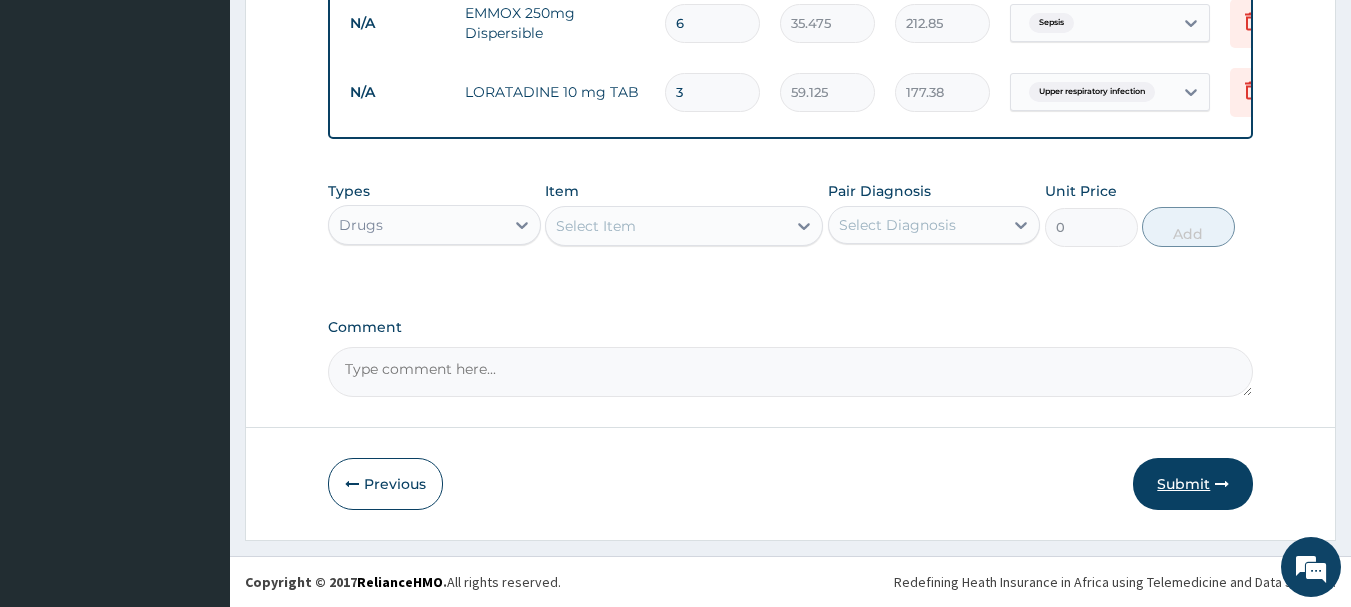type on "3" 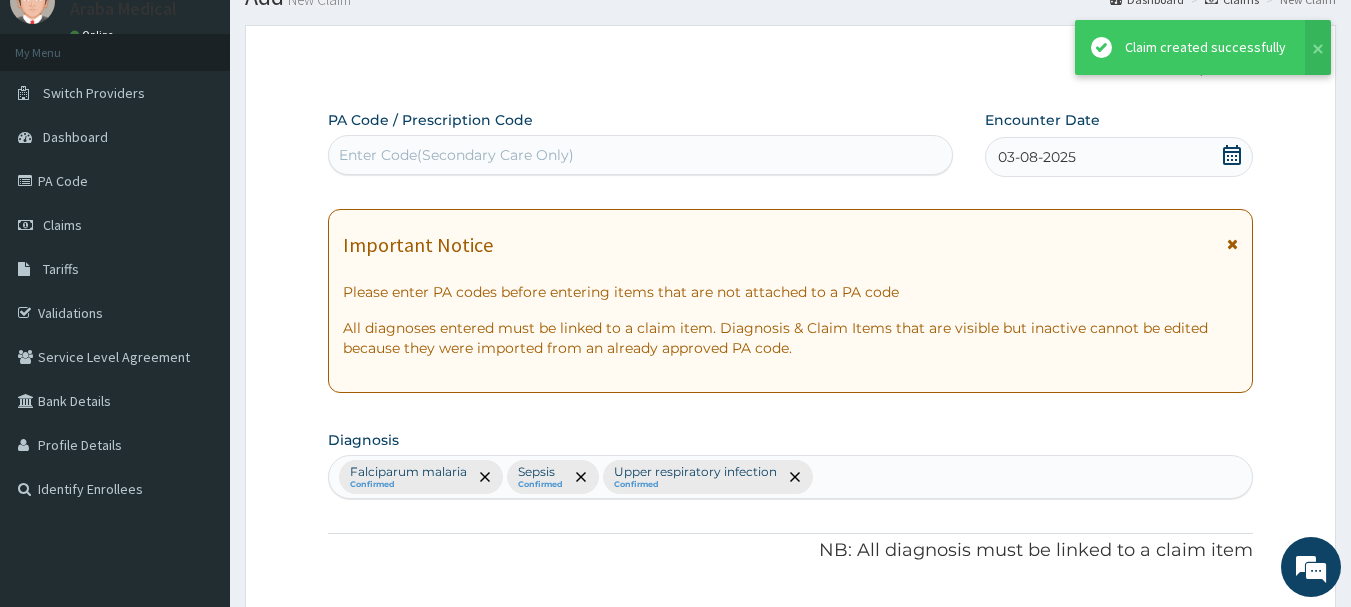 scroll, scrollTop: 1191, scrollLeft: 0, axis: vertical 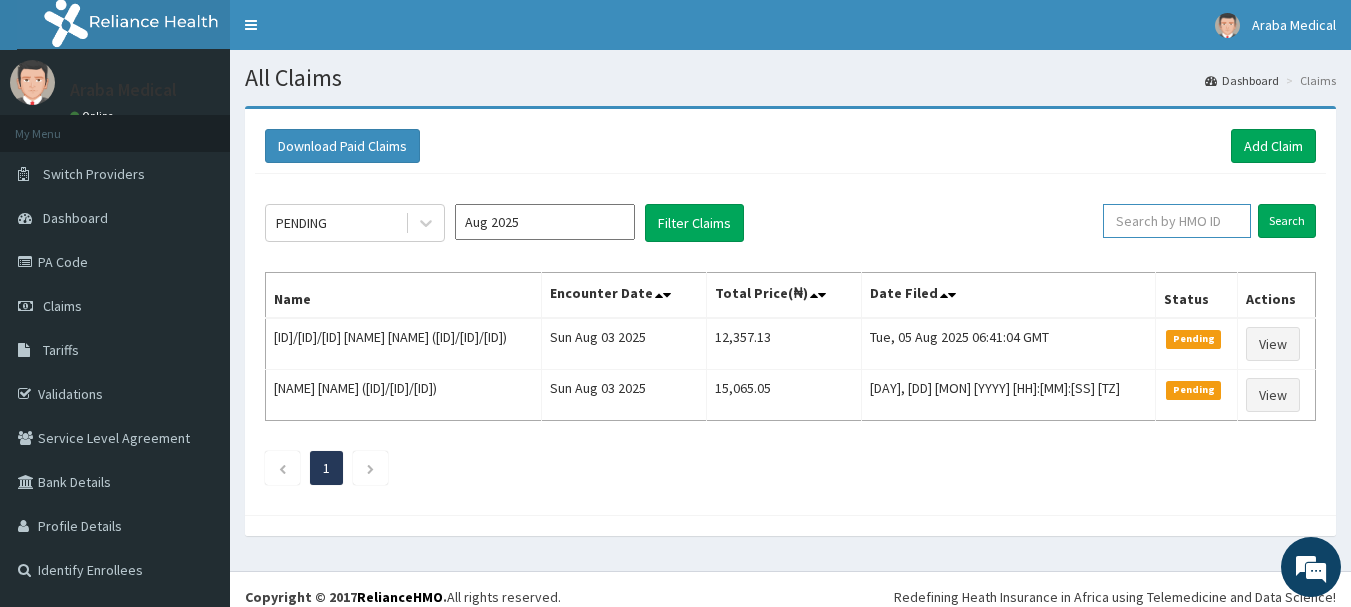 click at bounding box center [1177, 221] 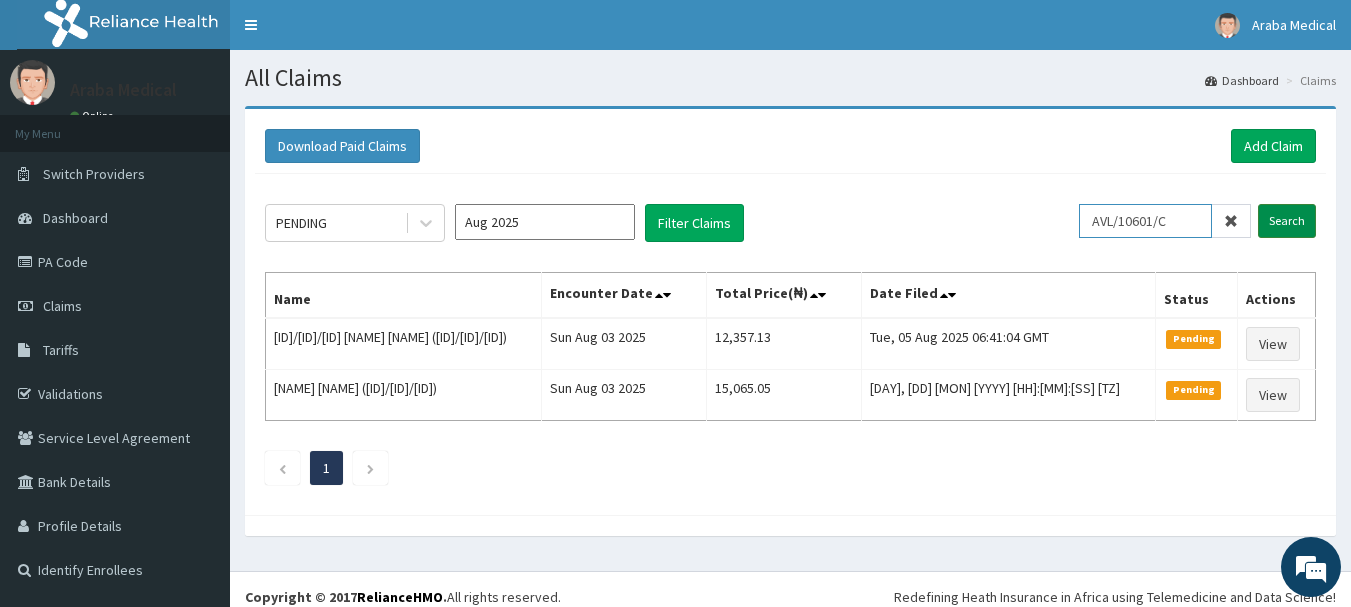 type on "AVL/10601/C" 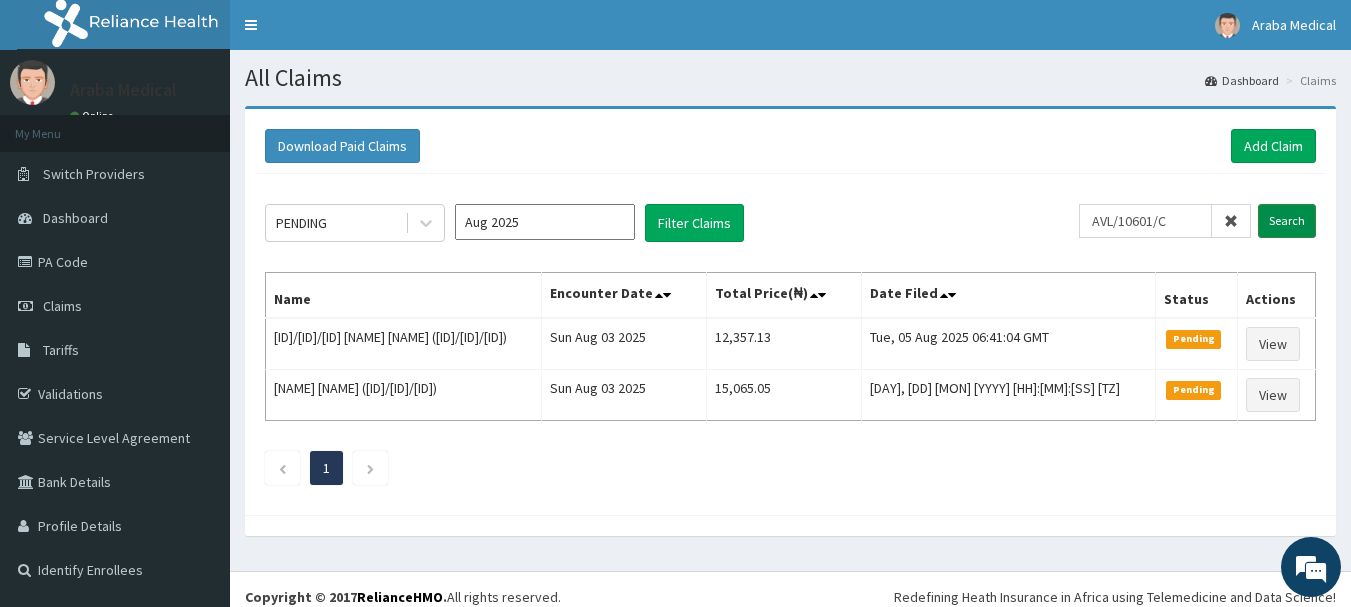 click on "Search" at bounding box center (1287, 221) 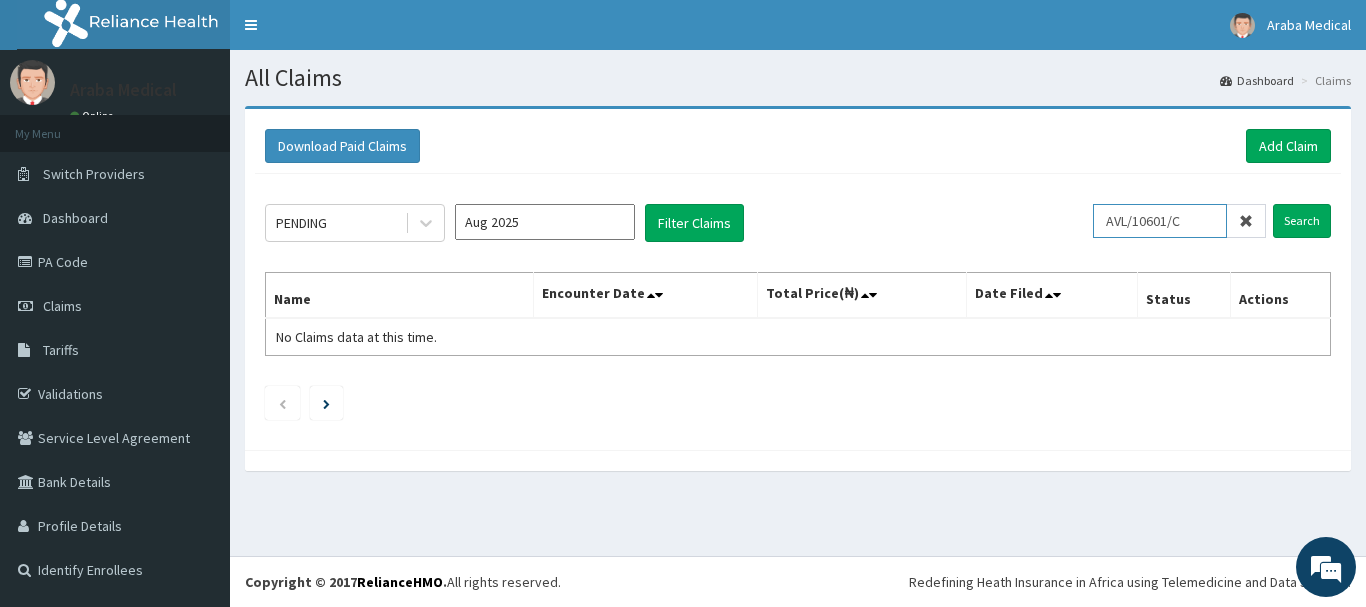 click on "AVL/10601/C" at bounding box center [1160, 221] 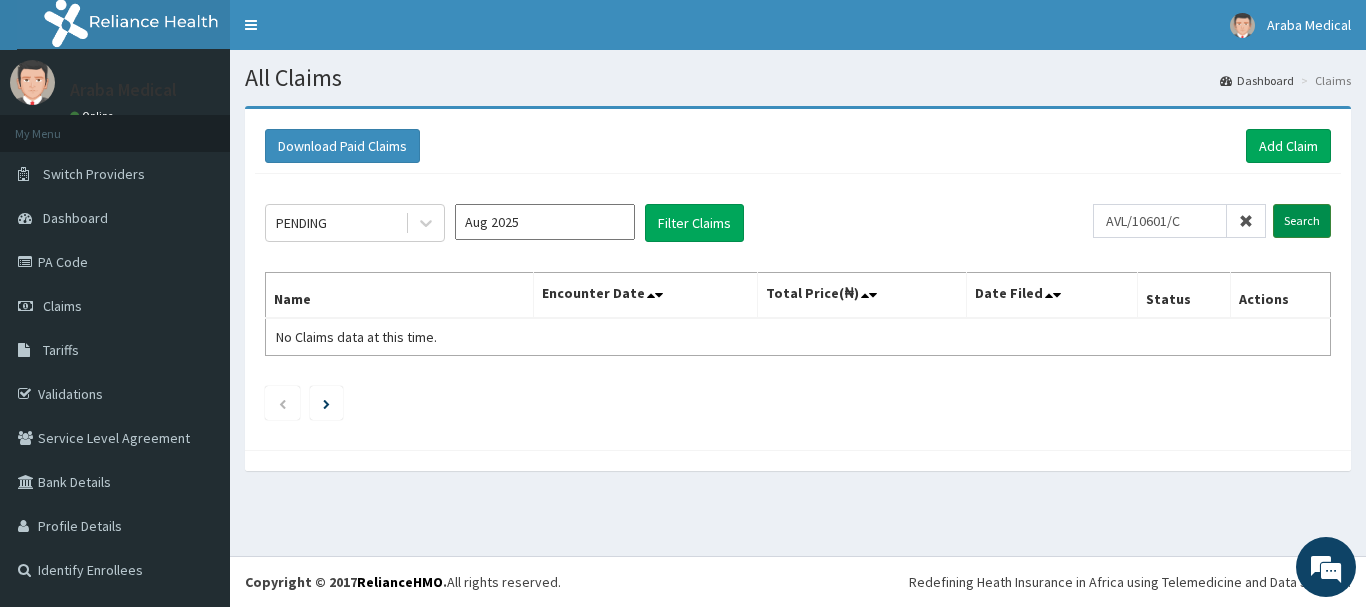 click on "Search" at bounding box center (1302, 221) 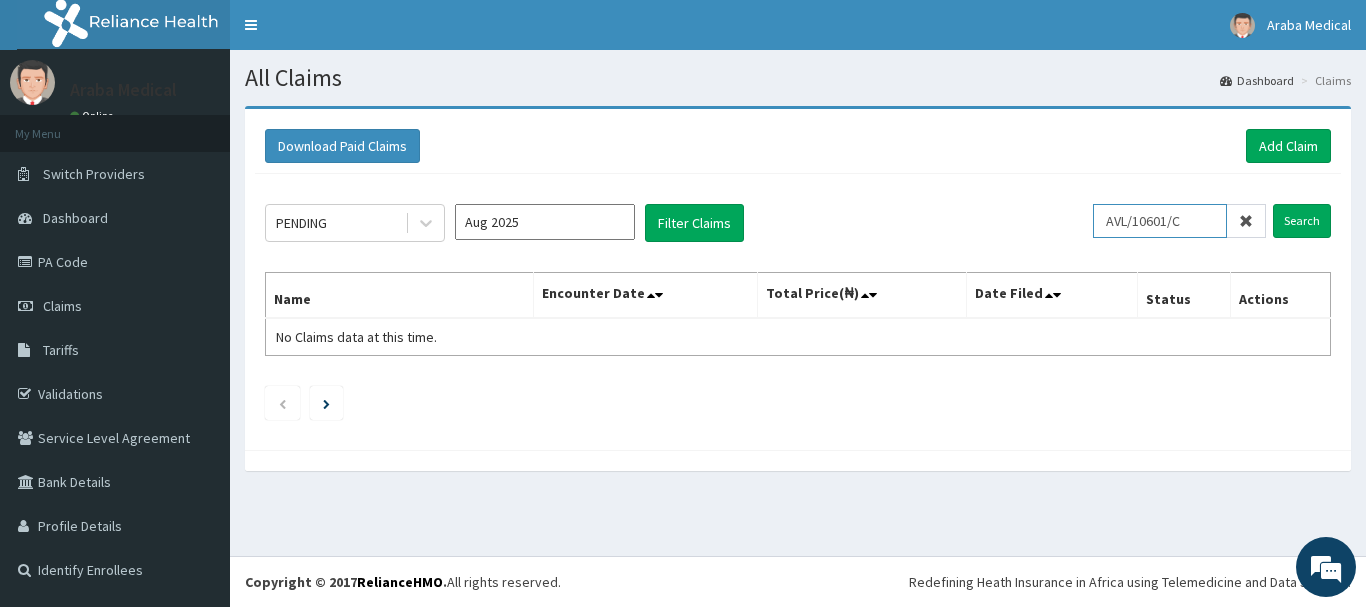 click on "AVL/10601/C" at bounding box center [1160, 221] 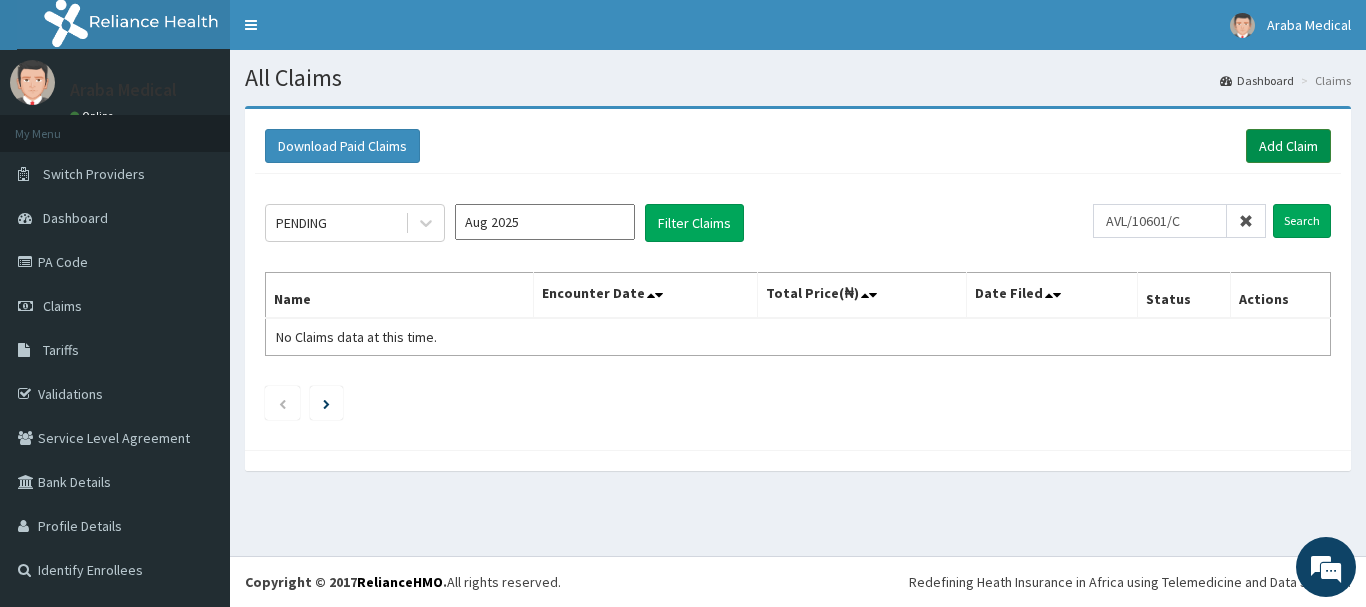 click on "Add Claim" at bounding box center (1288, 146) 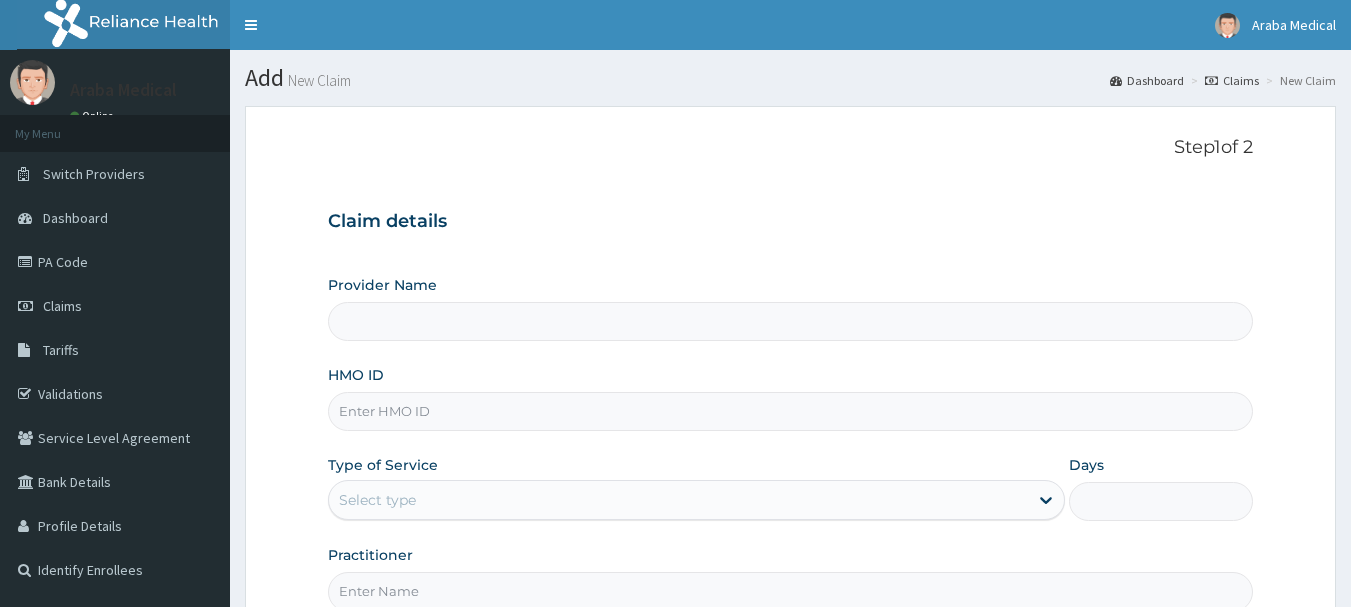 scroll, scrollTop: 0, scrollLeft: 0, axis: both 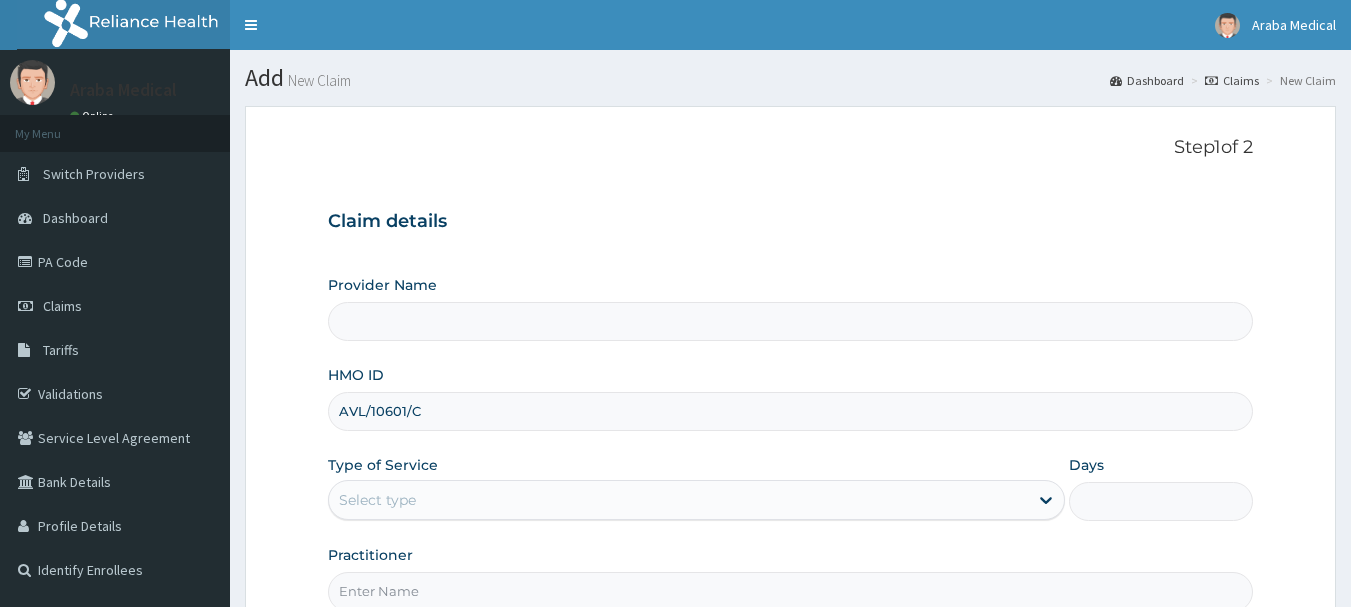 type on "Araba Medical Centre" 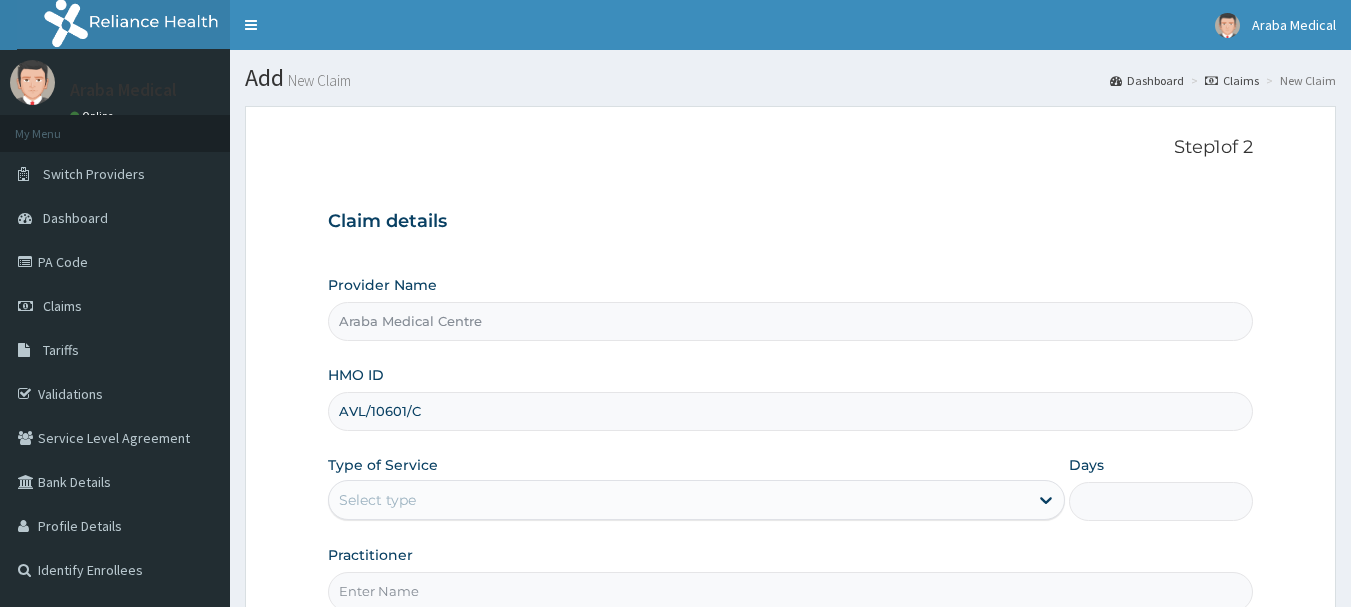 type on "AVL/10601/C" 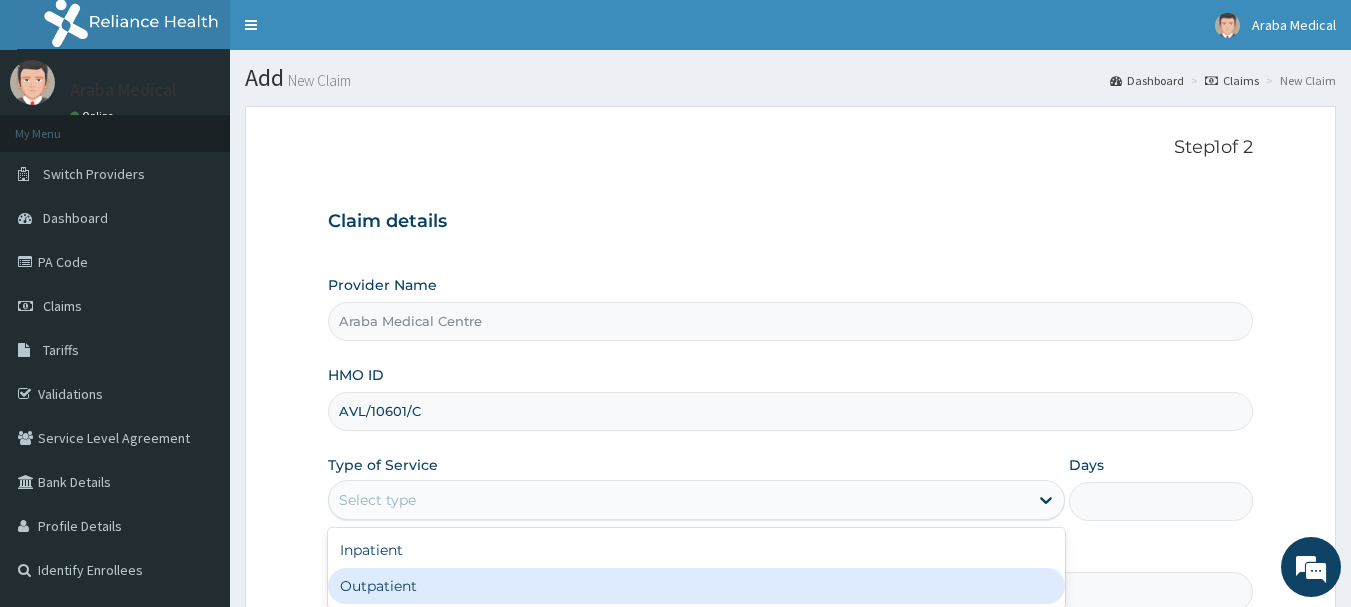 click on "Outpatient" at bounding box center [696, 586] 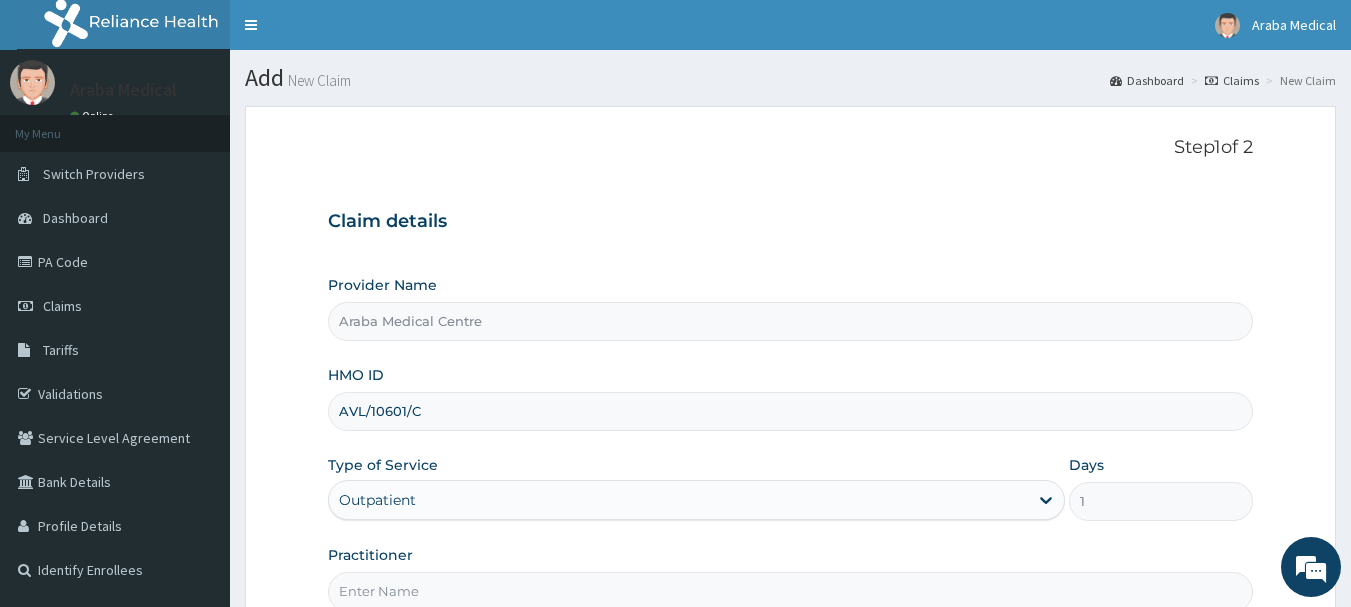 scroll, scrollTop: 215, scrollLeft: 0, axis: vertical 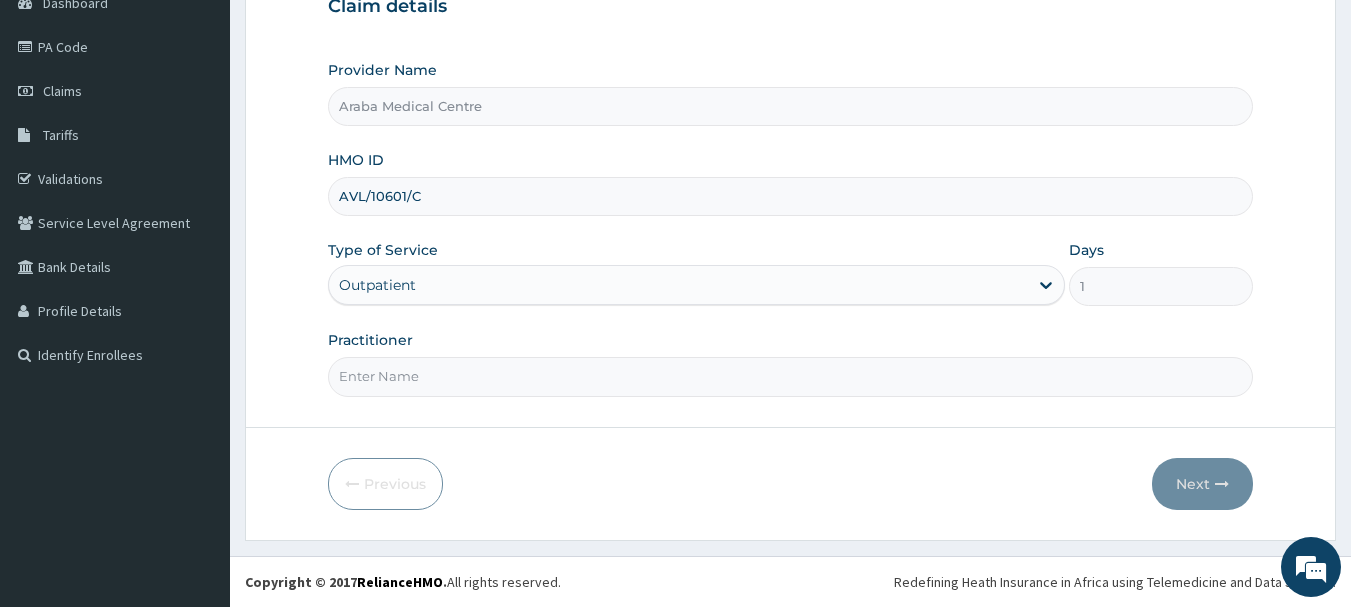 click on "Practitioner" at bounding box center [791, 376] 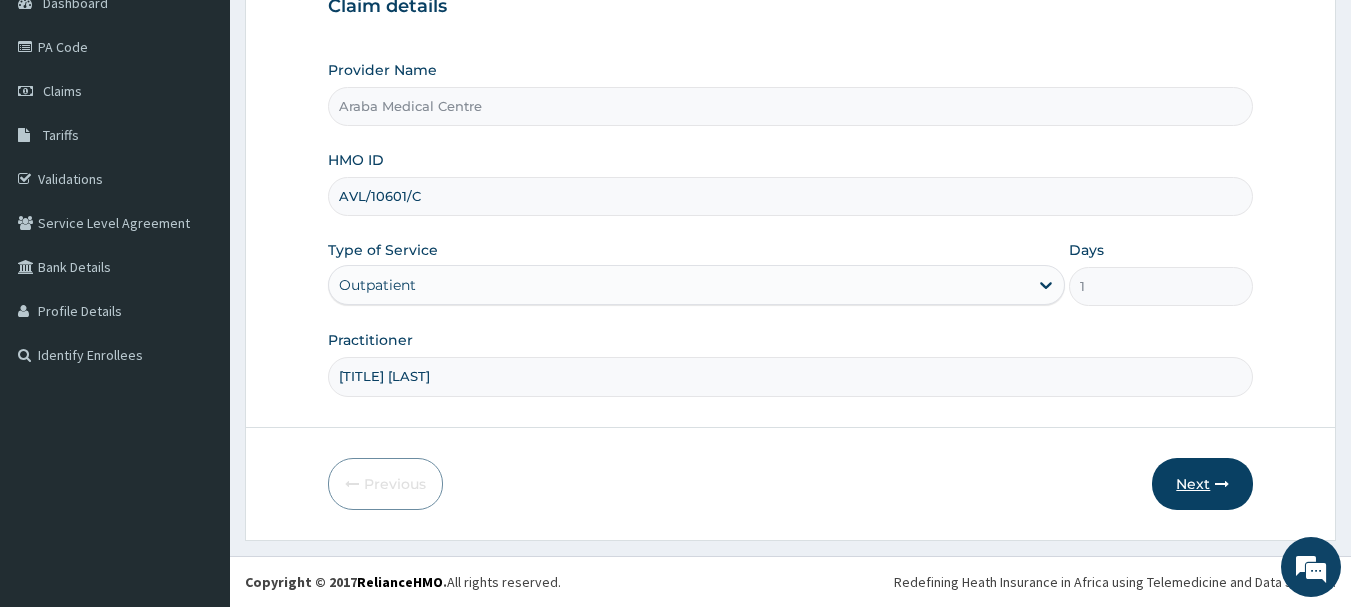 scroll, scrollTop: 0, scrollLeft: 0, axis: both 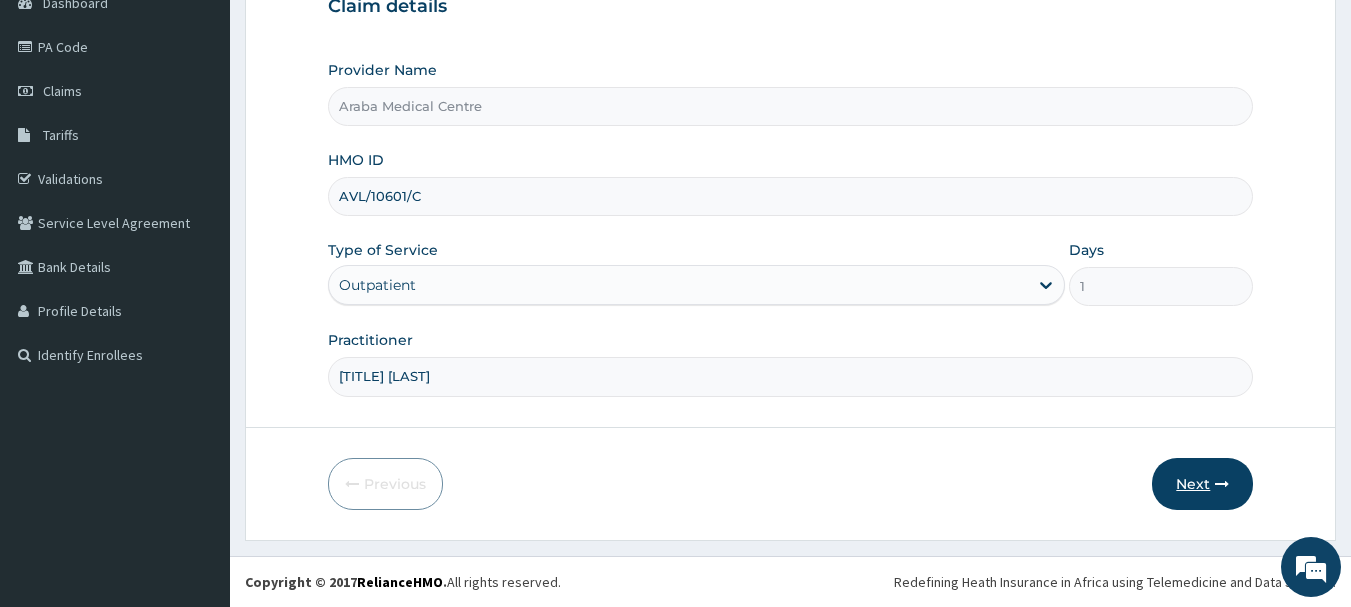 type on "[TITLE] [LAST]" 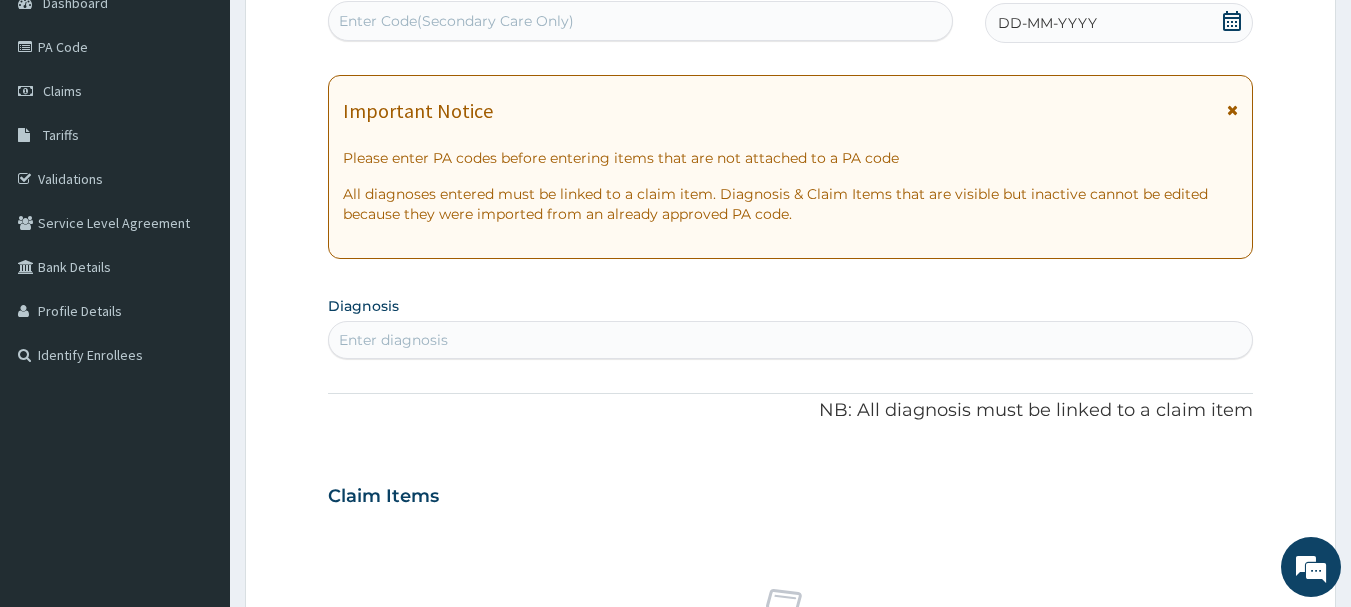 click 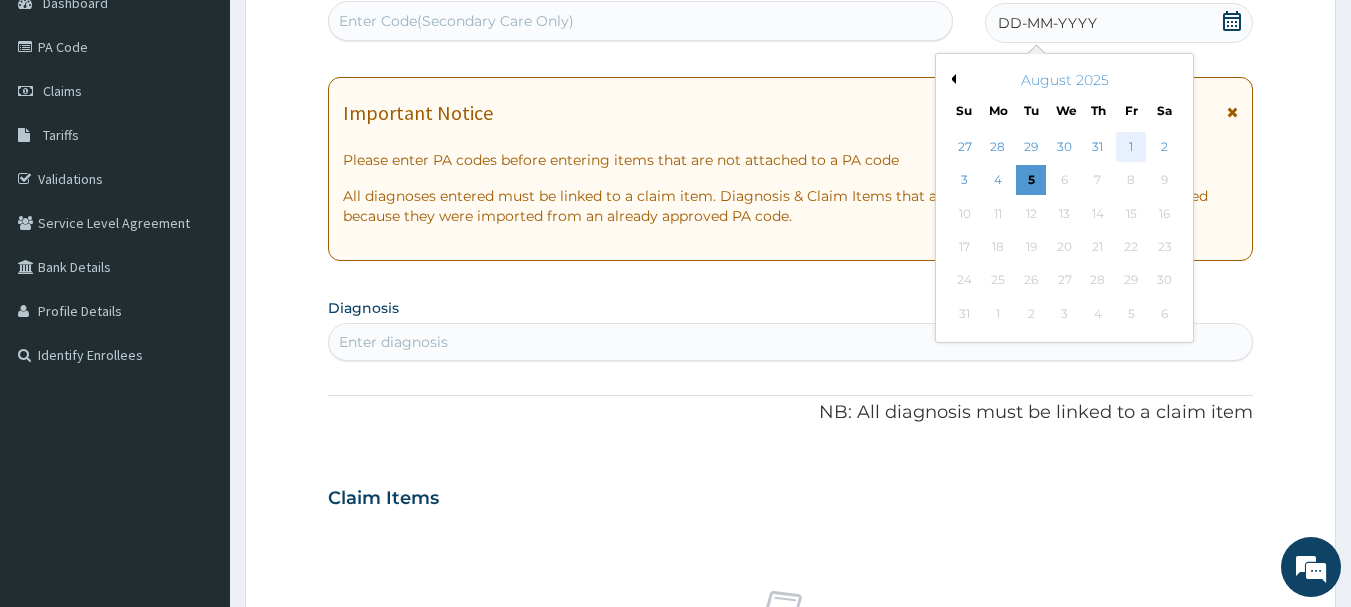 click on "1" at bounding box center [1131, 147] 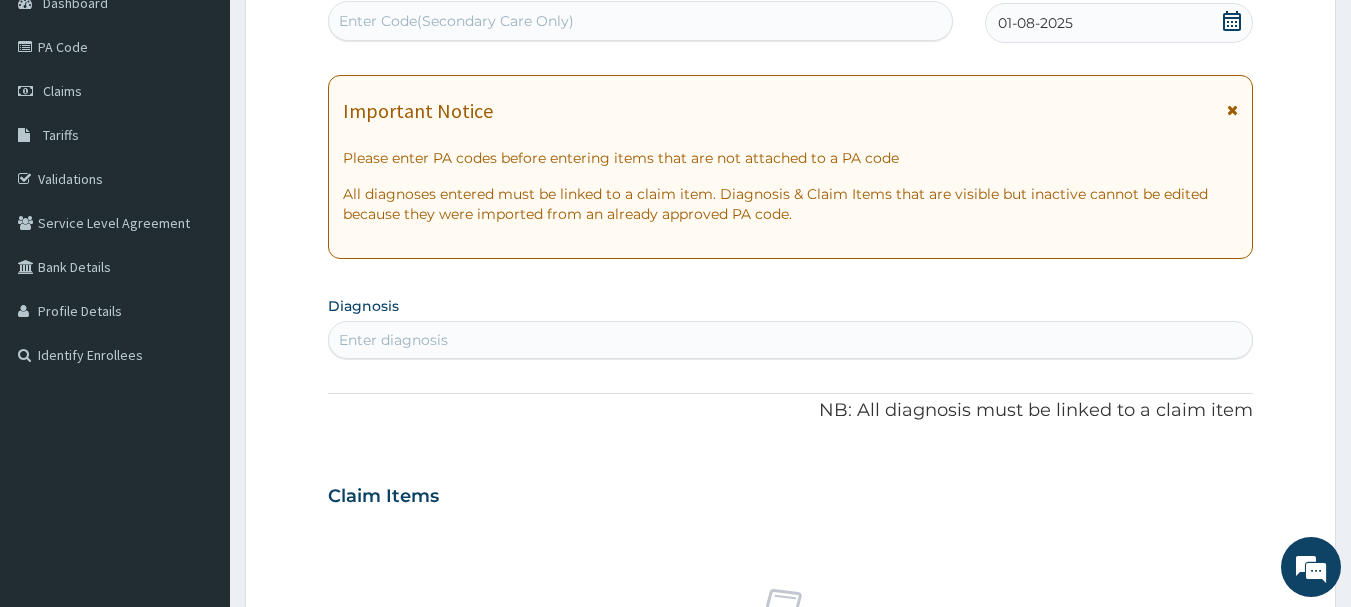 click on "Enter diagnosis" at bounding box center (791, 340) 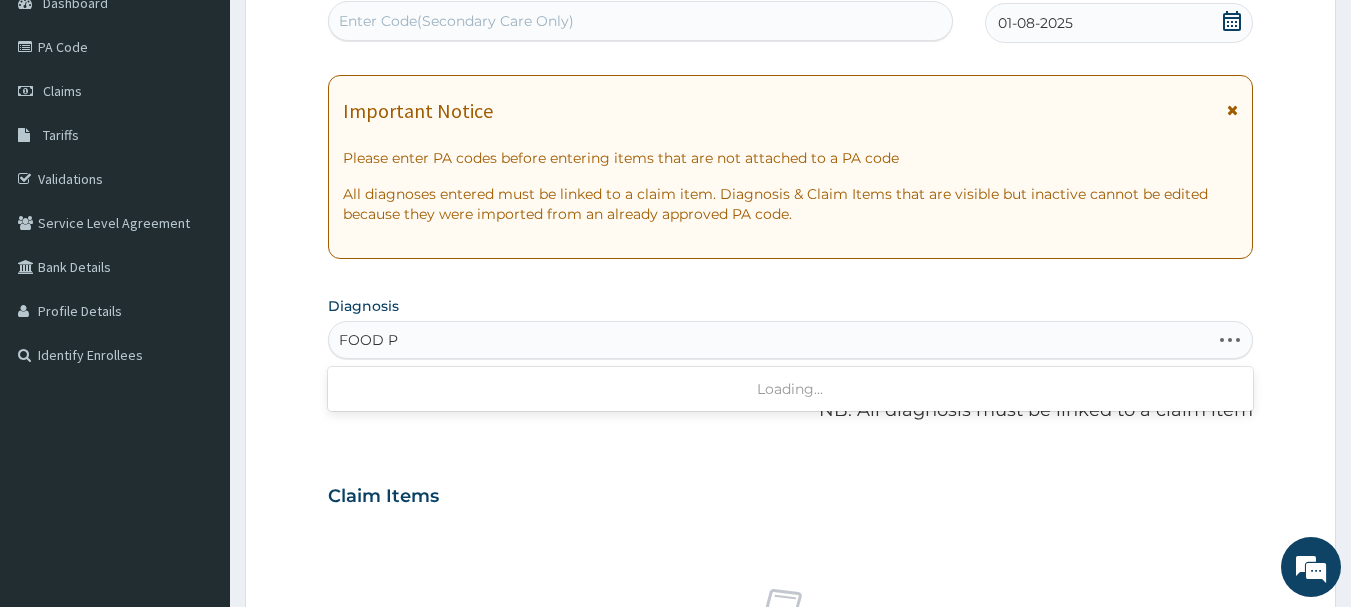 type on "FOOD PO" 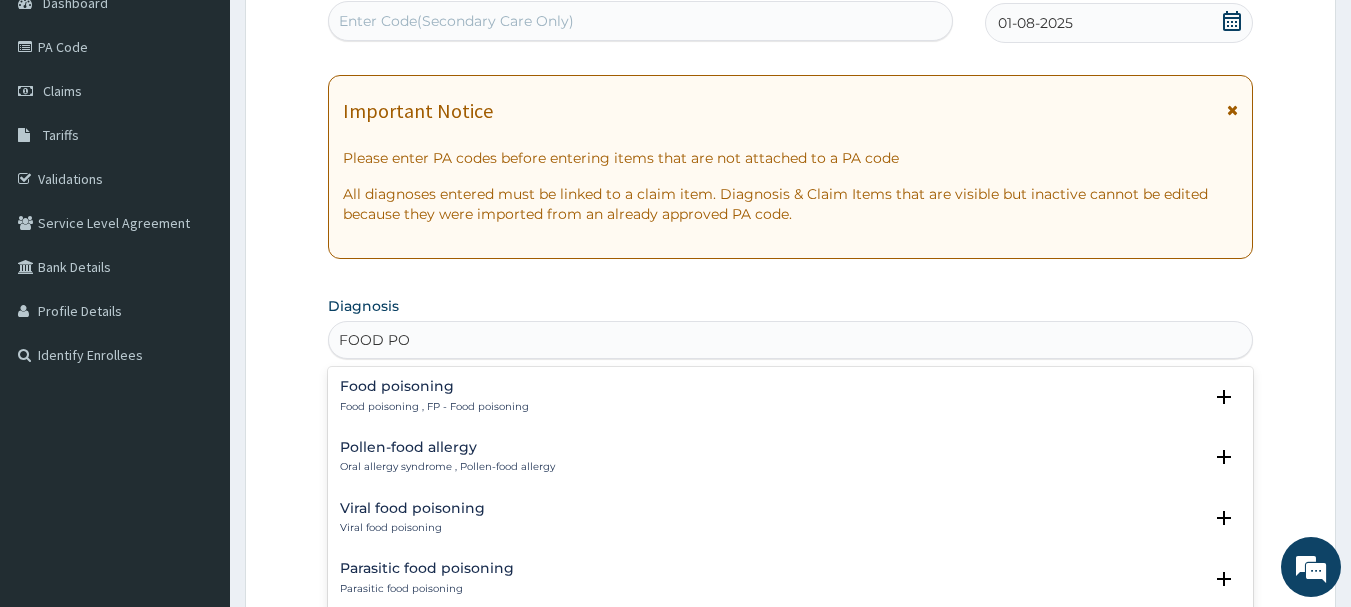 click on "Food poisoning Food poisoning , FP - Food poisoning" at bounding box center (434, 396) 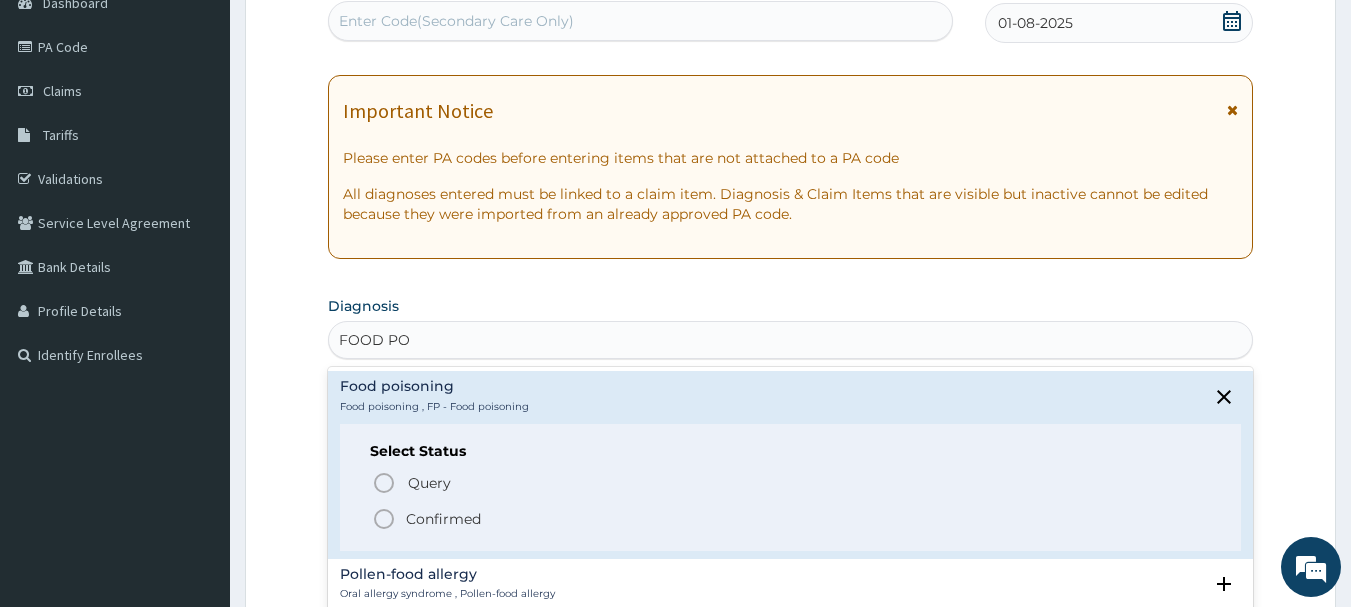 click 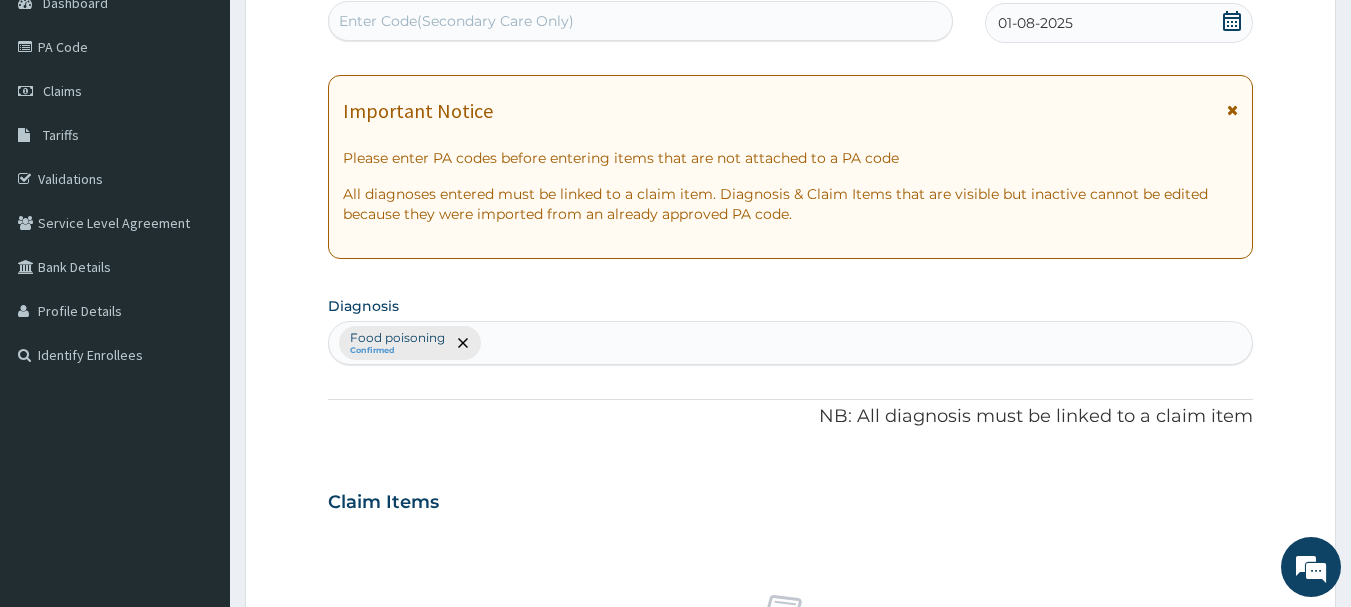 scroll, scrollTop: 351, scrollLeft: 0, axis: vertical 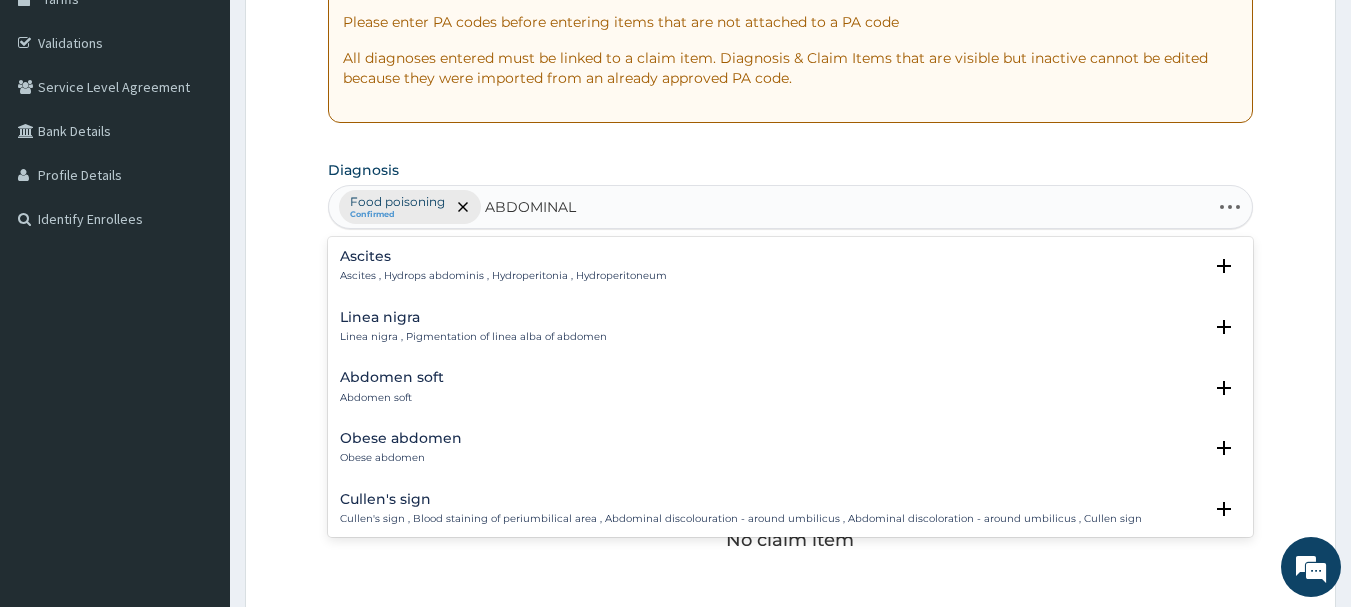 type on "ABDOMINAL" 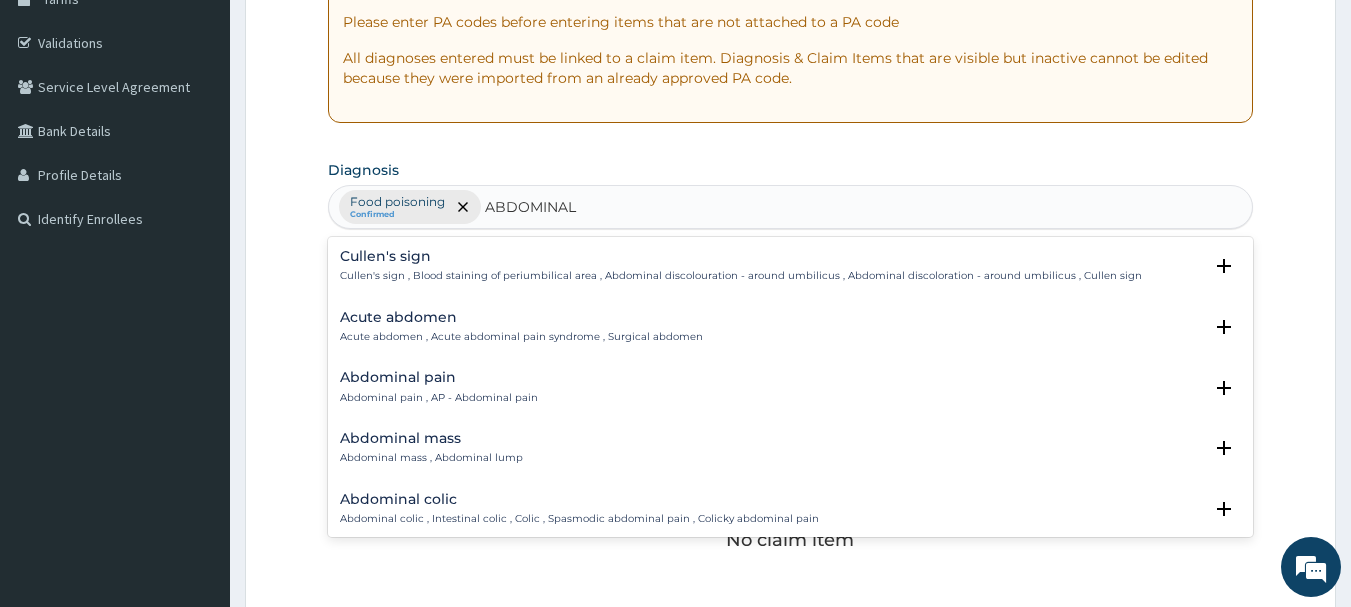 click on "Abdominal pain" at bounding box center (439, 377) 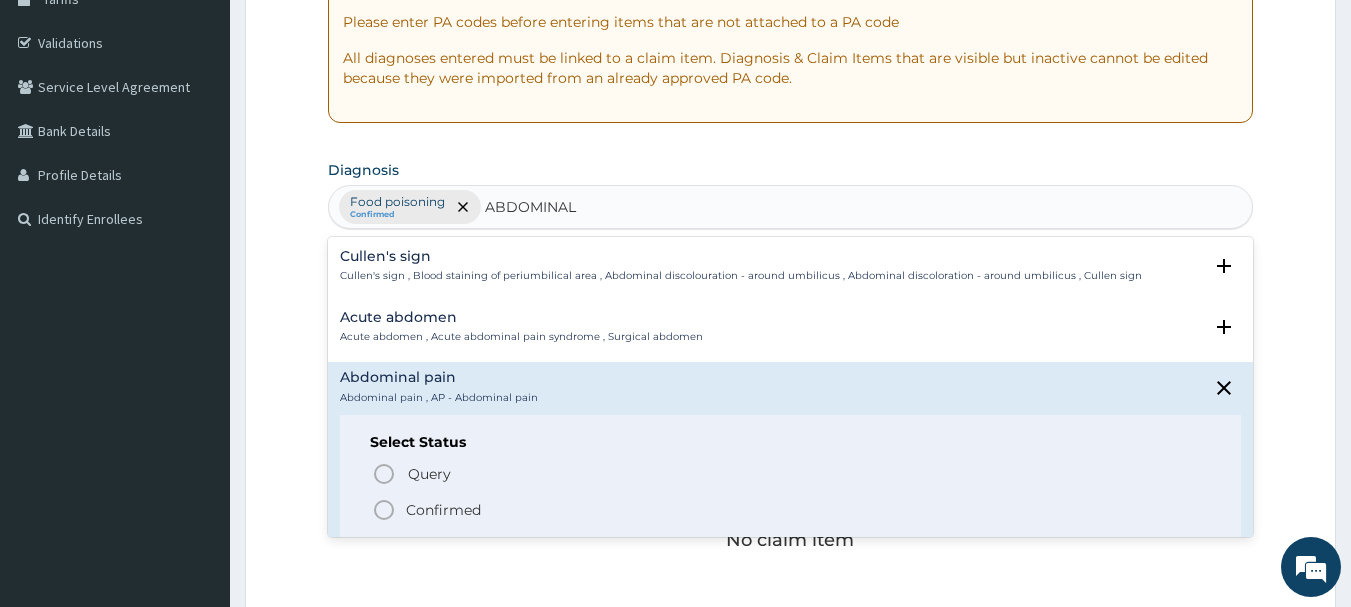 click 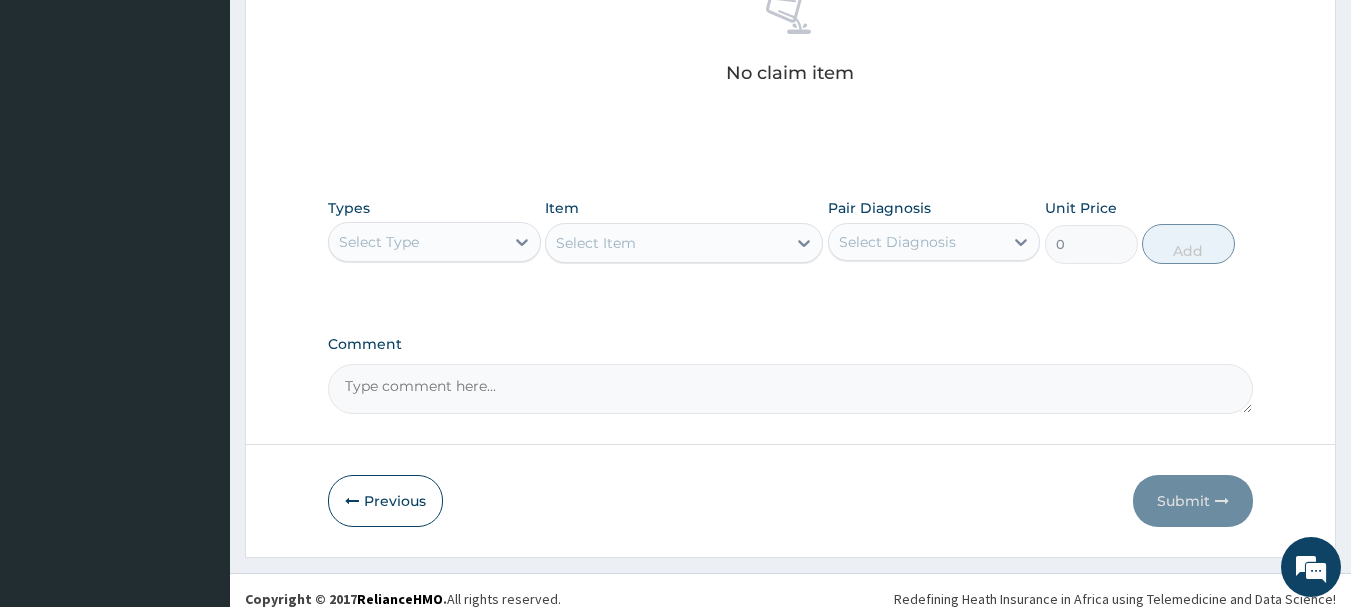 scroll, scrollTop: 835, scrollLeft: 0, axis: vertical 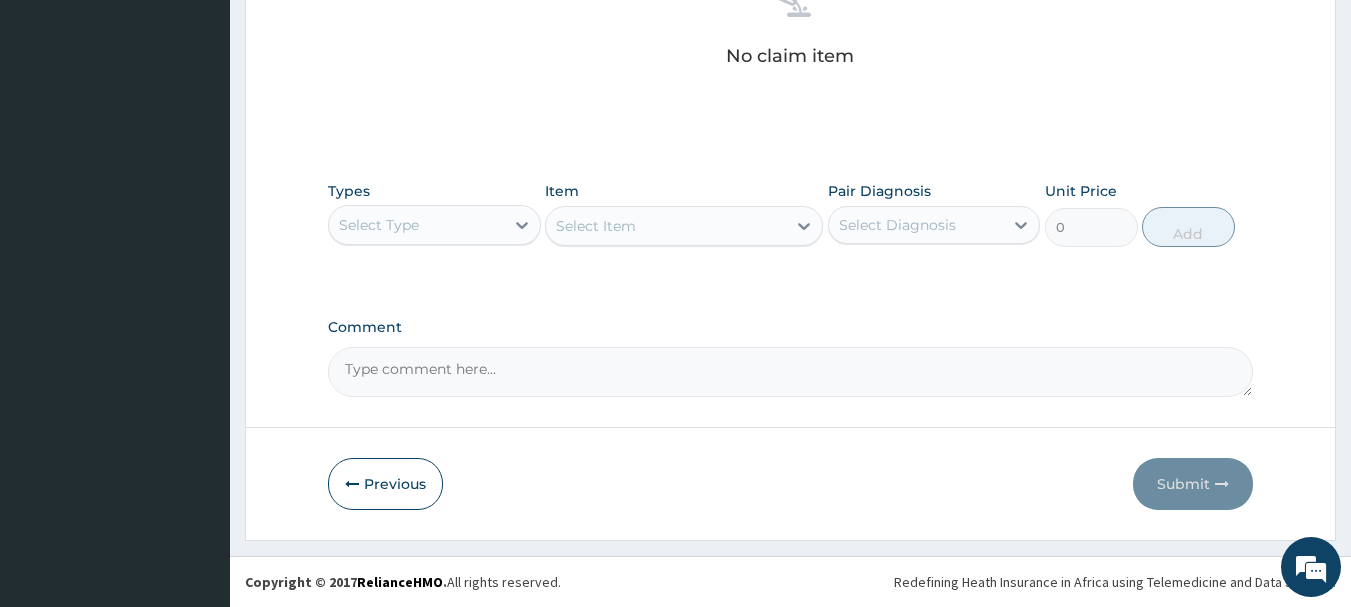 click on "Select Type" at bounding box center [416, 225] 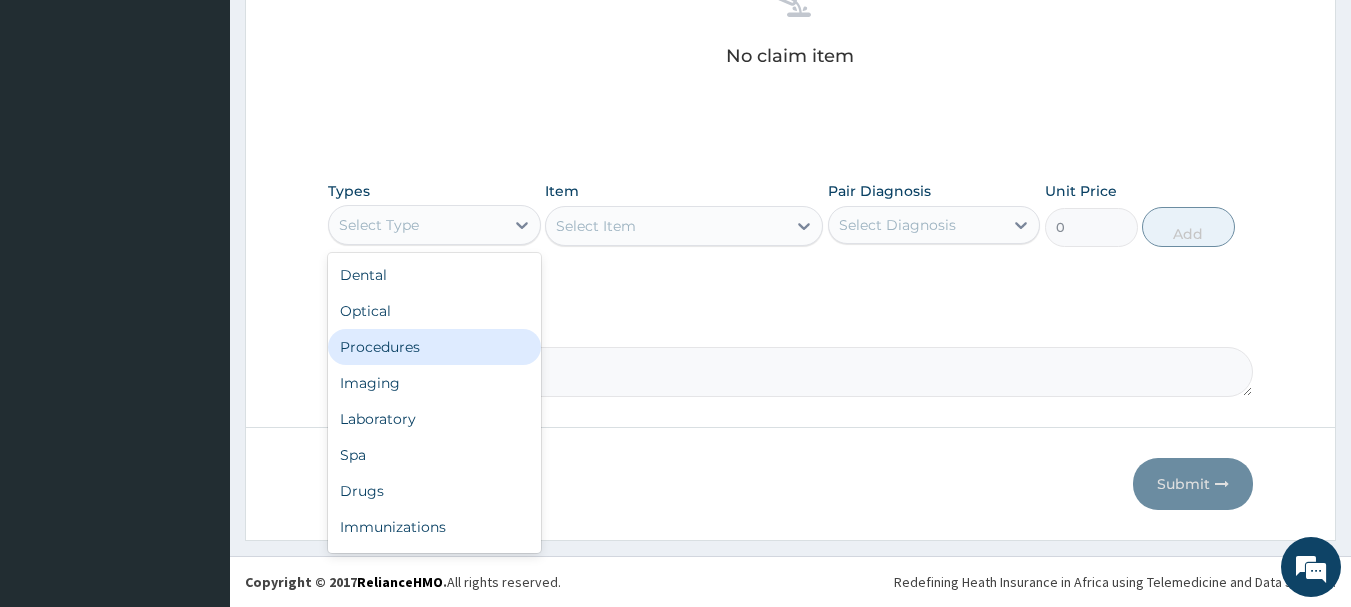 click on "Procedures" at bounding box center (434, 347) 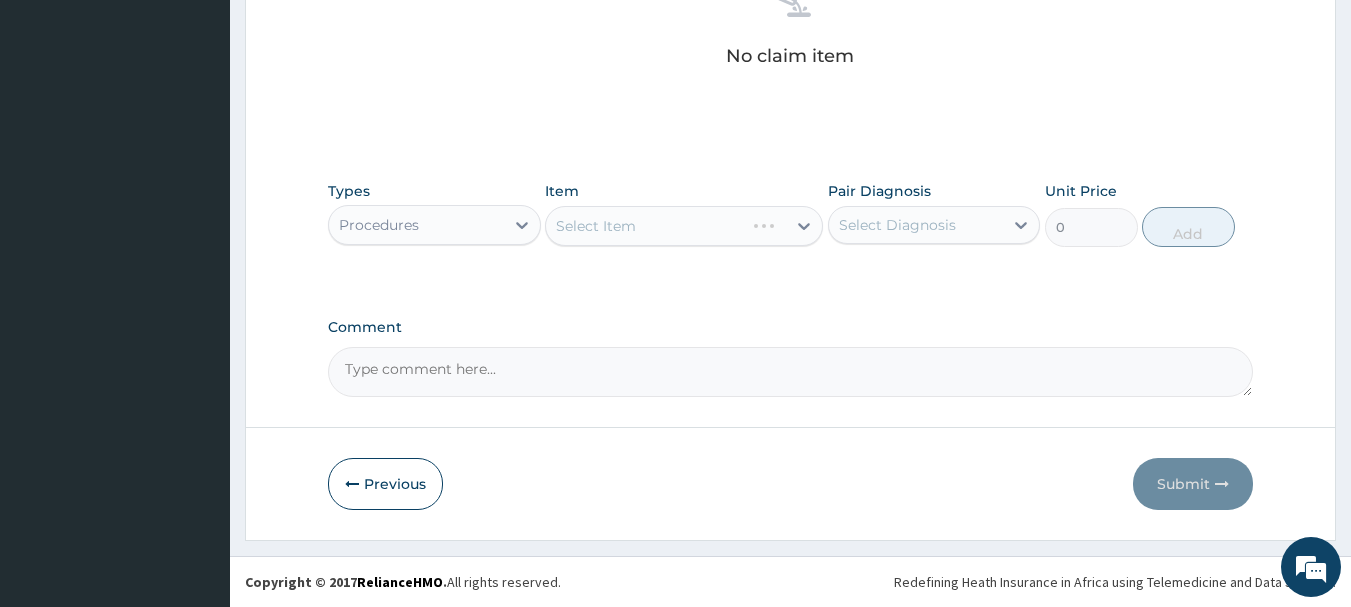 click on "Select Item" at bounding box center (684, 226) 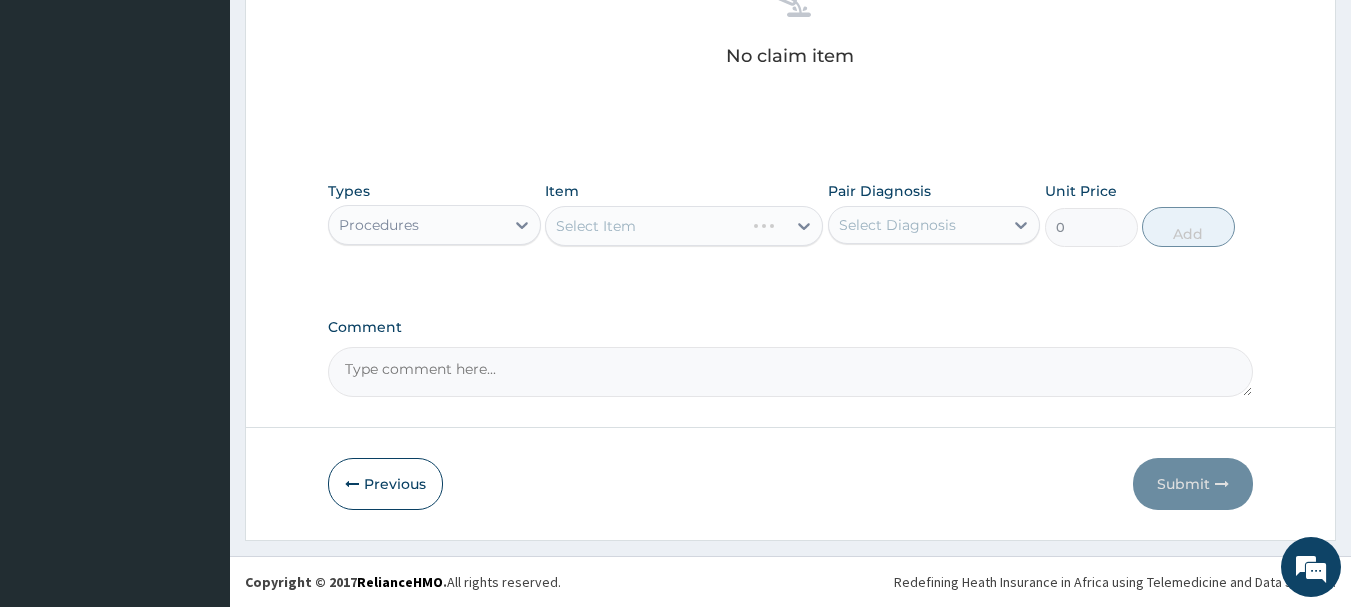 click on "Select Item" at bounding box center (684, 226) 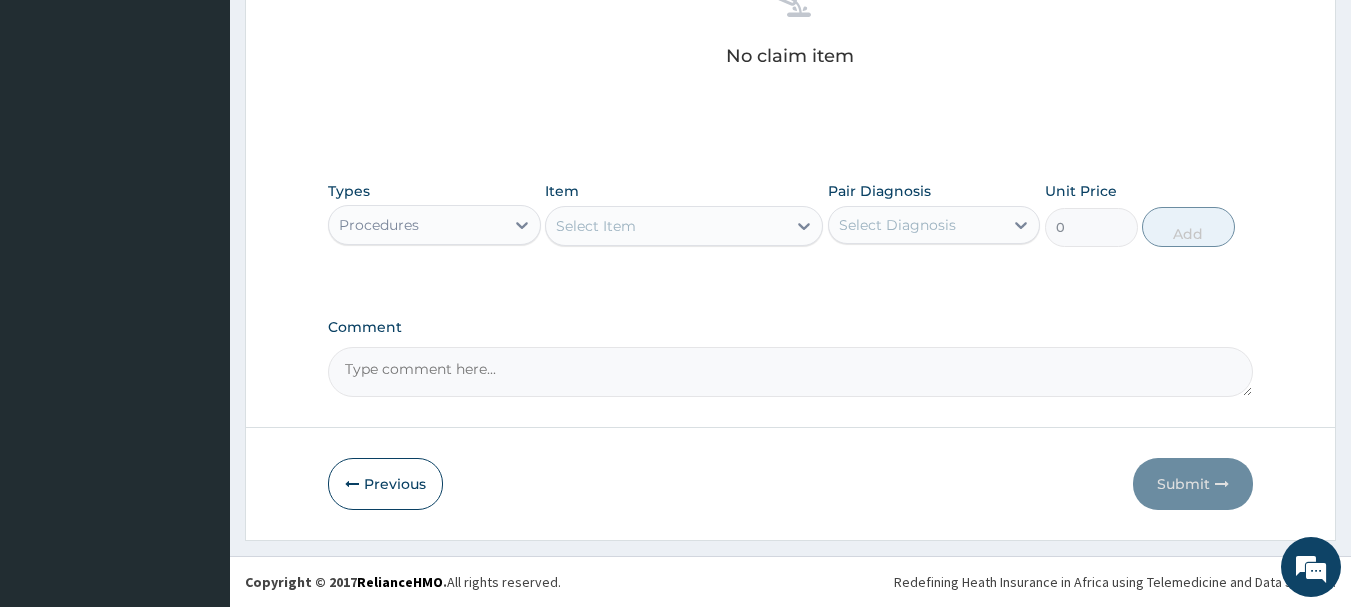 click on "Select Item" at bounding box center [666, 226] 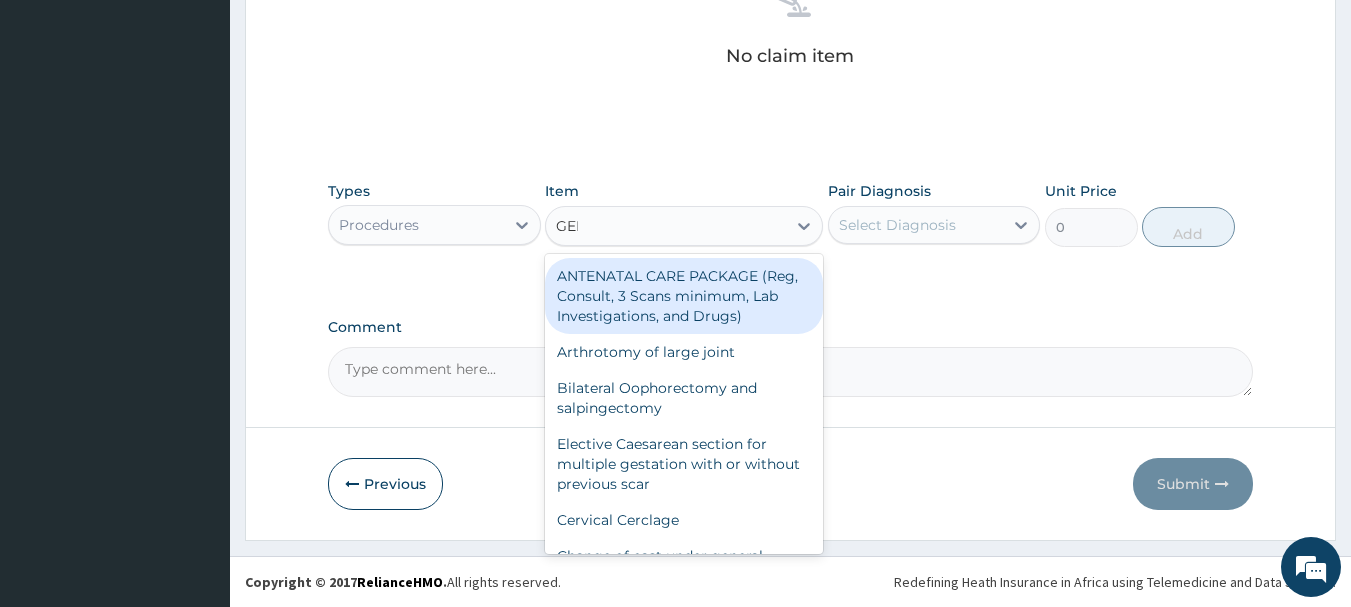 type on "GENE" 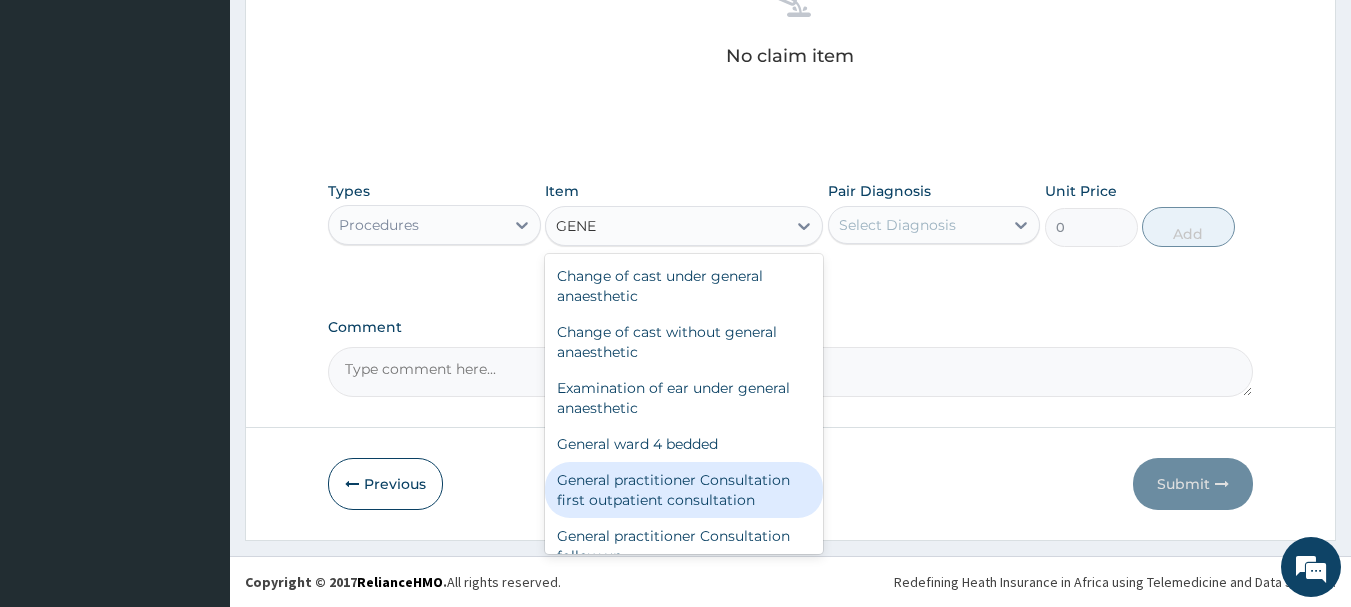 click on "General practitioner Consultation first outpatient consultation" at bounding box center (684, 490) 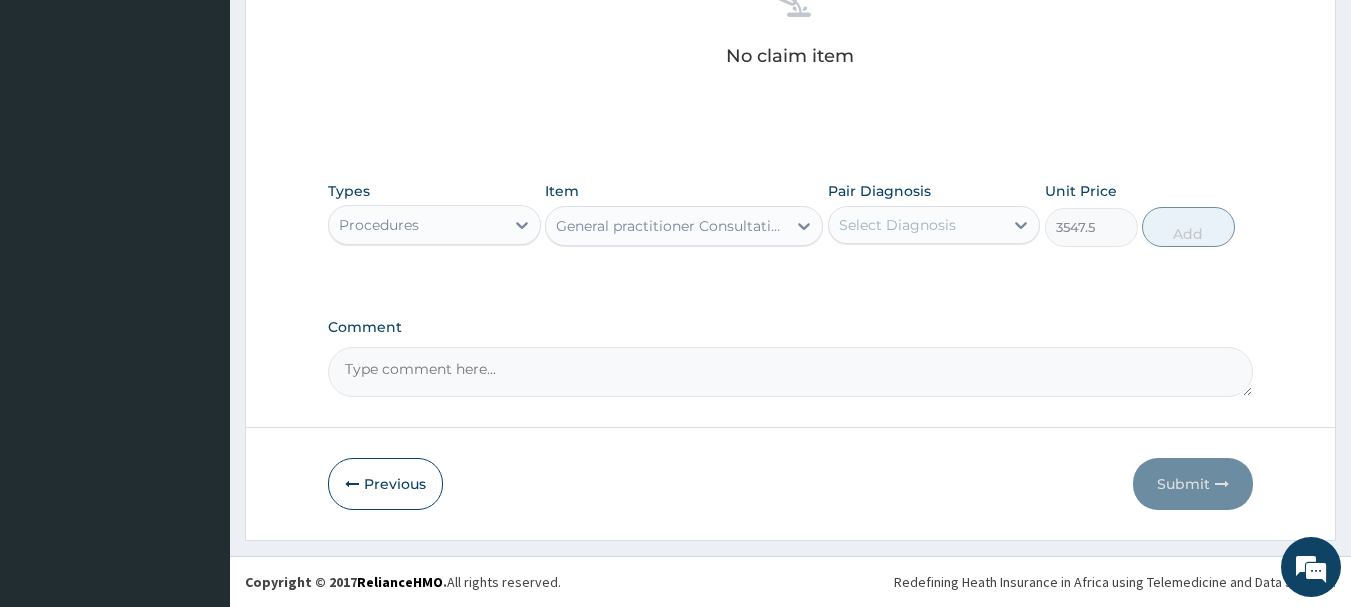 click on "Select Diagnosis" at bounding box center [934, 225] 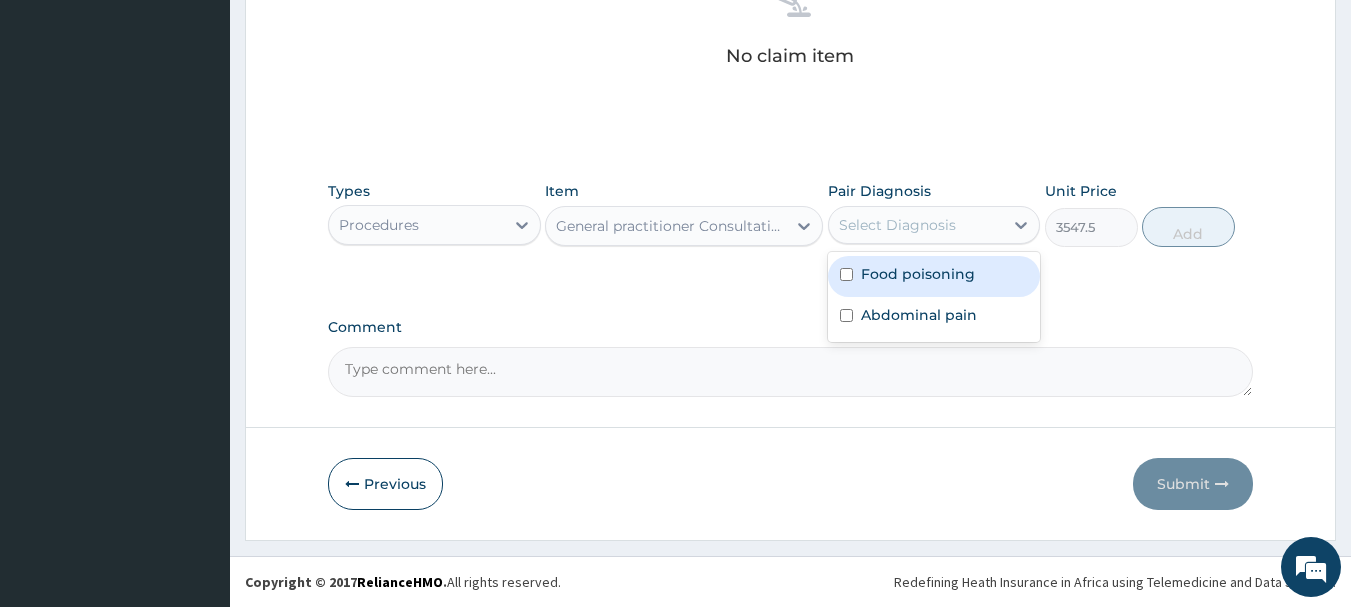 click on "Food poisoning" at bounding box center (918, 274) 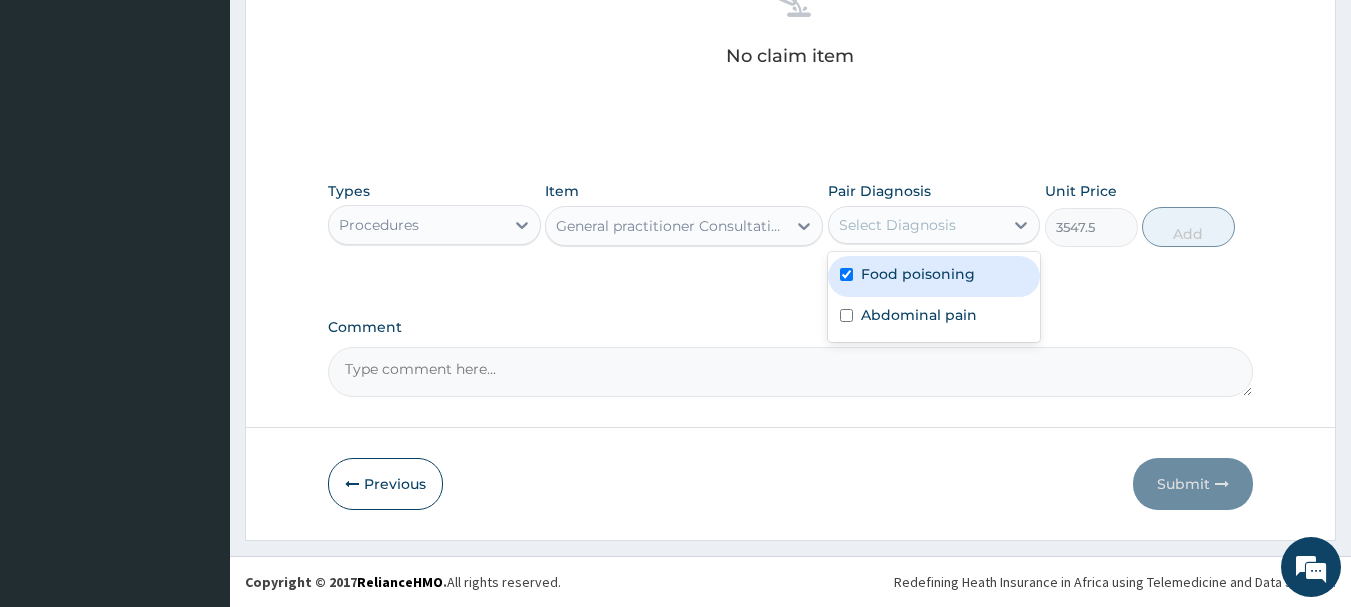 checkbox on "true" 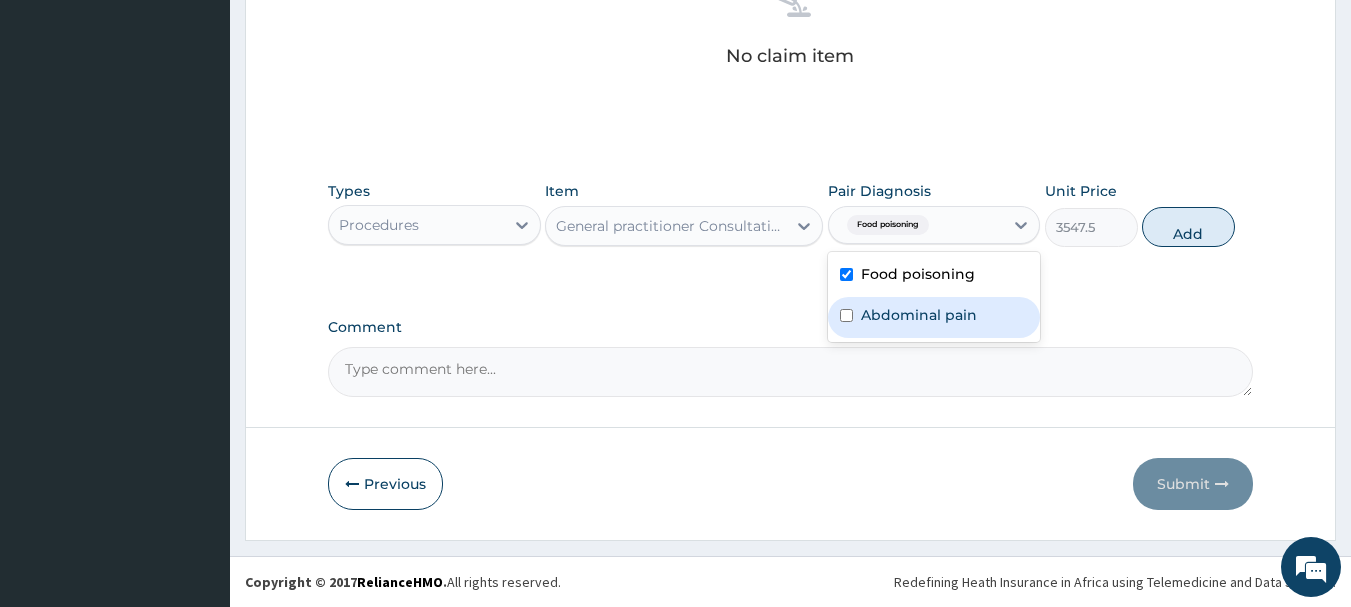 click on "Abdominal pain" at bounding box center [919, 315] 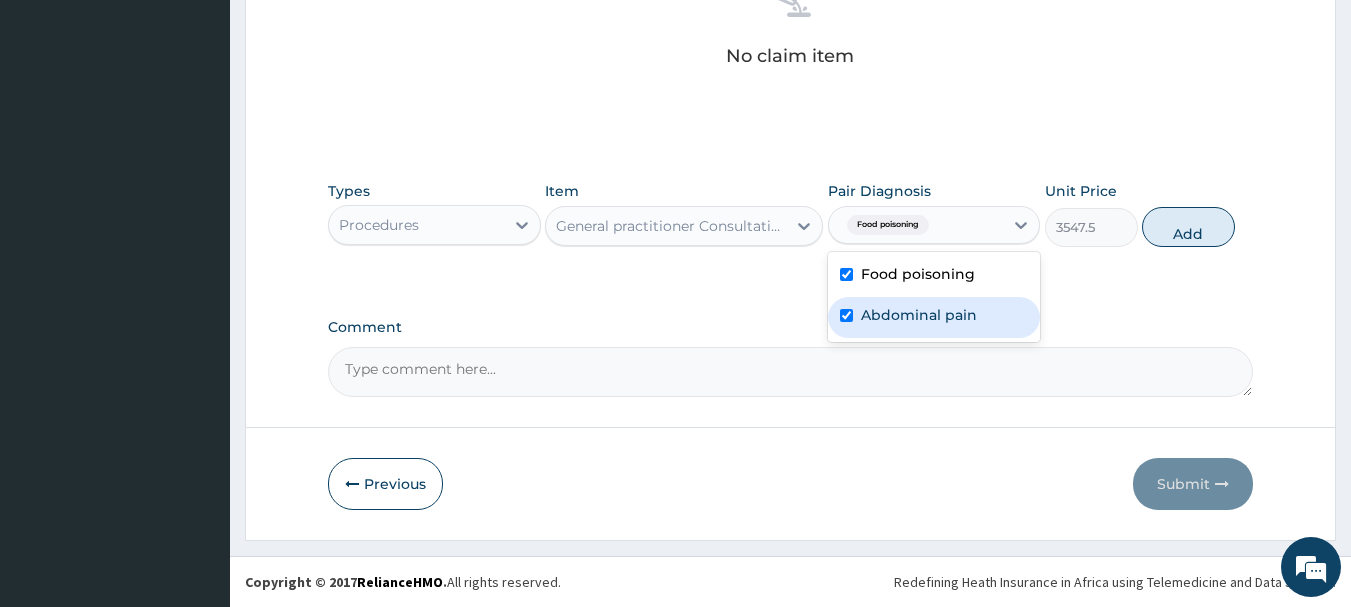 checkbox on "true" 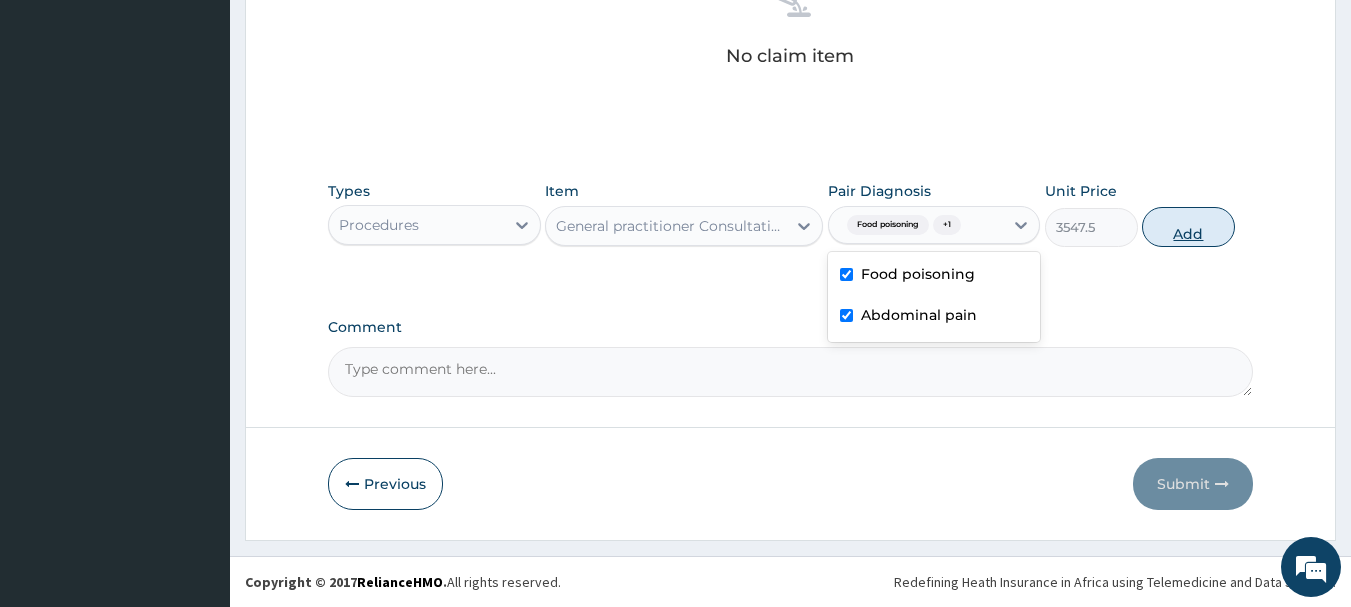 click on "Add" at bounding box center [1188, 227] 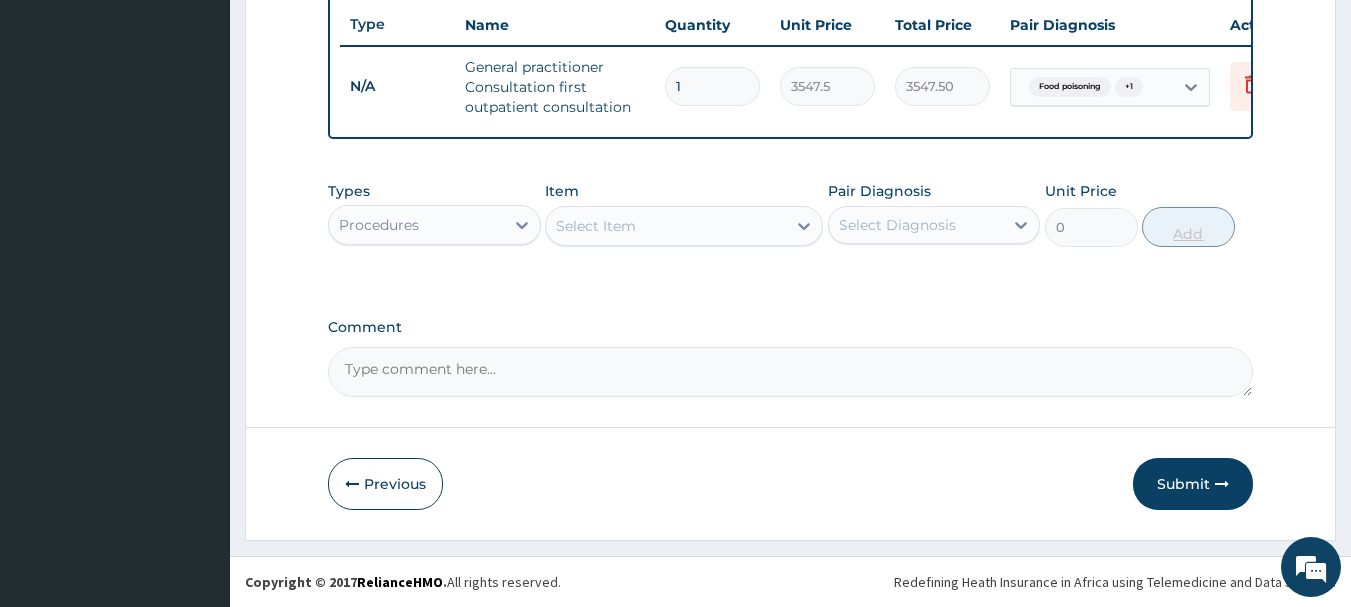 scroll, scrollTop: 766, scrollLeft: 0, axis: vertical 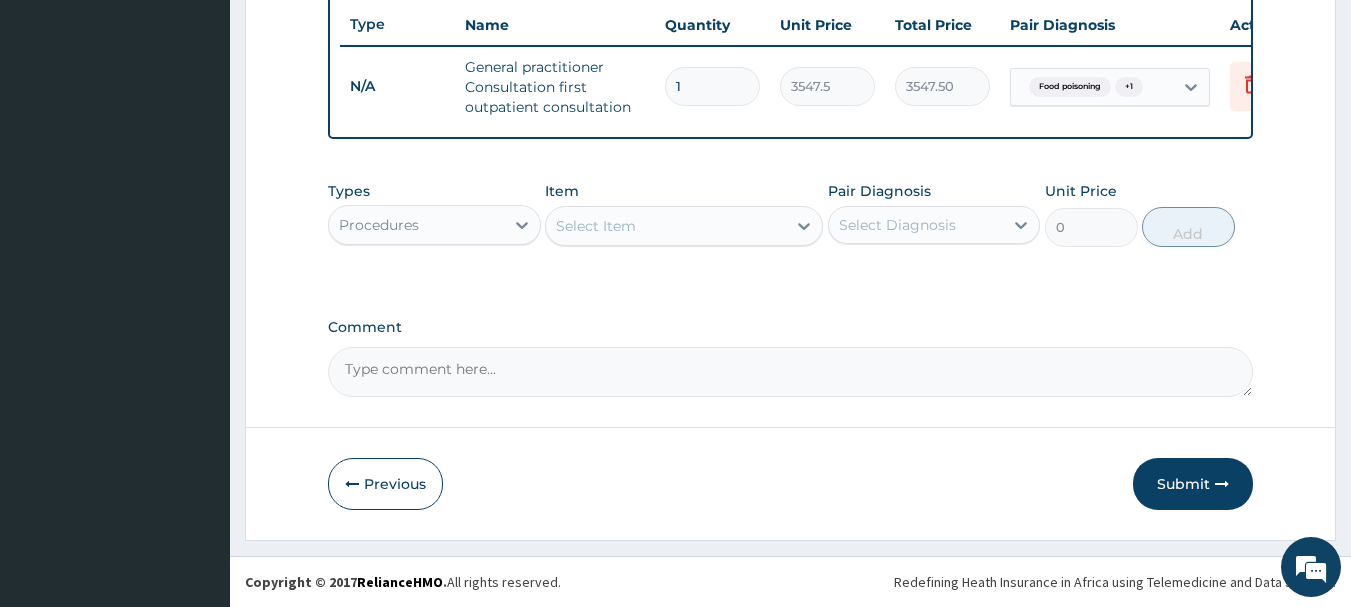 click on "Select Item" at bounding box center (666, 226) 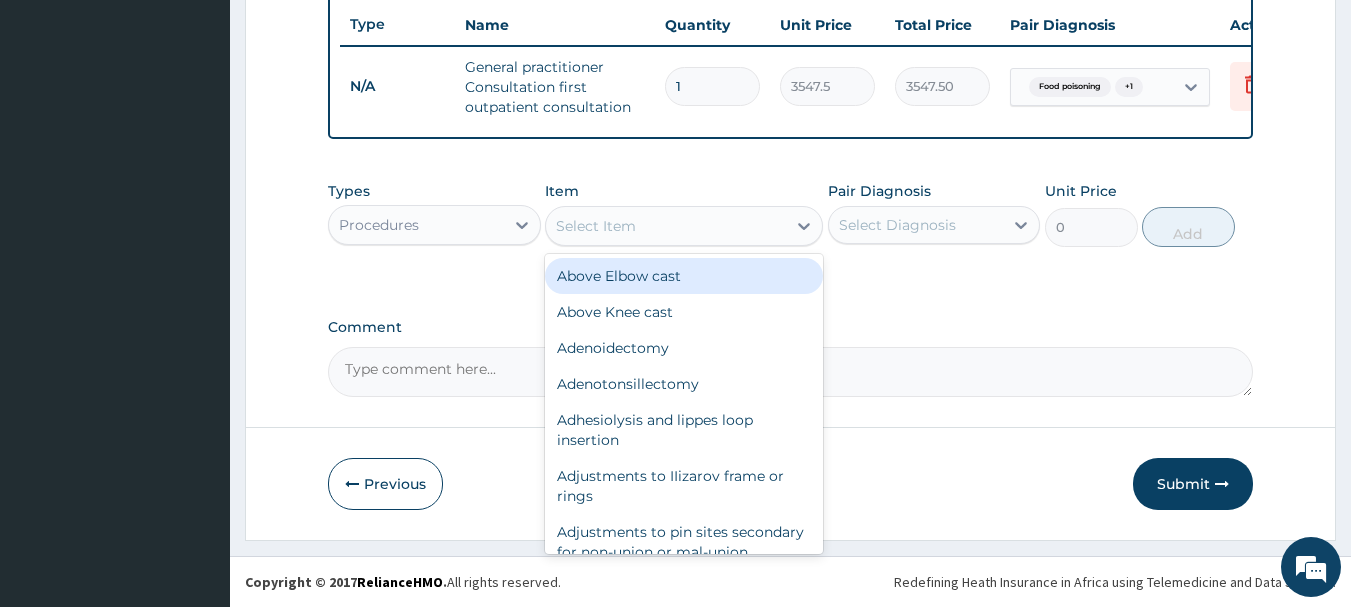 click on "Procedures" at bounding box center [416, 225] 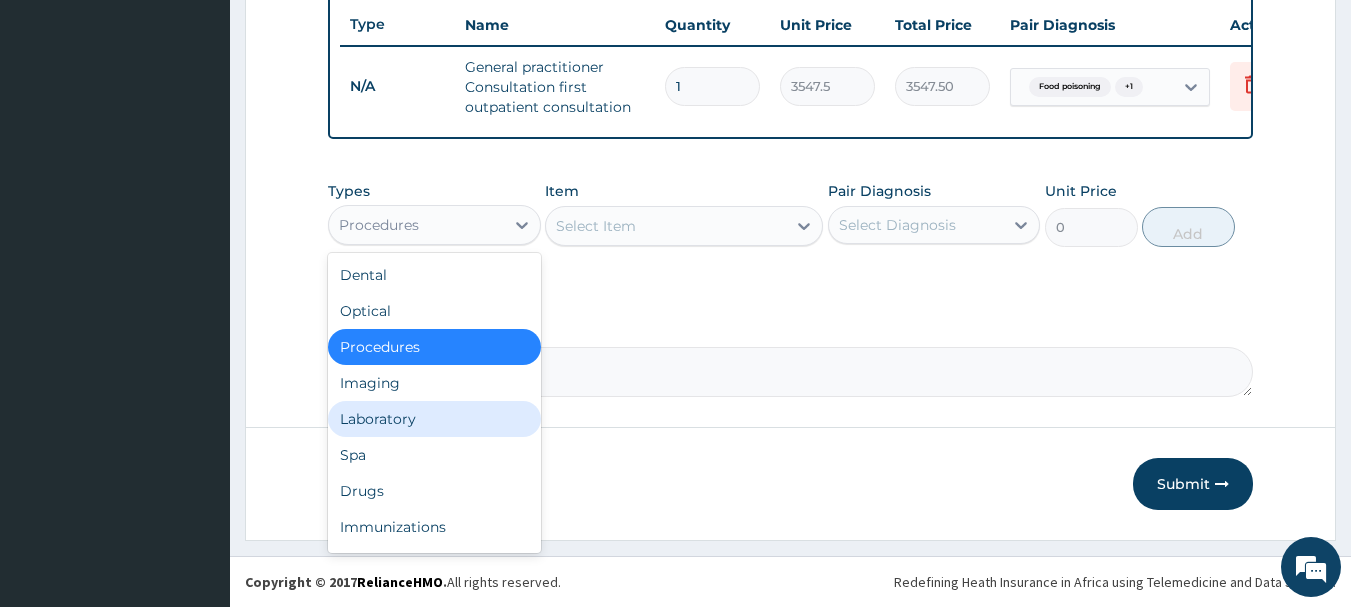 click on "Laboratory" at bounding box center [434, 419] 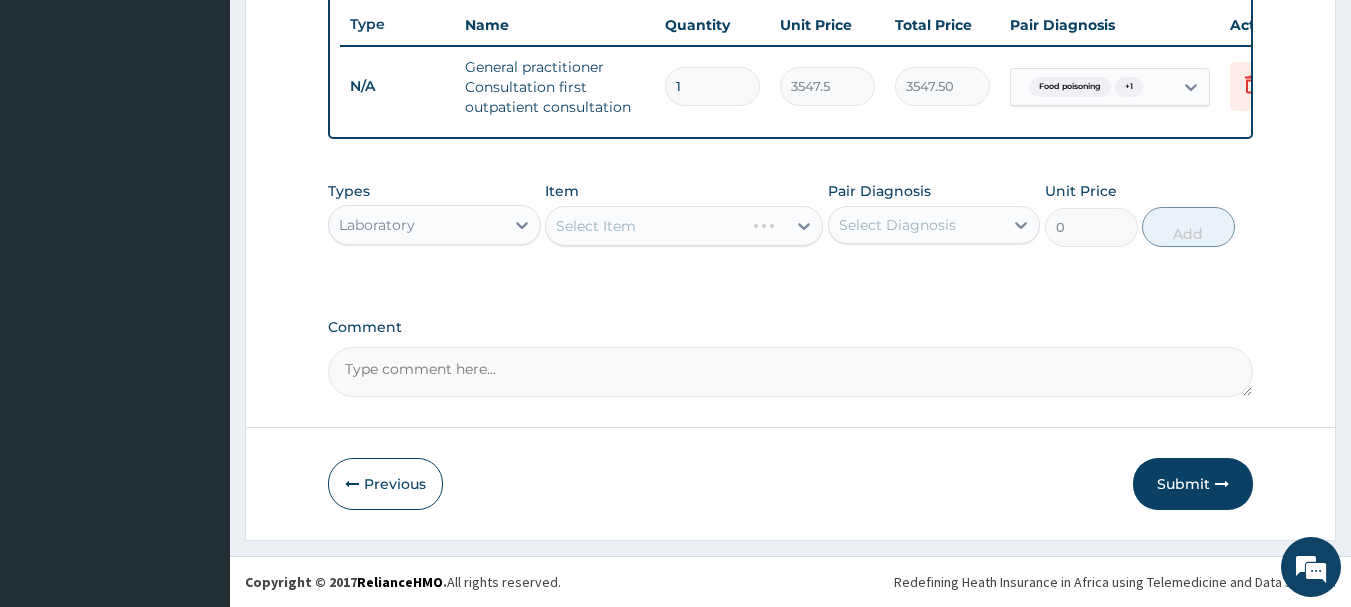 click on "Select Item" at bounding box center [684, 226] 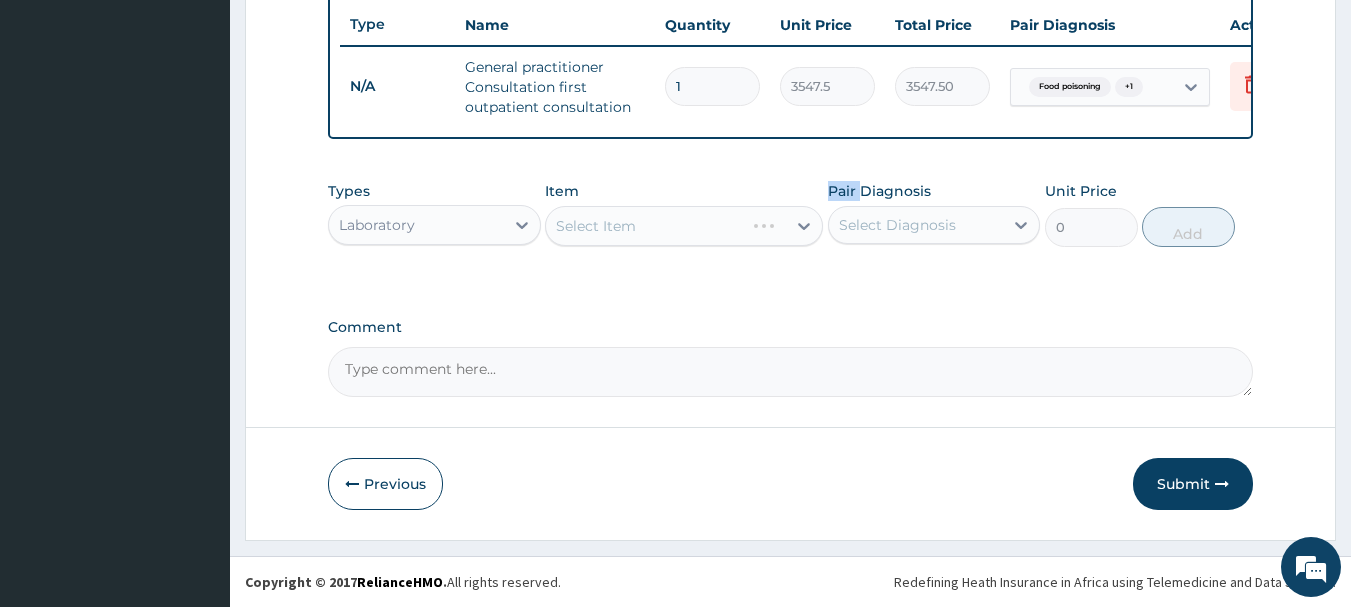 click on "Select Item" at bounding box center (684, 226) 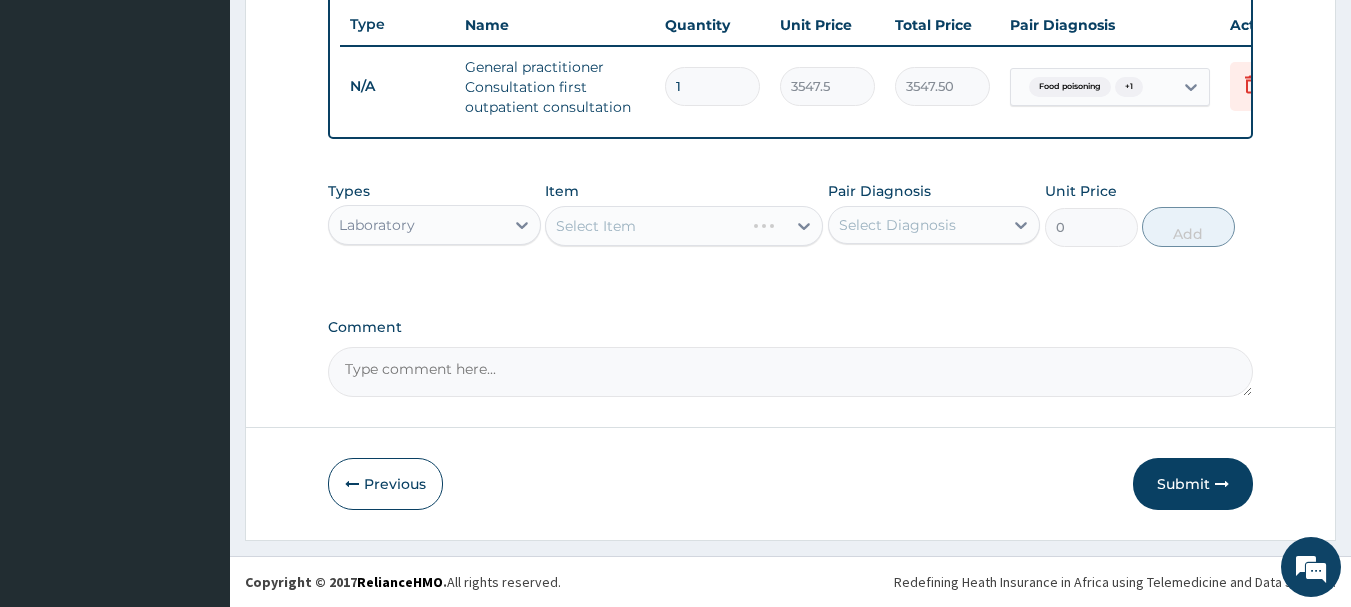 click on "Select Item" at bounding box center [684, 226] 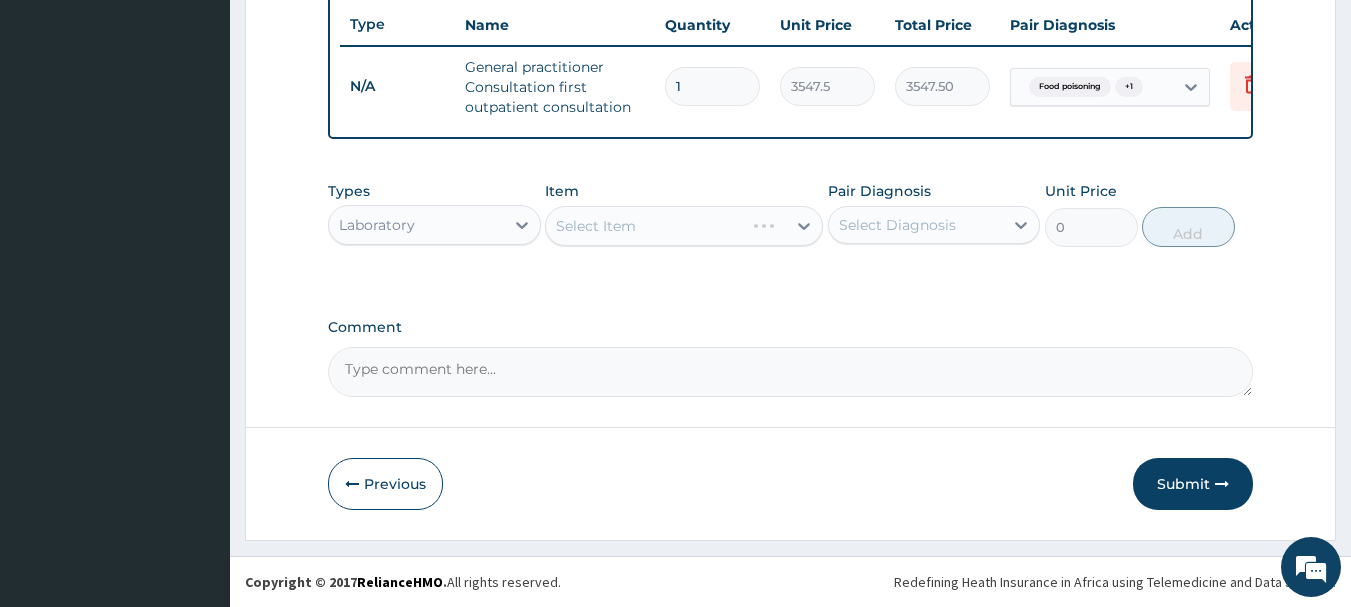 click on "Select Item" at bounding box center [684, 226] 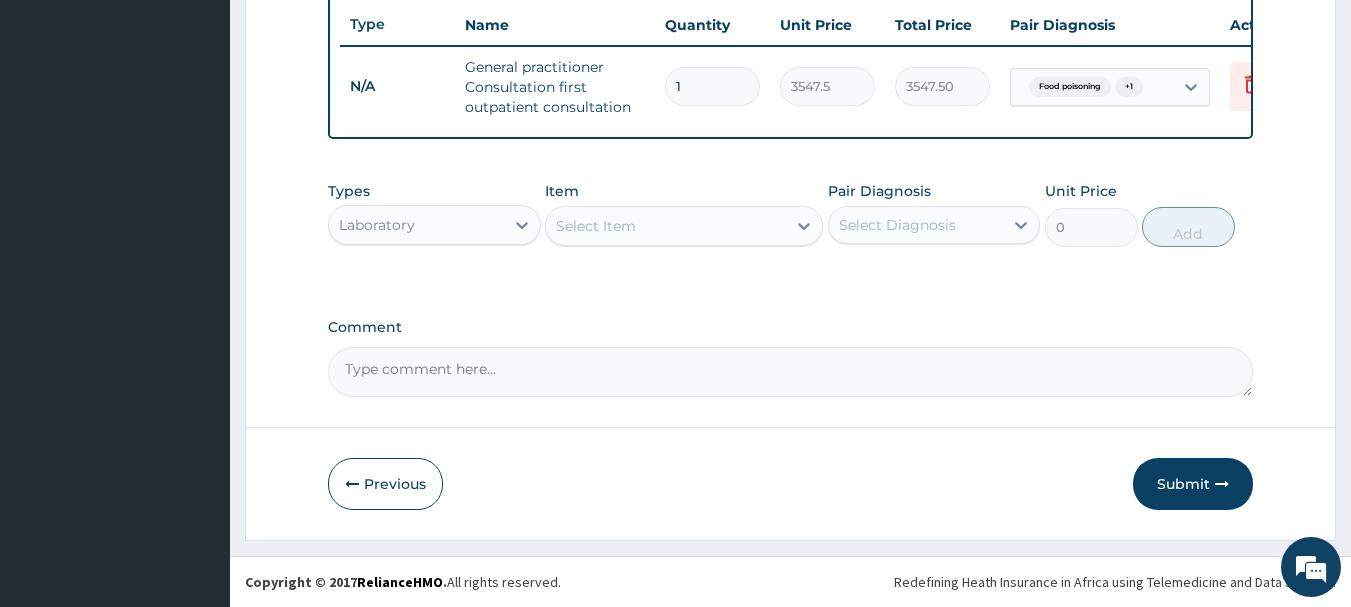 click at bounding box center (804, 226) 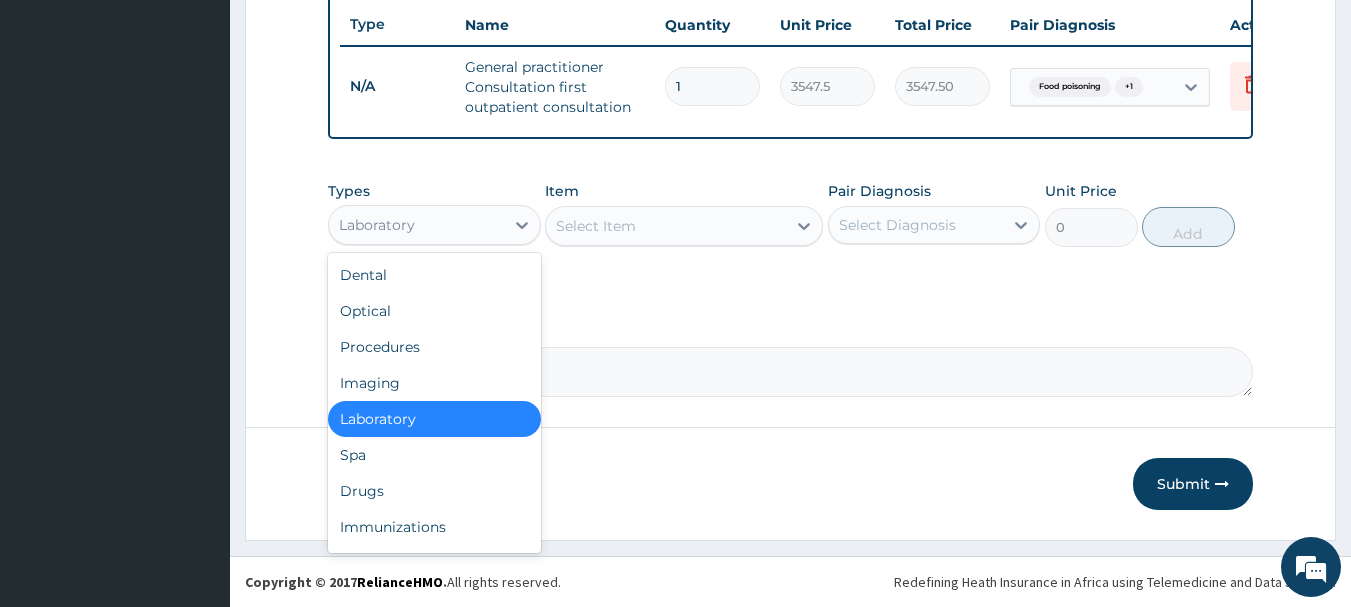click on "Laboratory" at bounding box center (416, 225) 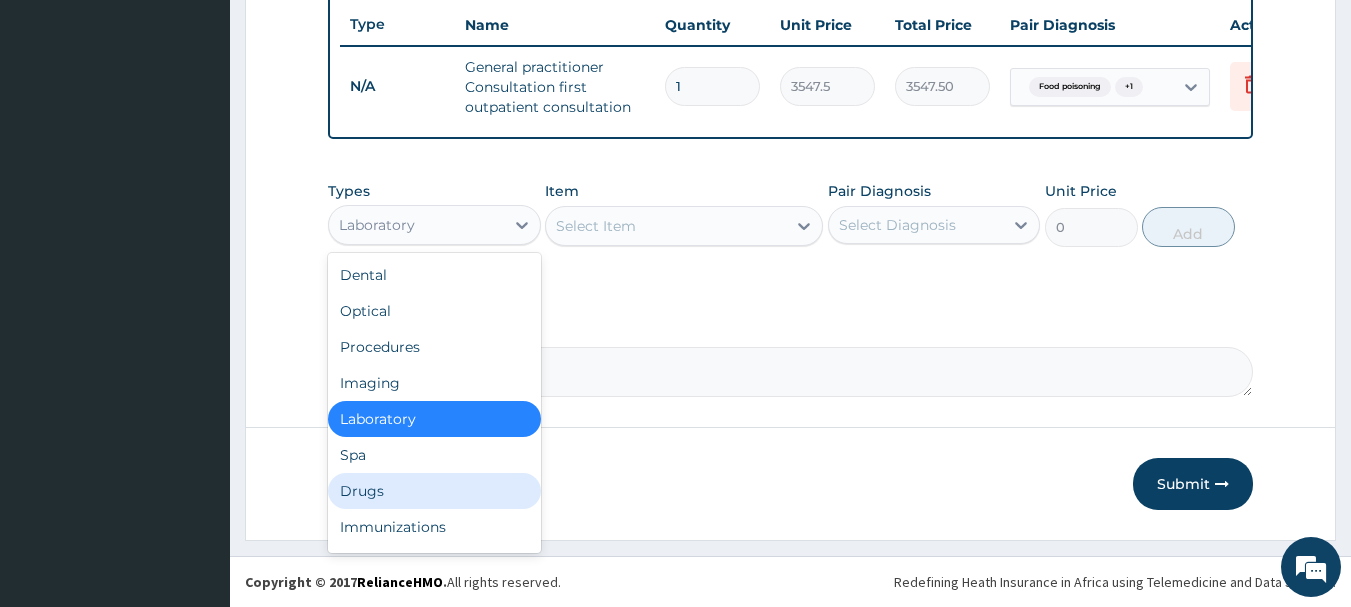 click on "Drugs" at bounding box center (434, 491) 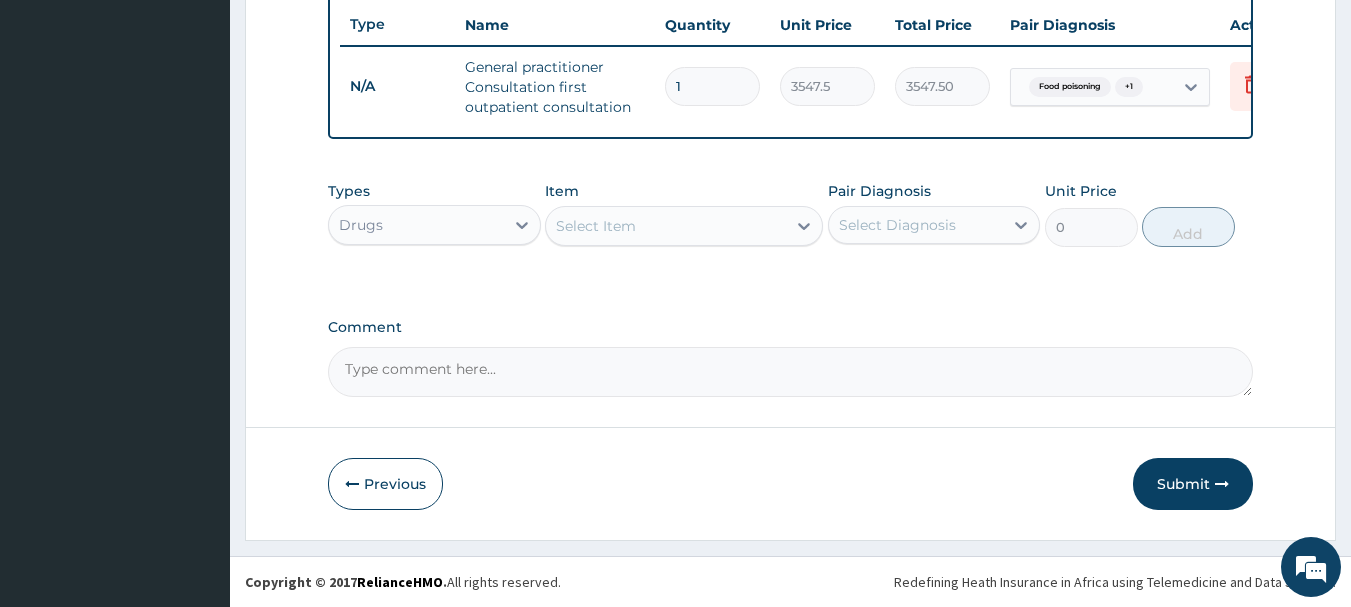 click at bounding box center [804, 226] 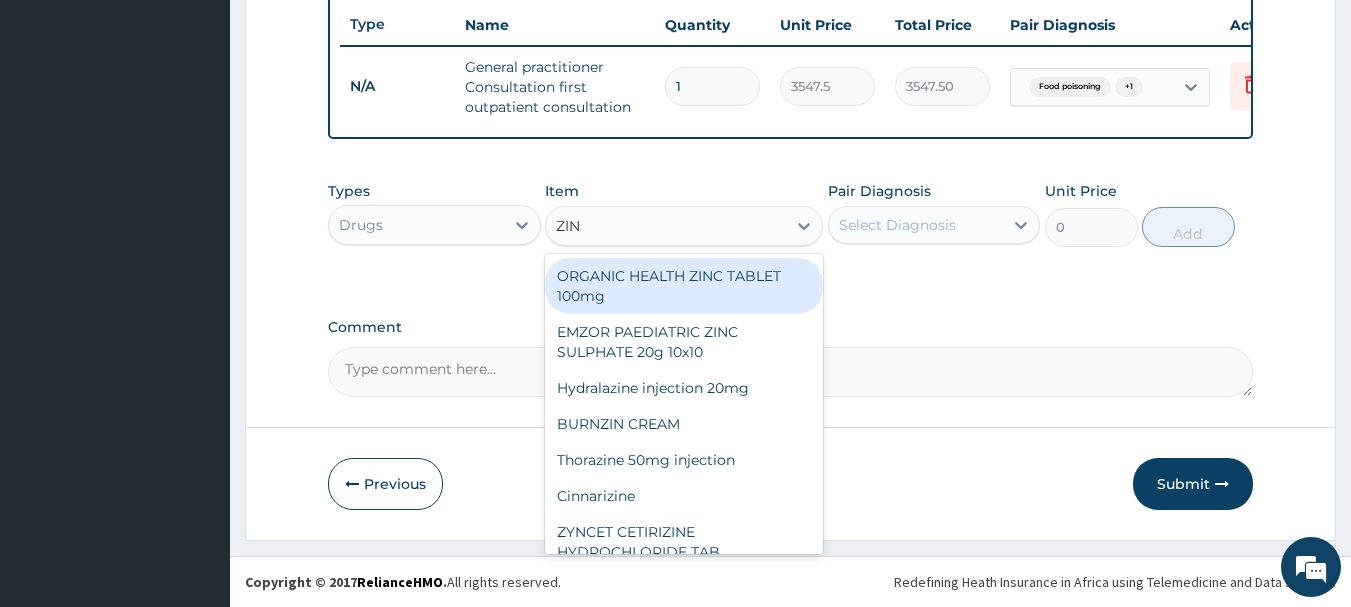 type on "ZINC" 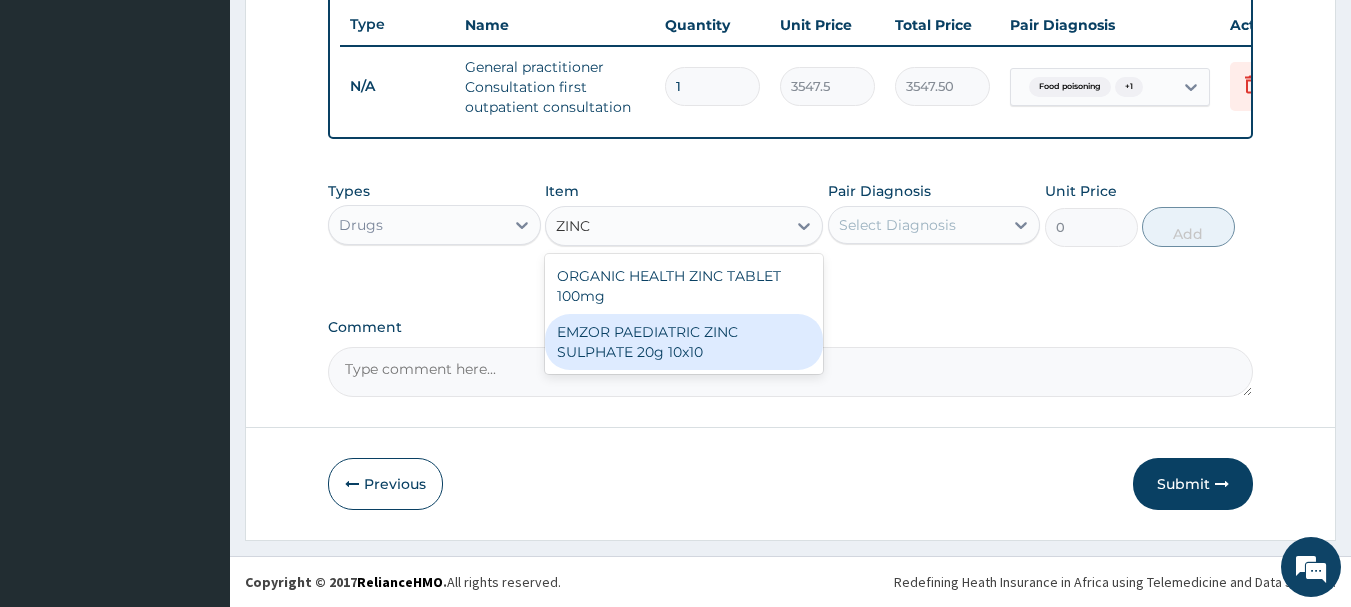 click on "EMZOR PAEDIATRIC ZINC SULPHATE 20g 10x10" at bounding box center [684, 342] 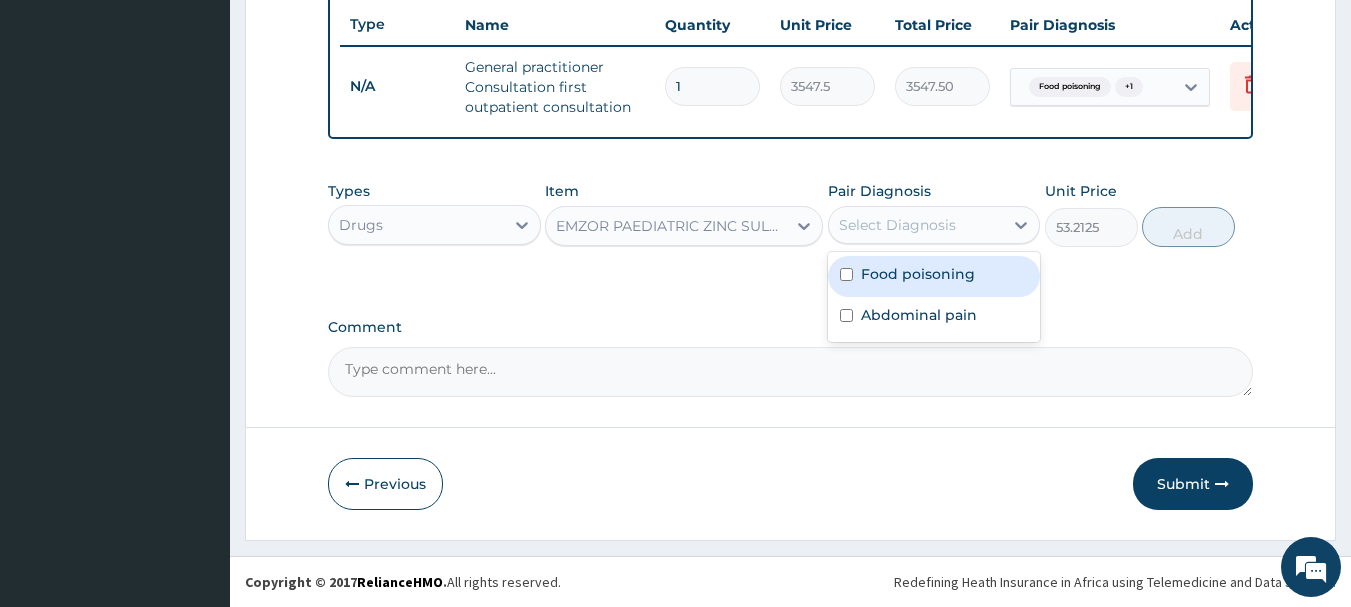 click on "Select Diagnosis" at bounding box center (897, 225) 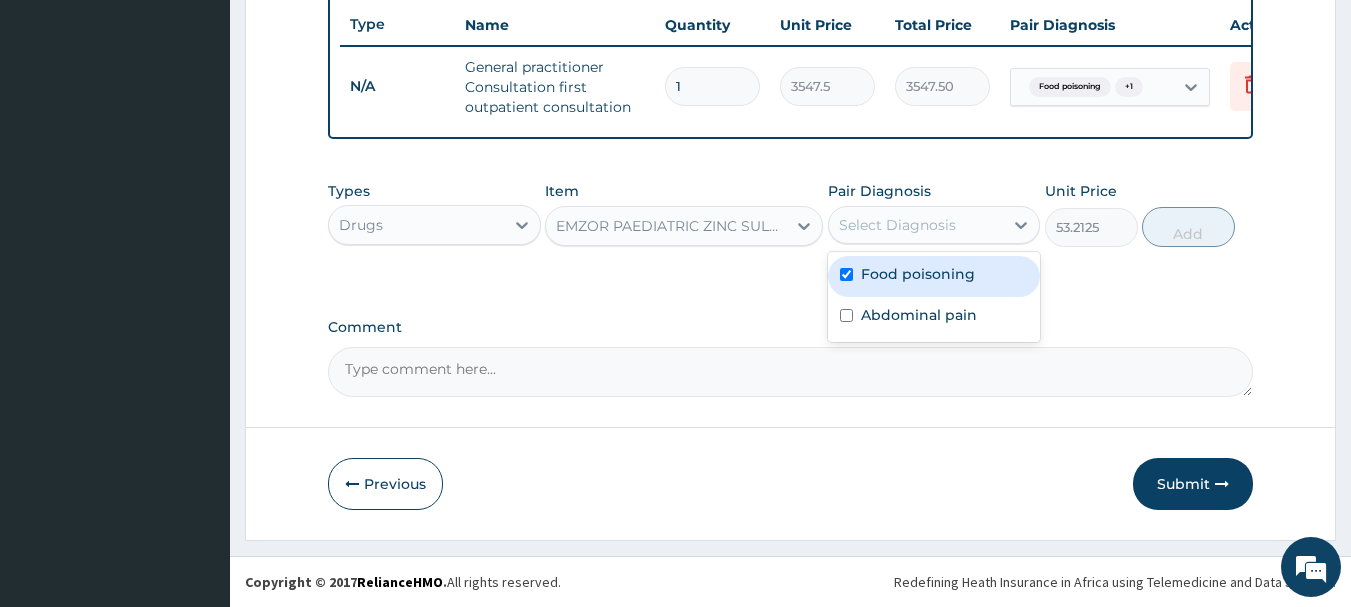 checkbox on "true" 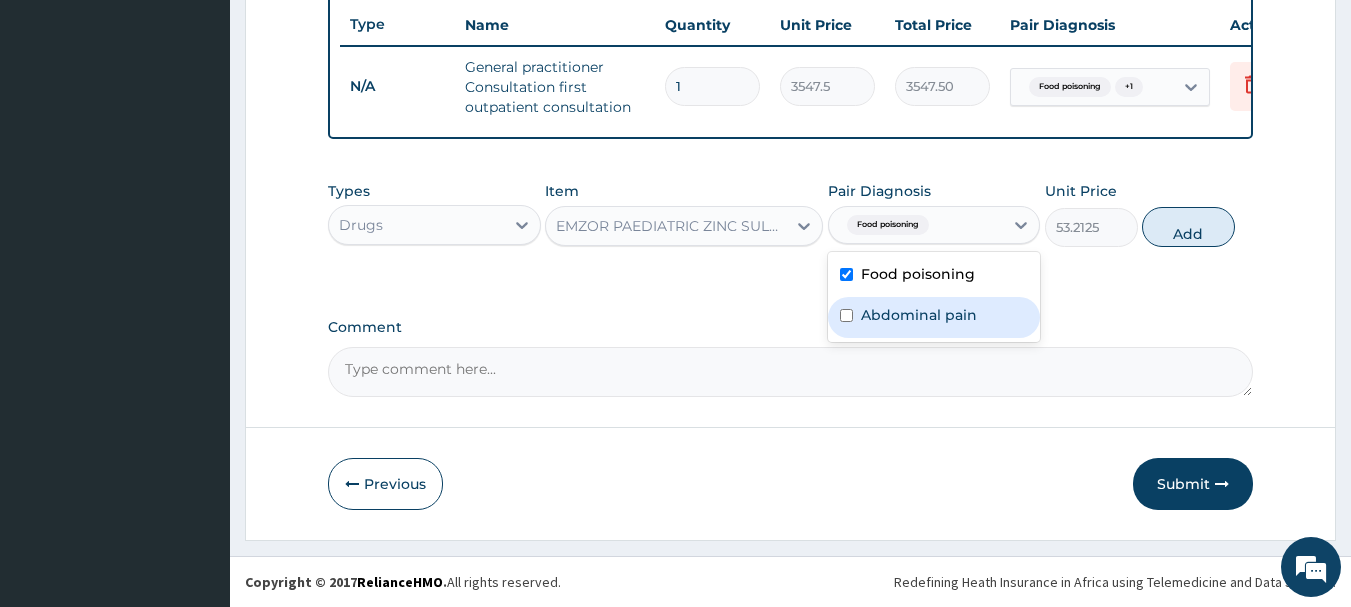 click on "Abdominal pain" at bounding box center [934, 317] 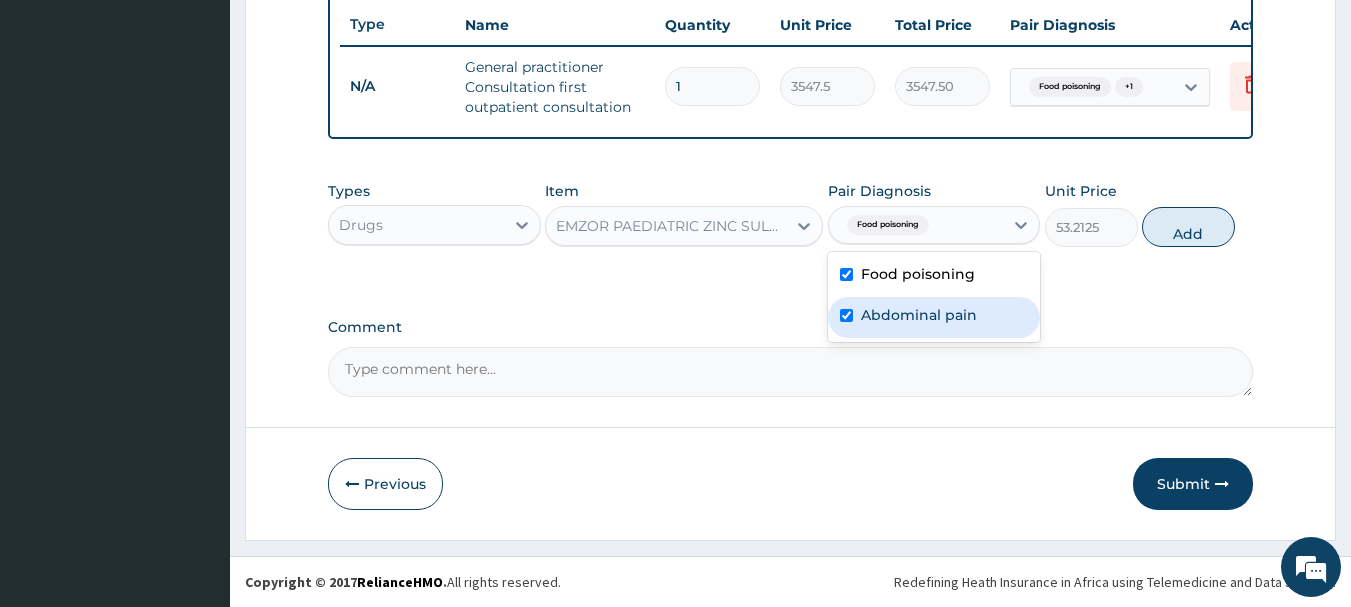 checkbox on "true" 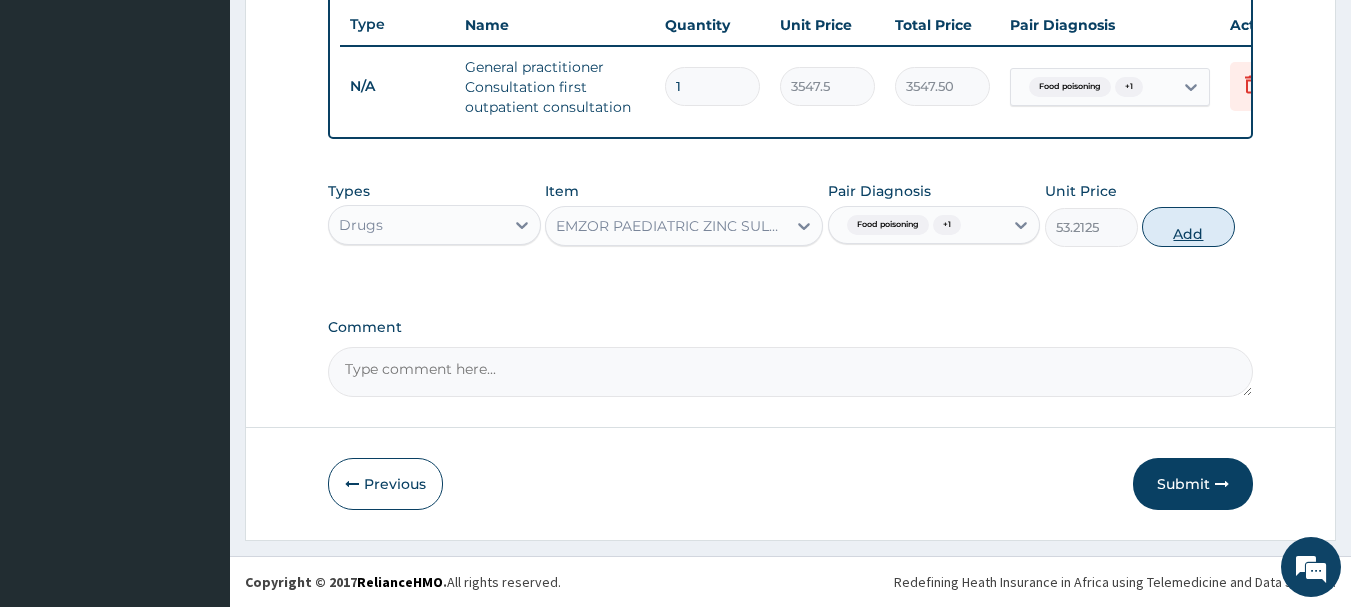 click on "Add" at bounding box center (1188, 227) 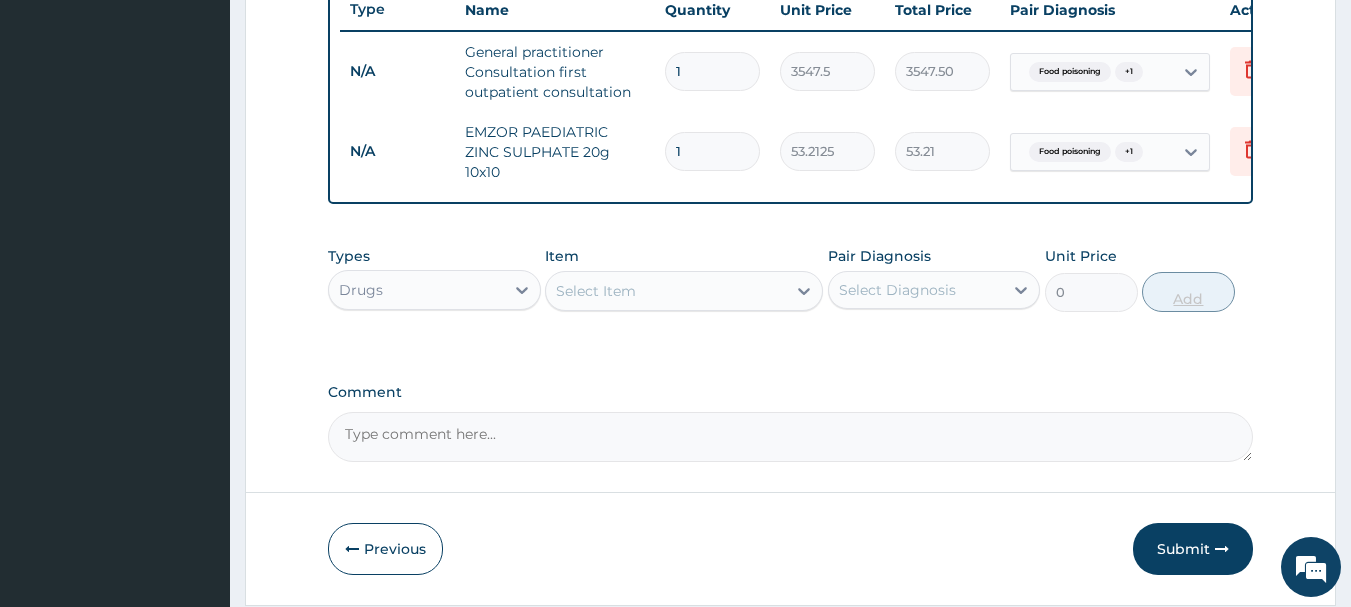 type 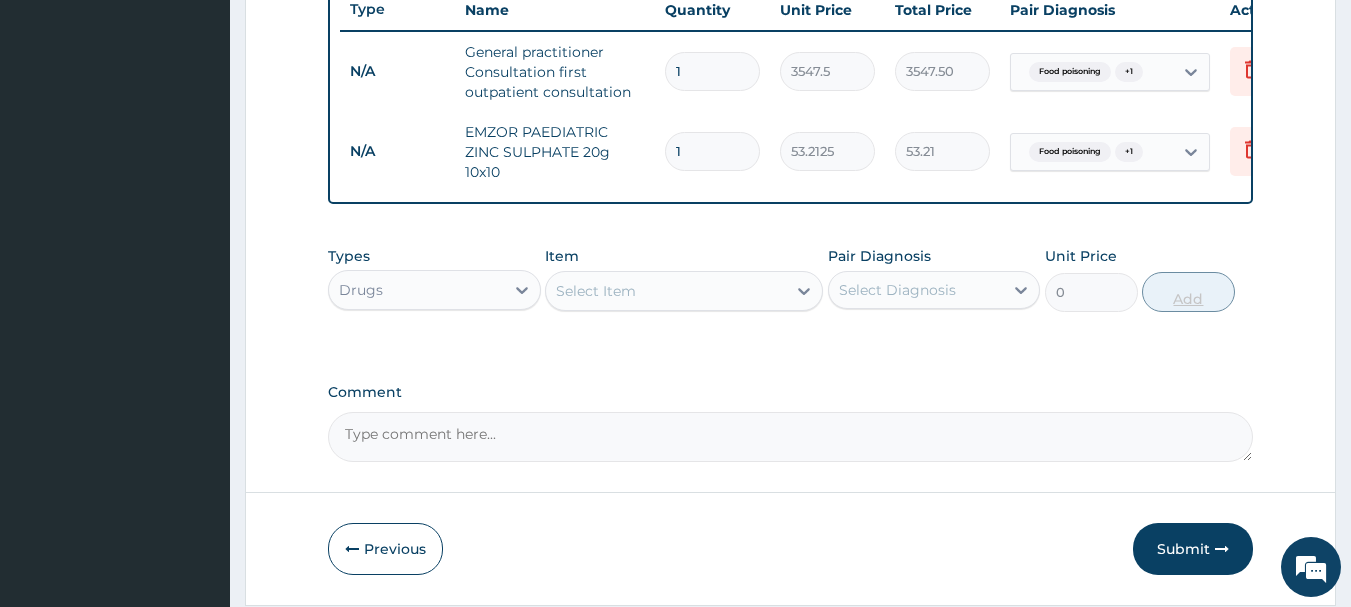 type on "0.00" 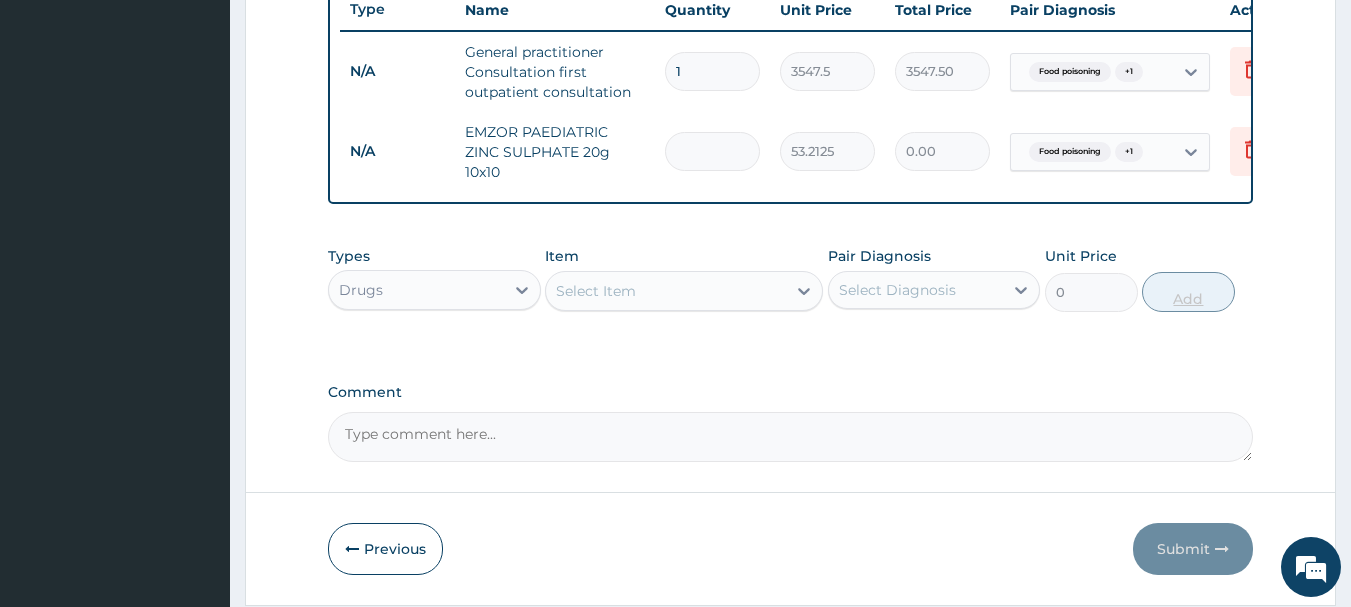type on "5" 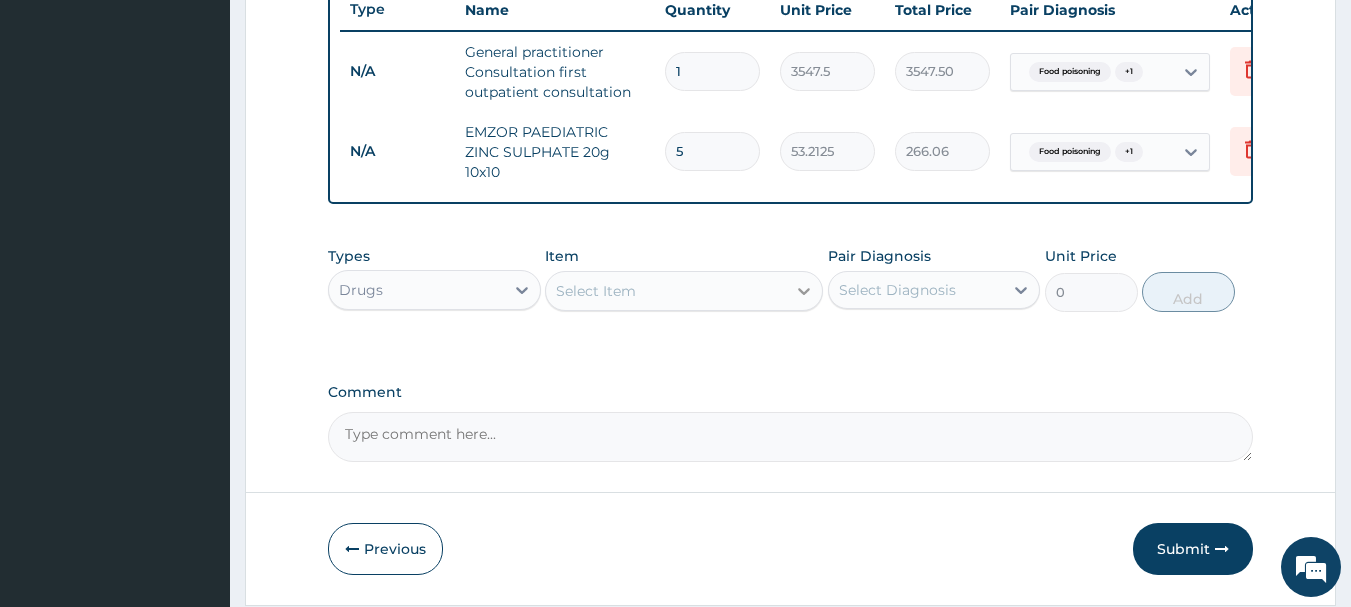 type on "5" 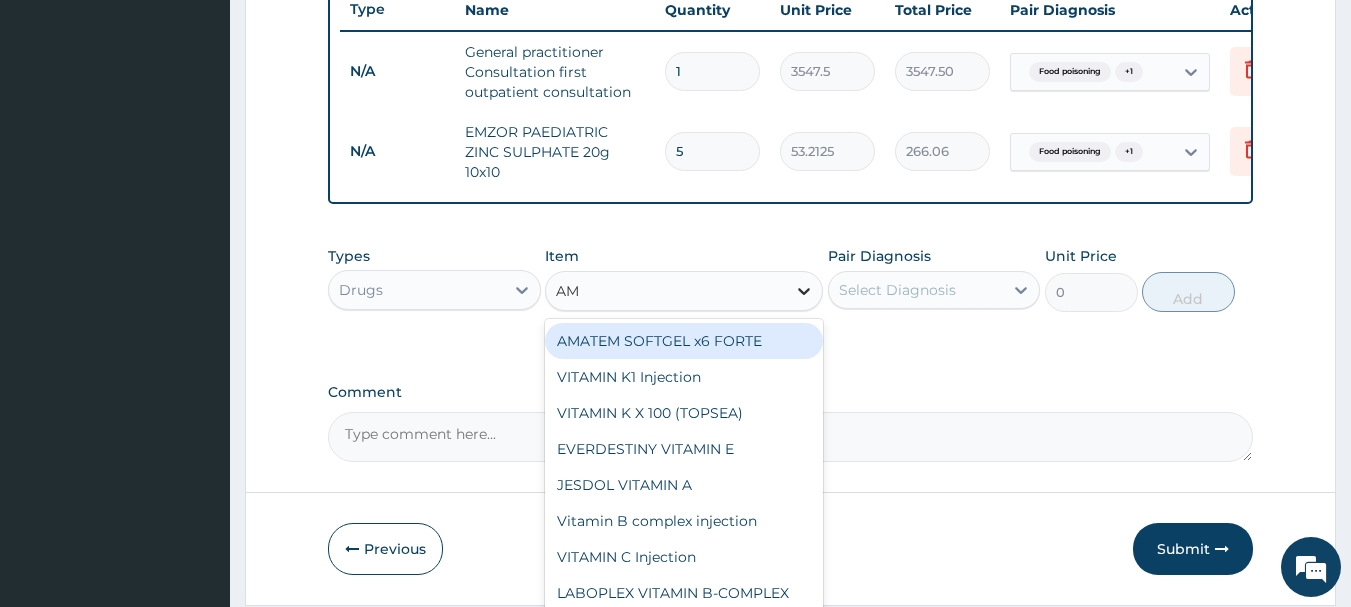 type on "AMO" 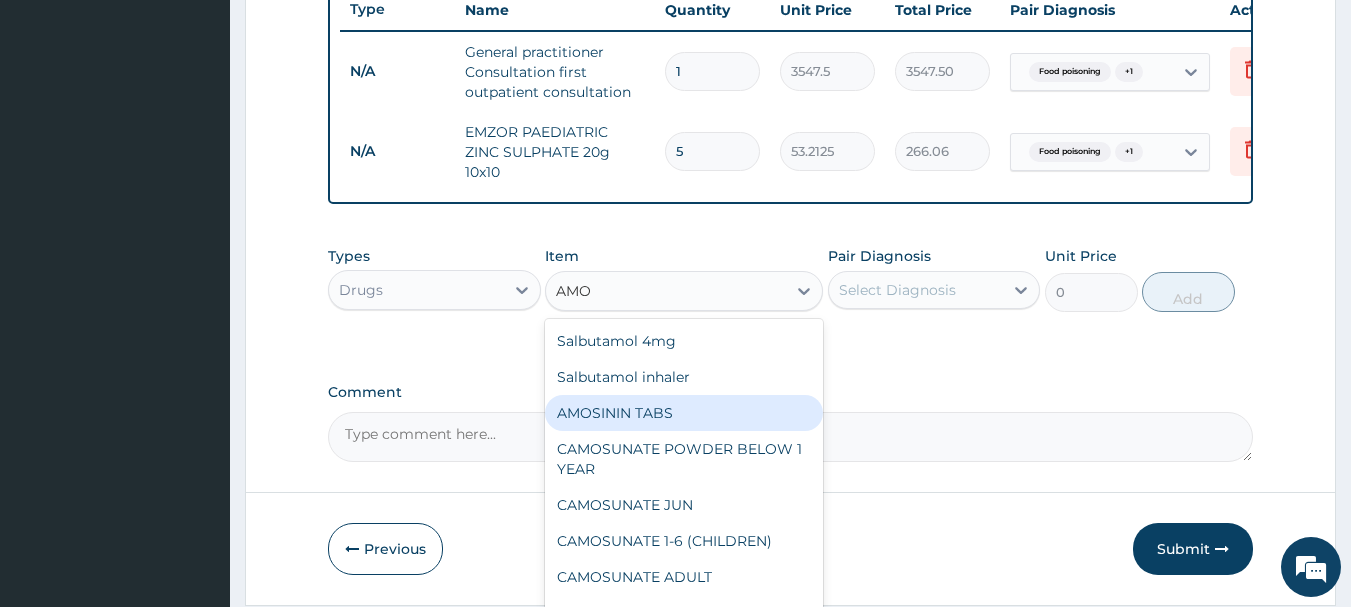 click on "AMOSININ TABS" at bounding box center (684, 413) 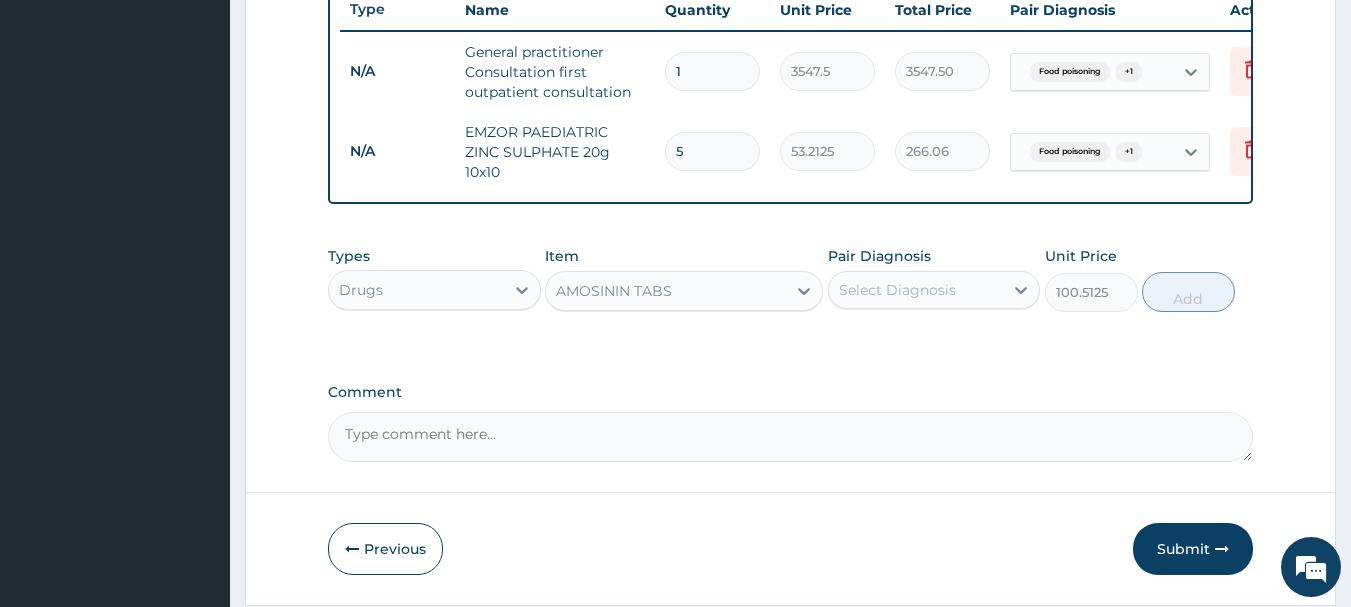 click on "Select Diagnosis" at bounding box center [916, 290] 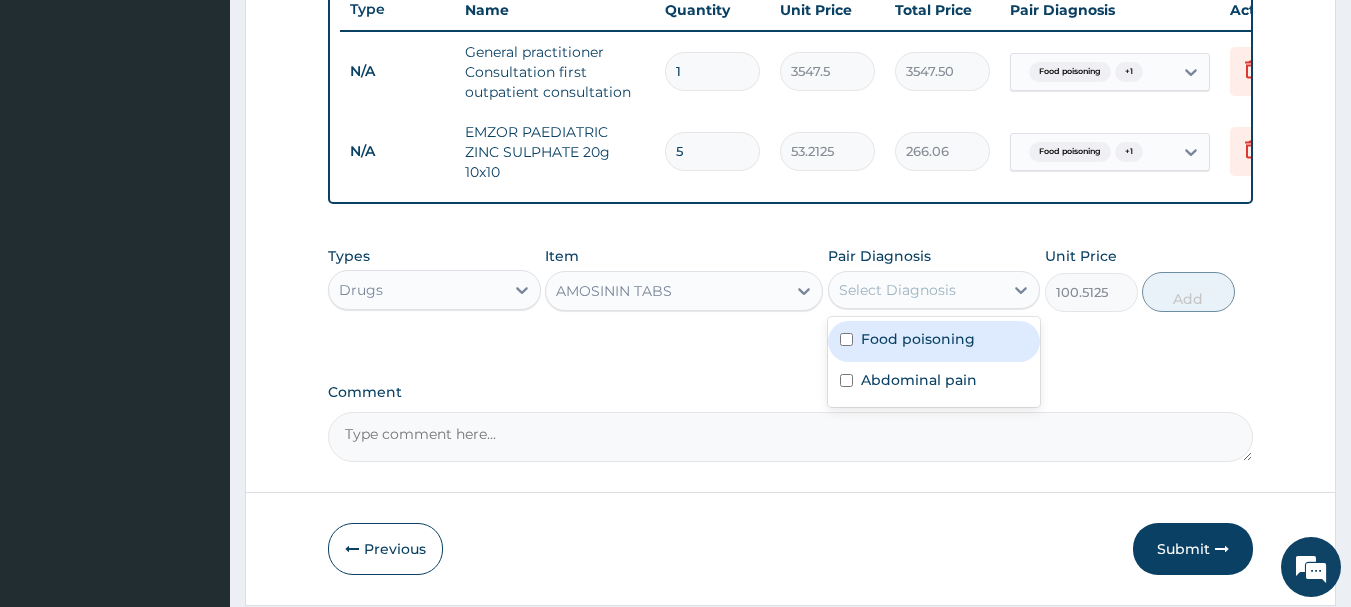 click on "Food poisoning" at bounding box center [918, 339] 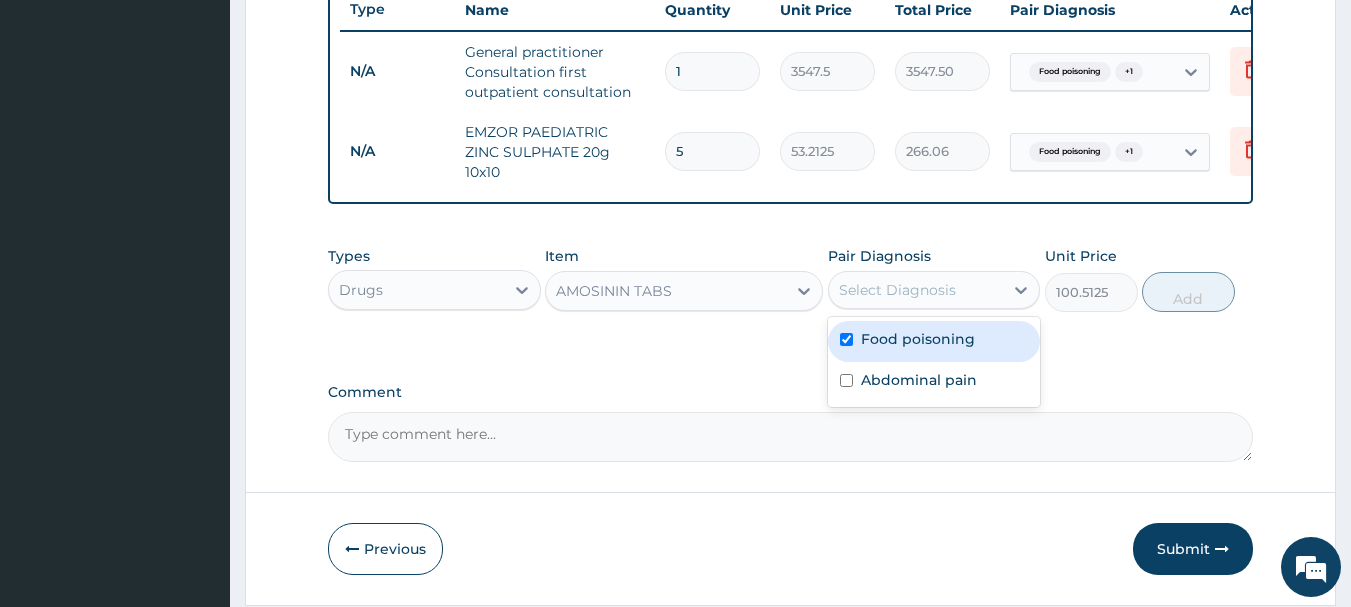 checkbox on "true" 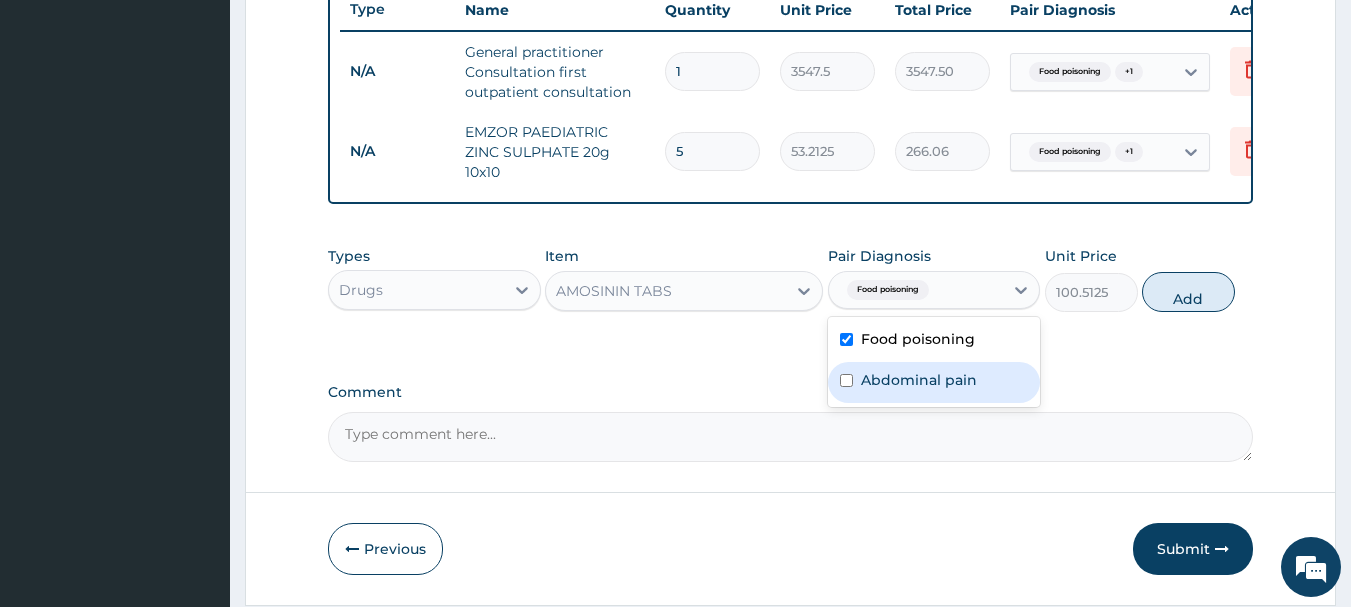 click on "Abdominal pain" at bounding box center (919, 380) 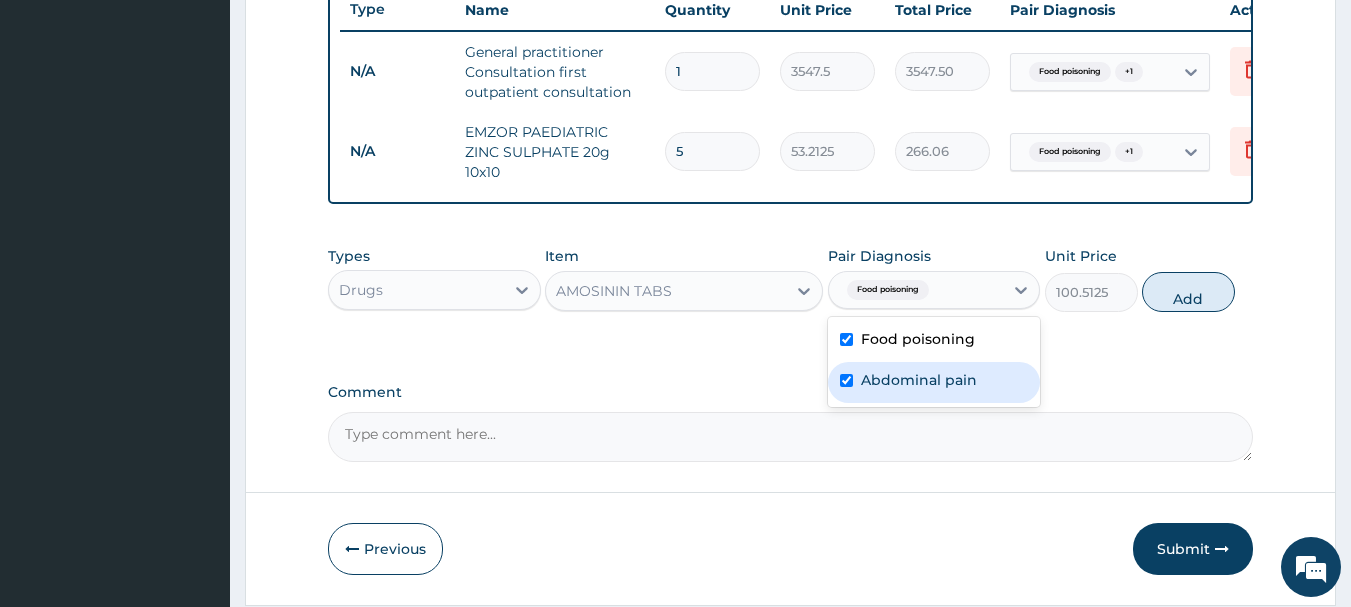 checkbox on "true" 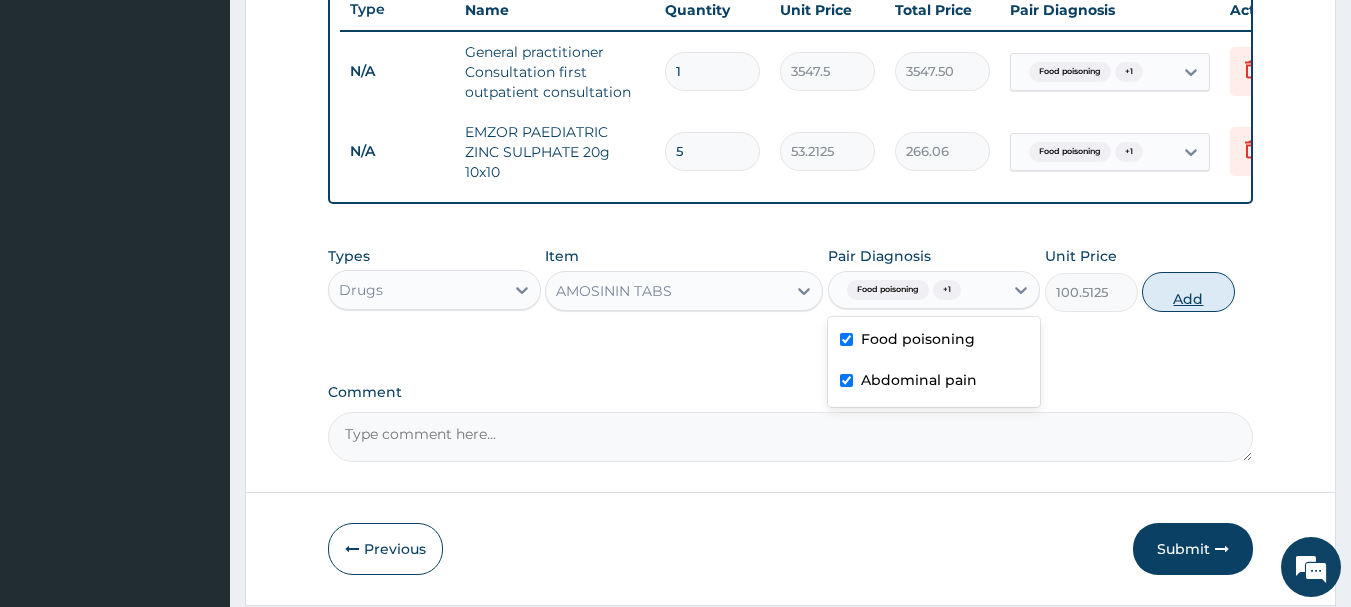 click on "Add" at bounding box center [1188, 292] 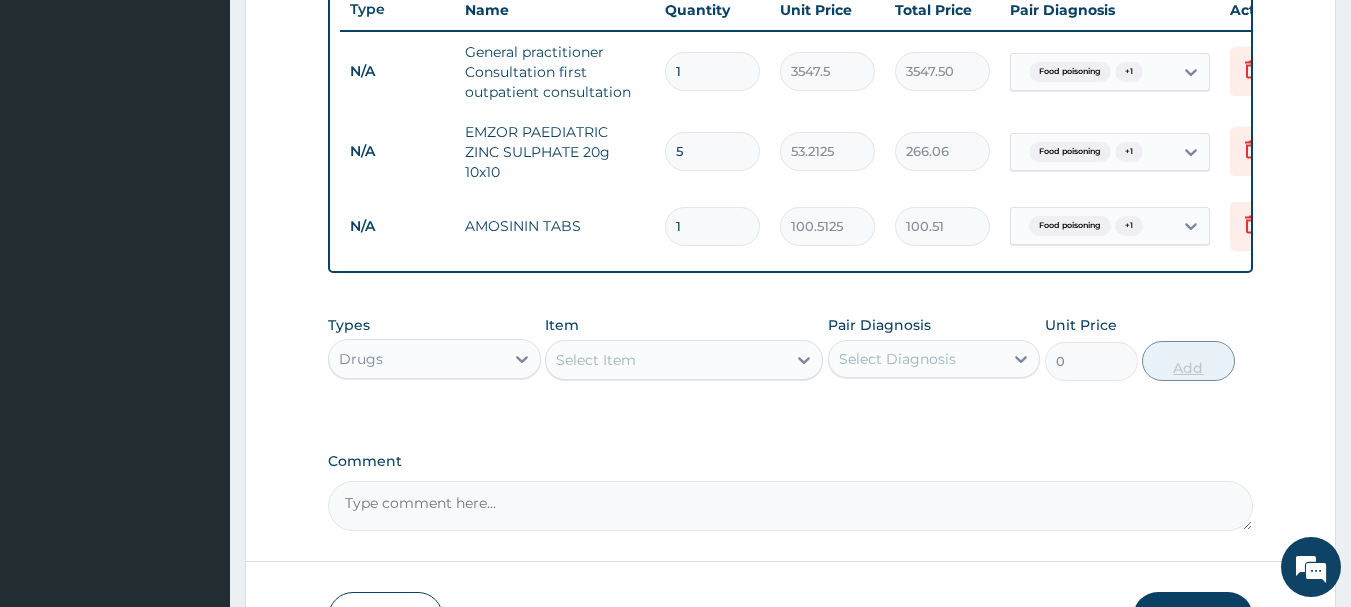 type on "15" 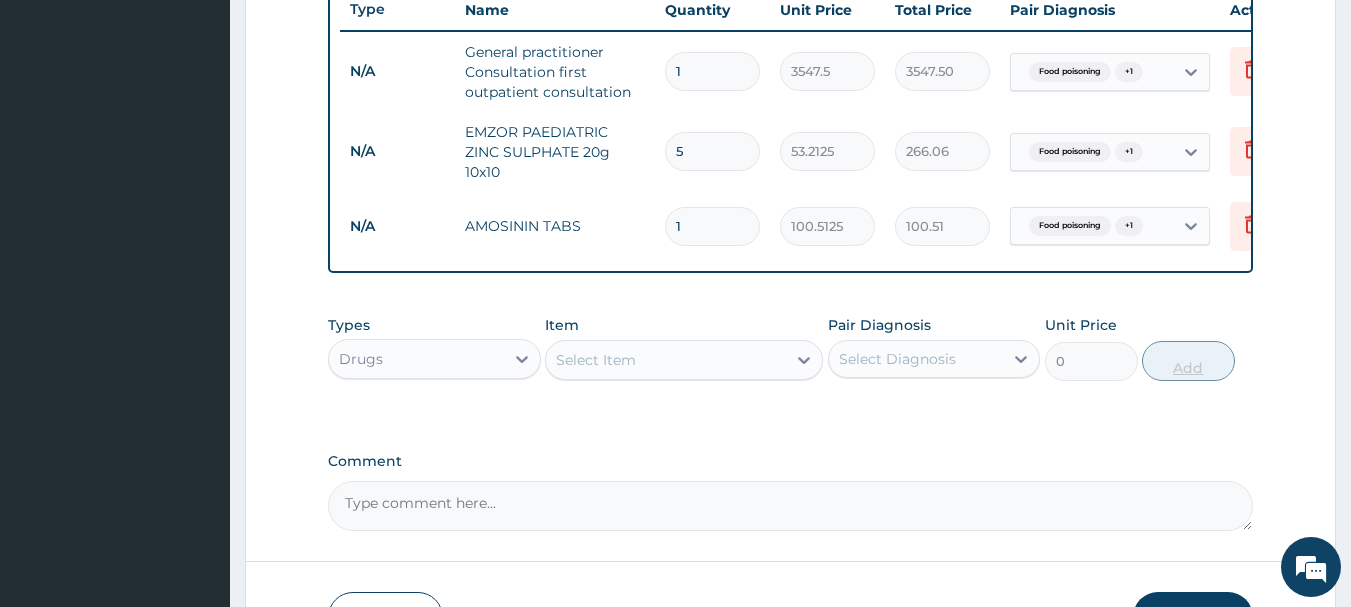 type on "1507.69" 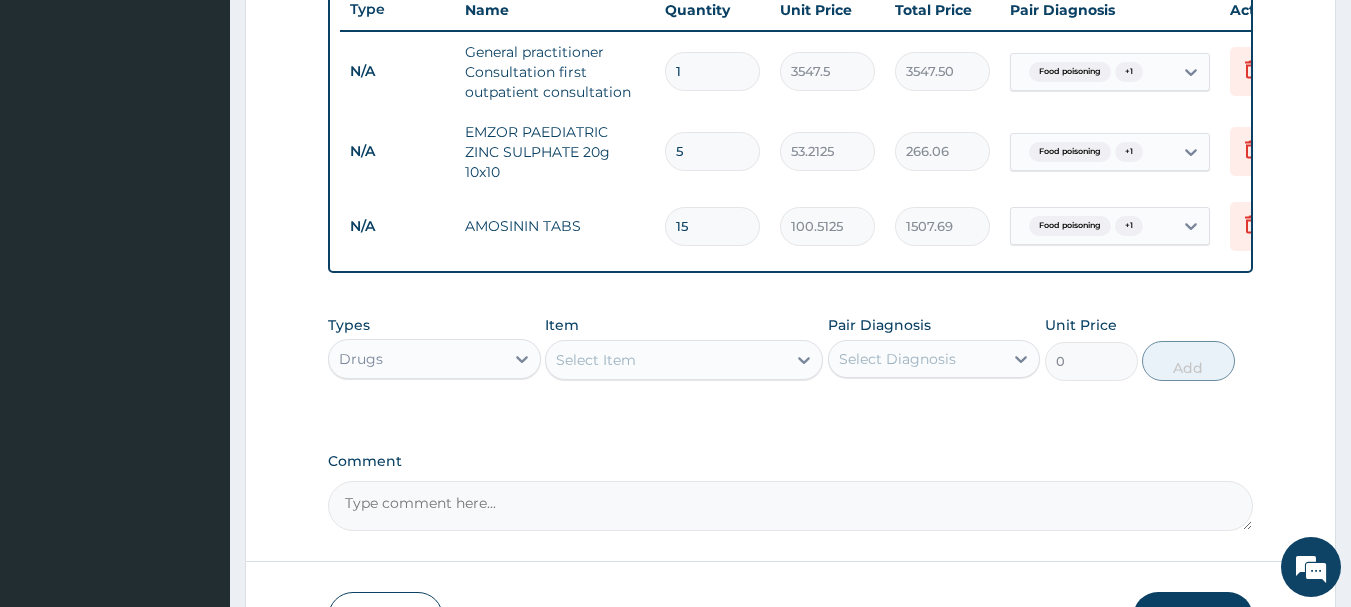 type on "15" 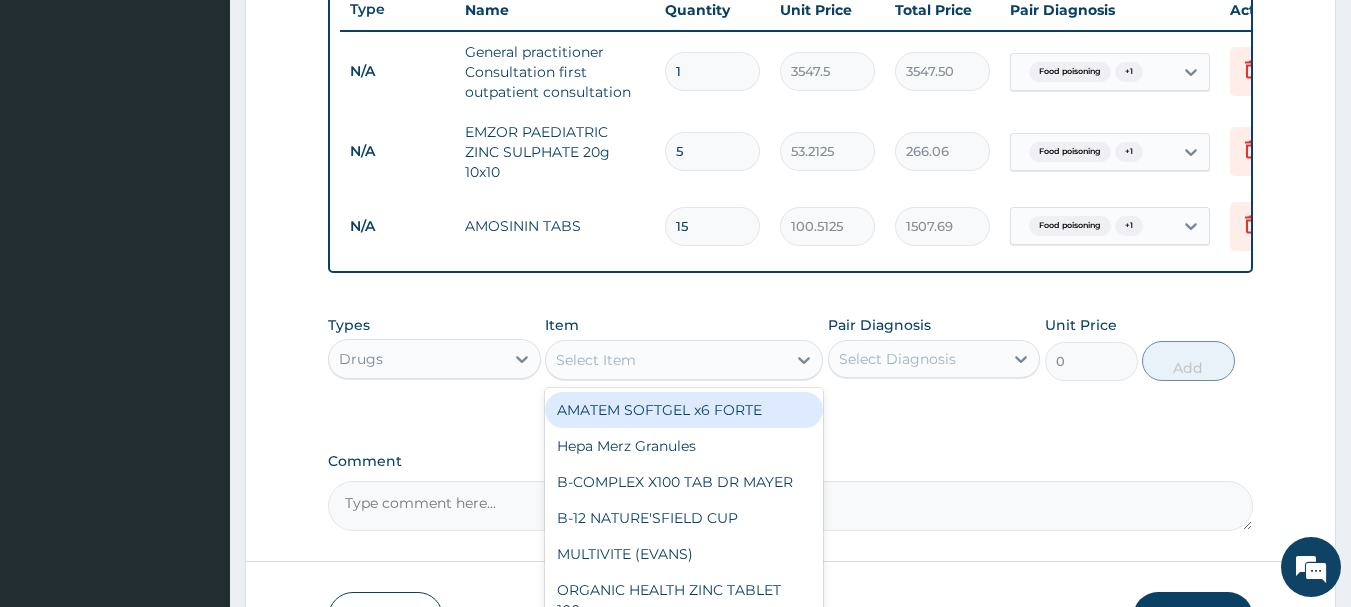 type on "M" 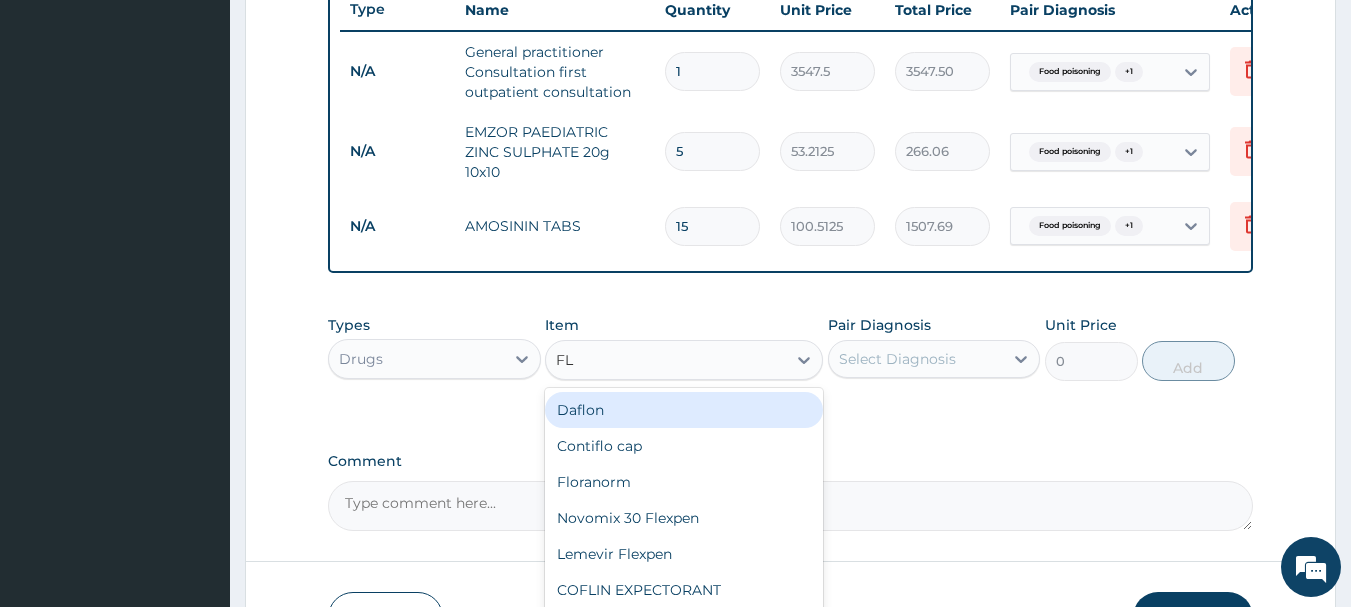 type on "FLA" 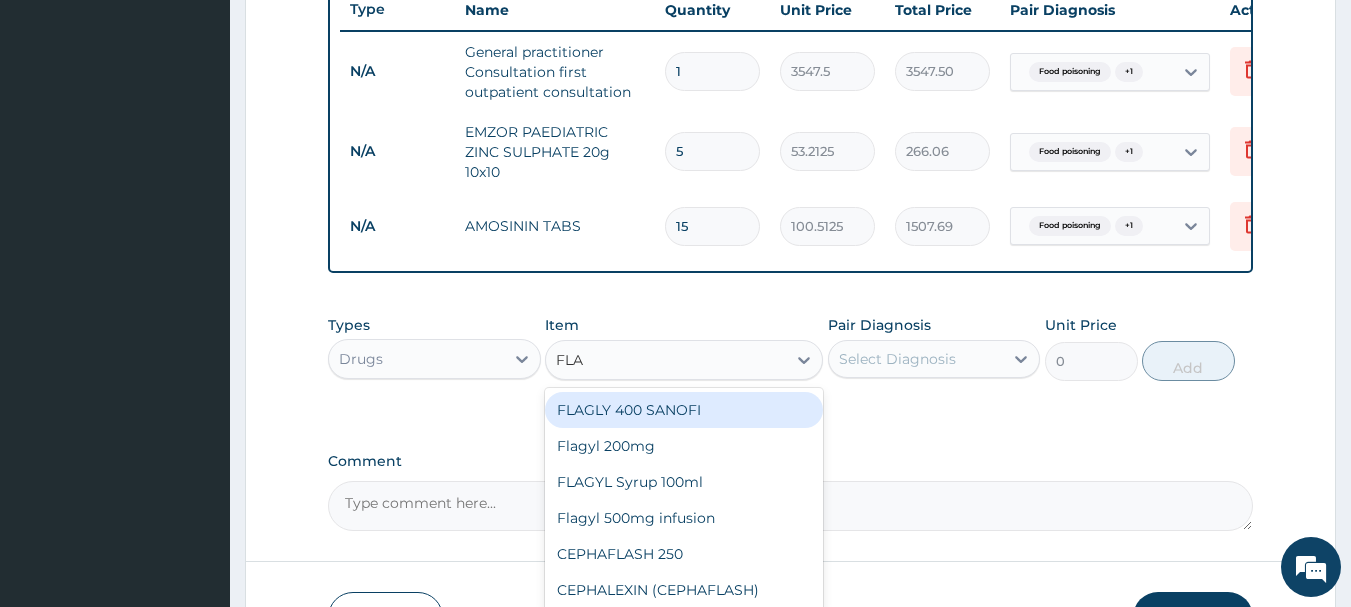 click on "FLAGLY 400 SANOFI" at bounding box center (684, 410) 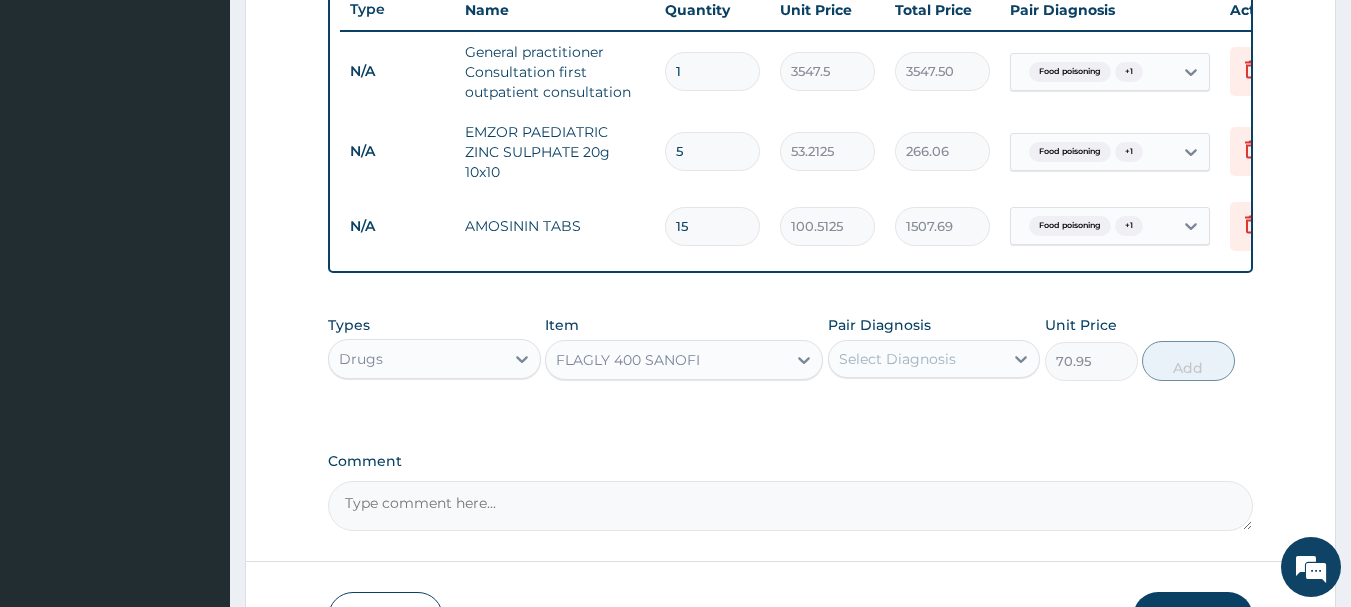 drag, startPoint x: 938, startPoint y: 364, endPoint x: 934, endPoint y: 374, distance: 10.770329 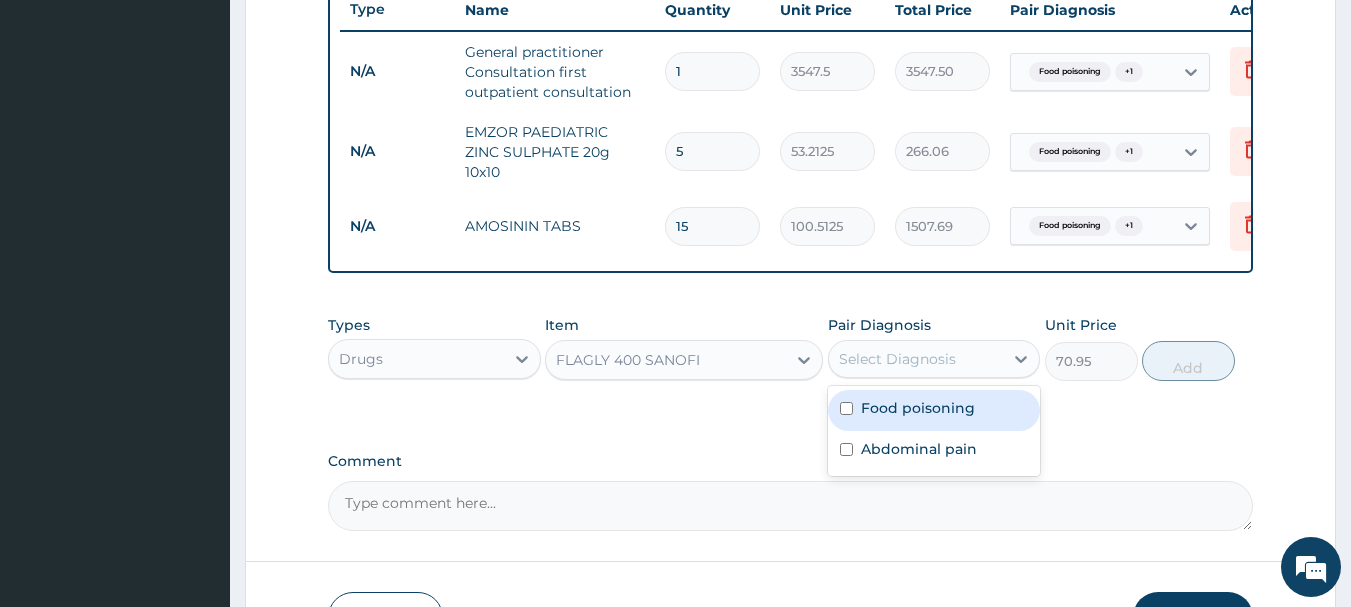 drag, startPoint x: 918, startPoint y: 408, endPoint x: 918, endPoint y: 423, distance: 15 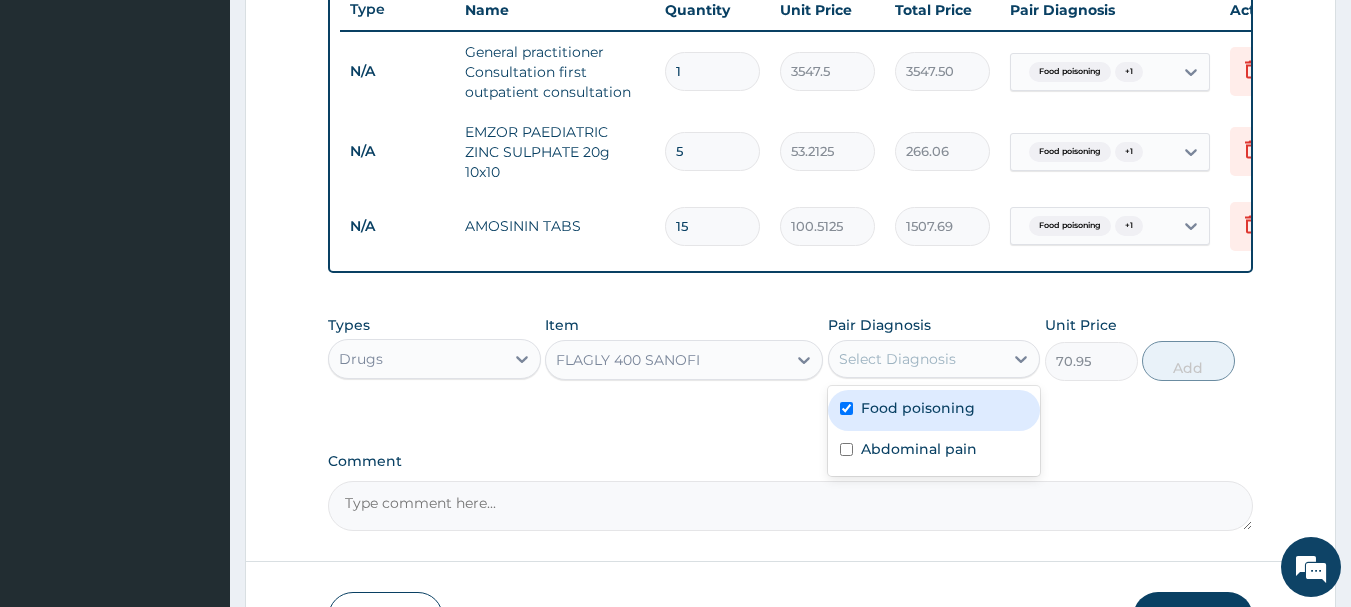 checkbox on "true" 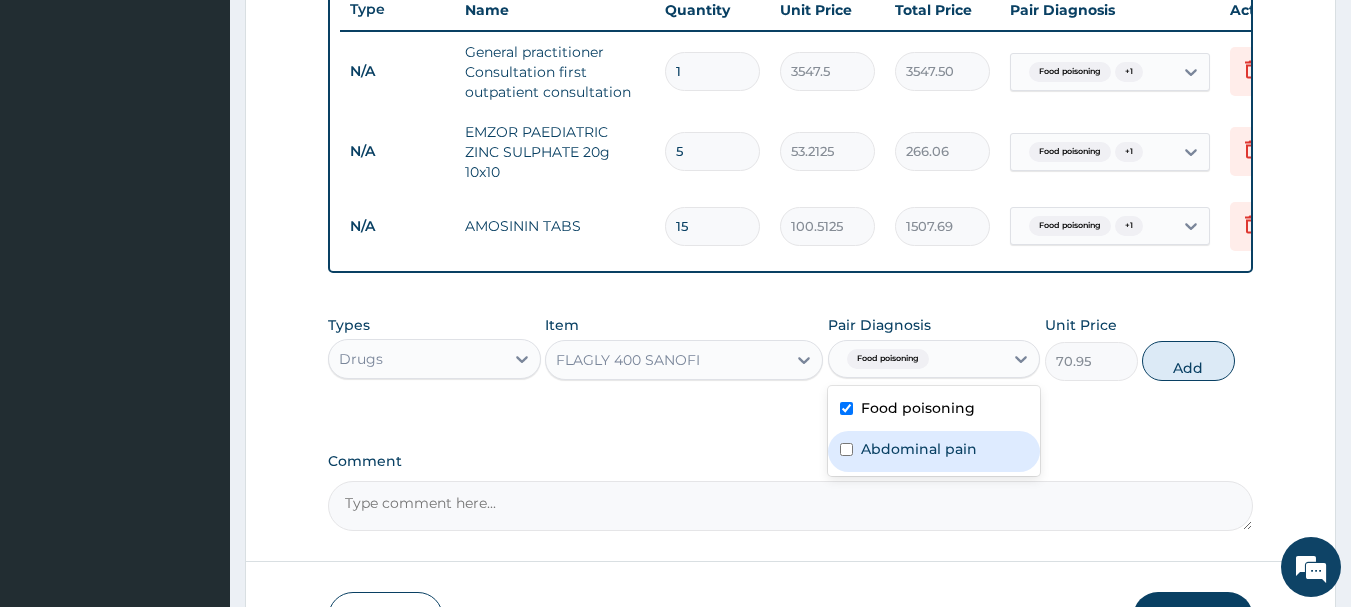 click on "Abdominal pain" at bounding box center [919, 449] 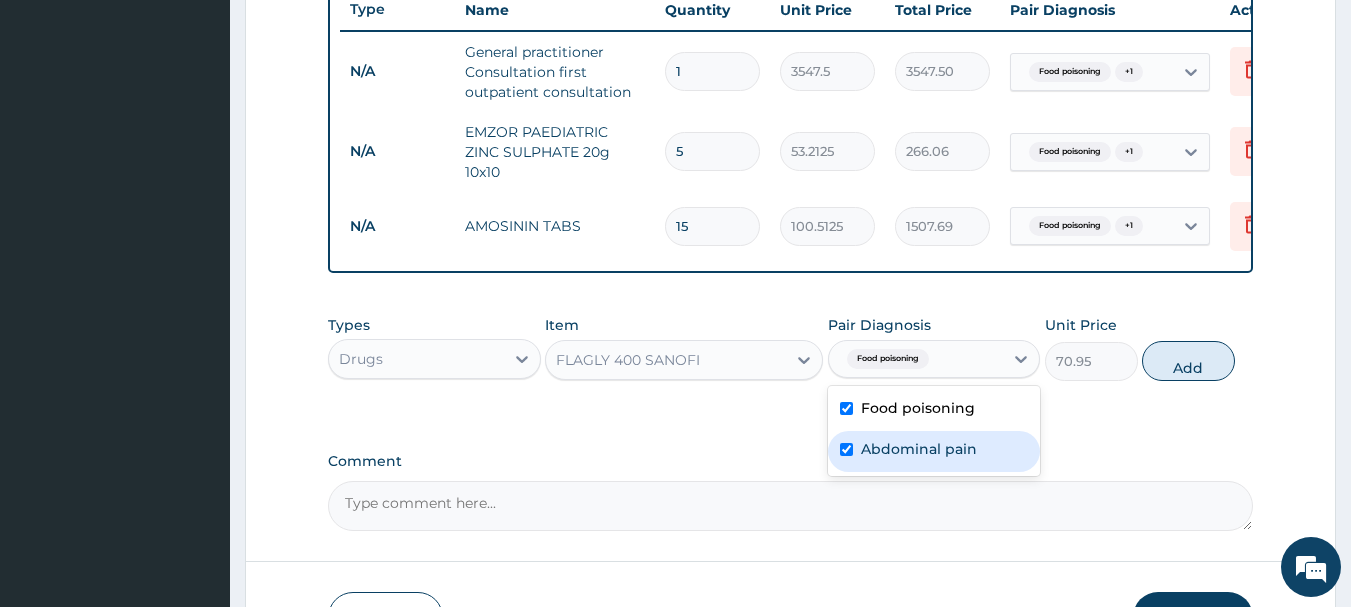 checkbox on "true" 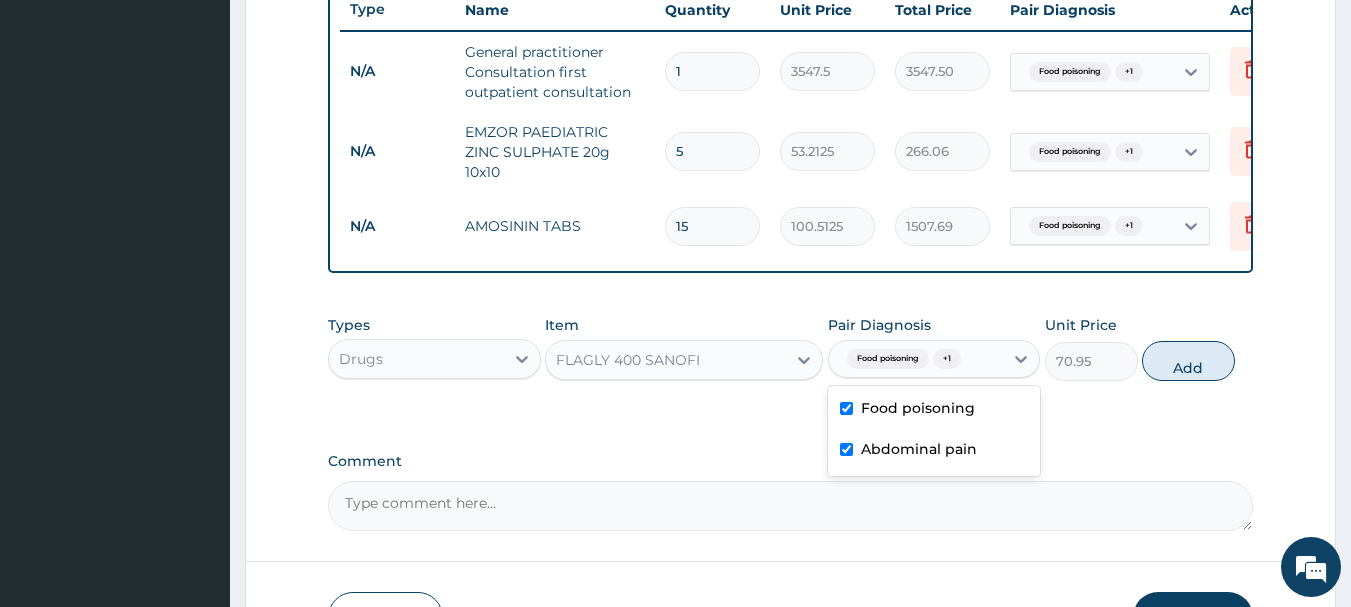 click on "Add" at bounding box center (1188, 361) 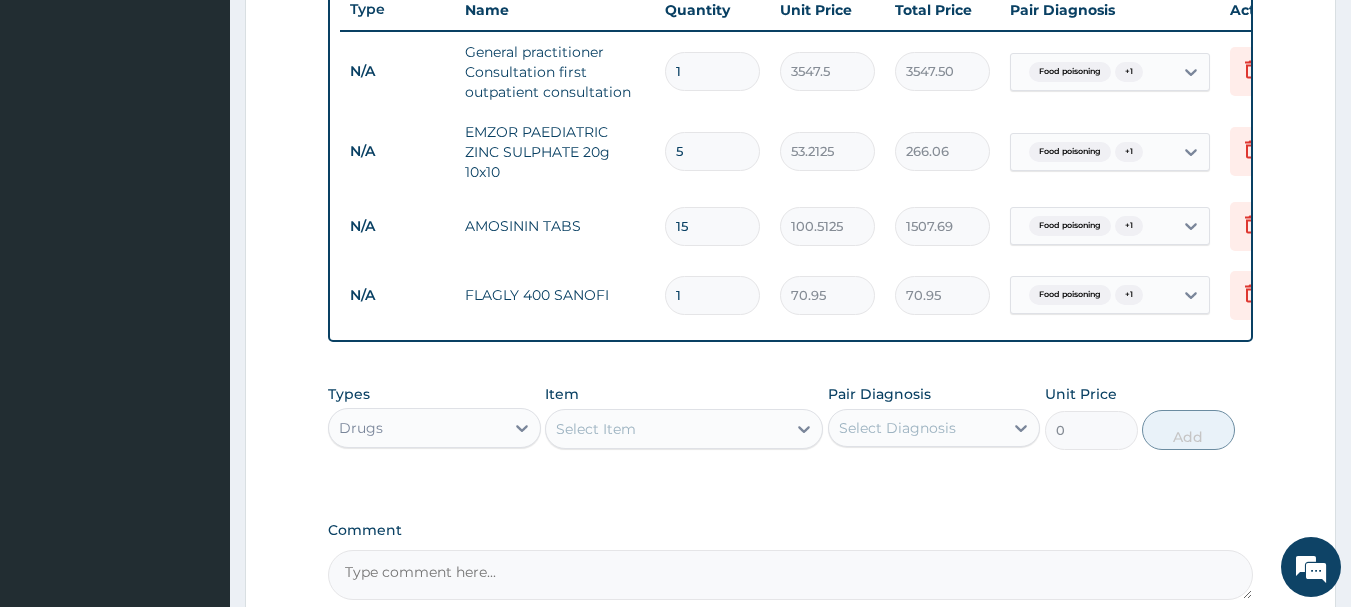 click on "PA Code / Prescription Code Enter Code(Secondary Care Only) Encounter Date 01-08-2025 Important Notice Please enter PA codes before entering items that are not attached to a PA code   All diagnoses entered must be linked to a claim item. Diagnosis & Claim Items that are visible but inactive cannot be edited because they were imported from an already approved PA code. Diagnosis Food poisoning Confirmed Abdominal pain Confirmed NB: All diagnosis must be linked to a claim item Claim Items Type Name Quantity Unit Price Total Price Pair Diagnosis Actions N/A General practitioner Consultation first outpatient consultation 1 3547.5 3547.50 Food poisoning  + 1 Delete N/A EMZOR PAEDIATRIC ZINC SULPHATE 20g 10x10 5 53.2125 266.06 Food poisoning  + 1 Delete N/A AMOSININ TABS 15 100.5125 1507.69 Food poisoning  + 1 Delete N/A FLAGLY 400 SANOFI 1 70.95 70.95 Food poisoning  + 1 Delete Types Drugs Item Select Item Pair Diagnosis Select Diagnosis Unit Price 0 Add Comment" at bounding box center (791, 12) 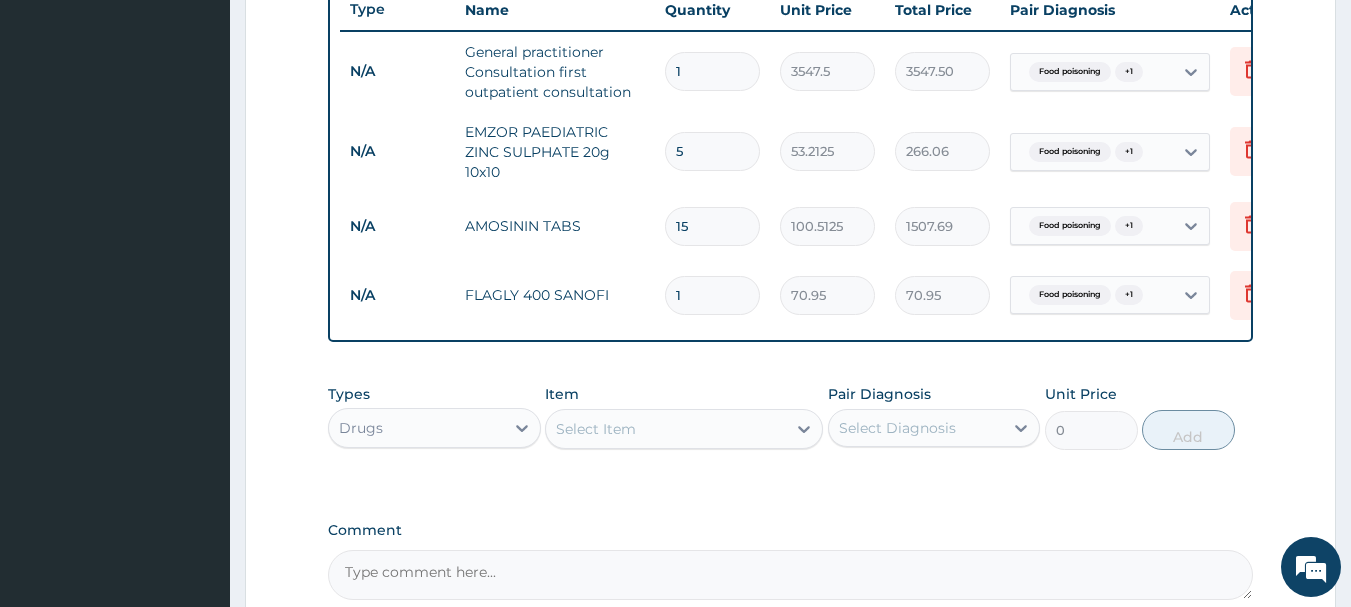 click on "1" at bounding box center [712, 295] 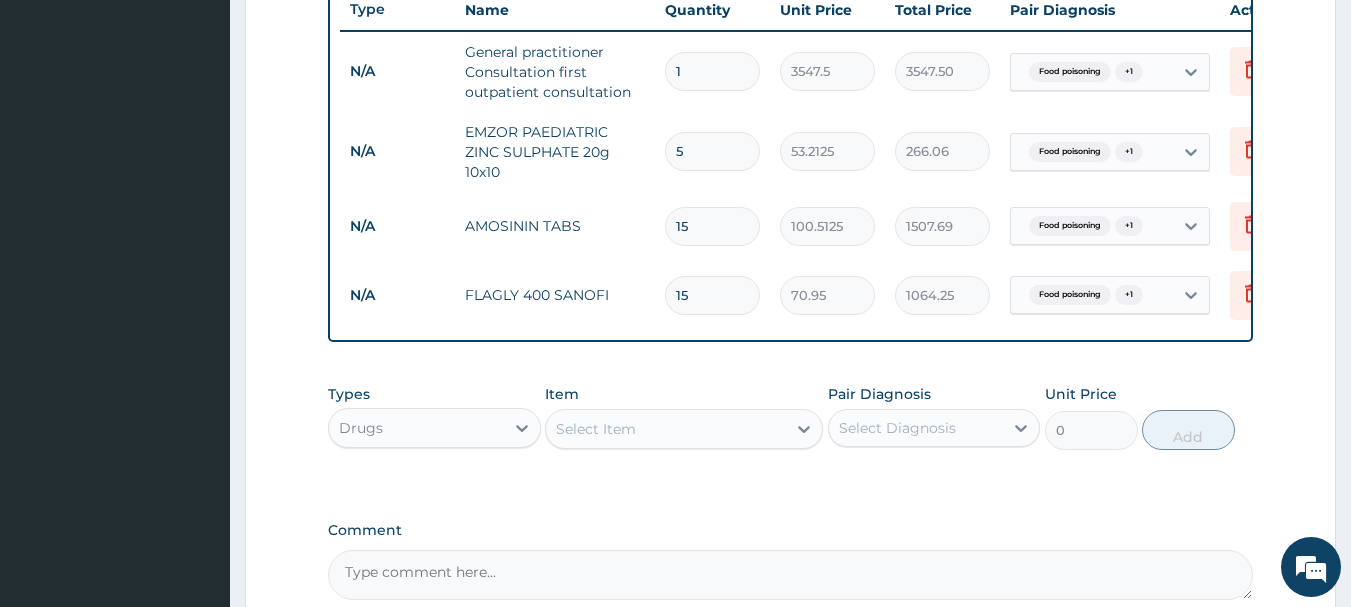 type on "15" 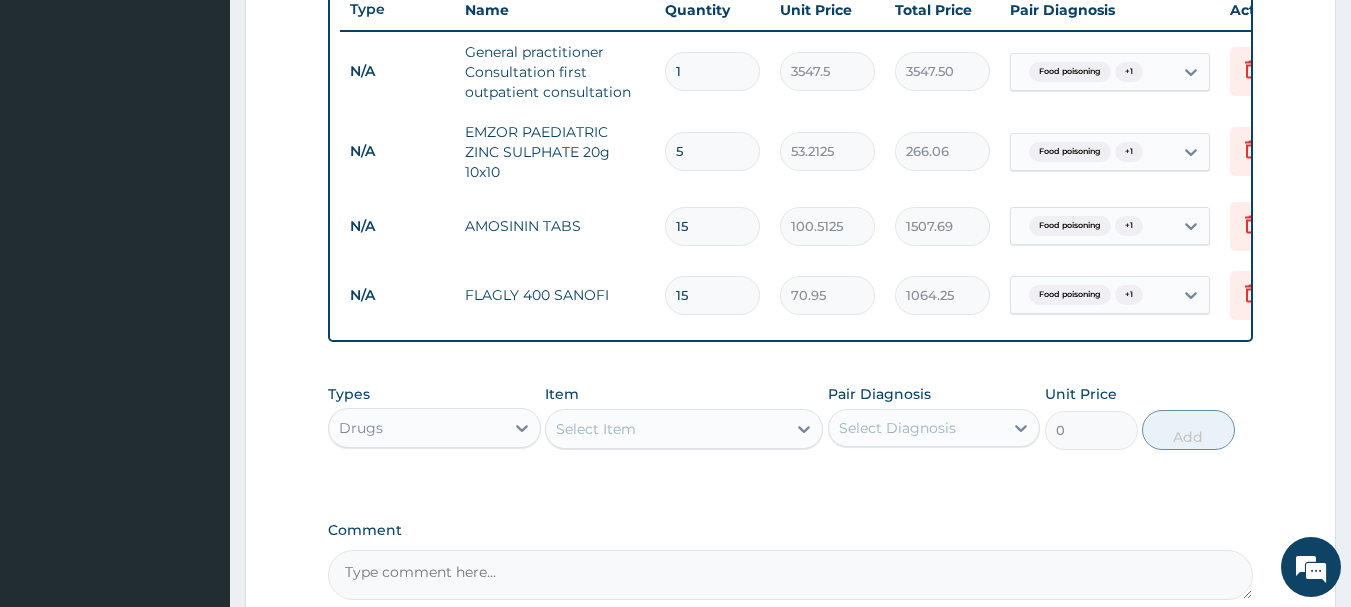 click on "Select Item" at bounding box center (684, 429) 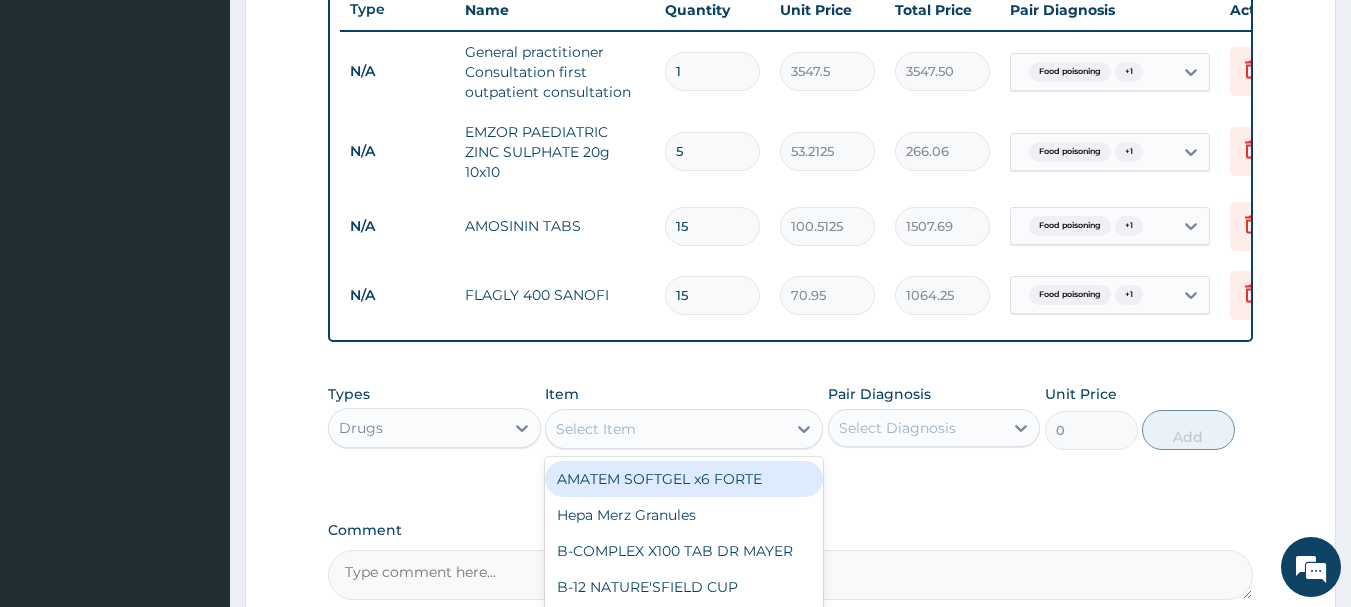 click on "Select Item" at bounding box center [666, 429] 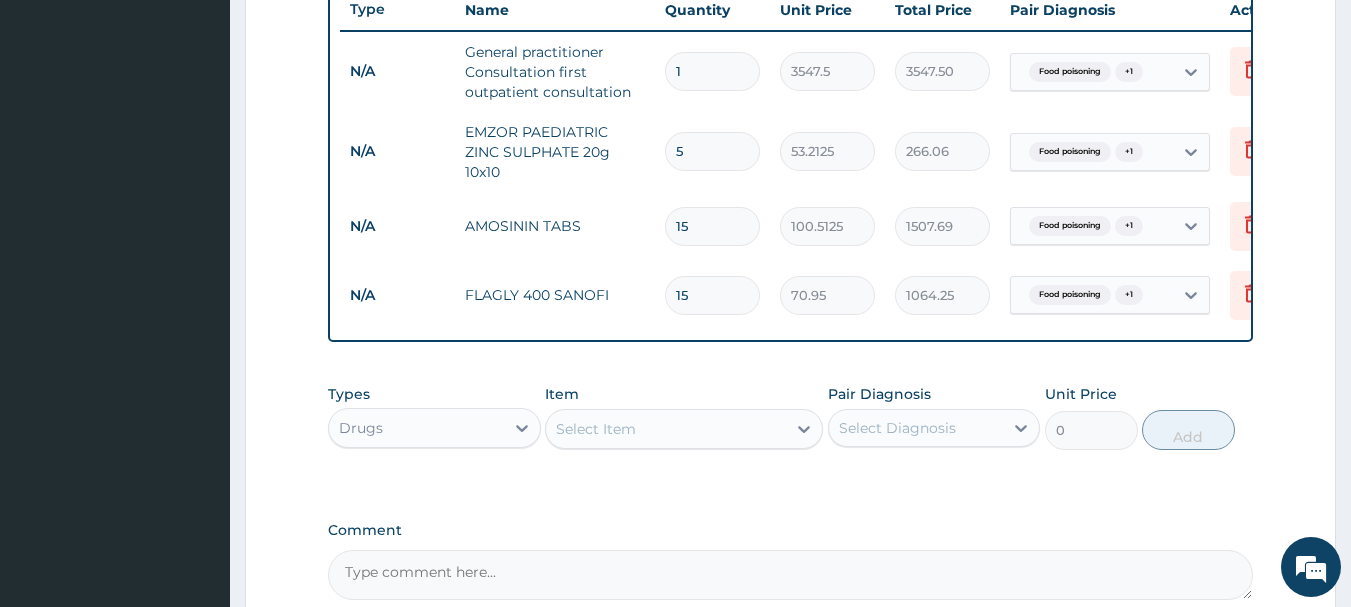 click on "Select Item" at bounding box center (666, 429) 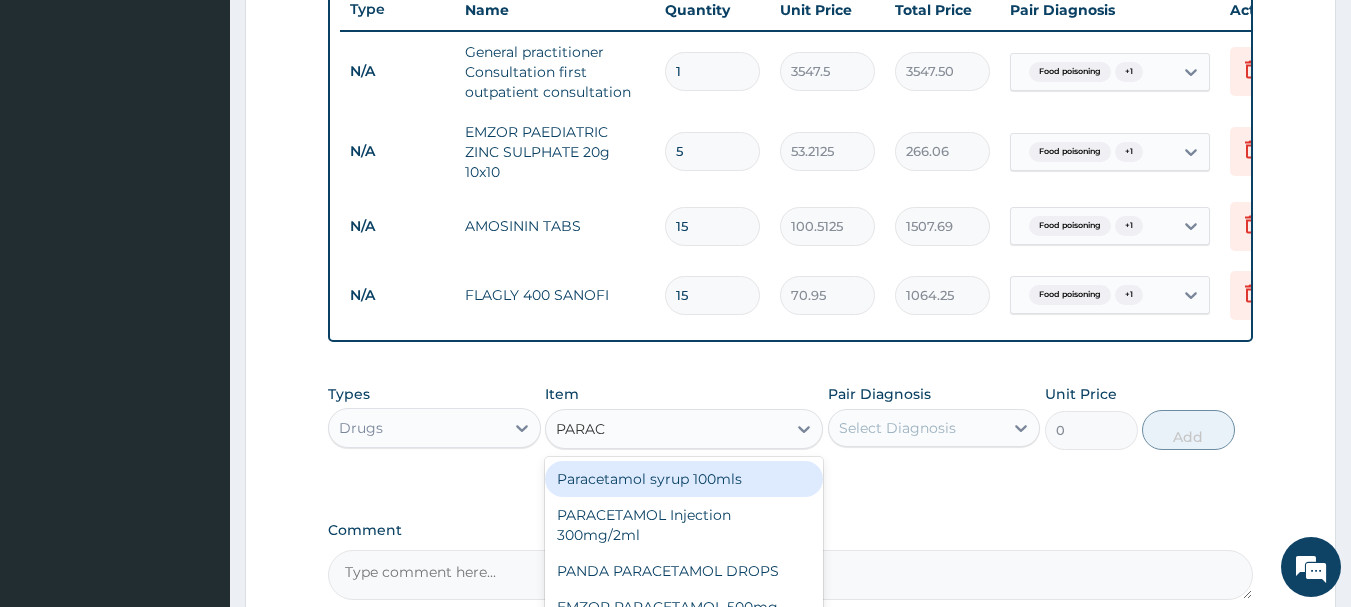type on "PARACE" 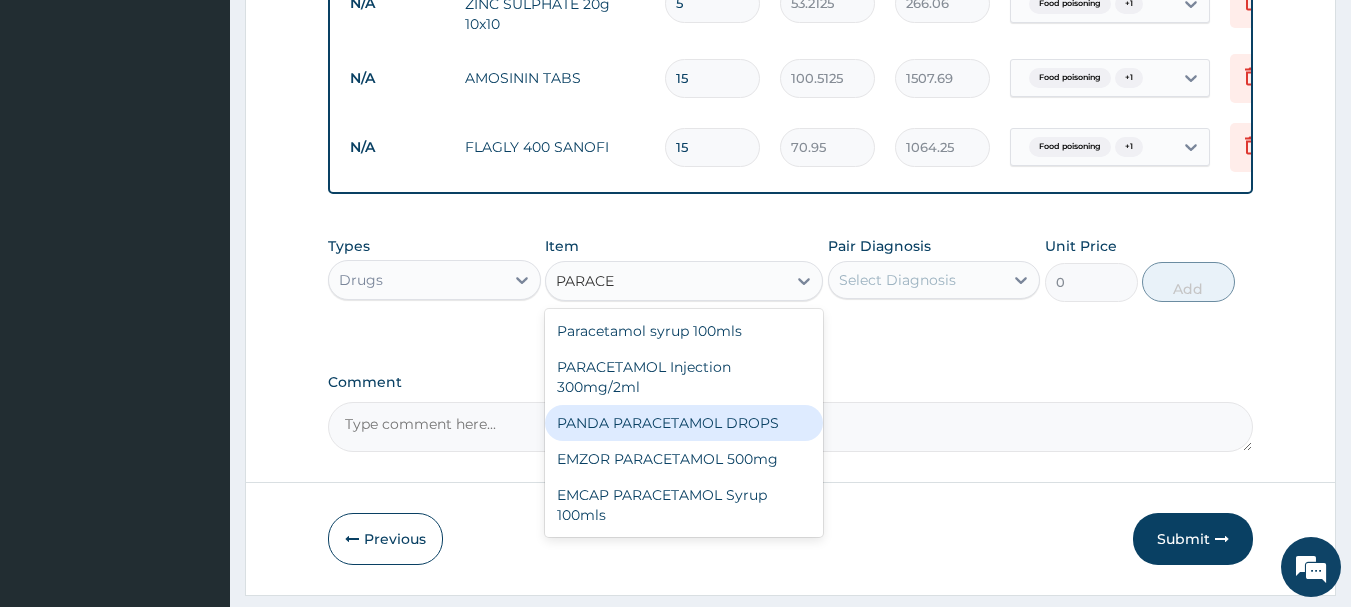 scroll, scrollTop: 981, scrollLeft: 0, axis: vertical 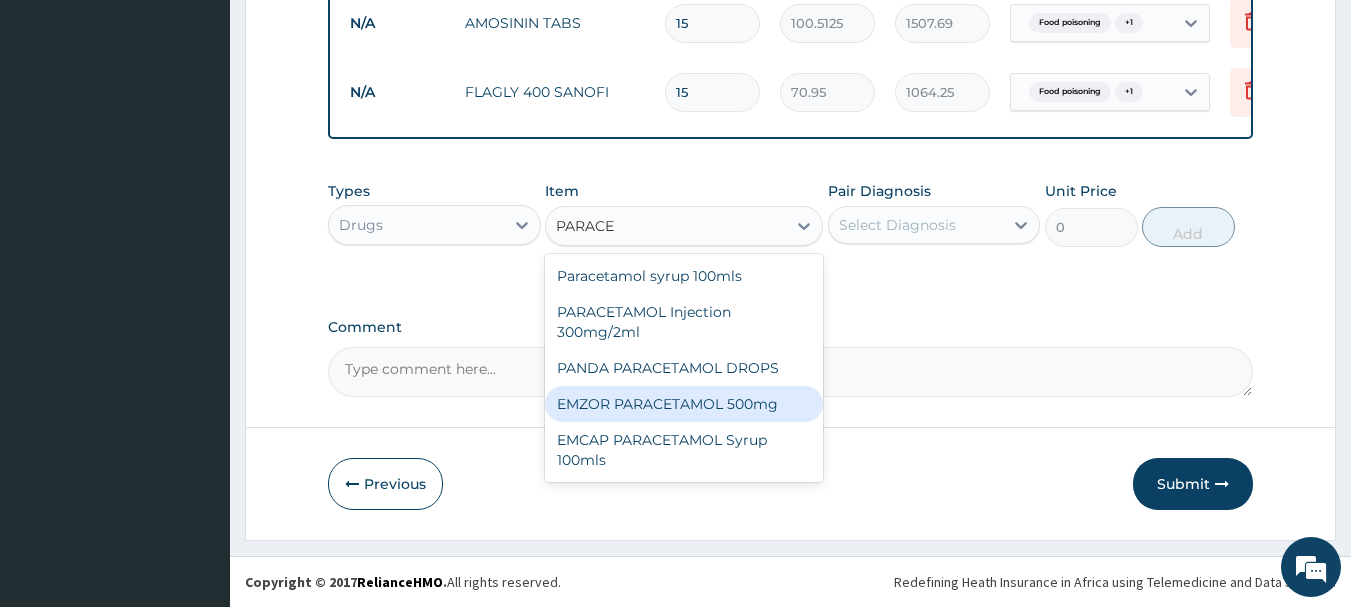 click on "EMZOR PARACETAMOL 500mg" at bounding box center [684, 404] 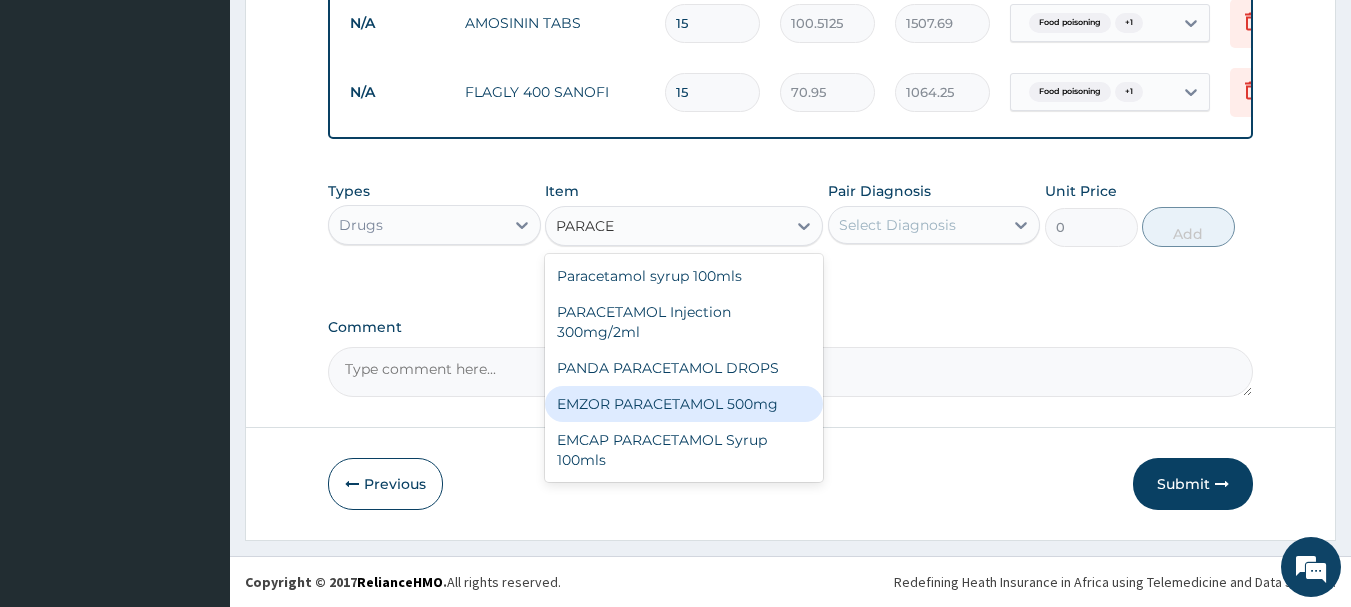 type 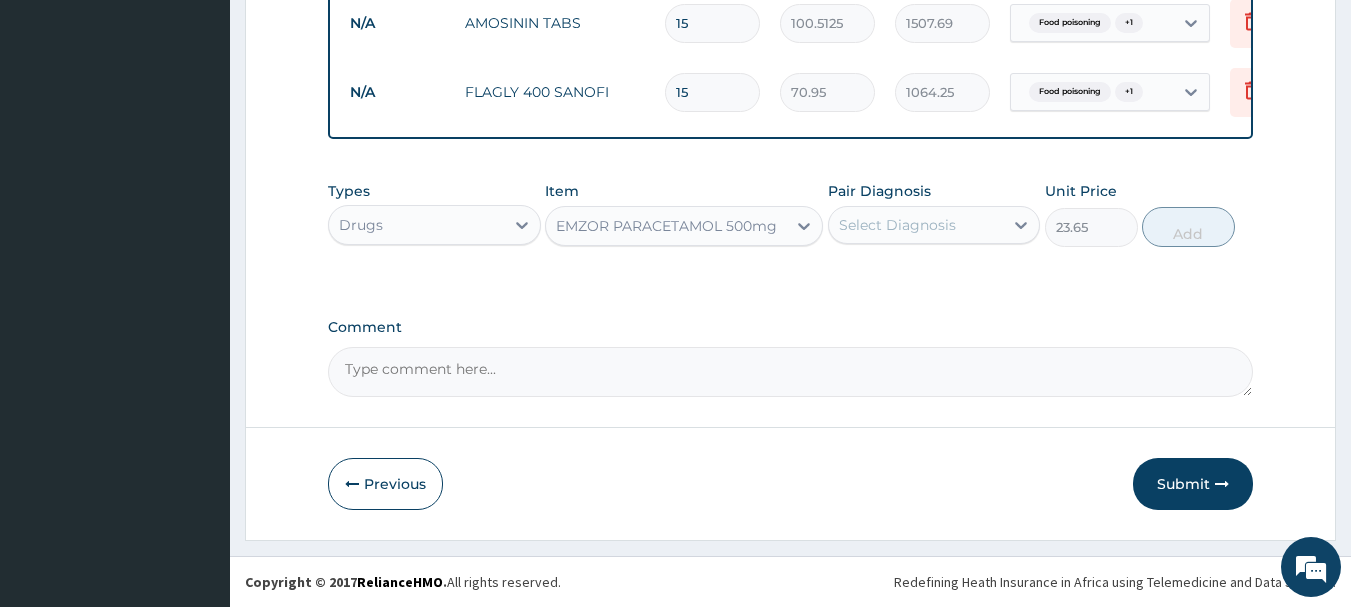 click on "Select Diagnosis" at bounding box center (916, 225) 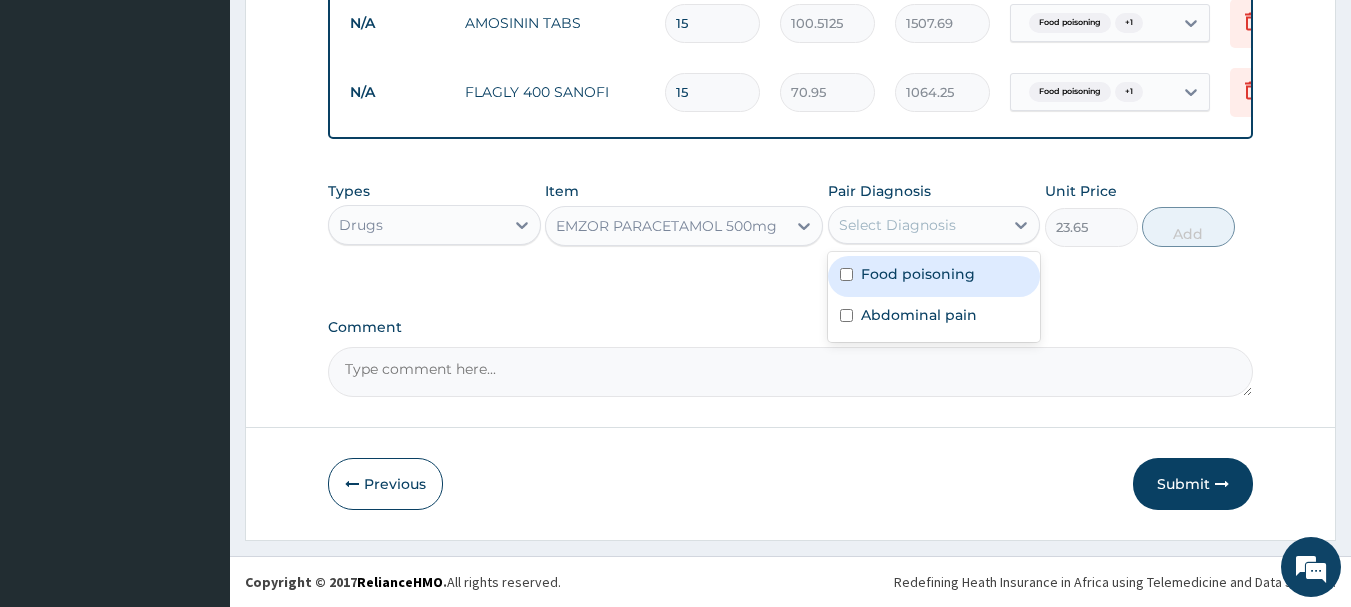 drag, startPoint x: 950, startPoint y: 285, endPoint x: 950, endPoint y: 303, distance: 18 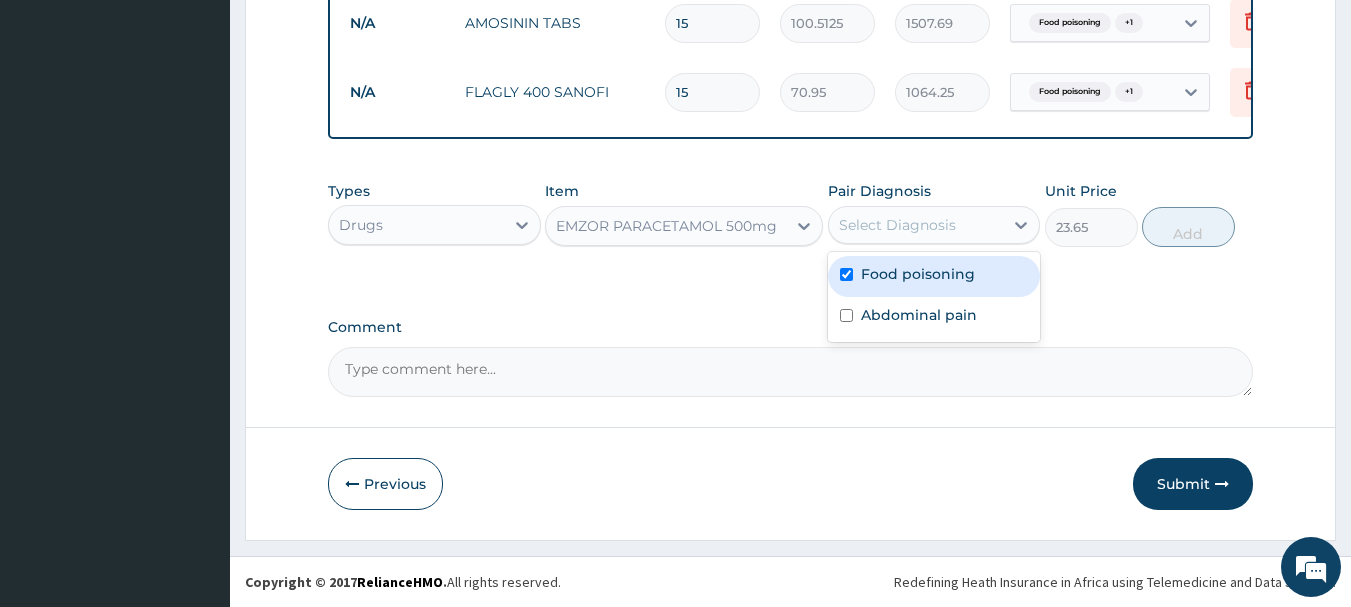 checkbox on "true" 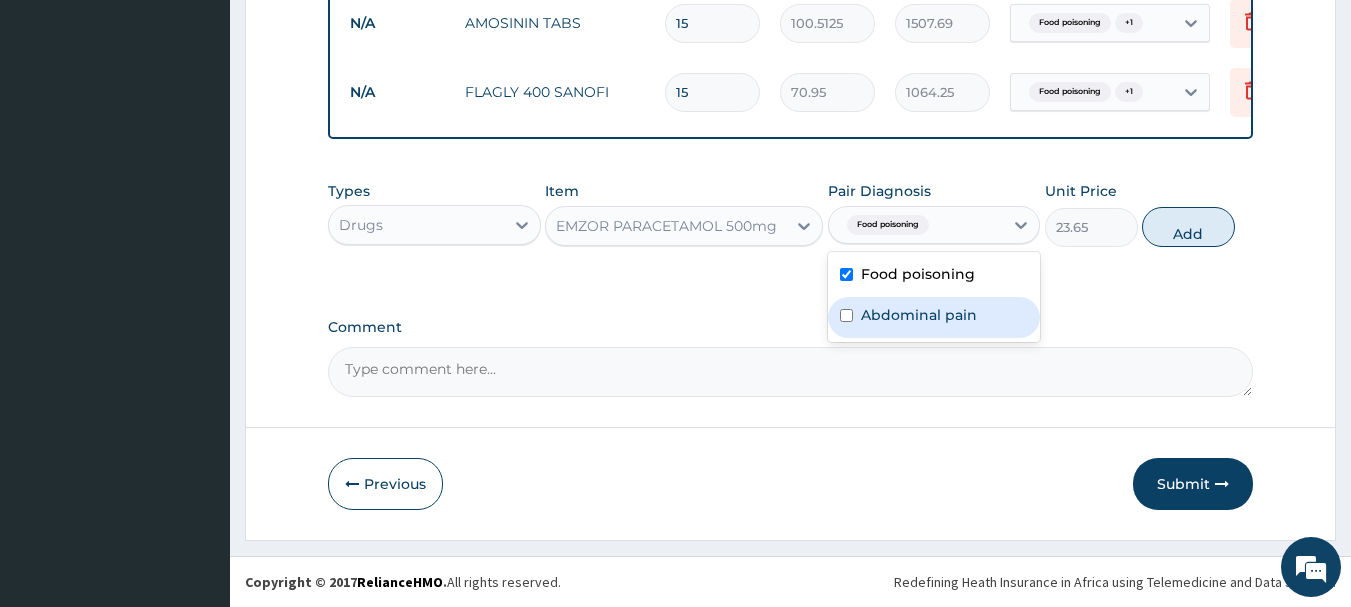 click on "Abdominal pain" at bounding box center [919, 315] 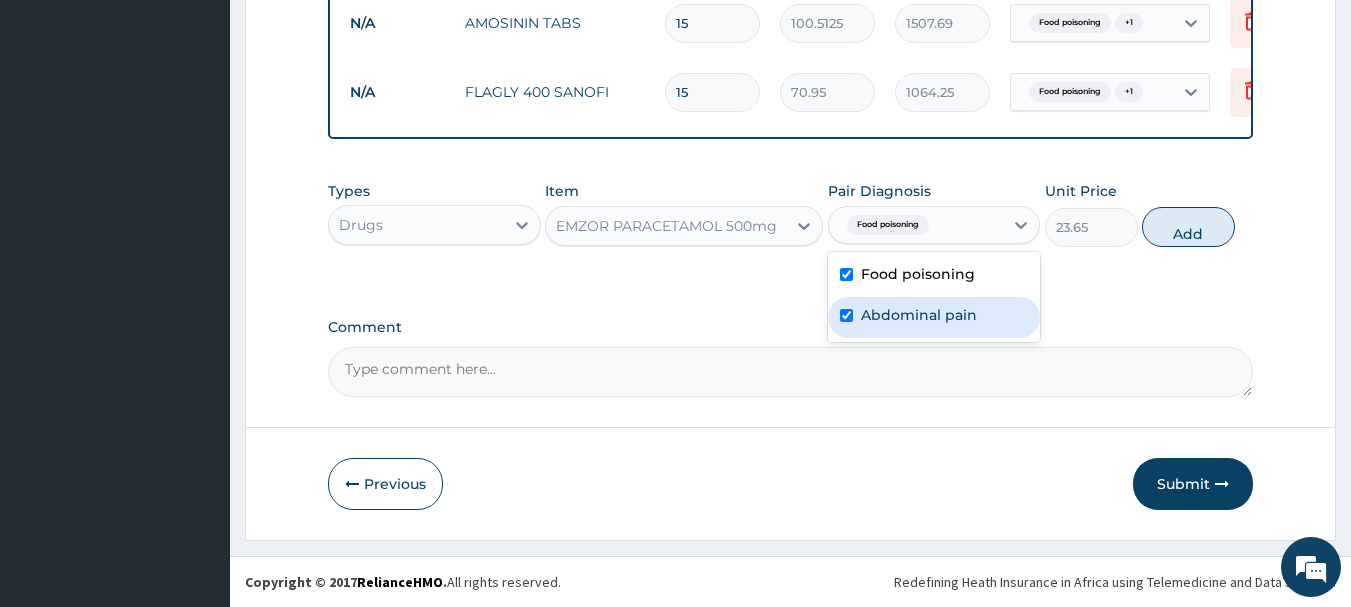 checkbox on "true" 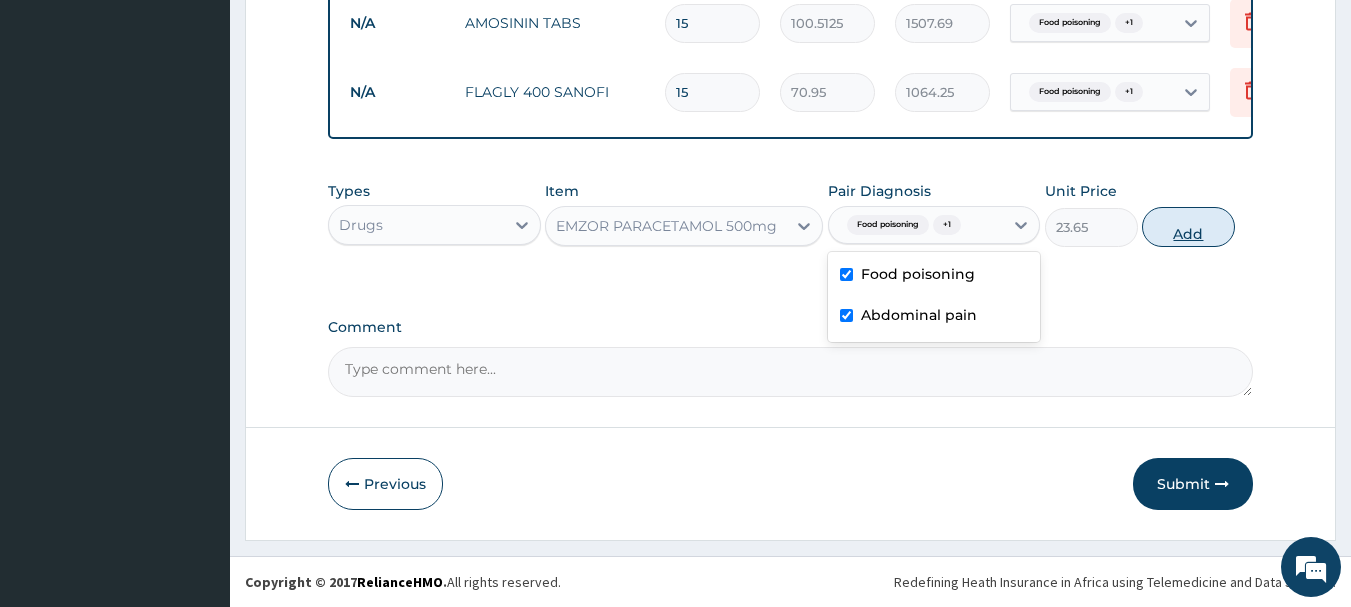 click on "Types Drugs Item EMZOR PARACETAMOL 500mg Pair Diagnosis option Abdominal pain, selected. option Food poisoning selected, 1 of 2. 2 results available. Use Up and Down to choose options, press Enter to select the currently focused option, press Escape to exit the menu, press Tab to select the option and exit the menu. Food poisoning  + 1 Food poisoning Abdominal pain Unit Price 23.65 Add" at bounding box center (791, 214) 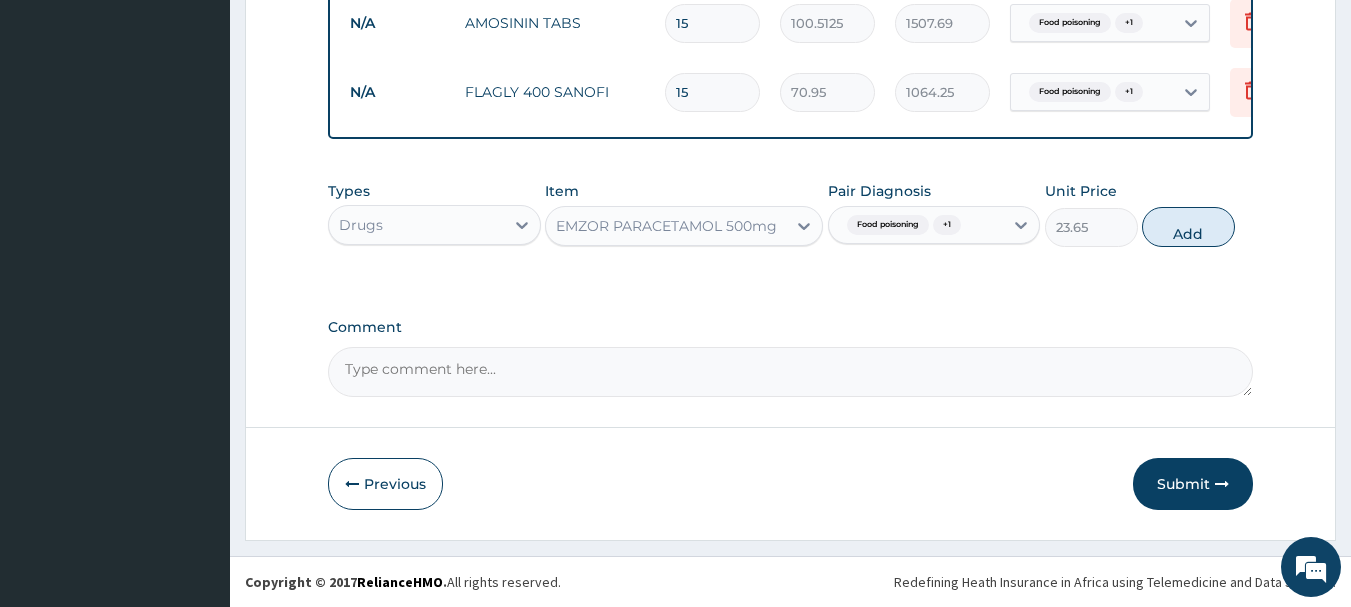 click on "Add" at bounding box center (1188, 227) 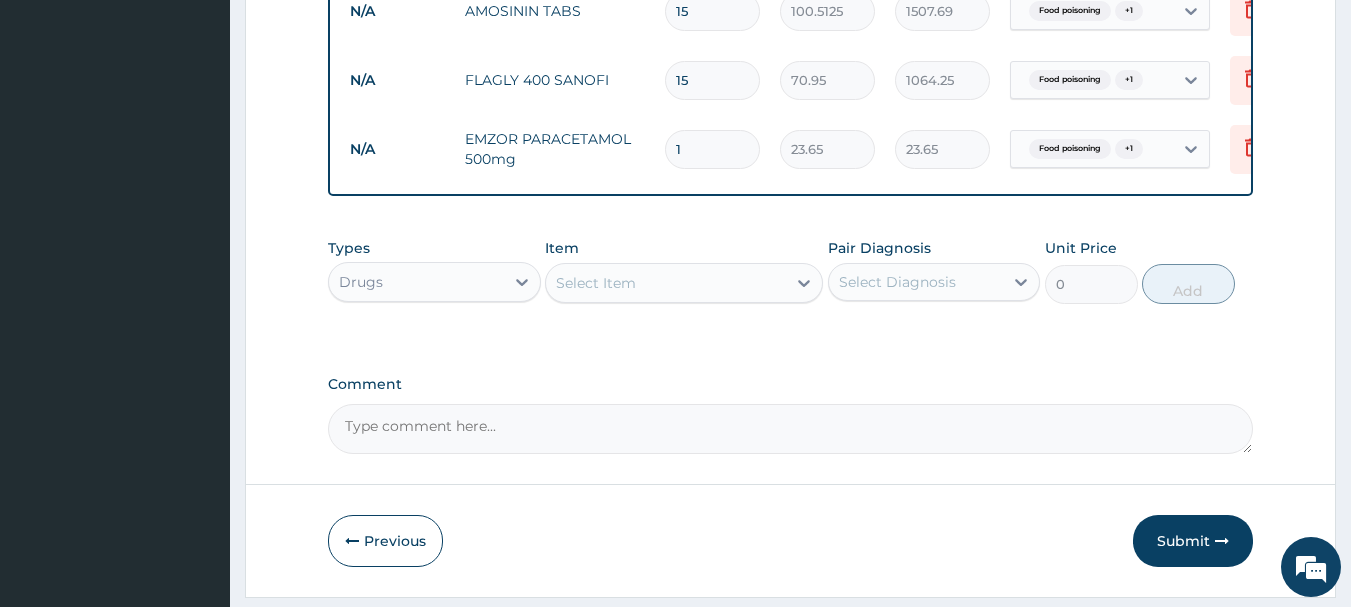 type on "18" 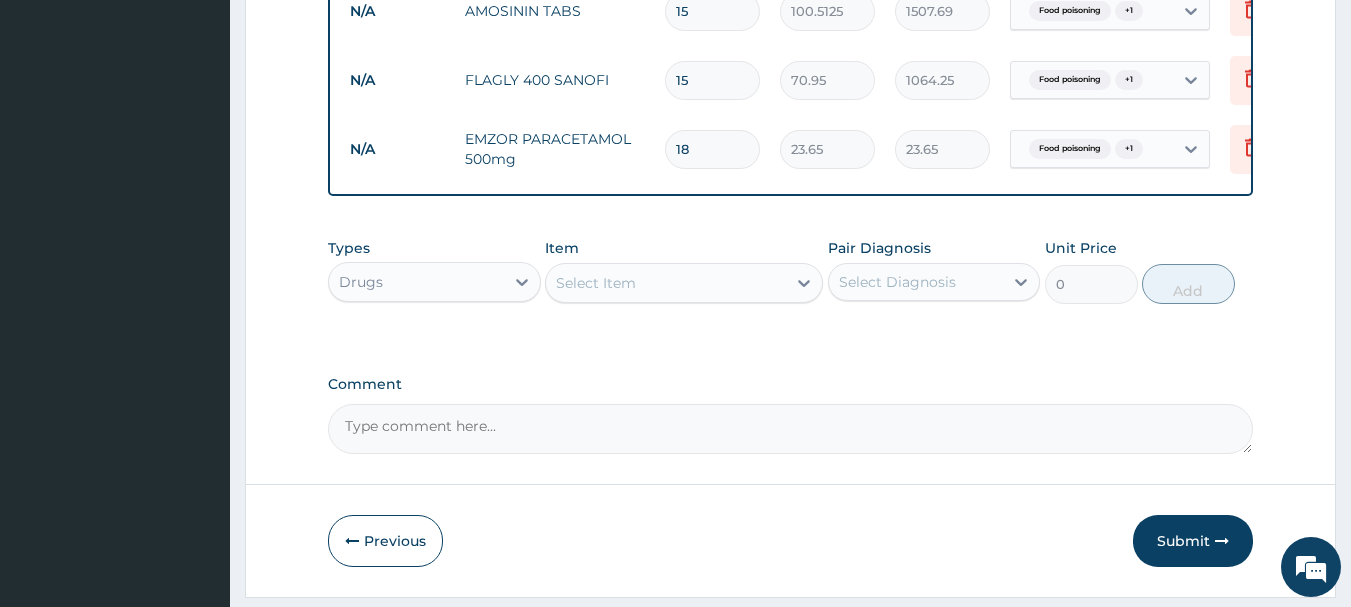type on "425.70" 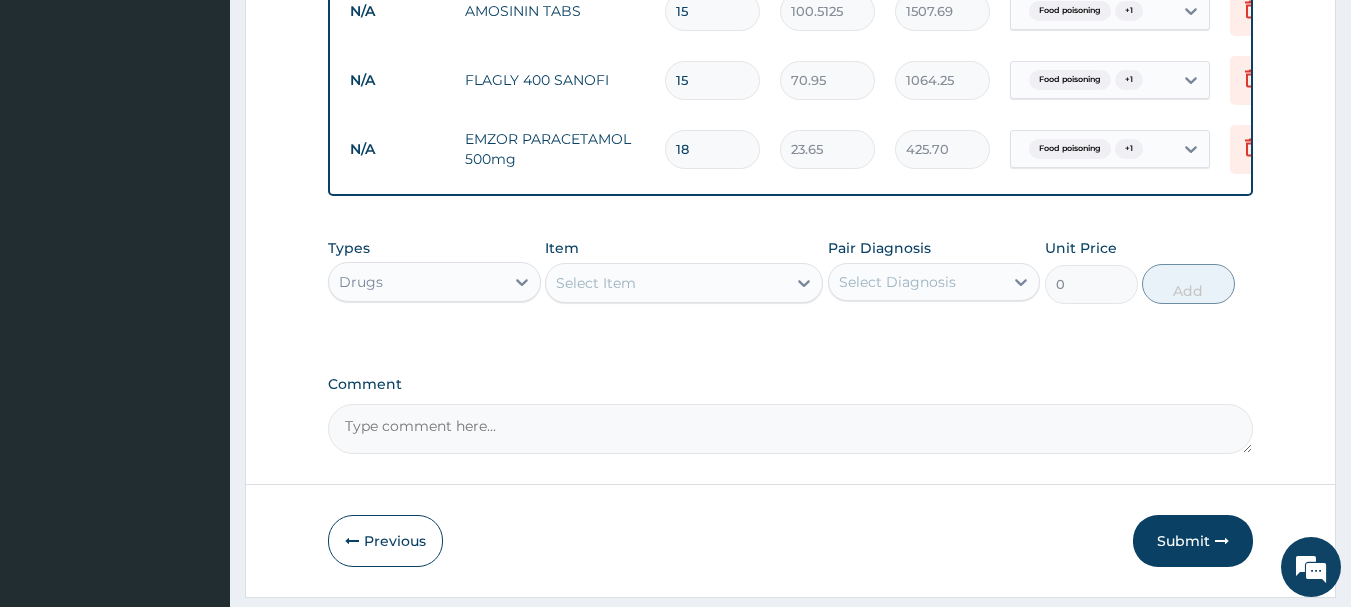 type on "18" 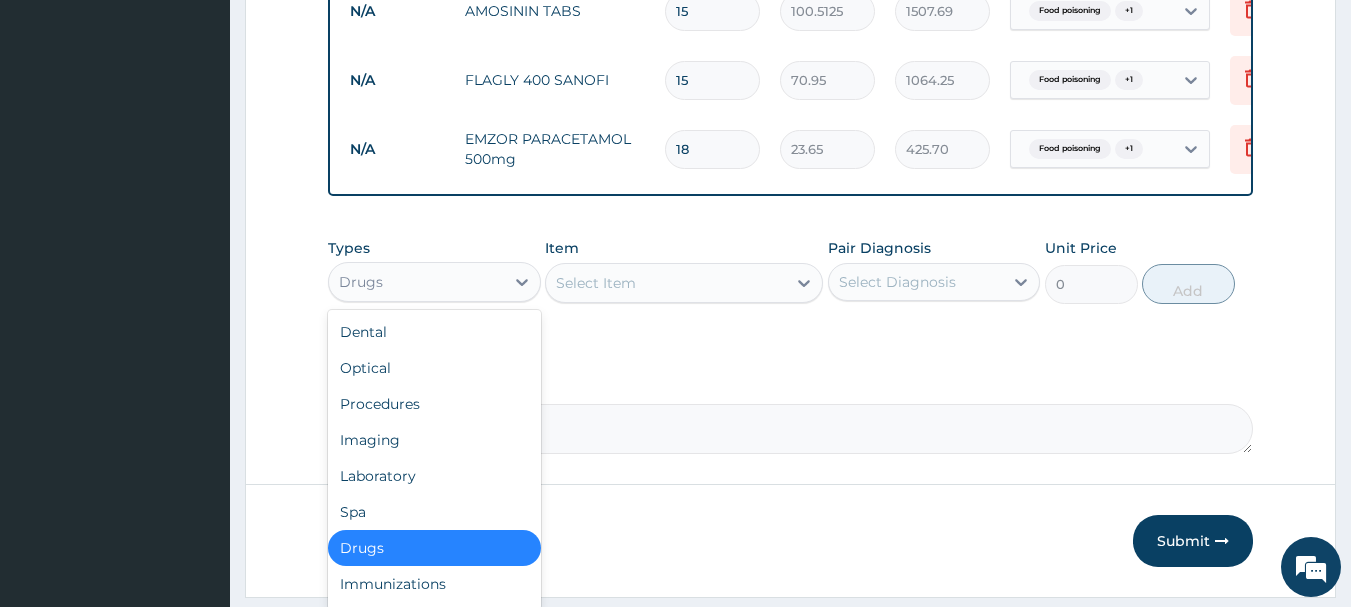 click on "Drugs" at bounding box center [416, 282] 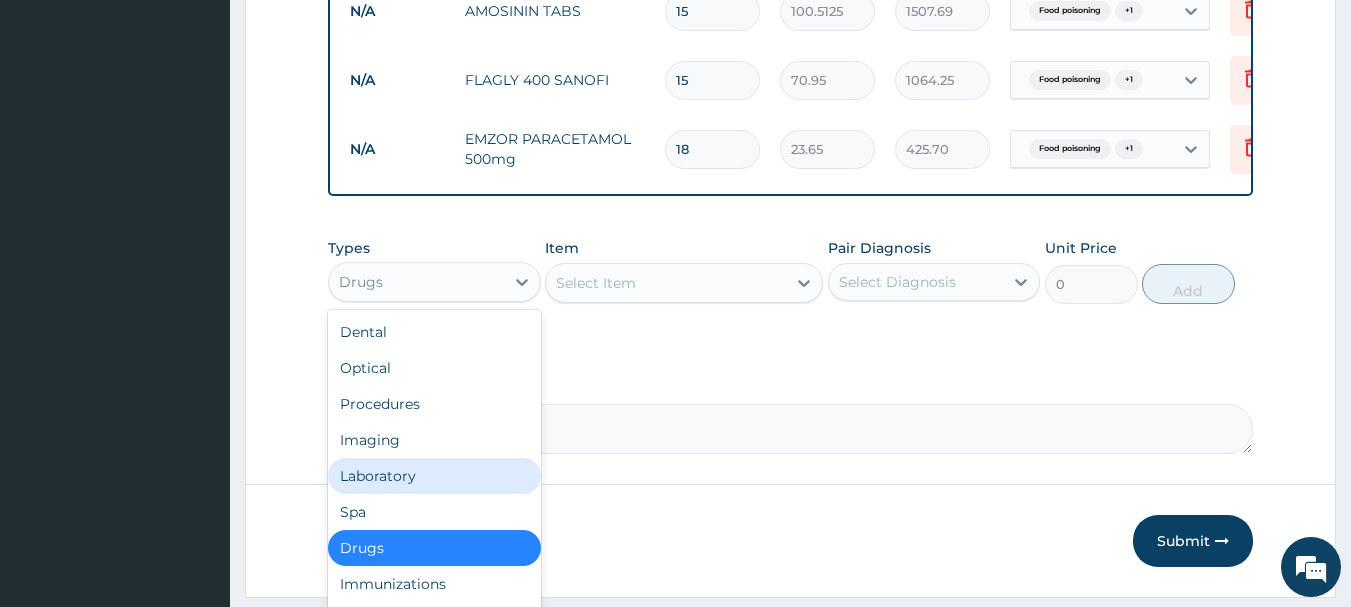 click on "Laboratory" at bounding box center [434, 476] 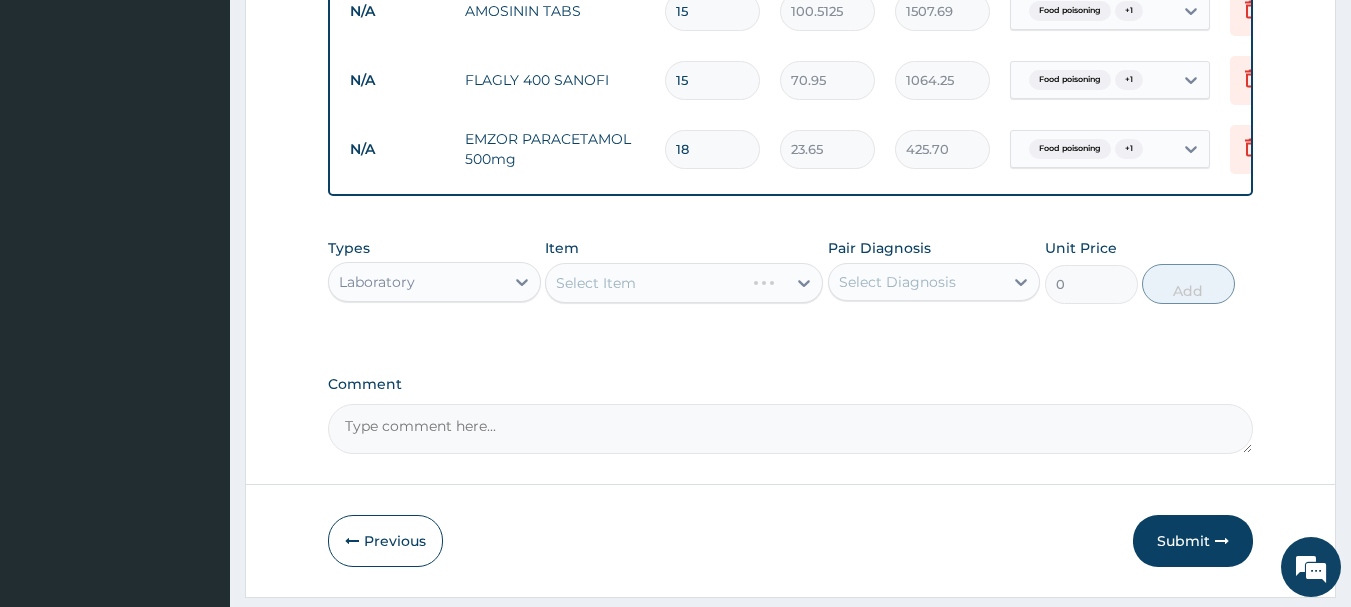 click on "Select Item" at bounding box center (684, 283) 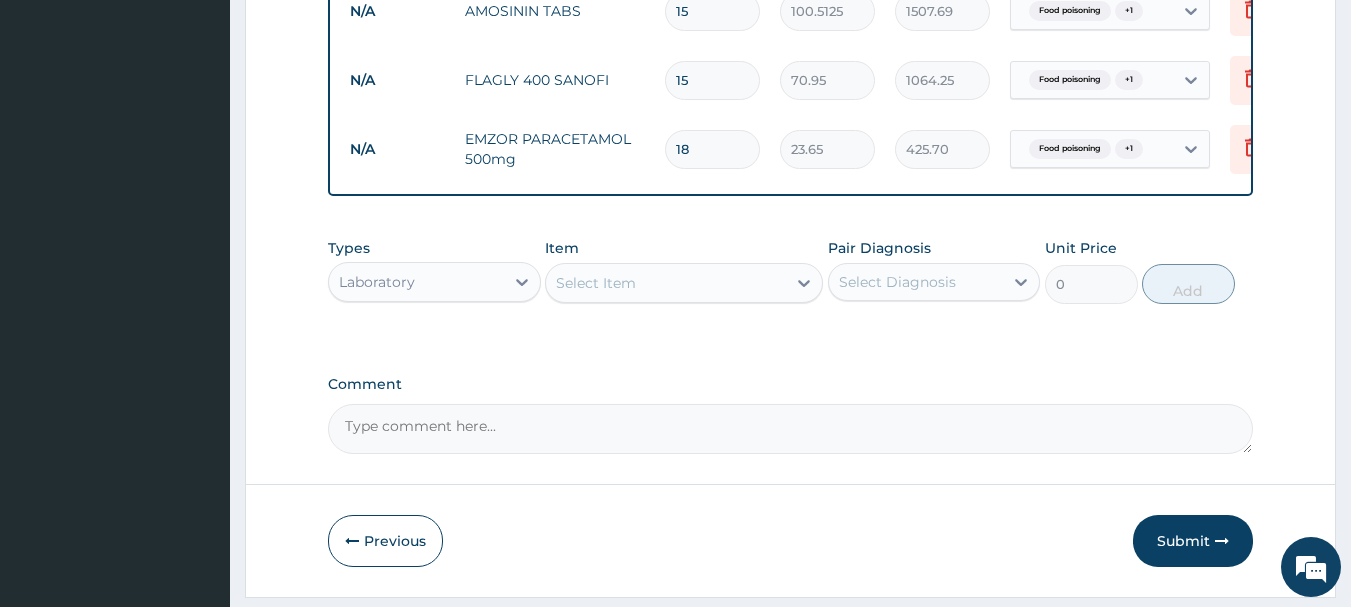 click on "Select Item" at bounding box center (666, 283) 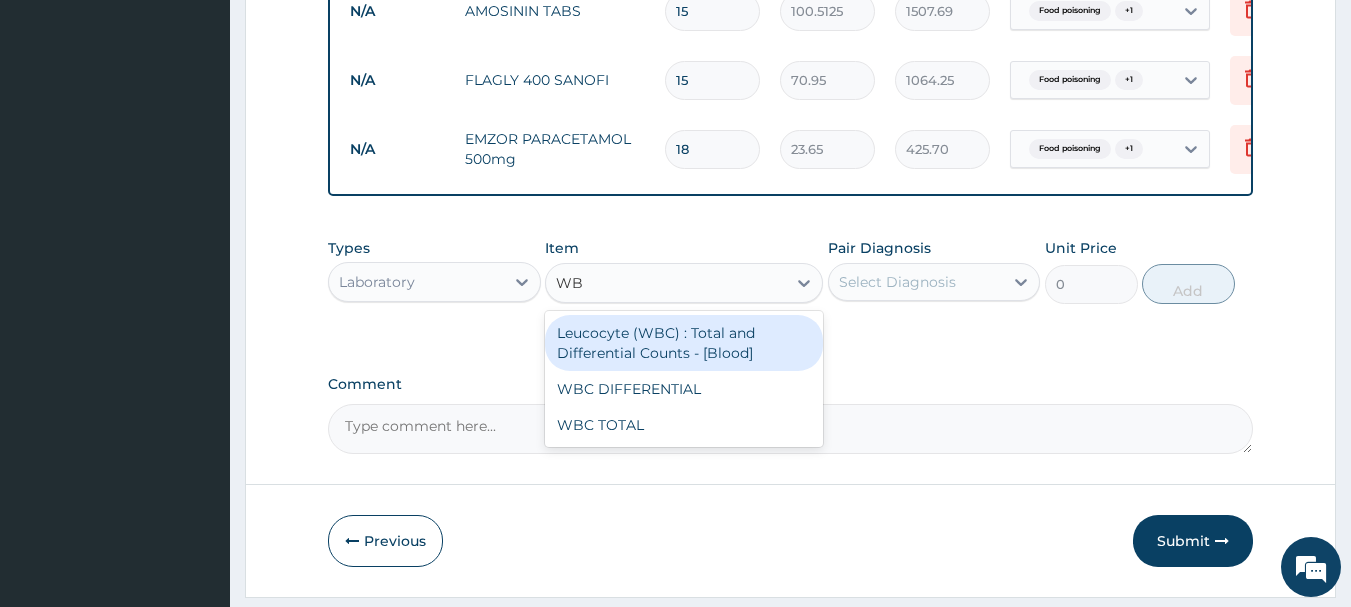 type on "WBC" 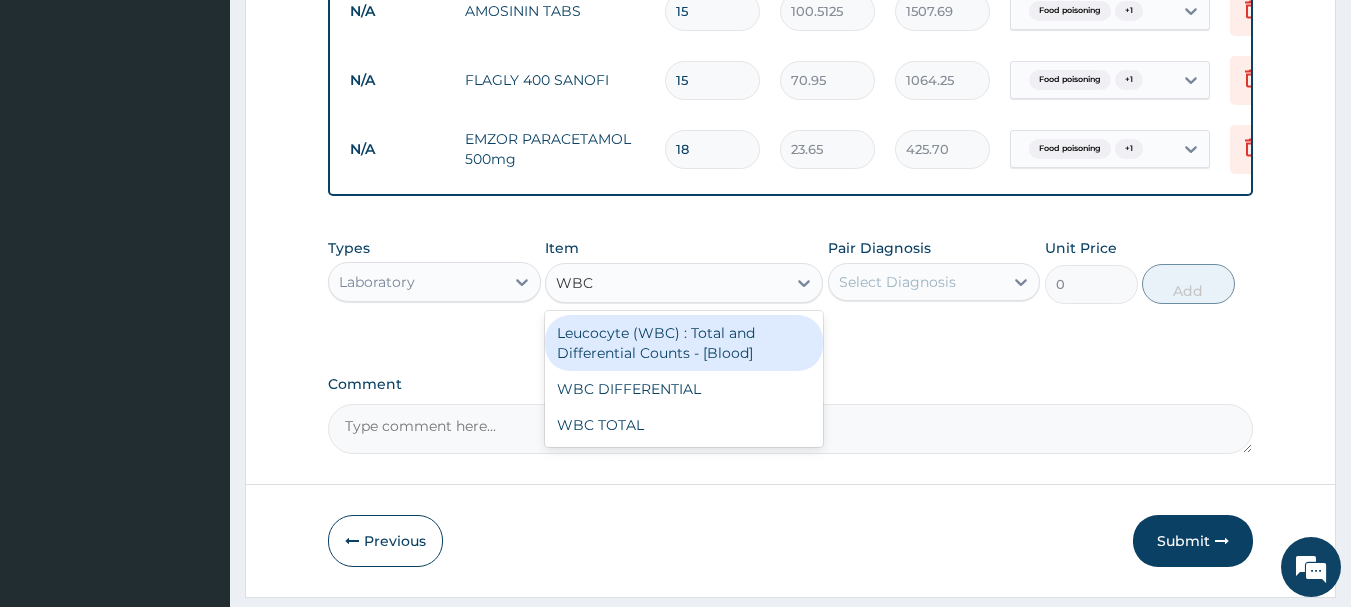 click on "Leucocyte (WBC) : Total and Differential Counts - [Blood]" at bounding box center [684, 343] 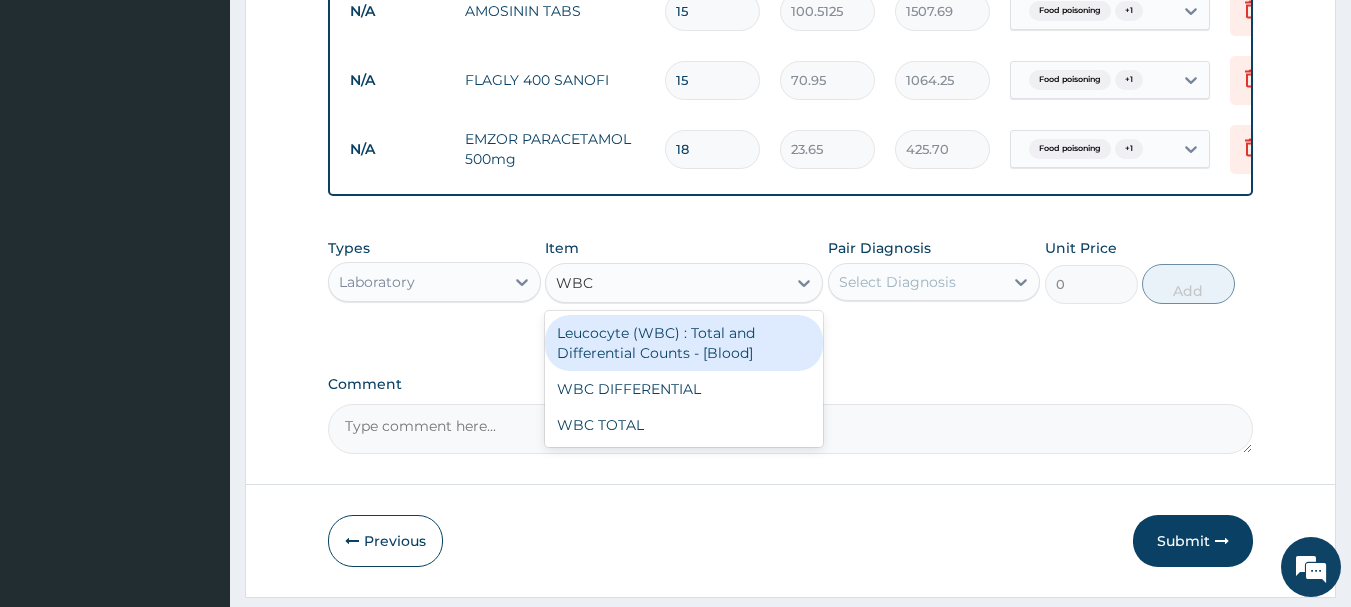 type 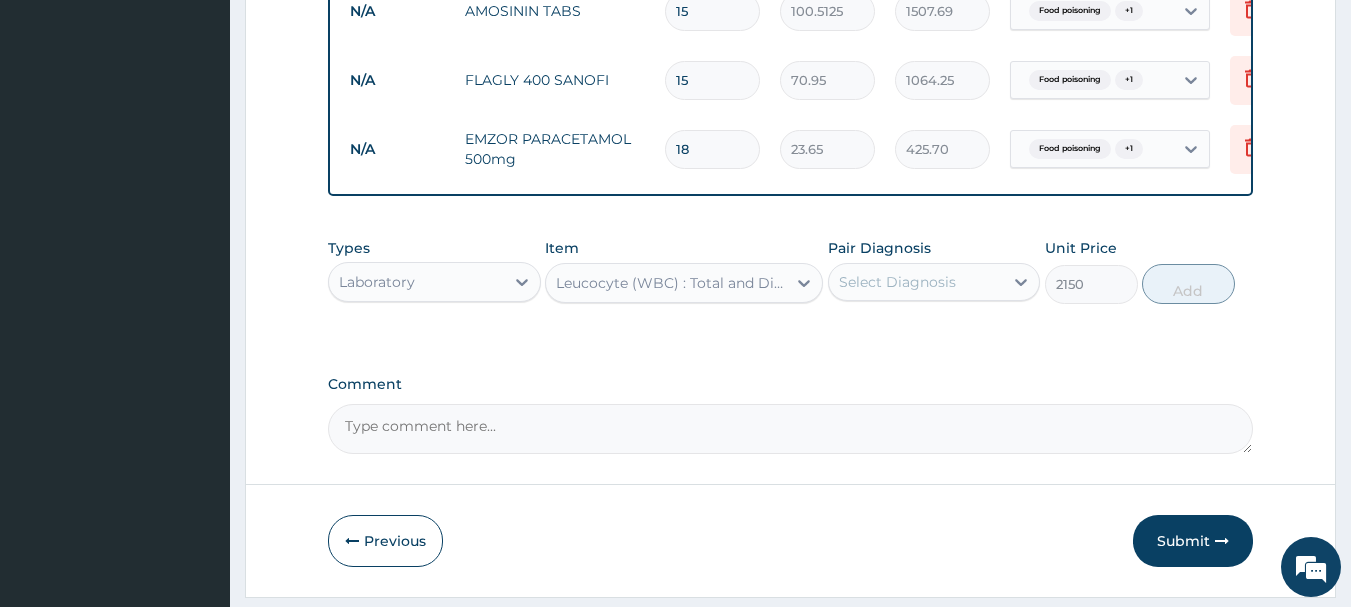 click on "Select Diagnosis" at bounding box center [916, 282] 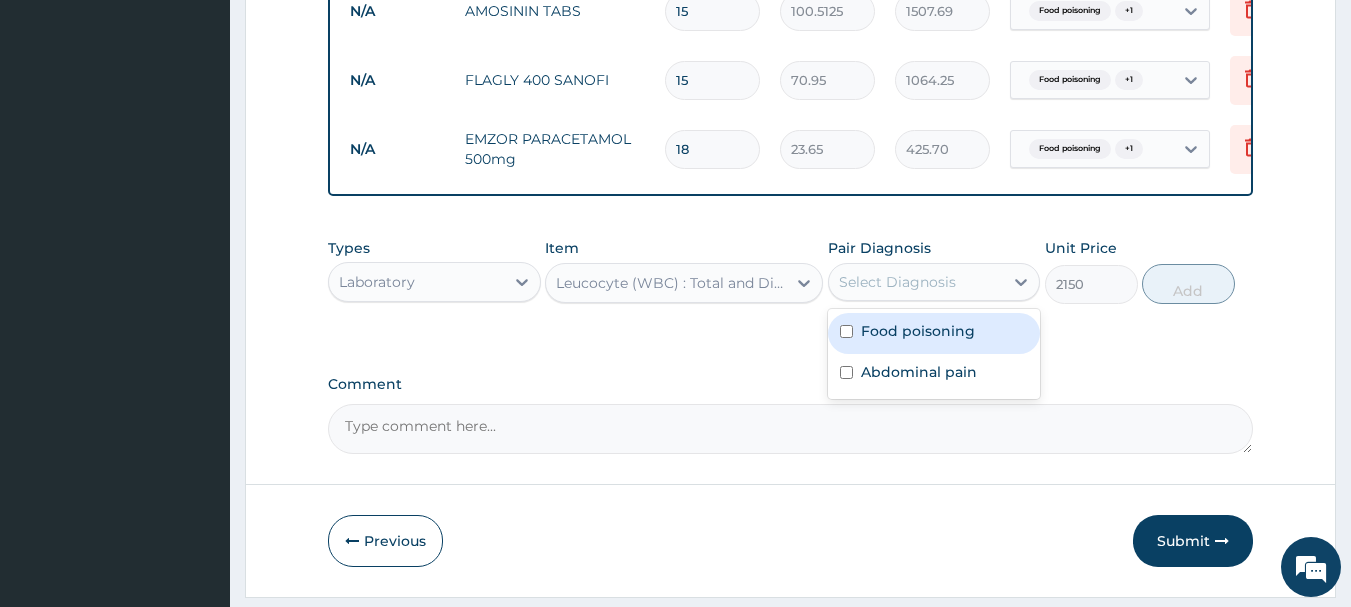click on "Food poisoning" at bounding box center [934, 333] 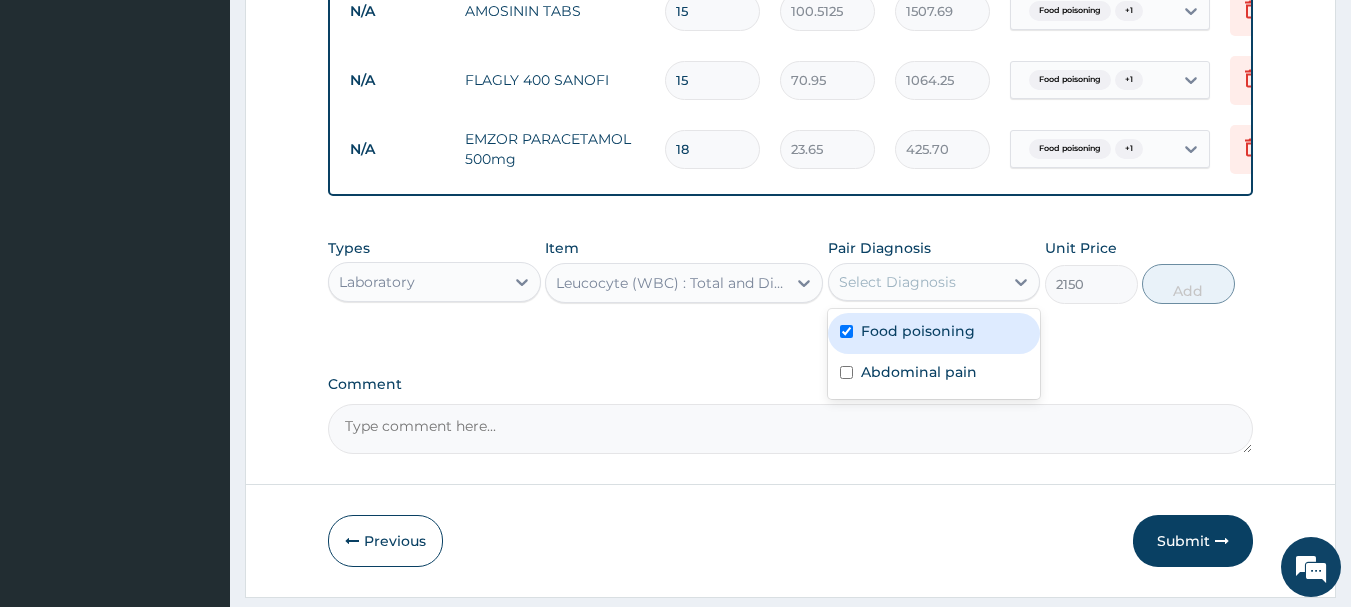checkbox on "true" 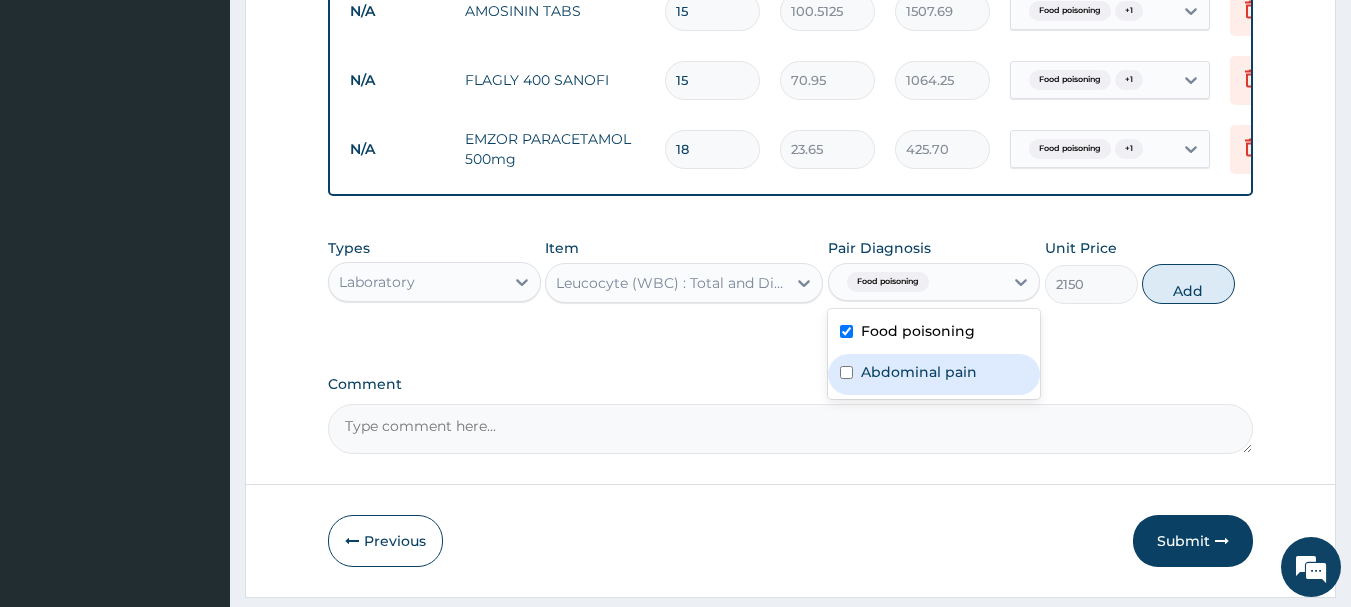 click on "Abdominal pain" at bounding box center [919, 372] 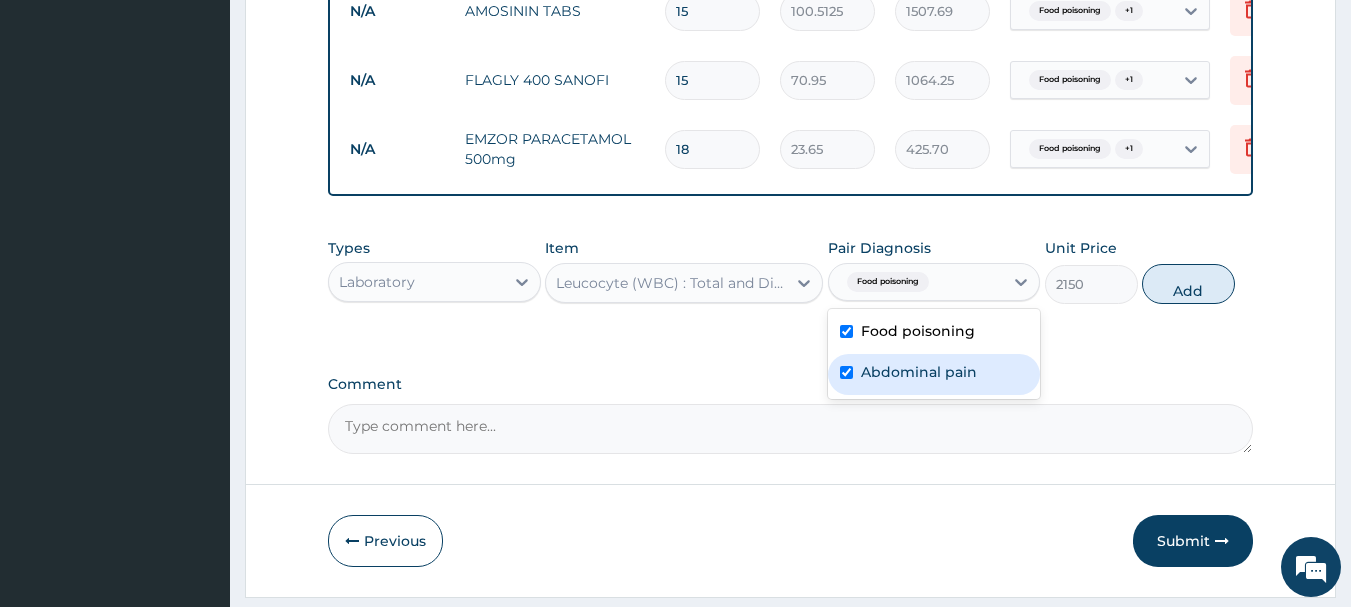 checkbox on "true" 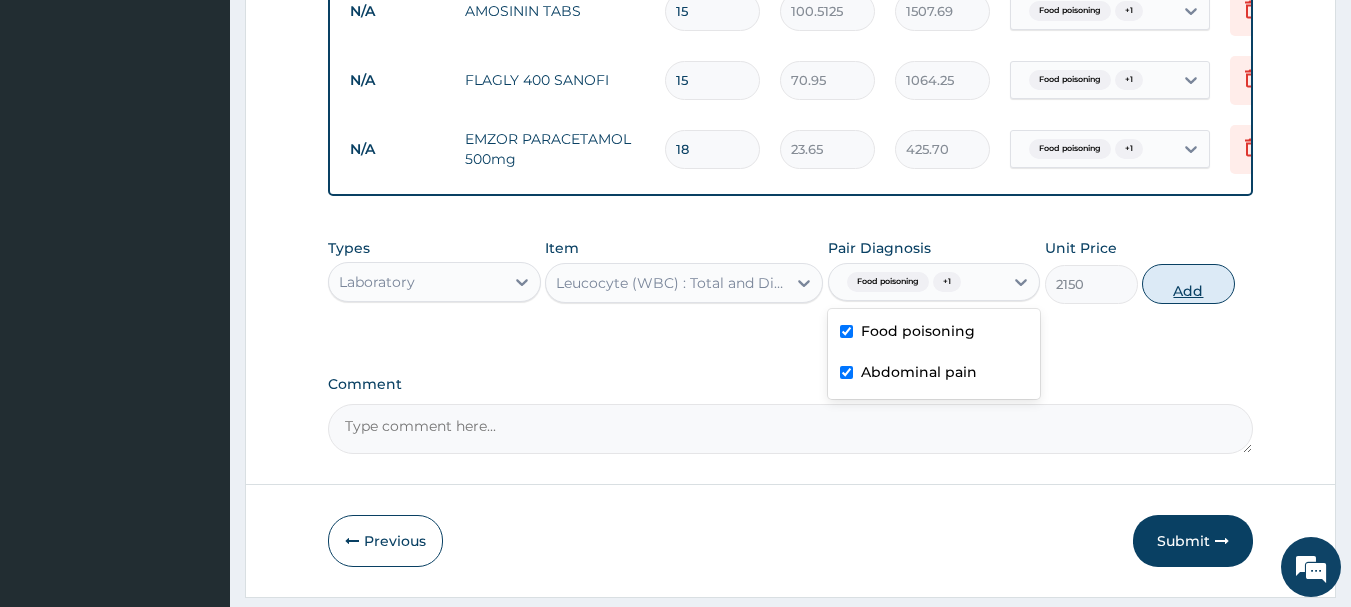 click on "Add" at bounding box center (1188, 284) 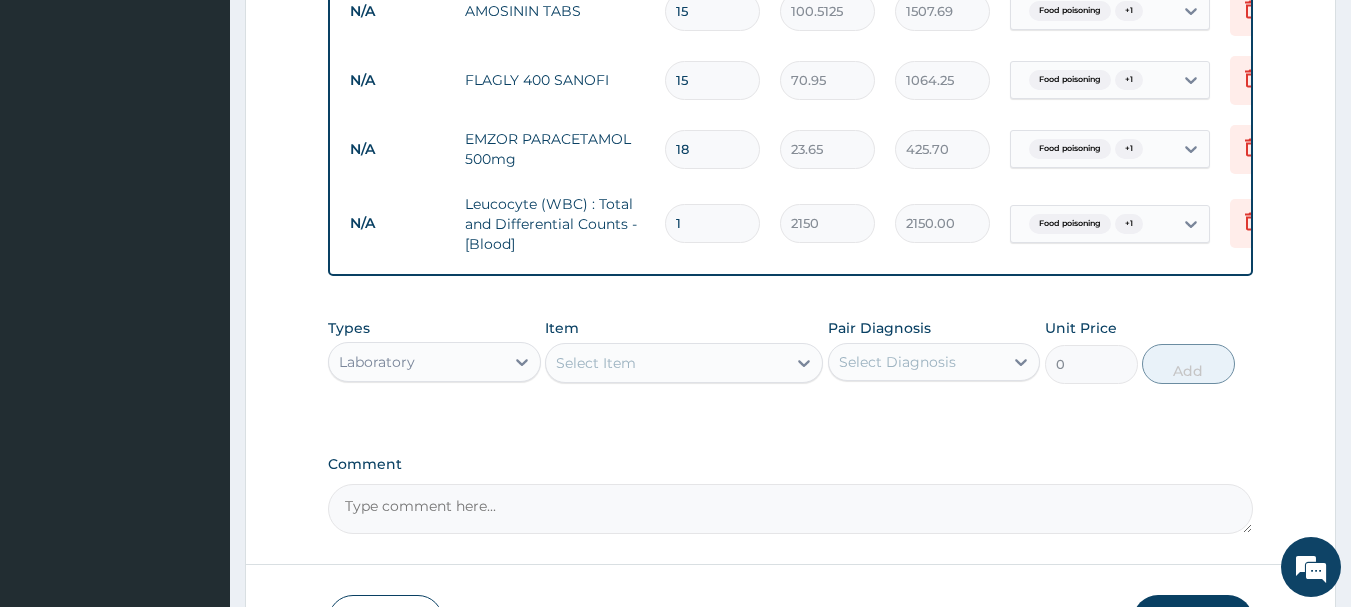 scroll, scrollTop: 1133, scrollLeft: 0, axis: vertical 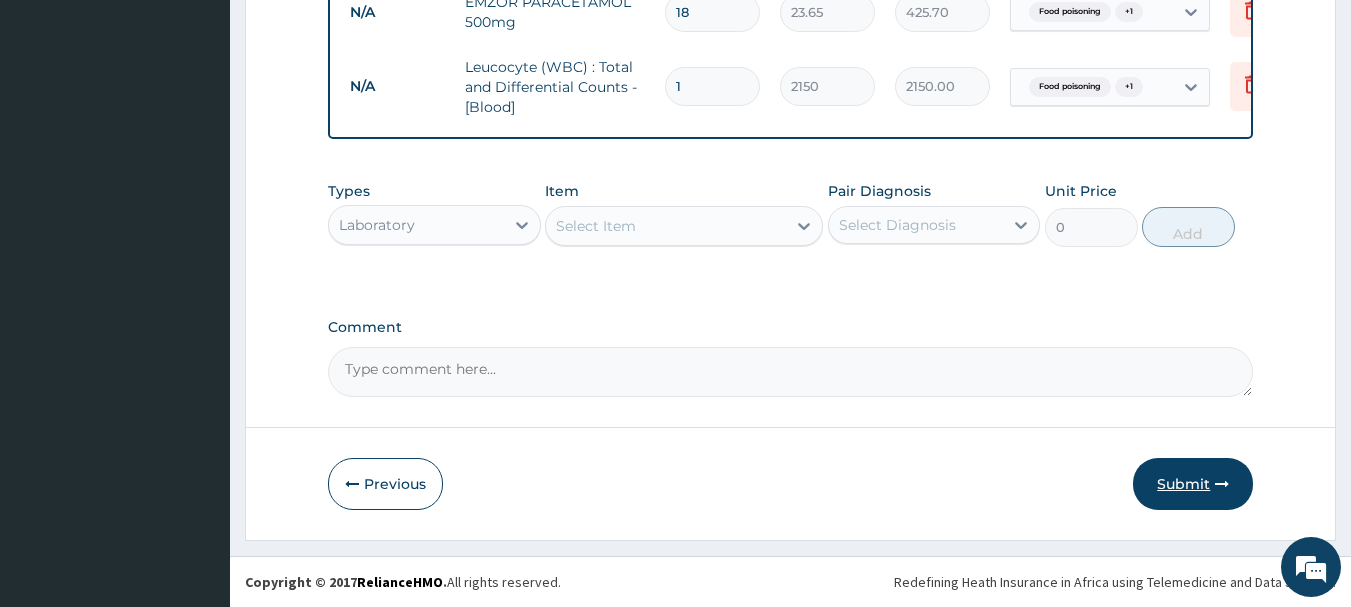 click on "Submit" at bounding box center (1193, 484) 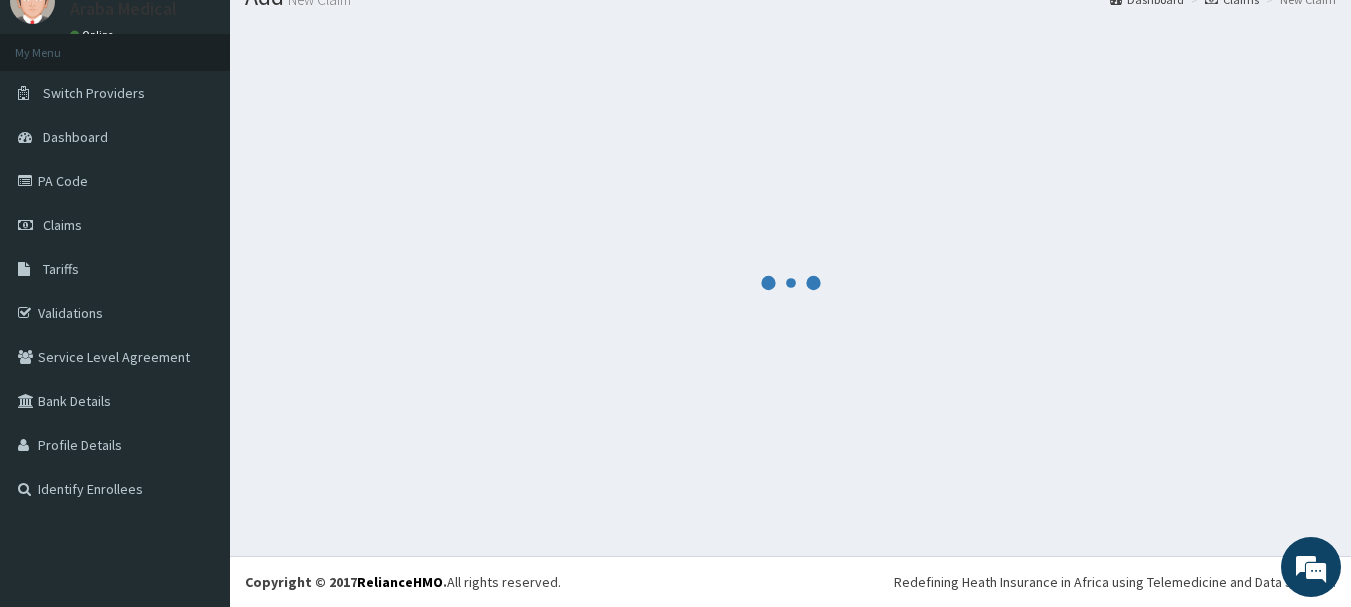 scroll, scrollTop: 1133, scrollLeft: 0, axis: vertical 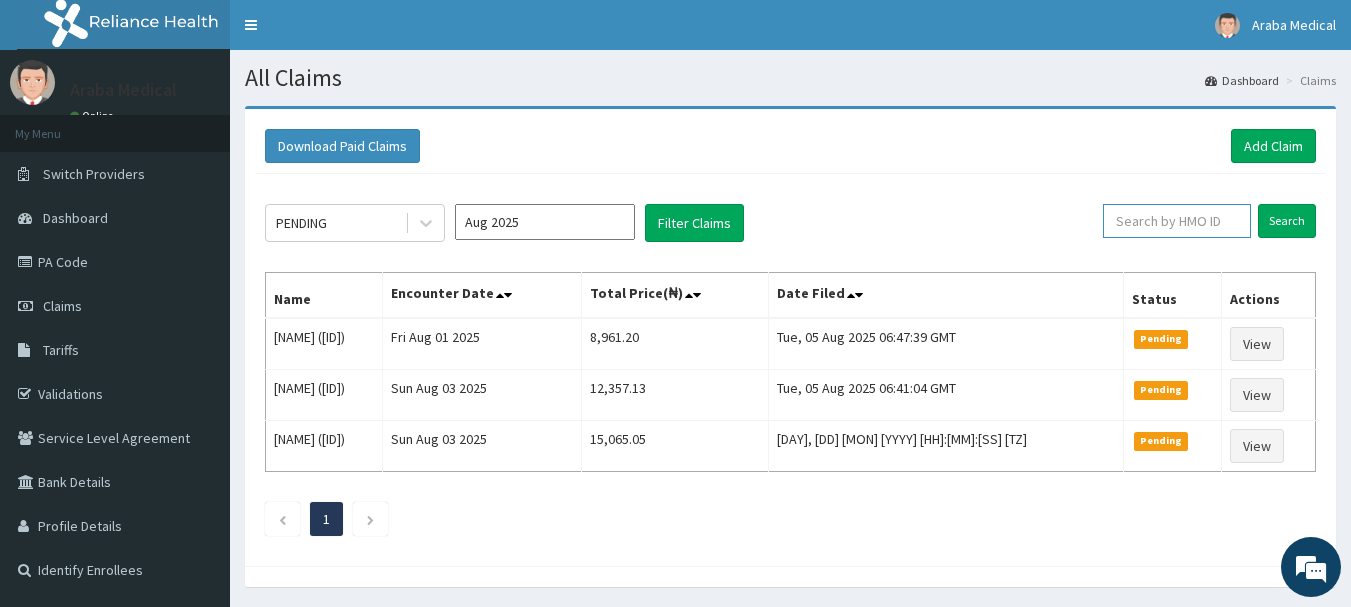 click at bounding box center [1177, 221] 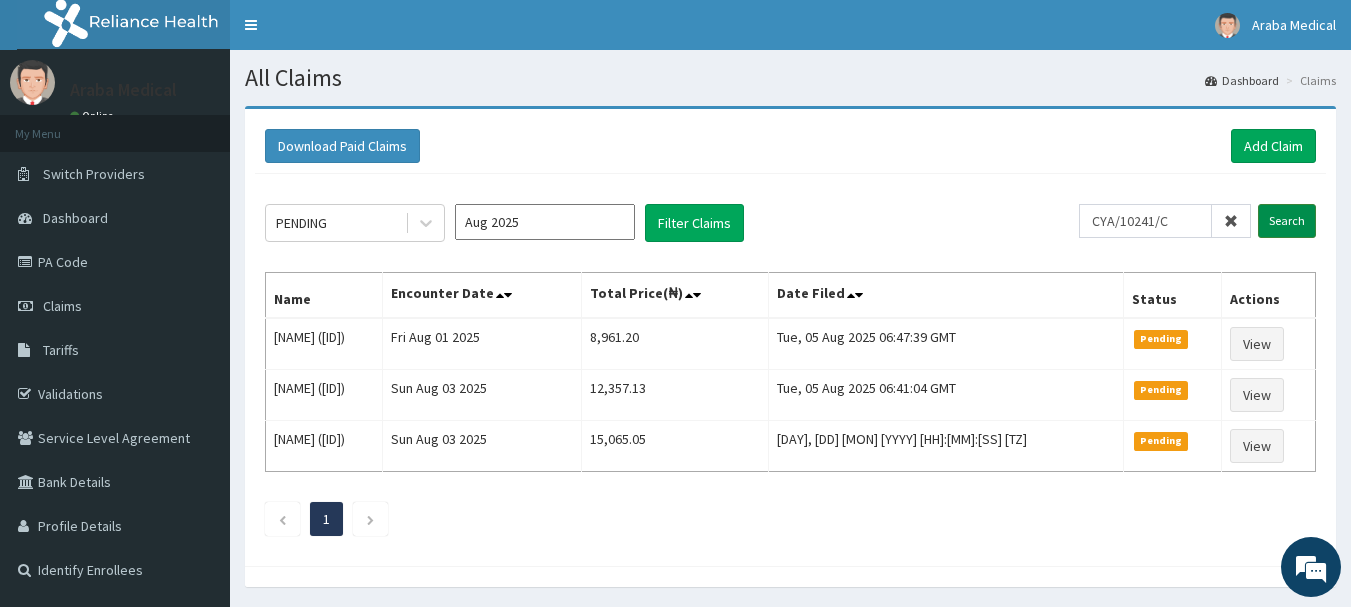 click on "Search" at bounding box center (1287, 221) 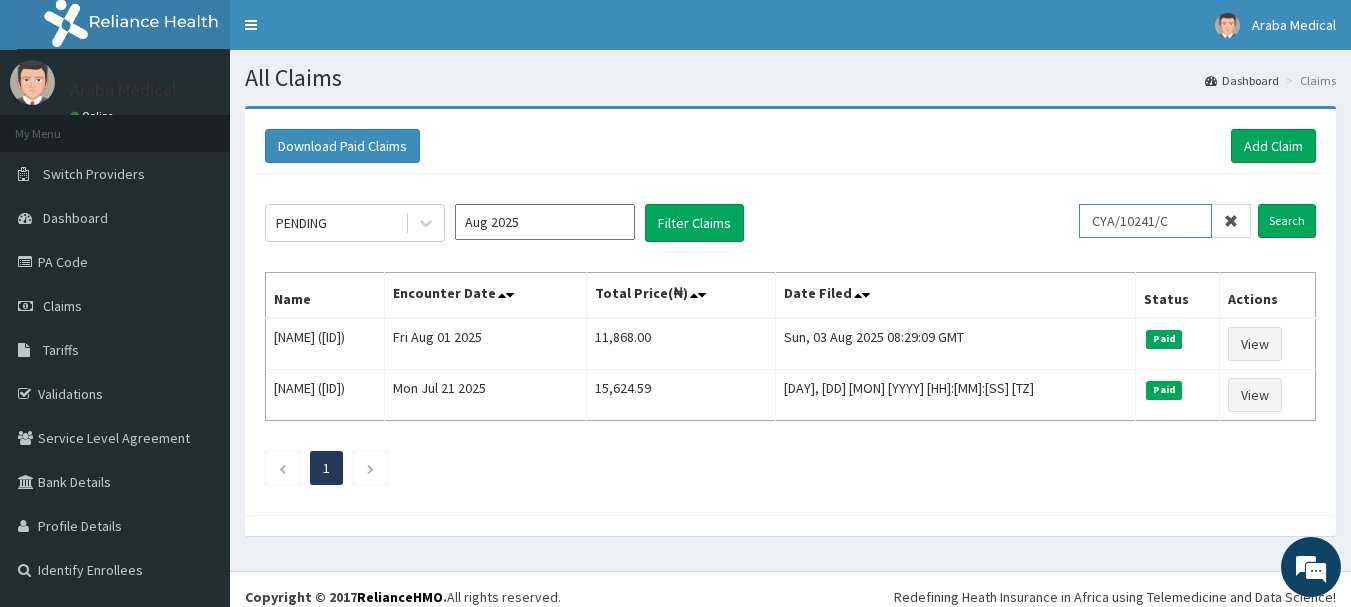 click on "CYA/10241/C" at bounding box center [1145, 221] 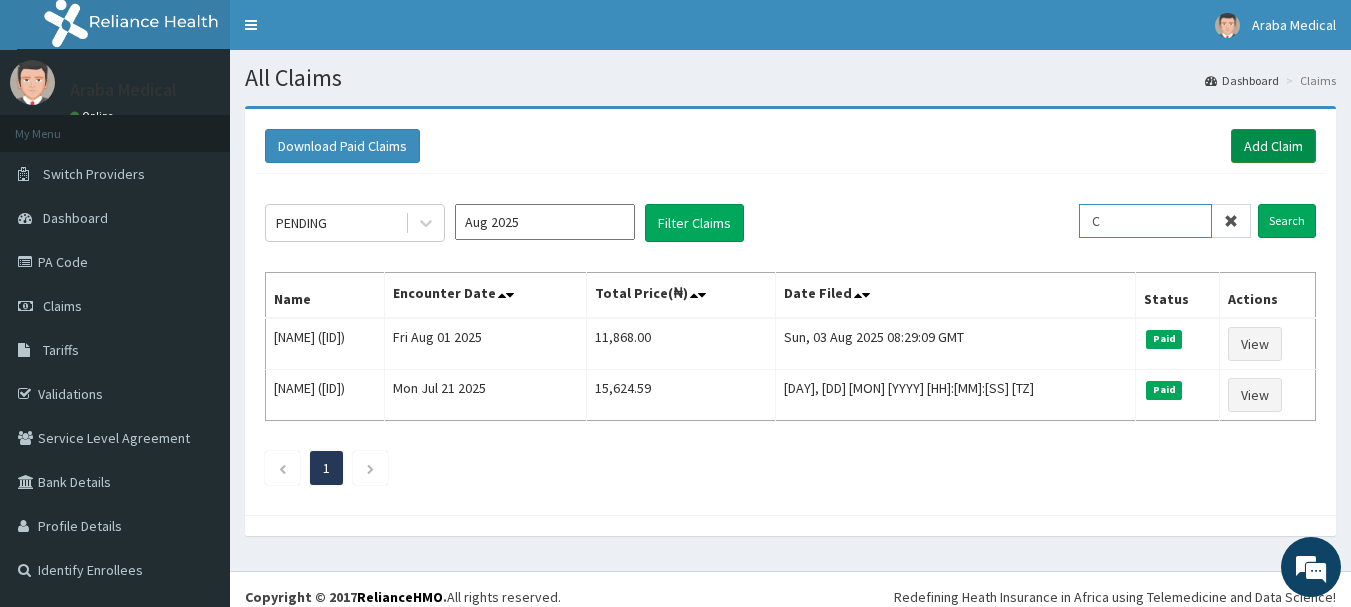 type on "C" 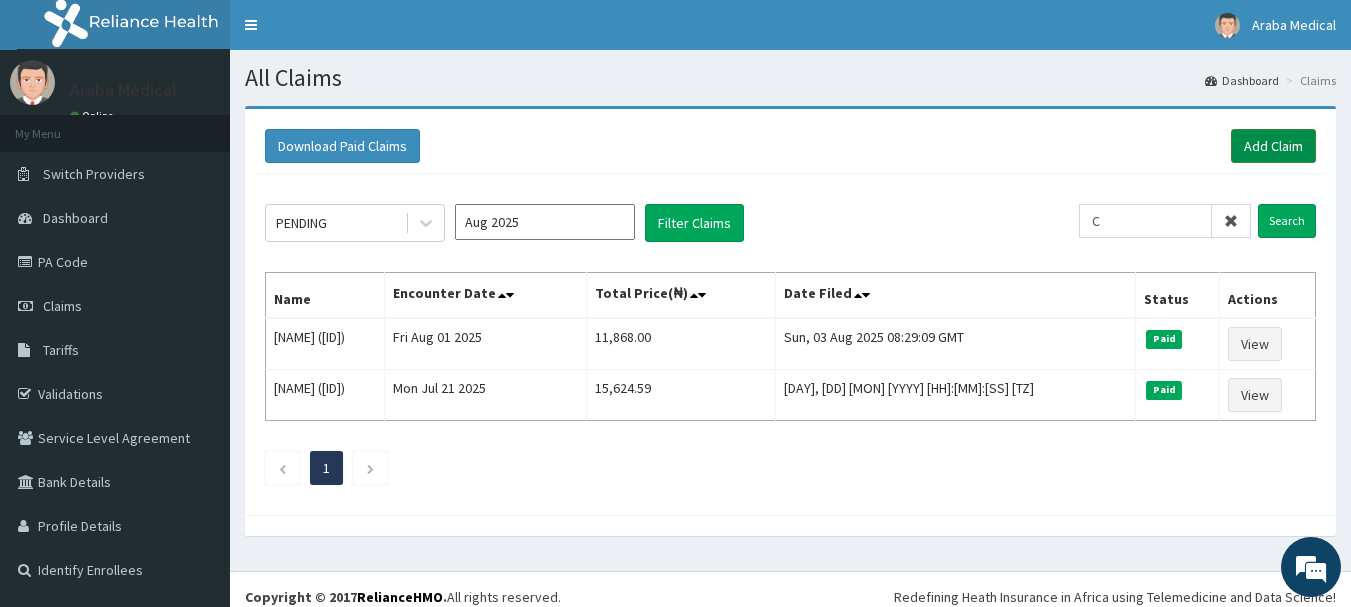 click on "Add Claim" at bounding box center (1273, 146) 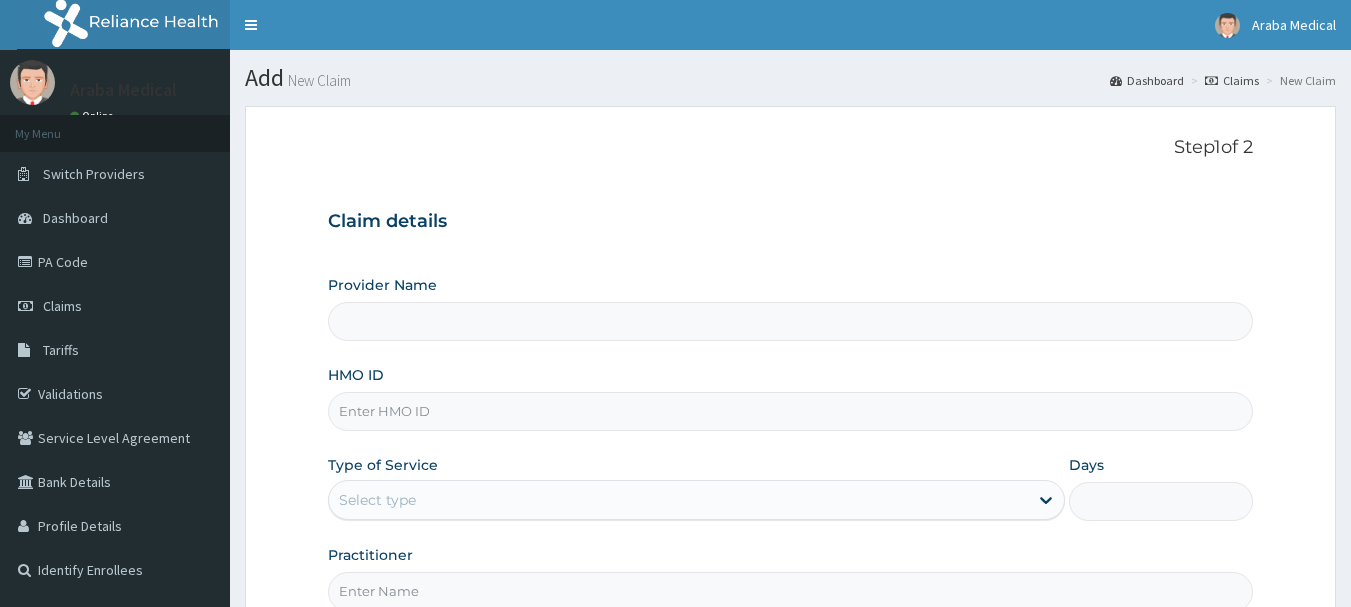 scroll, scrollTop: 0, scrollLeft: 0, axis: both 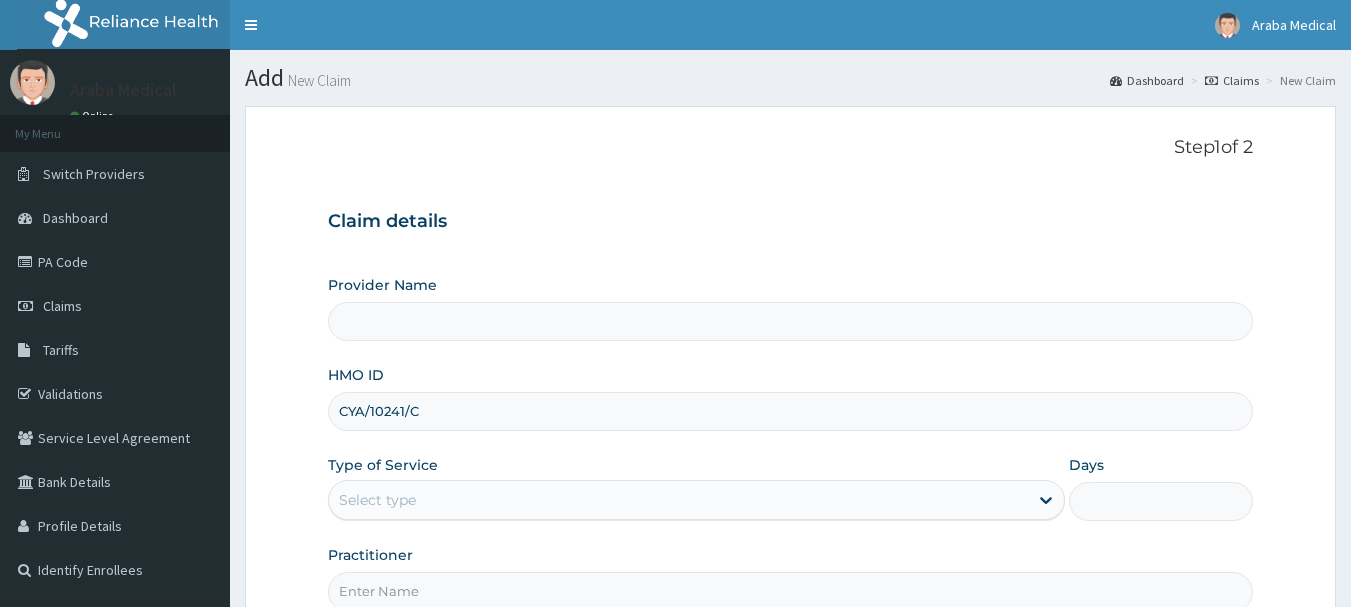 type on "Araba Medical Centre" 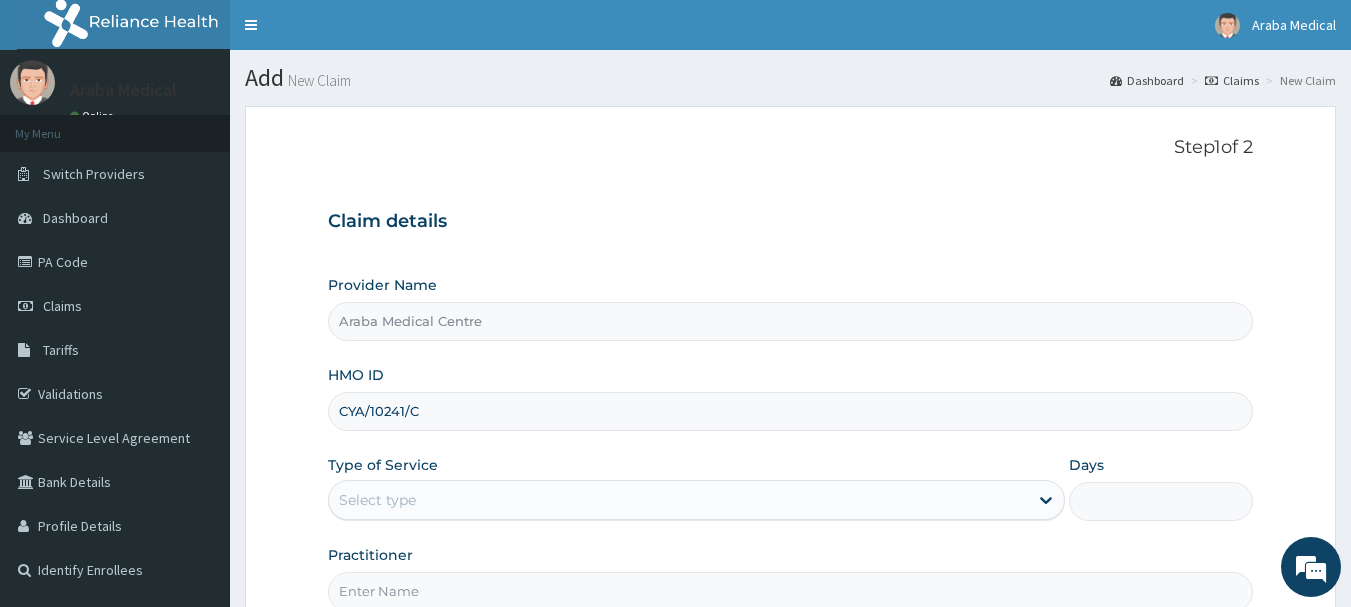 type on "CYA/10241/C" 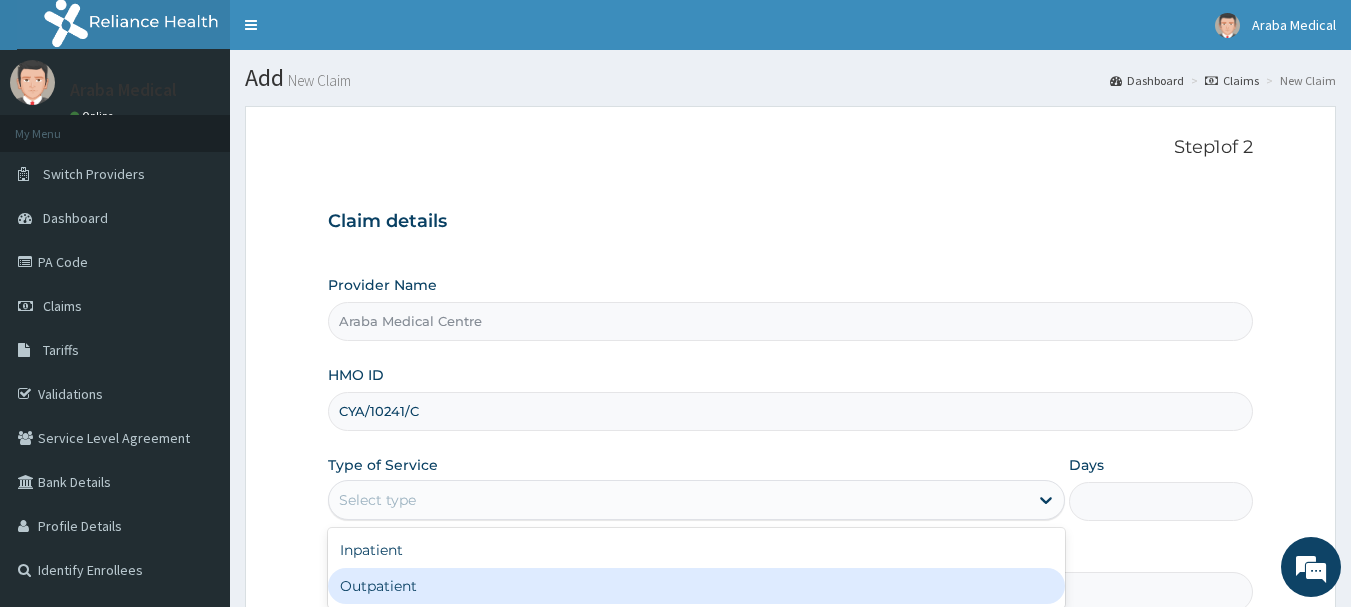 click on "Outpatient" at bounding box center [696, 586] 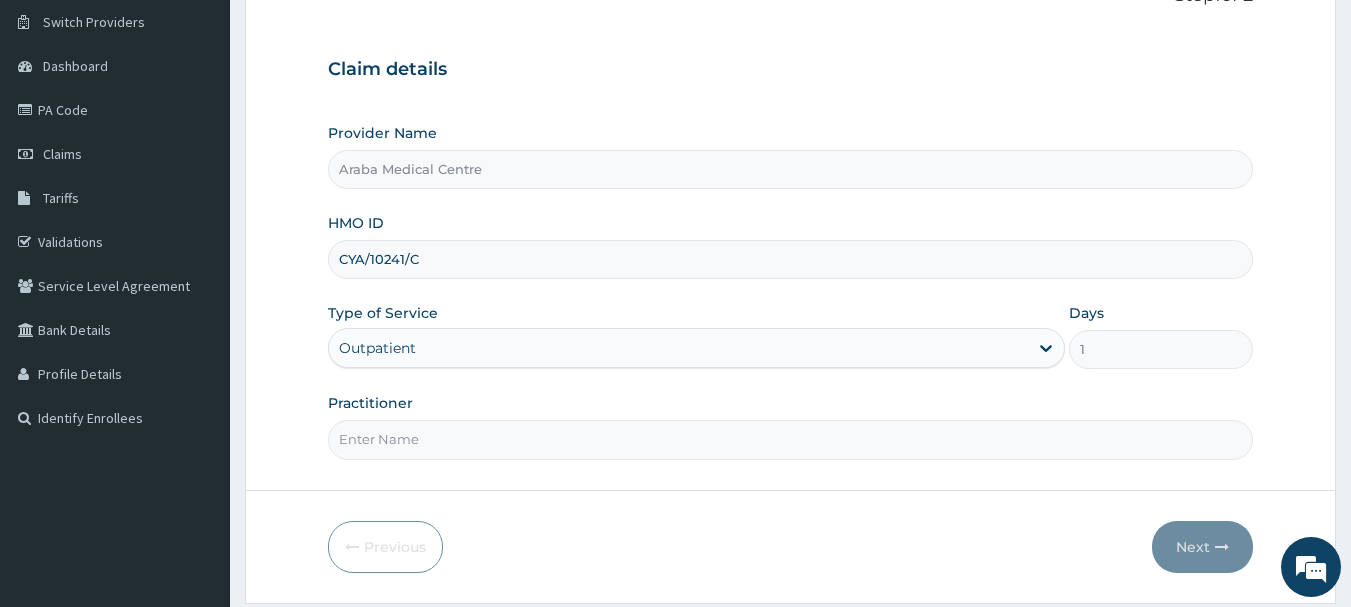 scroll, scrollTop: 170, scrollLeft: 0, axis: vertical 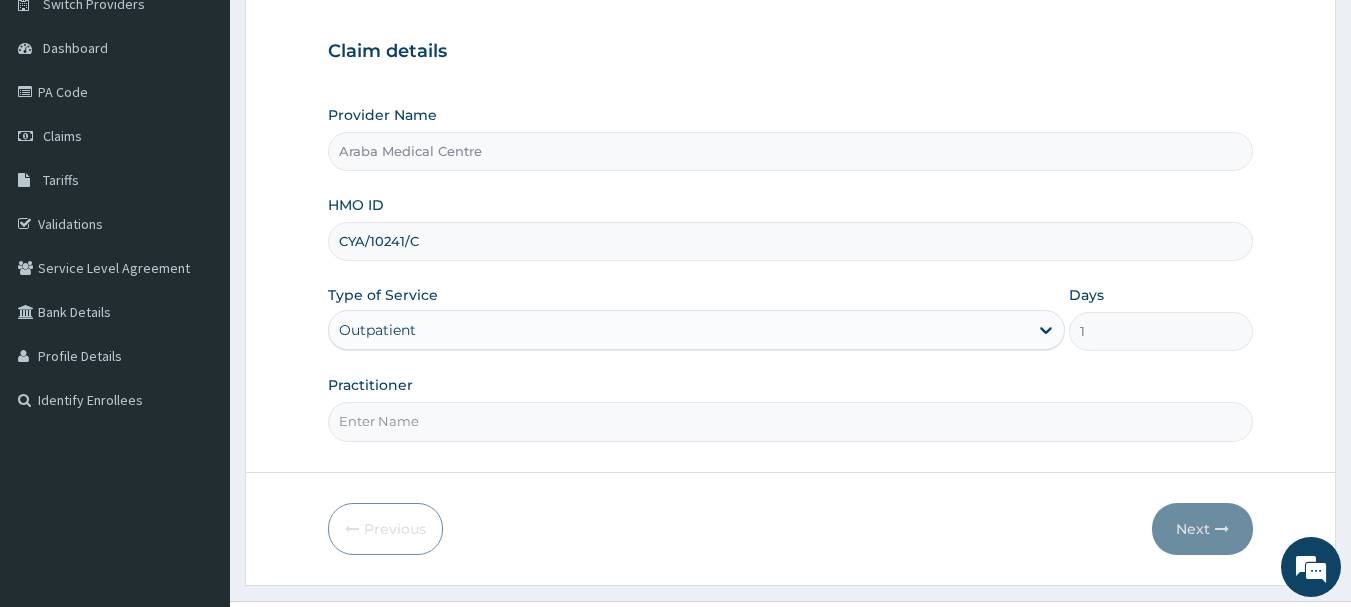 click on "Practitioner" at bounding box center [791, 421] 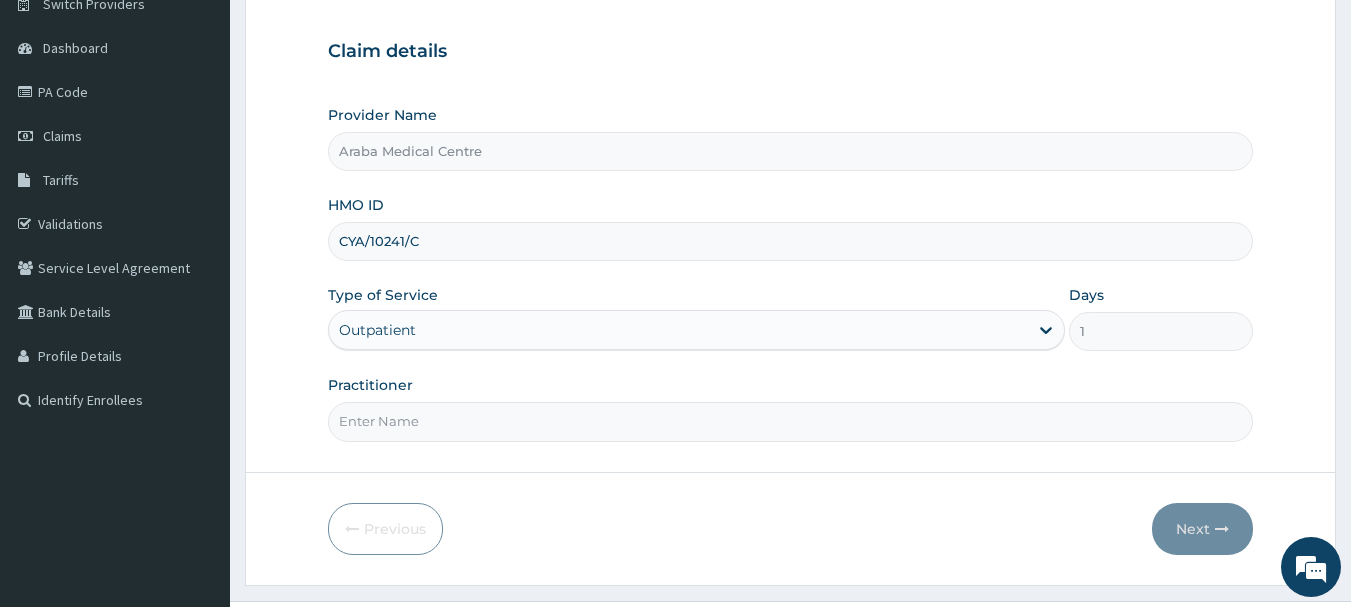 scroll, scrollTop: 0, scrollLeft: 0, axis: both 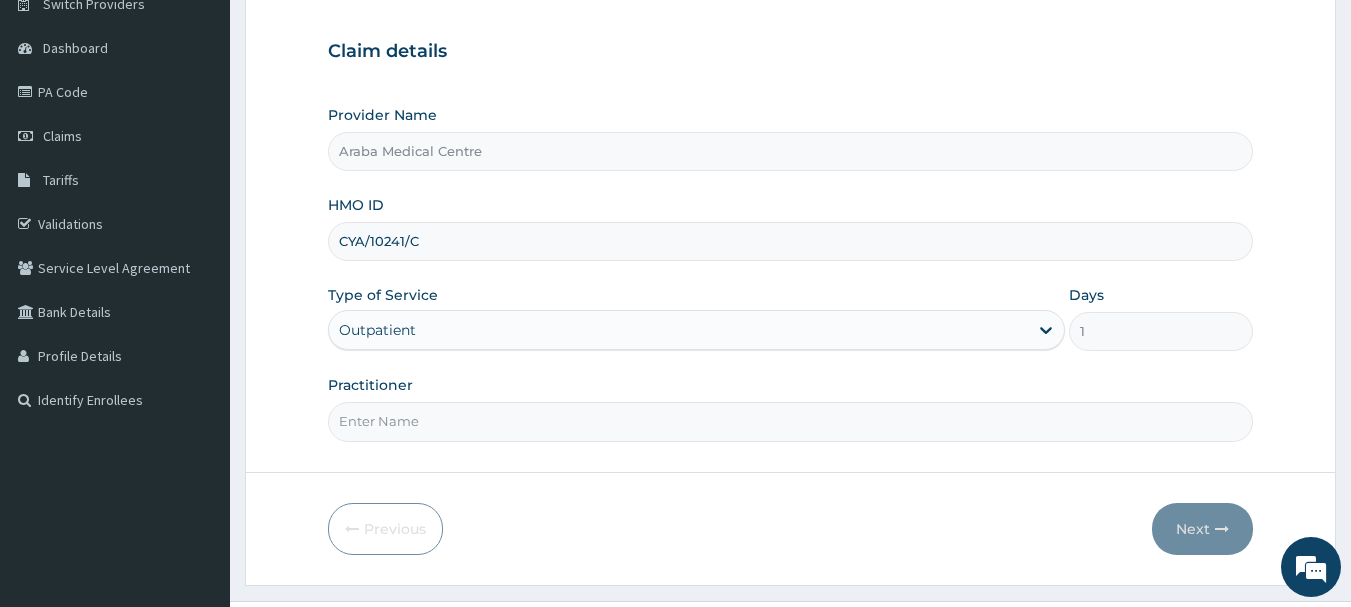 click on "Practitioner" at bounding box center [791, 421] 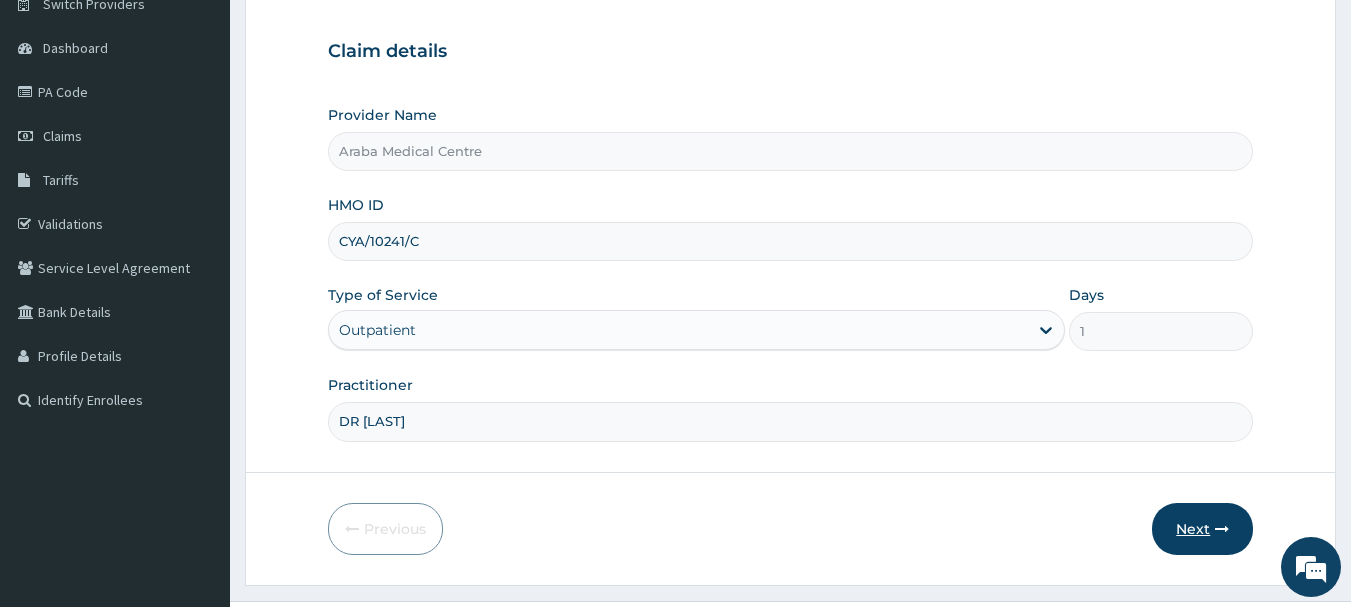 type on "DR [LAST]" 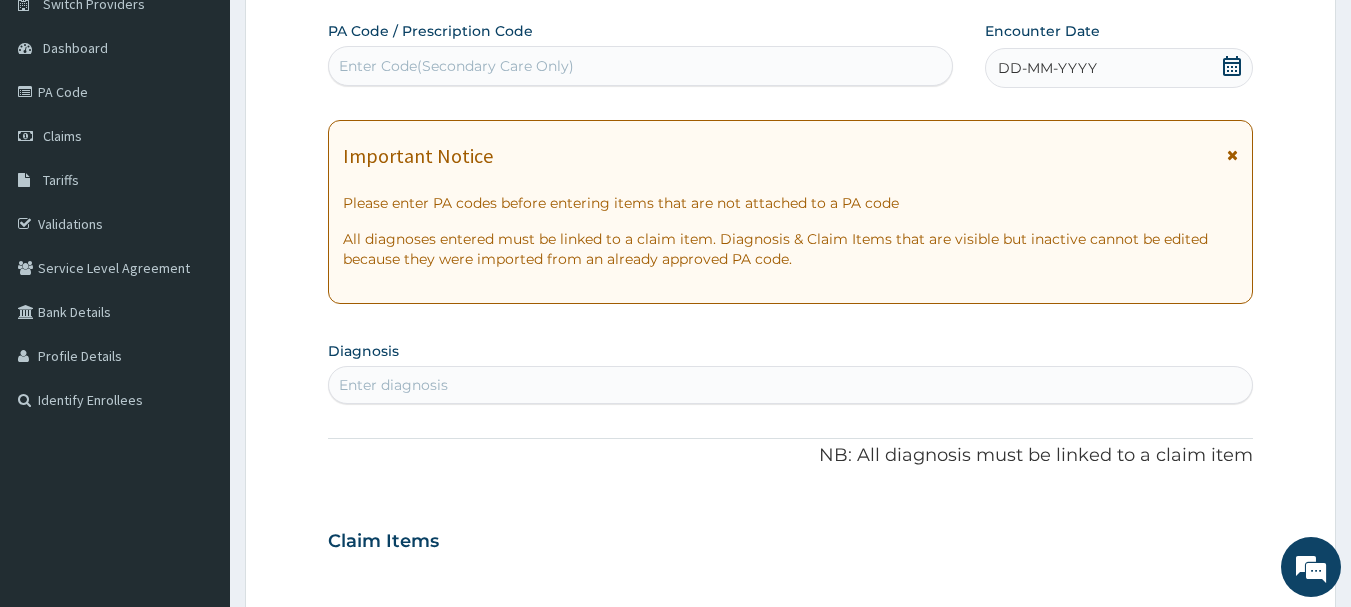 click 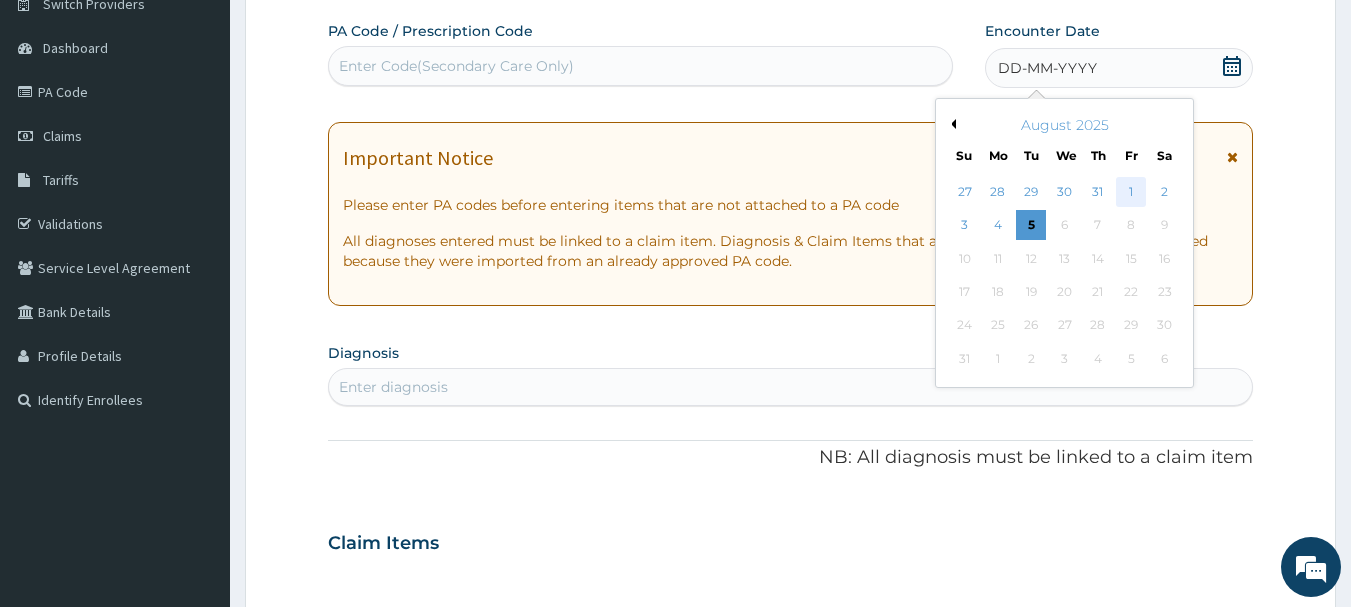 click on "1" at bounding box center (1131, 192) 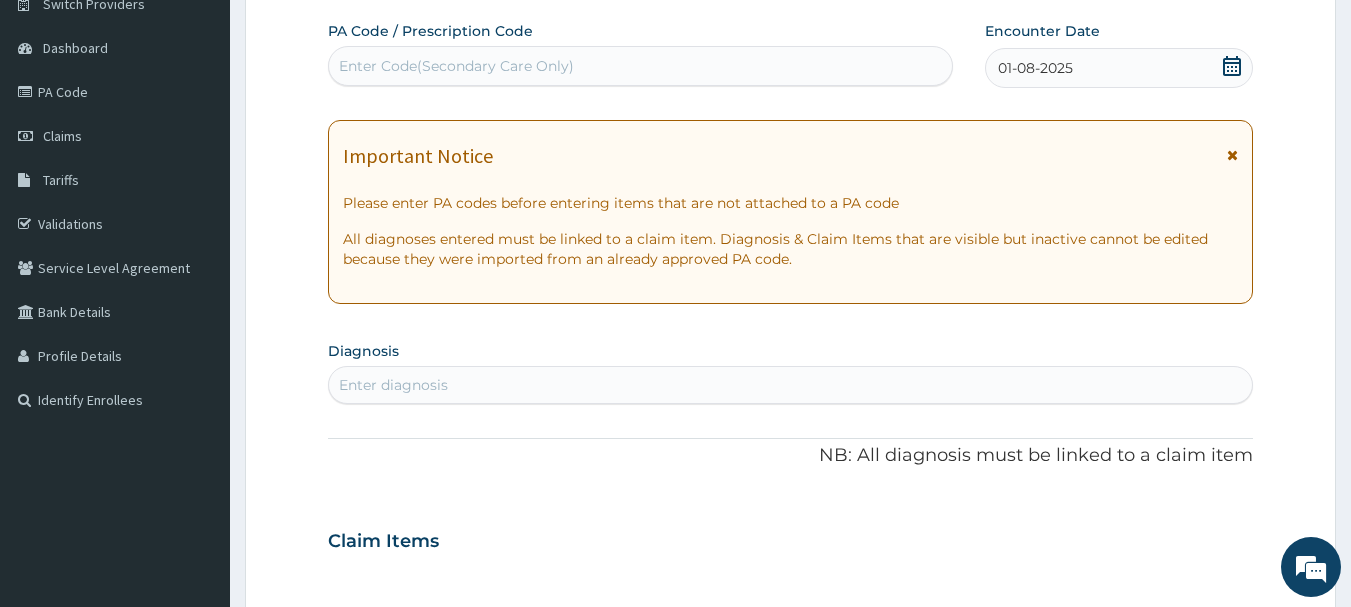 click on "Enter diagnosis" at bounding box center [791, 385] 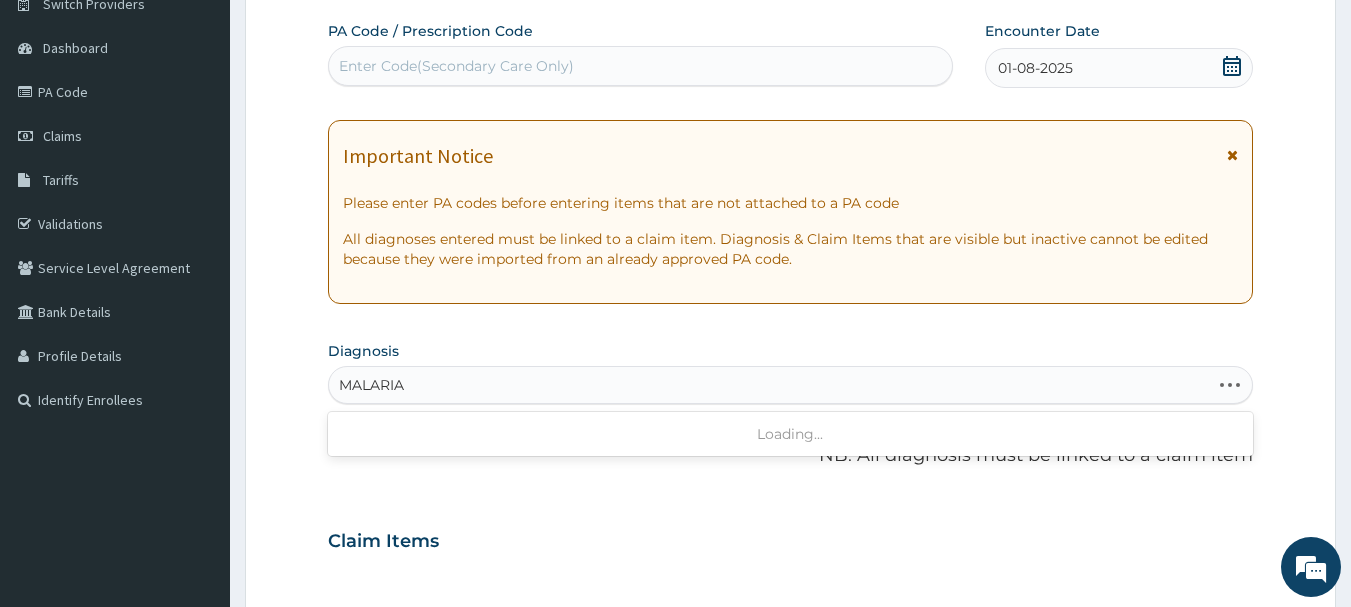 type on "MALARIA F" 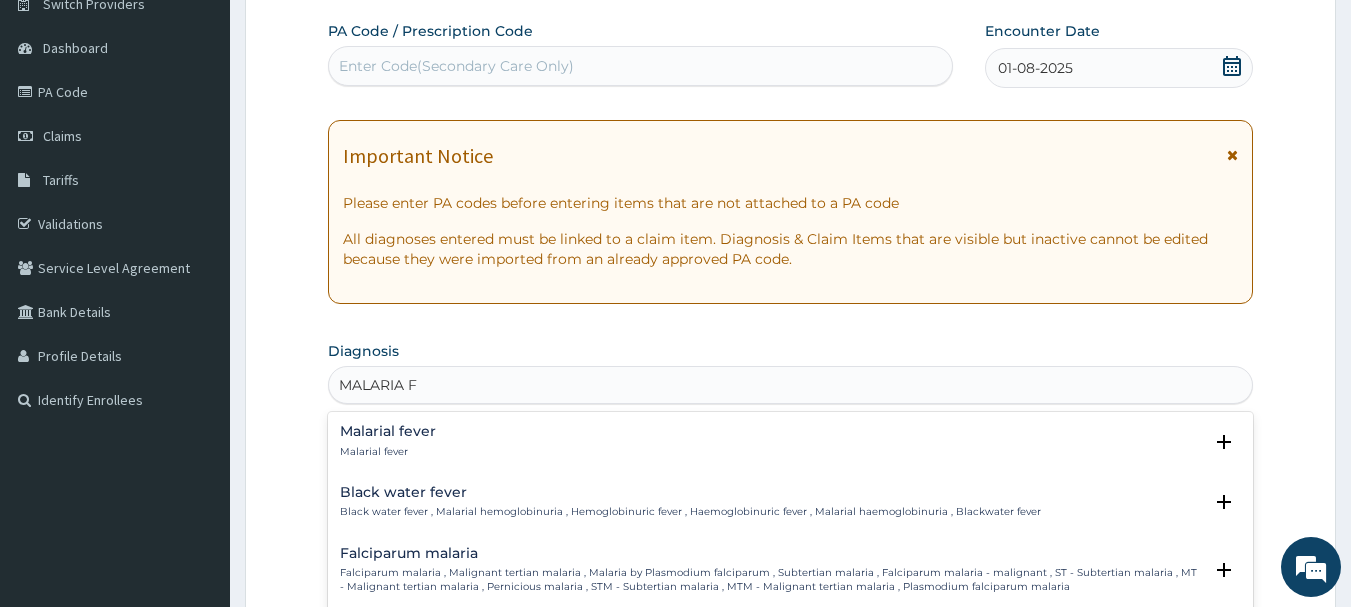click on "Falciparum malaria" at bounding box center [771, 553] 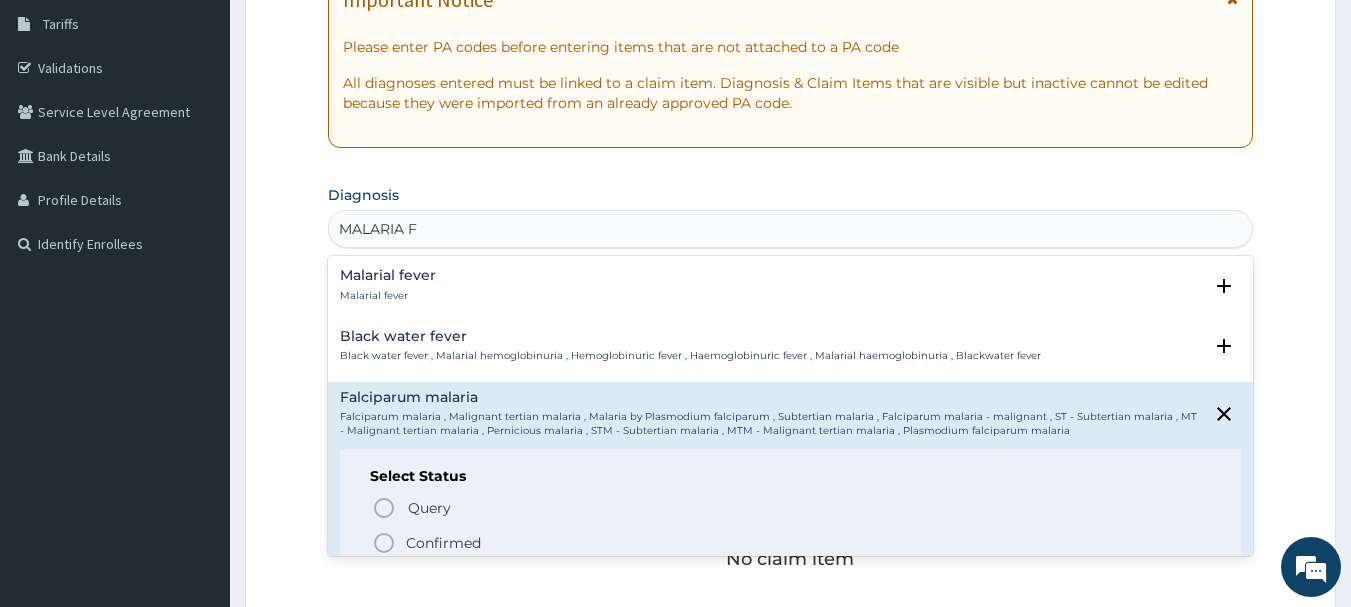 scroll, scrollTop: 359, scrollLeft: 0, axis: vertical 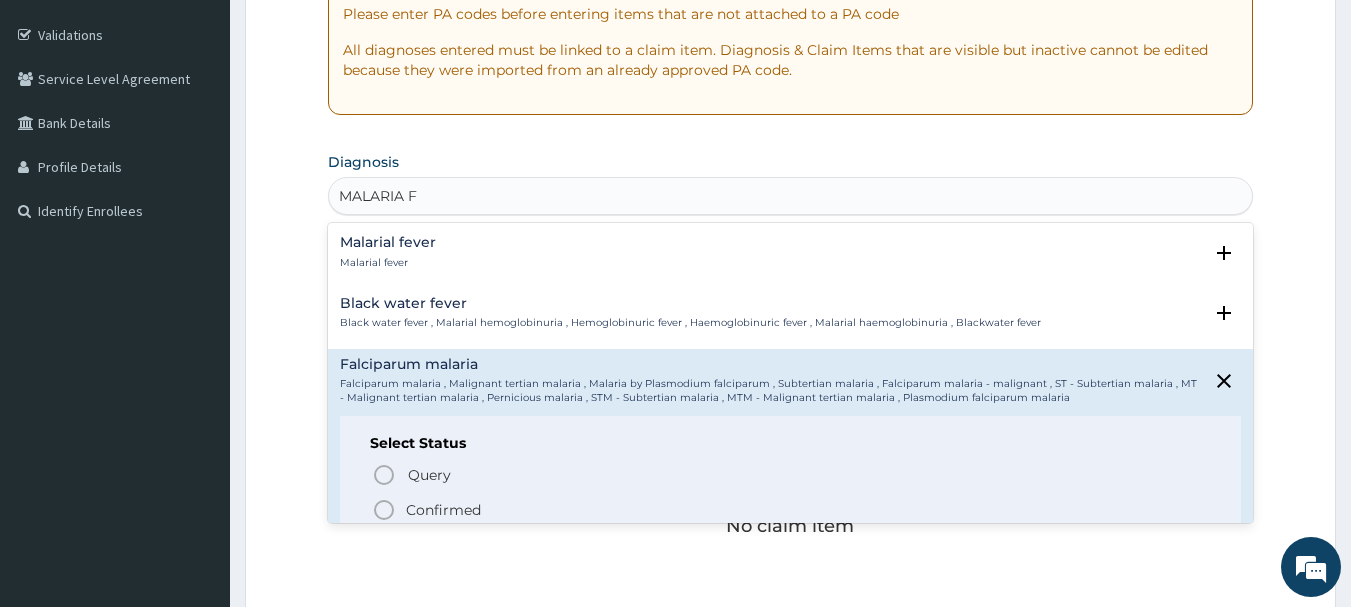 click 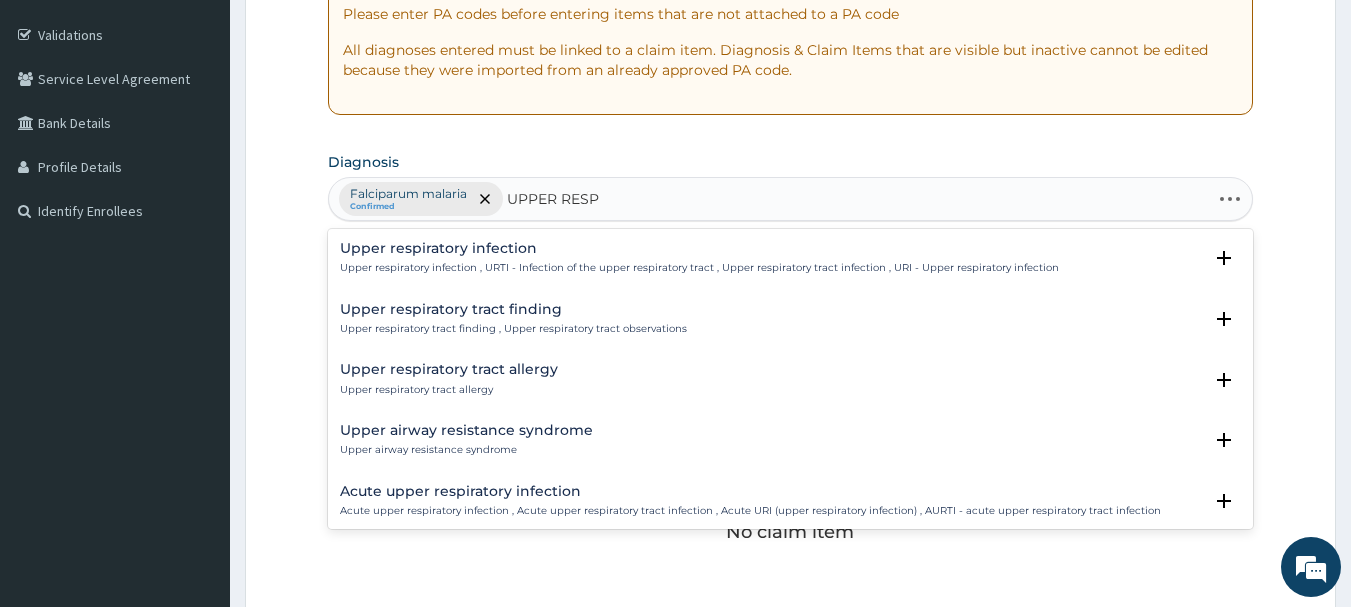 type on "UPPER RESPI" 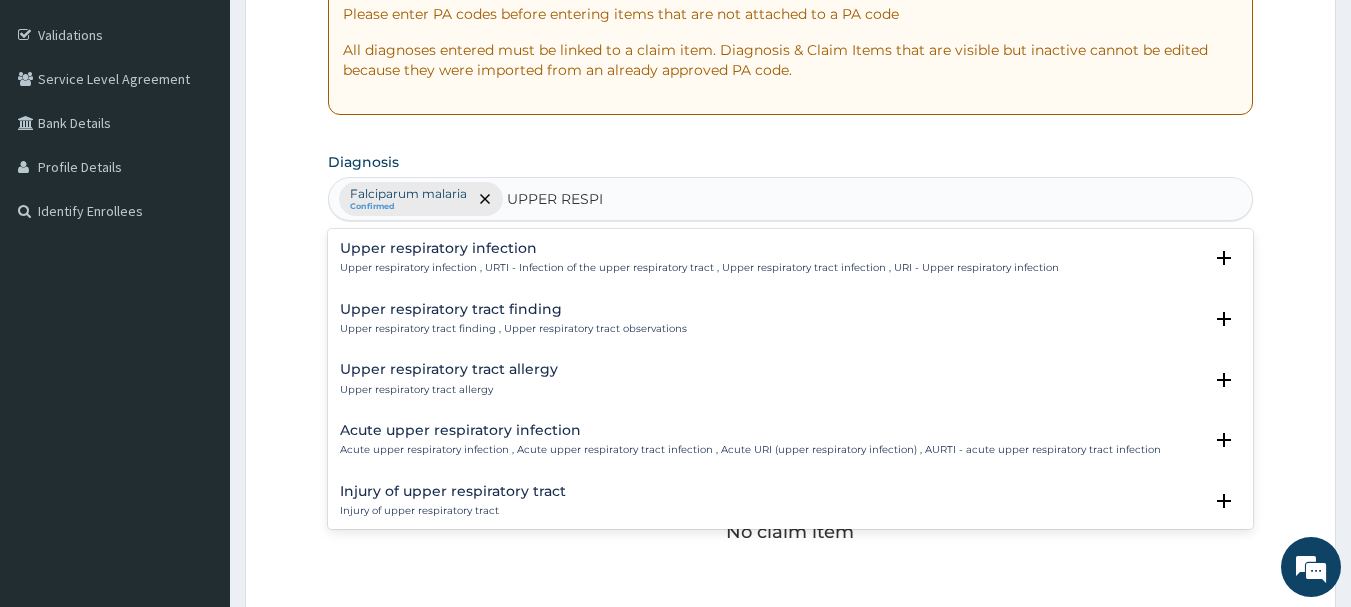 click on "Upper respiratory infection" at bounding box center (699, 248) 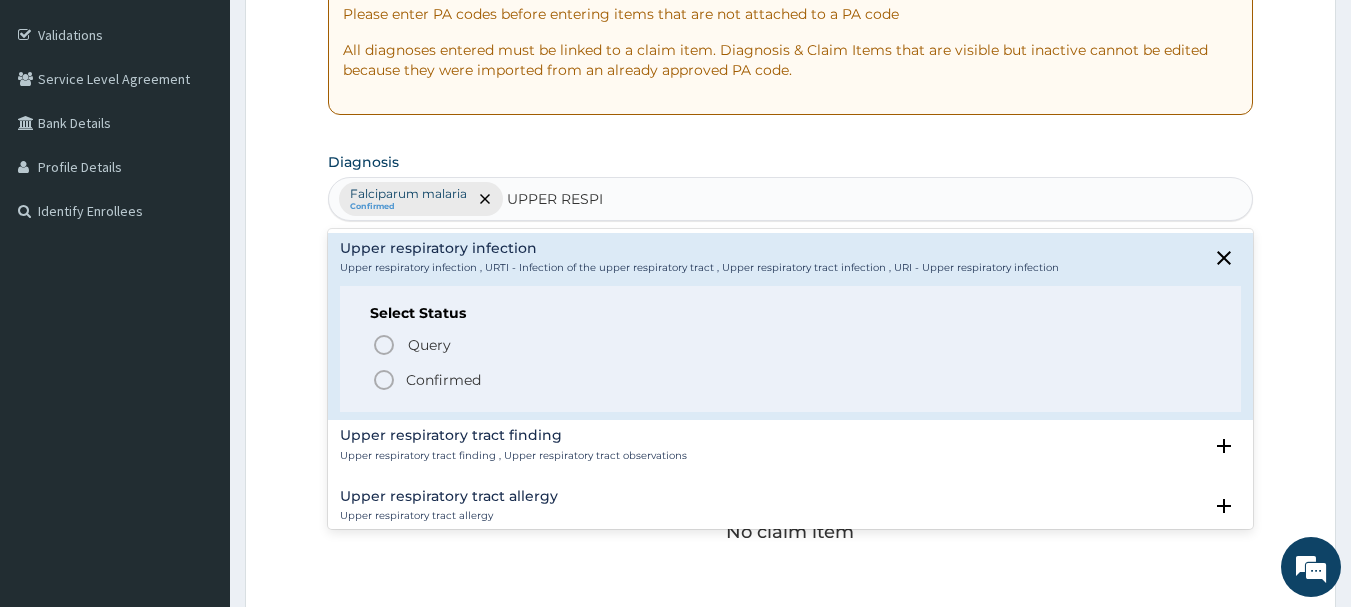 click 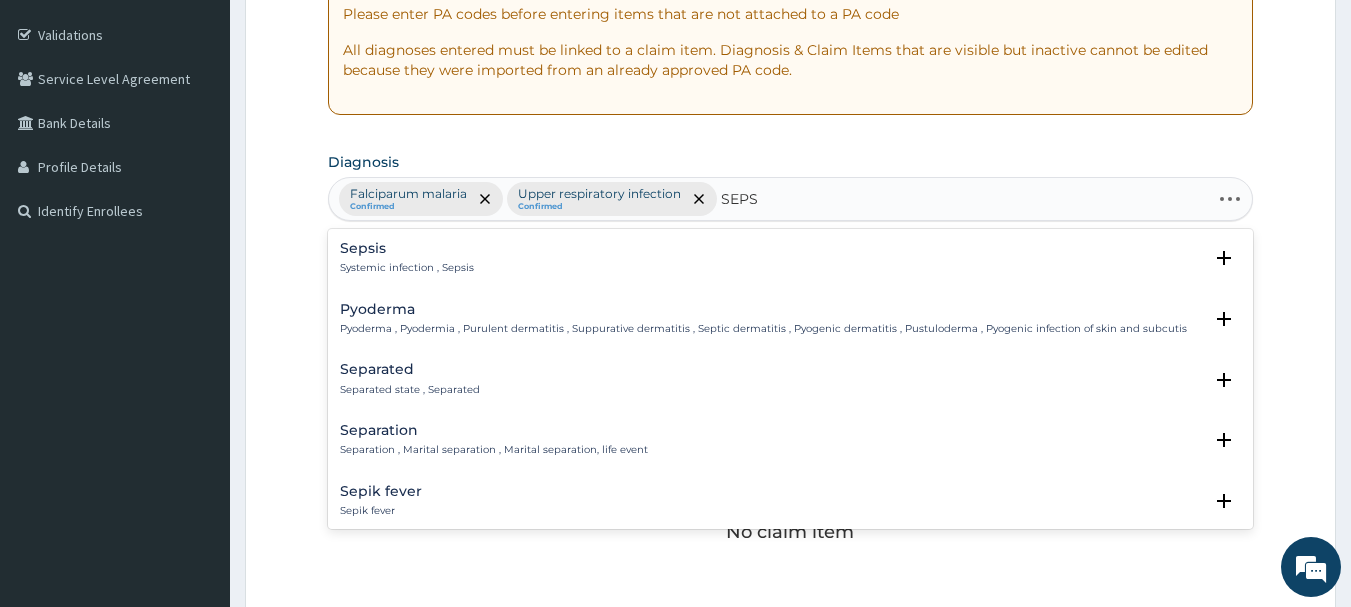 type on "SEPSI" 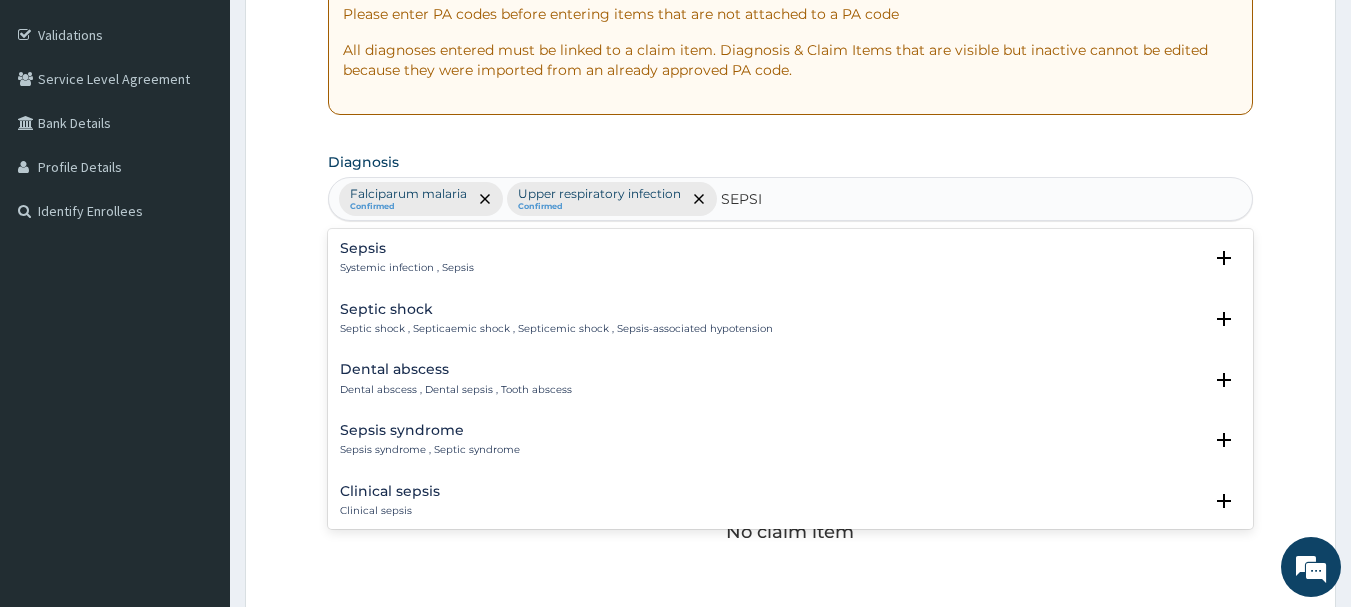 click on "Sepsis" at bounding box center (407, 248) 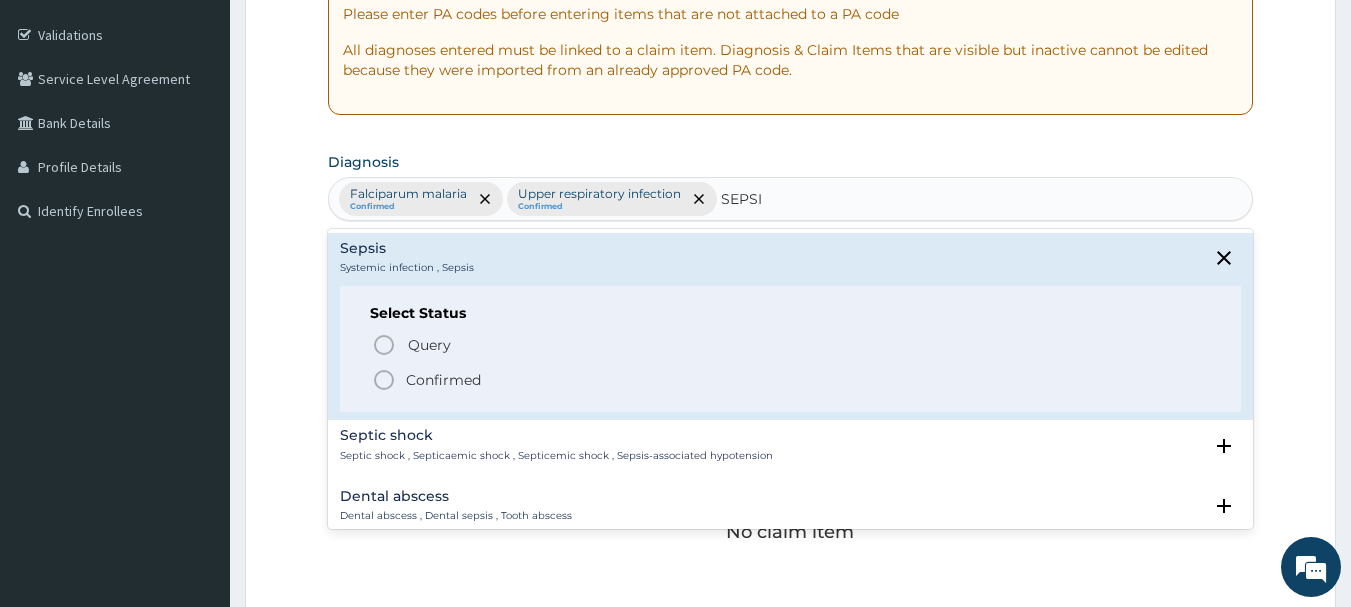 click 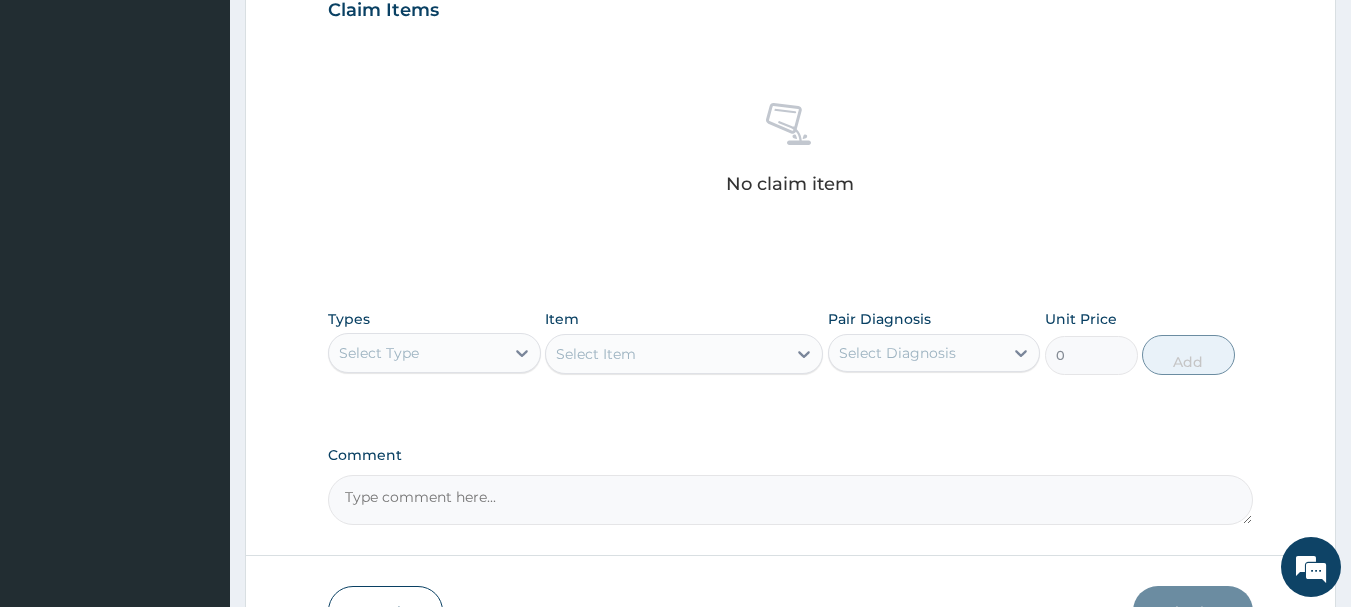 scroll, scrollTop: 712, scrollLeft: 0, axis: vertical 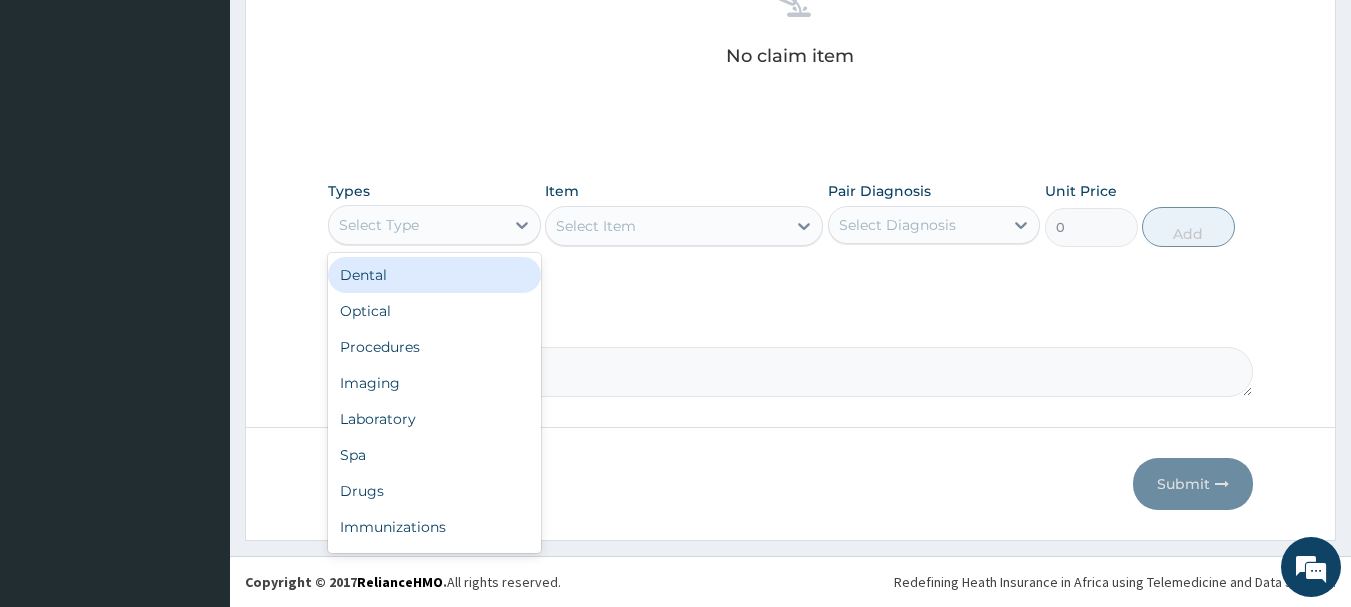 click on "Select Type" at bounding box center (416, 225) 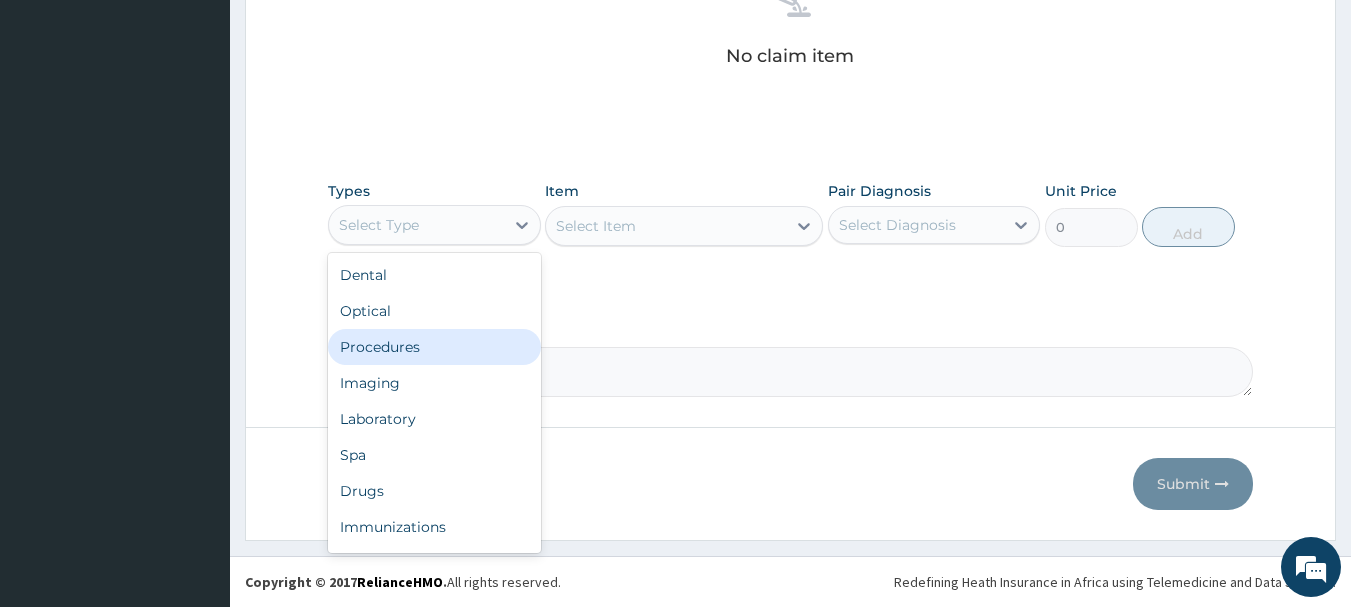 click on "Procedures" at bounding box center [434, 347] 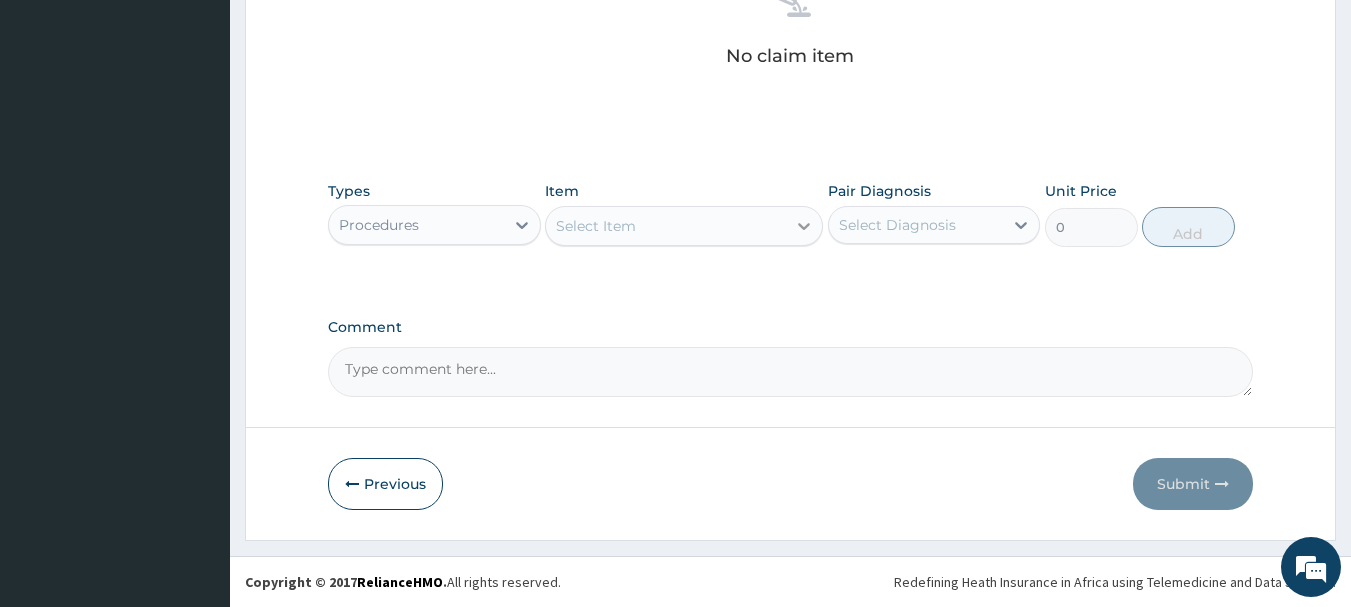 click 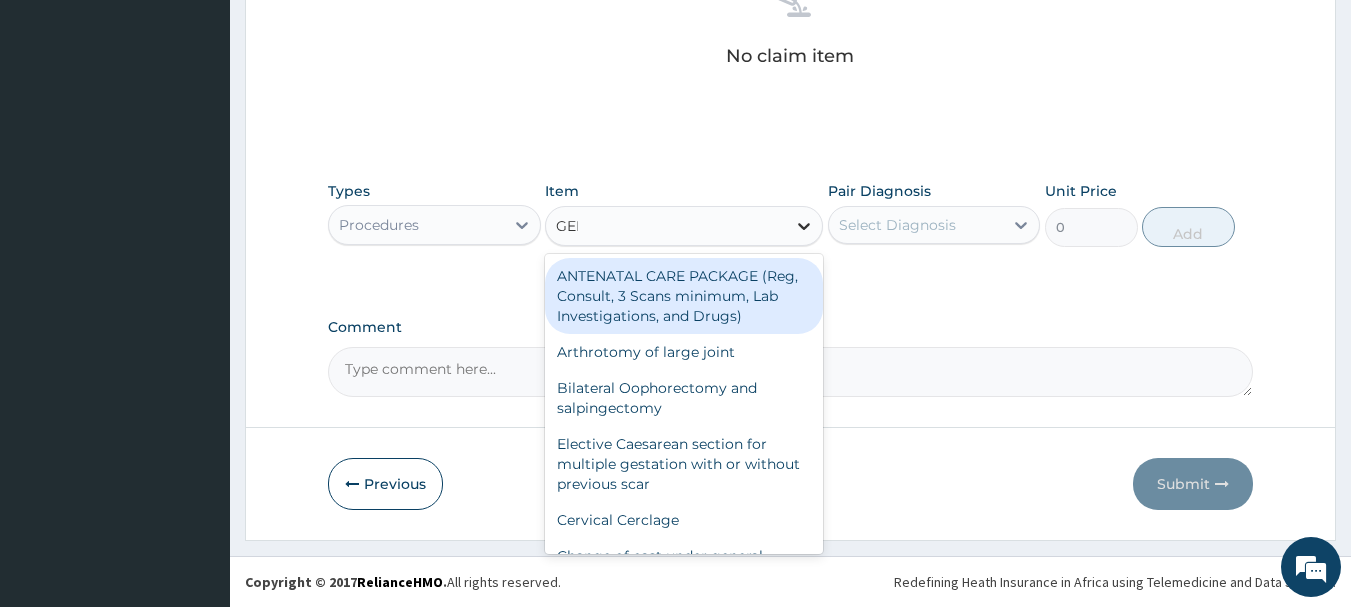 type on "GENE" 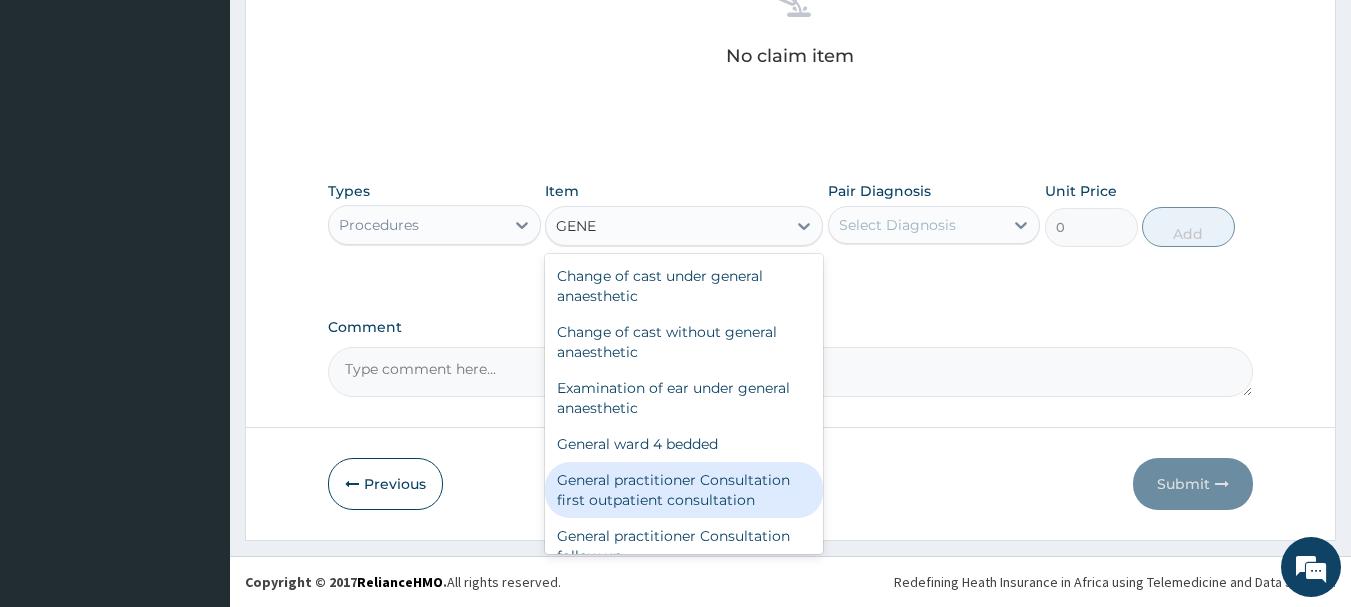 click on "General practitioner Consultation first outpatient consultation" at bounding box center [684, 490] 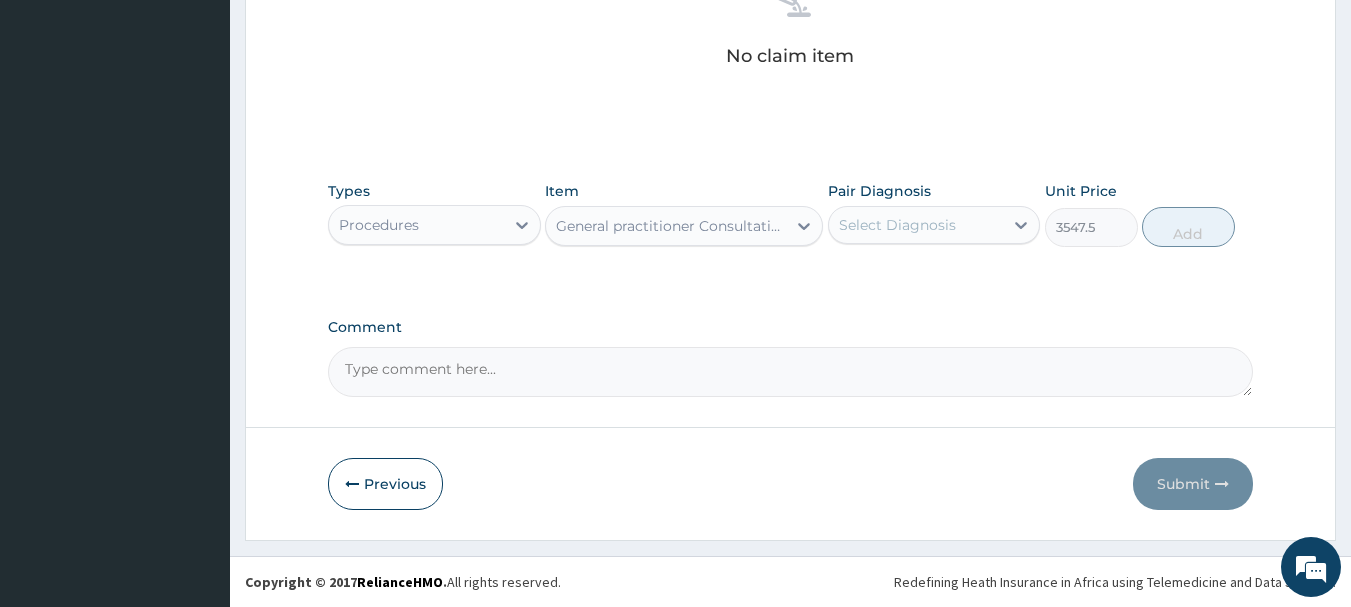 click on "Select Diagnosis" at bounding box center [916, 225] 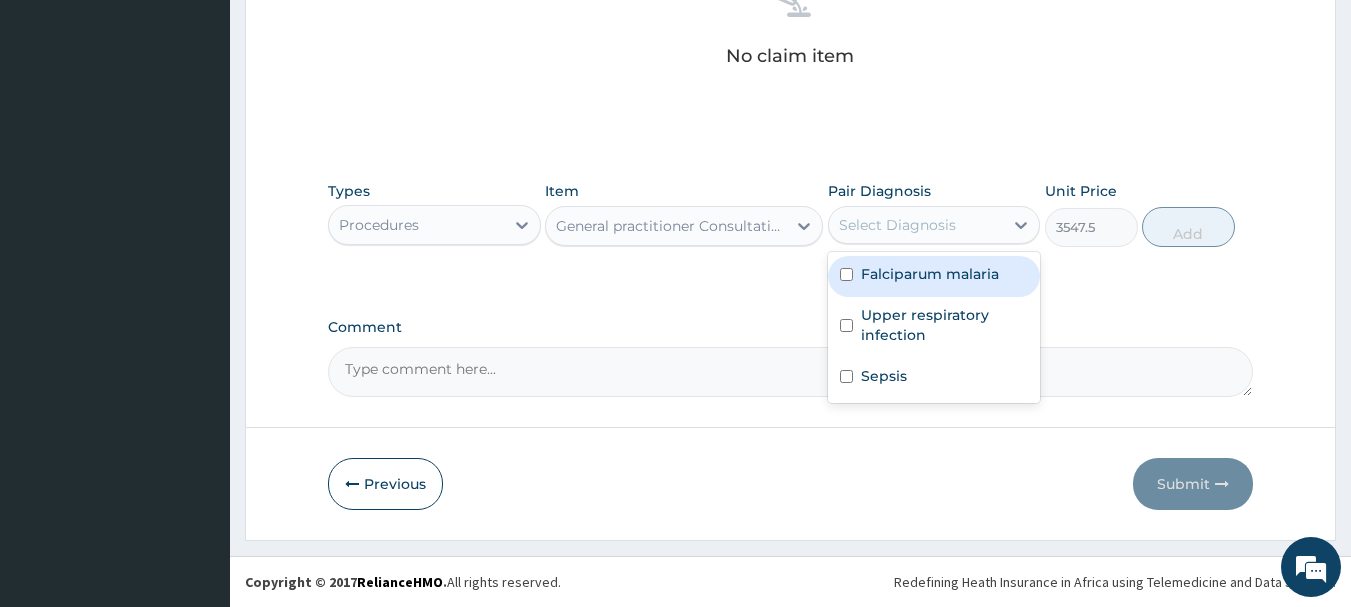 click on "Falciparum malaria" at bounding box center [934, 276] 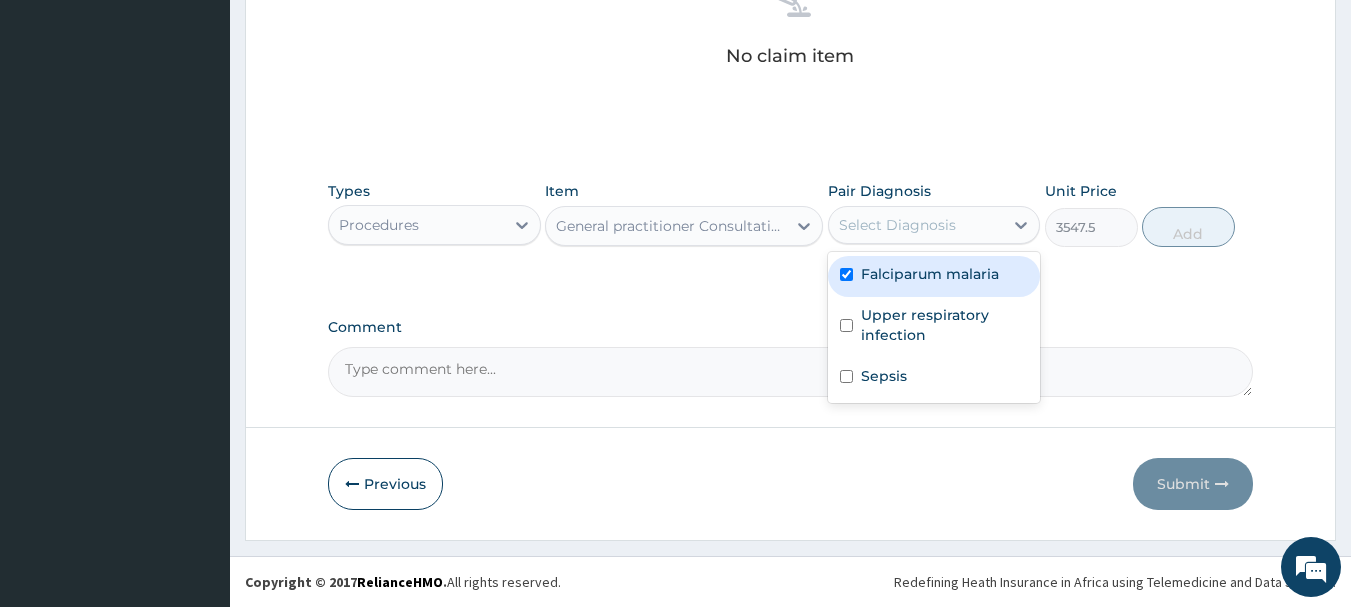 checkbox on "true" 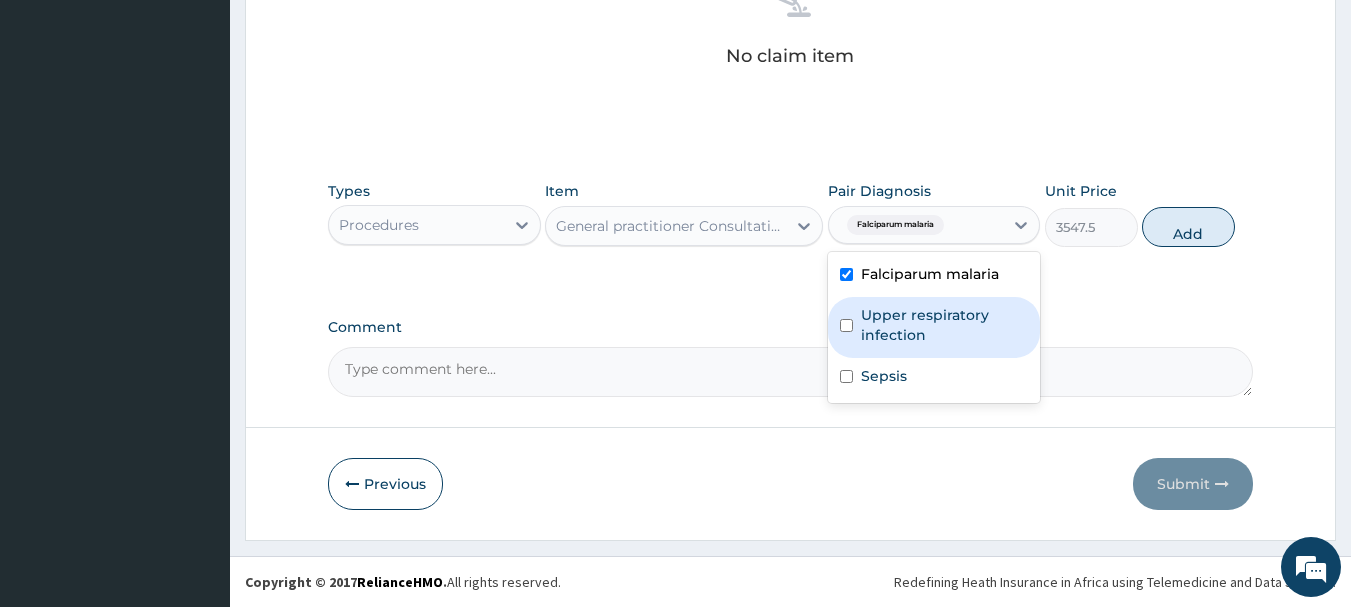 click on "Upper respiratory infection" at bounding box center [945, 325] 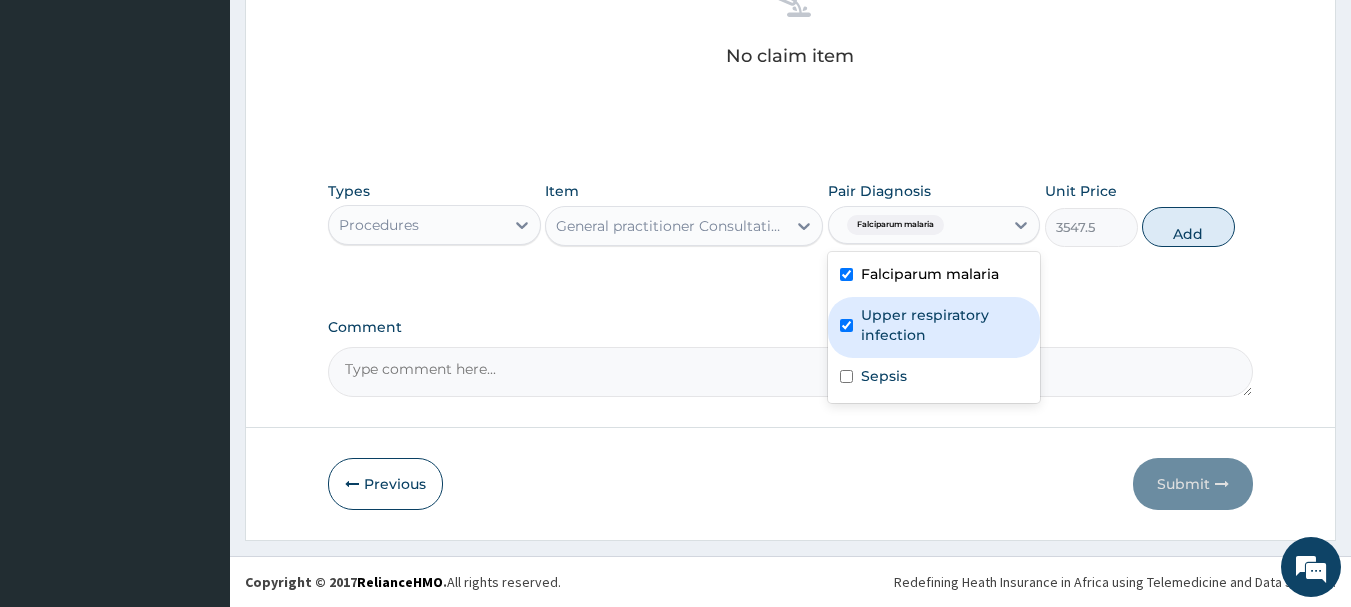 checkbox on "true" 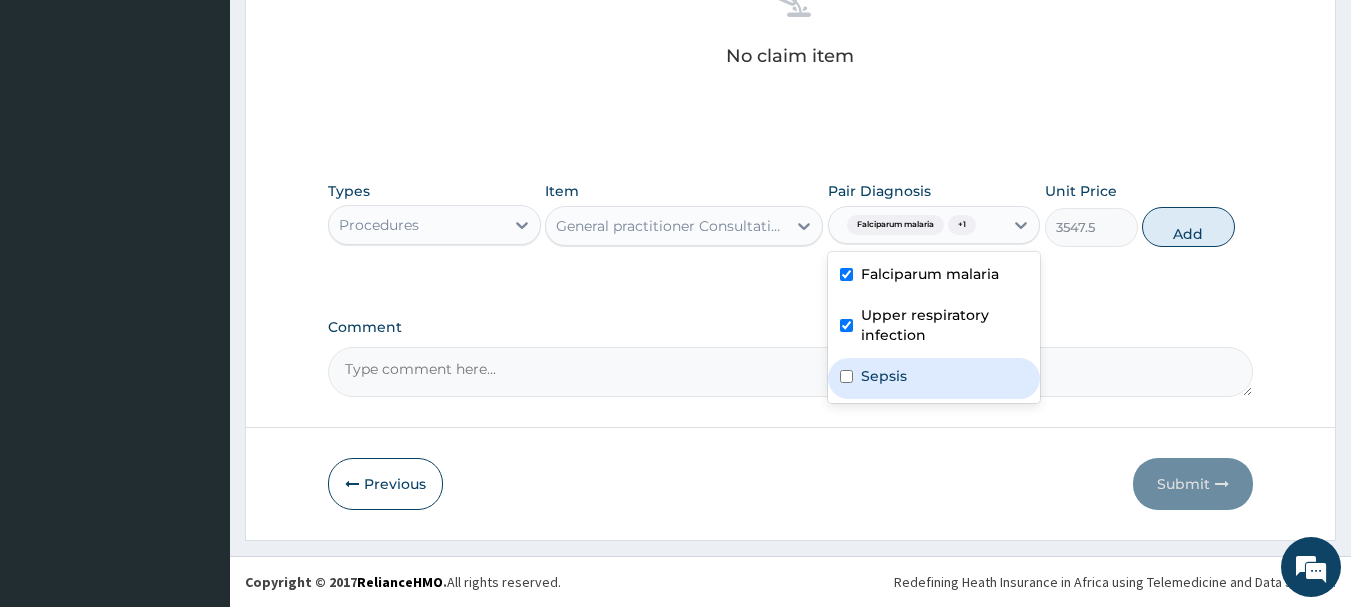 click on "Sepsis" at bounding box center [934, 378] 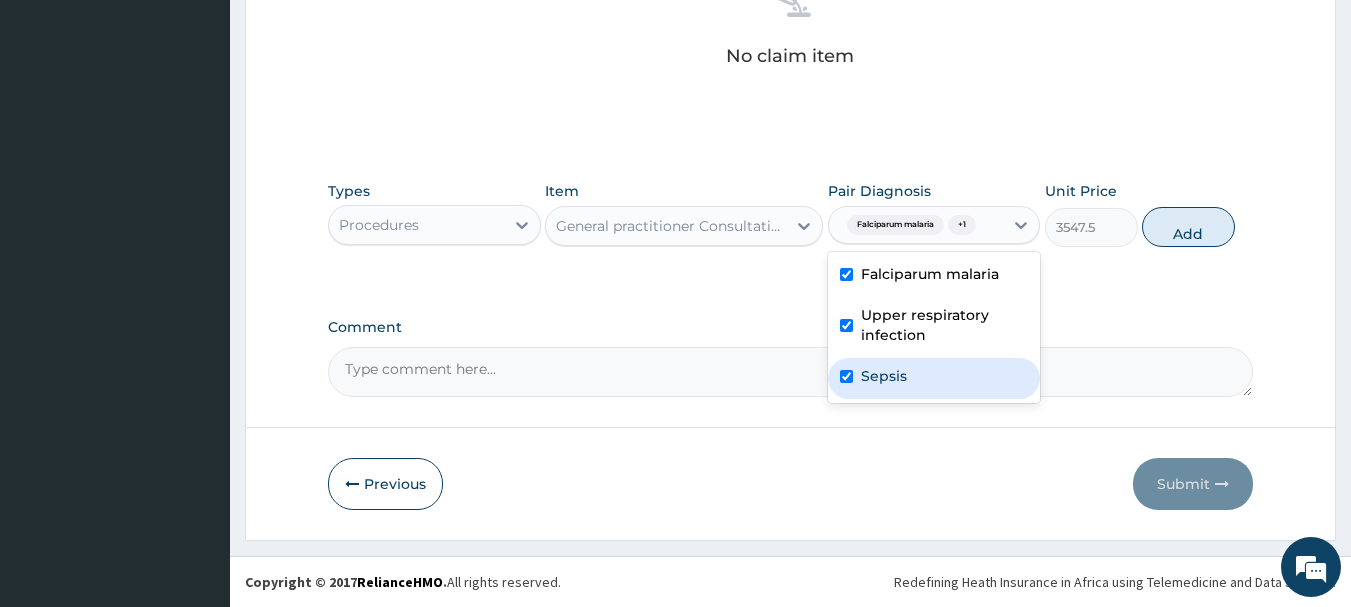 checkbox on "true" 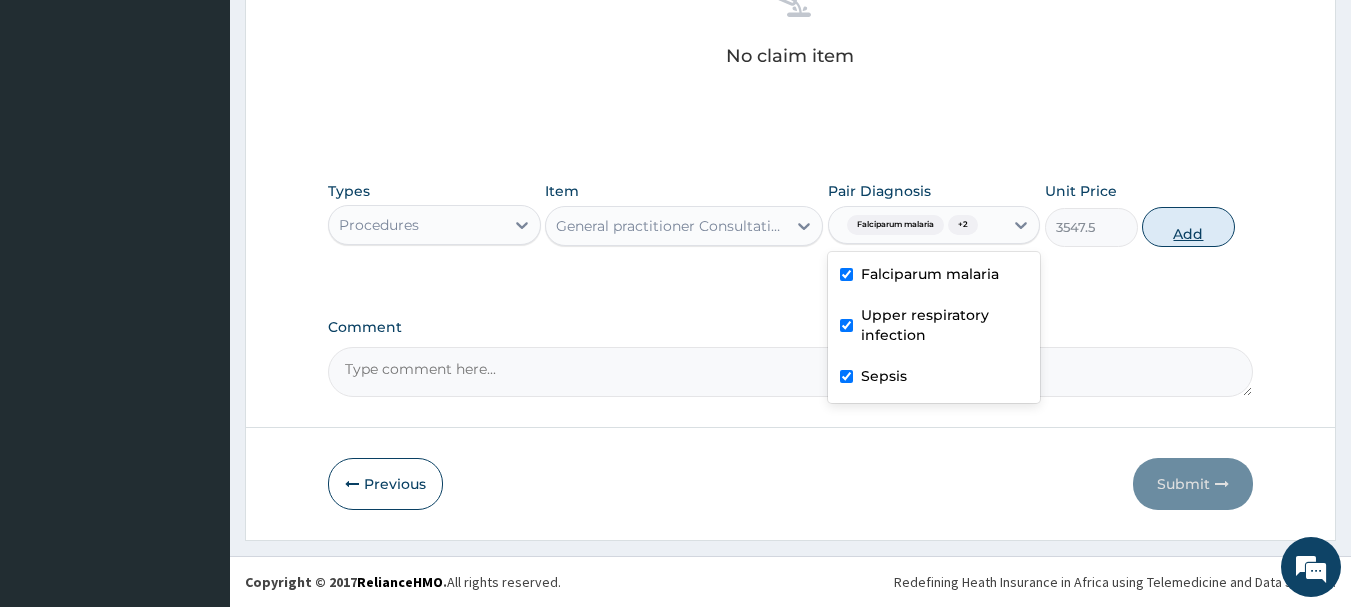 click on "Add" at bounding box center (1188, 227) 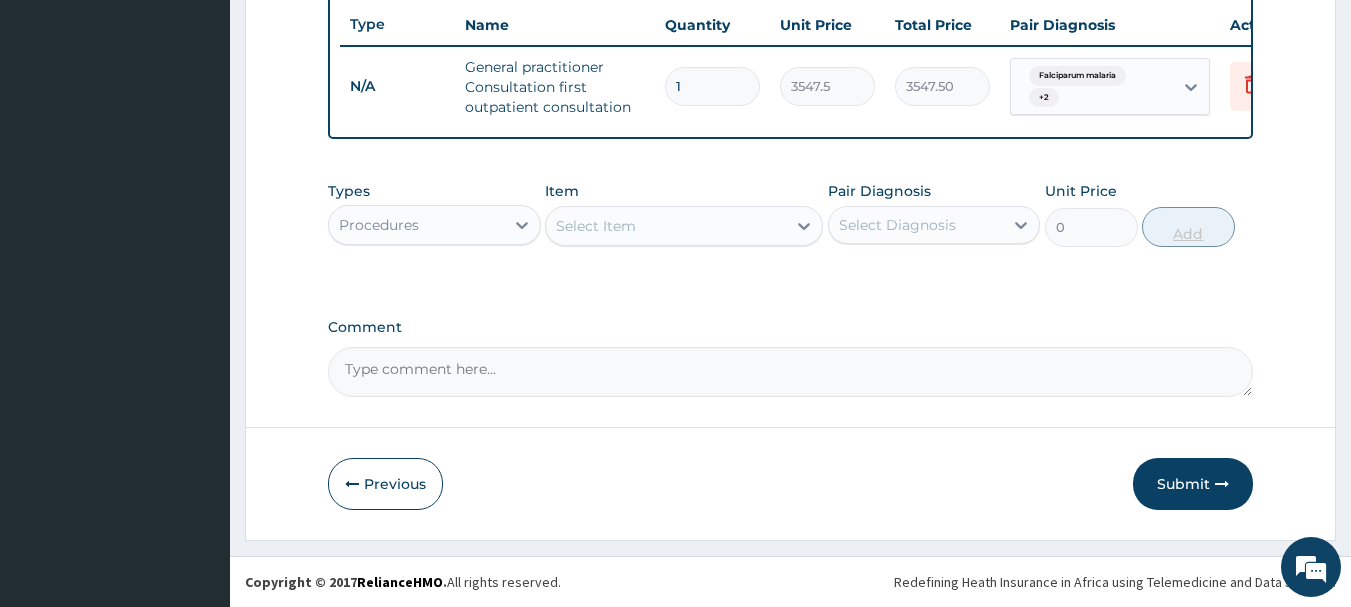 scroll, scrollTop: 766, scrollLeft: 0, axis: vertical 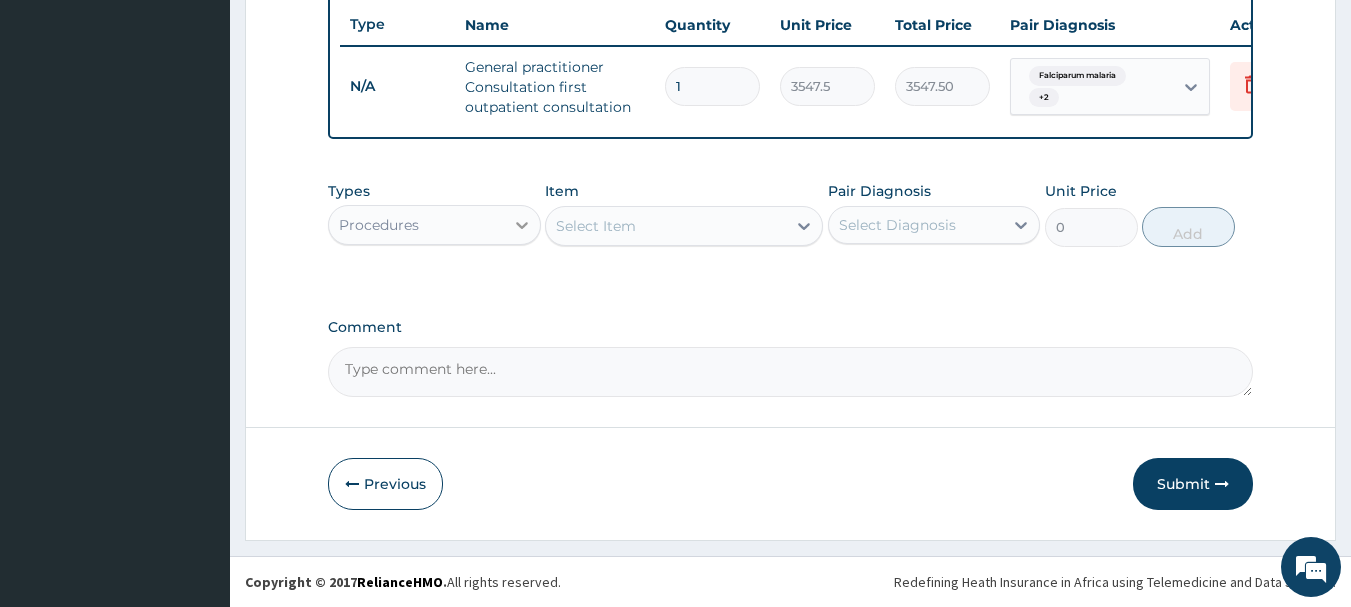 click 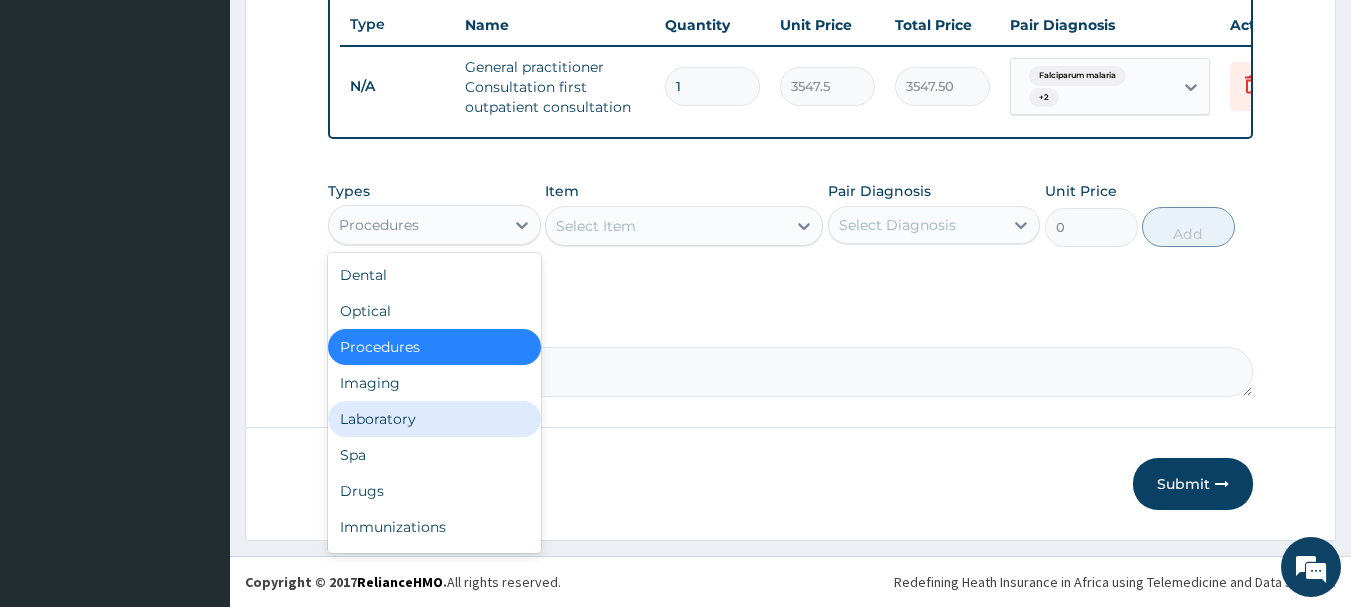 click on "Laboratory" at bounding box center [434, 419] 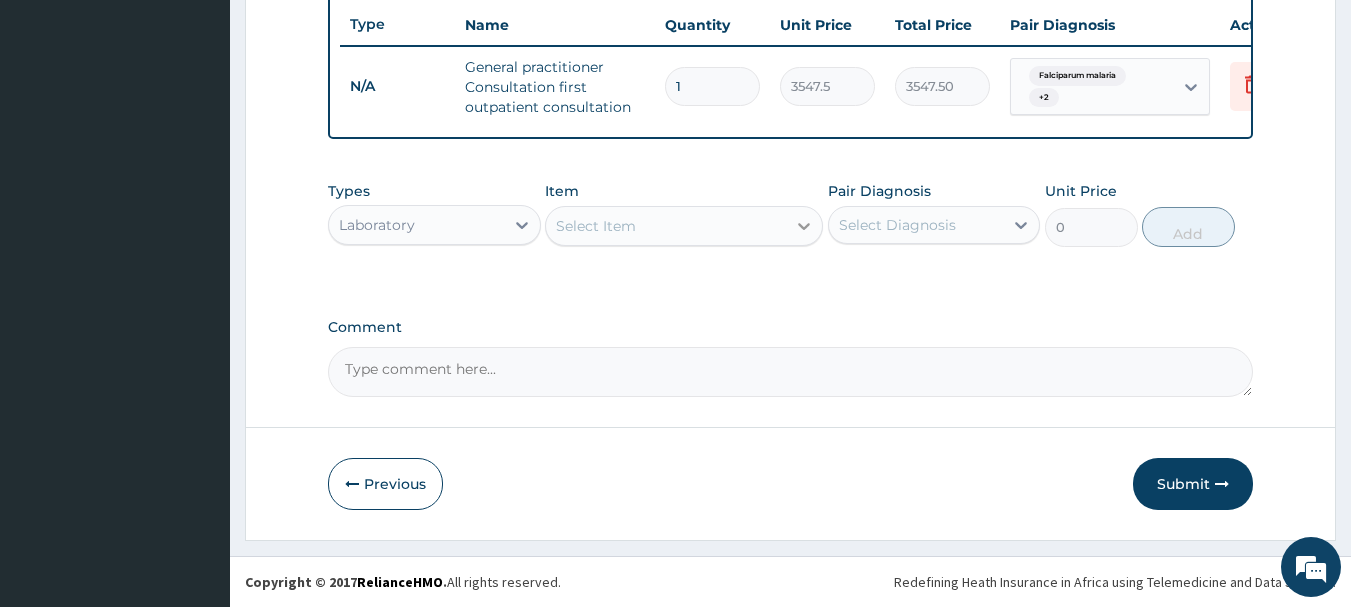 click at bounding box center [804, 226] 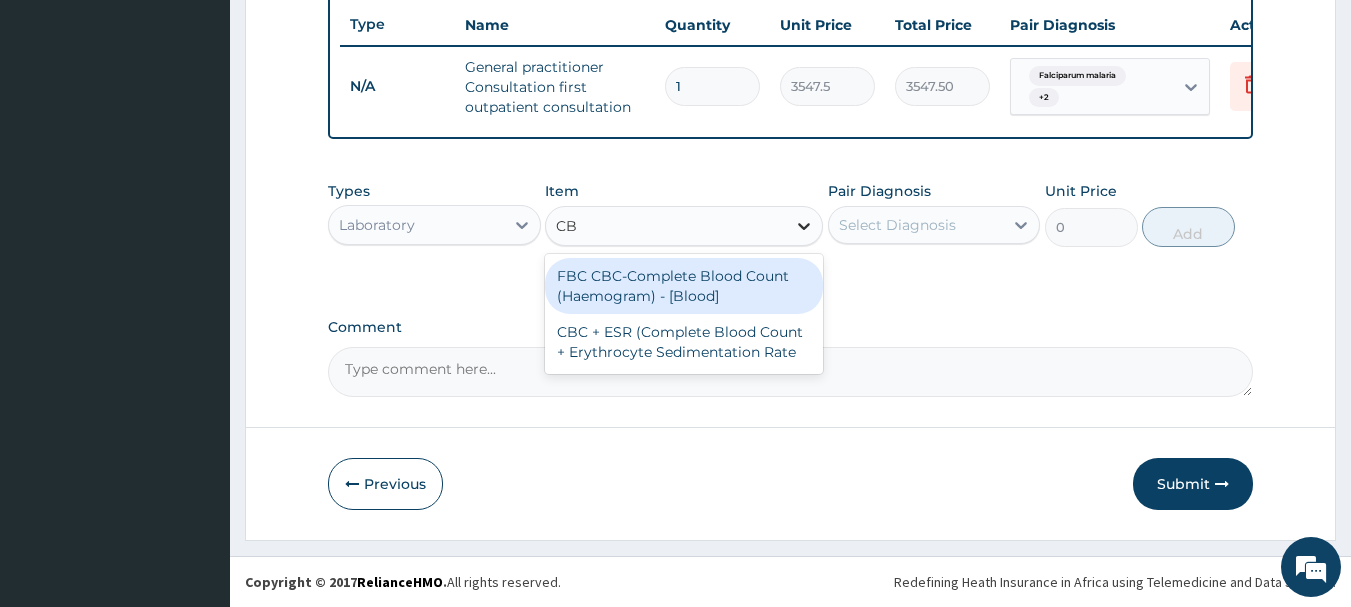 type on "CBC" 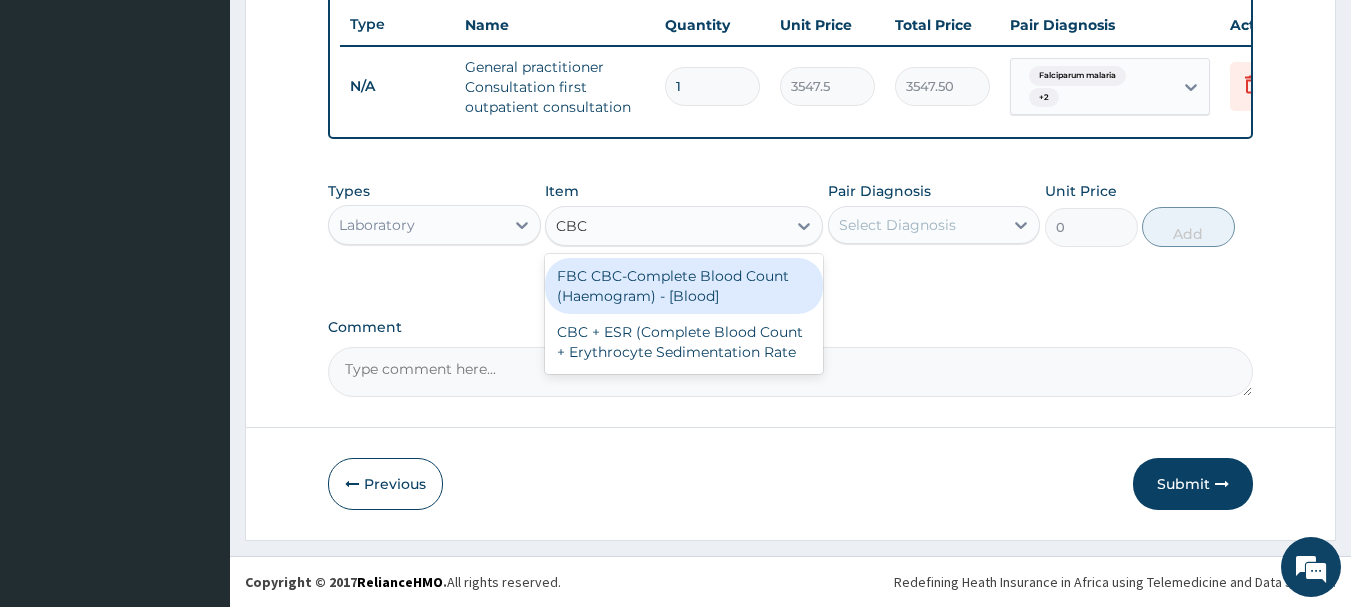 click on "FBC CBC-Complete Blood Count (Haemogram) - [Blood]" at bounding box center [684, 286] 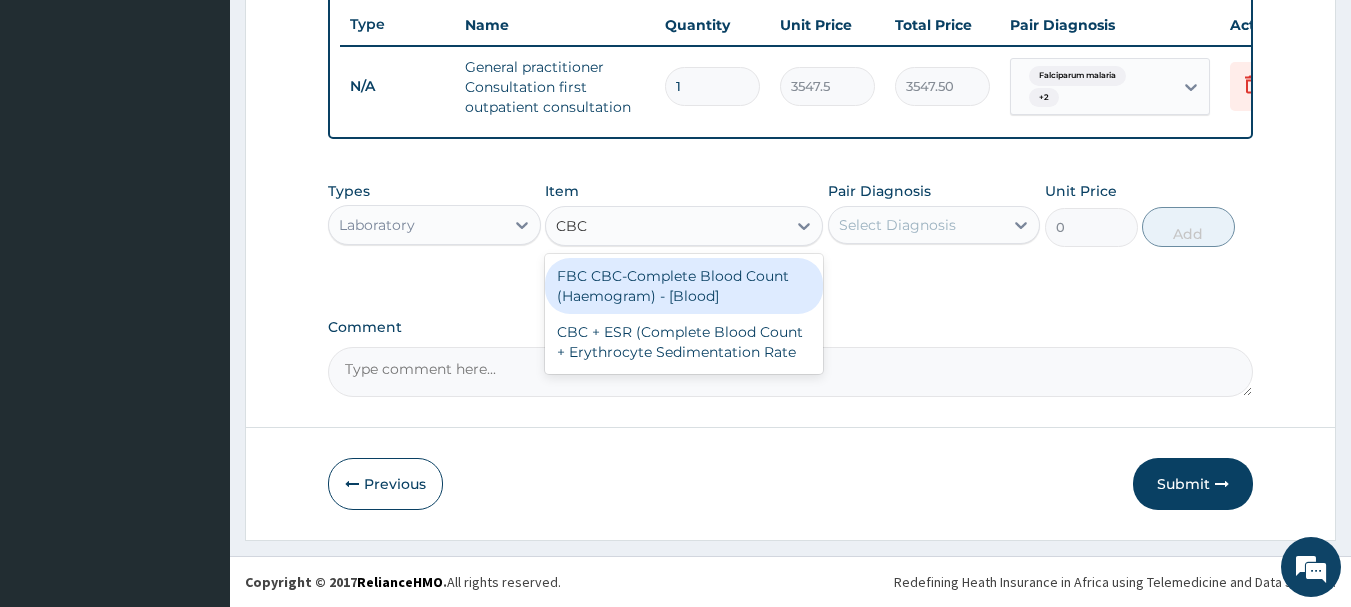 type 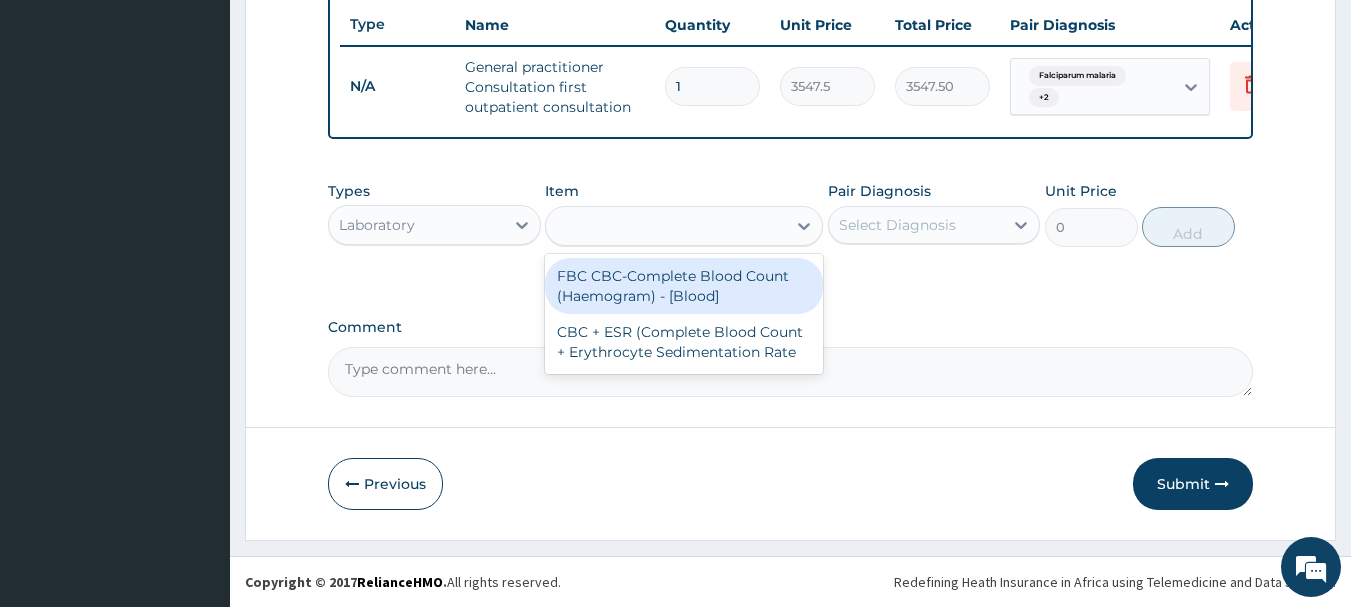 type on "4300" 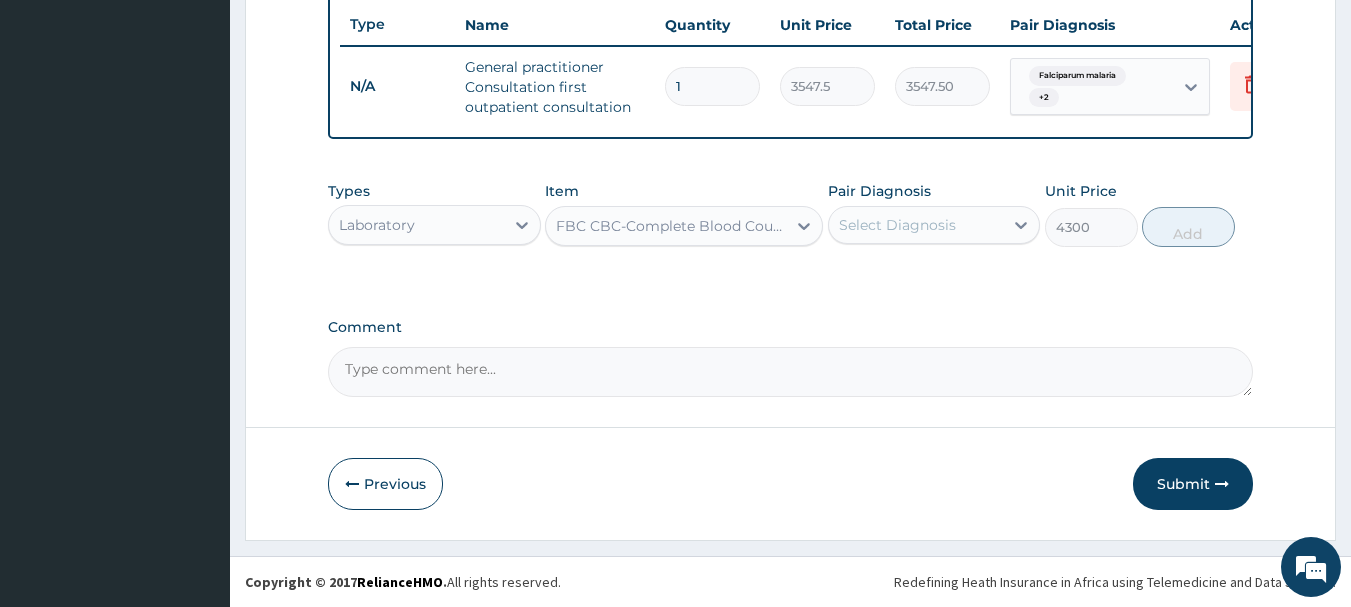 click on "Types Laboratory Item FBC CBC-Complete Blood Count (Haemogram) - [Blood] Pair Diagnosis Select Diagnosis Unit Price 4300 Add" at bounding box center [791, 214] 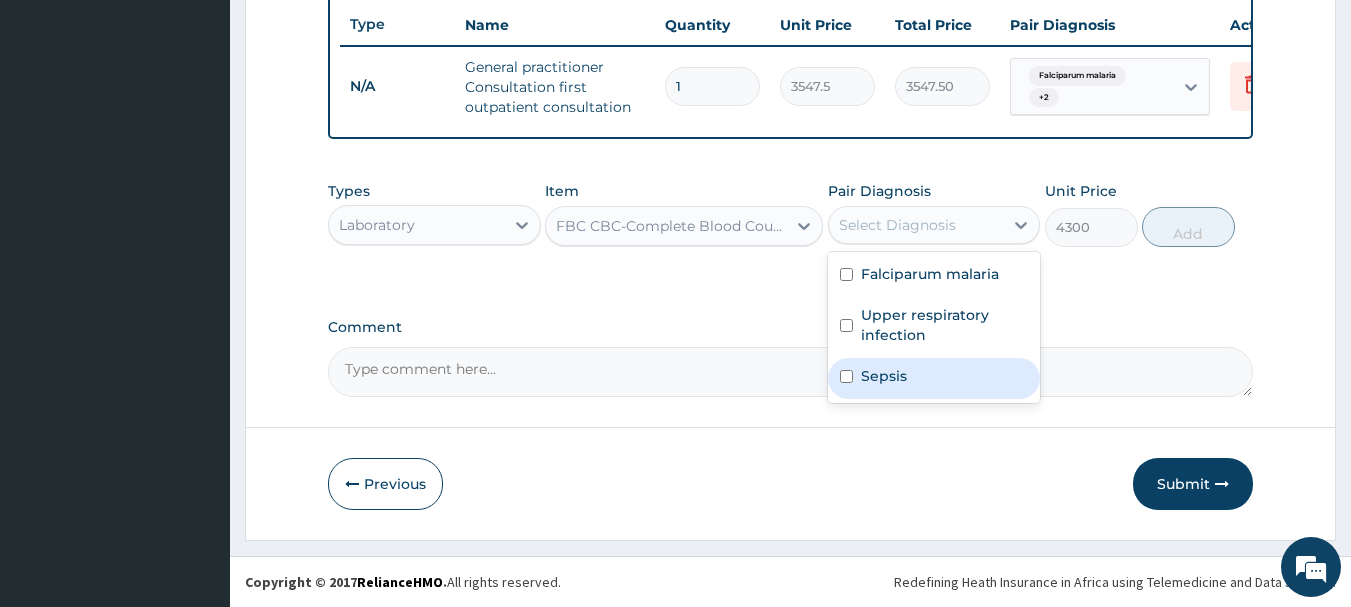 click on "Step  2  of 2 PA Code / Prescription Code Enter Code(Secondary Care Only) Encounter Date 01-08-2025 Important Notice Please enter PA codes before entering items that are not attached to a PA code   All diagnoses entered must be linked to a claim item. Diagnosis & Claim Items that are visible but inactive cannot be edited because they were imported from an already approved PA code. Diagnosis Falciparum malaria Confirmed Upper respiratory infection Confirmed Sepsis Confirmed NB: All diagnosis must be linked to a claim item Claim Items Type Name Quantity Unit Price Total Price Pair Diagnosis Actions N/A General practitioner Consultation first outpatient consultation 1 3547.5 3547.50 Falciparum malaria  + 2 Delete Types Laboratory Item FBC CBC-Complete Blood Count (Haemogram) - [Blood] Pair Diagnosis option Sepsis, selected. Select Diagnosis Falciparum malaria Upper respiratory infection Sepsis Unit Price 4300 Add Comment     Previous   Submit" at bounding box center (790, -53) 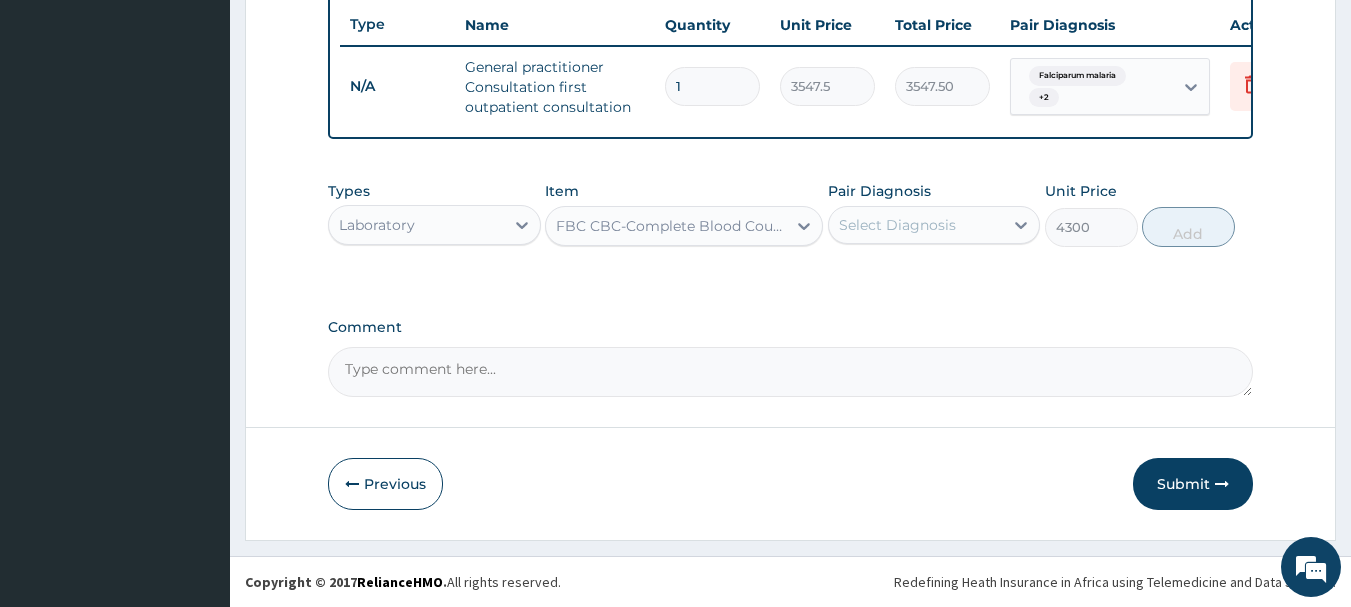click on "Select Diagnosis" at bounding box center (916, 225) 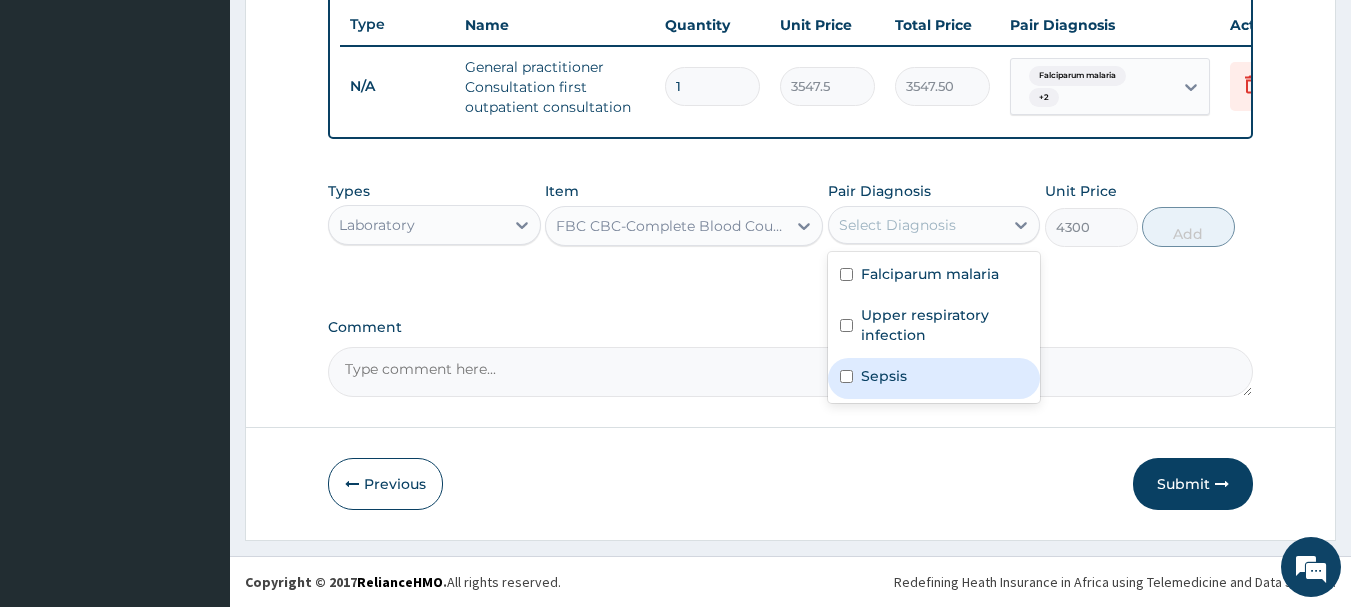 click on "Sepsis" at bounding box center (934, 378) 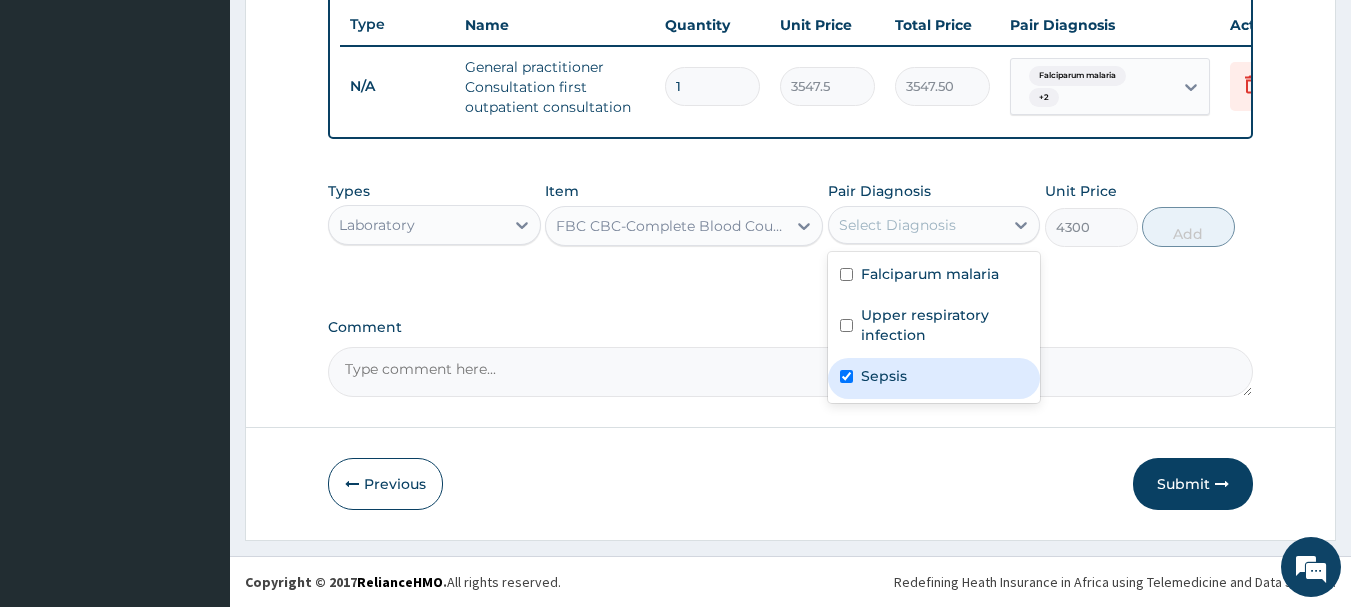 checkbox on "true" 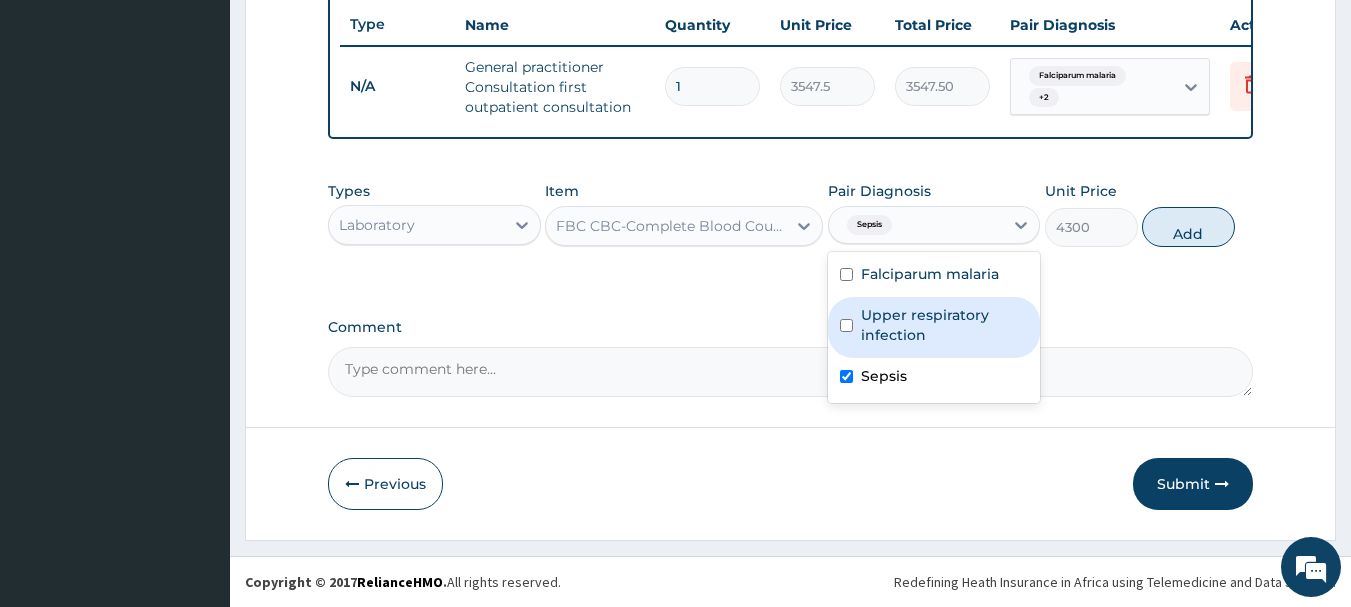click on "Add" at bounding box center (1188, 227) 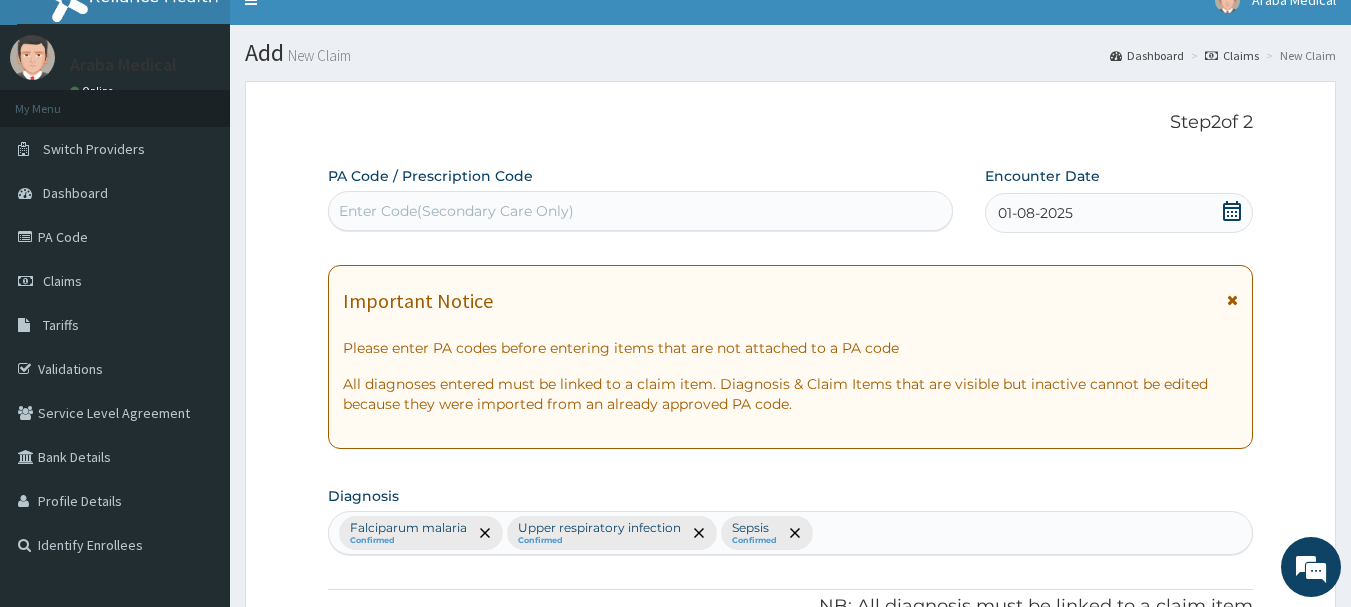 scroll, scrollTop: 0, scrollLeft: 0, axis: both 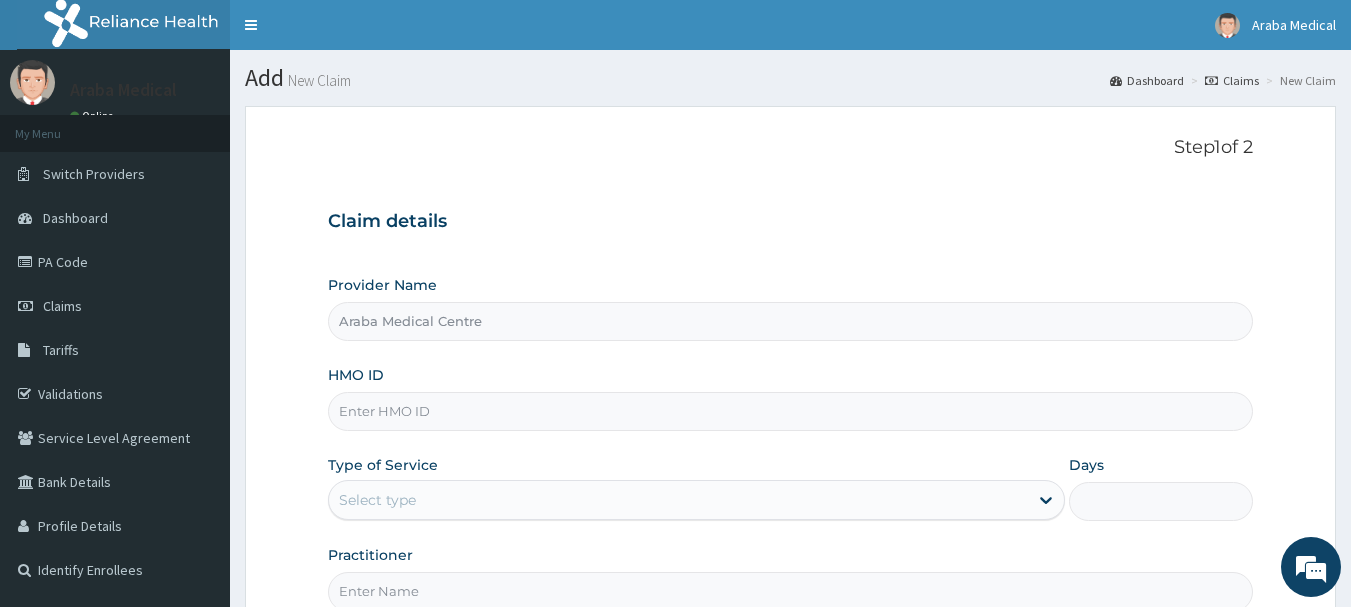 type on "Araba Medical Centre" 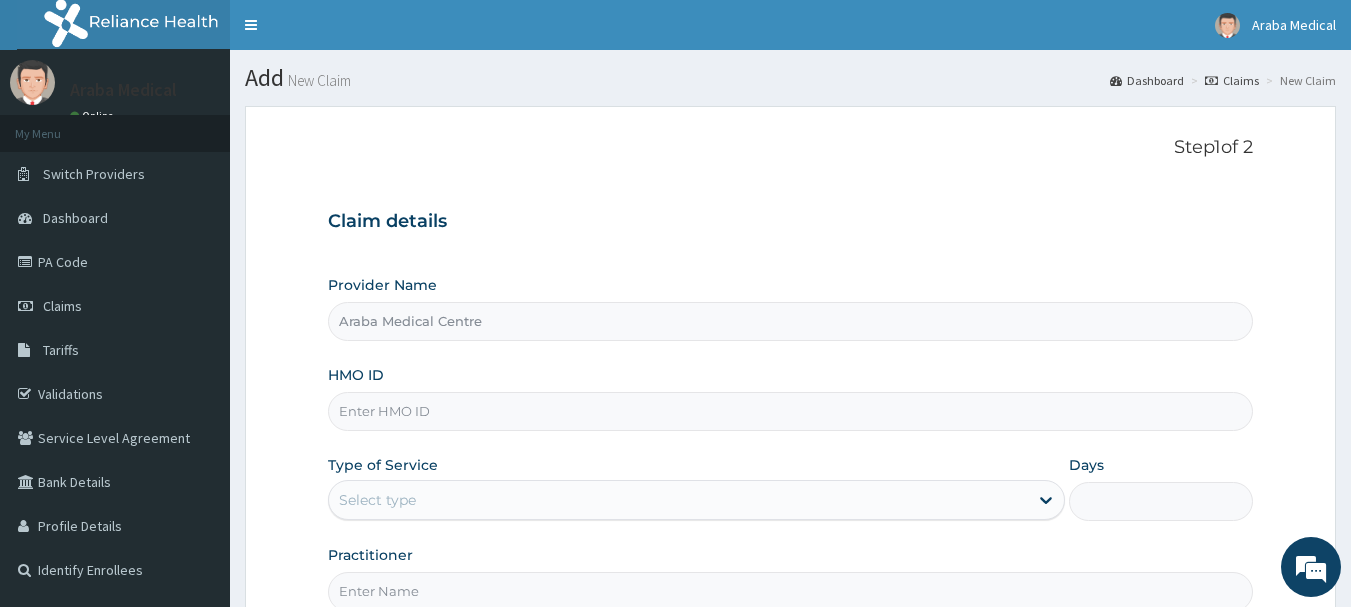 click on "HMO ID" at bounding box center (791, 411) 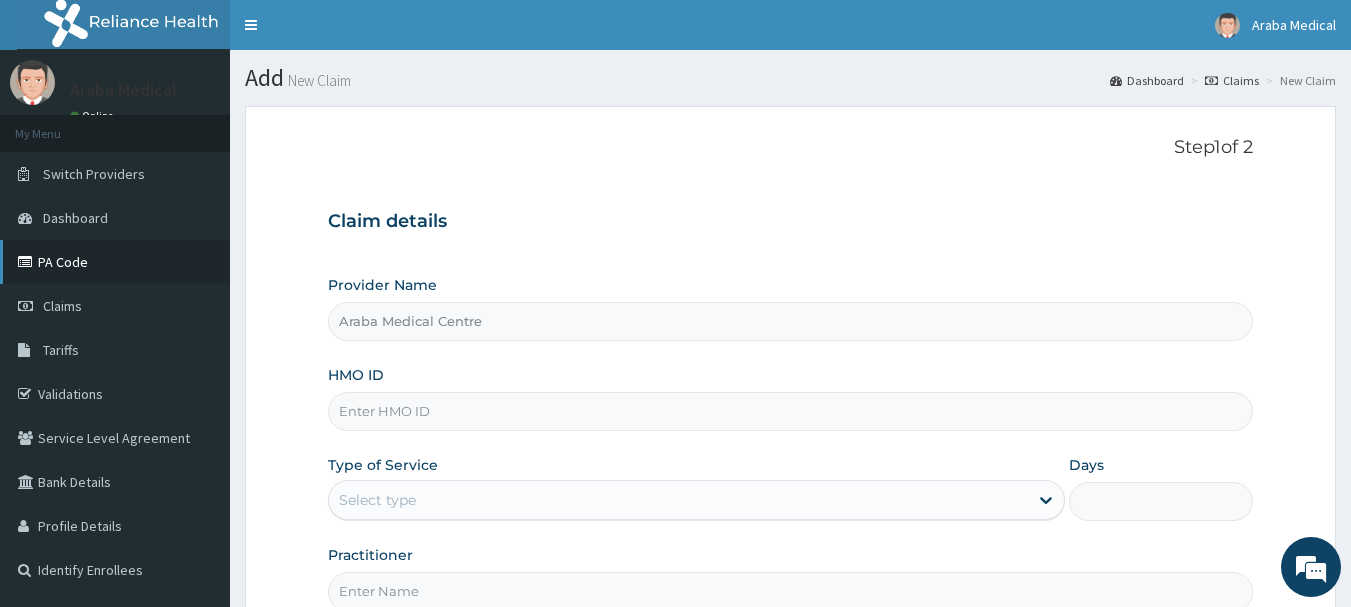 click on "PA Code" at bounding box center [115, 262] 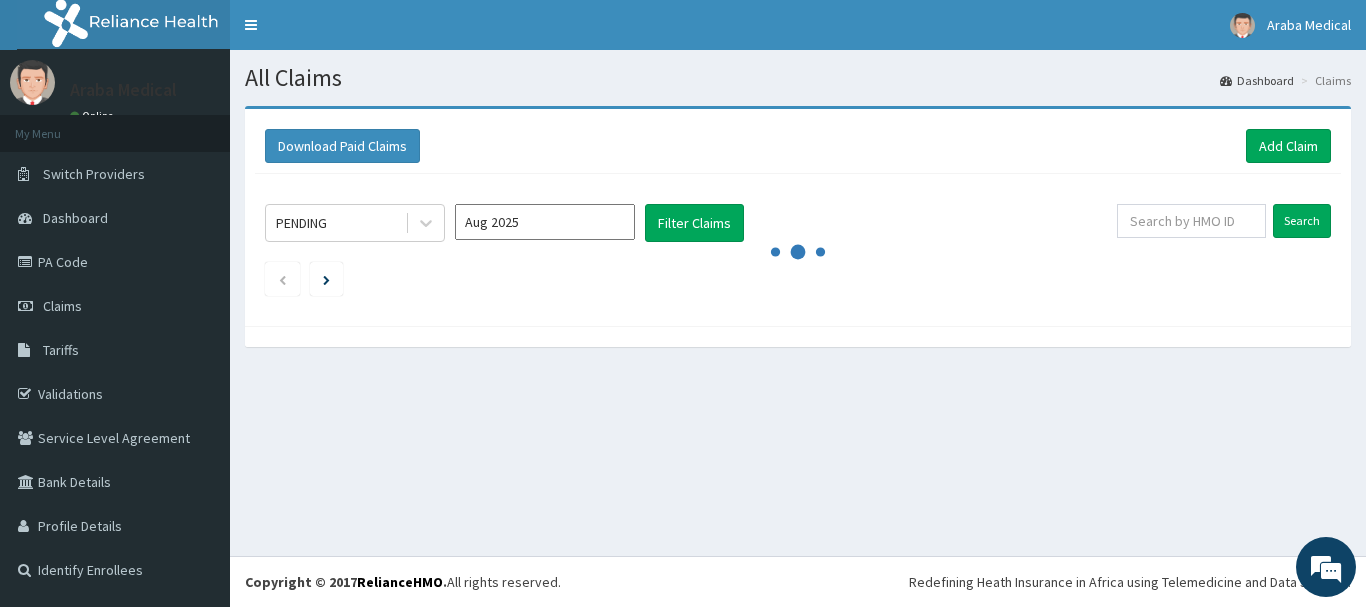 scroll, scrollTop: 0, scrollLeft: 0, axis: both 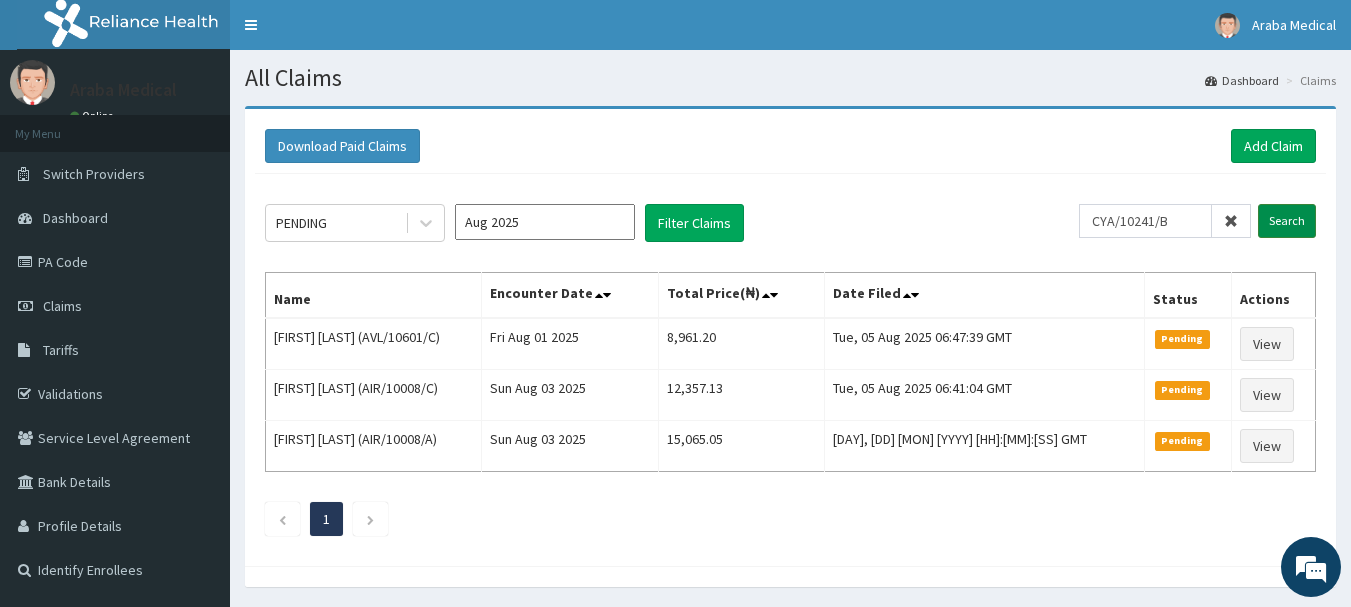 type on "CYA/10241/B" 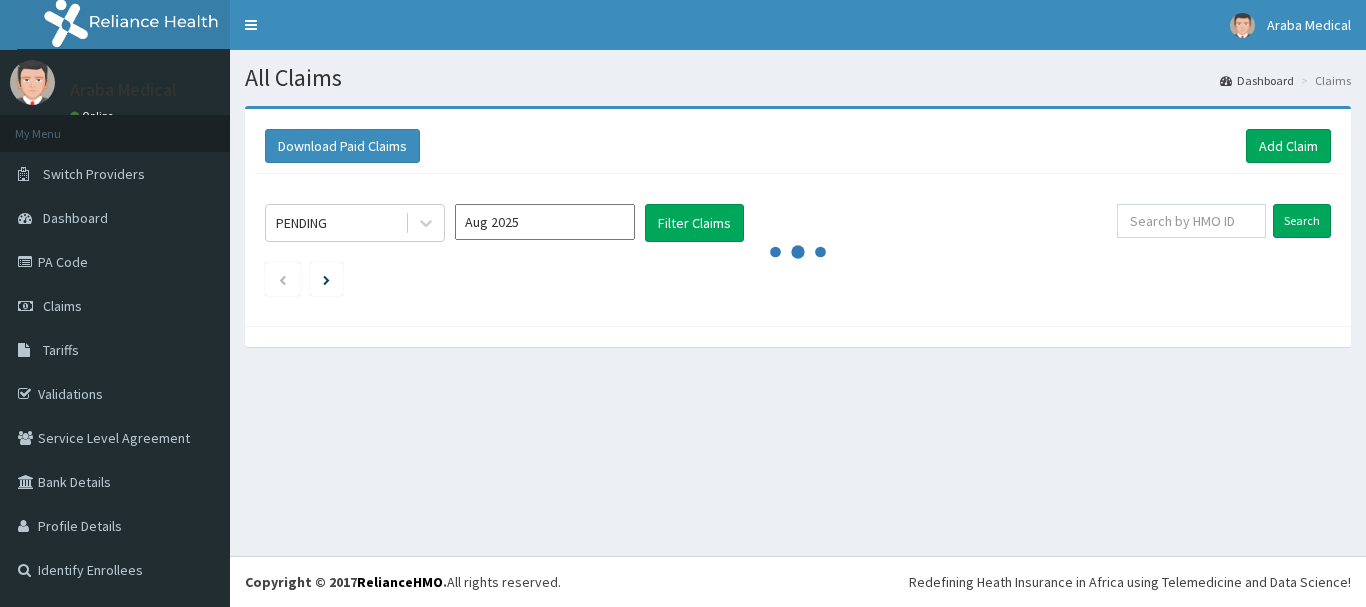 scroll, scrollTop: 0, scrollLeft: 0, axis: both 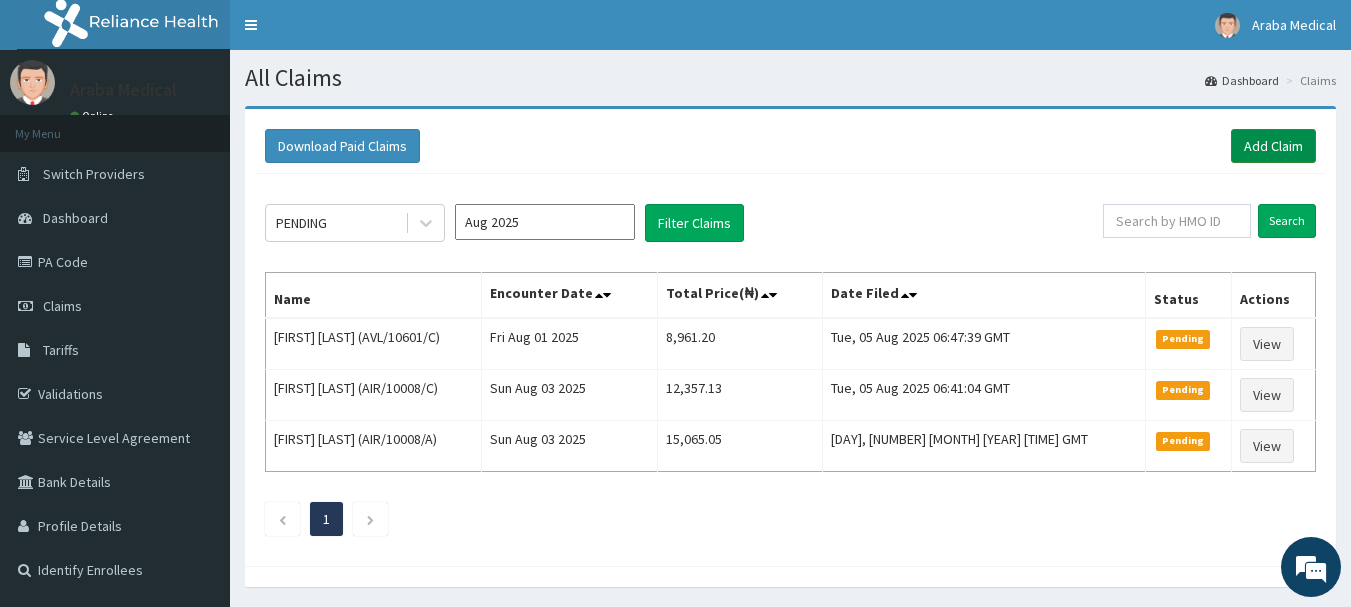 click on "Add Claim" at bounding box center [1273, 146] 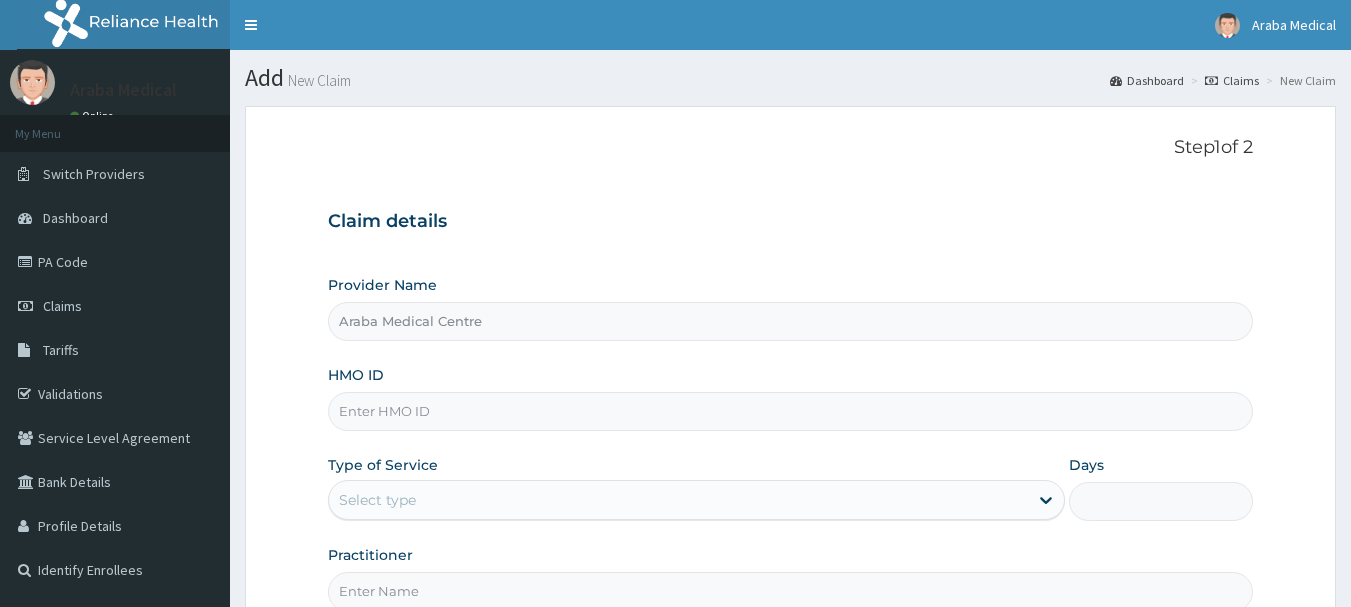 scroll, scrollTop: 67, scrollLeft: 0, axis: vertical 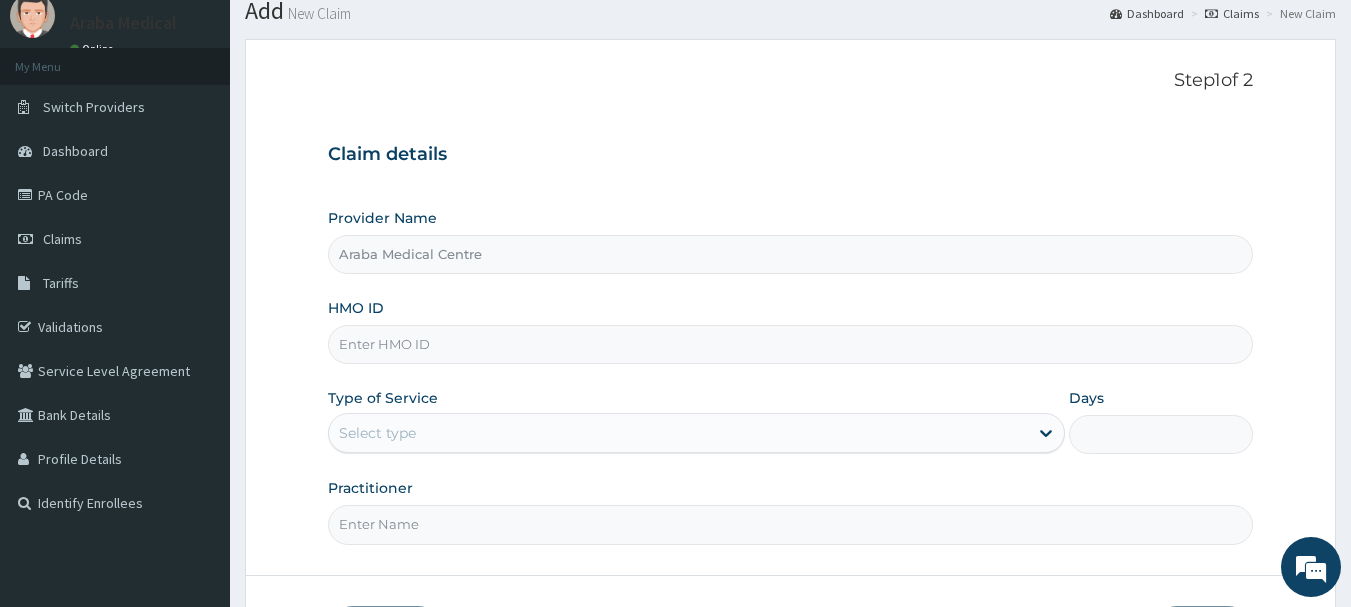 click on "HMO ID" at bounding box center (791, 344) 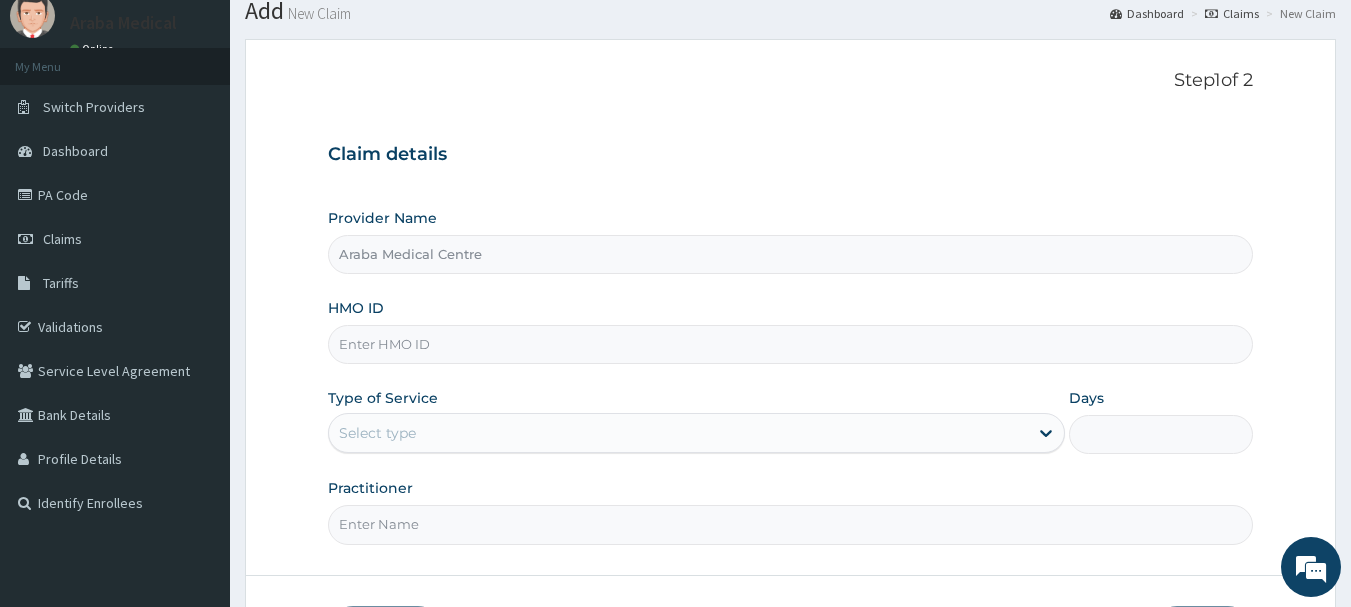 scroll, scrollTop: 0, scrollLeft: 0, axis: both 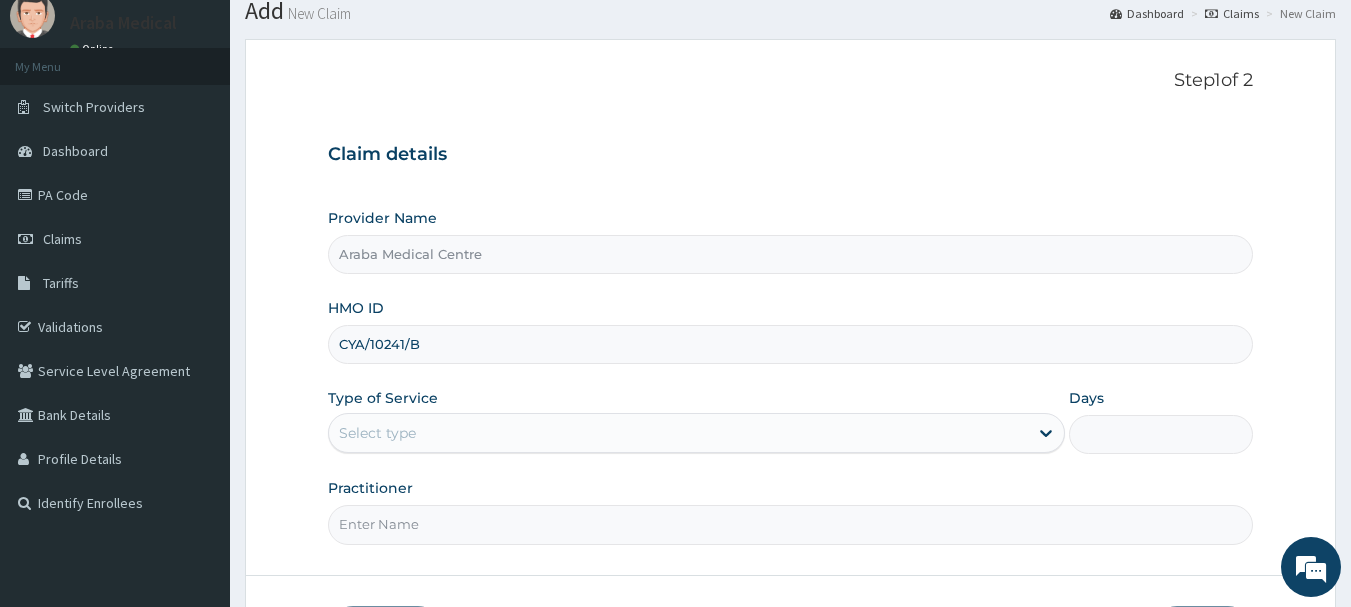 type on "CYA/10241/B" 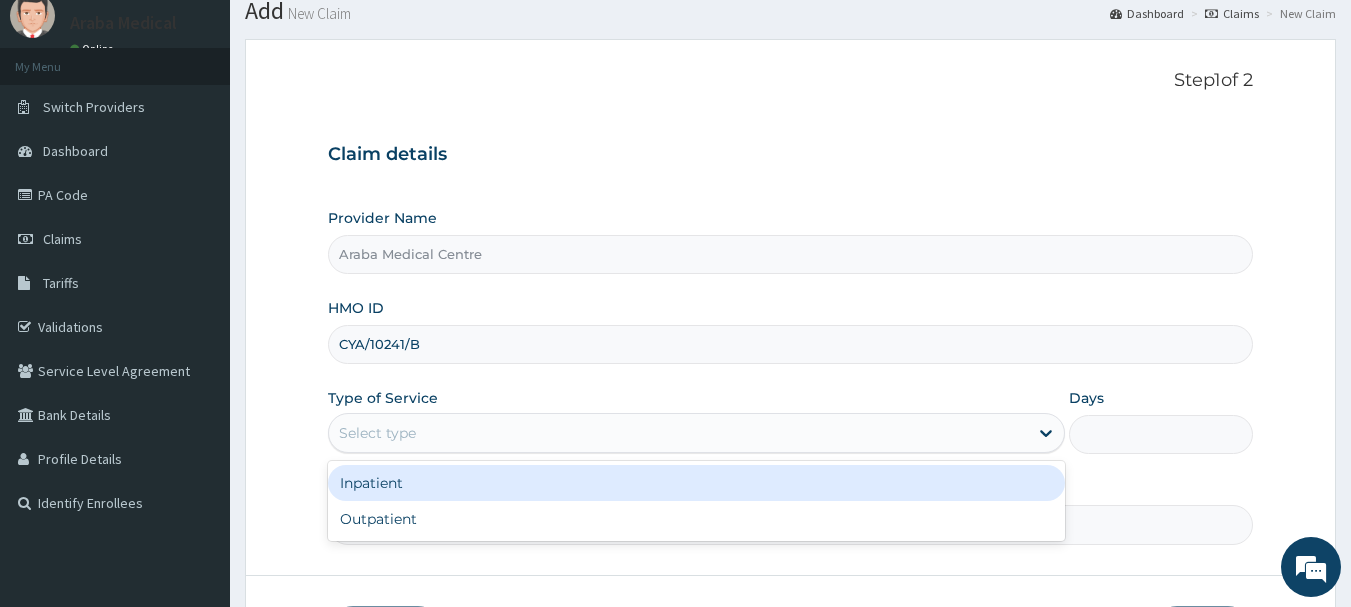 click on "Select type" at bounding box center (678, 433) 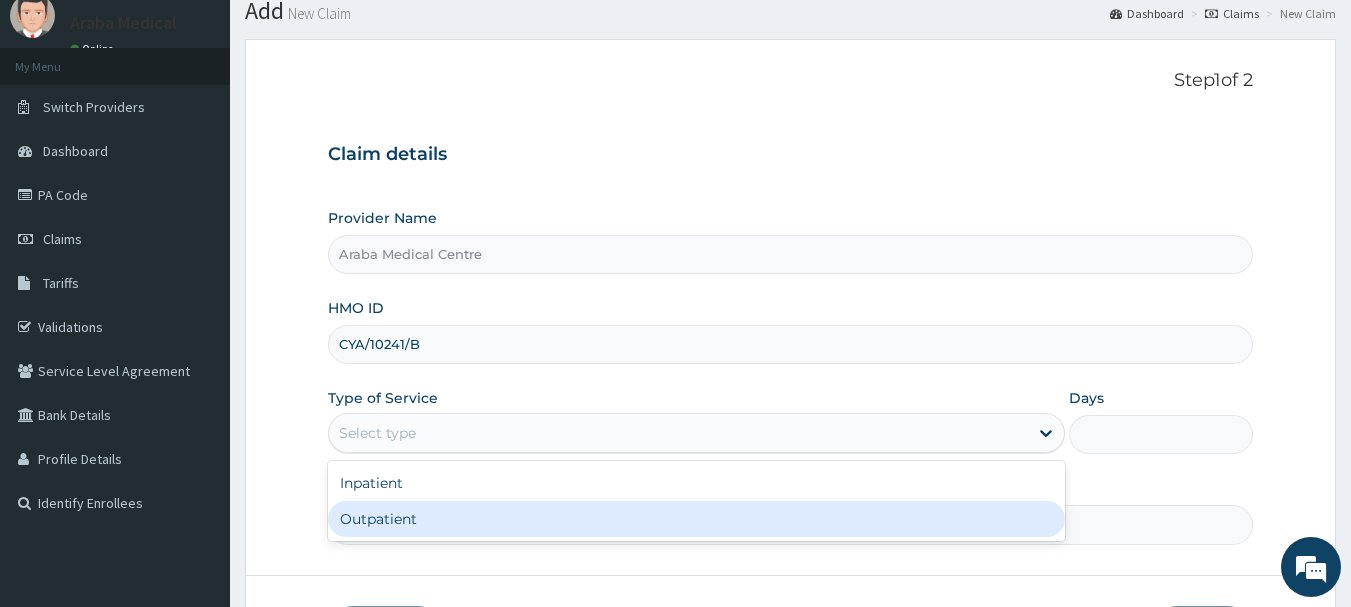 click on "Outpatient" at bounding box center [696, 519] 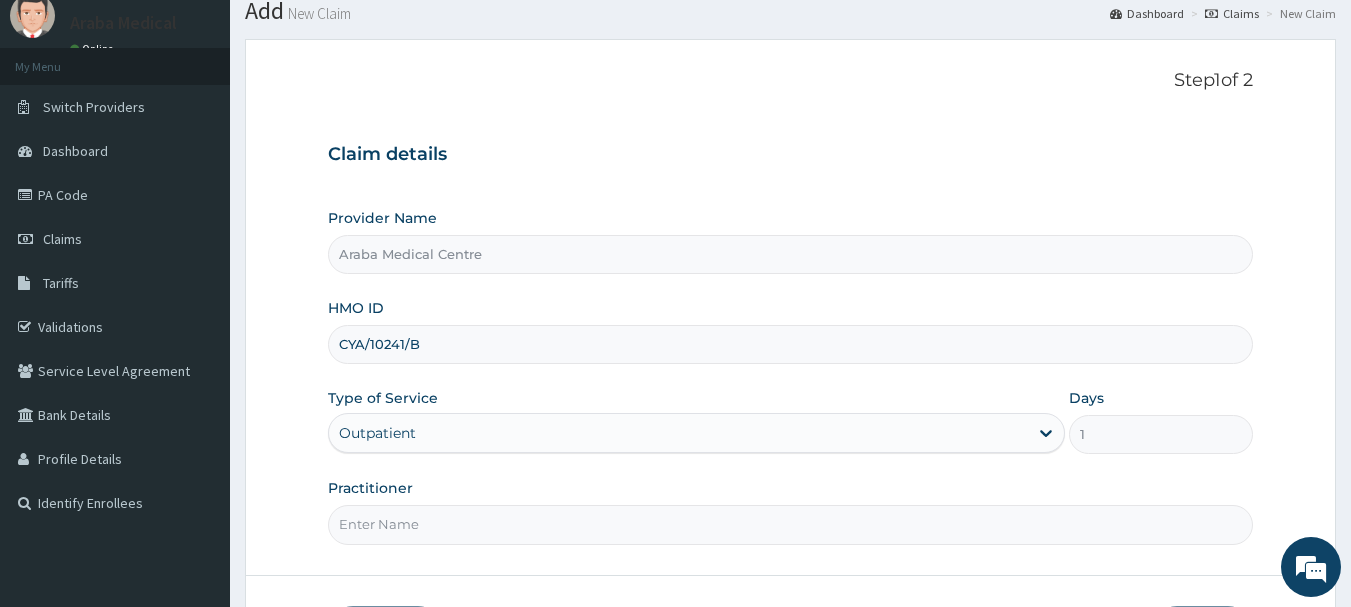 click on "Practitioner" at bounding box center (791, 524) 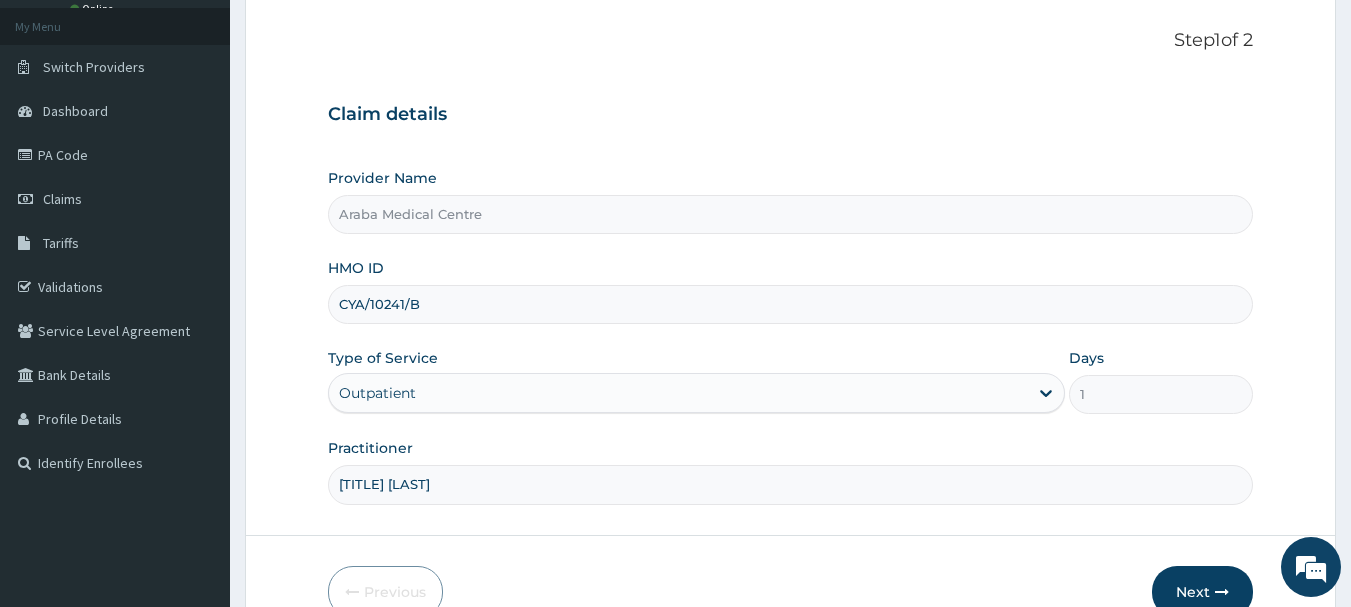 scroll, scrollTop: 215, scrollLeft: 0, axis: vertical 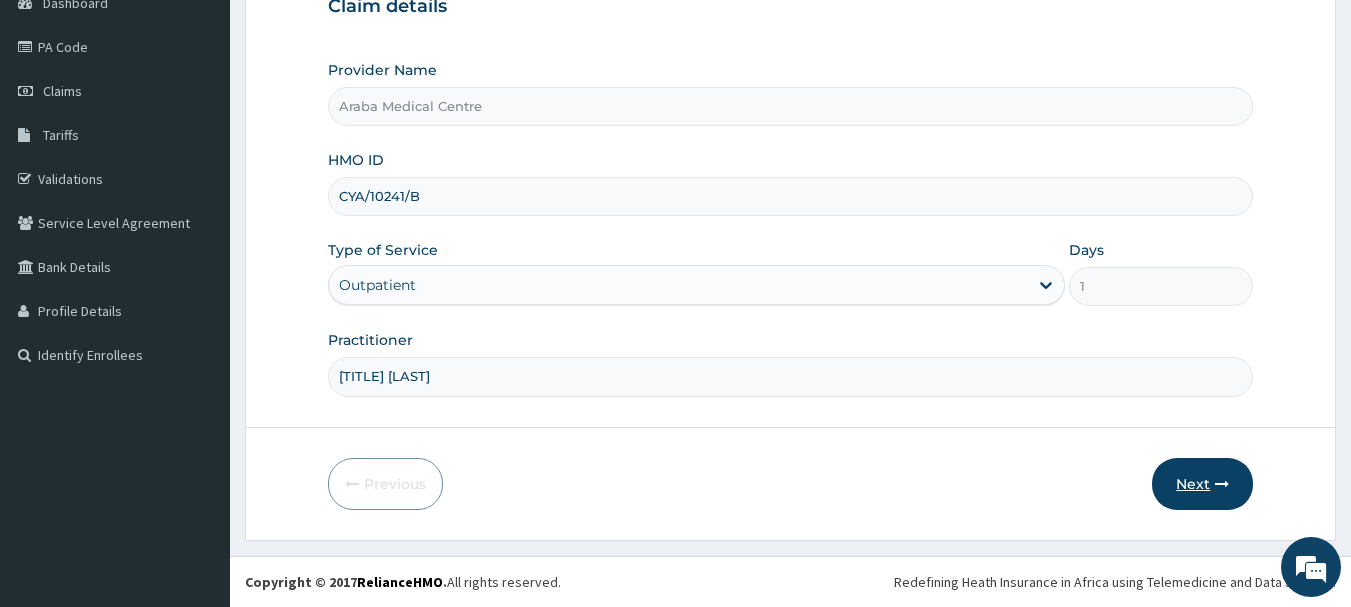 click on "Next" at bounding box center (1202, 484) 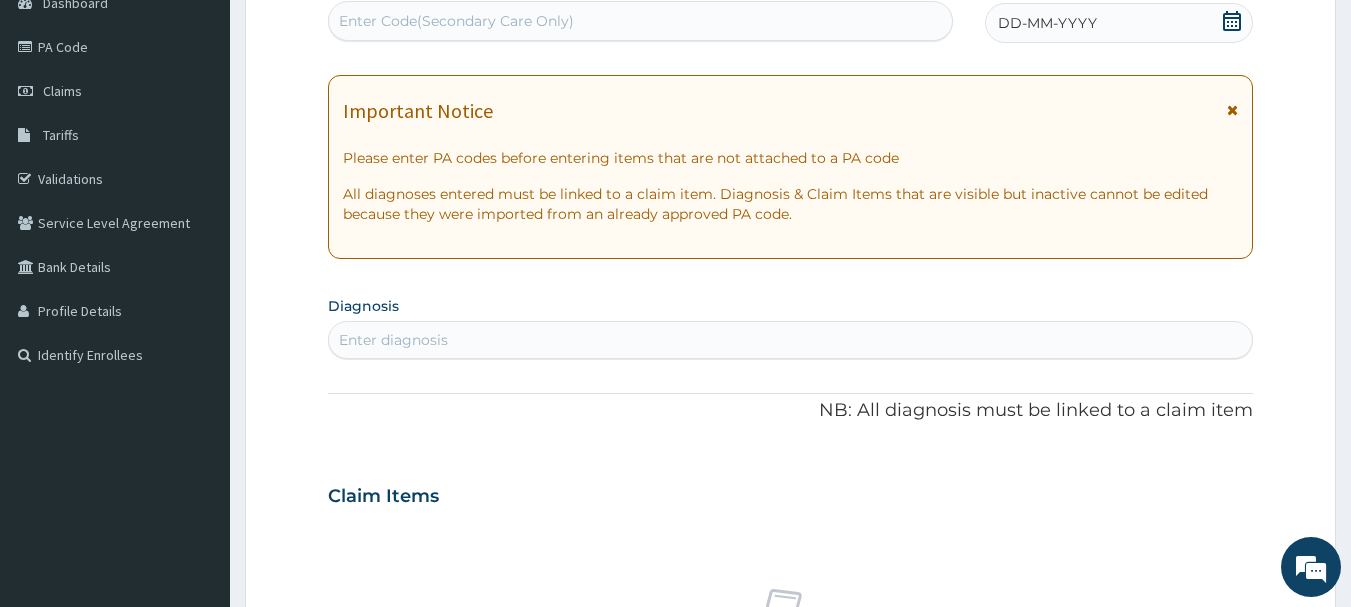 click 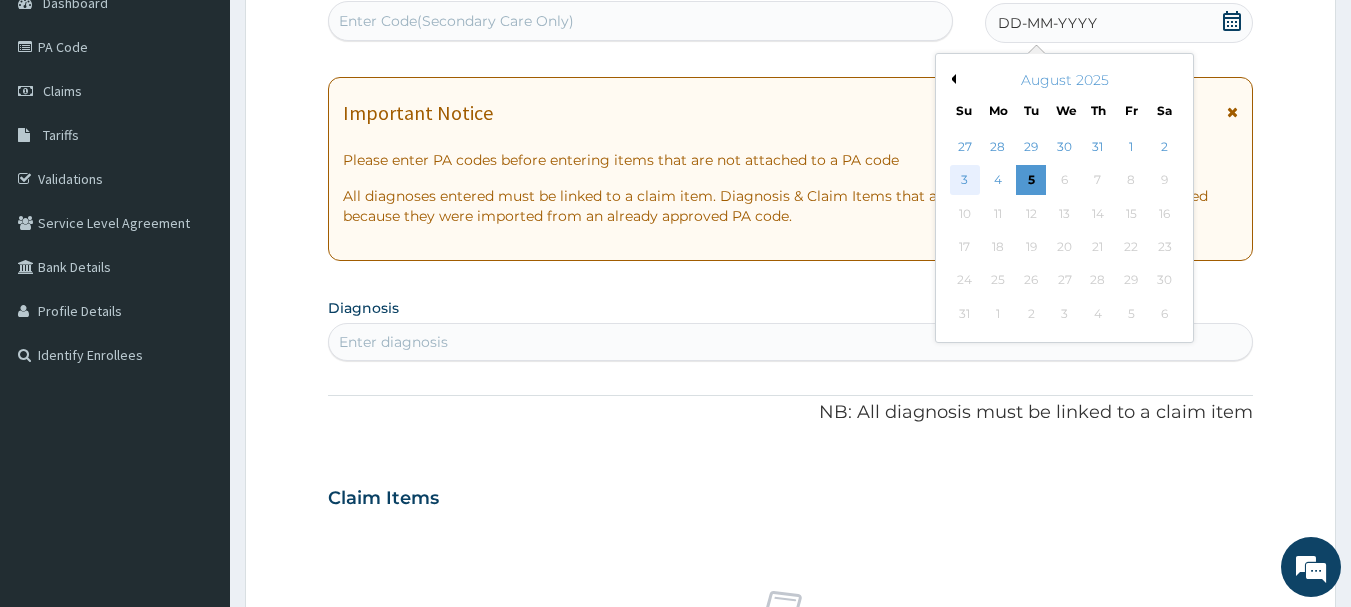 click on "3" at bounding box center [965, 181] 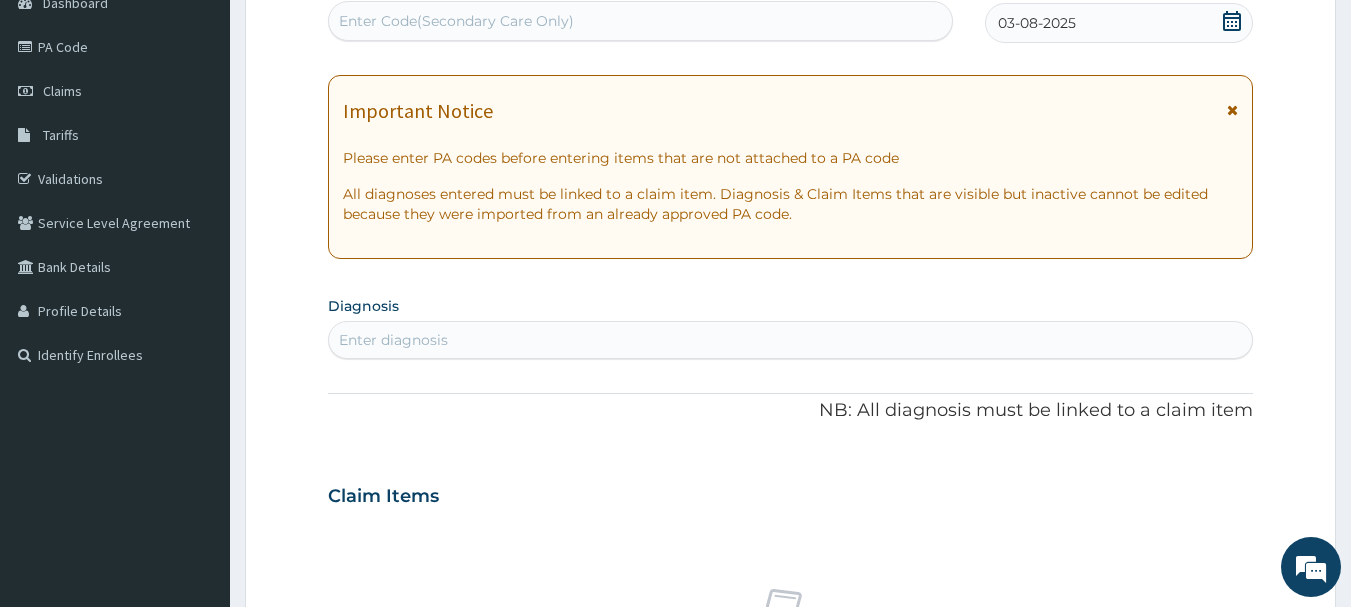 click on "Enter diagnosis" at bounding box center [791, 340] 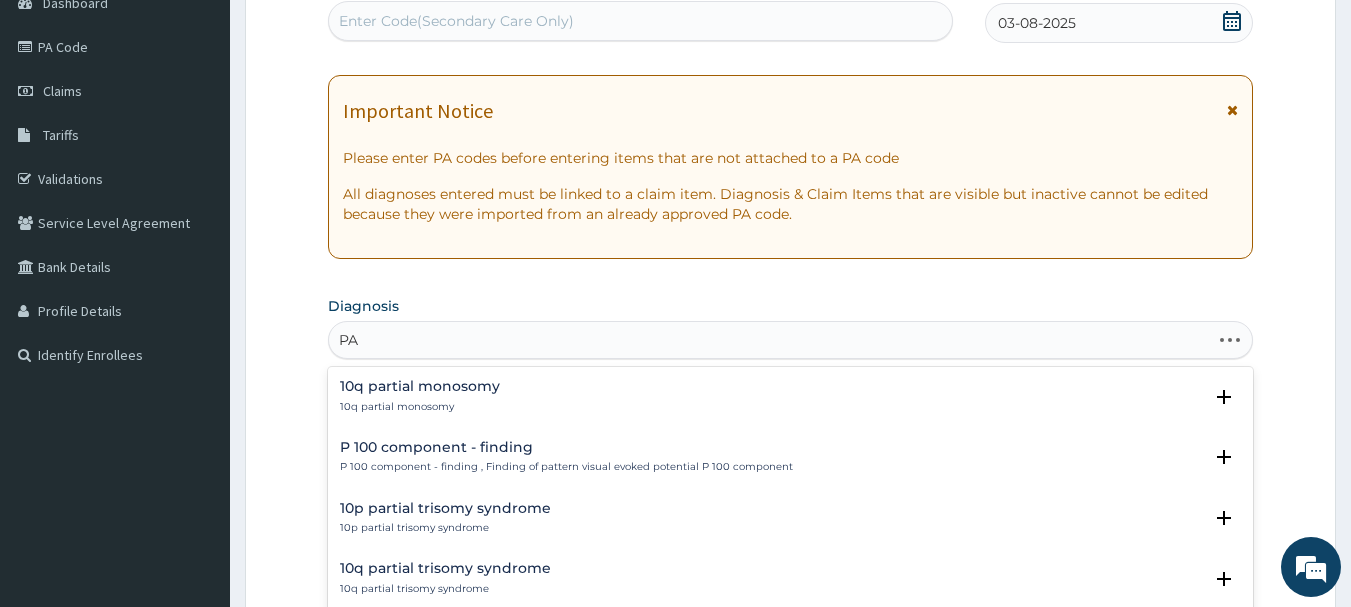 type on "P" 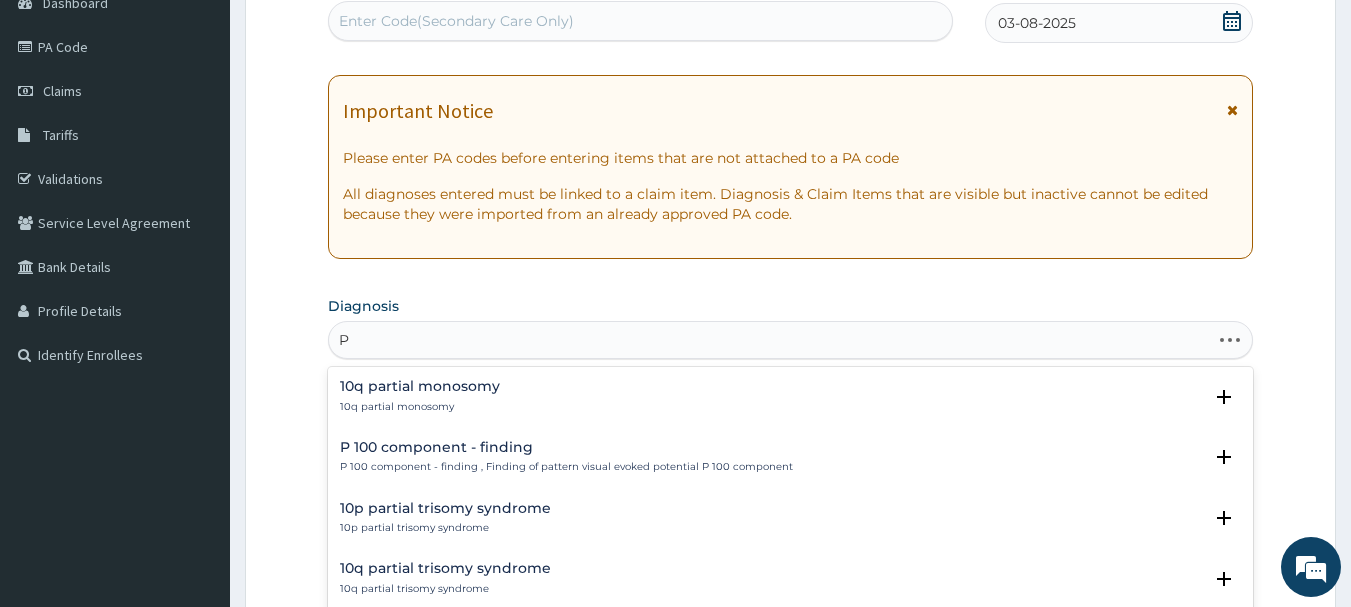 type 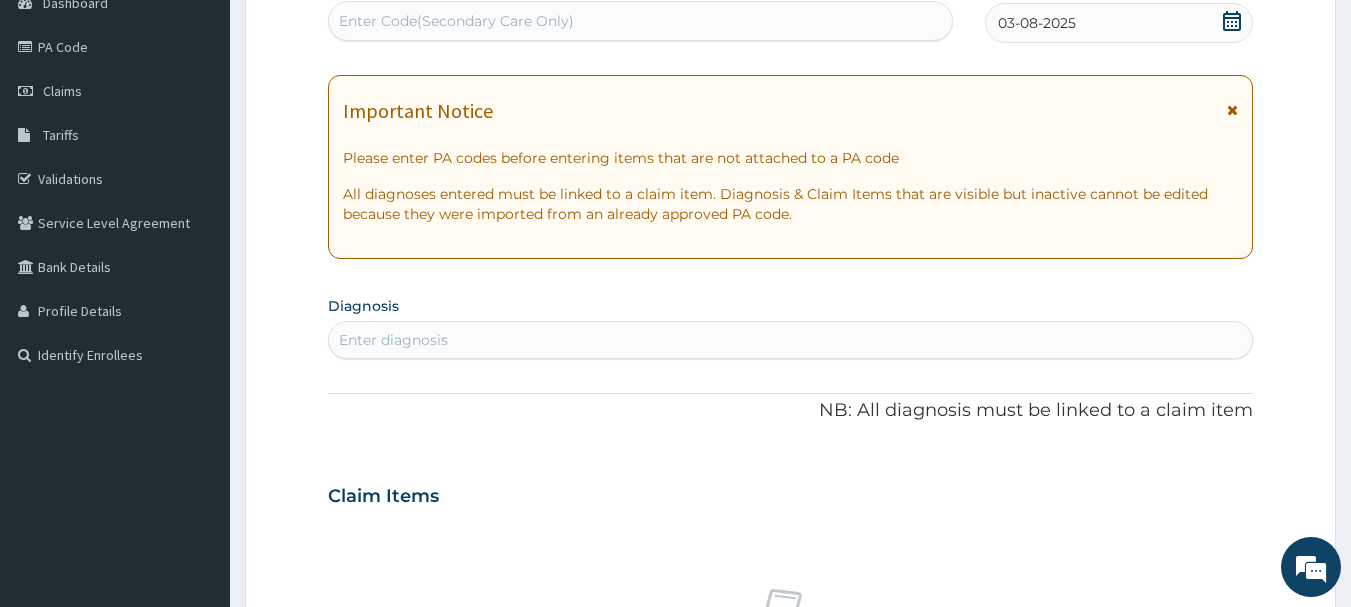click on "Enter Code(Secondary Care Only)" at bounding box center [456, 21] 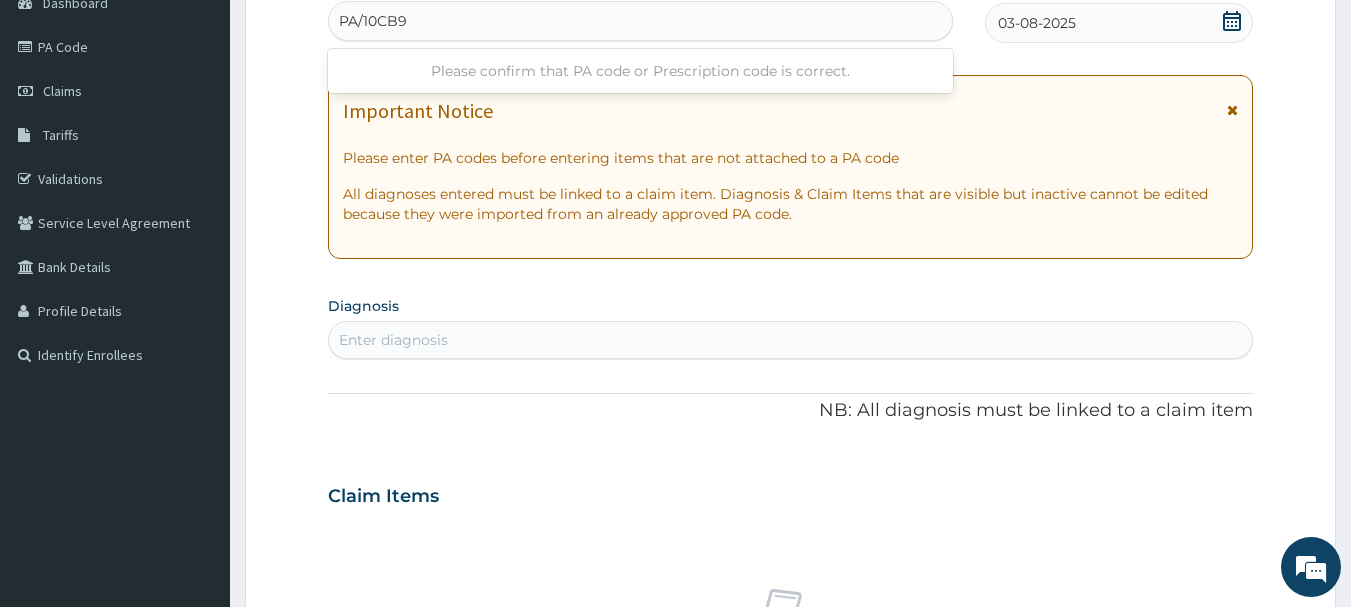 type on "PA/10CB94" 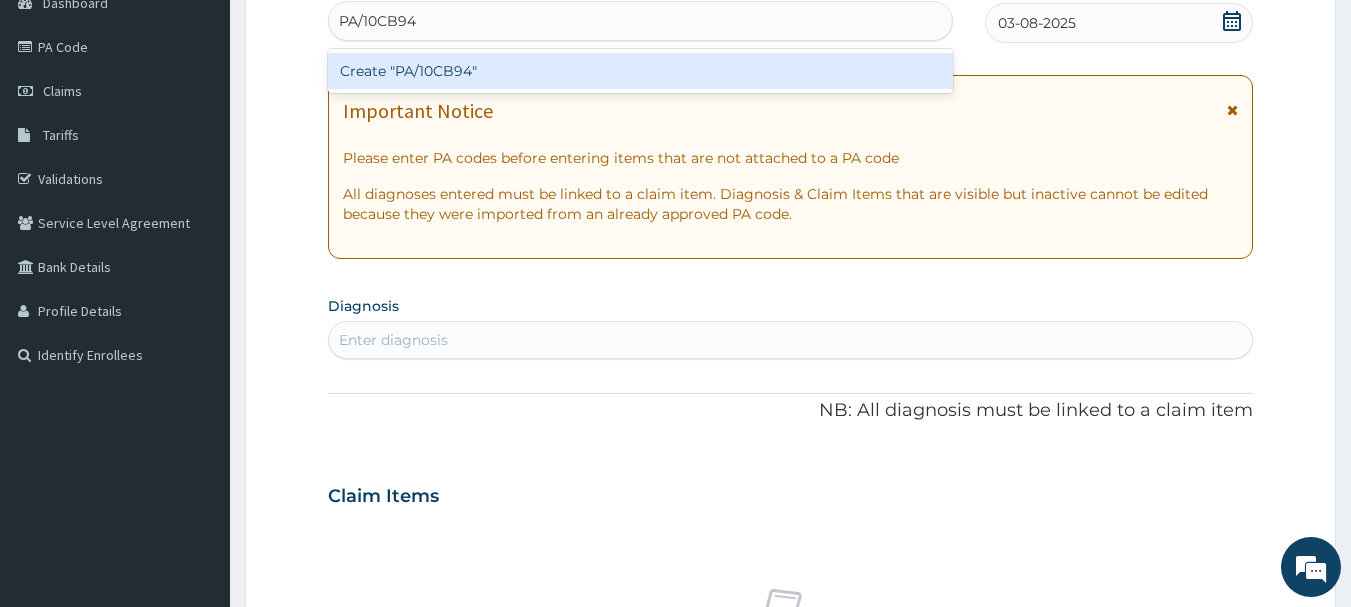 type 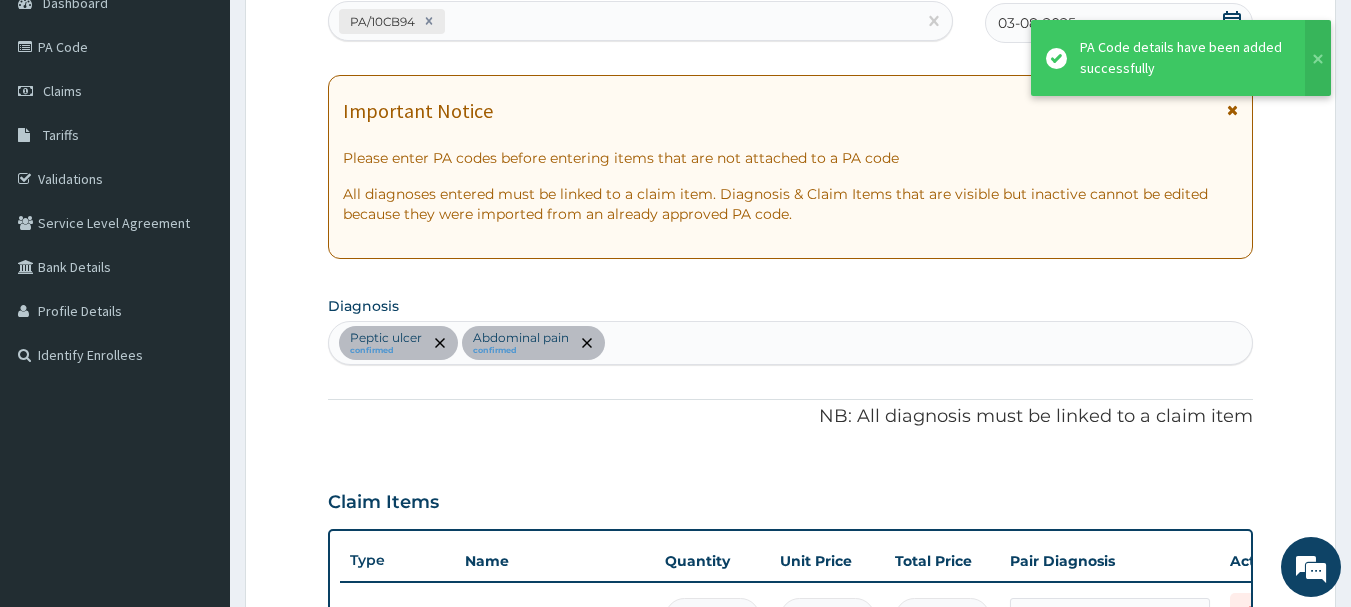 scroll, scrollTop: 736, scrollLeft: 0, axis: vertical 